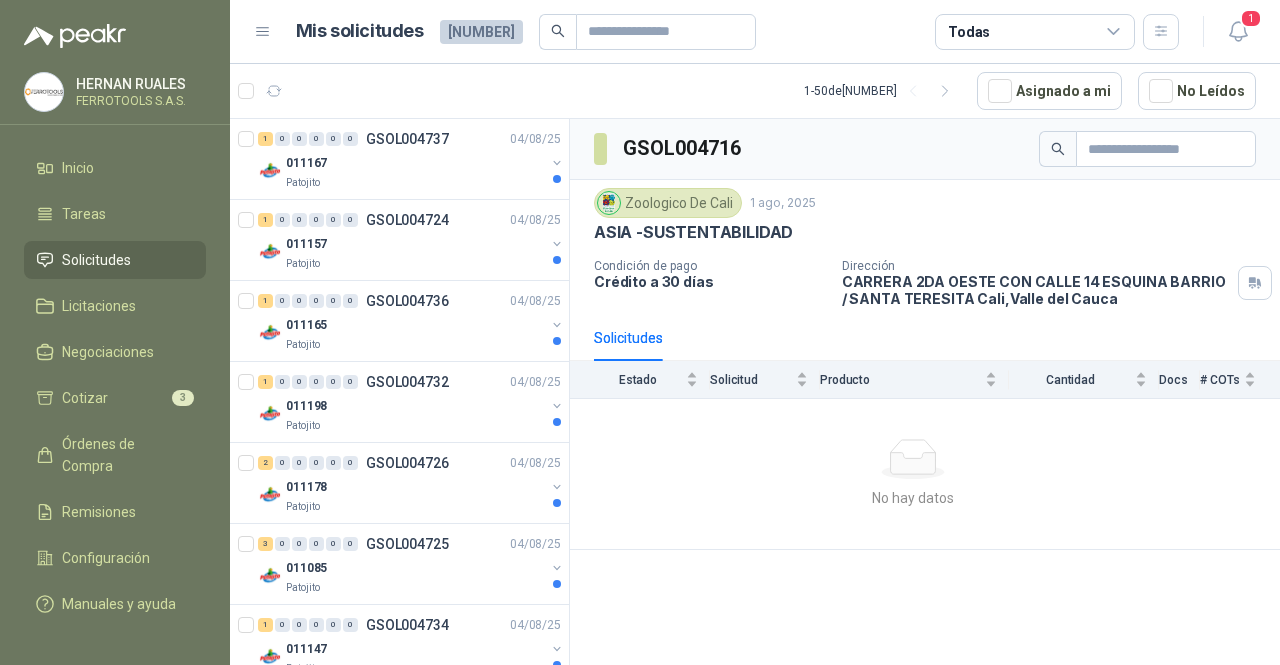 scroll, scrollTop: 0, scrollLeft: 0, axis: both 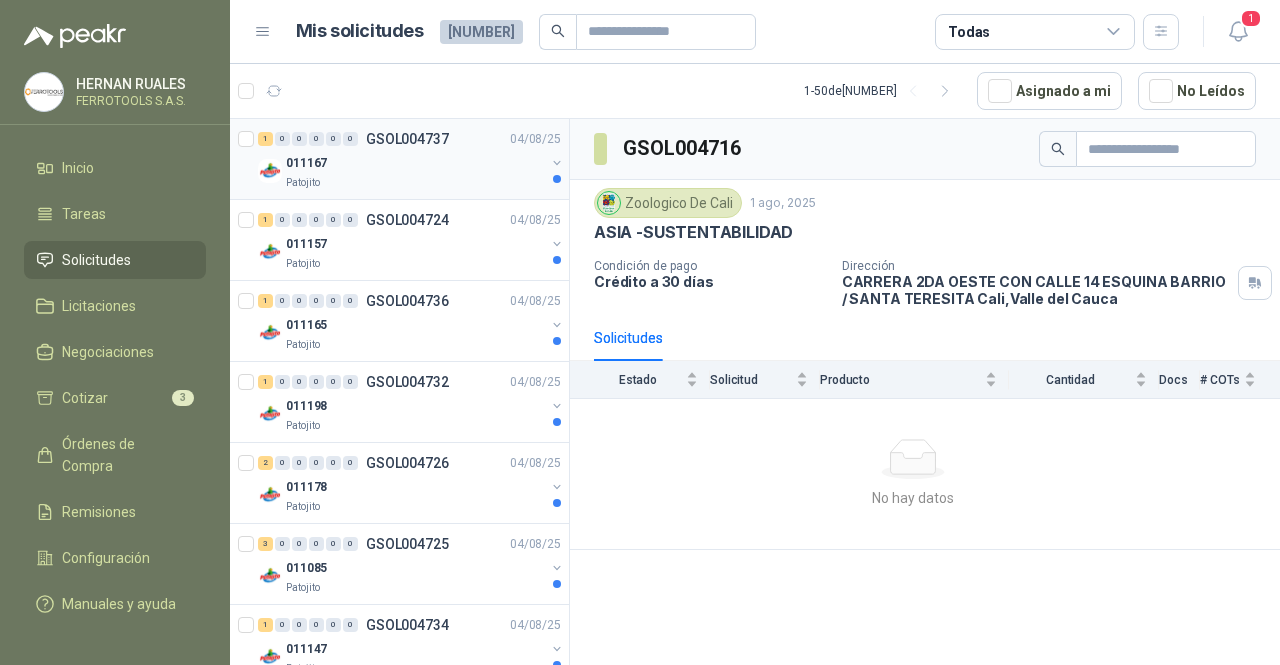 click on "Patojito" at bounding box center [415, 183] 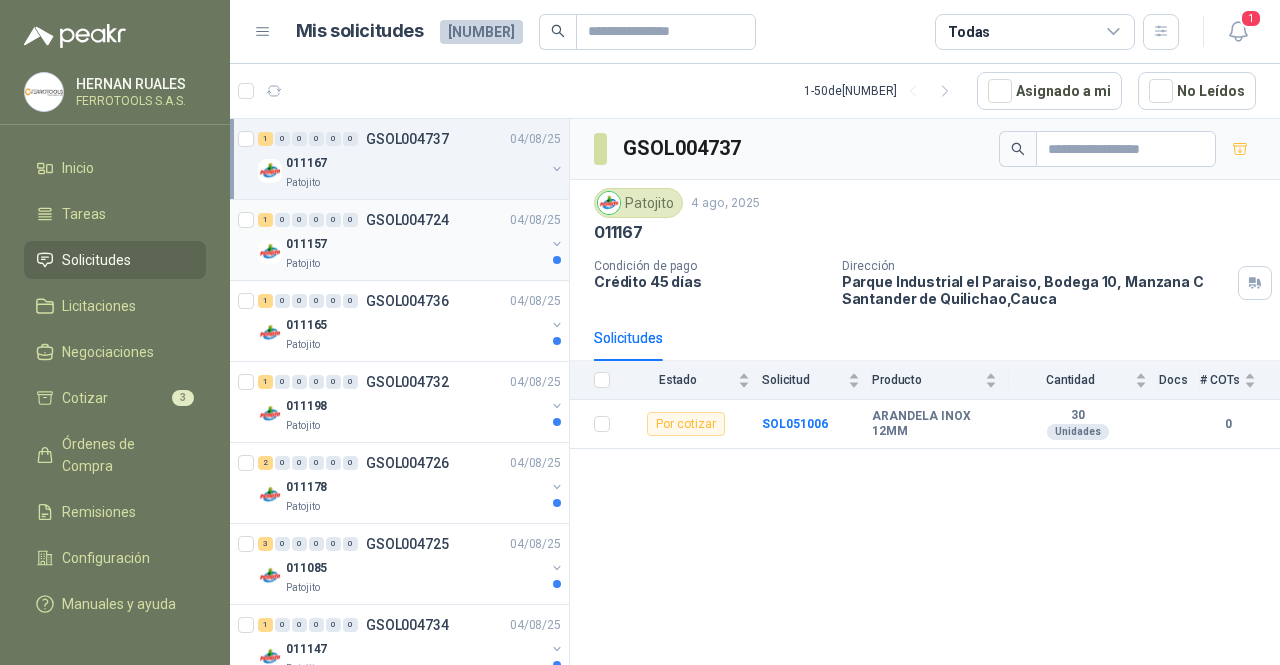 click on "Patojito" at bounding box center (415, 264) 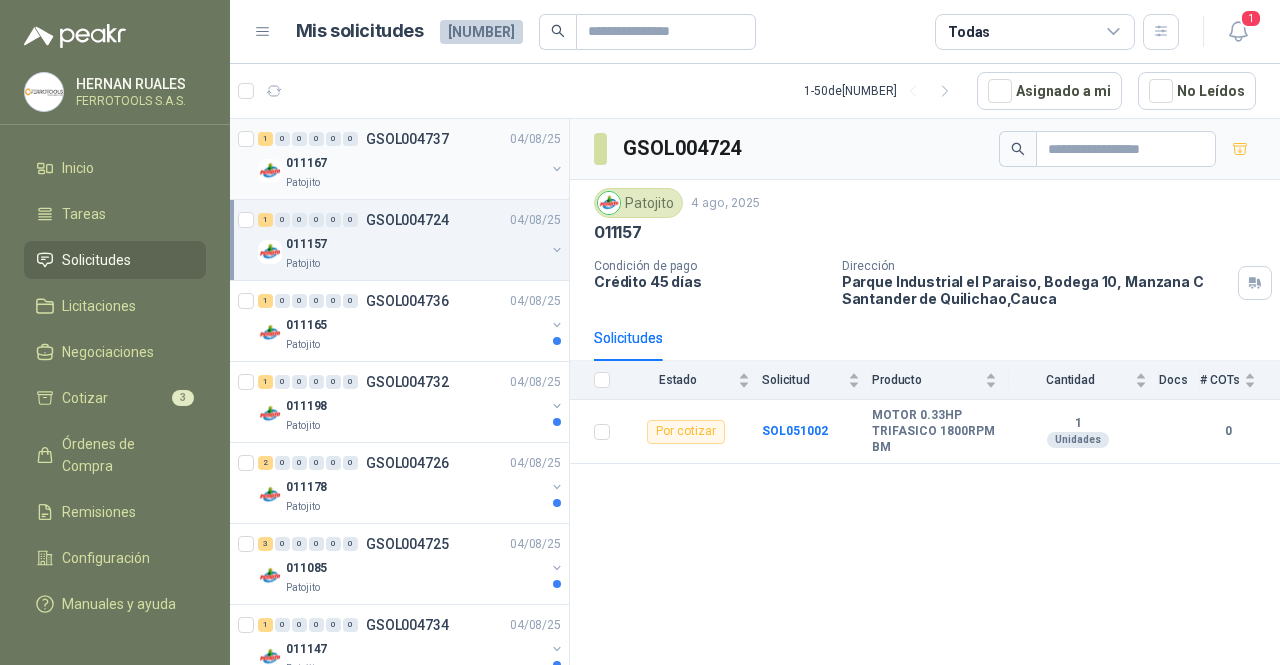 click on "011167" at bounding box center [415, 163] 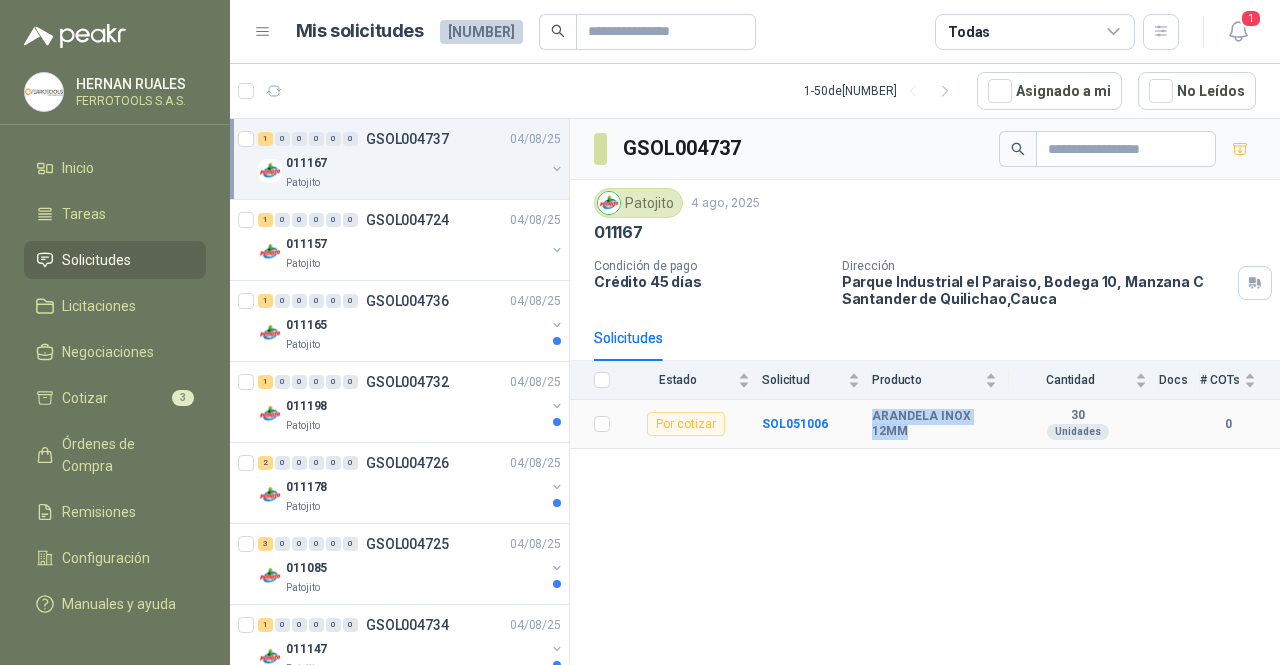 drag, startPoint x: 923, startPoint y: 436, endPoint x: 872, endPoint y: 420, distance: 53.450912 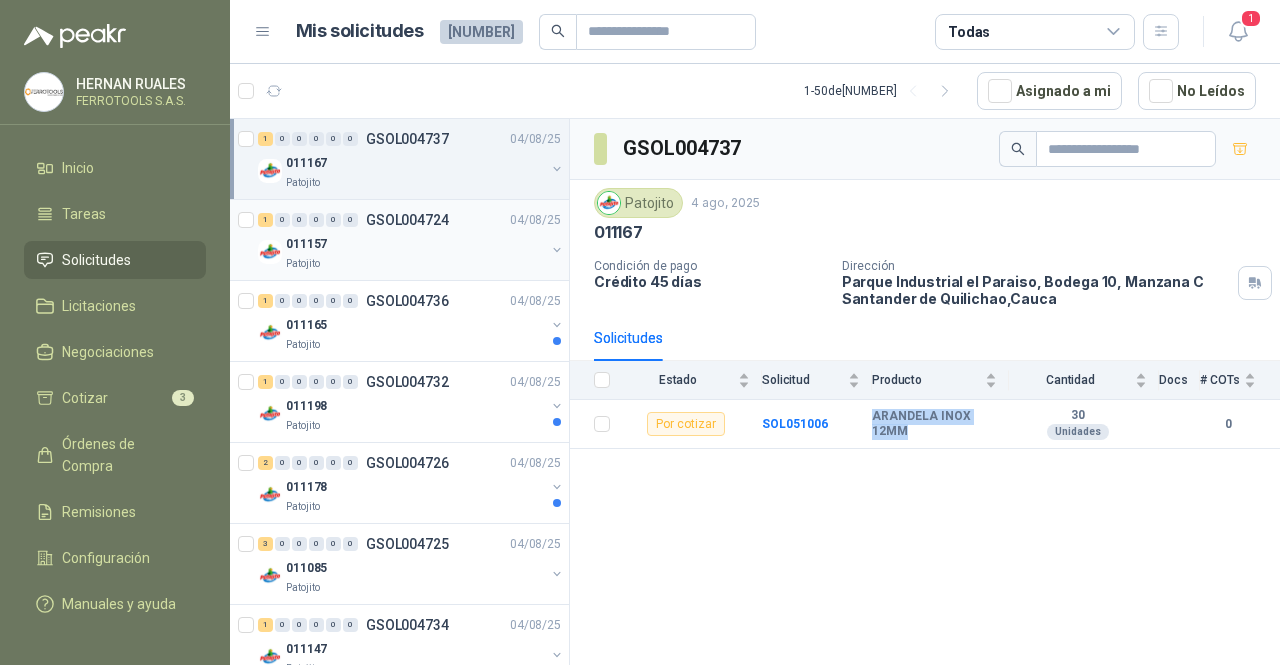 click on "011157" at bounding box center [415, 244] 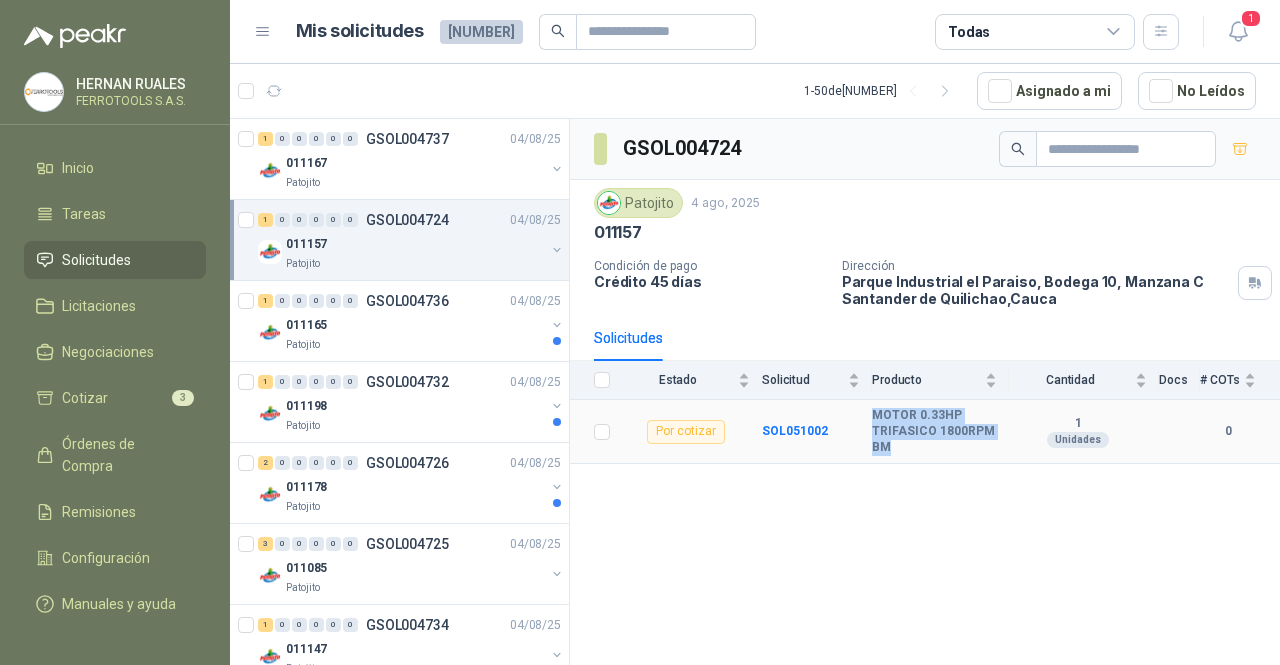 drag, startPoint x: 910, startPoint y: 448, endPoint x: 876, endPoint y: 423, distance: 42.201897 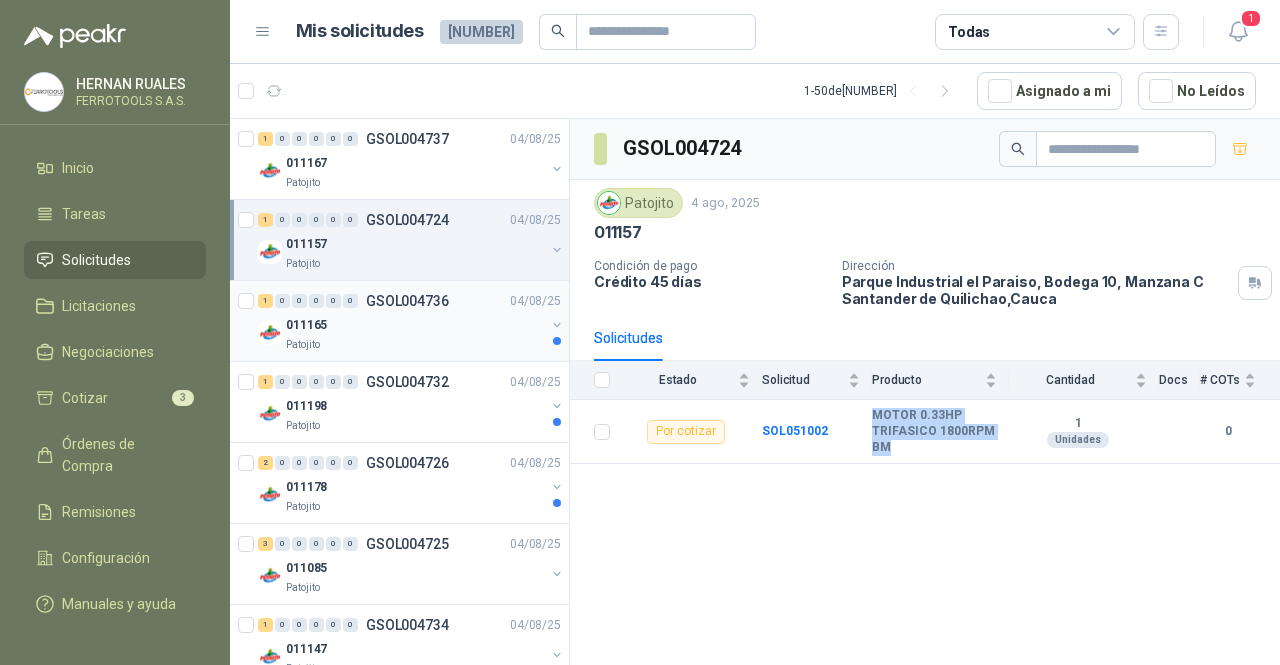 click on "011165" at bounding box center [415, 325] 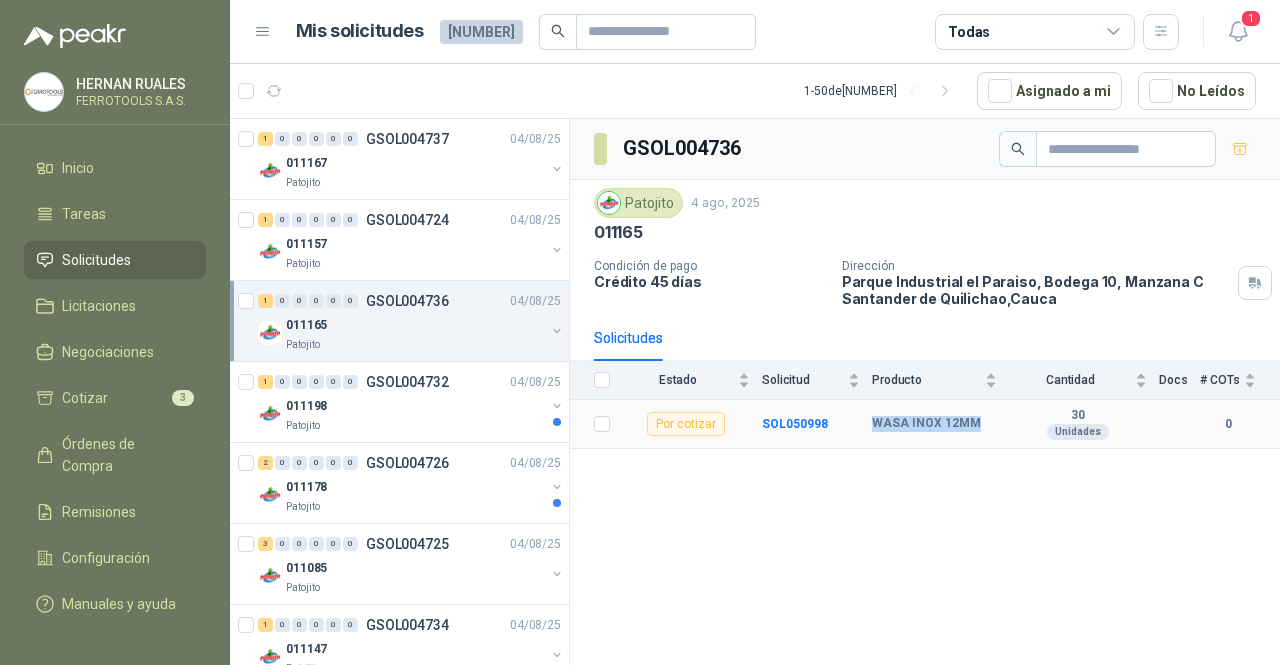 drag, startPoint x: 984, startPoint y: 424, endPoint x: 873, endPoint y: 421, distance: 111.040535 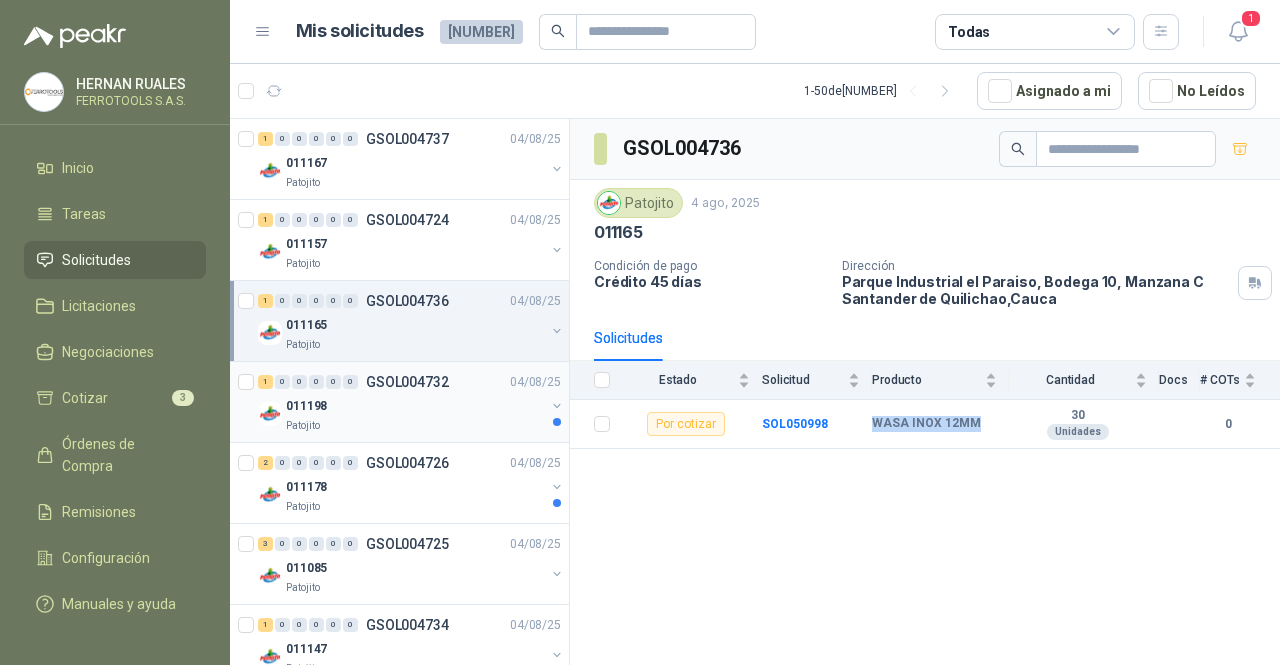 click on "011198" at bounding box center (415, 406) 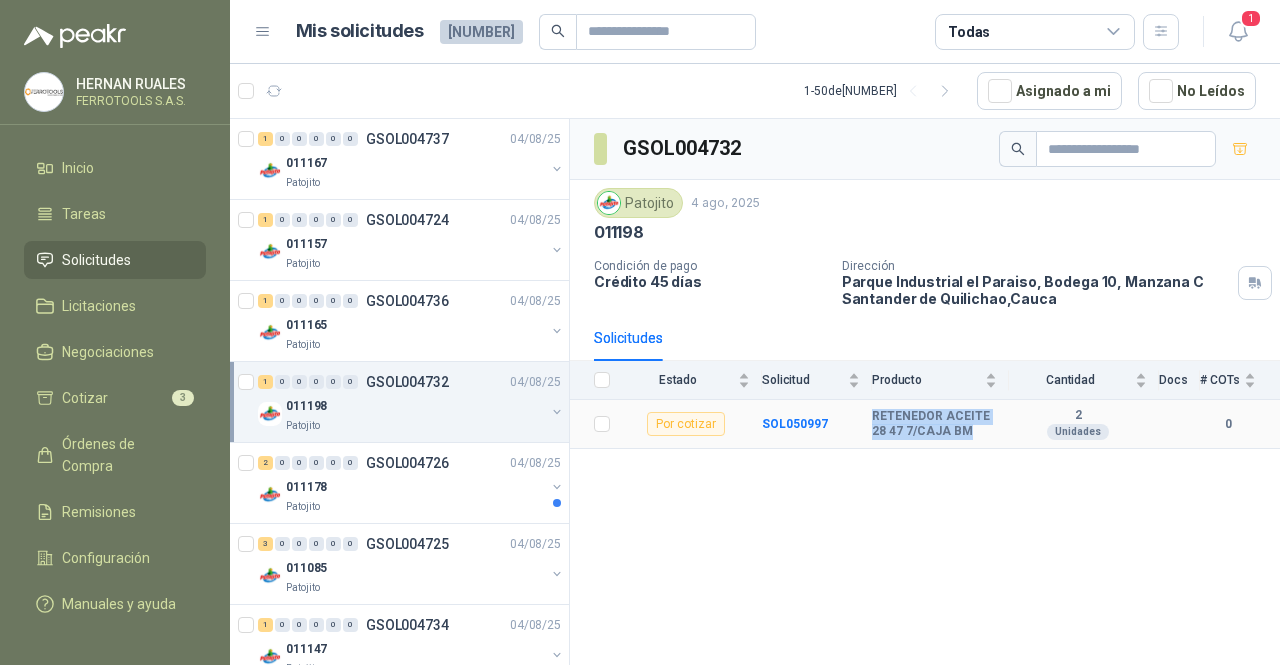 drag, startPoint x: 978, startPoint y: 434, endPoint x: 870, endPoint y: 420, distance: 108.903625 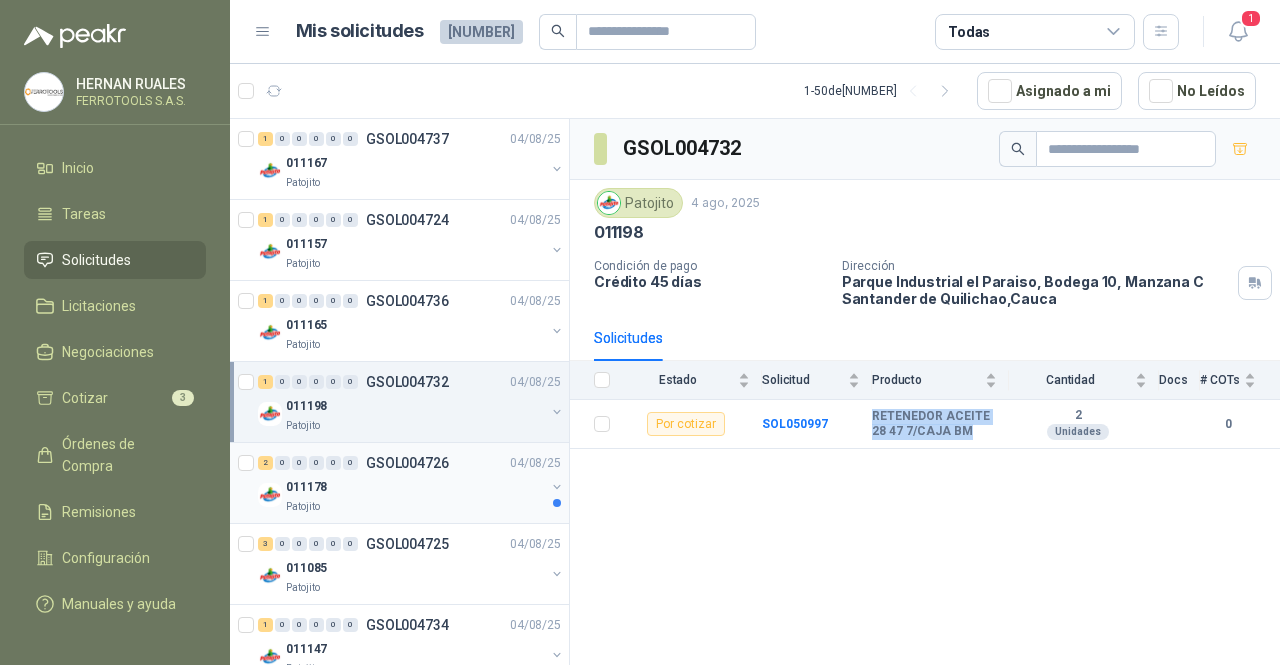 click on "011178" at bounding box center [415, 487] 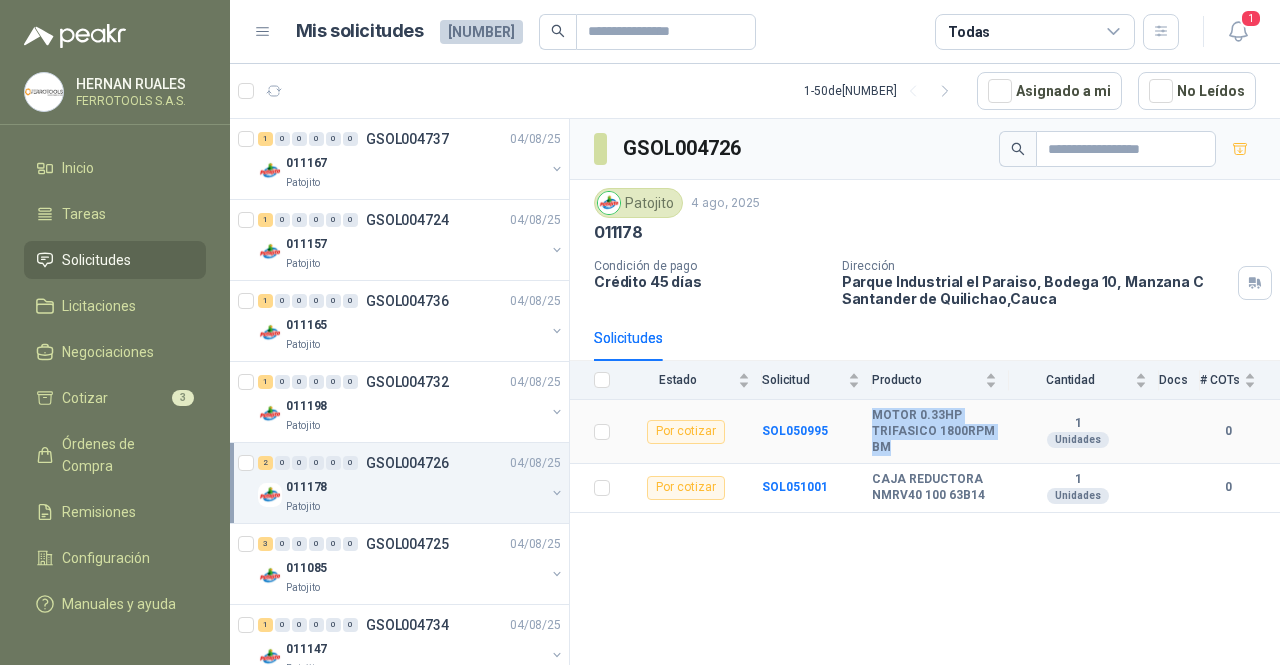 drag, startPoint x: 921, startPoint y: 453, endPoint x: 867, endPoint y: 426, distance: 60.373837 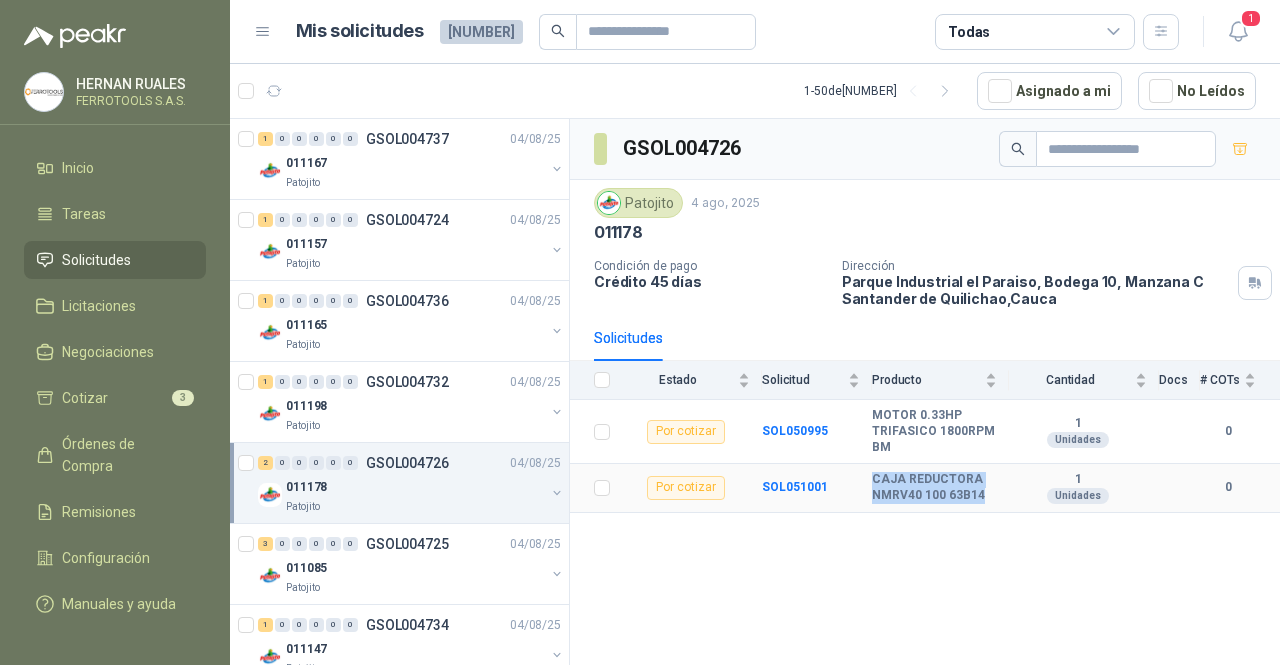 drag, startPoint x: 983, startPoint y: 497, endPoint x: 875, endPoint y: 483, distance: 108.903625 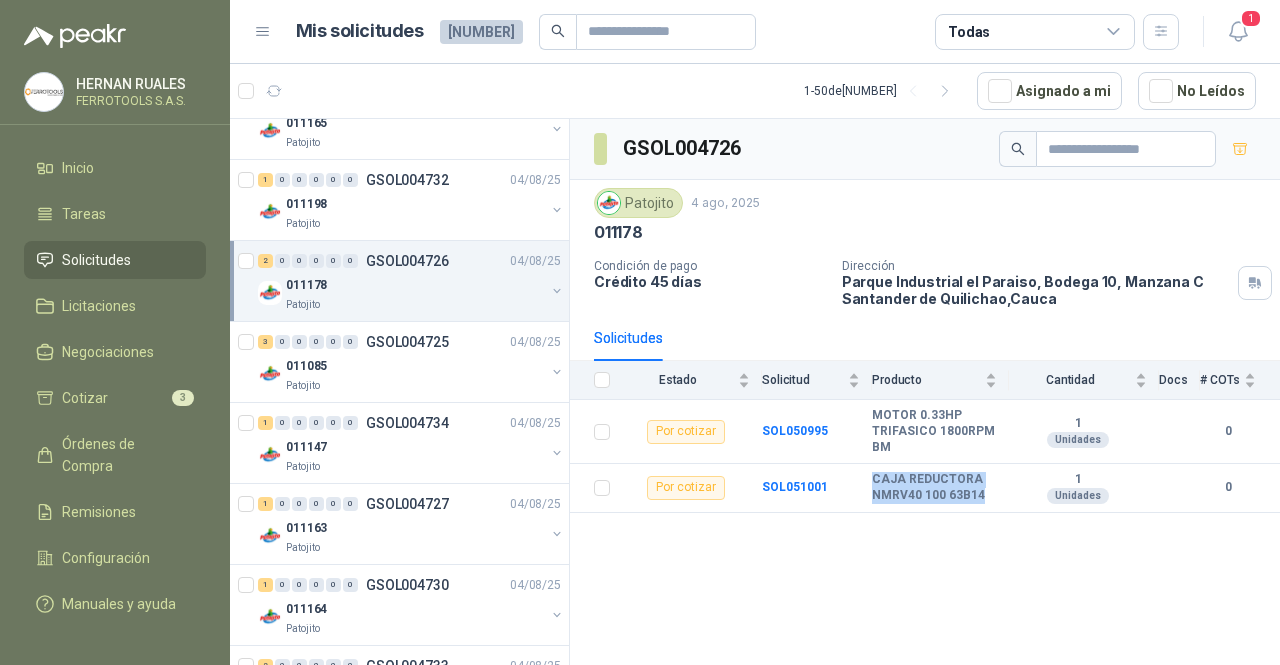 scroll, scrollTop: 300, scrollLeft: 0, axis: vertical 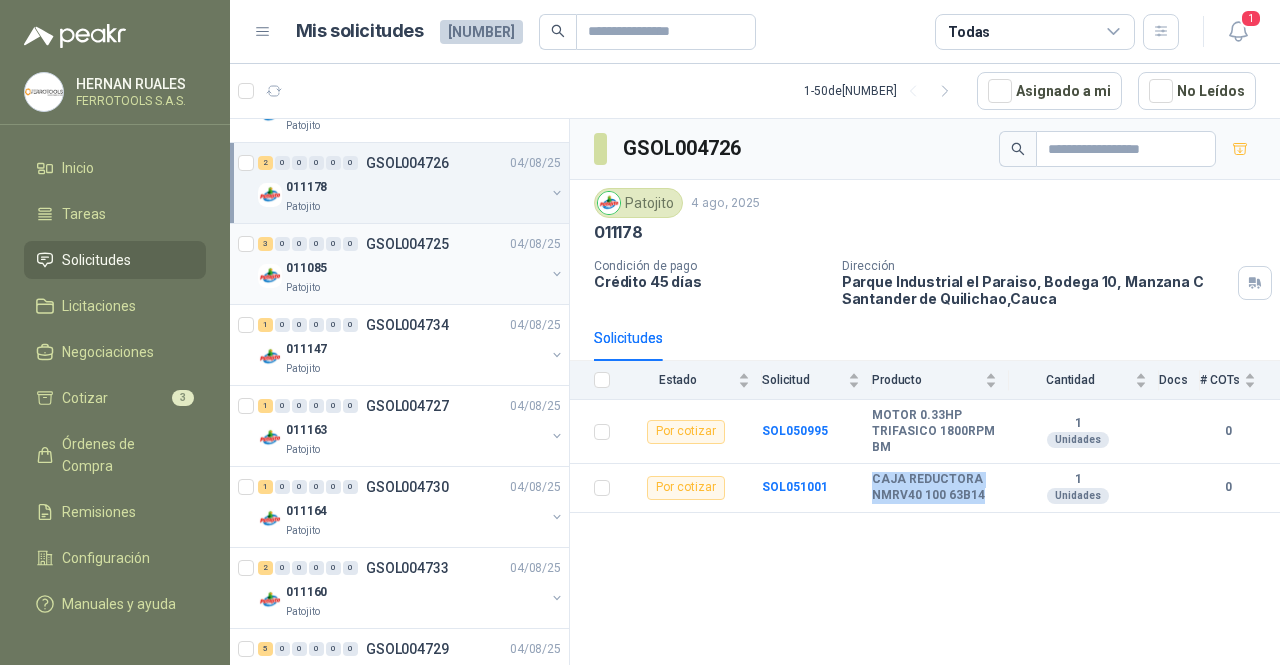 click on "011085" at bounding box center (415, 268) 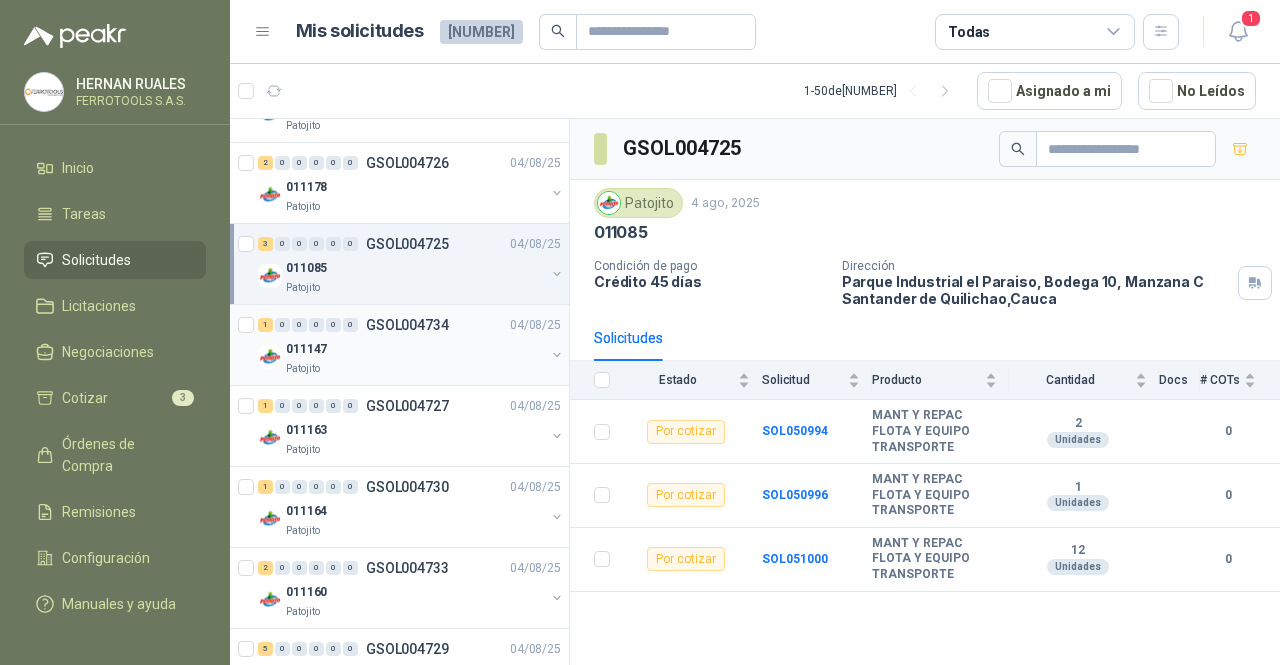 click on "011147" at bounding box center (415, 349) 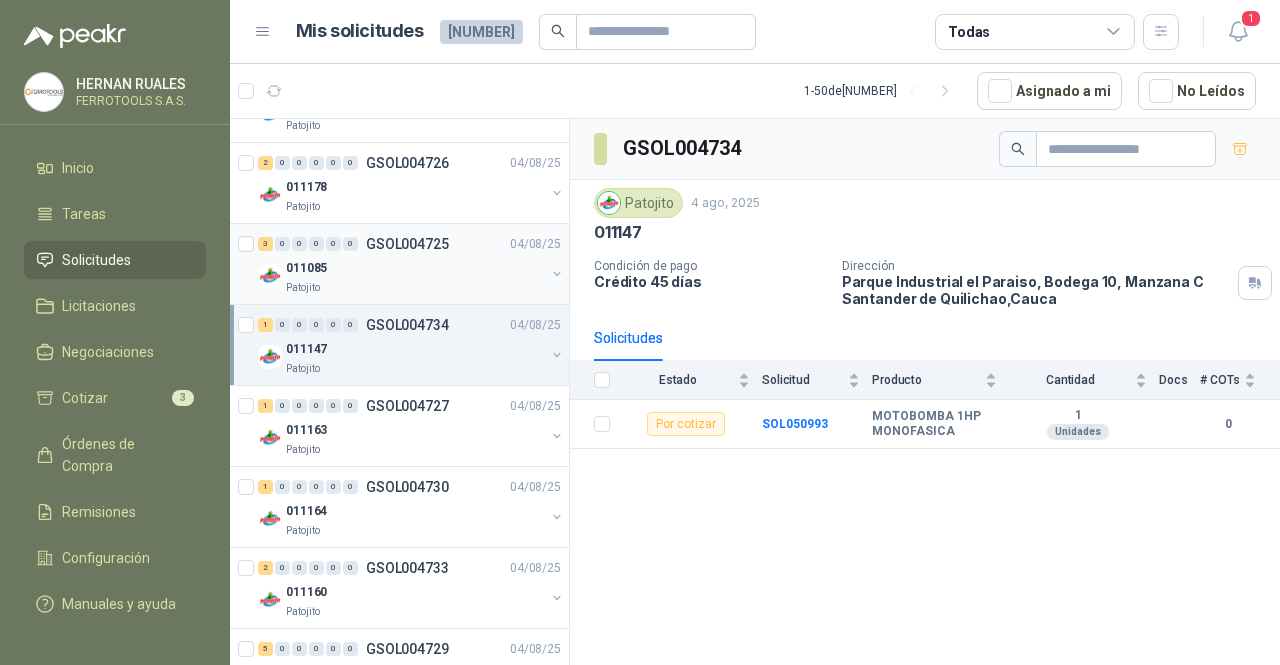 click on "011085" at bounding box center [415, 268] 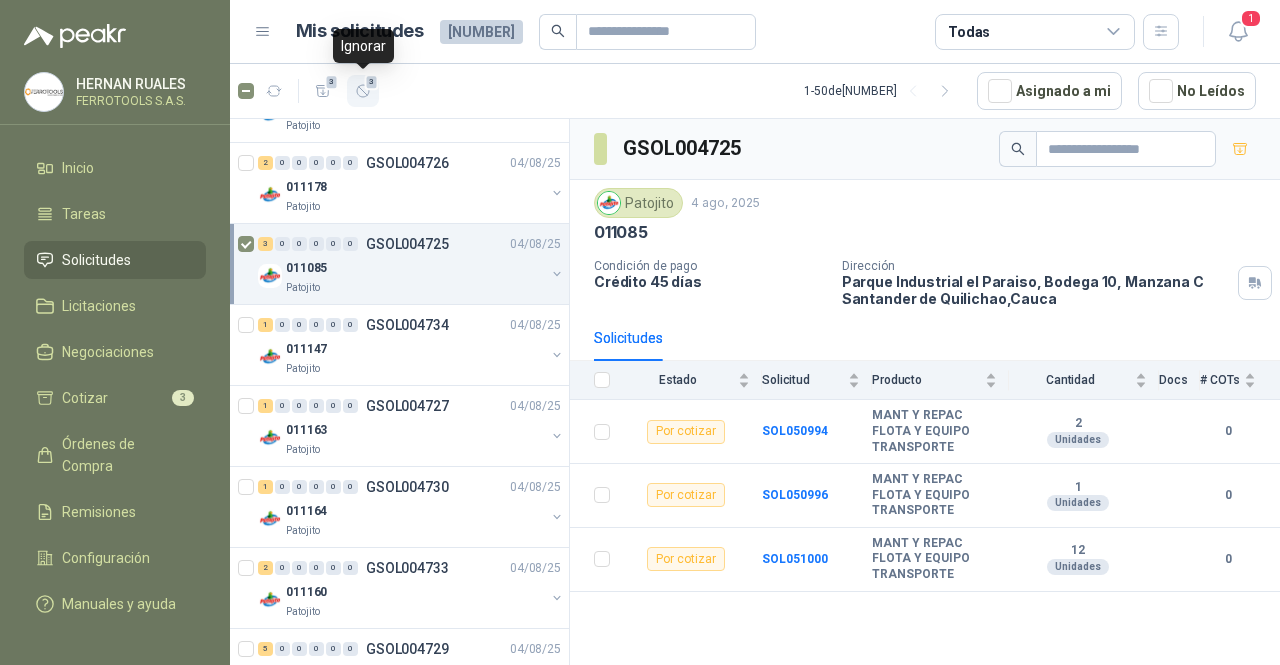 click 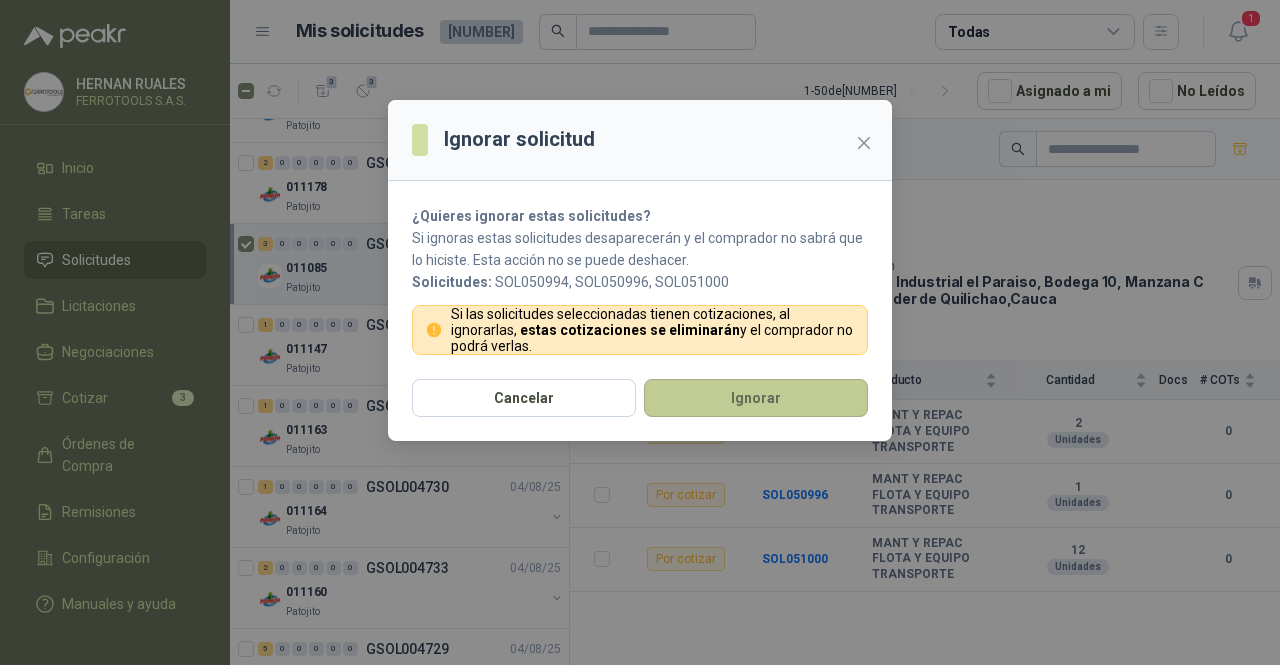 click on "Ignorar" at bounding box center [756, 398] 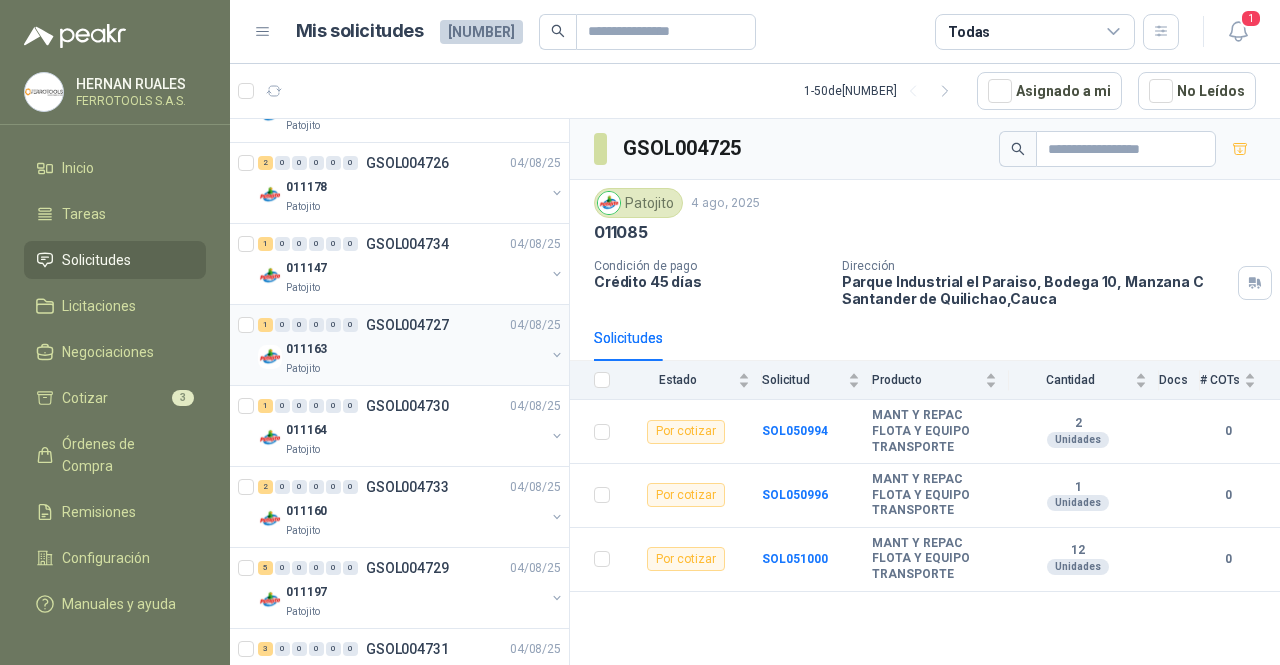 click on "1   0   0   0   0   0   GSOL004727 04/08/25" at bounding box center [411, 325] 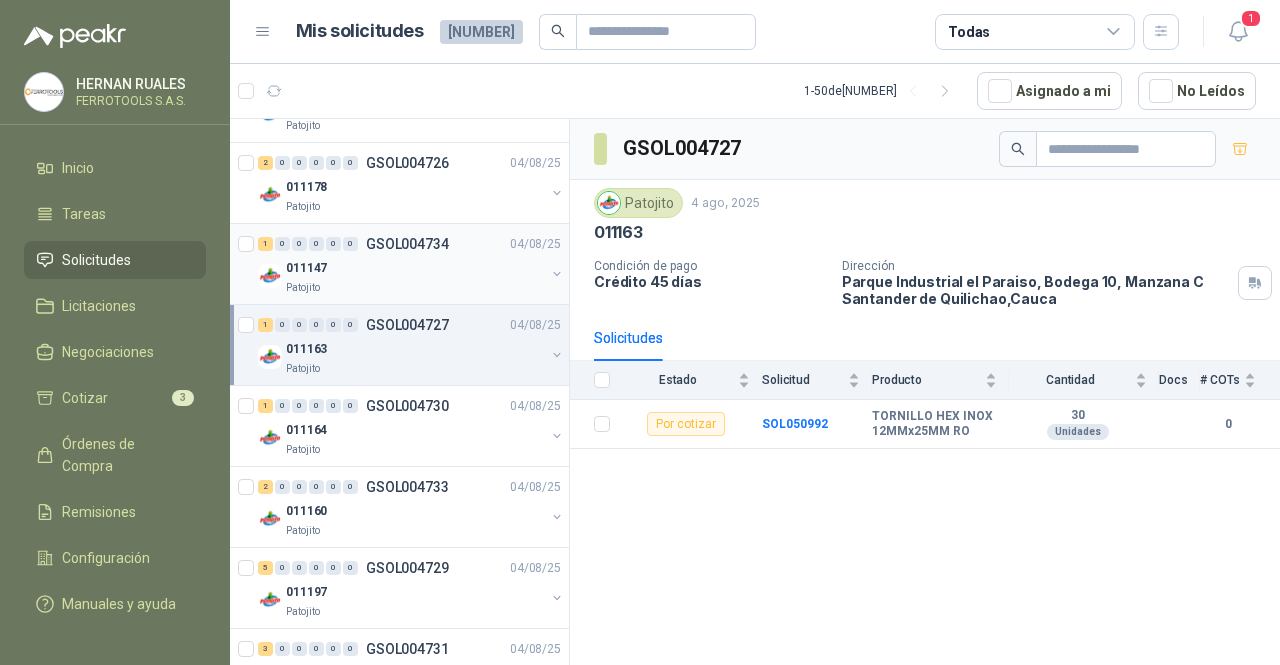 click on "Patojito" at bounding box center [415, 288] 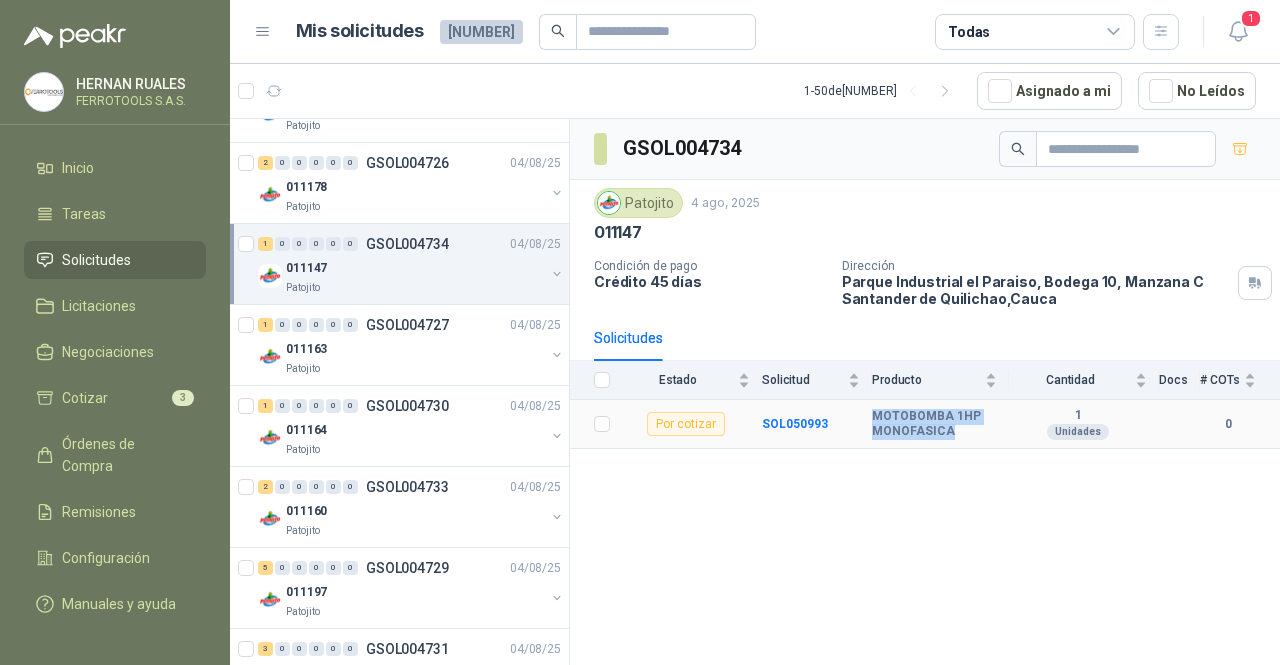 drag, startPoint x: 978, startPoint y: 435, endPoint x: 866, endPoint y: 422, distance: 112.75194 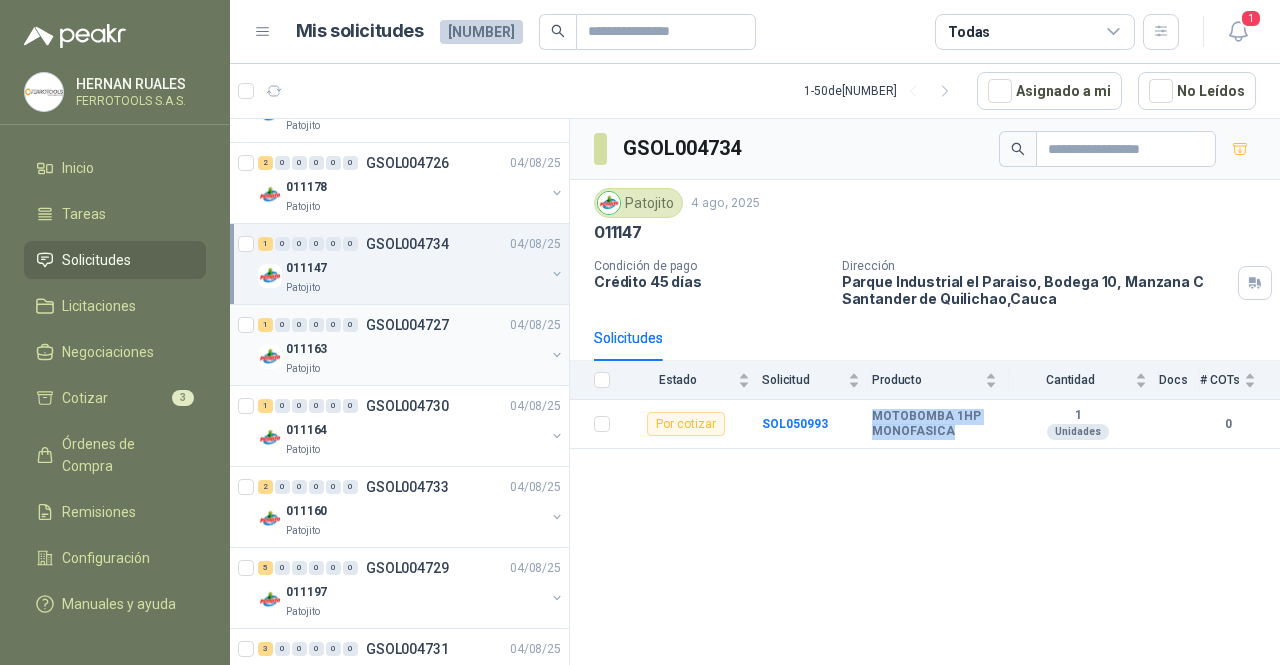 click on "011163" at bounding box center [415, 349] 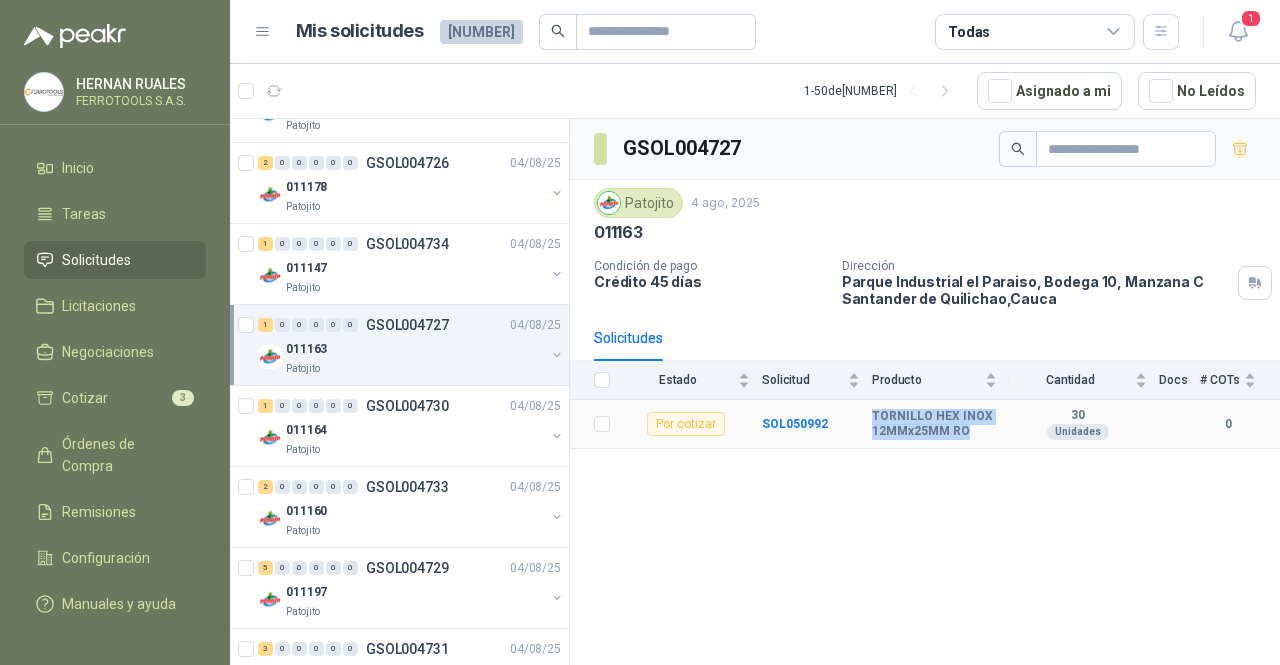 drag, startPoint x: 977, startPoint y: 434, endPoint x: 871, endPoint y: 422, distance: 106.677086 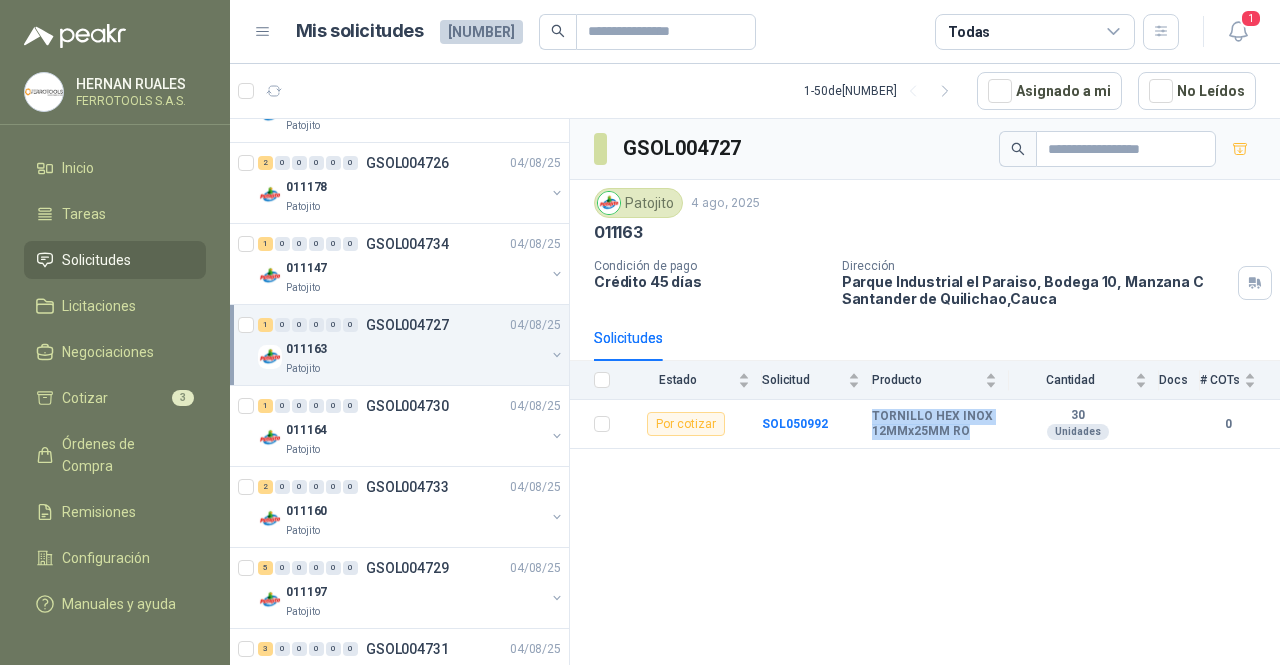 copy on "TORNILLO HEX INOX 12MMx25MM RO" 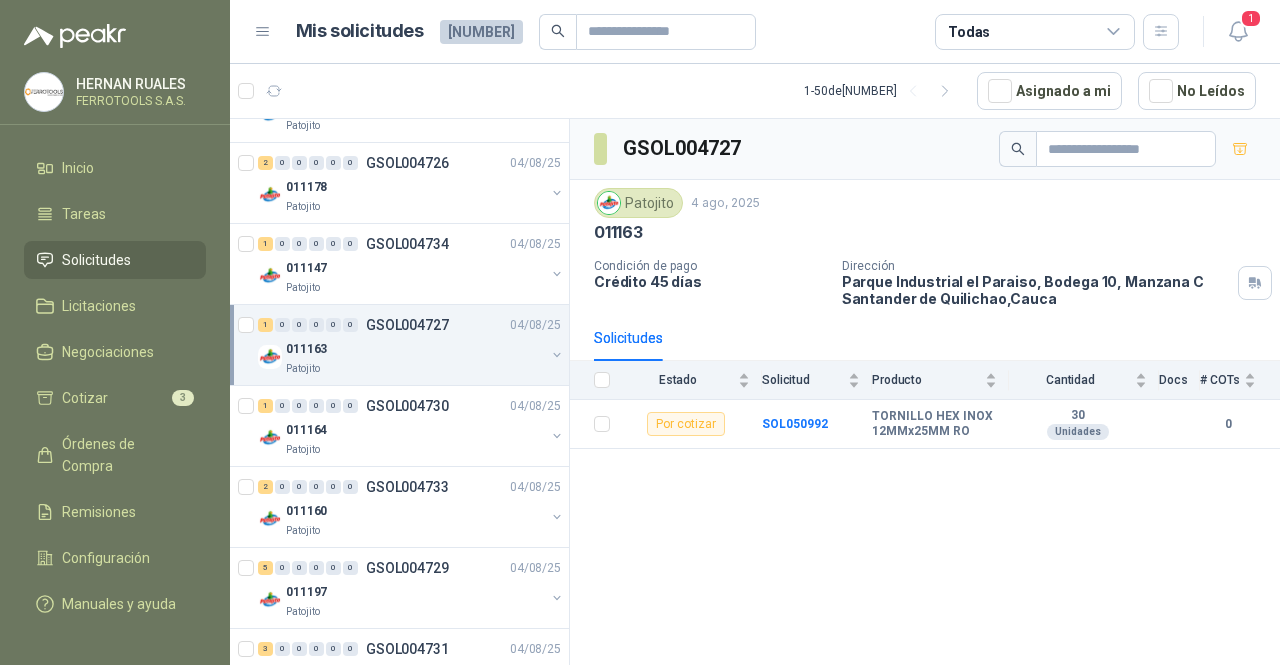 click on "Inicio   Tareas   Solicitudes   Licitaciones   Negociaciones   Cotizar 3   Órdenes de Compra   Remisiones   Configuración   Manuales y ayuda" at bounding box center (115, 390) 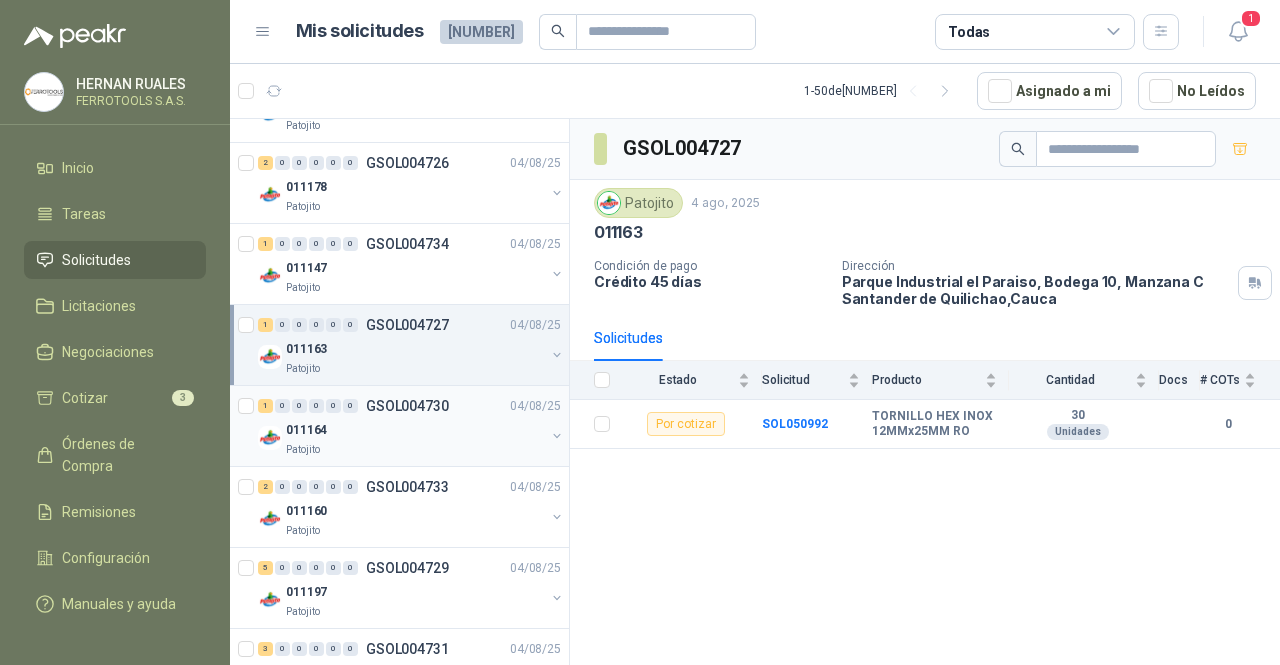 click on "011164" at bounding box center [415, 430] 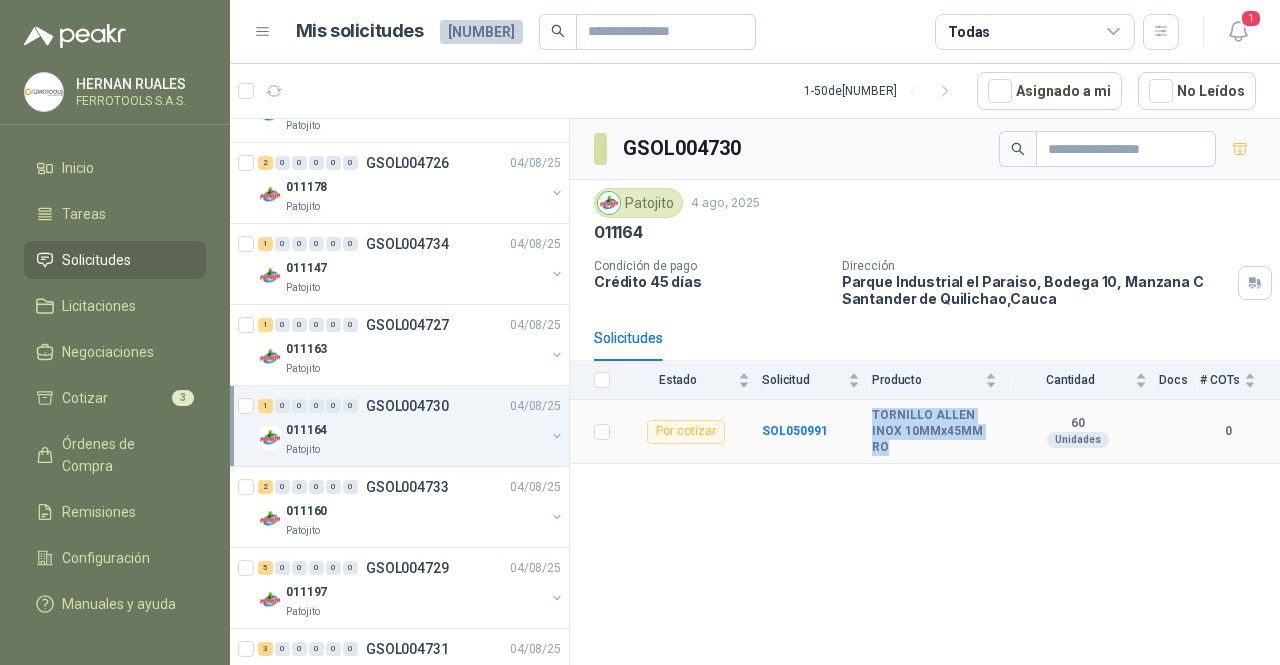 drag, startPoint x: 994, startPoint y: 436, endPoint x: 857, endPoint y: 426, distance: 137.36447 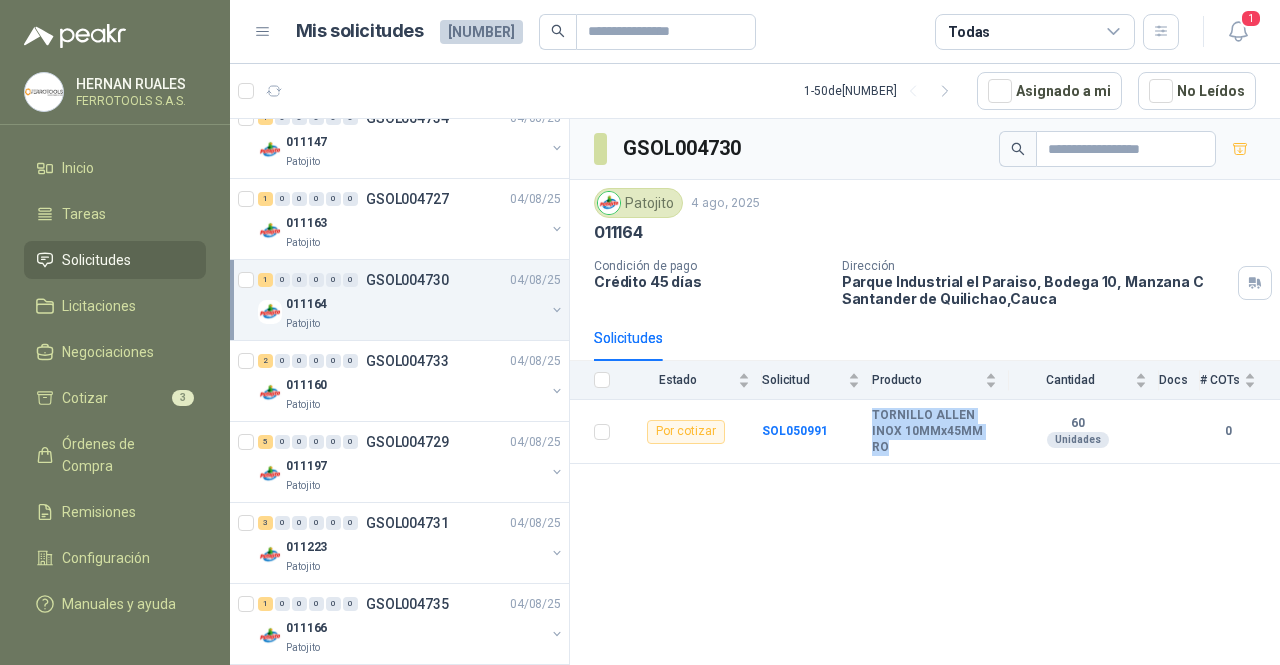 scroll, scrollTop: 500, scrollLeft: 0, axis: vertical 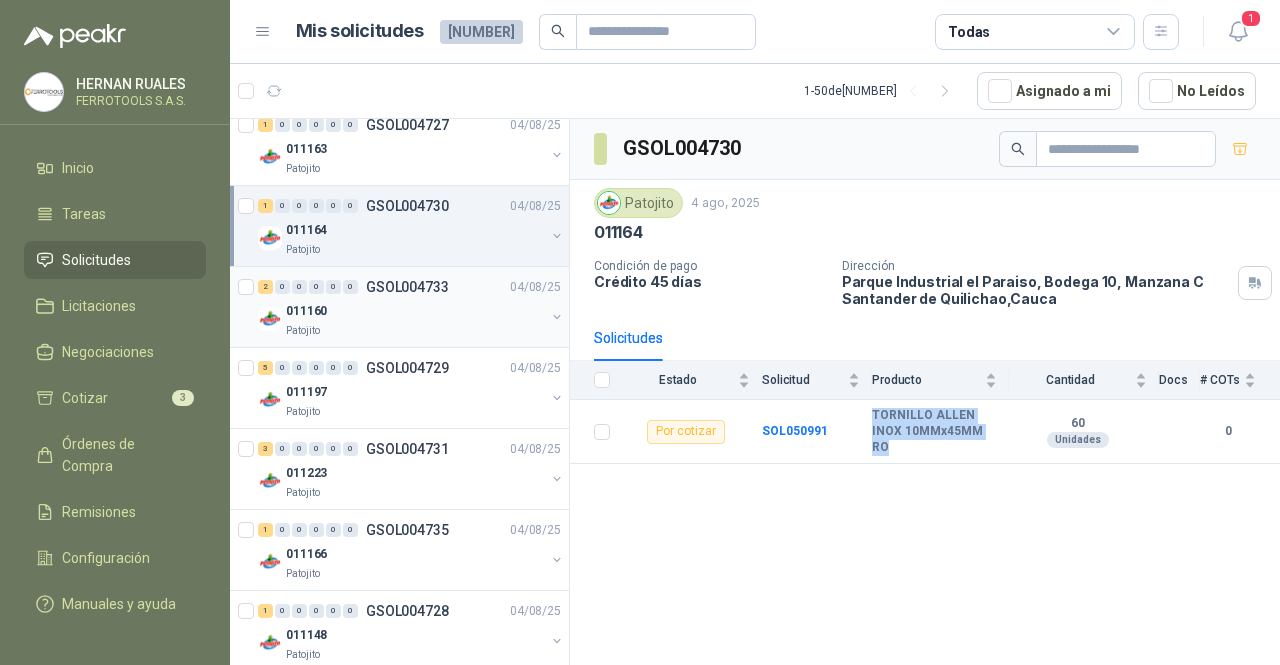 click on "011160" at bounding box center (415, 311) 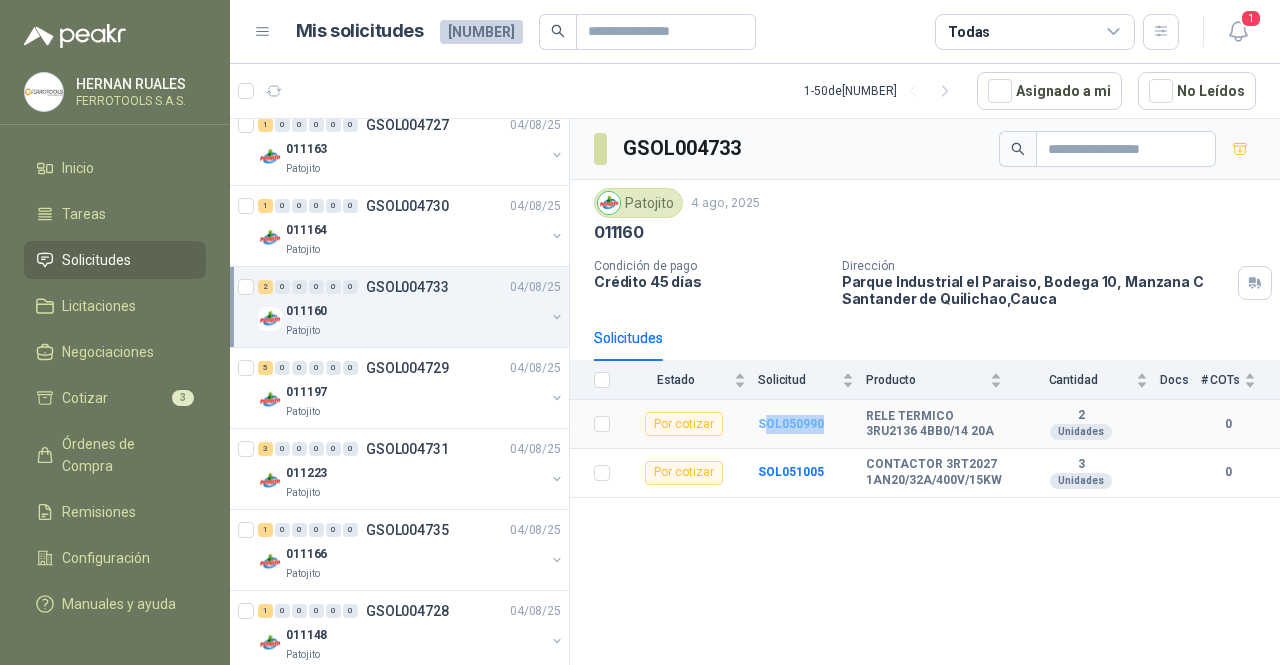 drag, startPoint x: 827, startPoint y: 422, endPoint x: 766, endPoint y: 422, distance: 61 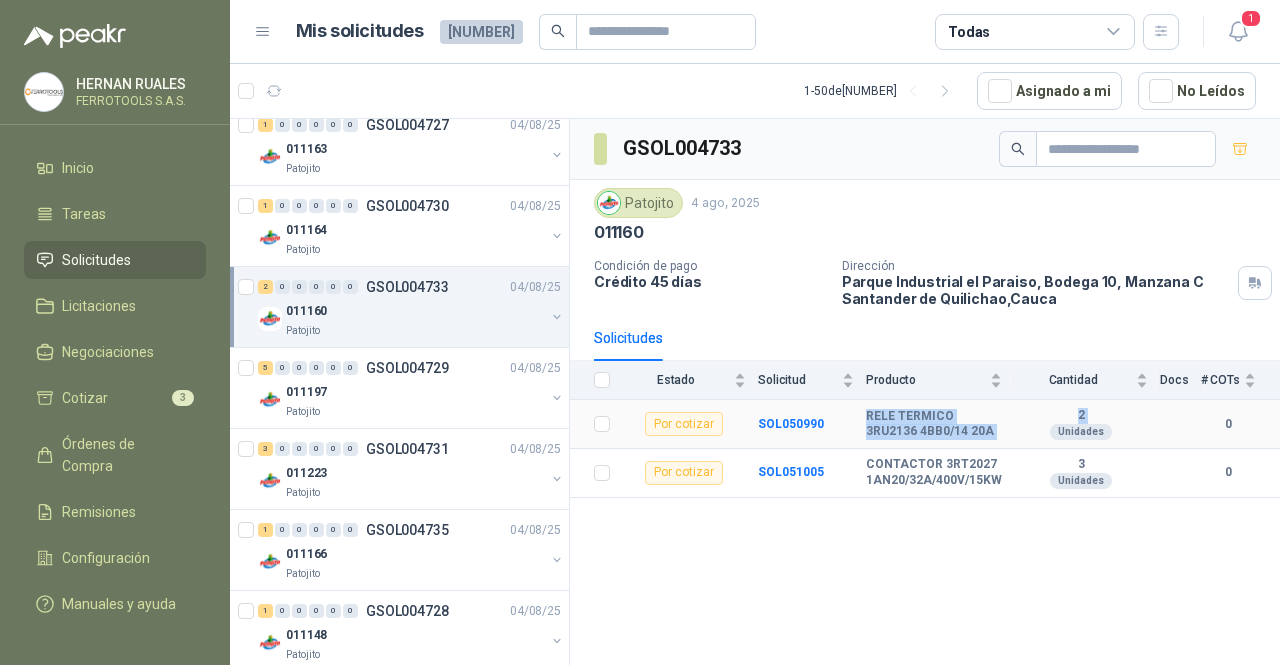 drag, startPoint x: 1013, startPoint y: 431, endPoint x: 870, endPoint y: 416, distance: 143.78456 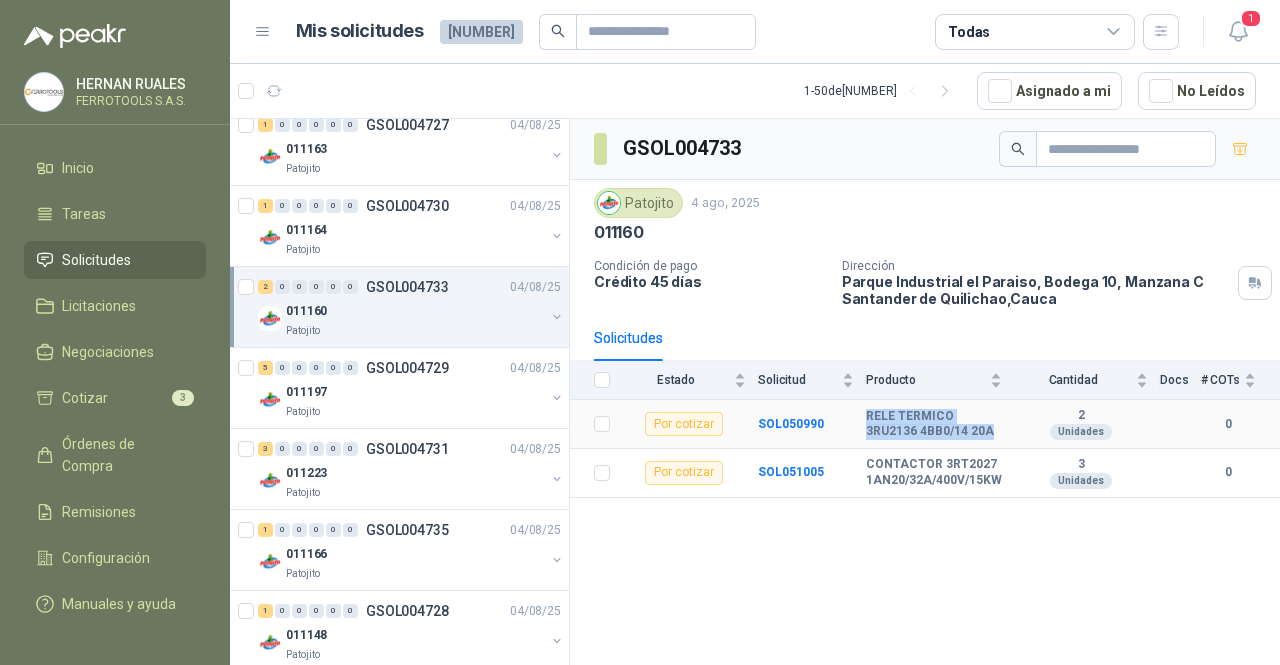 drag, startPoint x: 997, startPoint y: 428, endPoint x: 867, endPoint y: 415, distance: 130.64838 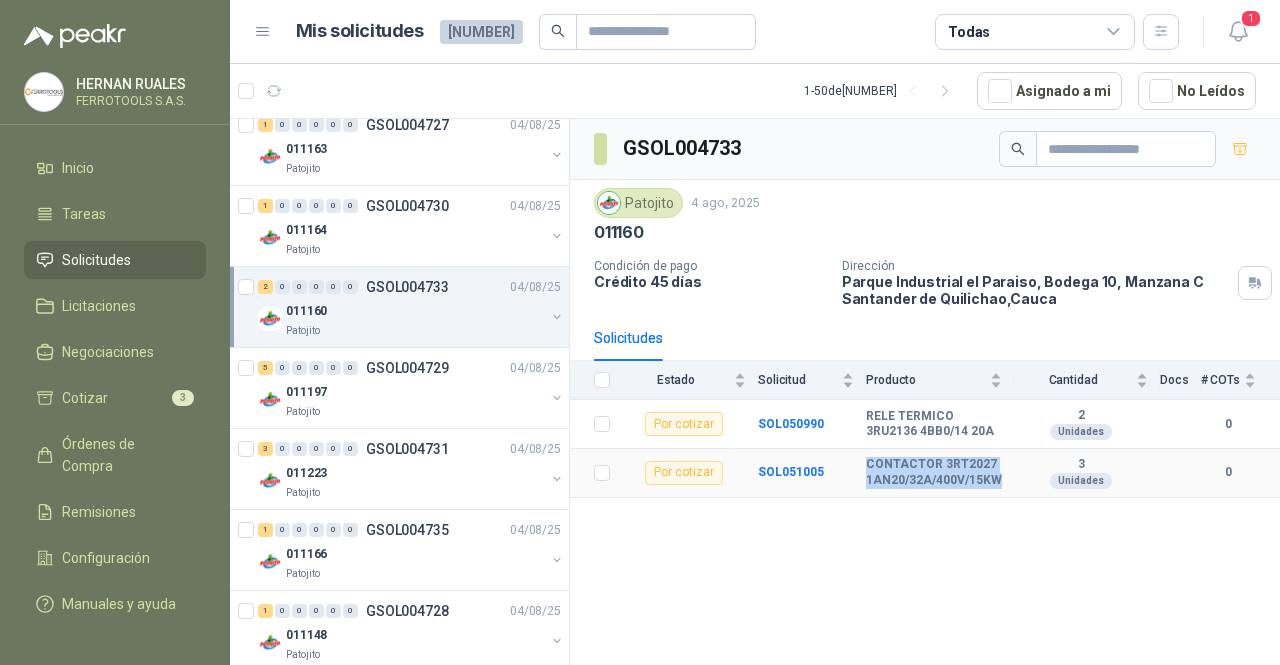drag, startPoint x: 1003, startPoint y: 481, endPoint x: 868, endPoint y: 468, distance: 135.62448 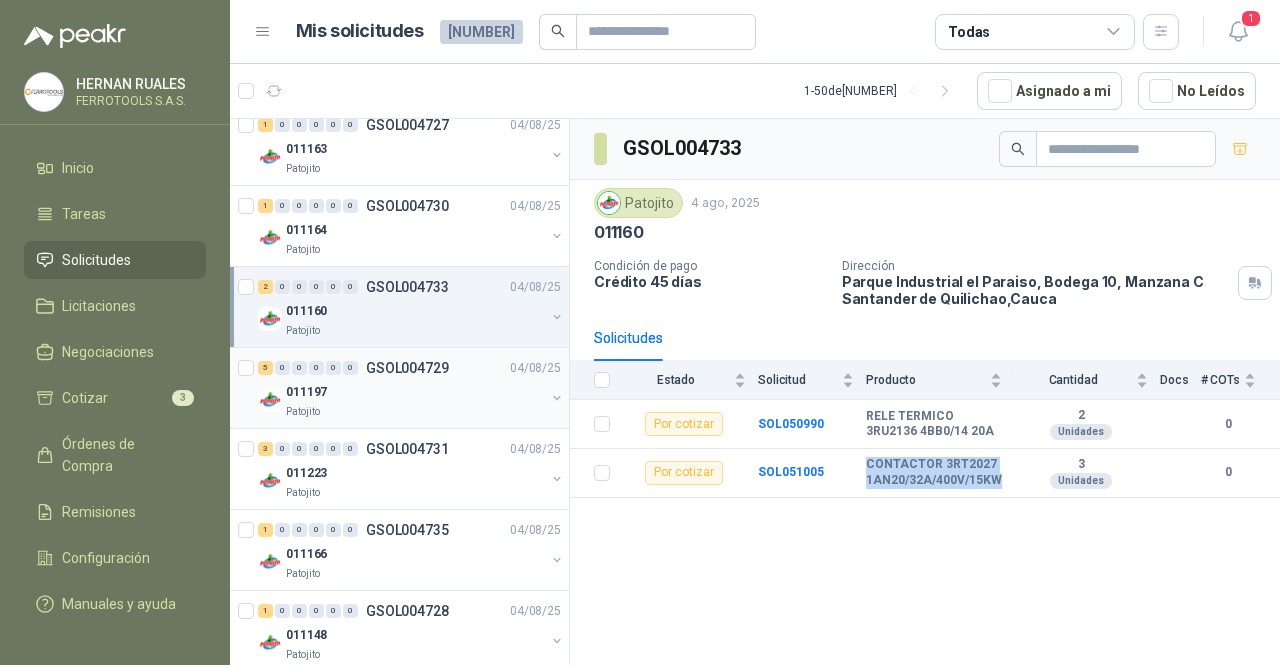click on "011197" at bounding box center (415, 392) 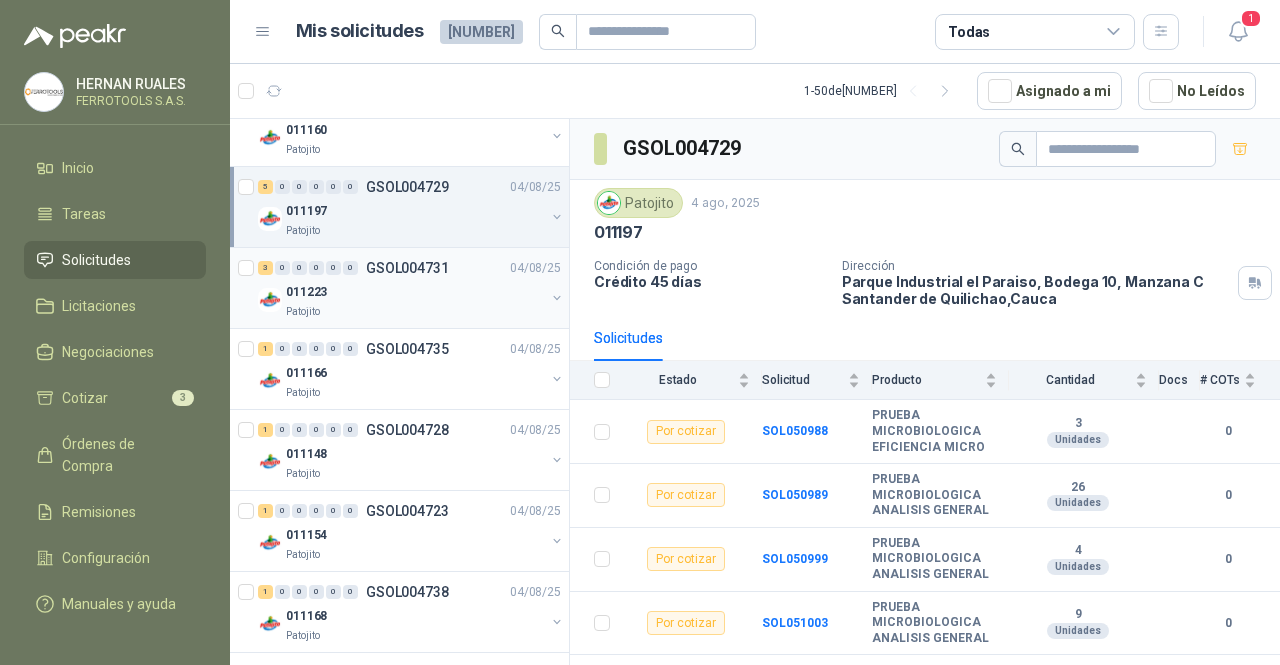 scroll, scrollTop: 700, scrollLeft: 0, axis: vertical 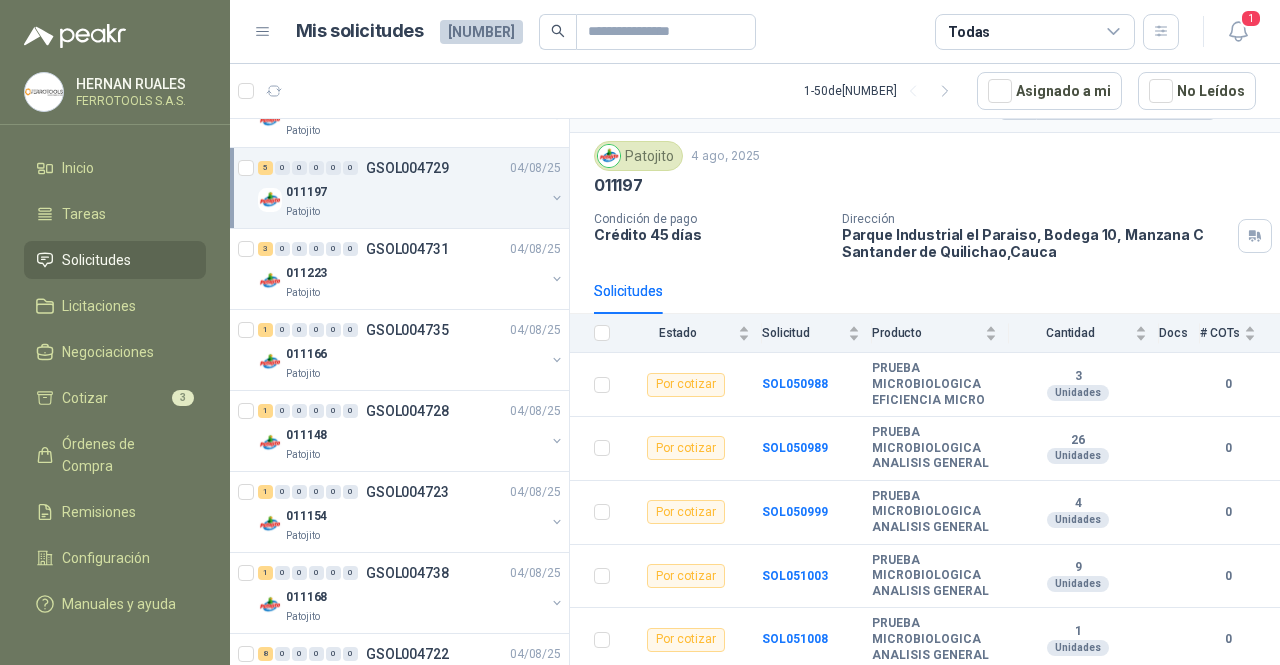 click at bounding box center (248, 188) 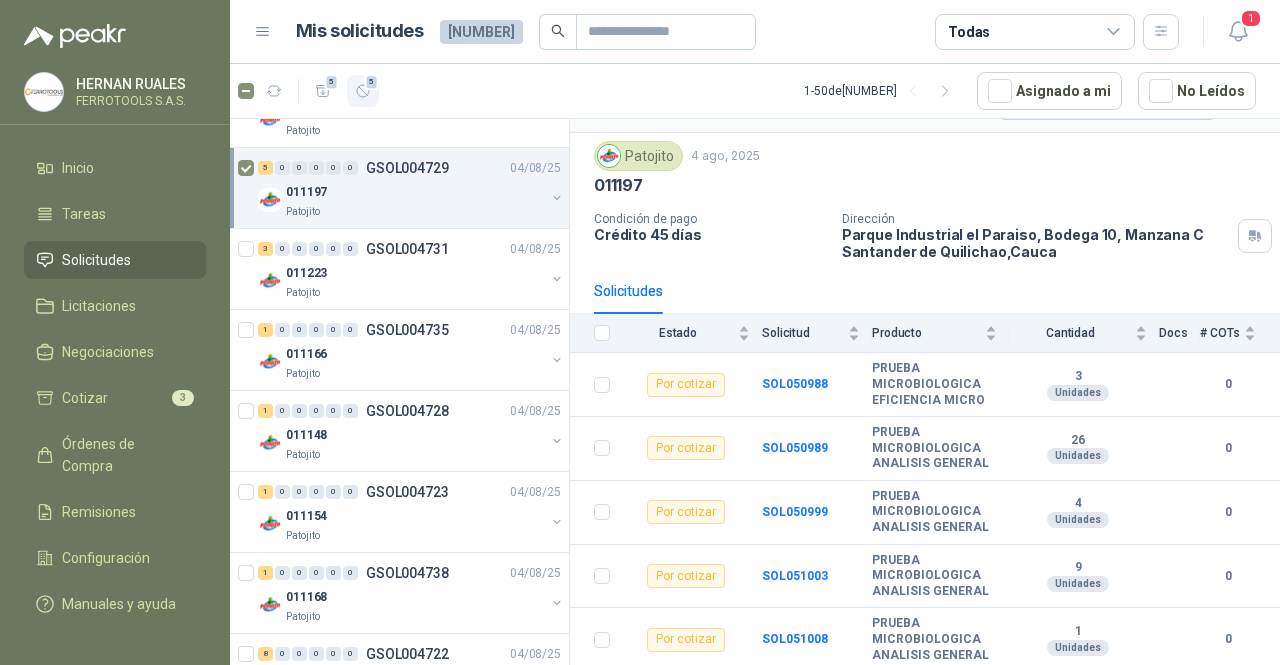 click on "5" at bounding box center [372, 82] 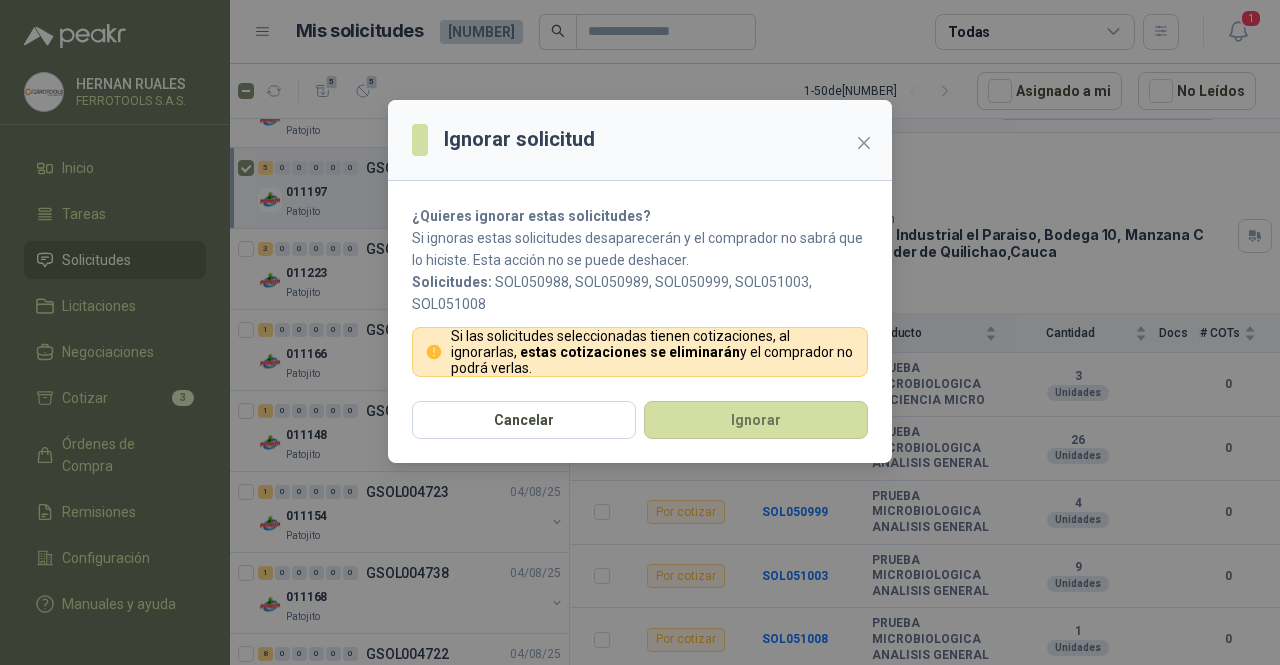 click on "¿Quieres ignorar estas solicitudes? Si ignoras estas solicitudes desaparecerán y el comprador no sabrá que lo hiciste. Esta acción no se puede deshacer. Solicitudes:   SOL050988, SOL050989, SOL050999, SOL051003, SOL051008 Si las solicitudes seleccionadas tienen cotizaciones, al ignorarlas,   estas cotizaciones se eliminarán  y el comprador no podrá verlas." at bounding box center [640, 291] 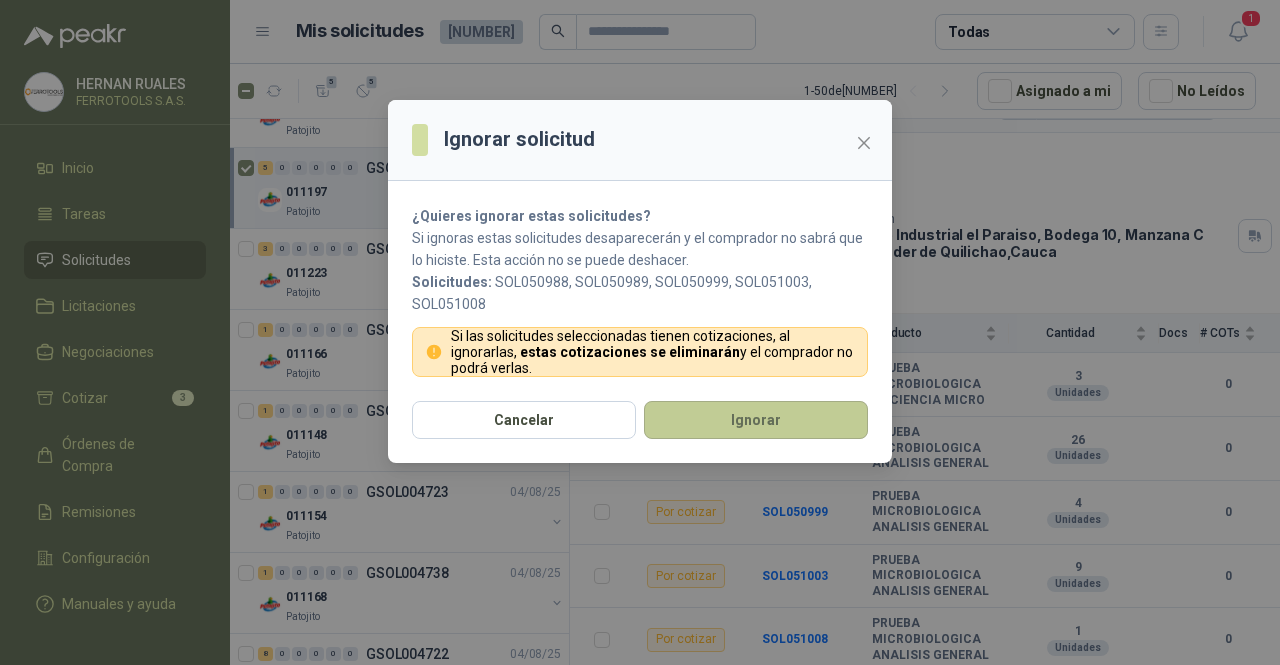 click on "Ignorar" at bounding box center (756, 420) 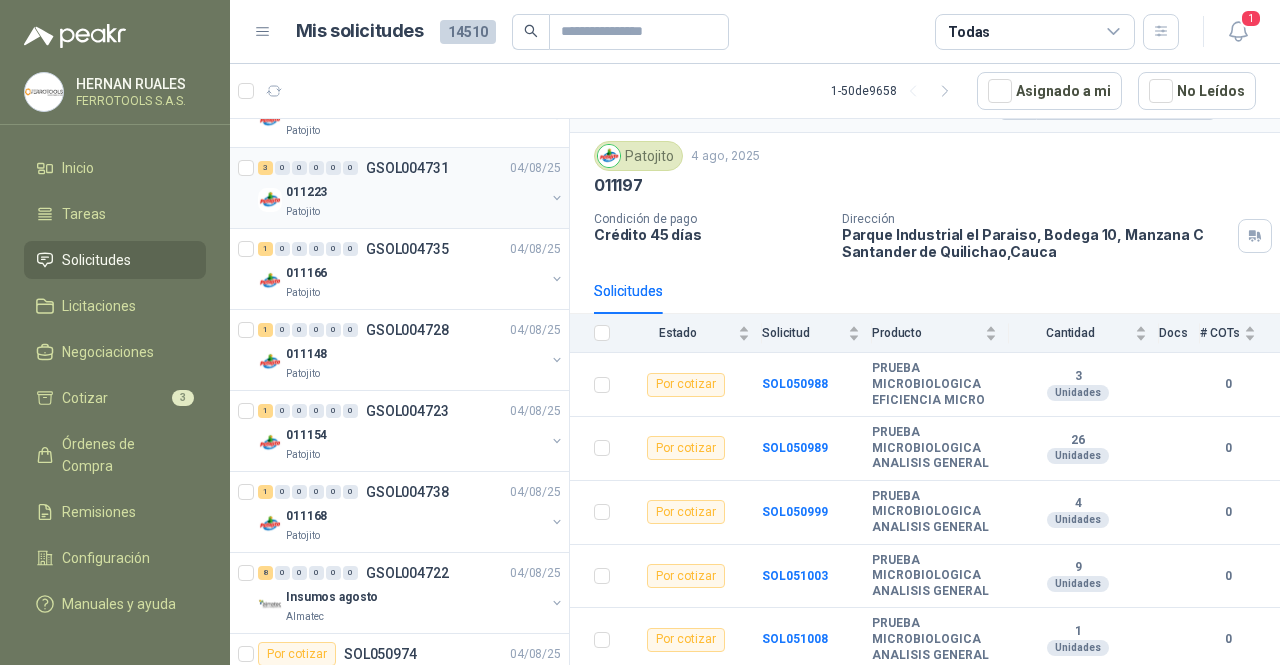 click on "011223" at bounding box center (415, 192) 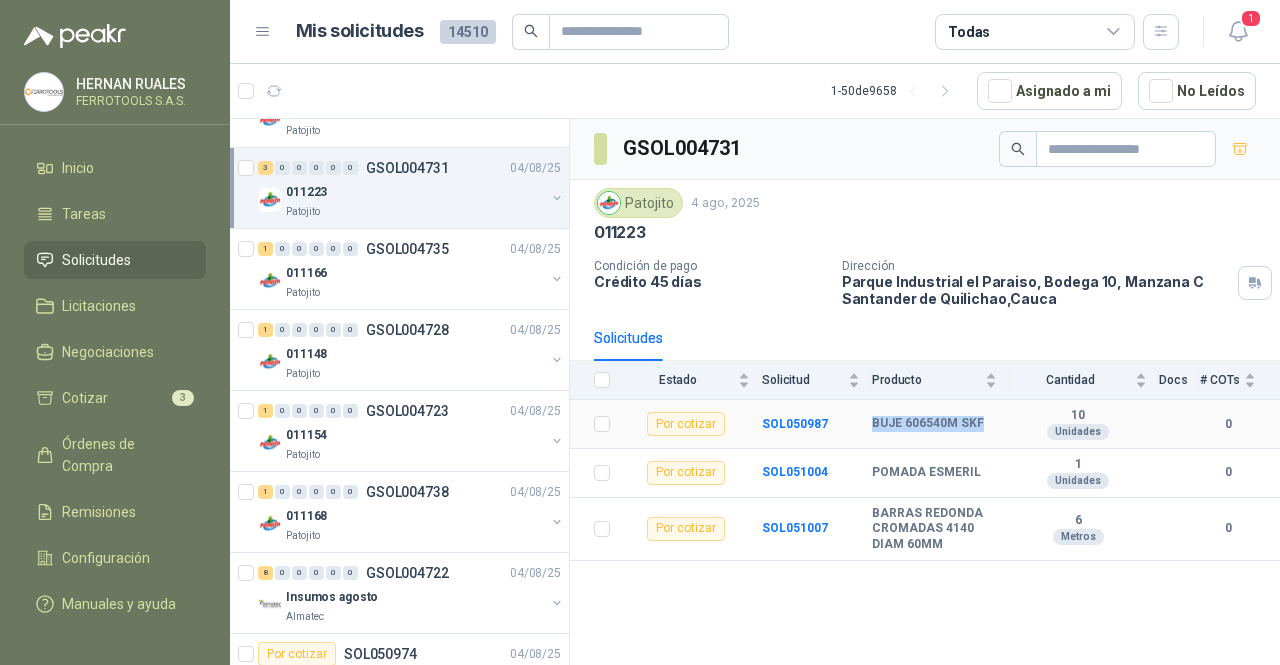 drag, startPoint x: 980, startPoint y: 425, endPoint x: 872, endPoint y: 434, distance: 108.37435 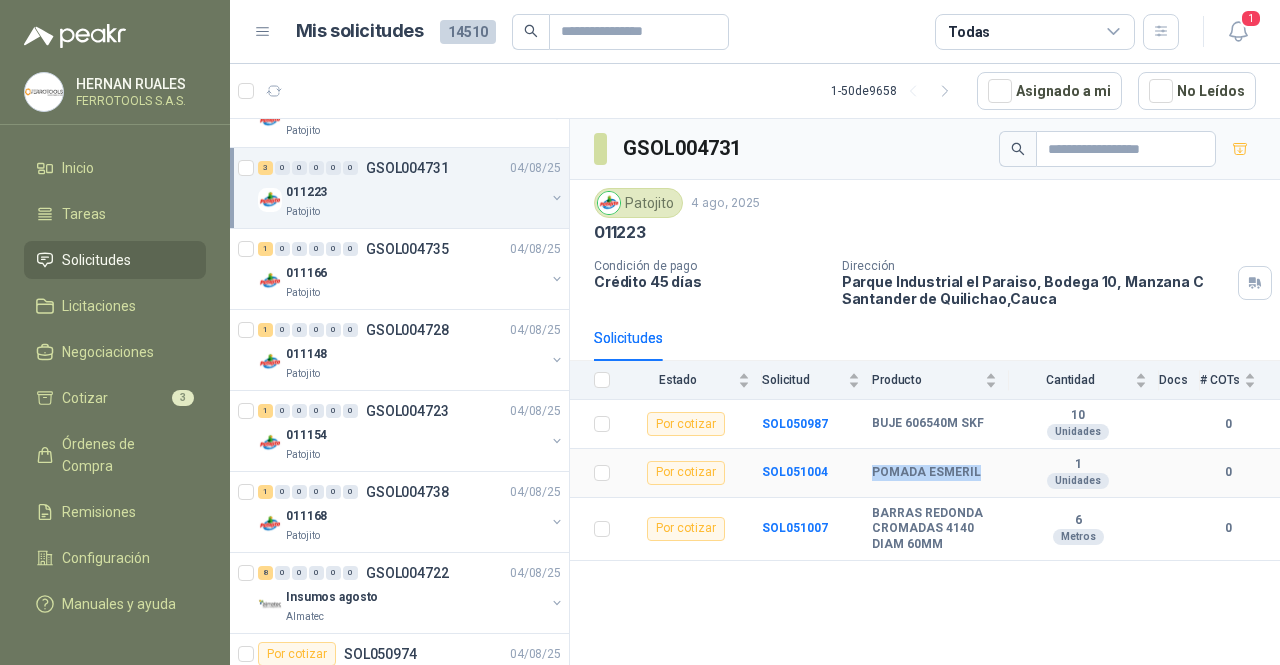 drag, startPoint x: 991, startPoint y: 479, endPoint x: 873, endPoint y: 475, distance: 118.06778 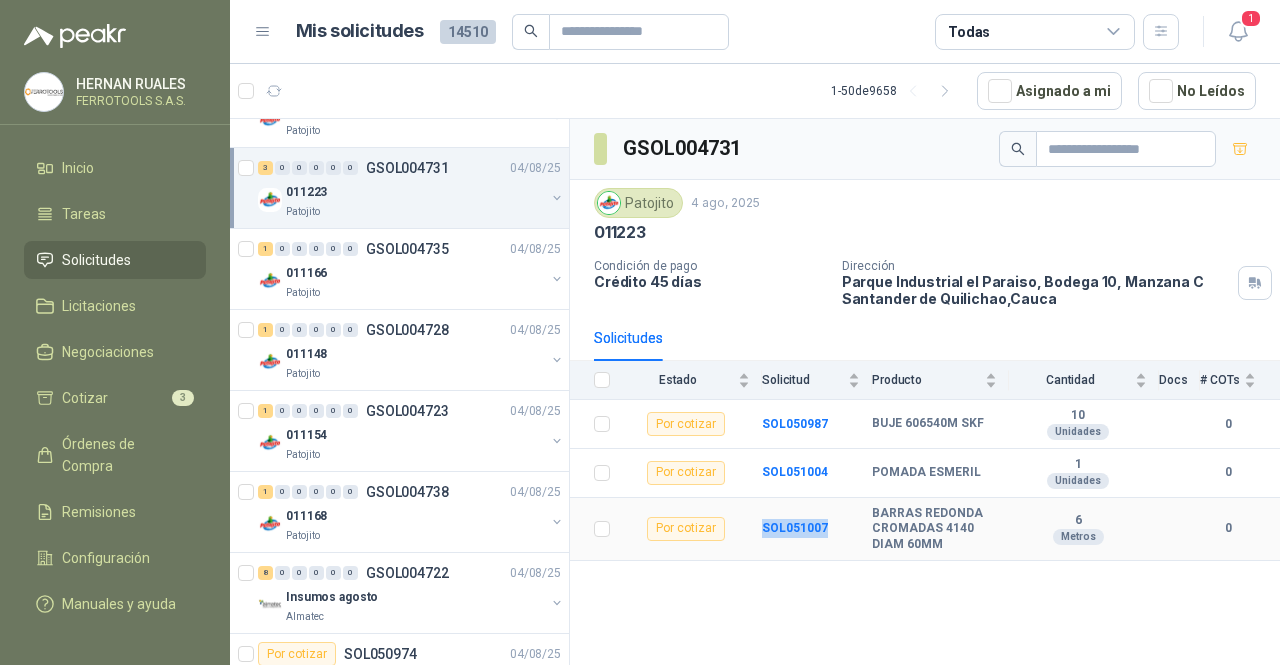 drag, startPoint x: 826, startPoint y: 532, endPoint x: 760, endPoint y: 534, distance: 66.0303 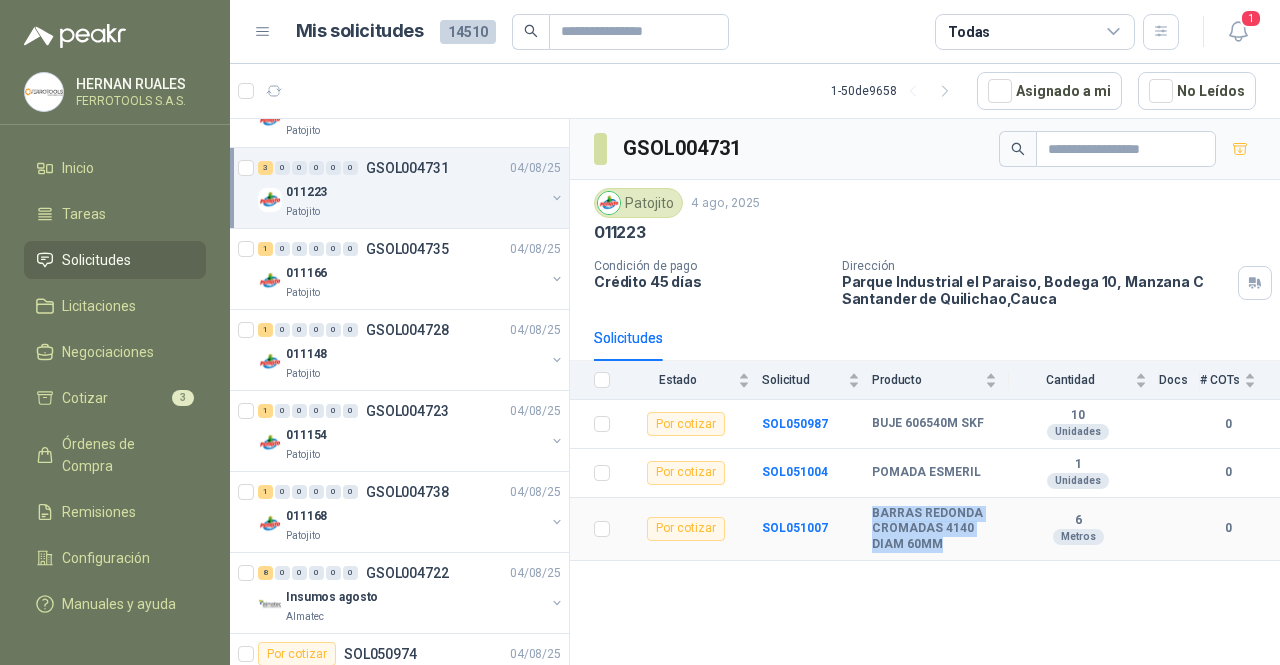 drag, startPoint x: 954, startPoint y: 544, endPoint x: 874, endPoint y: 516, distance: 84.758484 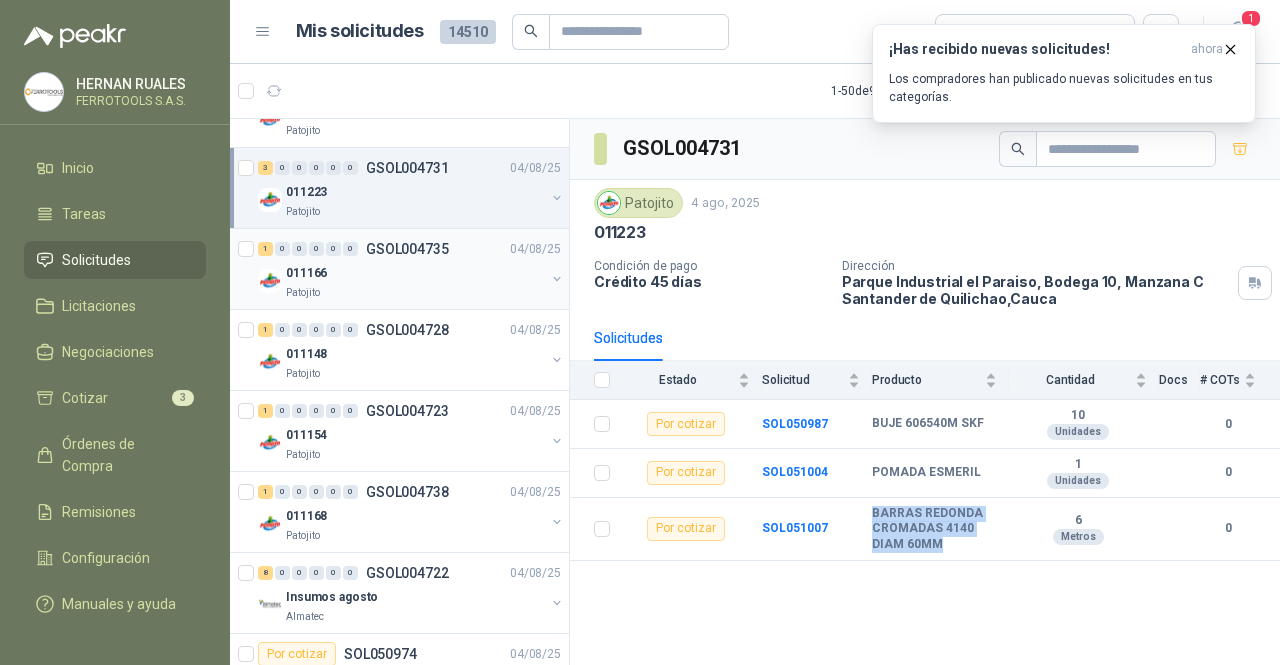 click on "Patojito" at bounding box center [415, 293] 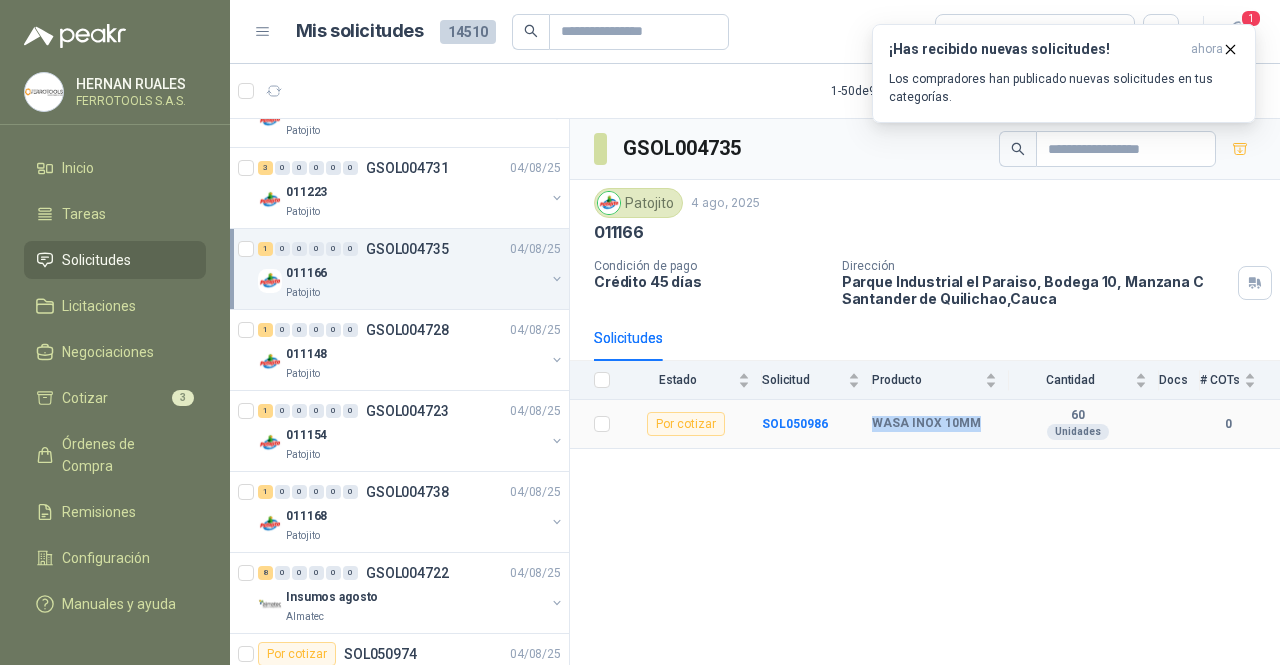 drag, startPoint x: 979, startPoint y: 426, endPoint x: 871, endPoint y: 425, distance: 108.00463 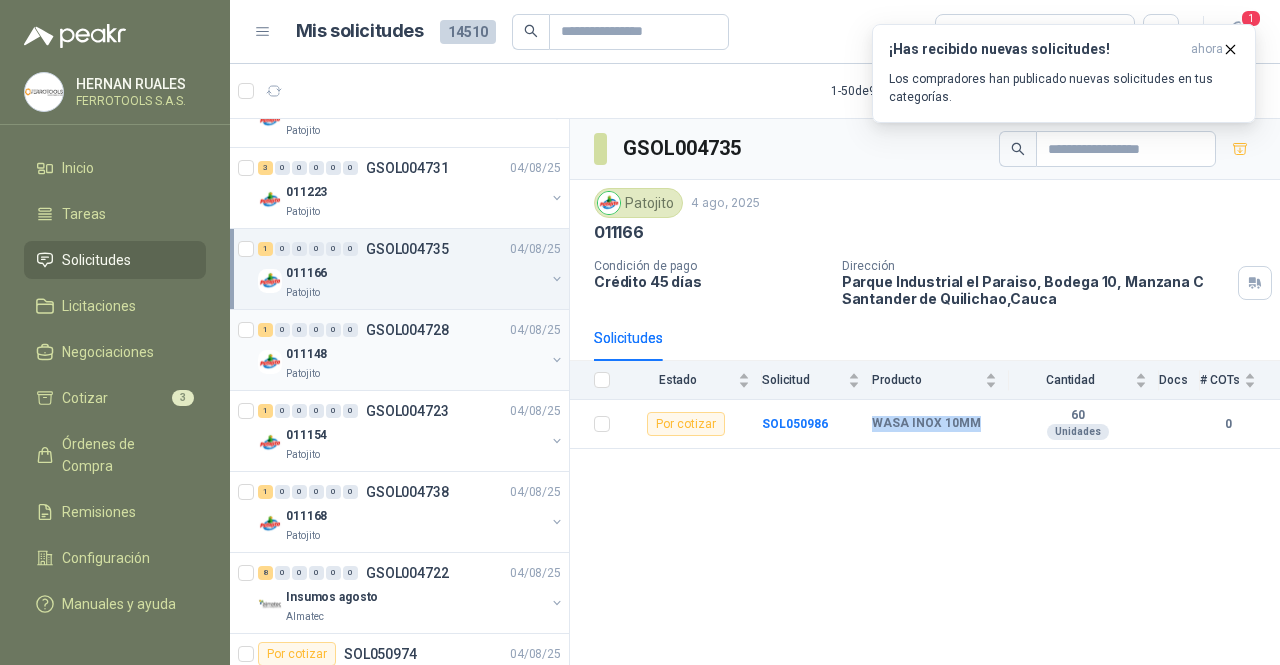 click on "011148" at bounding box center [415, 354] 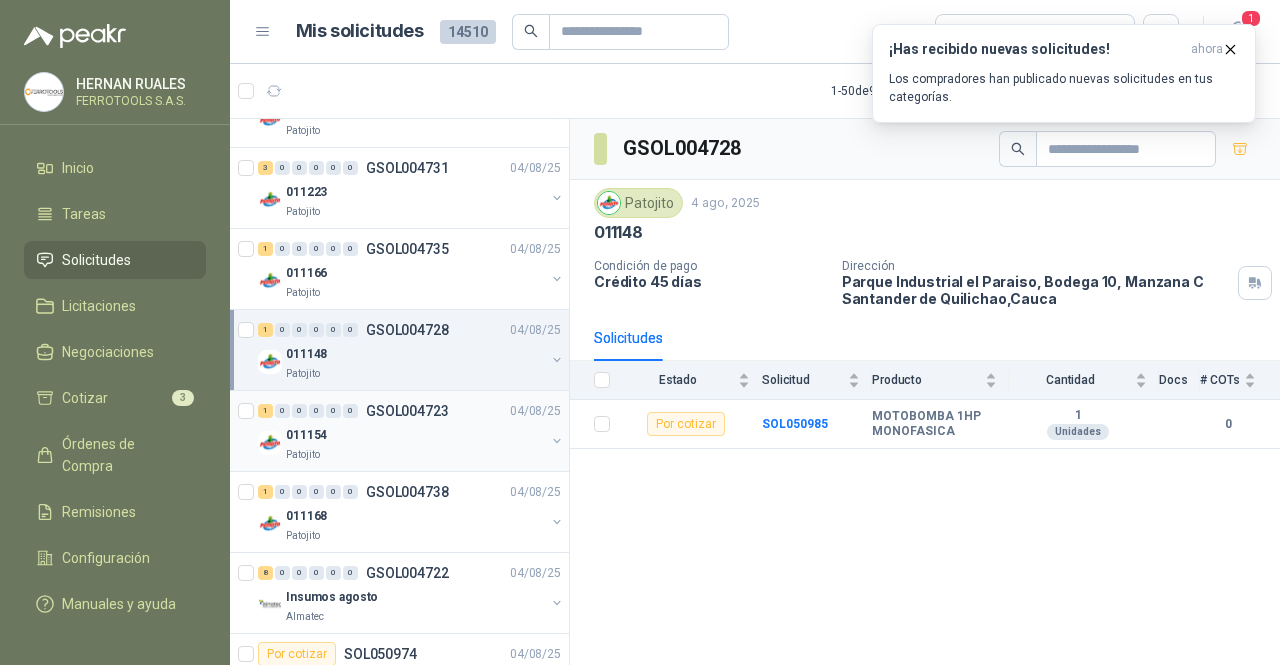 click on "011154" at bounding box center [415, 435] 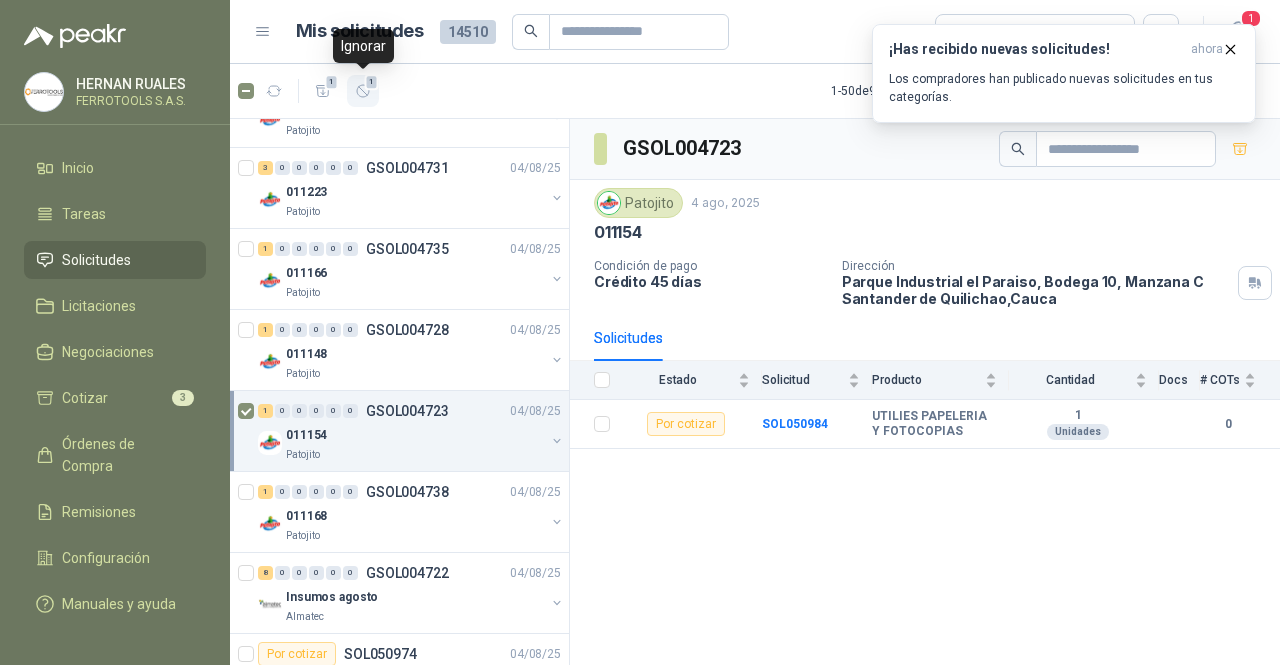 click on "1" at bounding box center (363, 91) 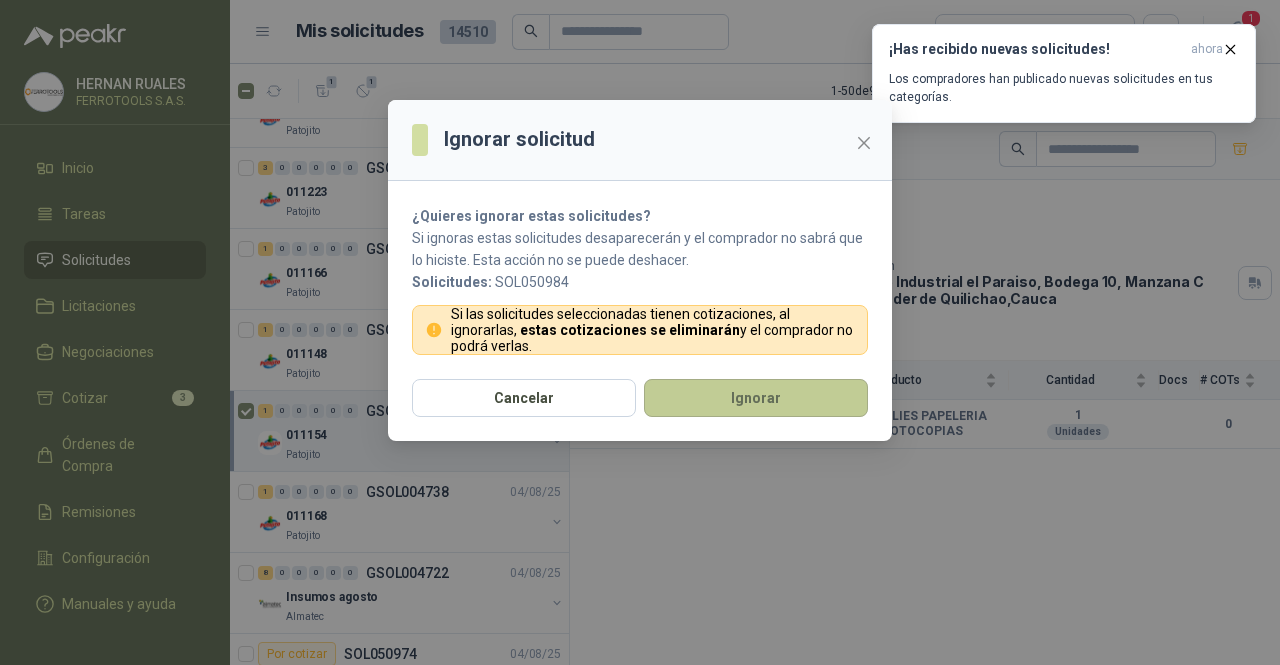 click on "Ignorar" at bounding box center (756, 398) 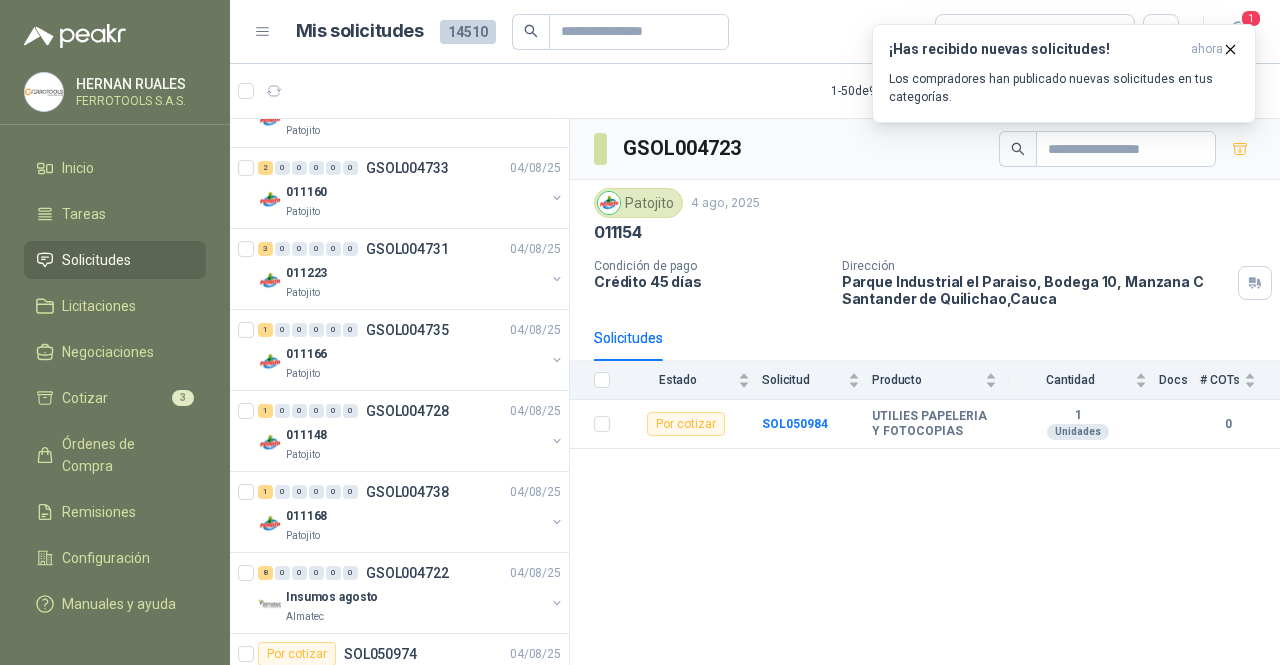 scroll, scrollTop: 781, scrollLeft: 0, axis: vertical 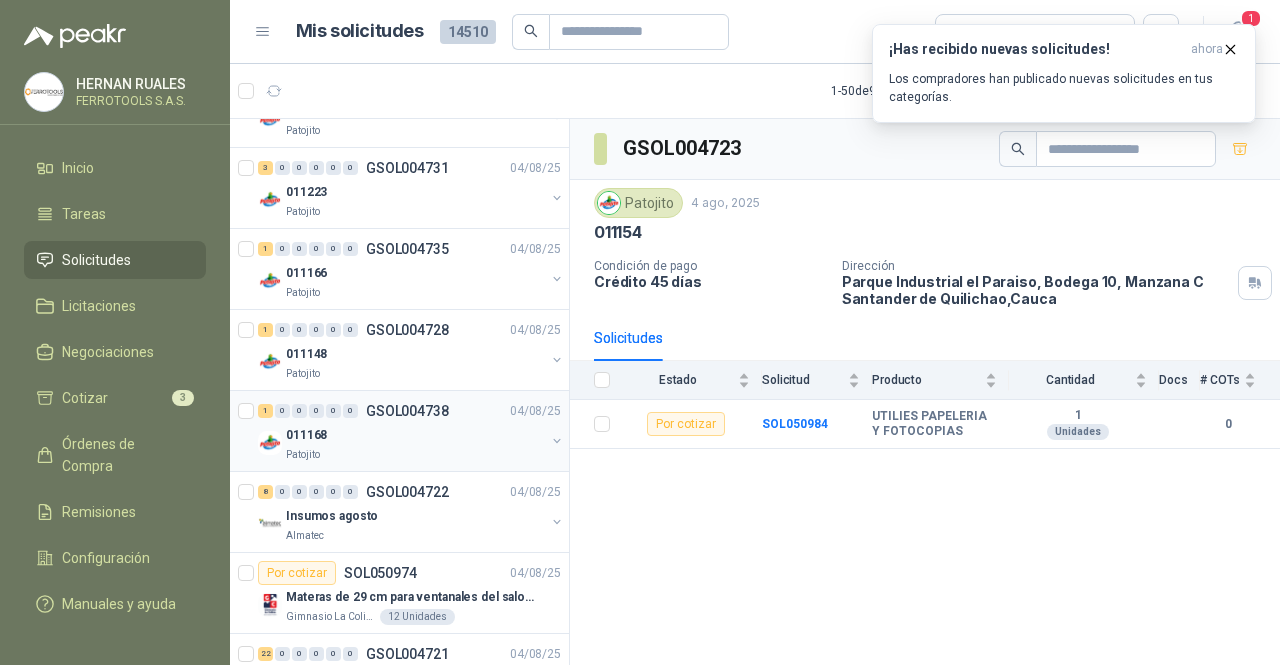 click on "011168" at bounding box center (415, 435) 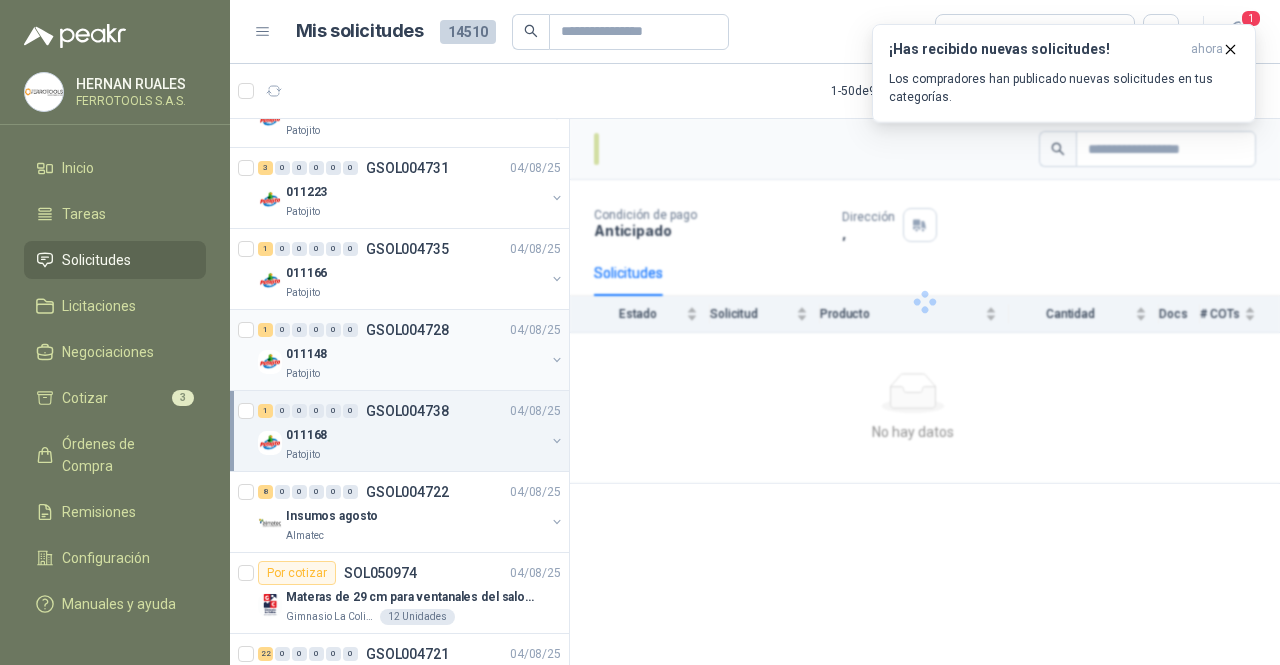 click on "011148" at bounding box center [415, 354] 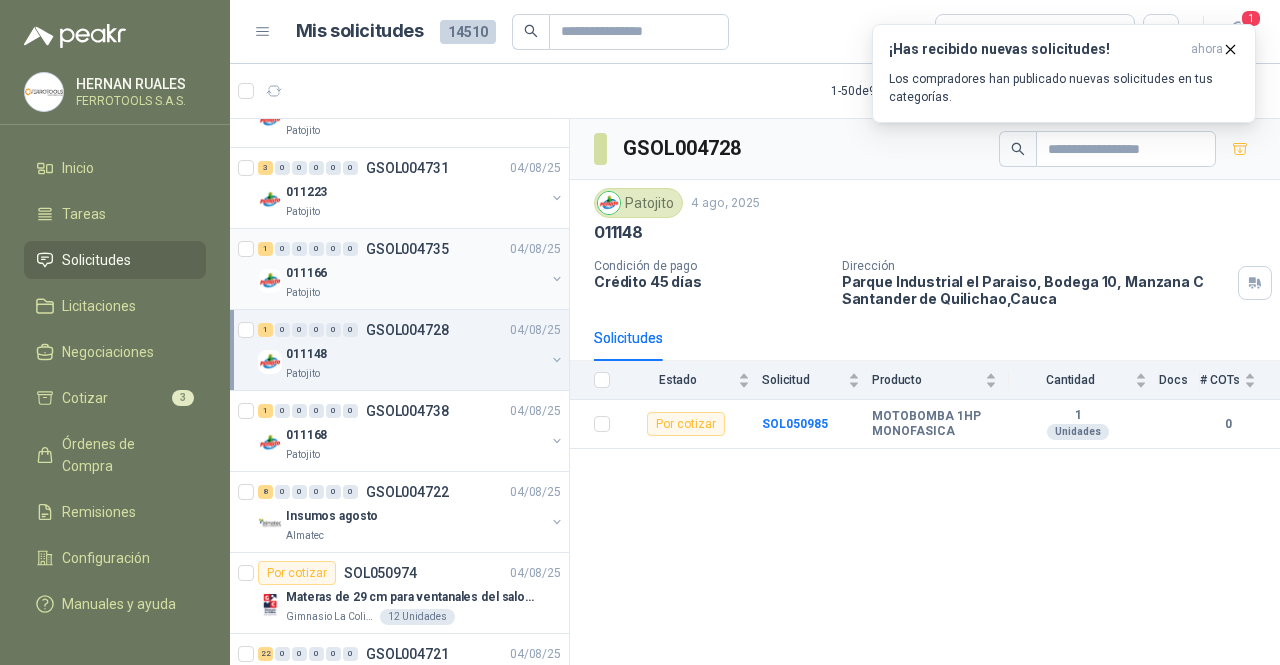 click on "Patojito" at bounding box center (415, 293) 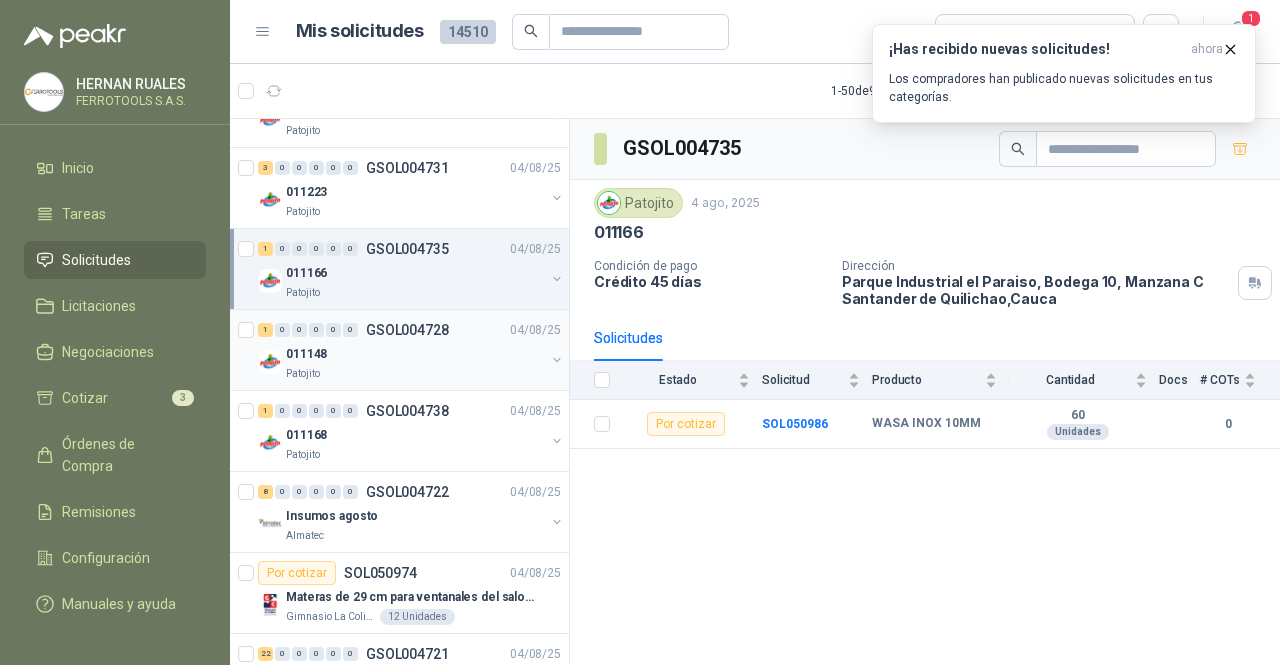 click on "011148" at bounding box center [415, 354] 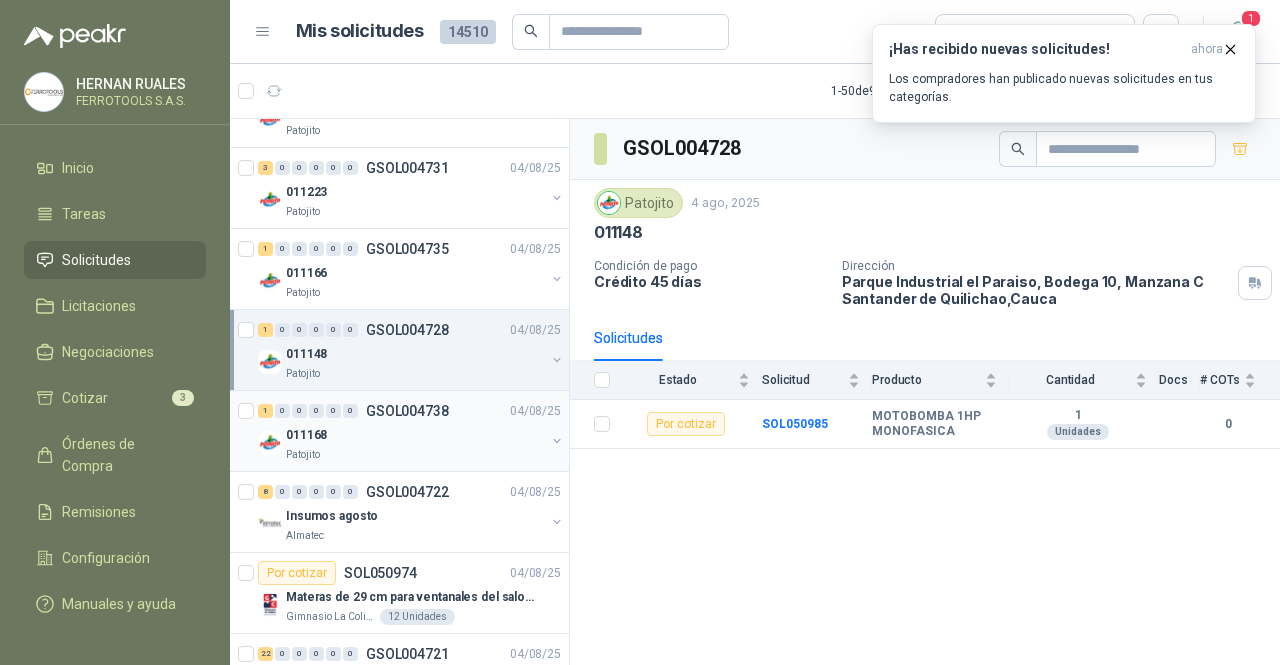 click on "1   0   0   0   0   0   GSOL004738 04/08/25" at bounding box center [411, 411] 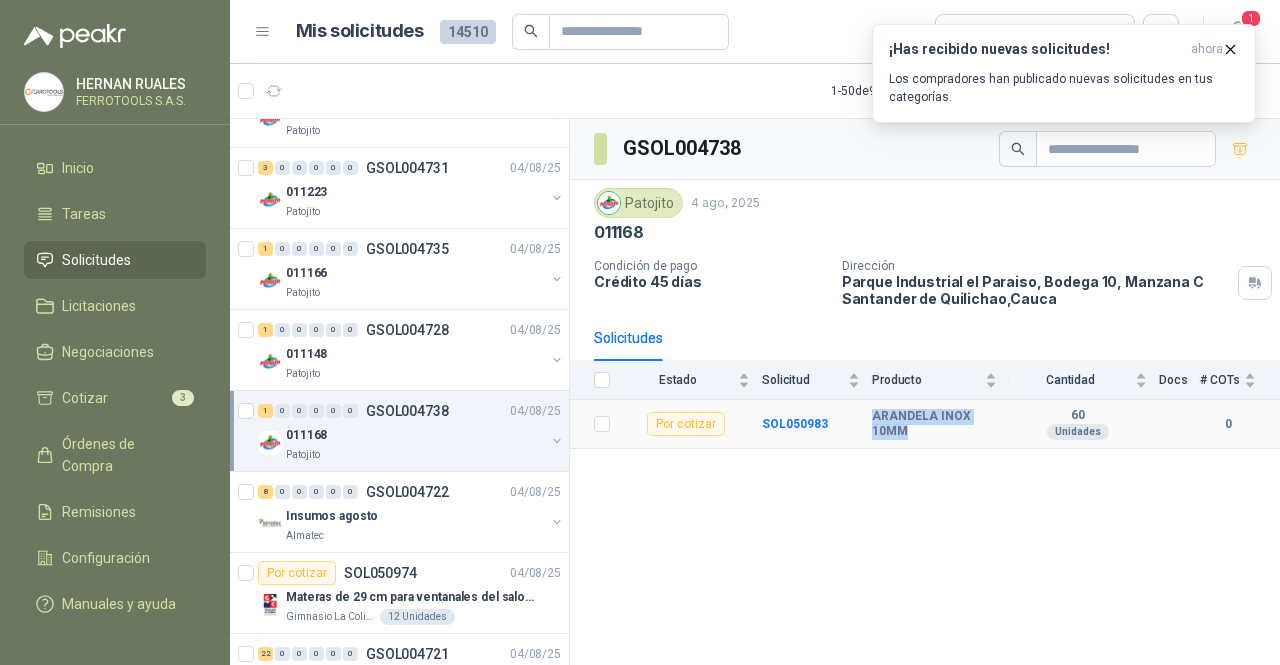 drag, startPoint x: 913, startPoint y: 437, endPoint x: 870, endPoint y: 418, distance: 47.010635 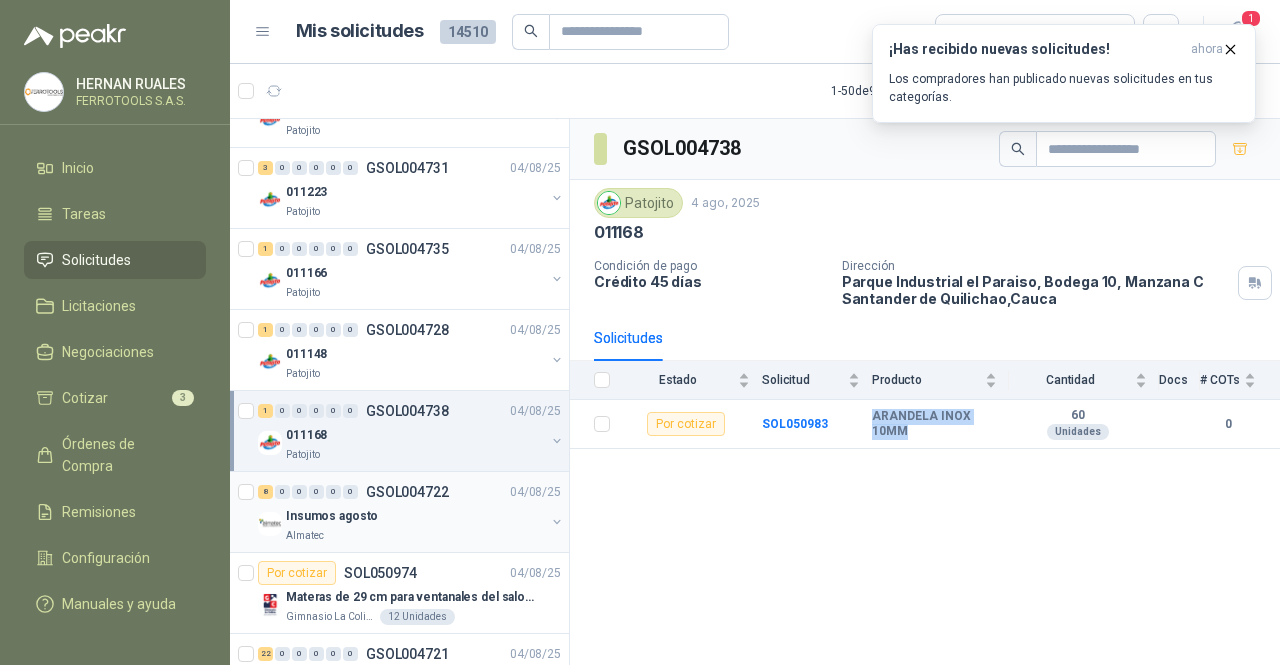 click on "Almatec" at bounding box center (415, 536) 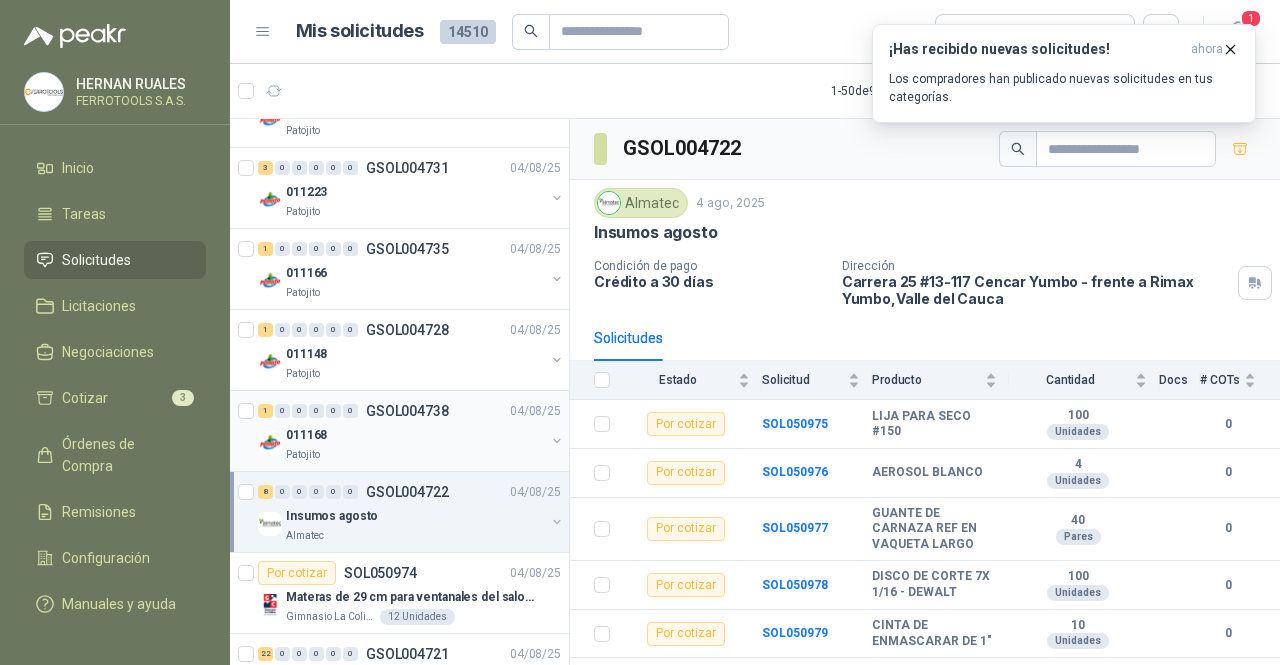 click on "Patojito" at bounding box center [415, 455] 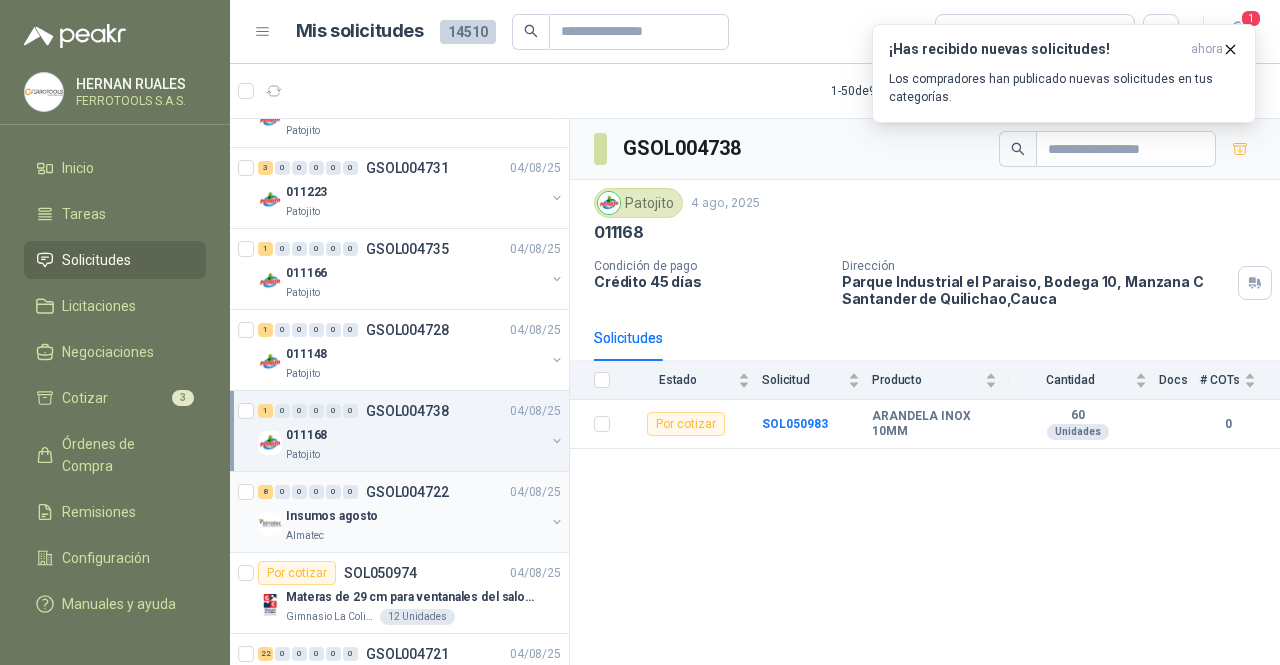 click on "Insumos agosto" at bounding box center [415, 516] 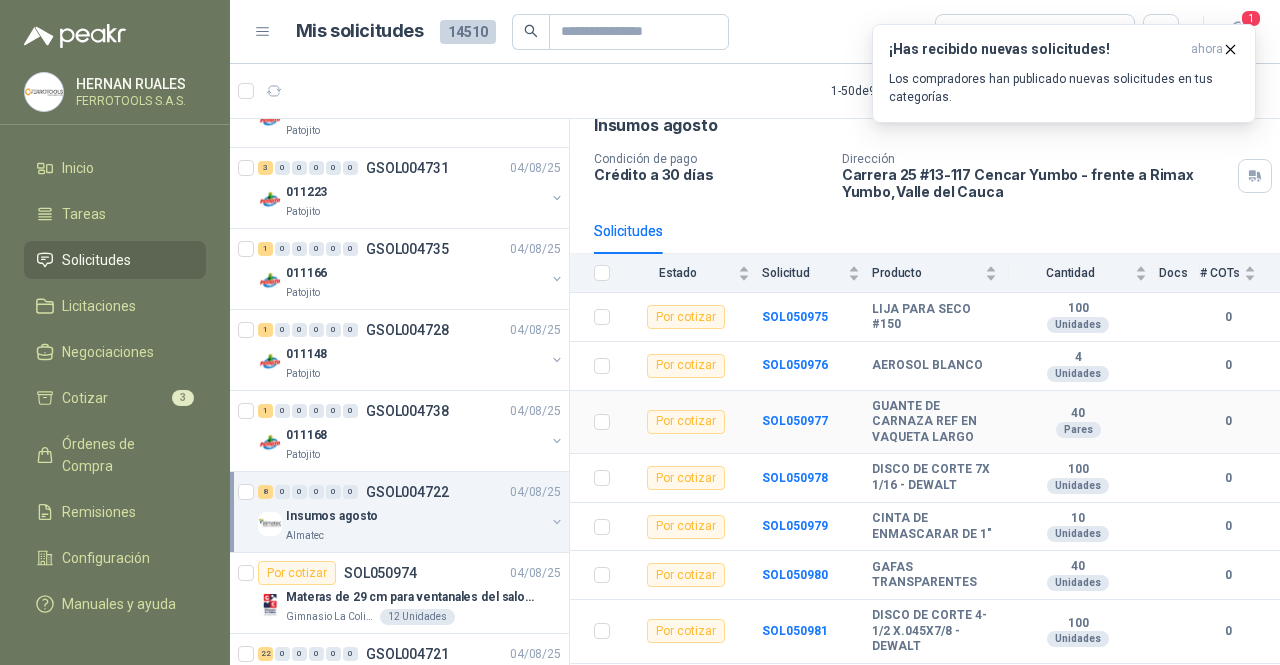 scroll, scrollTop: 180, scrollLeft: 0, axis: vertical 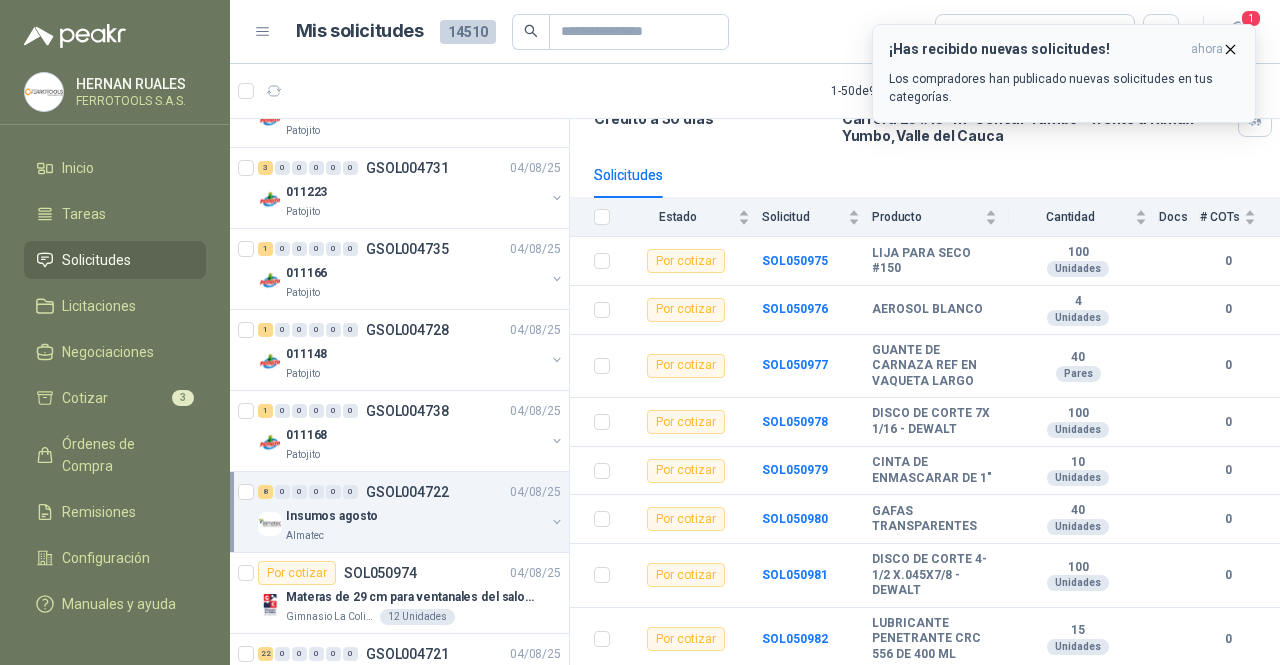 click 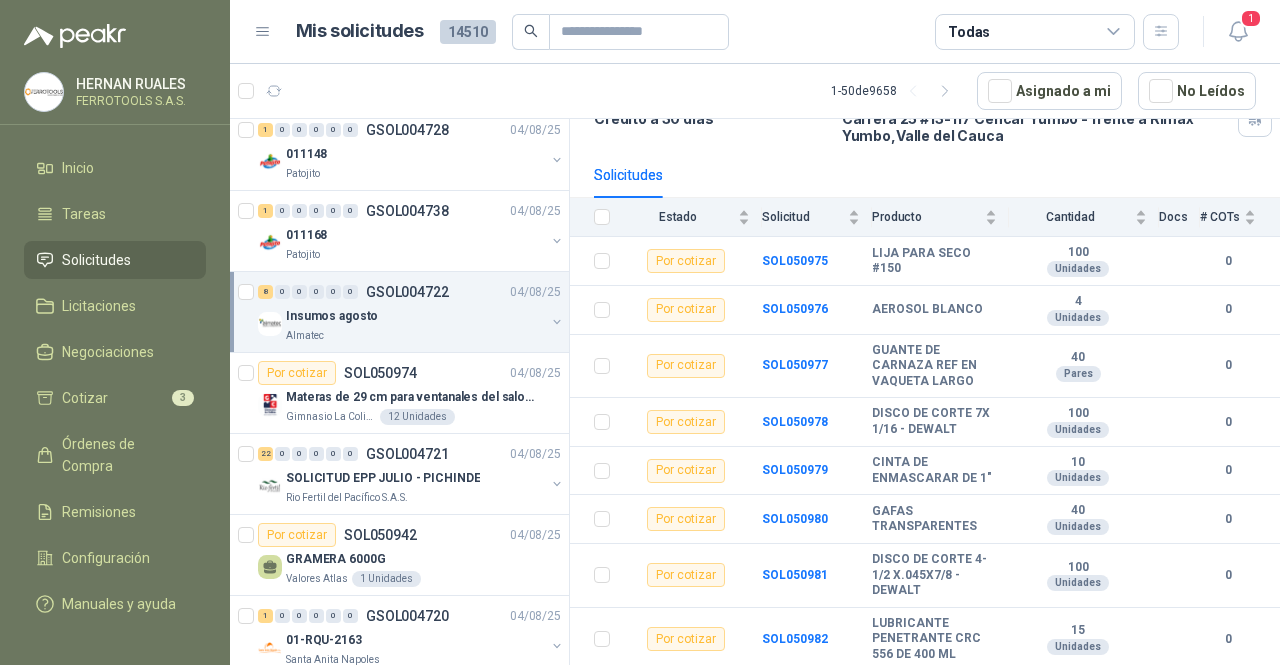 scroll, scrollTop: 1081, scrollLeft: 0, axis: vertical 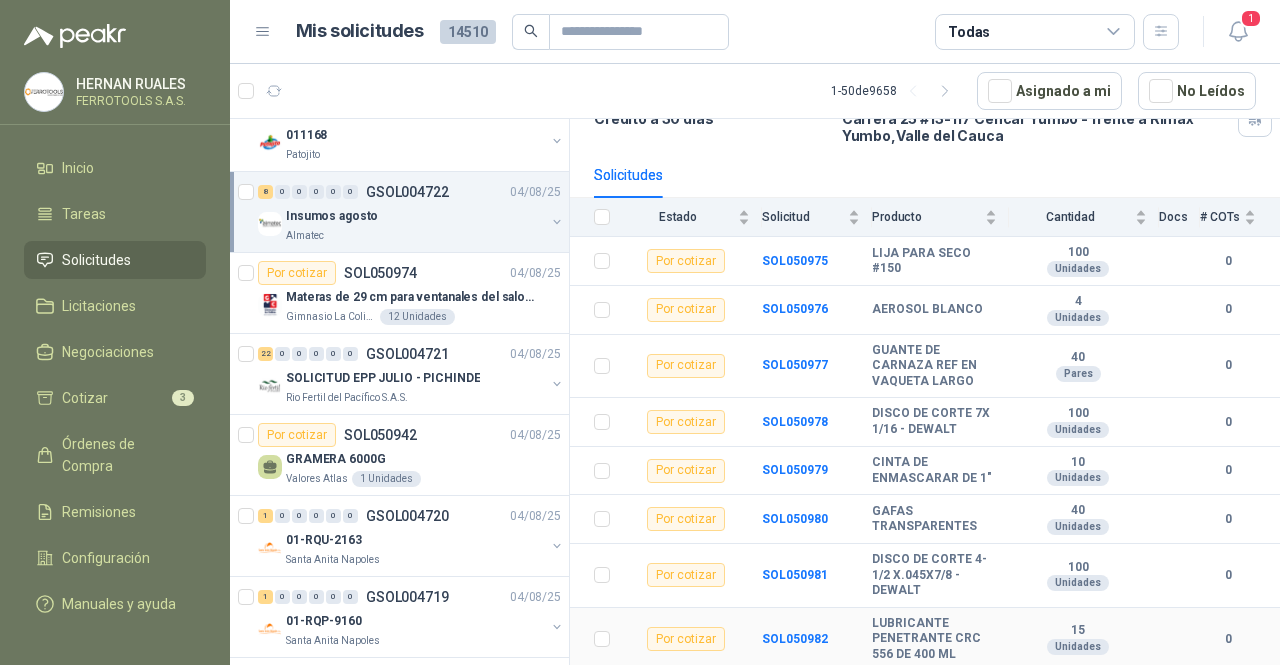 click on "LUBRICANTE PENETRANTE CRC 556 DE 400 ML" at bounding box center [934, 639] 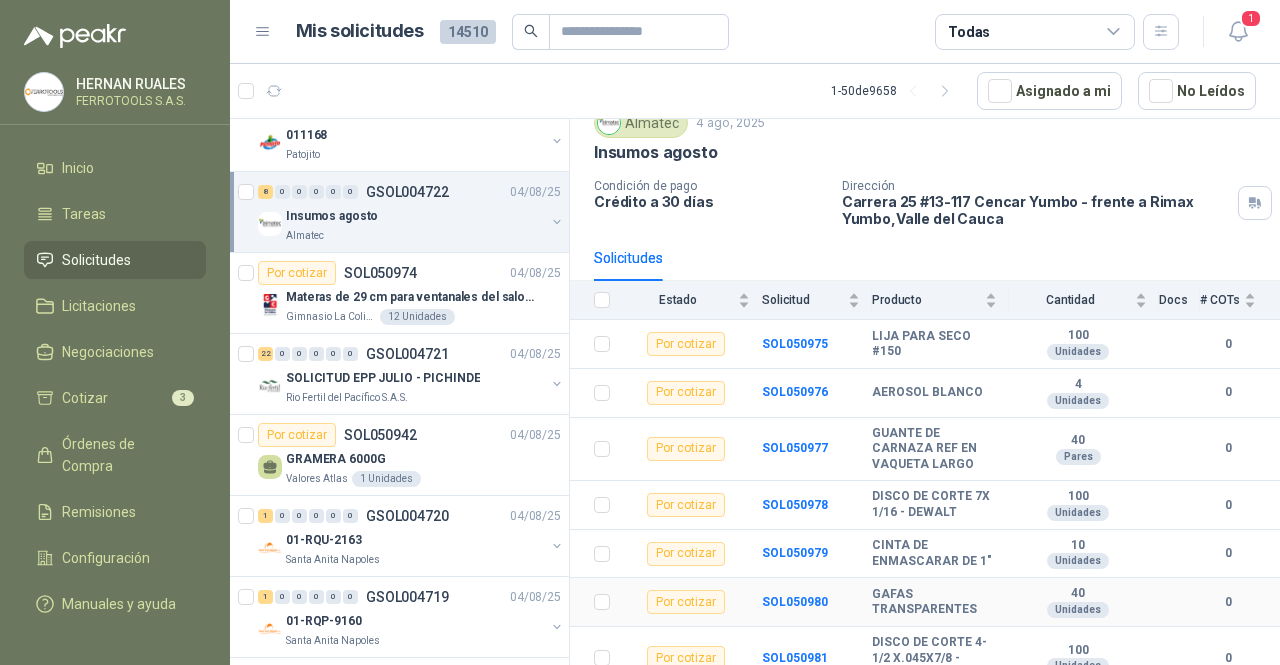 scroll, scrollTop: 0, scrollLeft: 0, axis: both 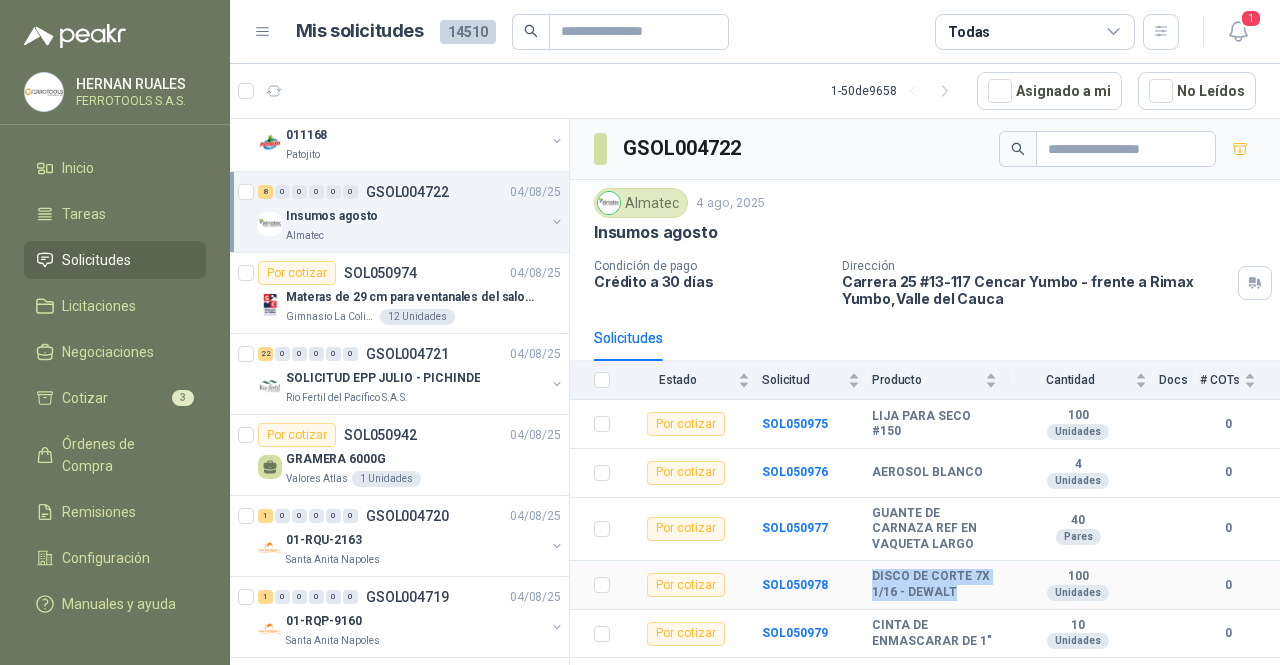 drag, startPoint x: 980, startPoint y: 597, endPoint x: 857, endPoint y: 585, distance: 123.58398 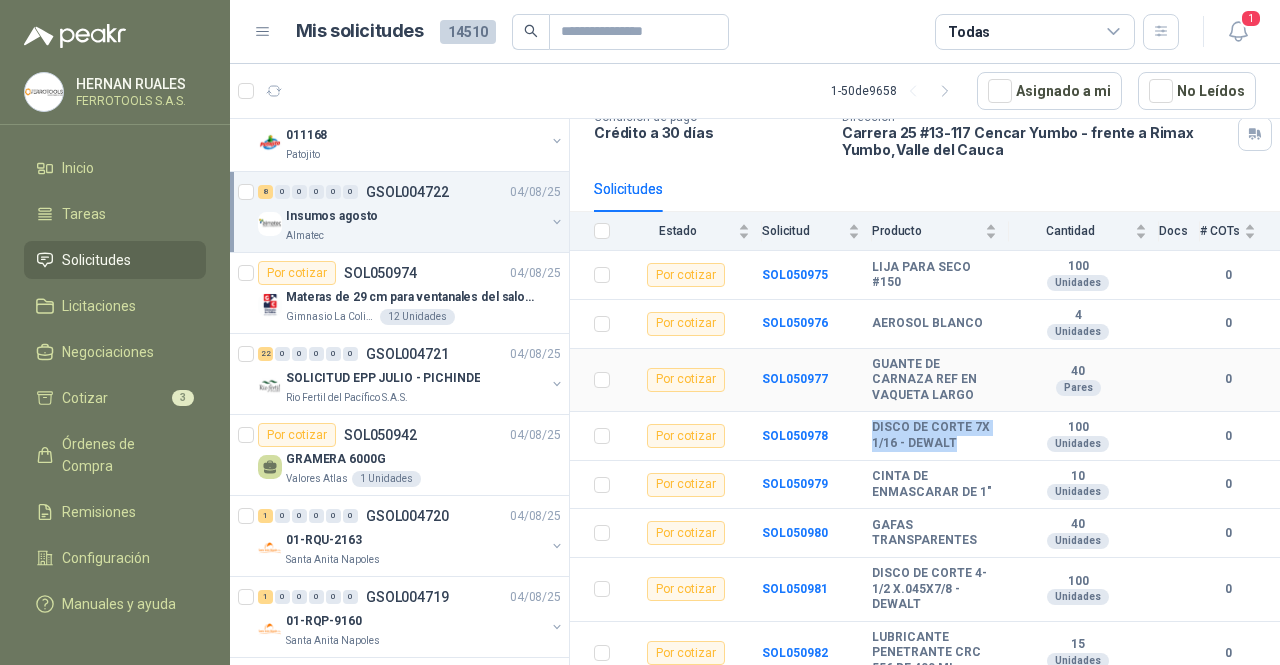 scroll, scrollTop: 180, scrollLeft: 0, axis: vertical 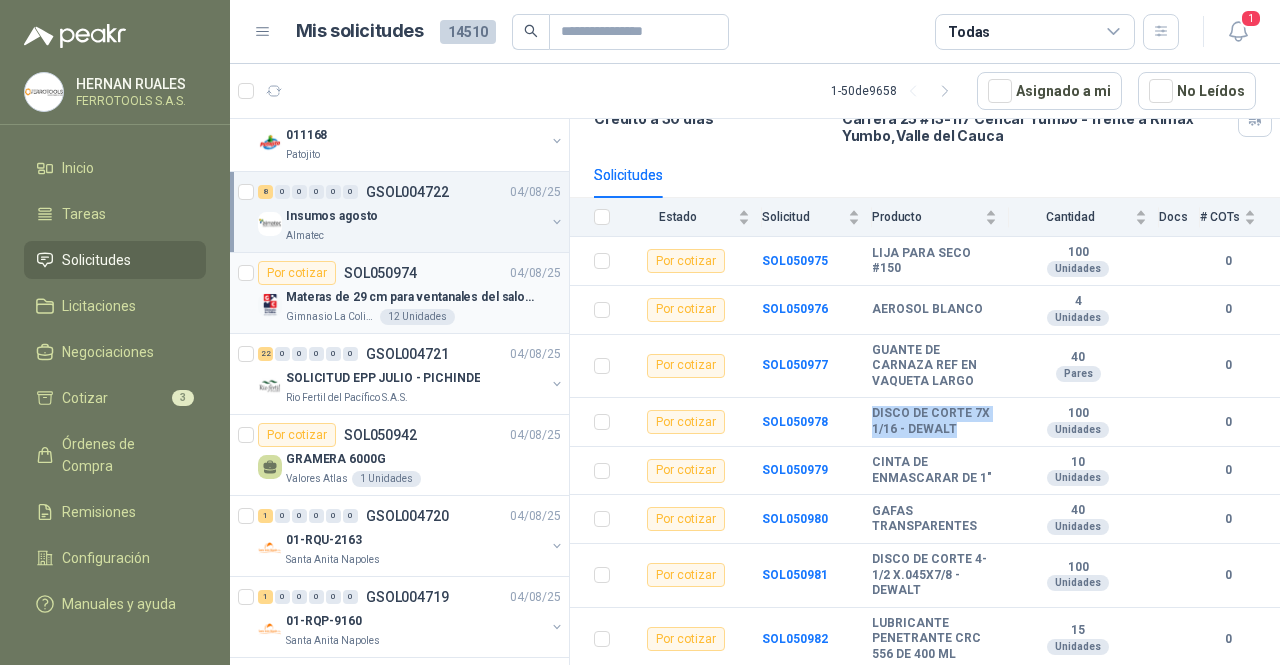 click on "Materas de 29 cm para ventanales del salon de lenguaje y coordinación" at bounding box center (423, 297) 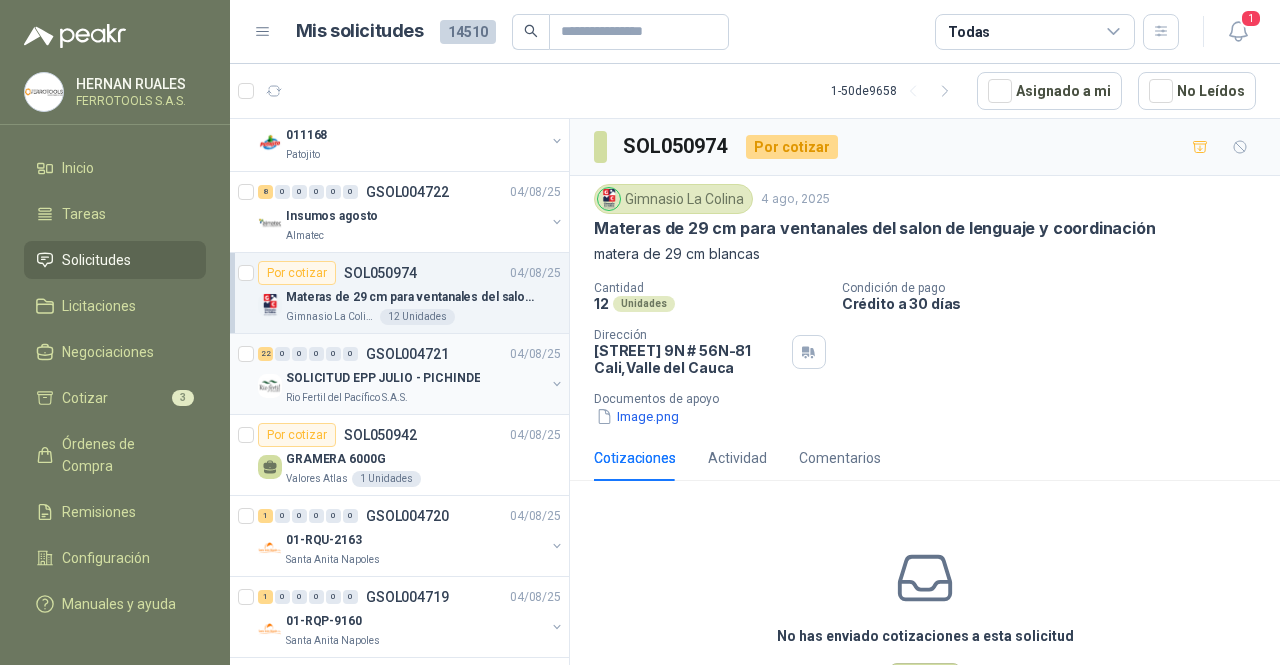click on "Rio Fertil del Pacífico S.A.S." at bounding box center (415, 398) 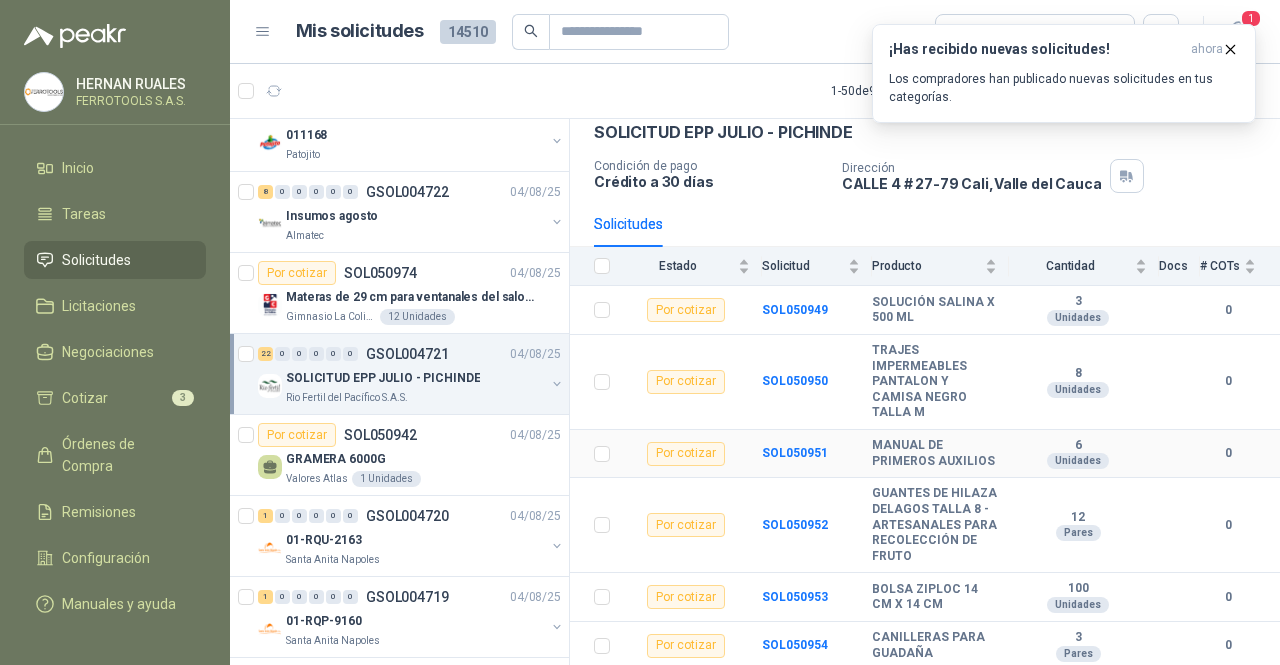 scroll, scrollTop: 0, scrollLeft: 0, axis: both 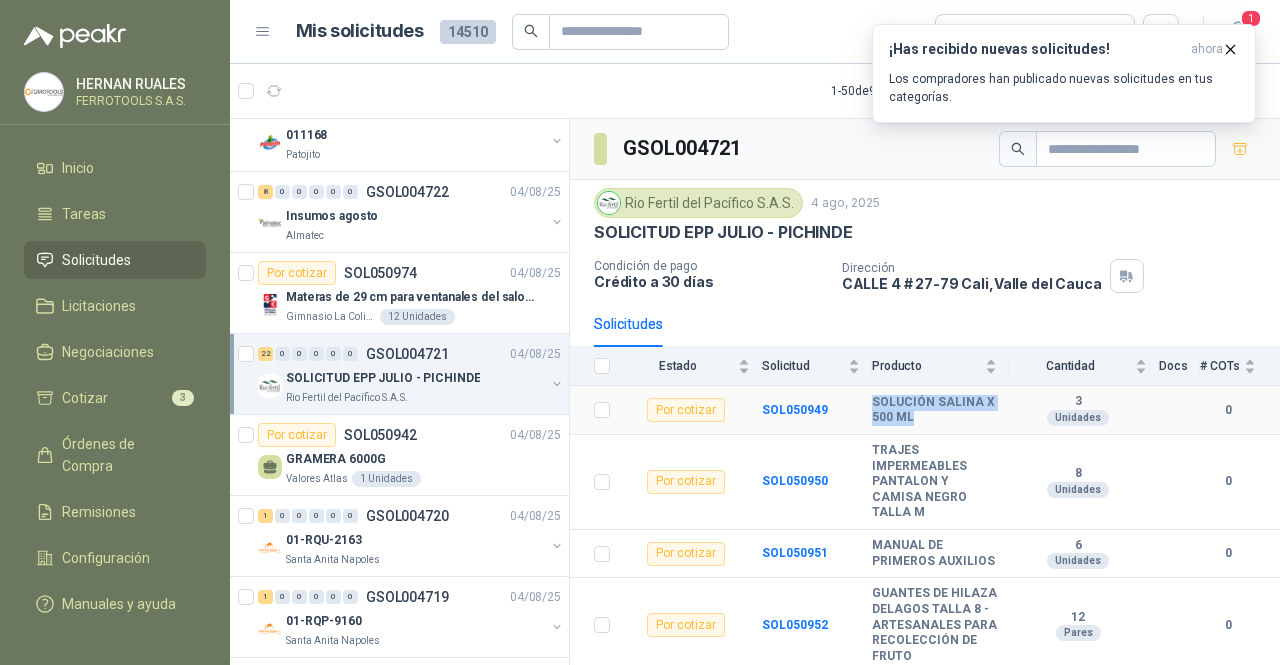 drag, startPoint x: 874, startPoint y: 401, endPoint x: 954, endPoint y: 418, distance: 81.78631 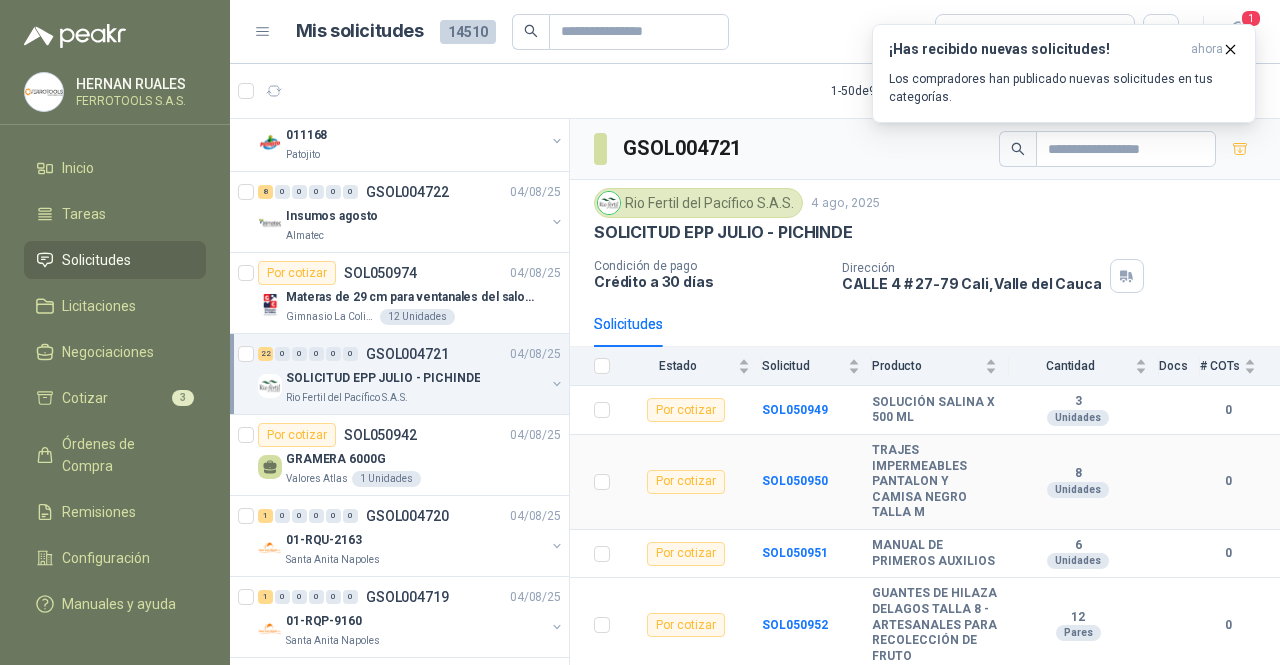 click on "TRAJES IMPERMEABLES PANTALON Y CAMISA NEGRO TALLA M" at bounding box center (934, 482) 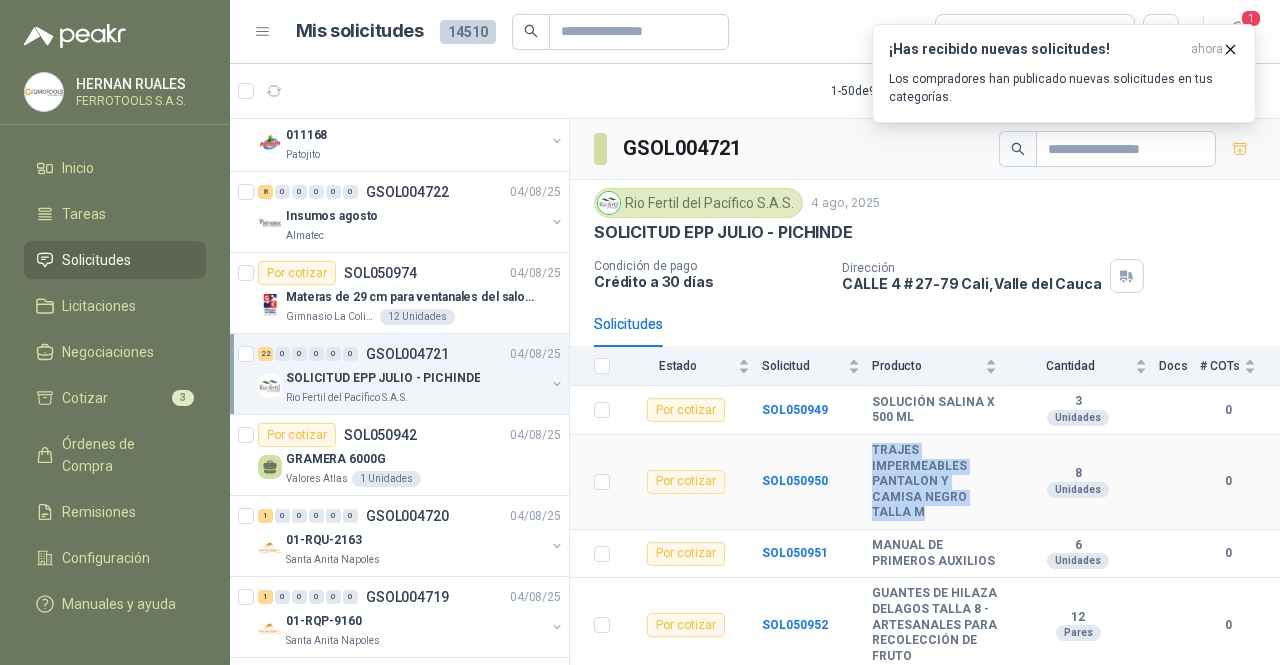drag, startPoint x: 872, startPoint y: 450, endPoint x: 965, endPoint y: 513, distance: 112.32987 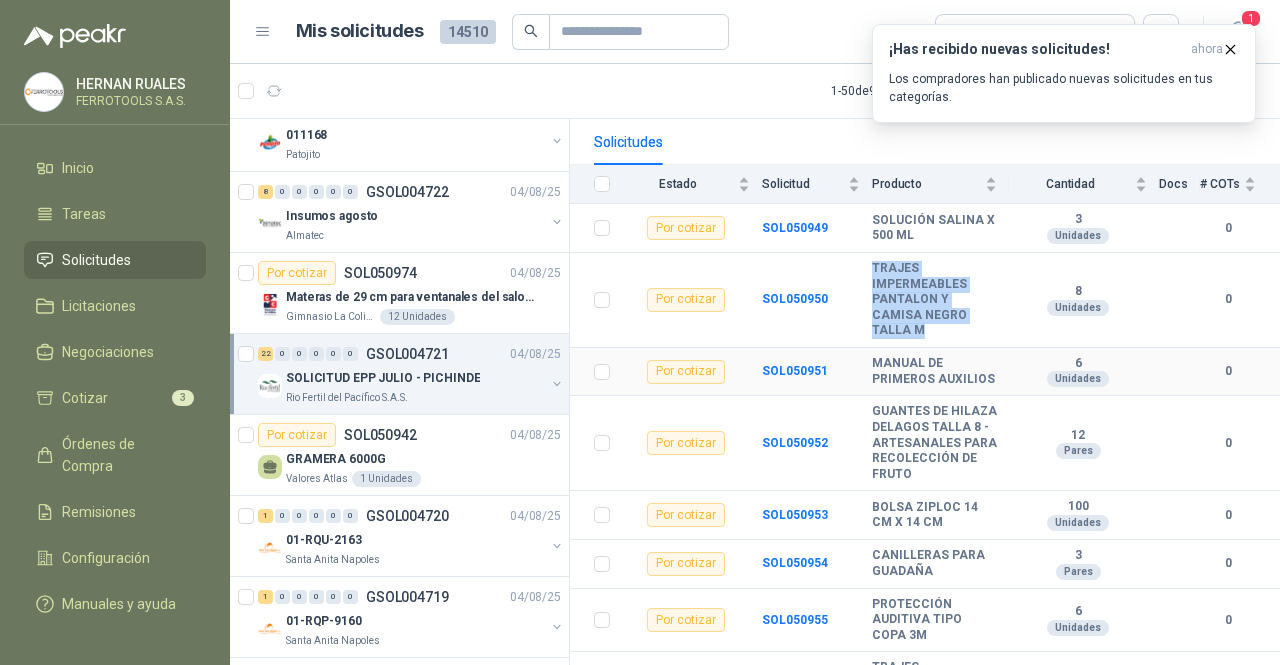 scroll, scrollTop: 200, scrollLeft: 0, axis: vertical 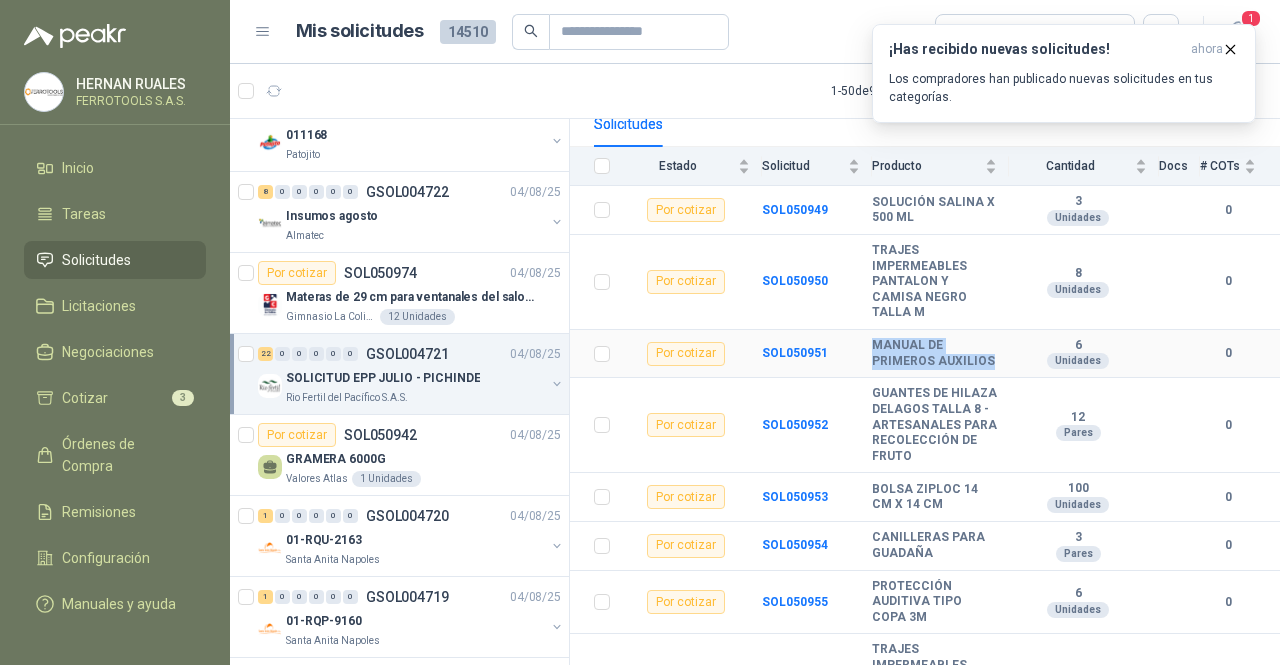 drag, startPoint x: 930, startPoint y: 388, endPoint x: 872, endPoint y: 349, distance: 69.89278 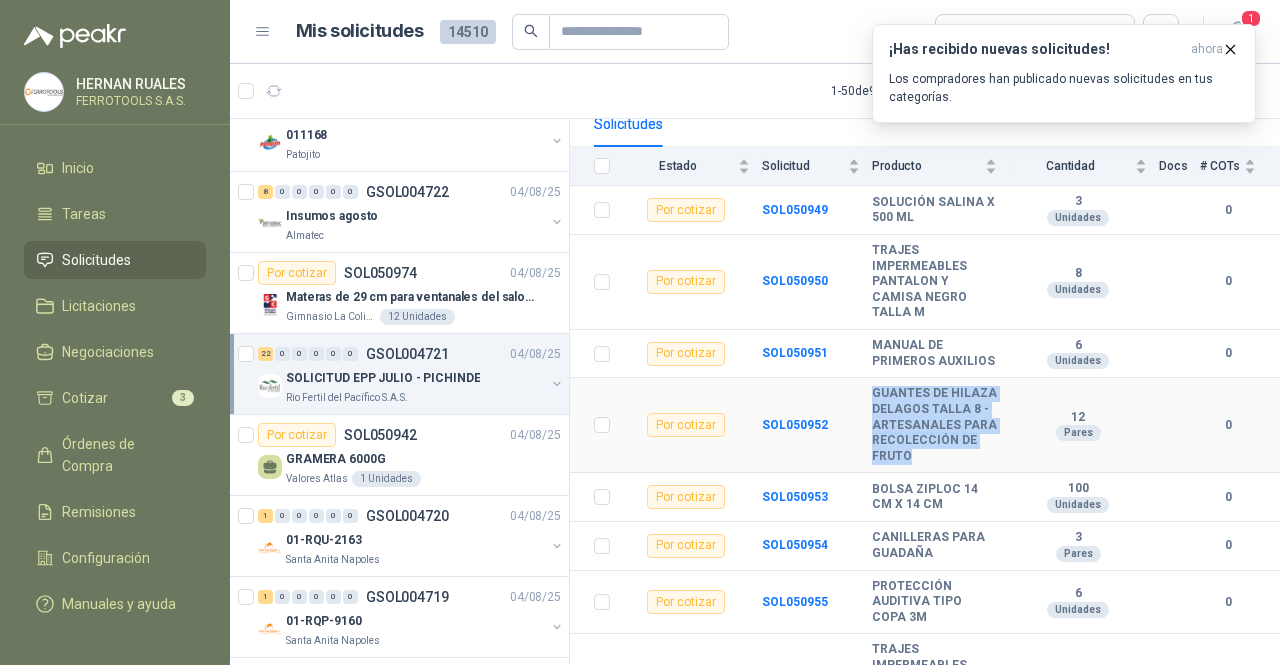 drag, startPoint x: 925, startPoint y: 505, endPoint x: 871, endPoint y: 418, distance: 102.396286 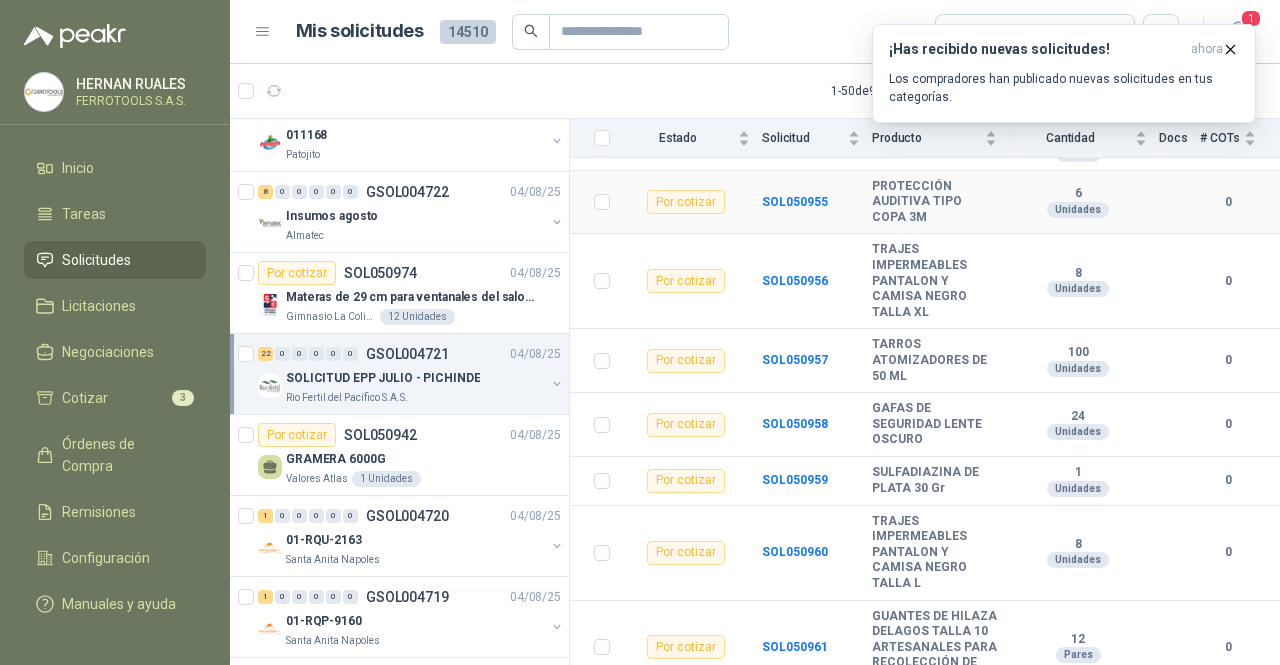 scroll, scrollTop: 500, scrollLeft: 0, axis: vertical 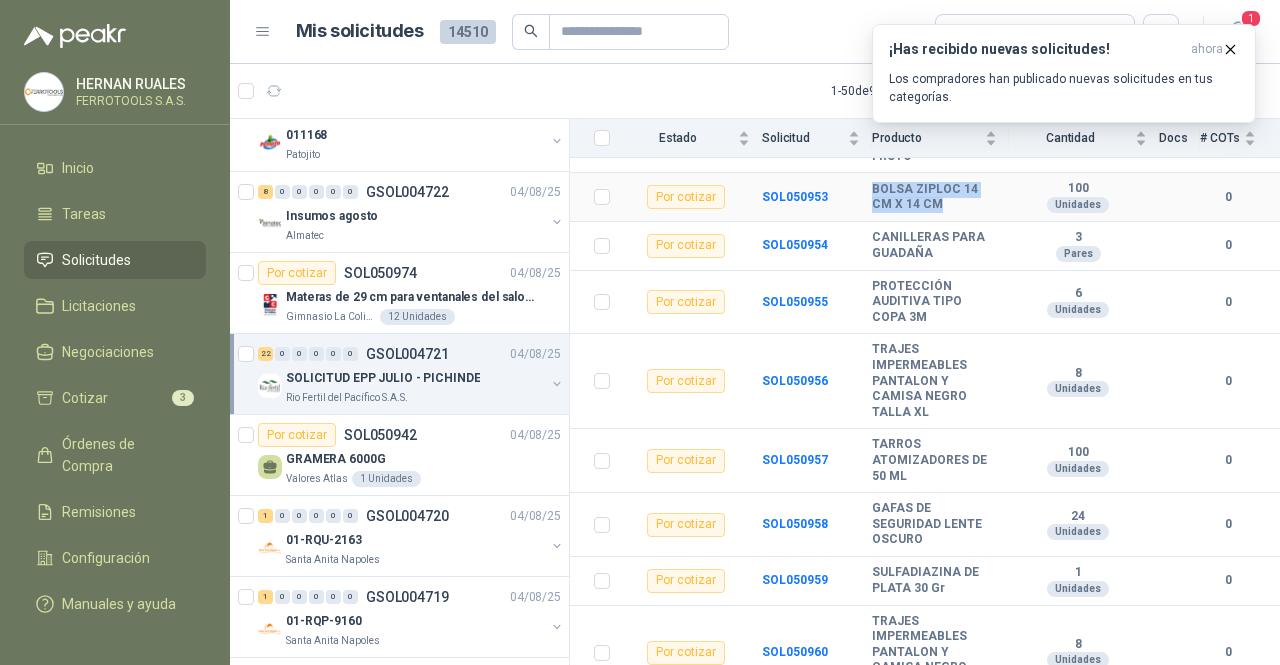 drag, startPoint x: 943, startPoint y: 255, endPoint x: 854, endPoint y: 248, distance: 89.27486 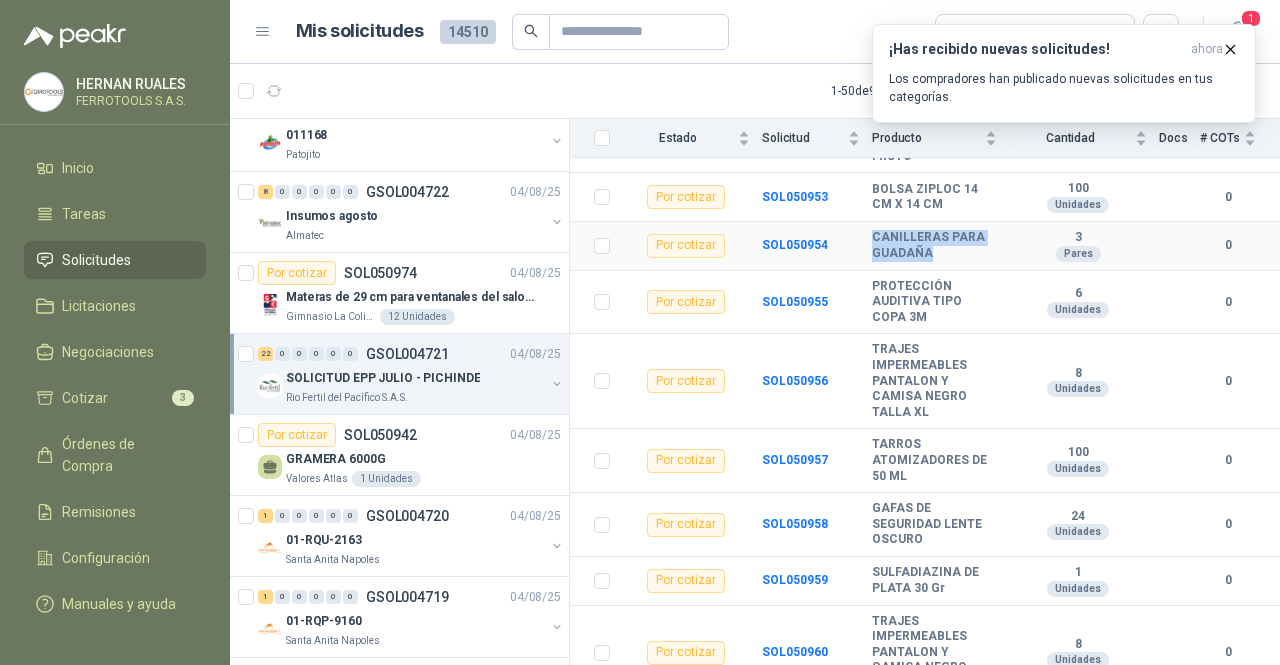 drag, startPoint x: 950, startPoint y: 300, endPoint x: 873, endPoint y: 288, distance: 77.92946 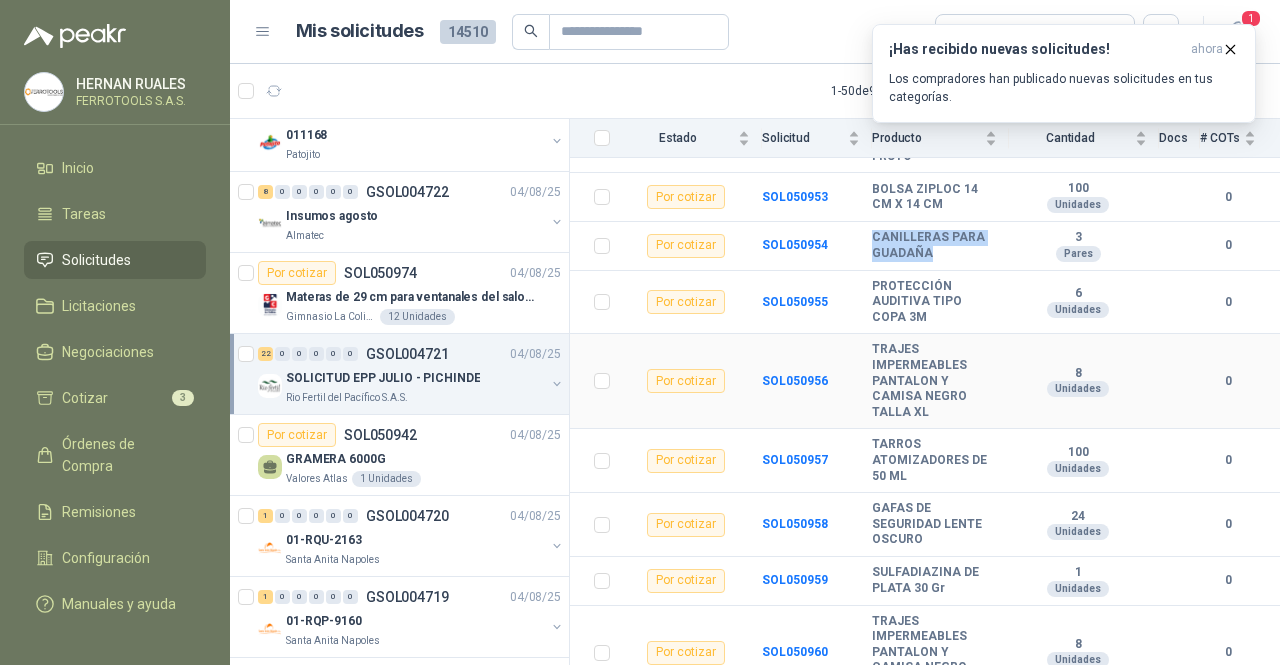 scroll, scrollTop: 600, scrollLeft: 0, axis: vertical 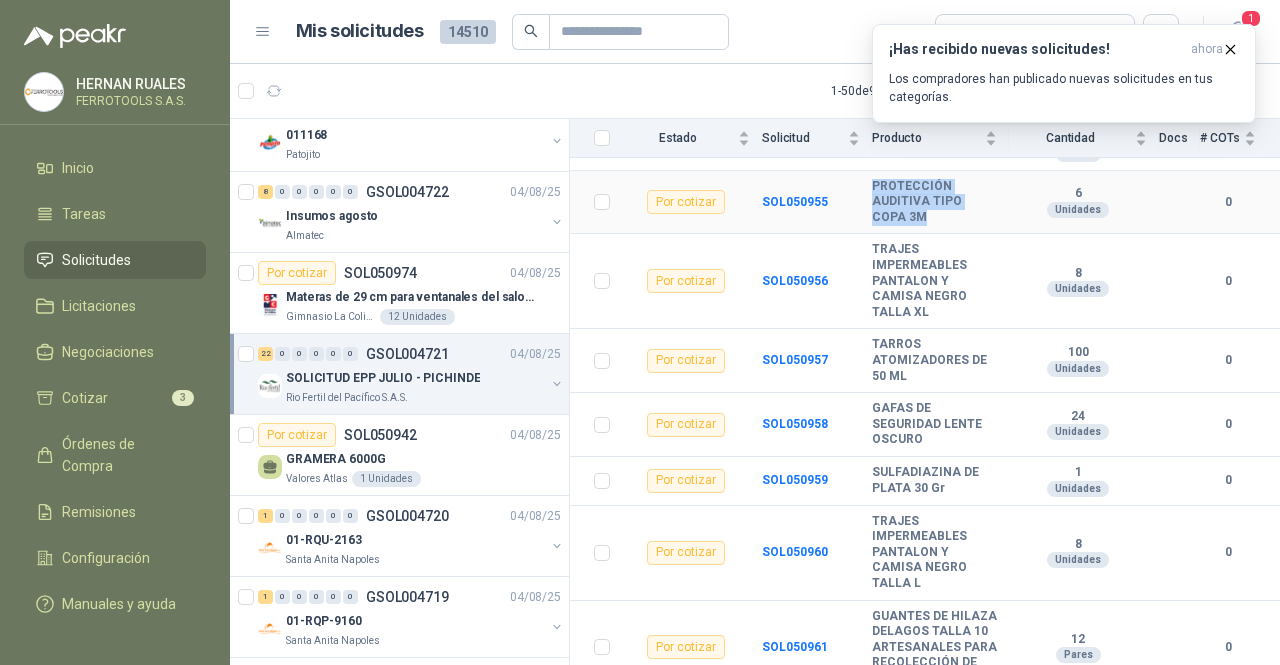 drag, startPoint x: 944, startPoint y: 271, endPoint x: 868, endPoint y: 237, distance: 83.25864 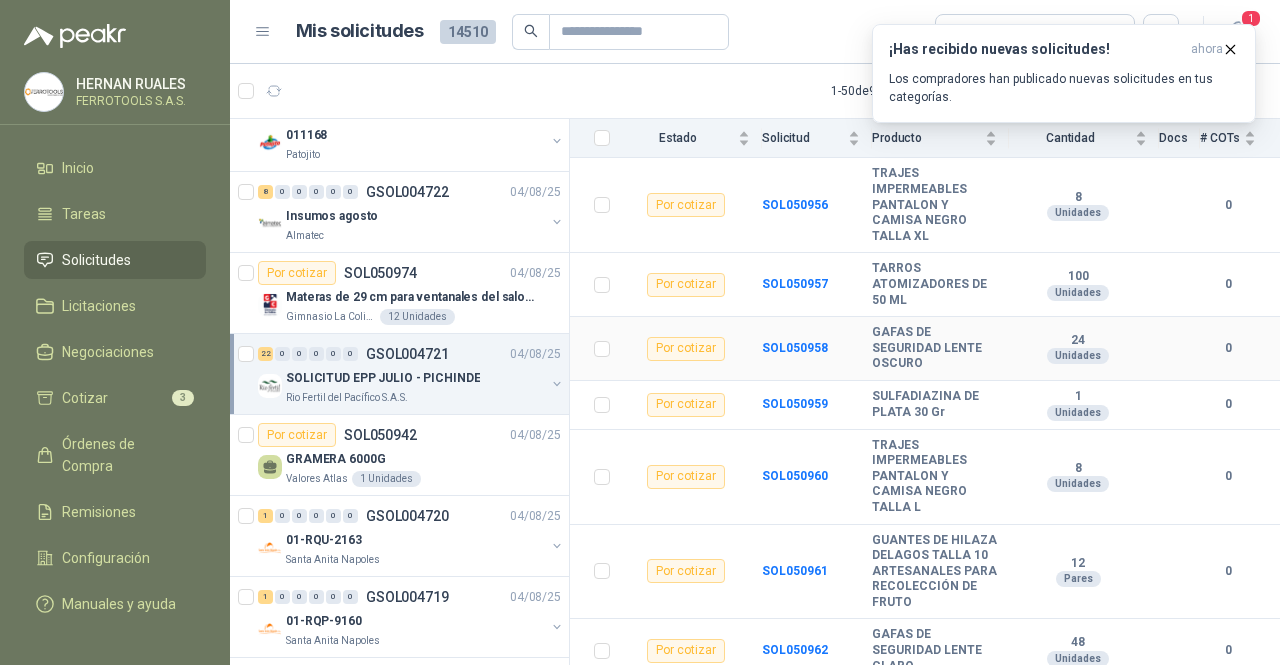scroll, scrollTop: 700, scrollLeft: 0, axis: vertical 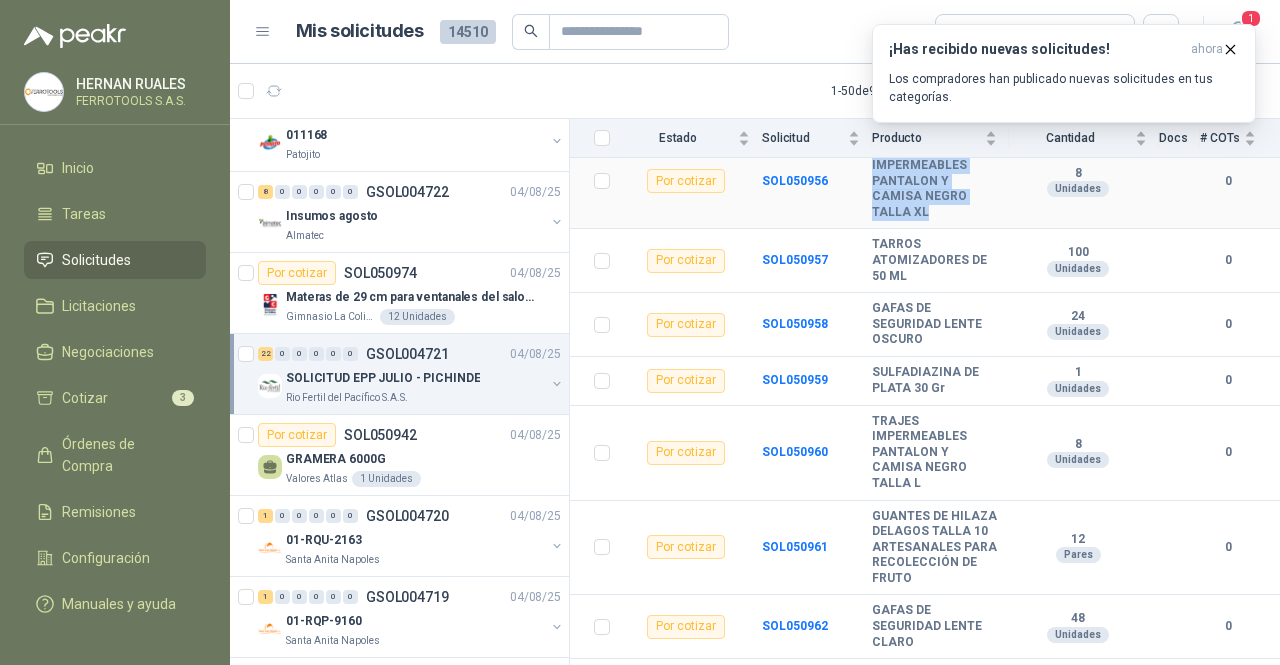 drag, startPoint x: 931, startPoint y: 267, endPoint x: 870, endPoint y: 204, distance: 87.69264 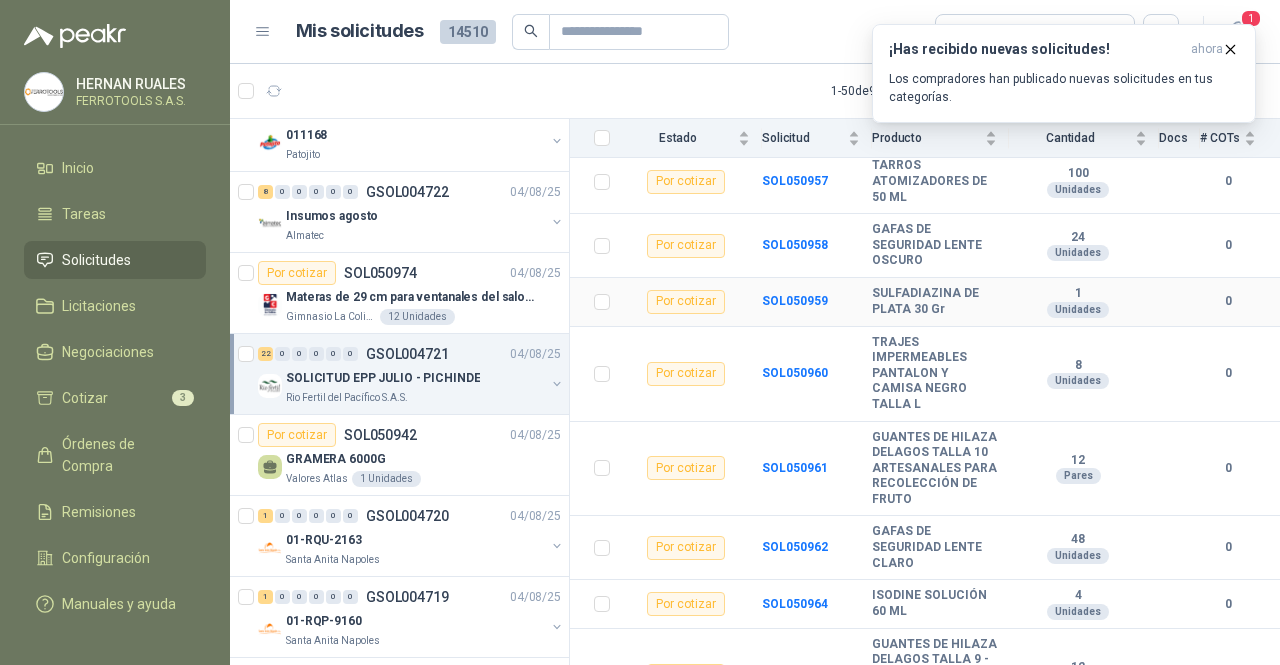 scroll, scrollTop: 800, scrollLeft: 0, axis: vertical 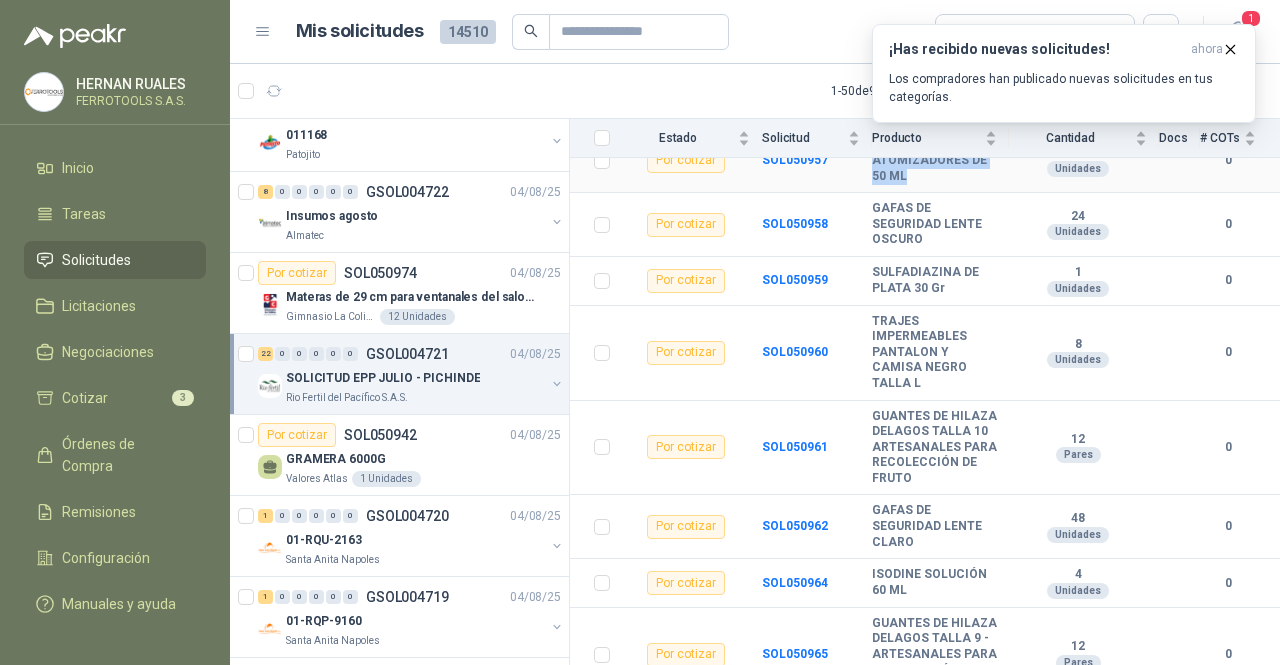 drag, startPoint x: 912, startPoint y: 224, endPoint x: 870, endPoint y: 195, distance: 51.0392 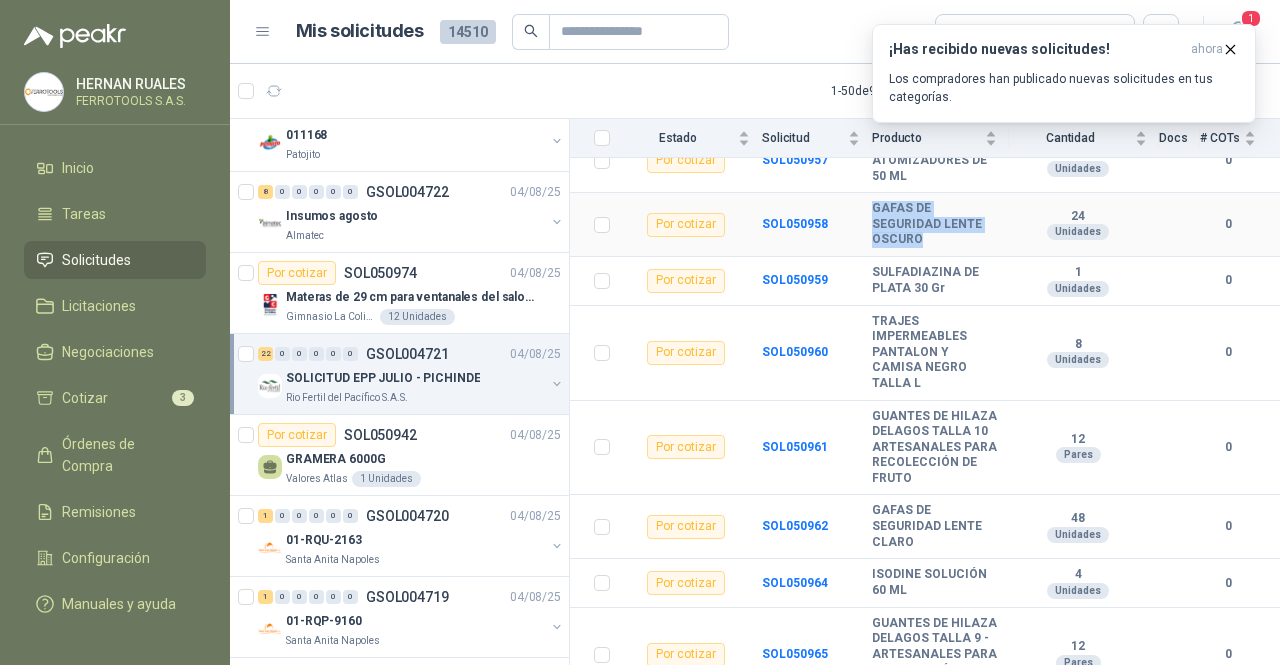 drag, startPoint x: 935, startPoint y: 296, endPoint x: 873, endPoint y: 257, distance: 73.24616 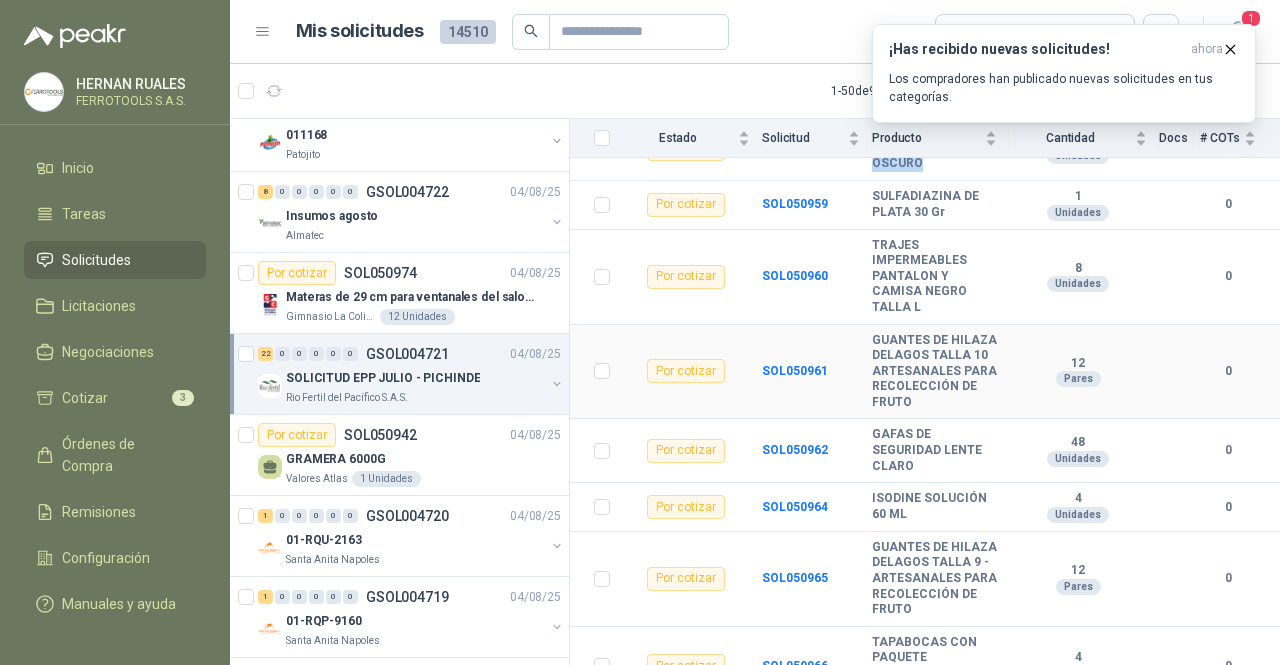 scroll, scrollTop: 900, scrollLeft: 0, axis: vertical 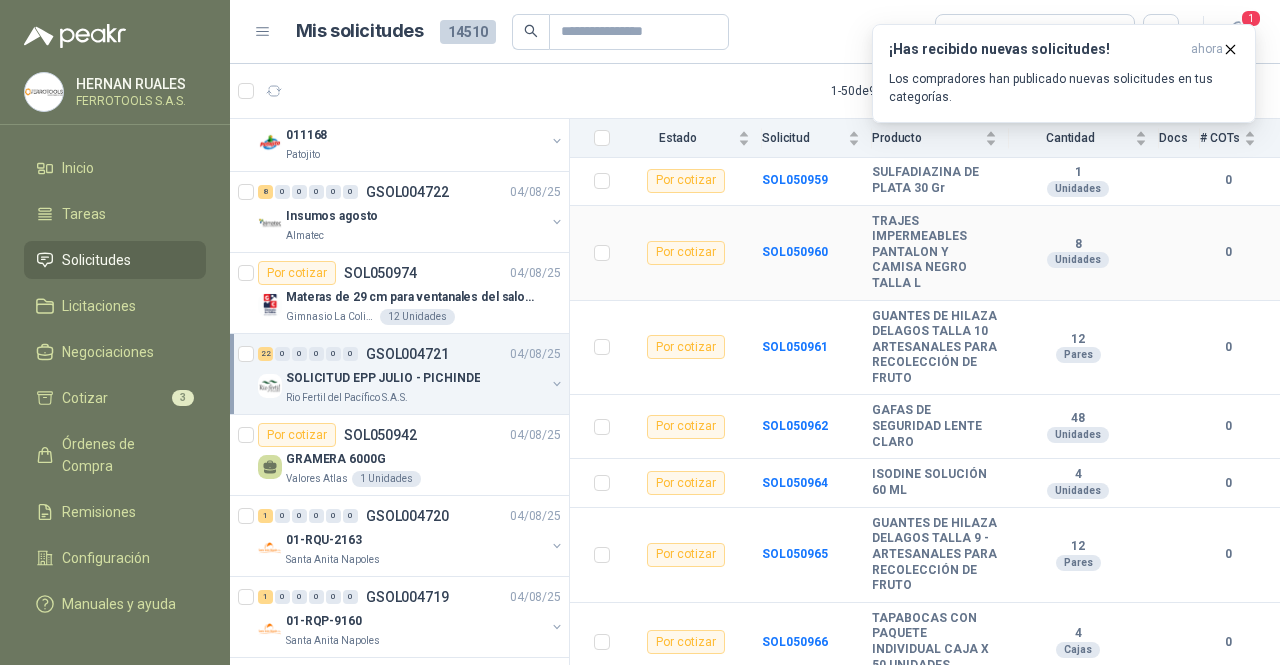 click on "TRAJES IMPERMEABLES PANTALON Y CAMISA NEGRO TALLA L" at bounding box center (940, 253) 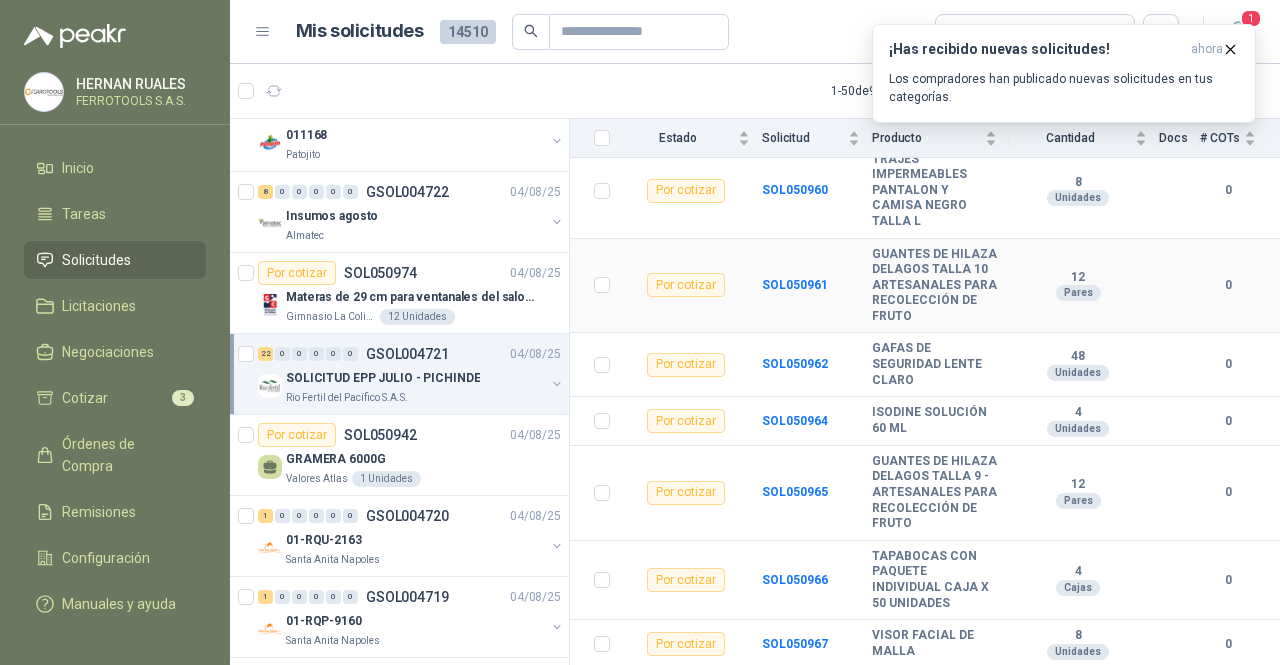 scroll, scrollTop: 1000, scrollLeft: 0, axis: vertical 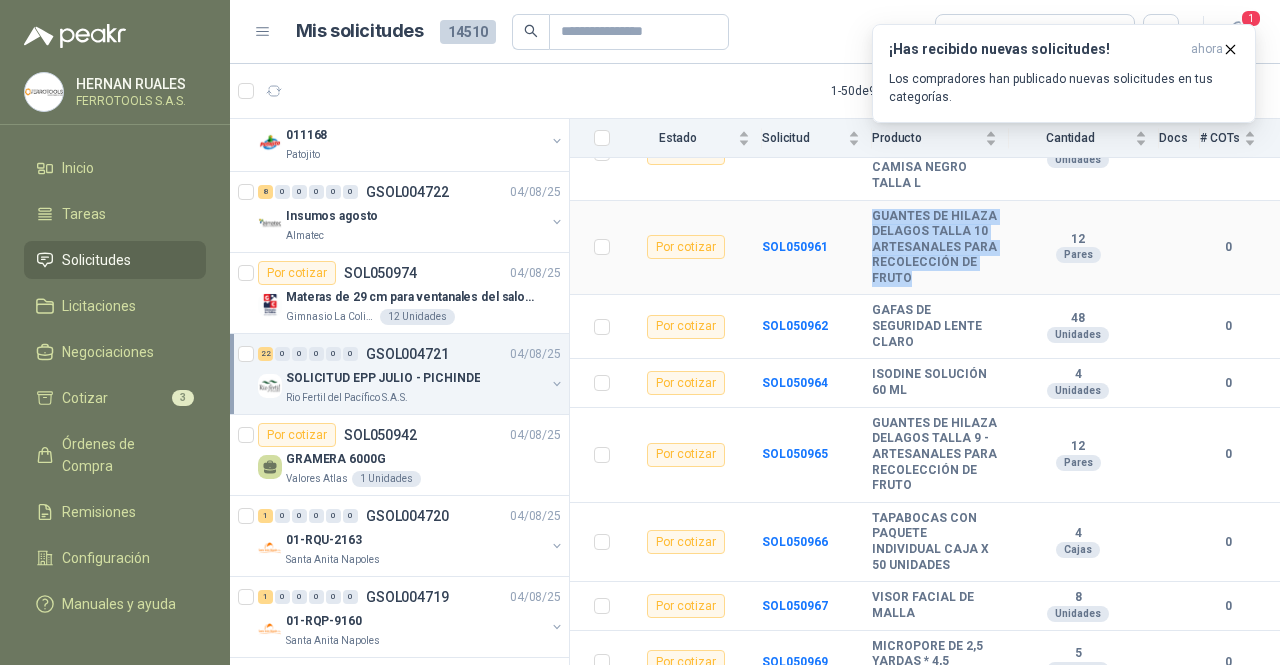 drag, startPoint x: 922, startPoint y: 367, endPoint x: 870, endPoint y: 276, distance: 104.80935 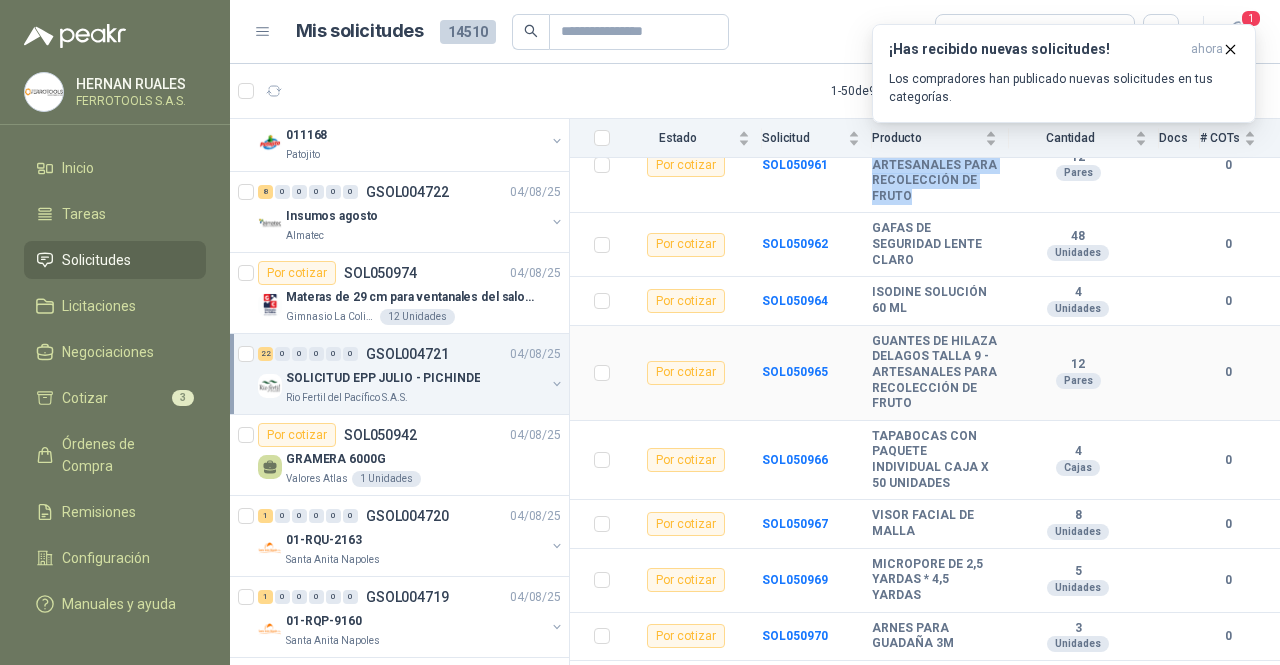 scroll, scrollTop: 1100, scrollLeft: 0, axis: vertical 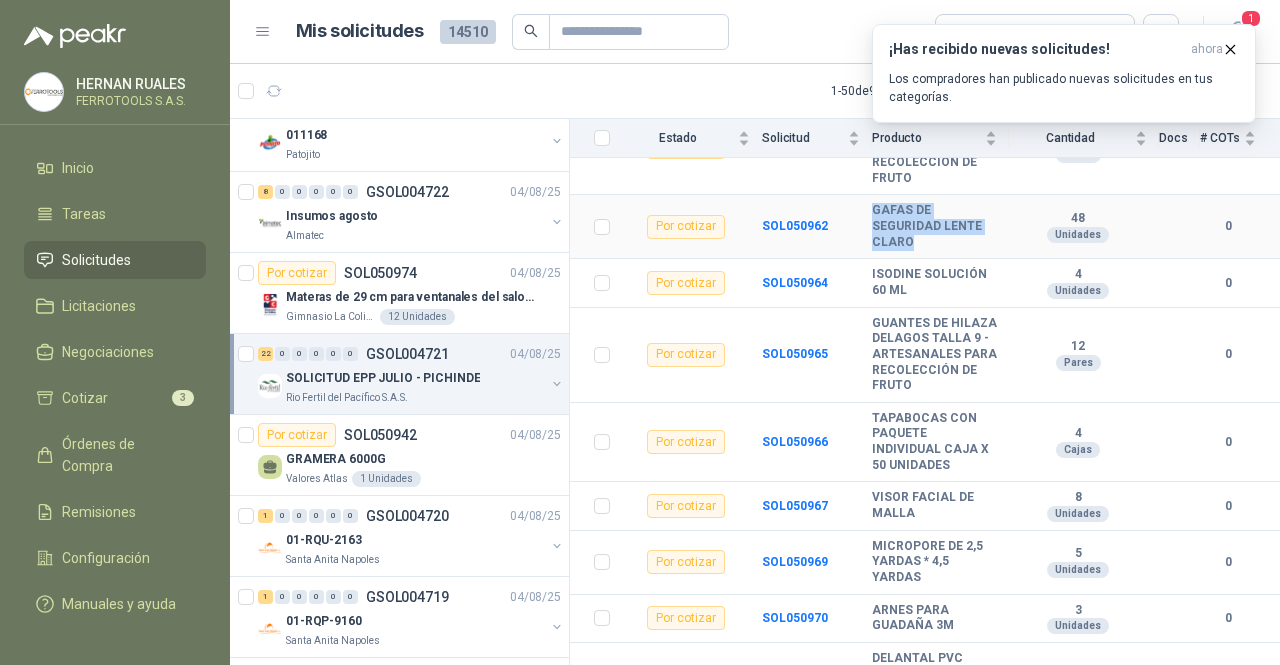 drag, startPoint x: 925, startPoint y: 325, endPoint x: 872, endPoint y: 291, distance: 62.968246 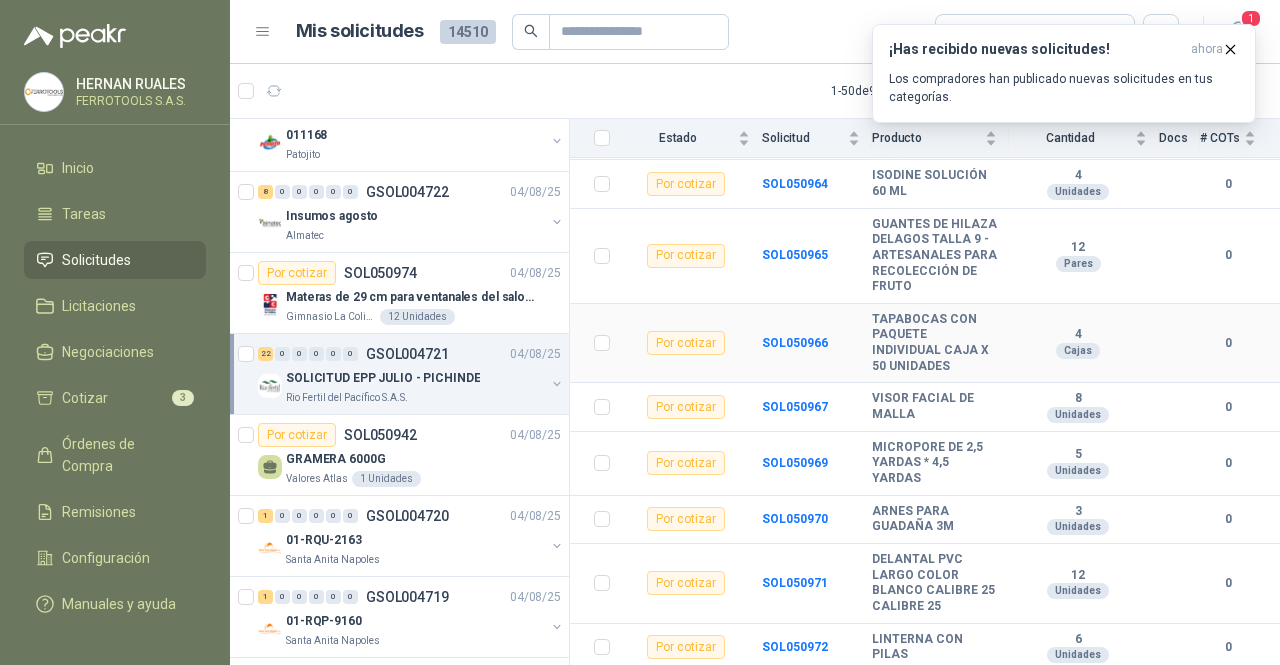 scroll, scrollTop: 1312, scrollLeft: 0, axis: vertical 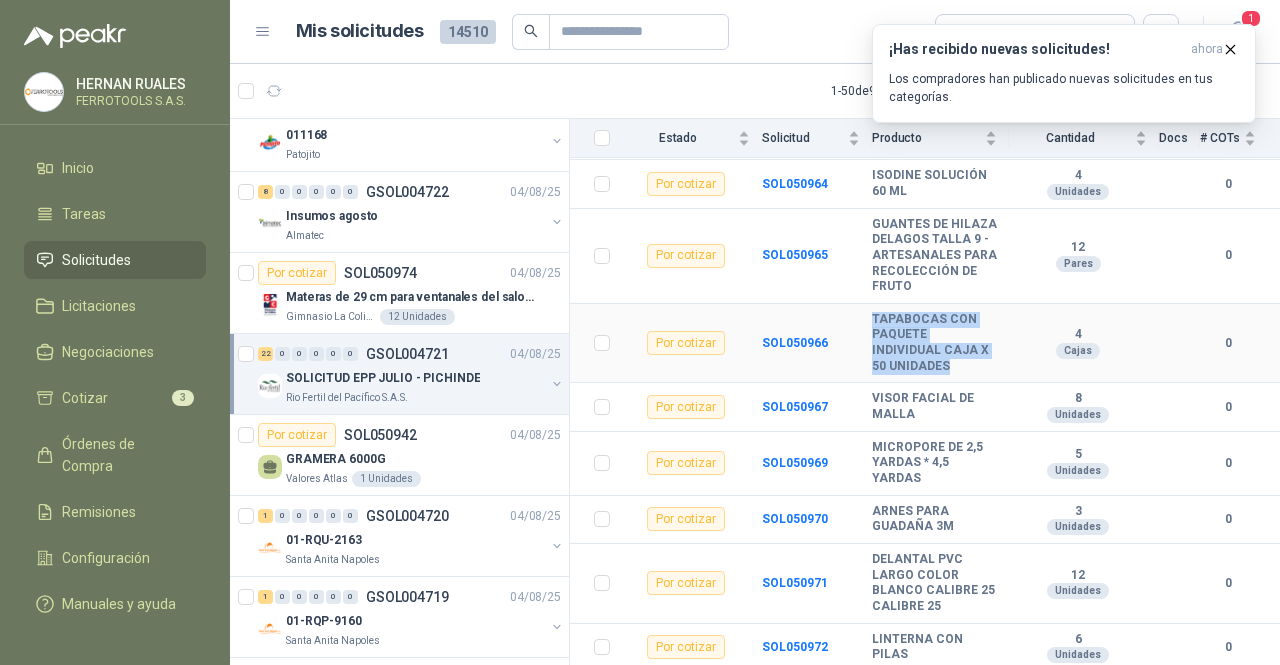 drag, startPoint x: 958, startPoint y: 374, endPoint x: 867, endPoint y: 331, distance: 100.6479 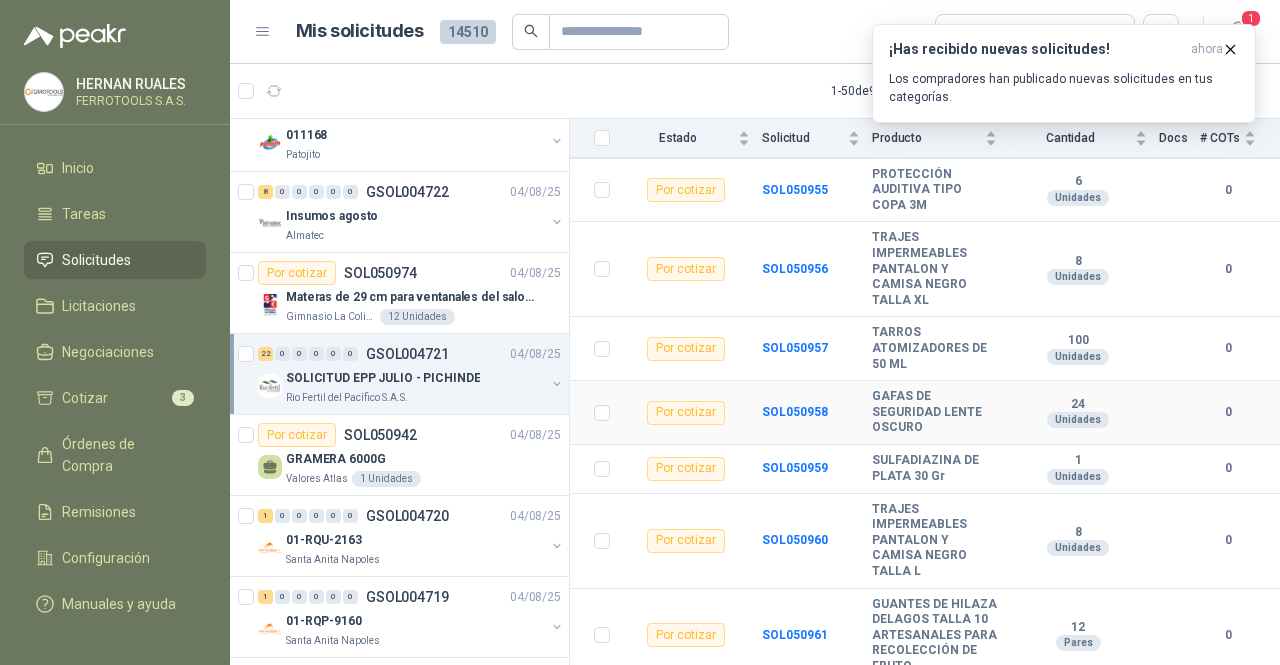 scroll, scrollTop: 412, scrollLeft: 0, axis: vertical 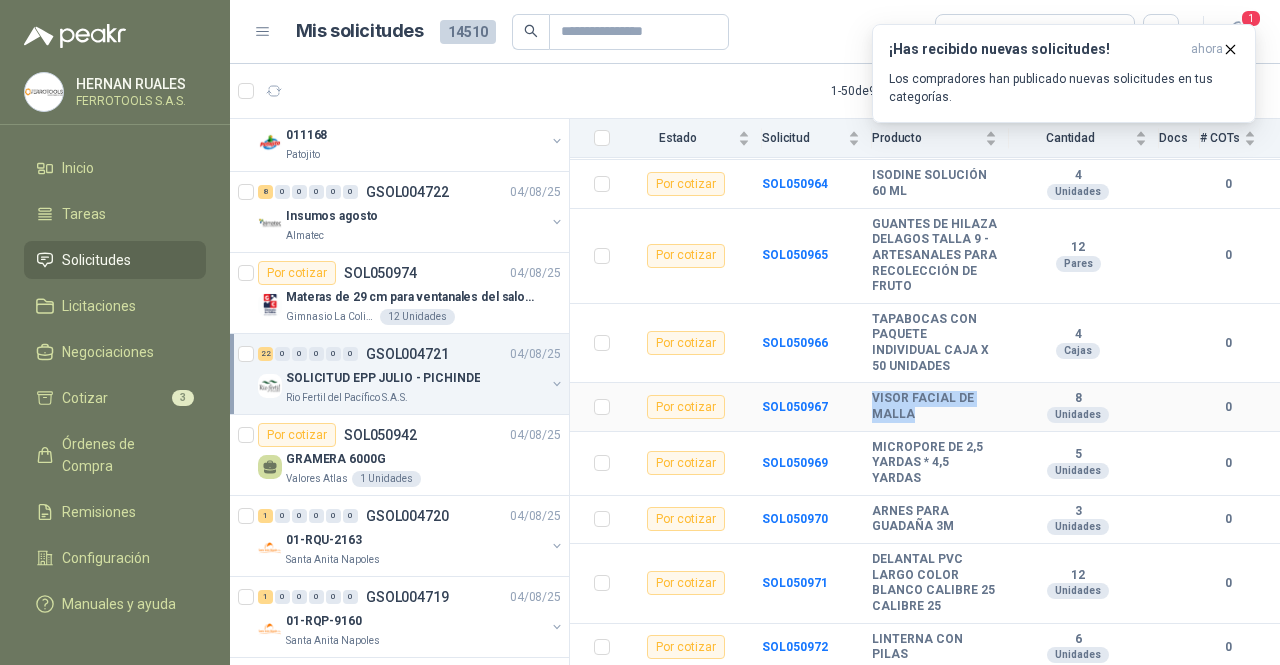 drag, startPoint x: 912, startPoint y: 416, endPoint x: 867, endPoint y: 403, distance: 46.840153 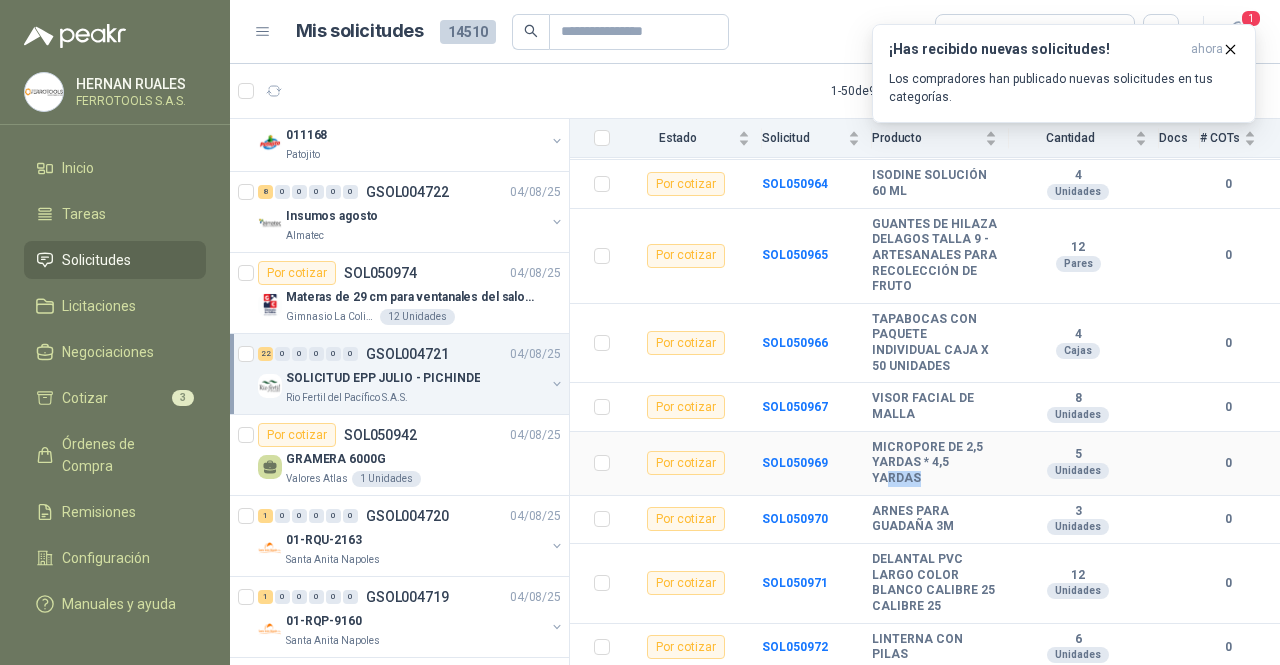 drag, startPoint x: 925, startPoint y: 478, endPoint x: 888, endPoint y: 476, distance: 37.054016 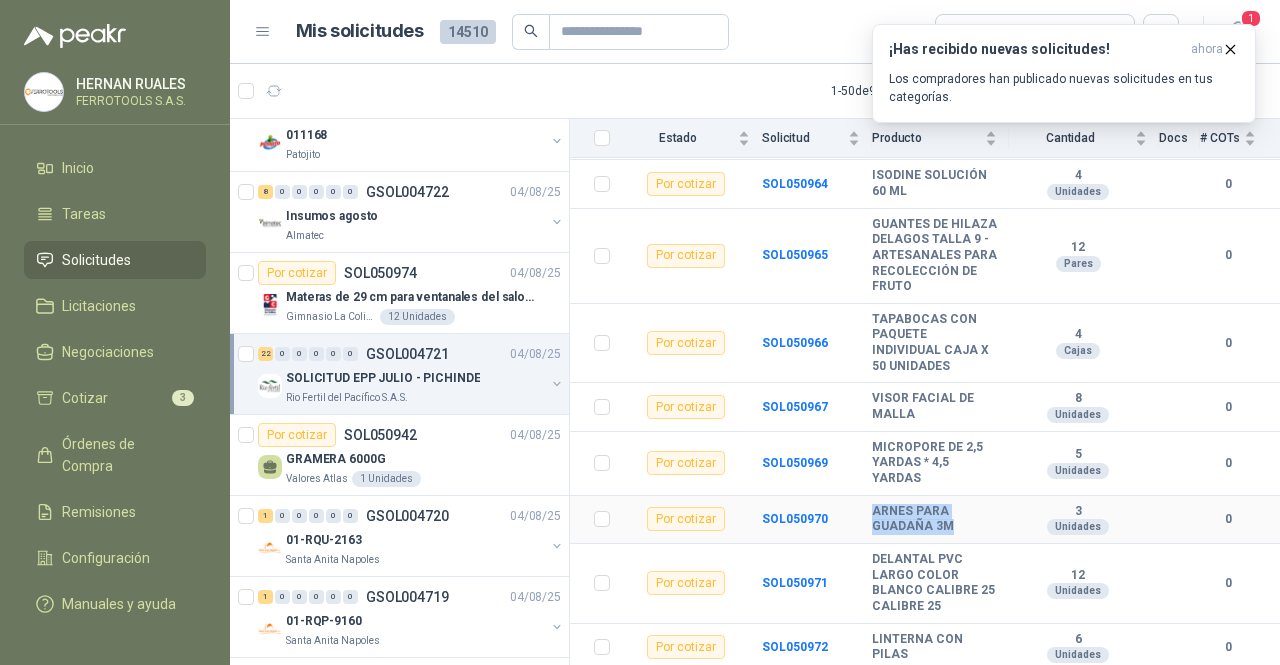 drag, startPoint x: 929, startPoint y: 529, endPoint x: 873, endPoint y: 515, distance: 57.72348 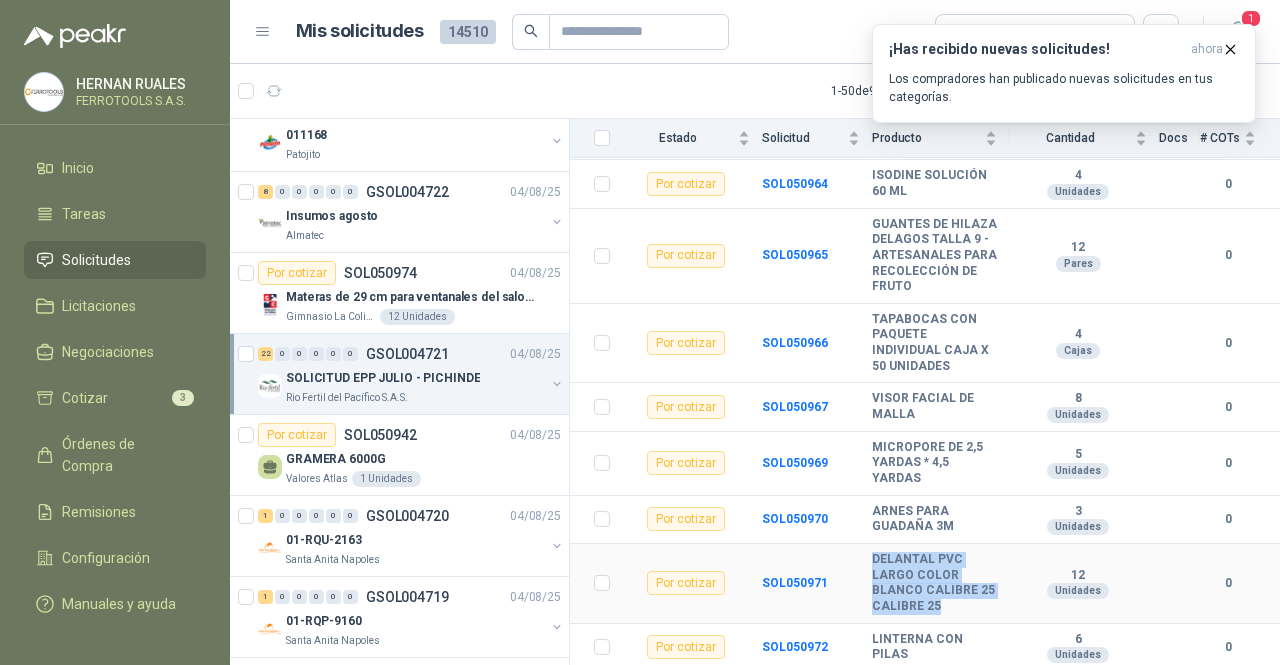 drag, startPoint x: 967, startPoint y: 606, endPoint x: 872, endPoint y: 563, distance: 104.27847 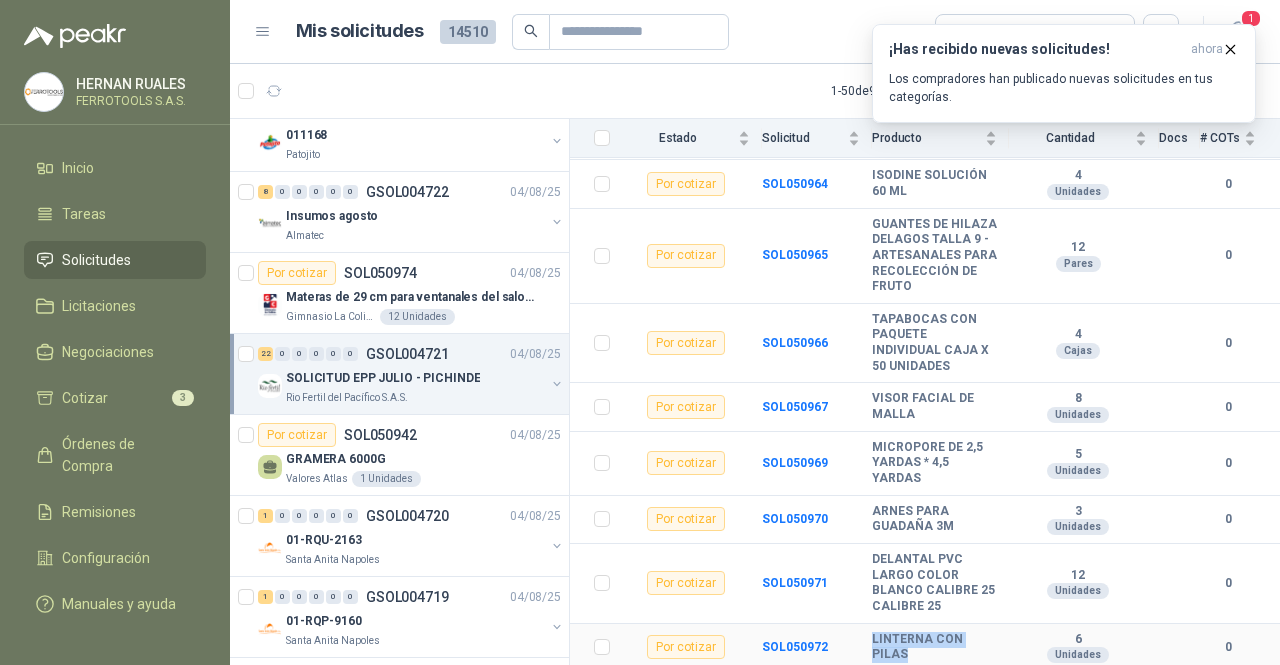 drag, startPoint x: 909, startPoint y: 655, endPoint x: 867, endPoint y: 641, distance: 44.27189 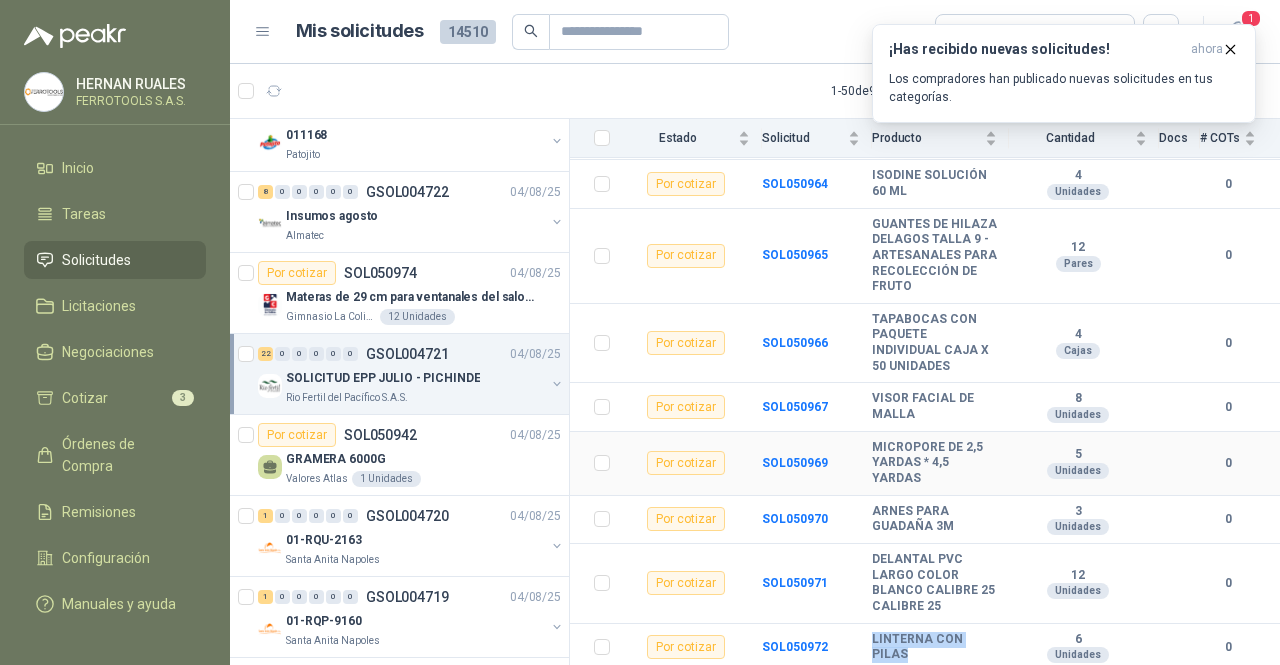 scroll, scrollTop: 1212, scrollLeft: 0, axis: vertical 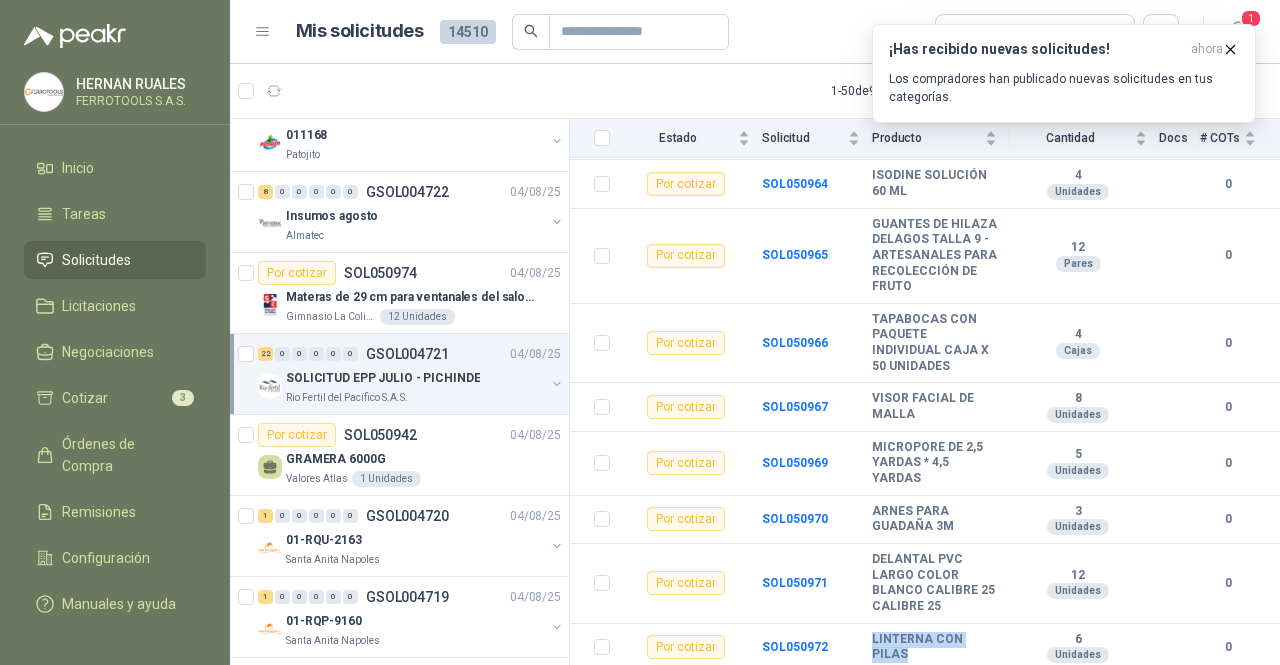 click on "SOLICITUD EPP JULIO - PICHINDE" at bounding box center (415, 378) 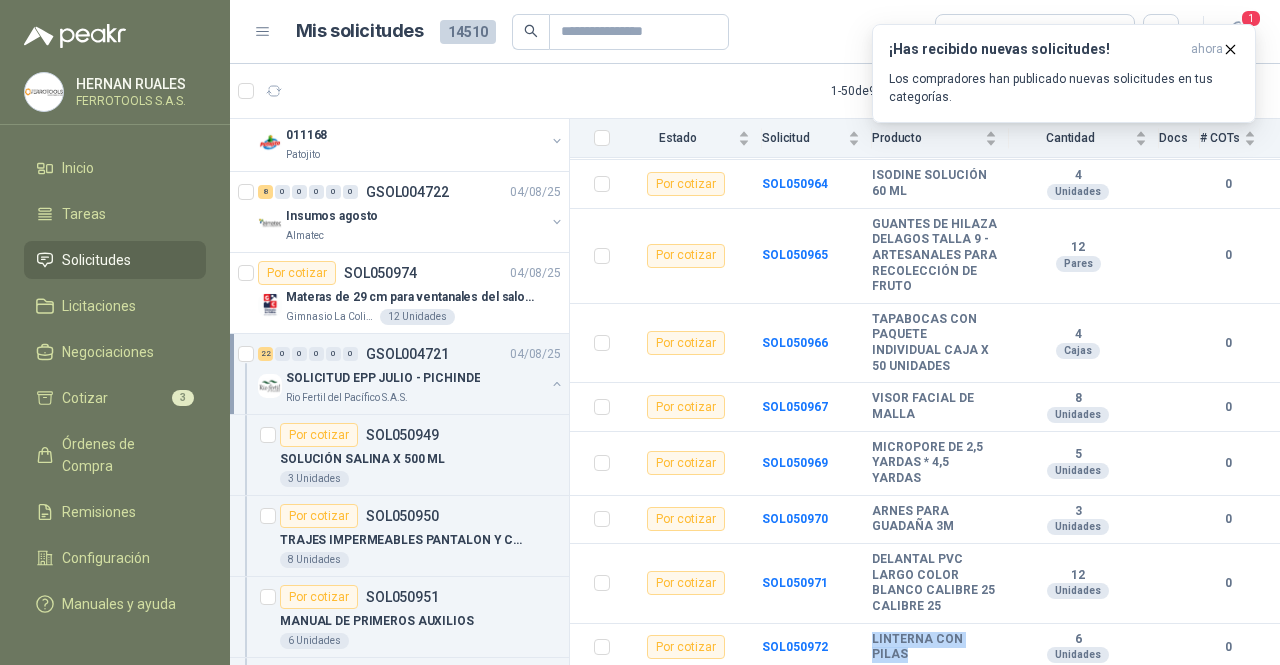 scroll, scrollTop: 7, scrollLeft: 0, axis: vertical 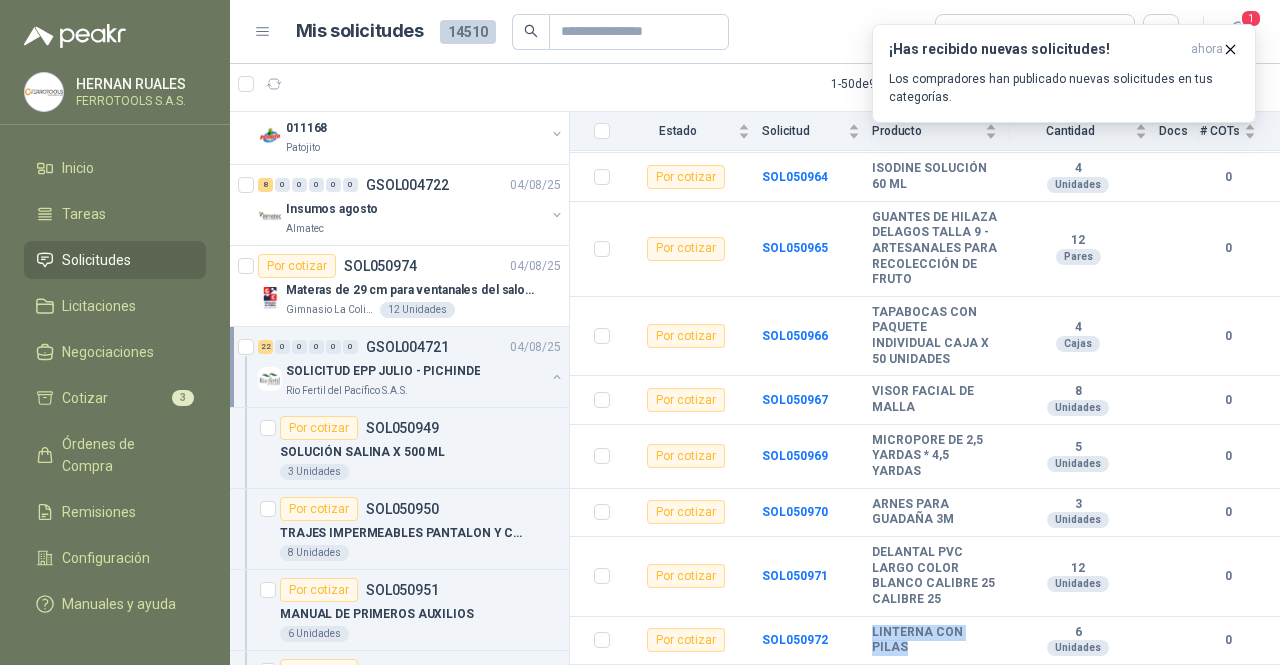 click on "Rio Fertil del Pacífico S.A.S." at bounding box center [415, 391] 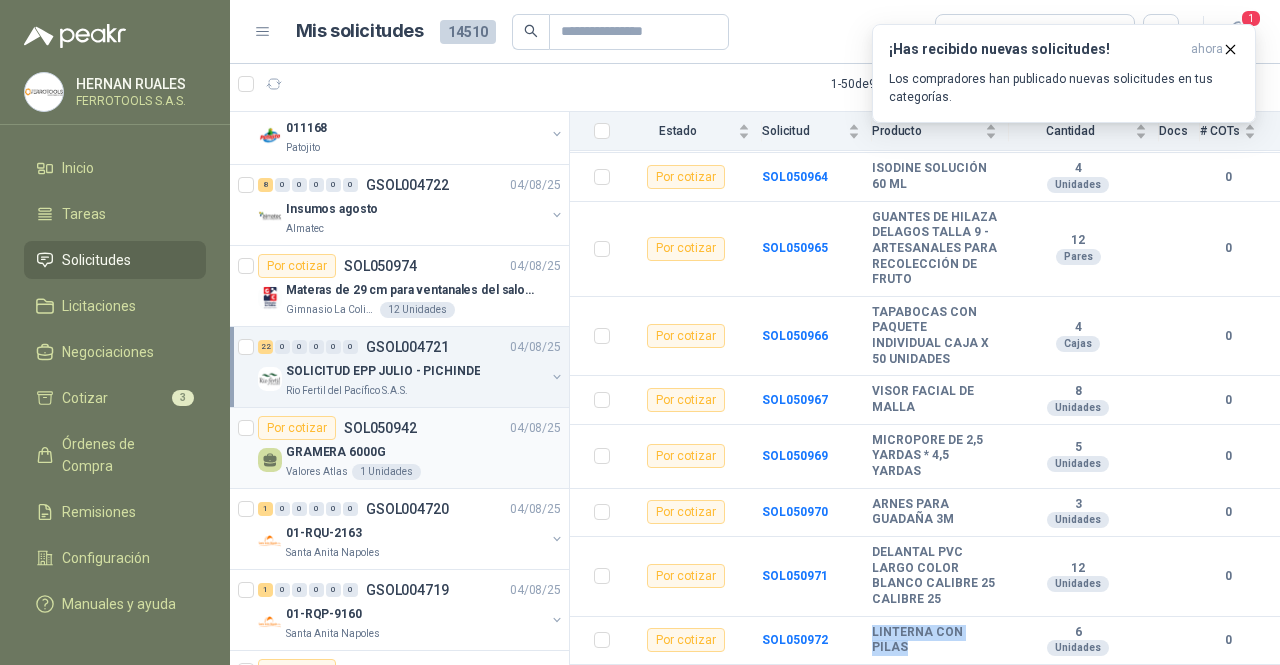click on "GRAMERA 6000G" at bounding box center [423, 452] 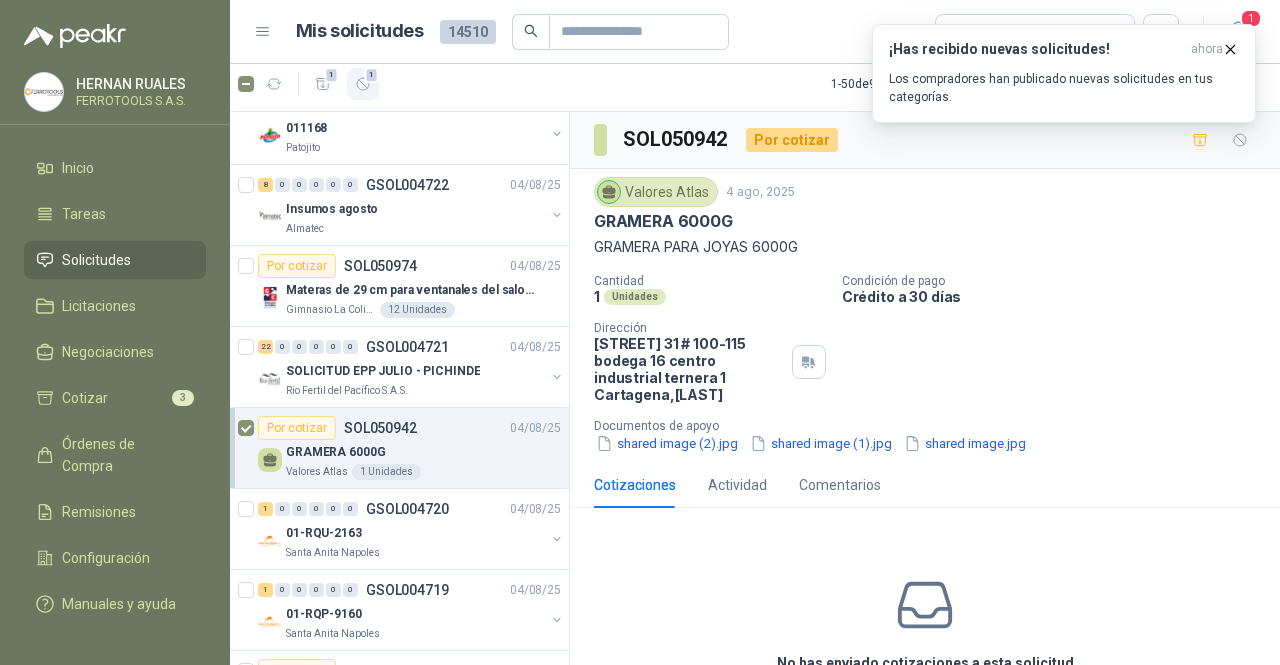 click 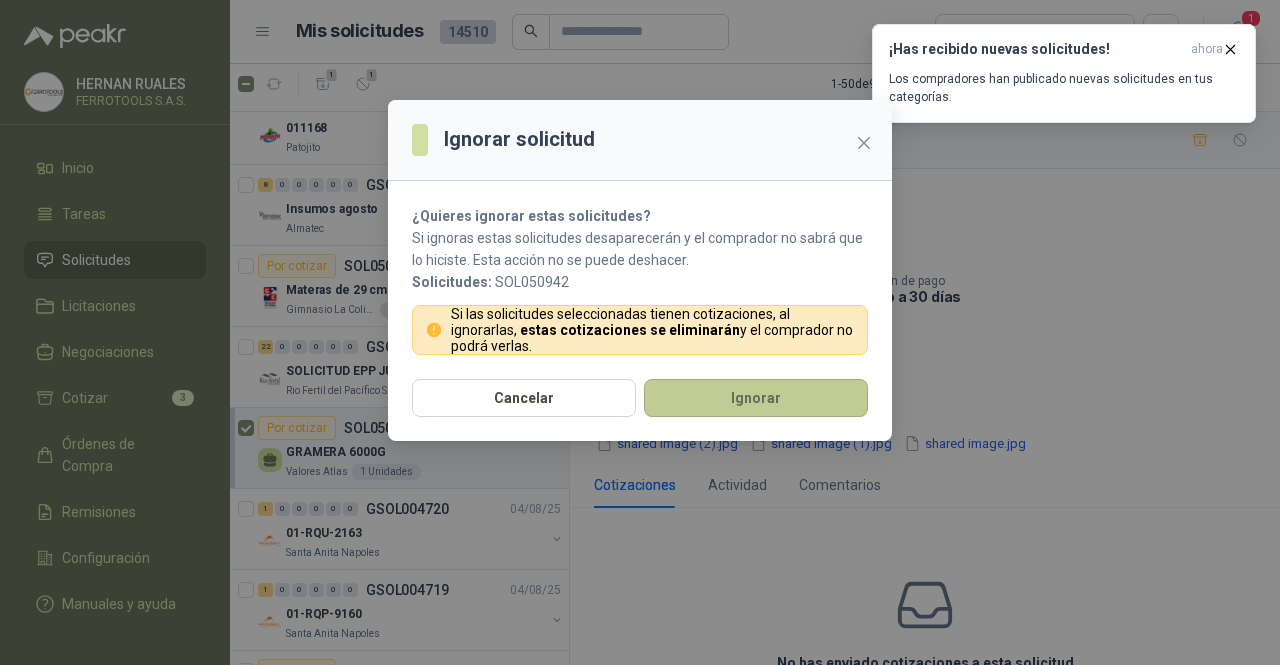 click on "Ignorar" at bounding box center [756, 398] 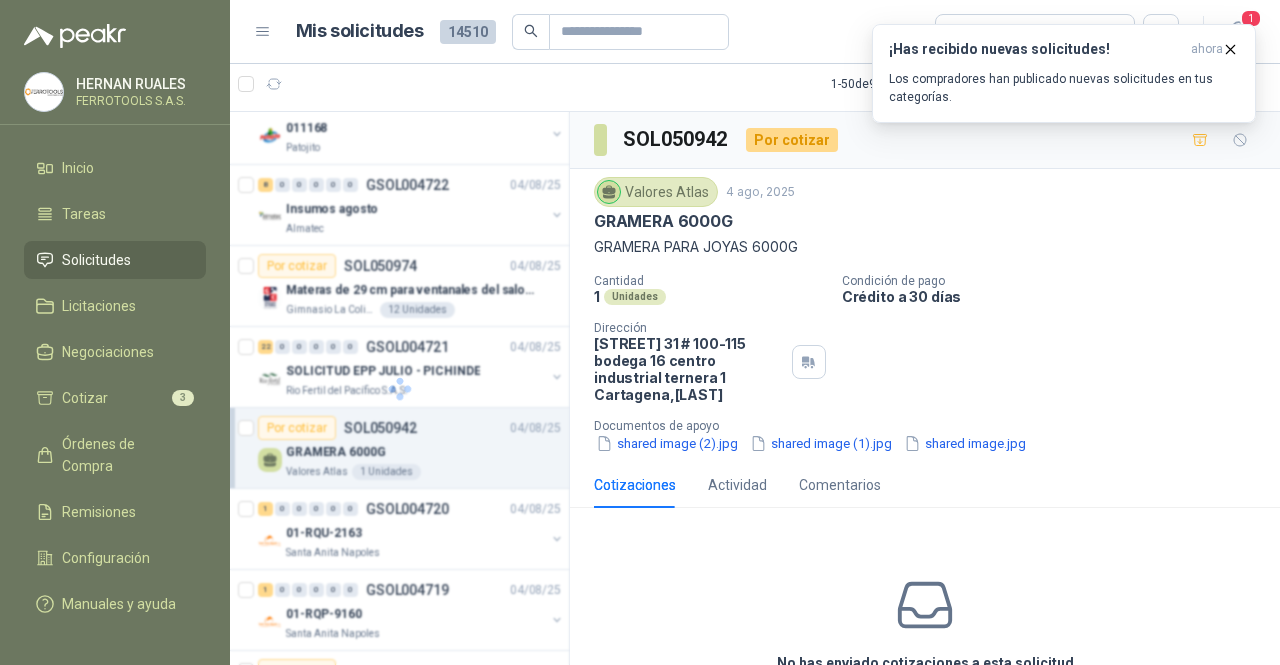 scroll, scrollTop: 1162, scrollLeft: 0, axis: vertical 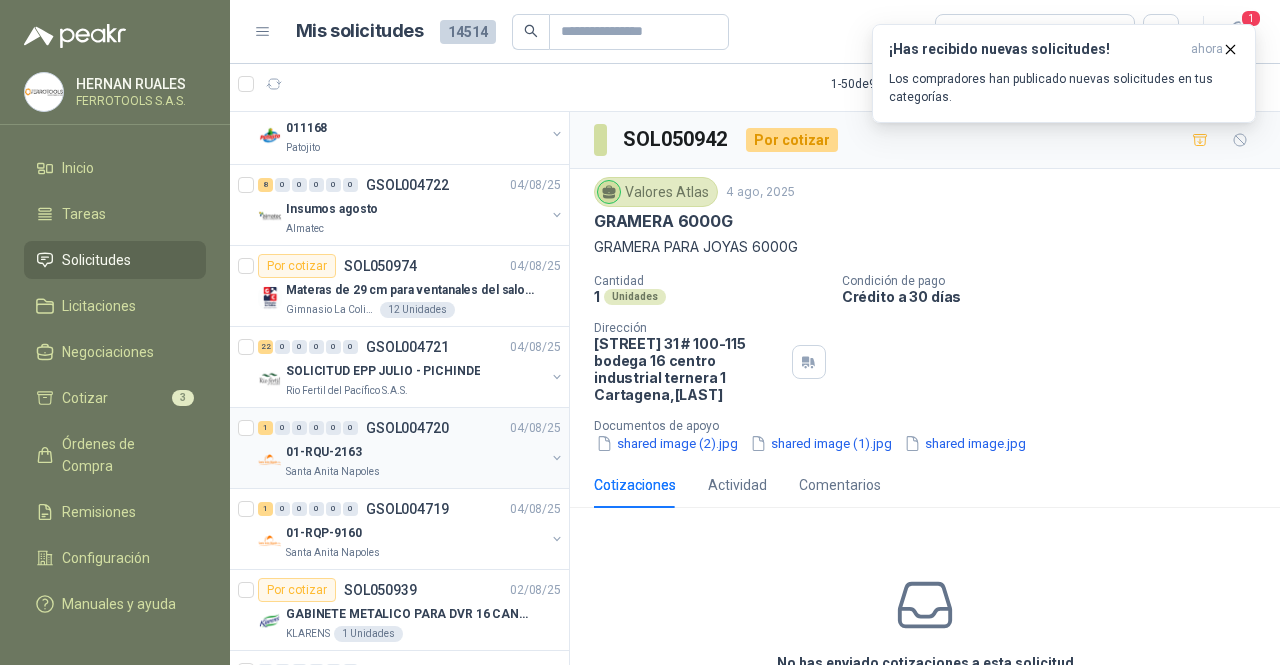 click on "01-RQU-2163" at bounding box center [415, 452] 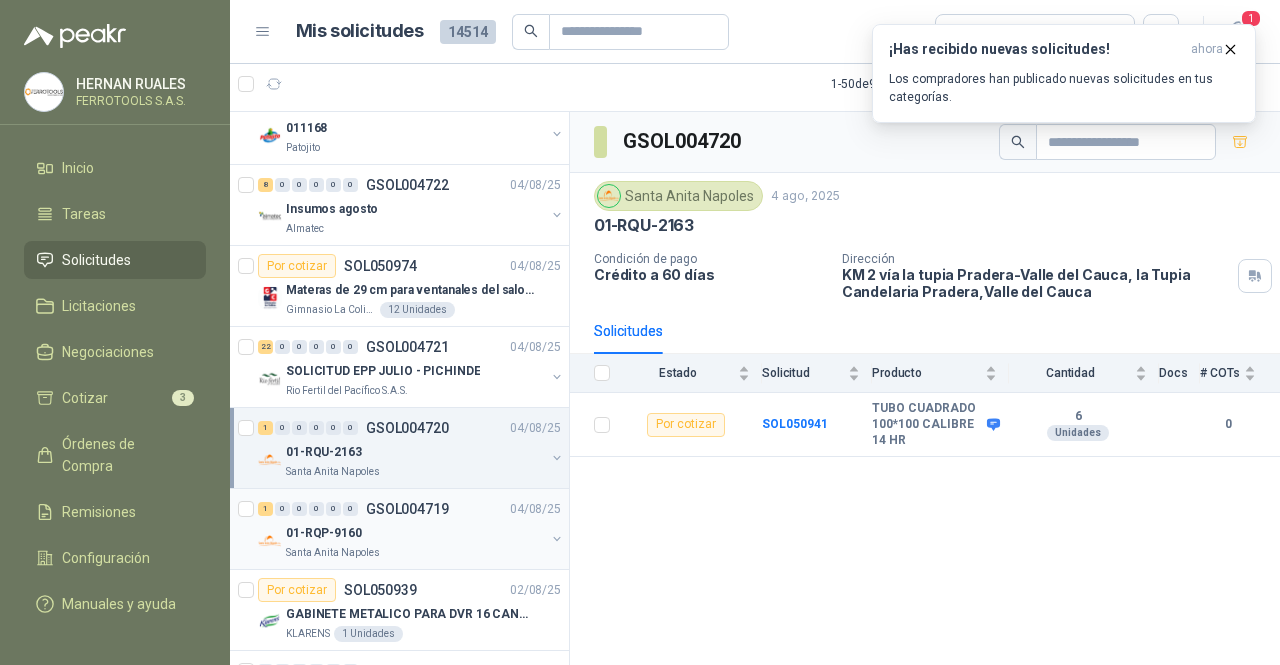 scroll, scrollTop: 1262, scrollLeft: 0, axis: vertical 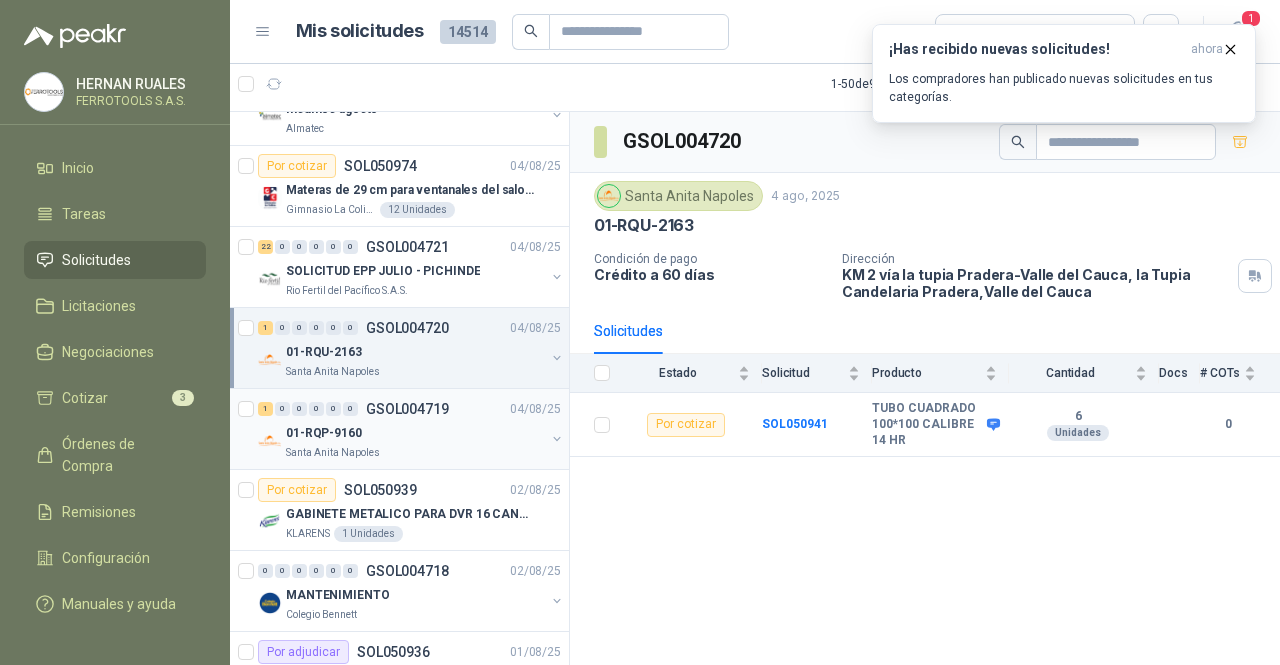 click on "Santa Anita Napoles" at bounding box center [415, 453] 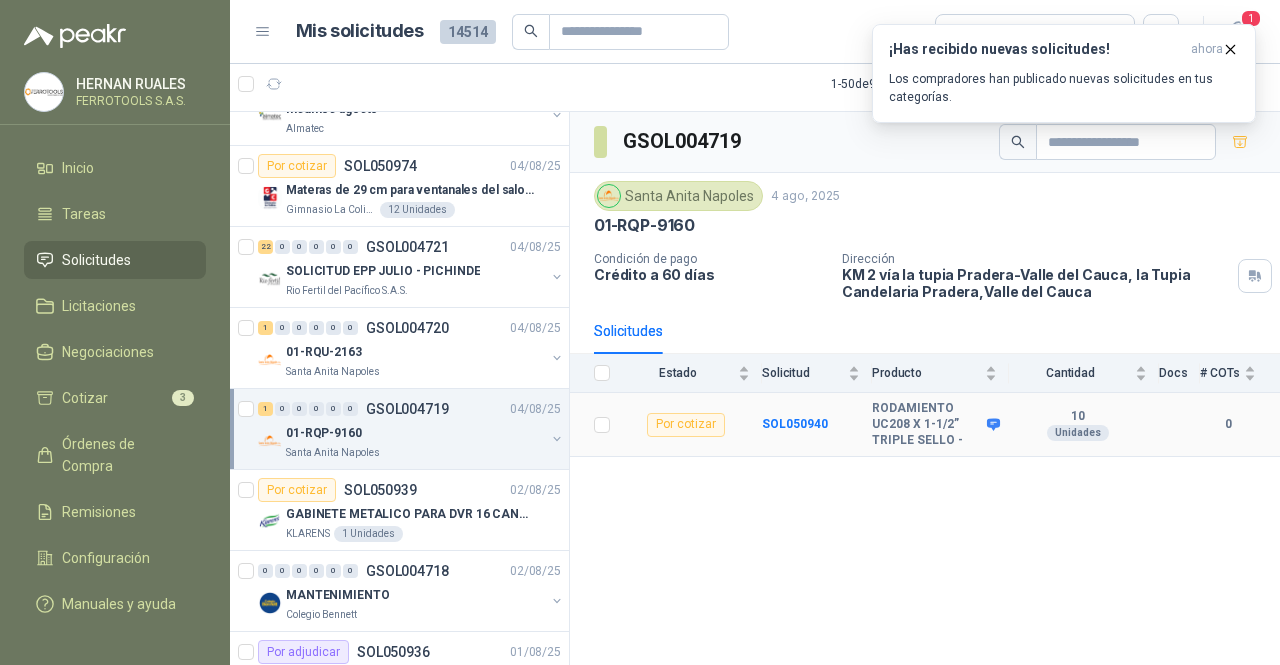 click 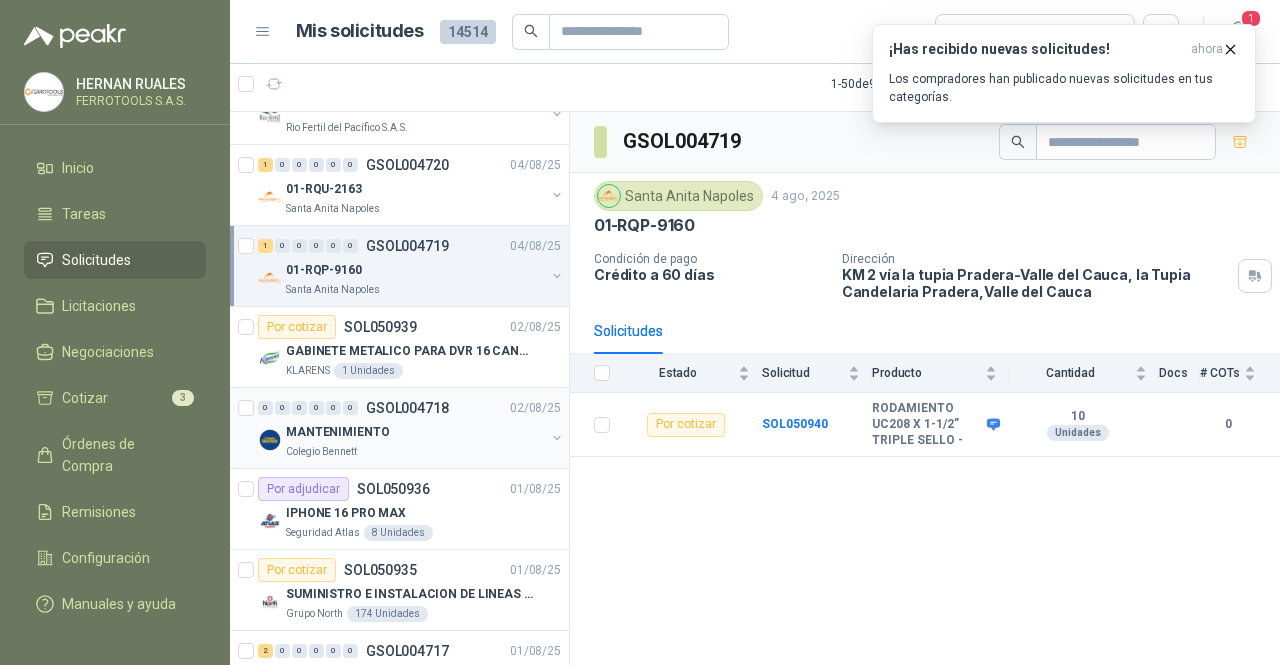 scroll, scrollTop: 1462, scrollLeft: 0, axis: vertical 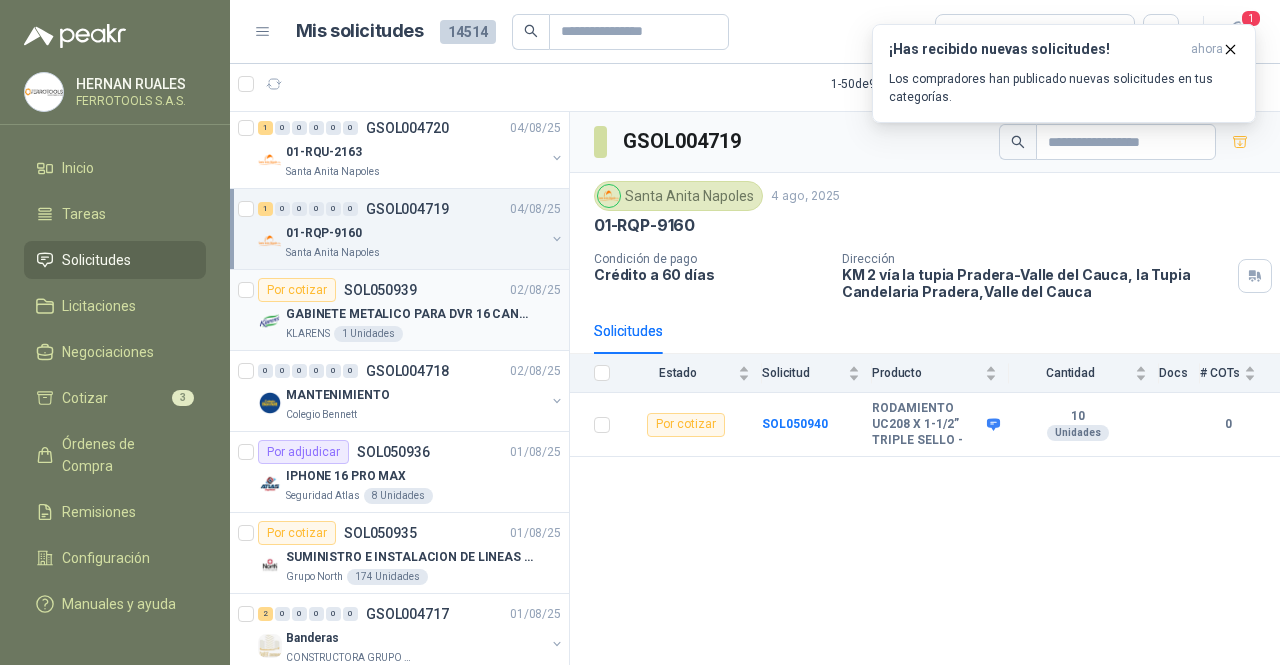 click on "KLARENS 1   Unidades" at bounding box center (423, 334) 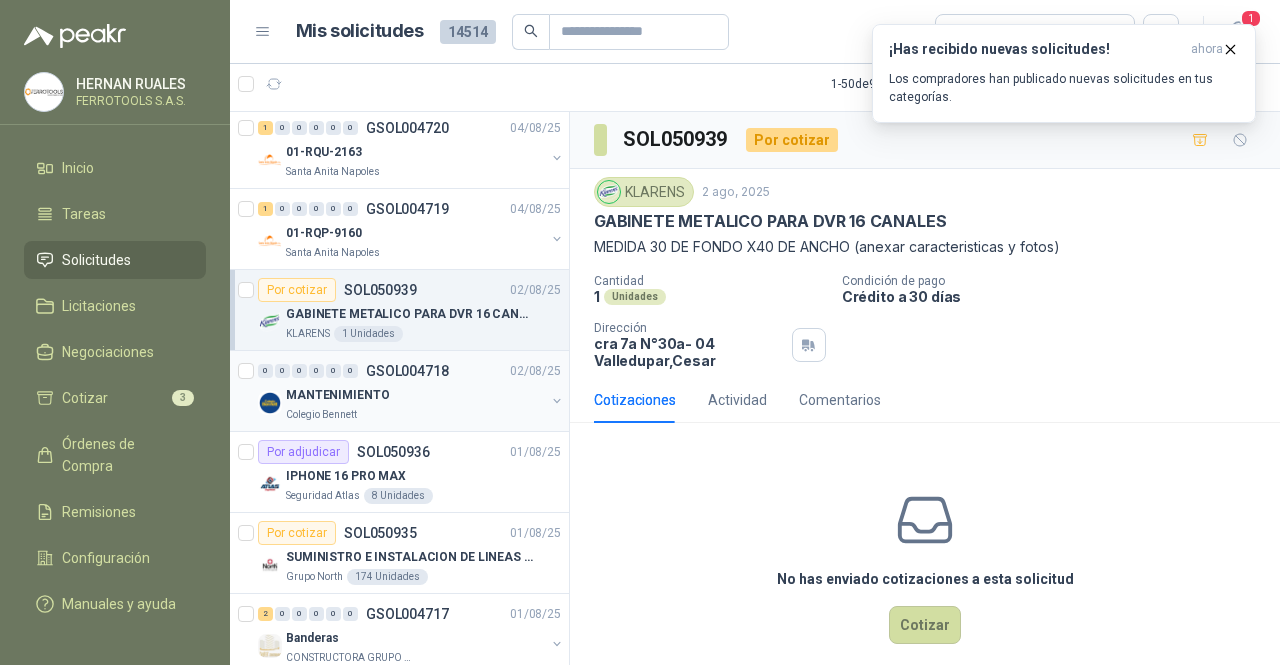 click on "Colegio Bennett" at bounding box center (415, 415) 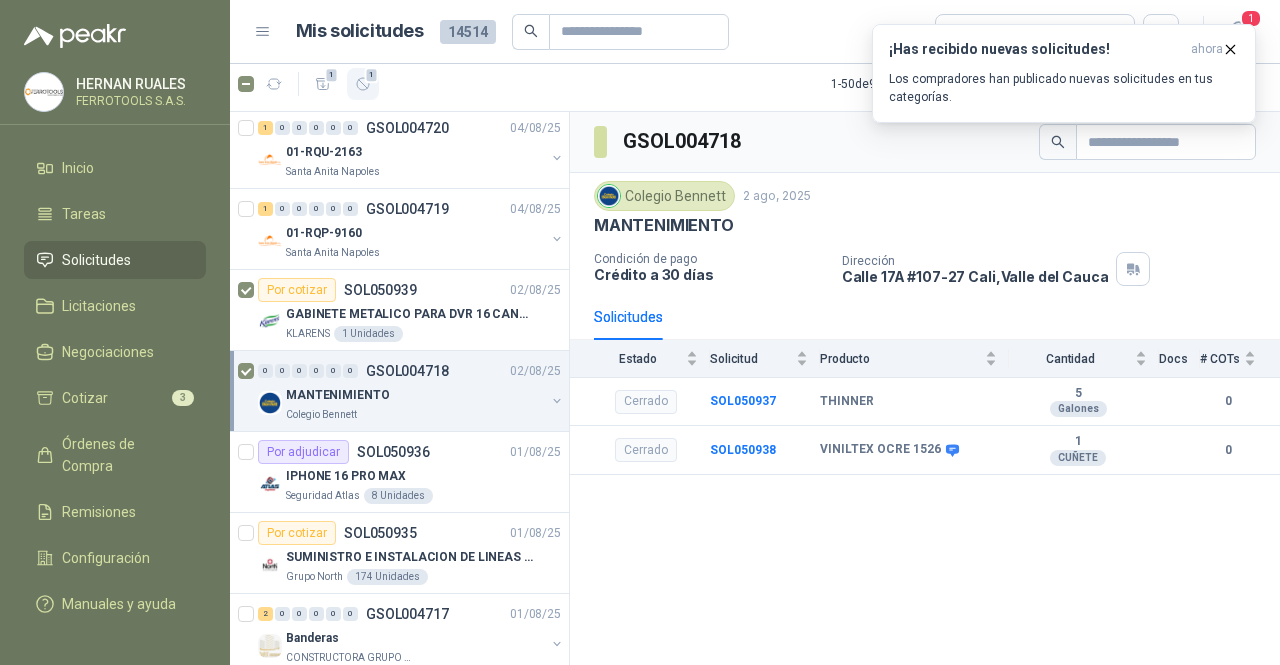 click on "1" at bounding box center [363, 84] 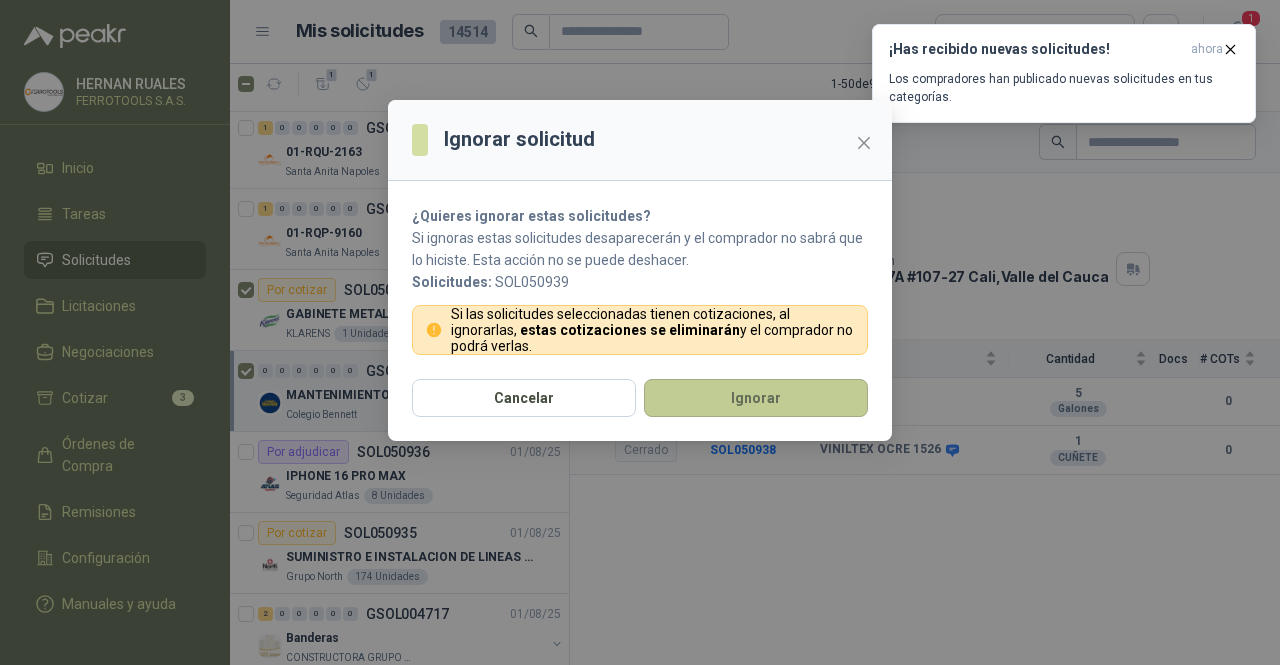 click on "Ignorar" at bounding box center [756, 398] 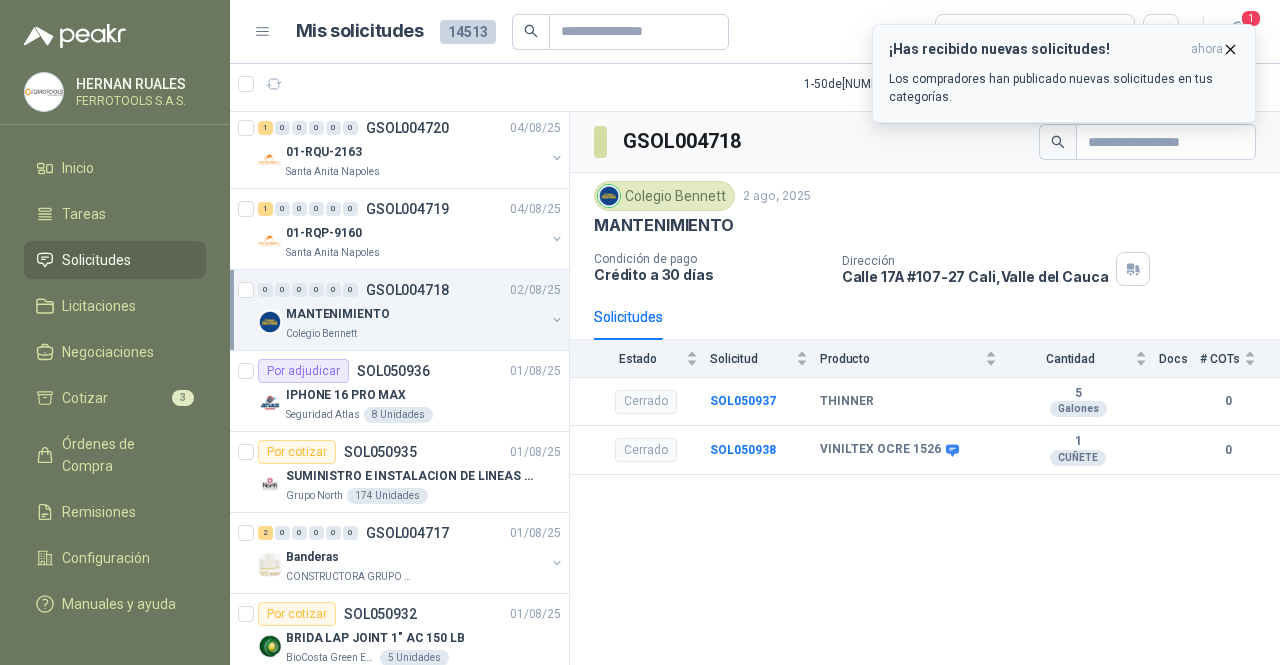 click 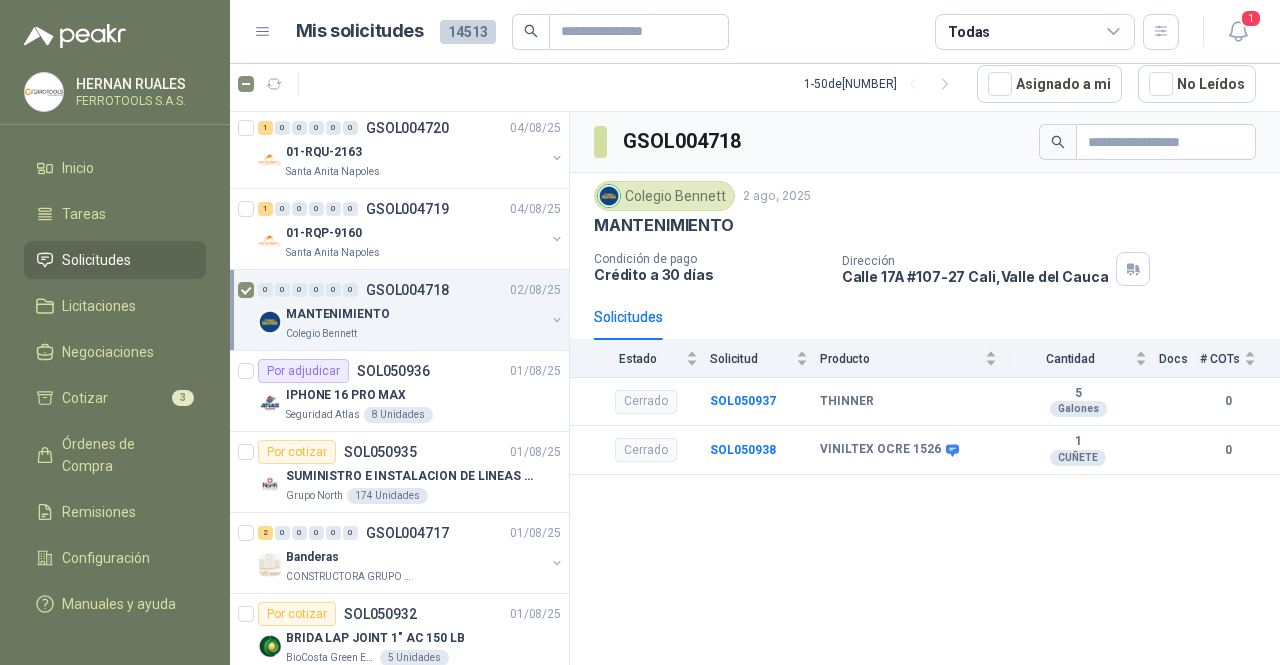 click on "MANTENIMIENTO" at bounding box center (415, 314) 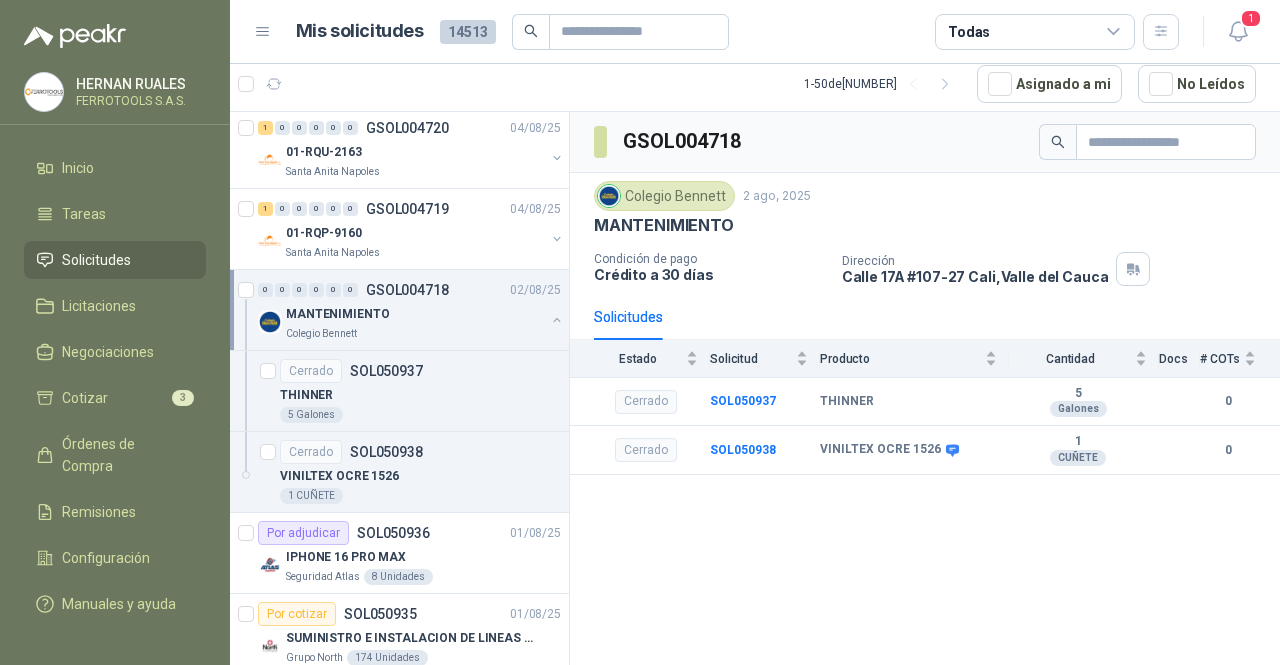 click at bounding box center [557, 320] 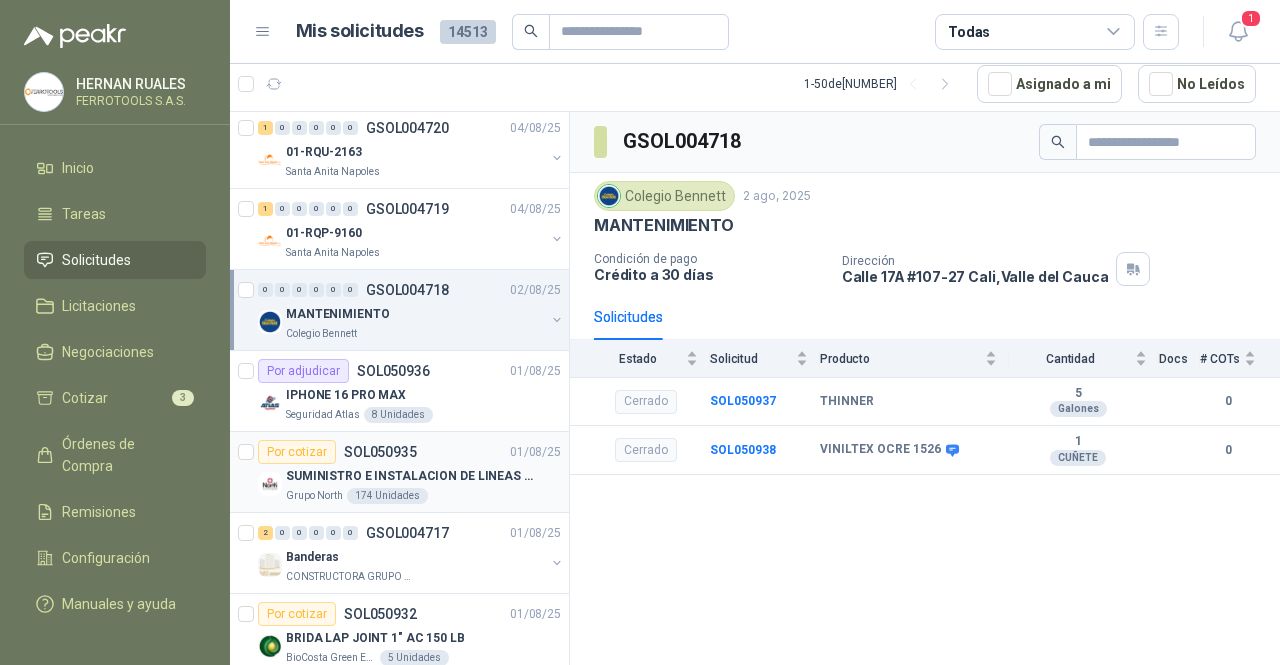 click on "SUMINISTRO E INSTALACION DE LINEAS DE VIDA" at bounding box center [423, 476] 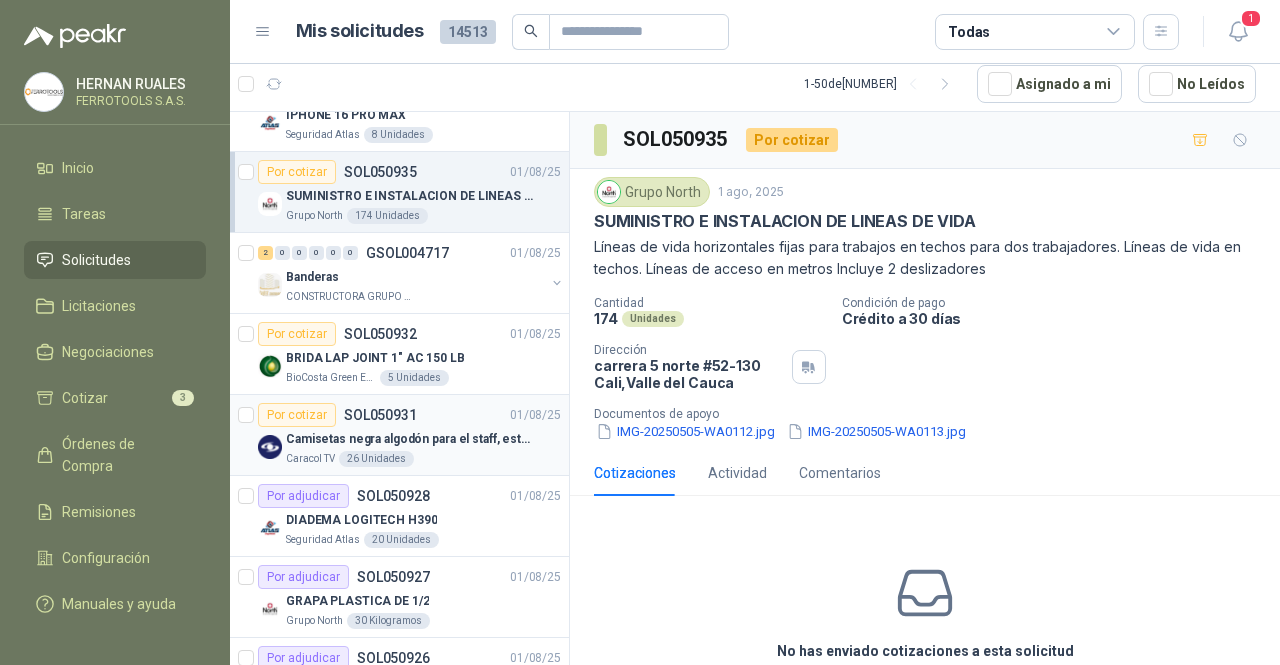 scroll, scrollTop: 1762, scrollLeft: 0, axis: vertical 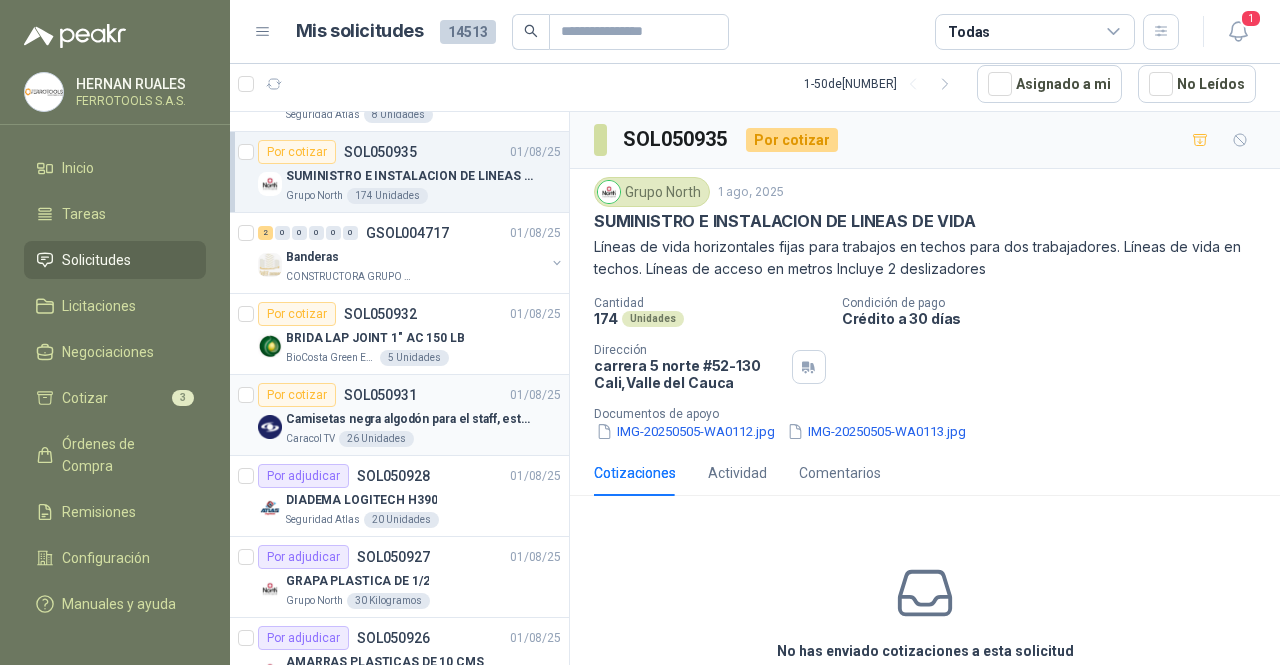 click on "Por cotizar SOL050931 01/08/25   Camisetas negra algodón para el staff, estampadas en espalda y frente con el logo Caracol TV 26   Unidades" at bounding box center [399, 415] 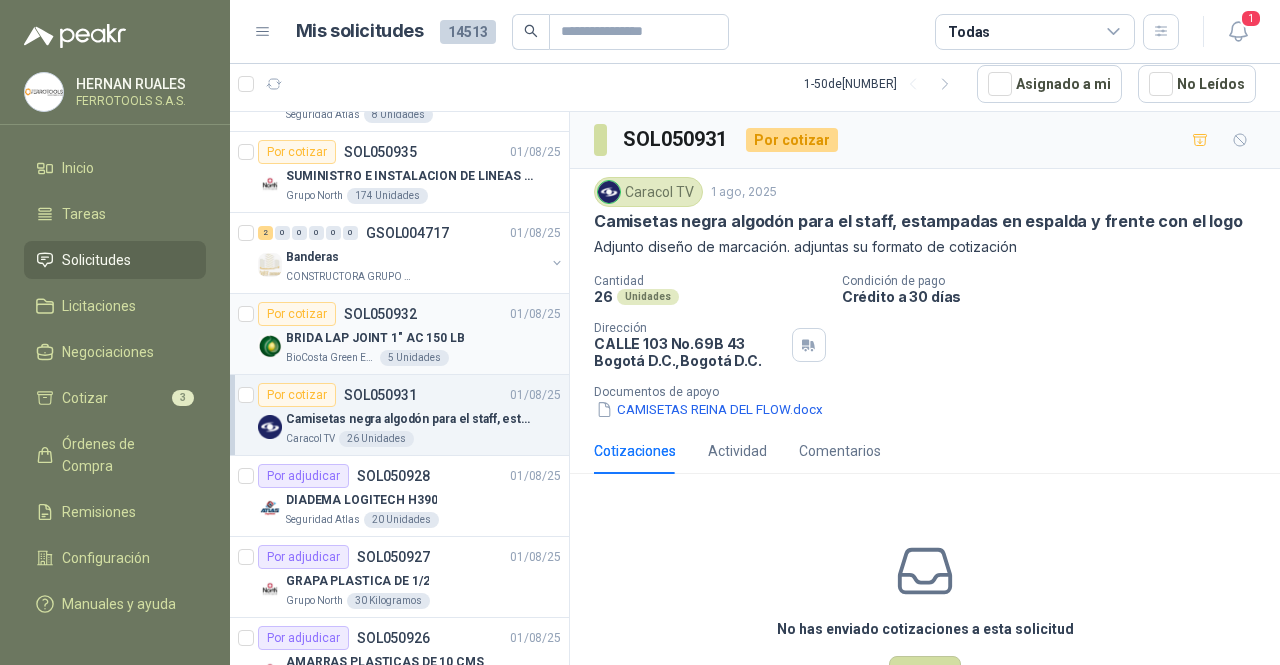 click on "BioCosta Green Energy S.A.S" at bounding box center [331, 358] 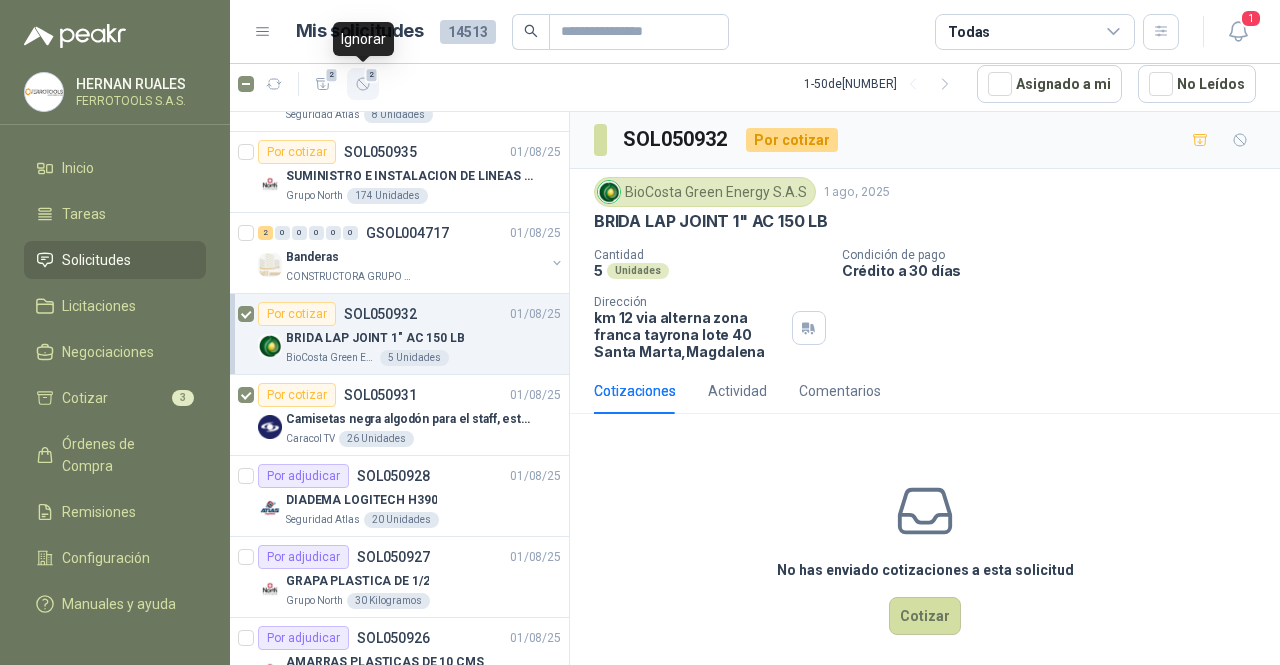 click on "2" at bounding box center [372, 75] 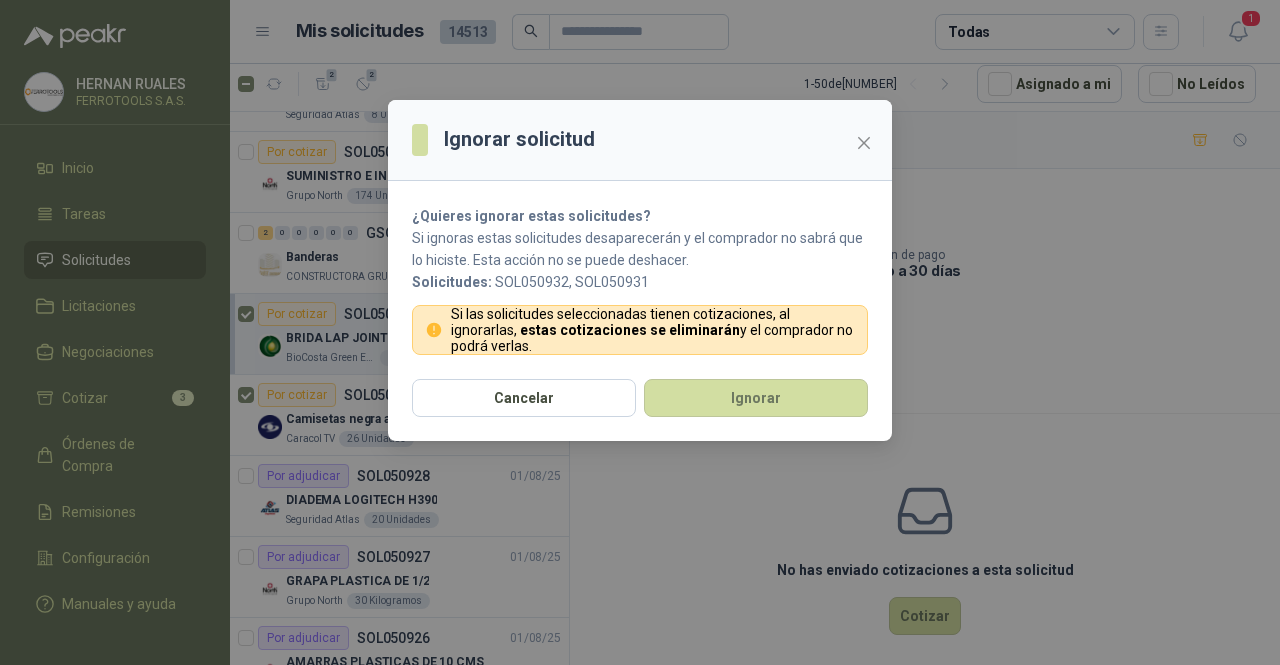click on "¿Quieres ignorar estas solicitudes? Si ignoras estas solicitudes desaparecerán y el comprador no sabrá que lo hiciste. Esta acción no se puede deshacer. Solicitudes:   SOL050932, SOL050931 Si las solicitudes seleccionadas tienen cotizaciones, al ignorarlas,   estas cotizaciones se eliminarán  y el comprador no podrá verlas." at bounding box center (640, 280) 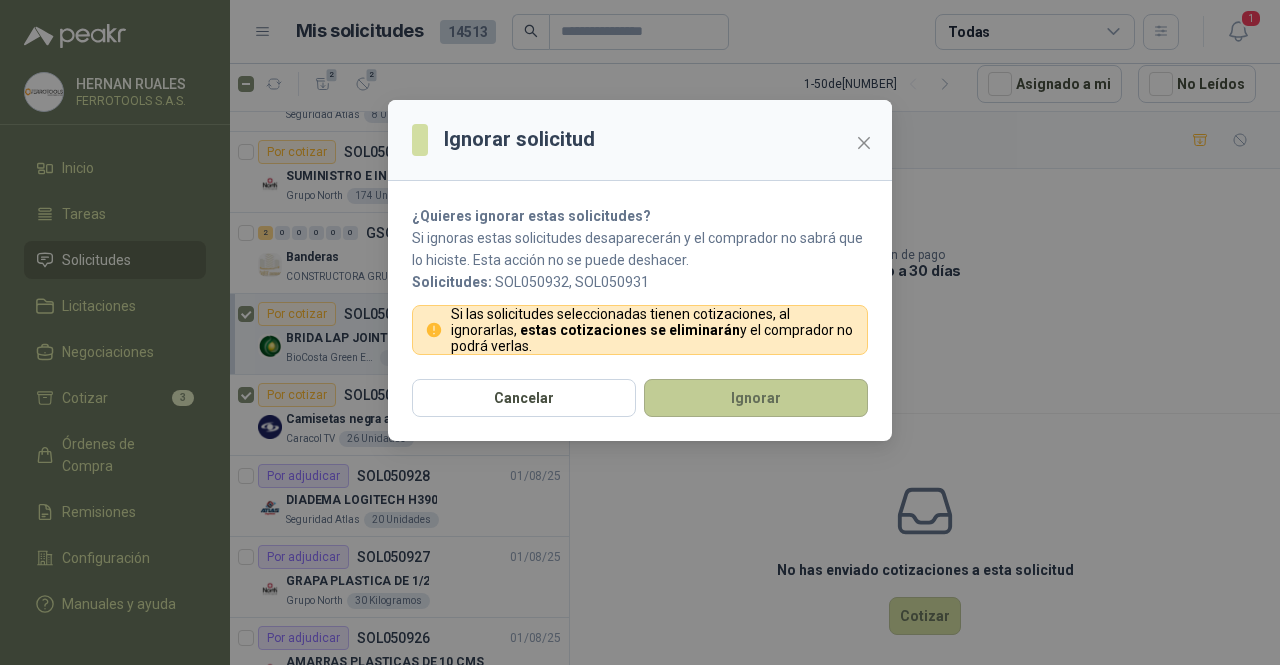 click on "Ignorar" at bounding box center (756, 398) 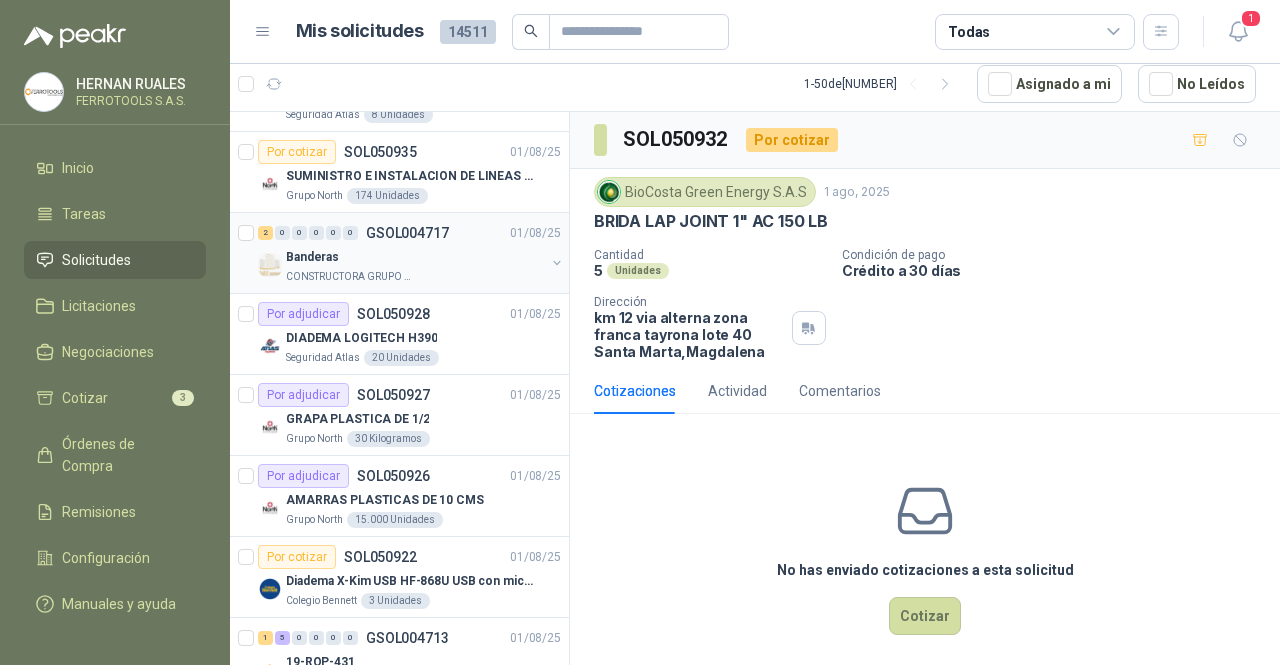 click on "Banderas" at bounding box center (415, 257) 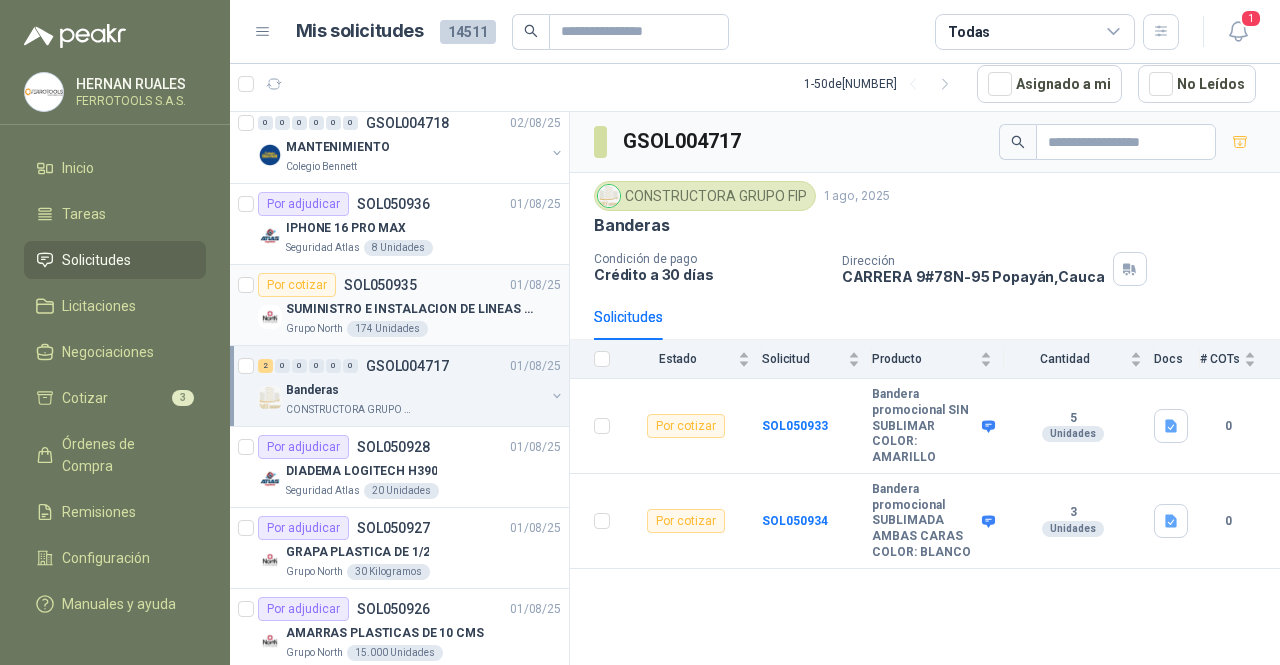 scroll, scrollTop: 1562, scrollLeft: 0, axis: vertical 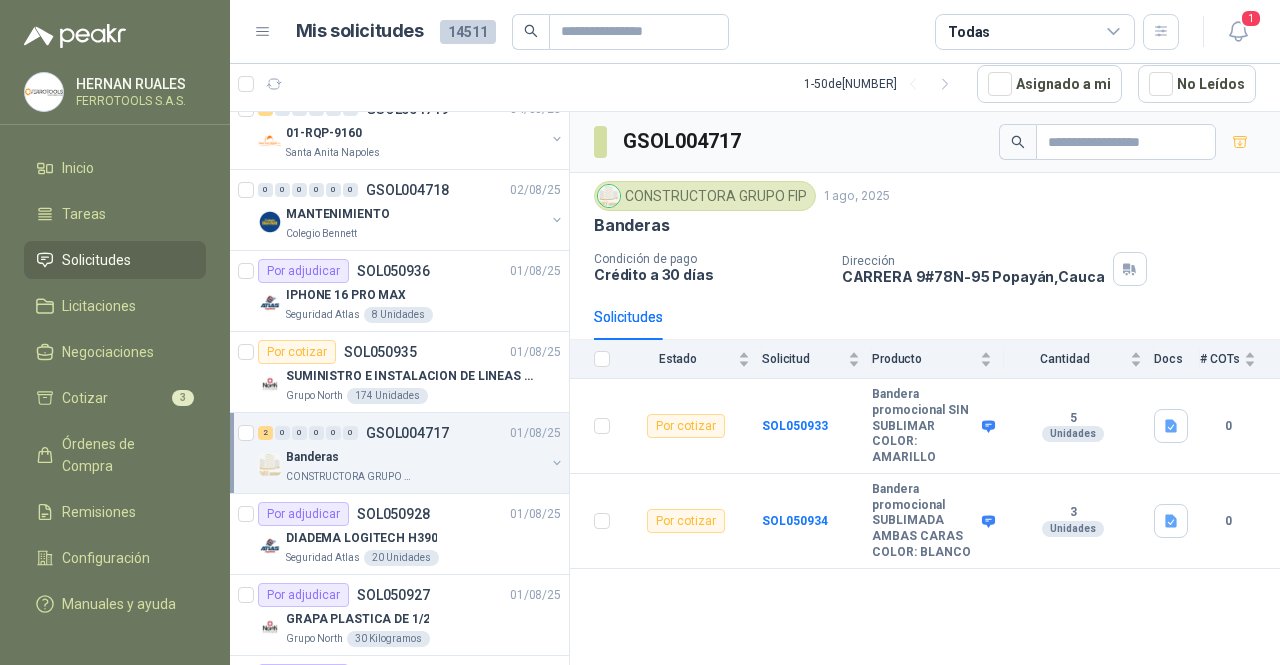 click on "2   0   0   0   0   0   GSOL004717 01/08/25   Banderas  CONSTRUCTORA GRUPO FIP" at bounding box center (399, 453) 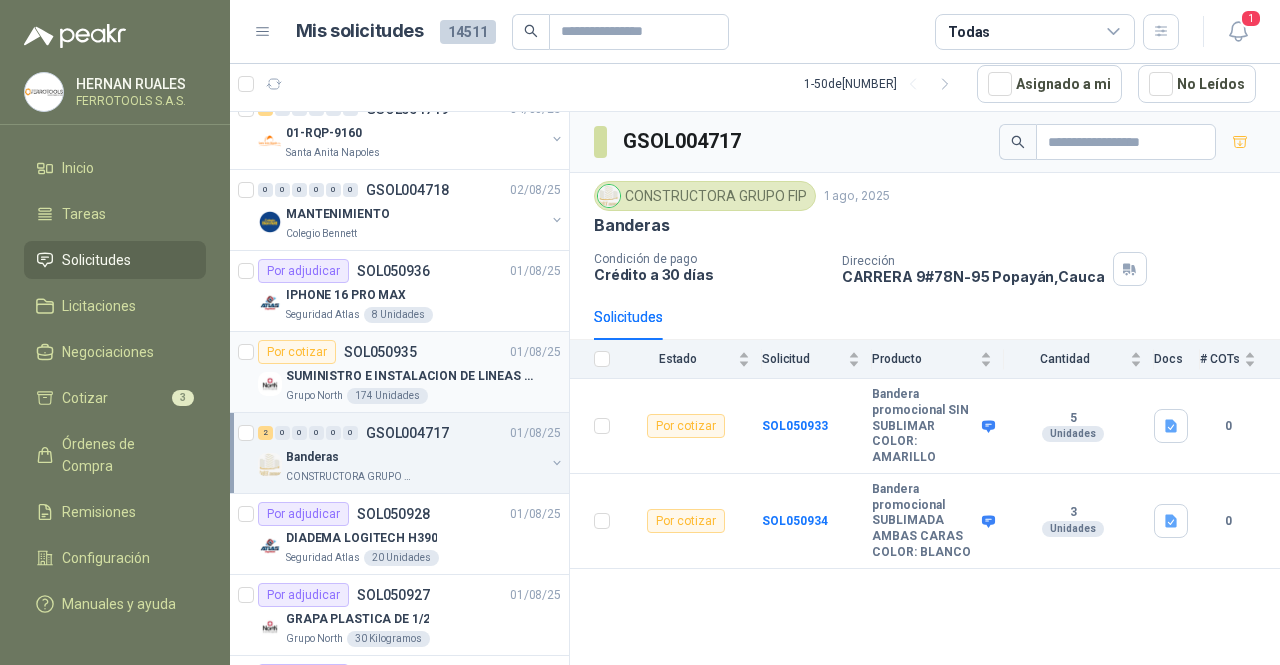 click on "SUMINISTRO E INSTALACION DE LINEAS DE VIDA" at bounding box center (410, 376) 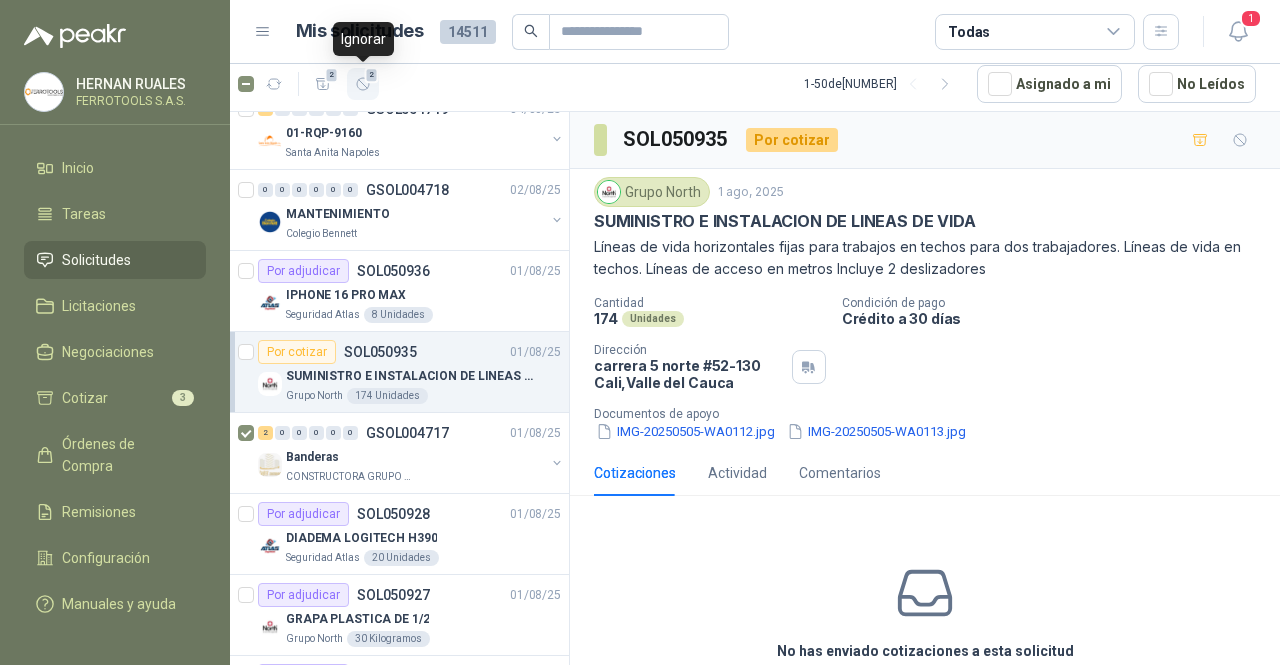 click 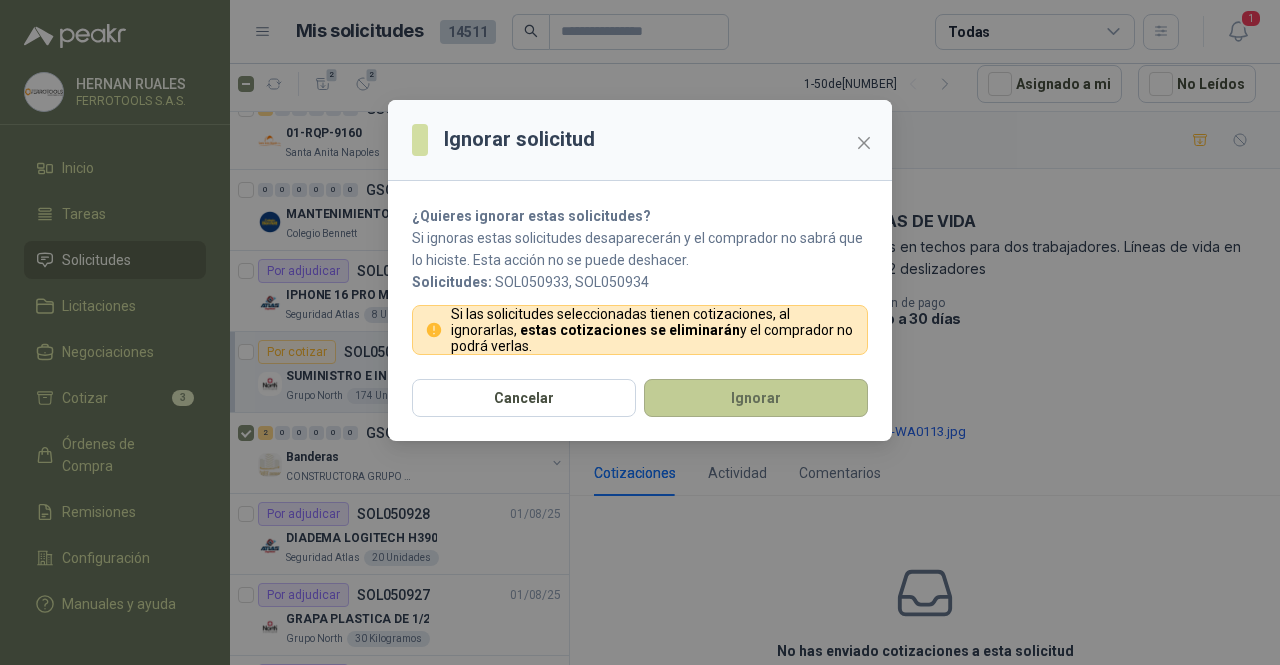 click on "Ignorar" at bounding box center (756, 398) 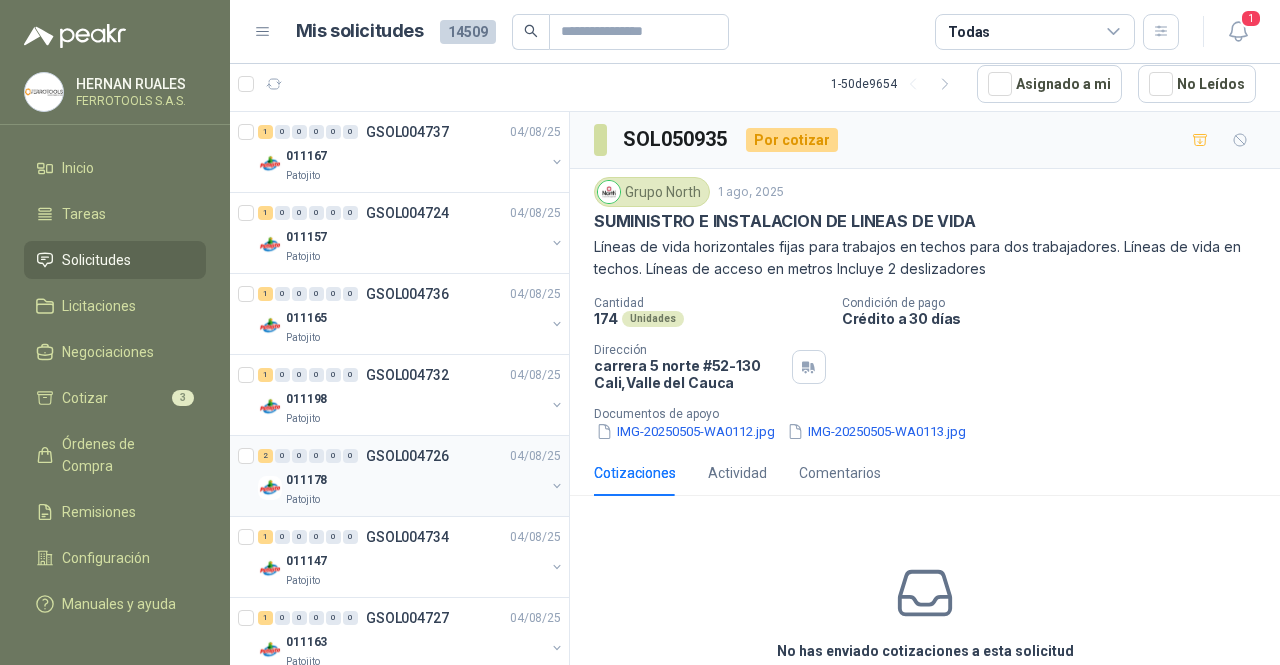scroll, scrollTop: 0, scrollLeft: 0, axis: both 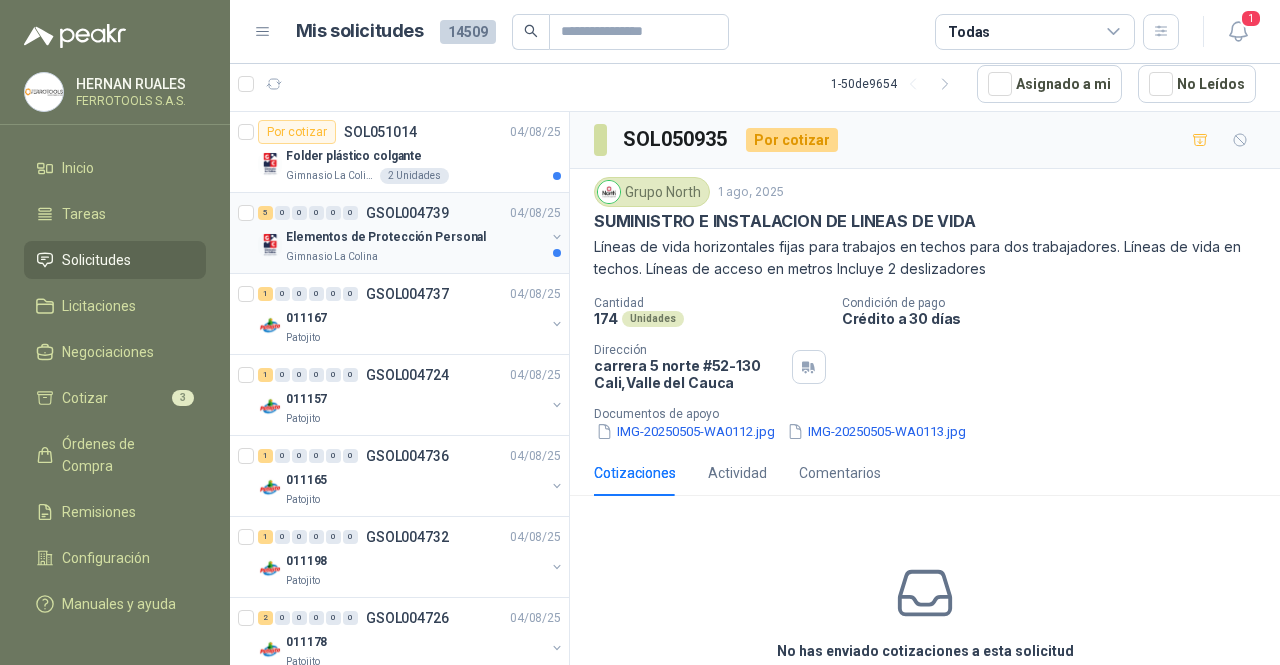 click on "Gimnasio La Colina" at bounding box center [415, 257] 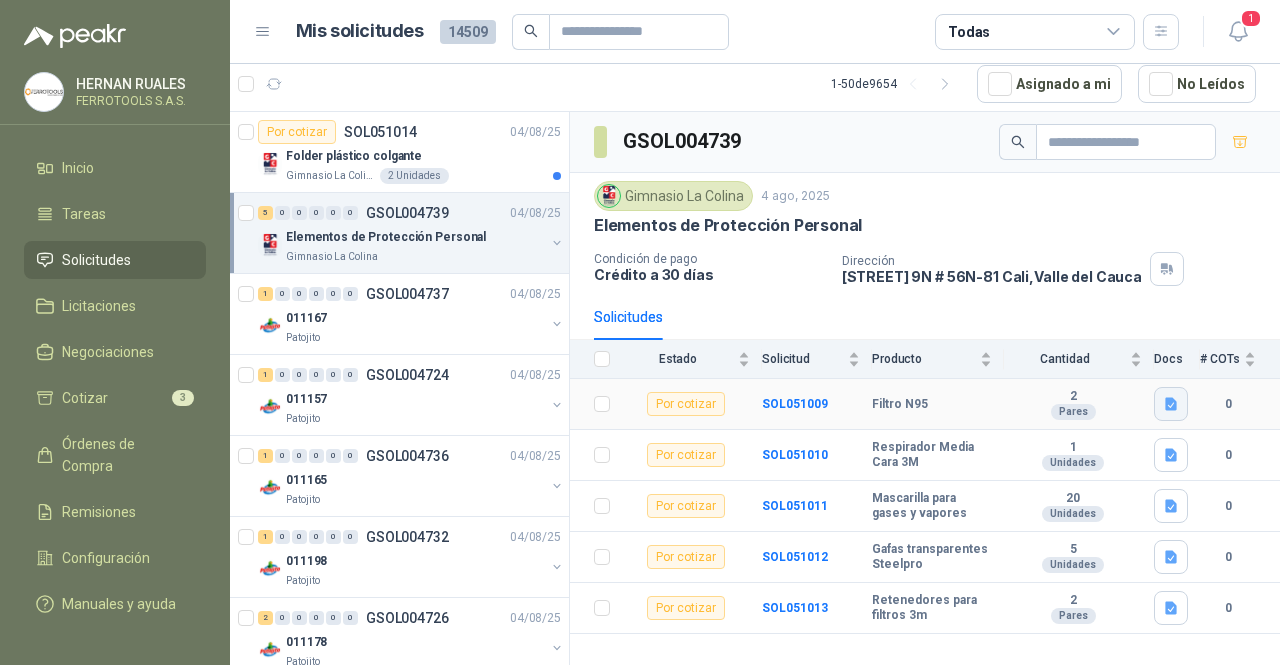click at bounding box center [1171, 404] 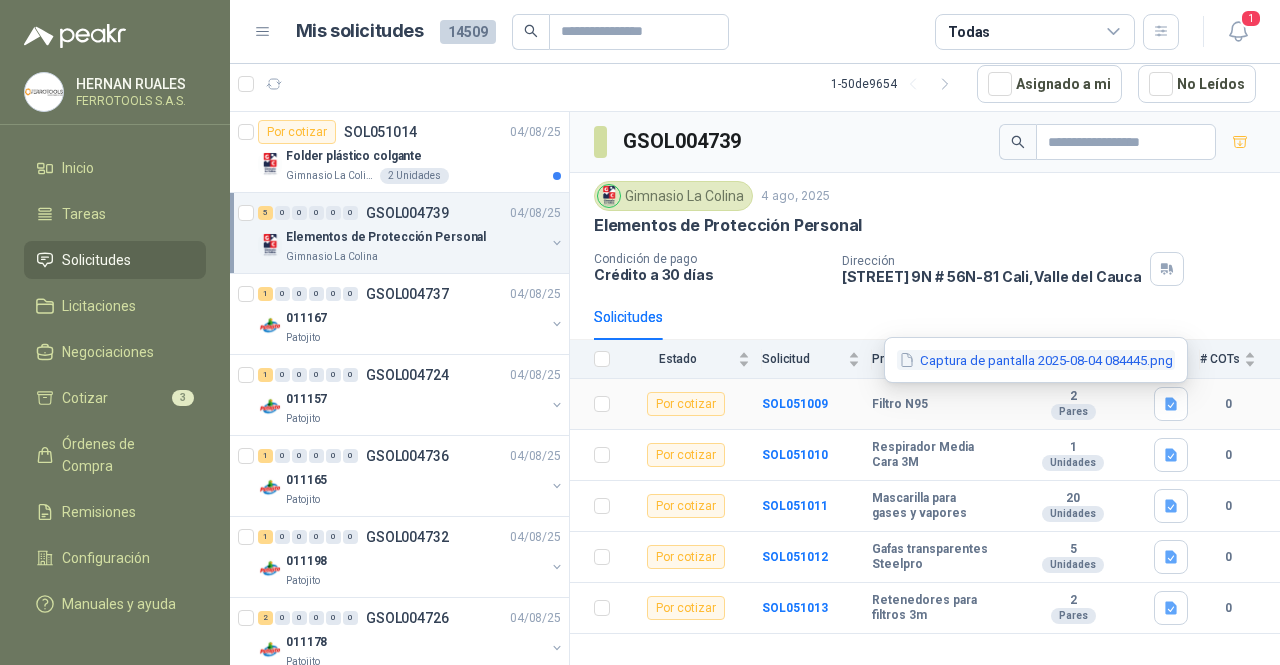 click on "Captura de pantalla 2025-08-04 084445.png" at bounding box center (1036, 360) 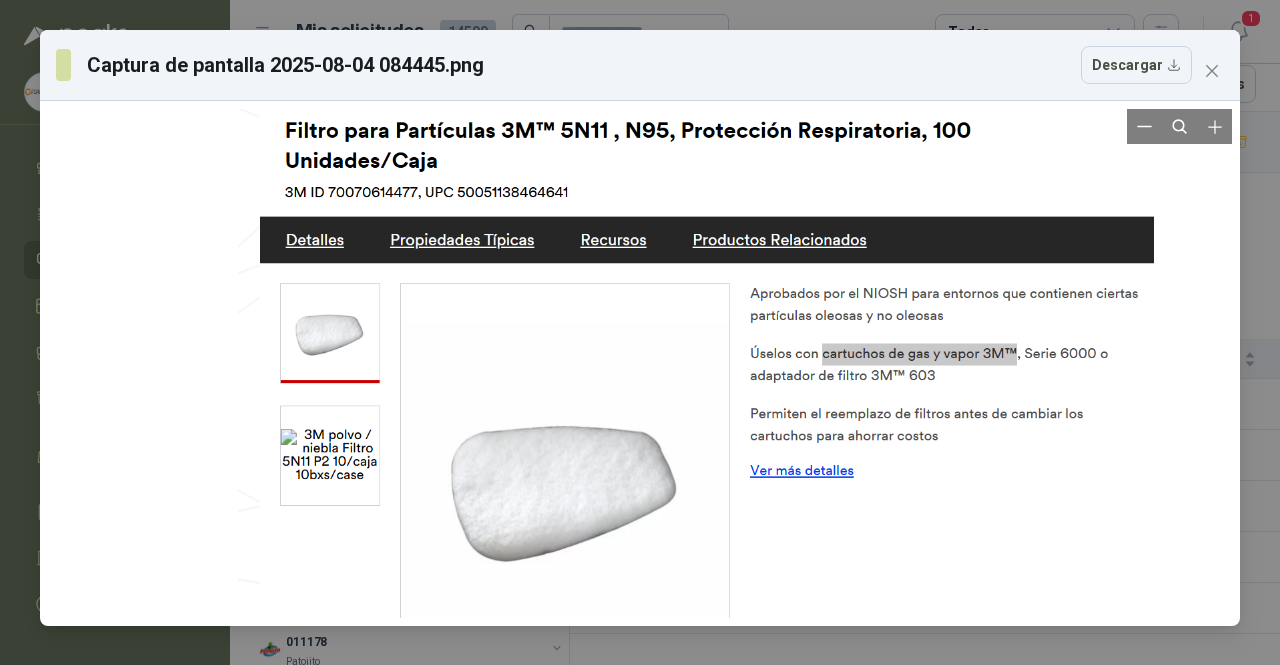 drag, startPoint x: 230, startPoint y: 135, endPoint x: 334, endPoint y: 135, distance: 104 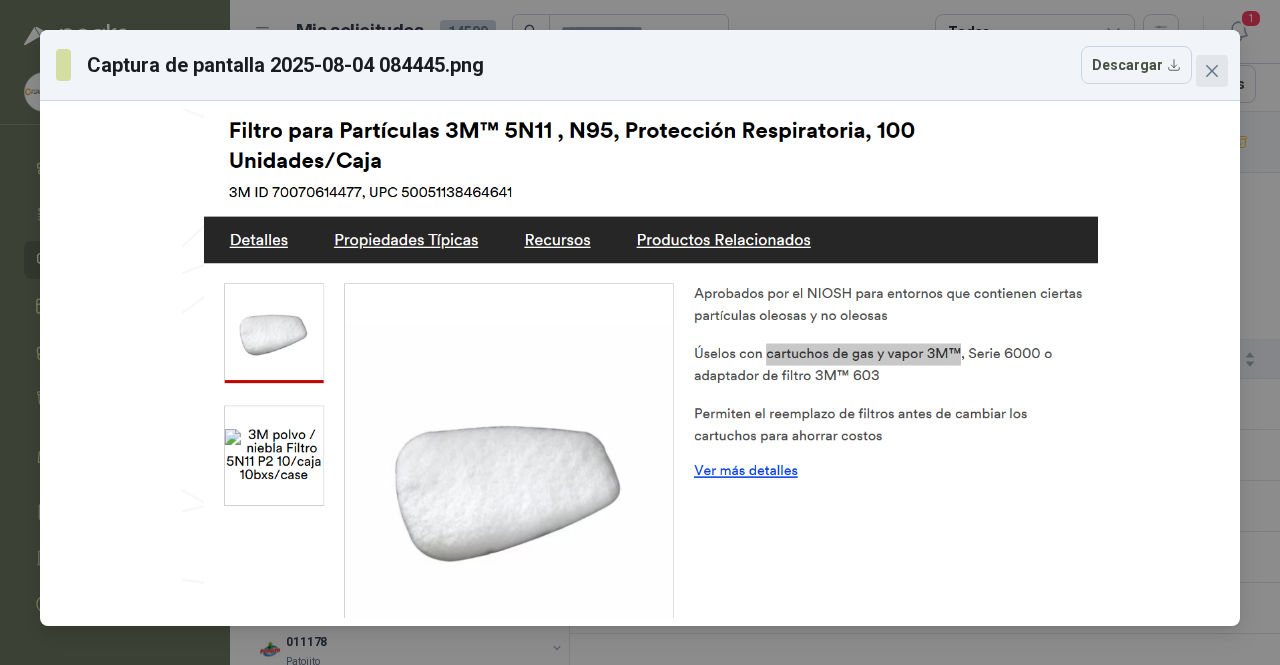 click 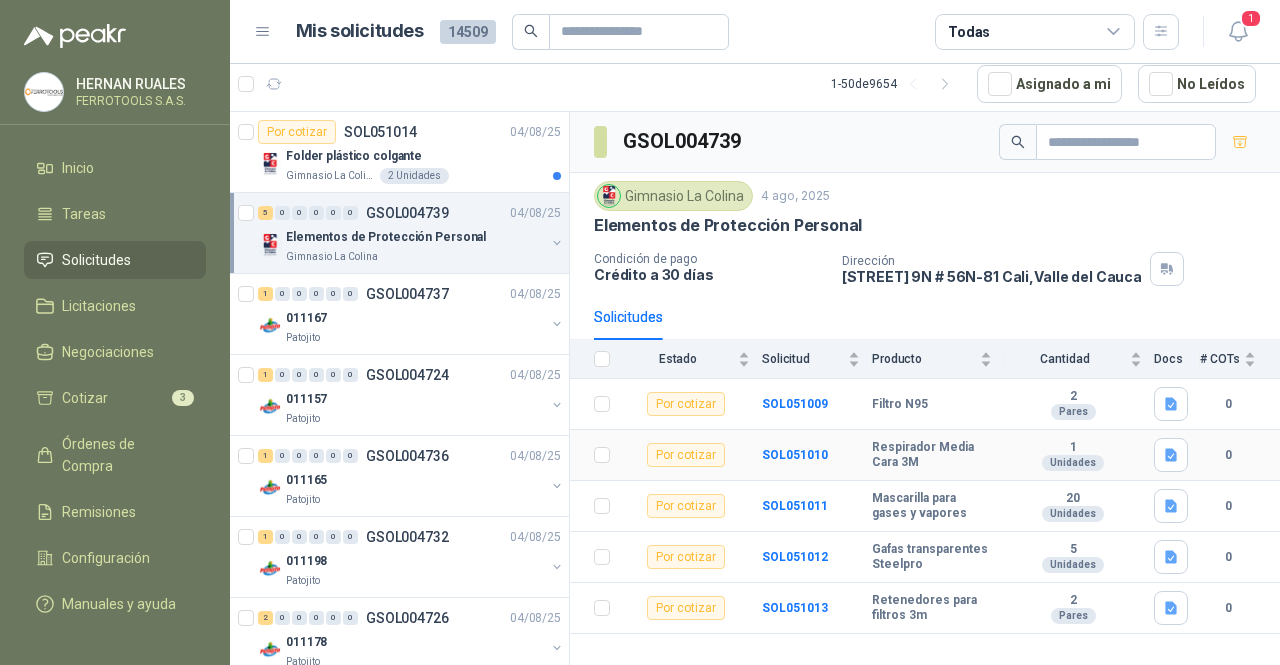 drag, startPoint x: 931, startPoint y: 462, endPoint x: 914, endPoint y: 459, distance: 17.262676 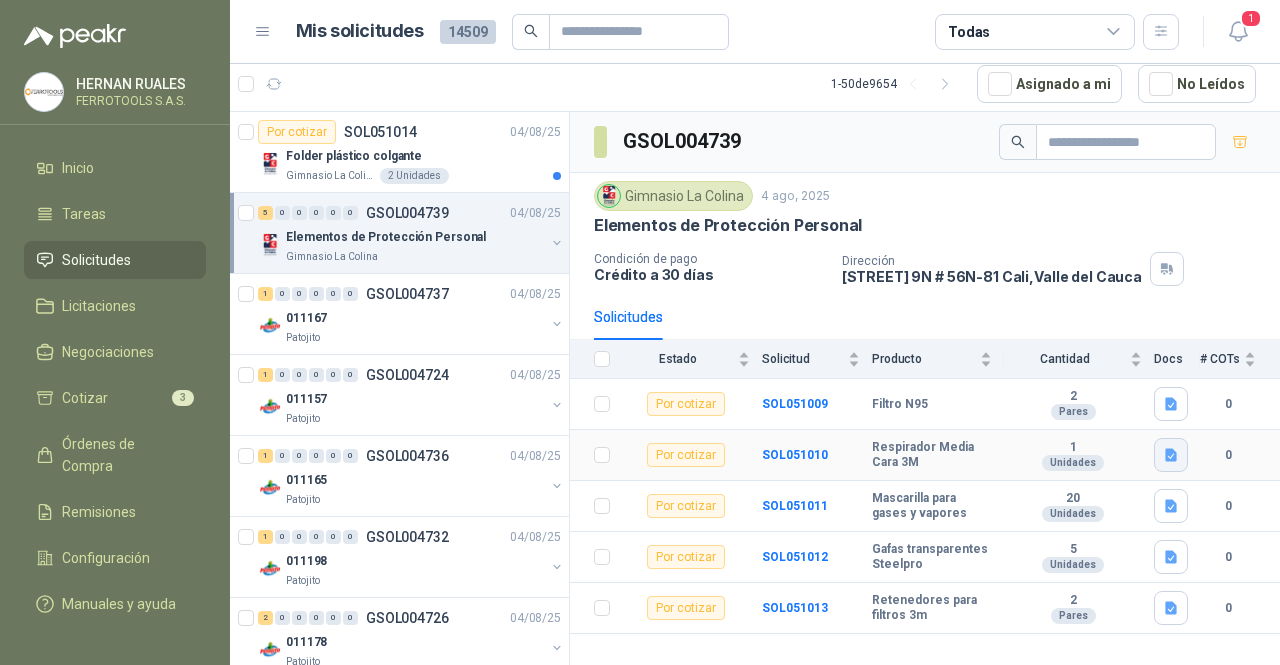 click 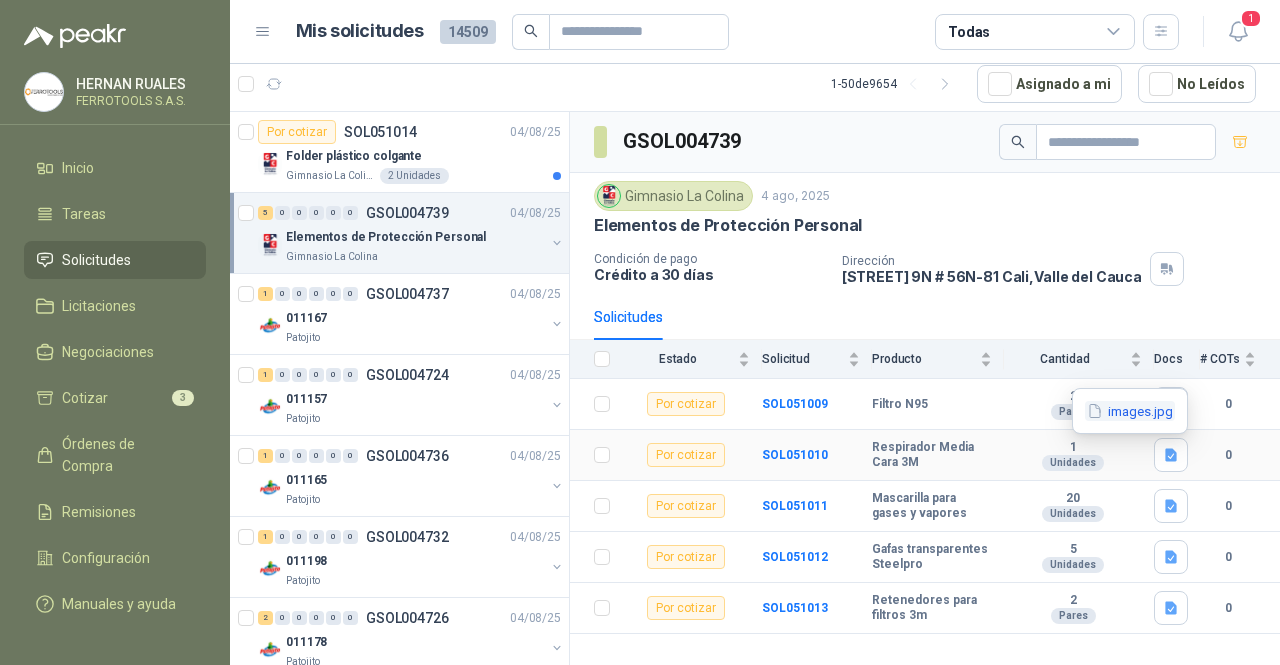 click on "images.jpg" at bounding box center [1130, 411] 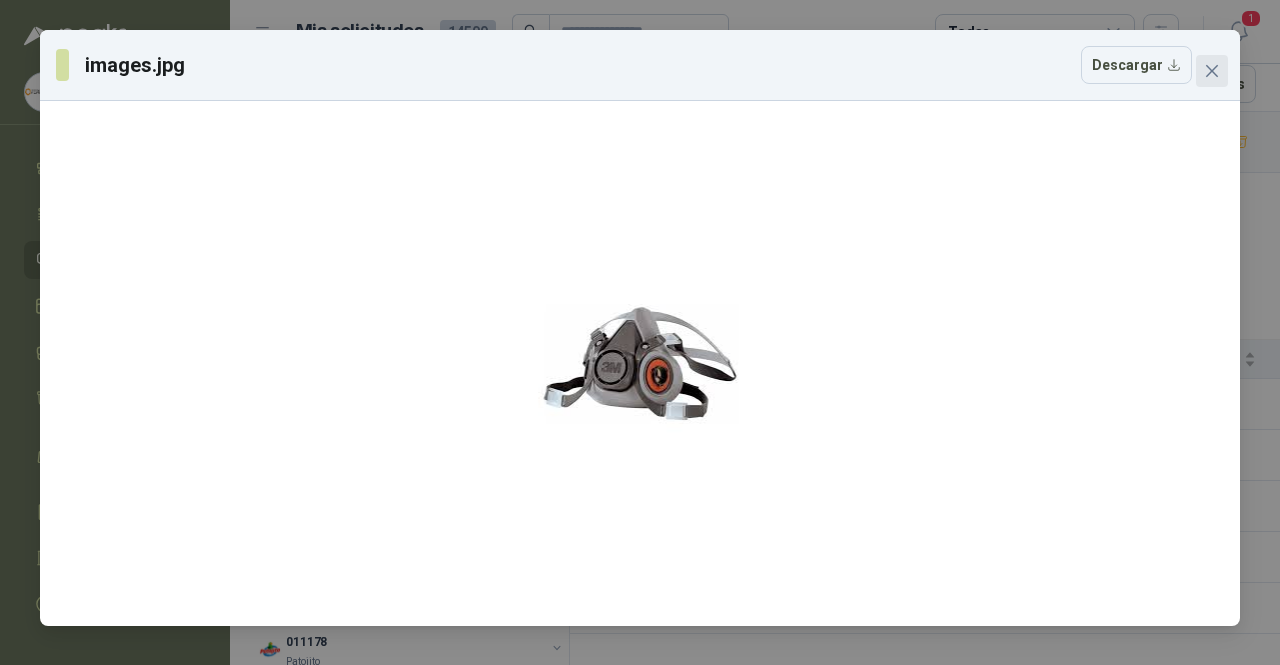 click at bounding box center (1212, 71) 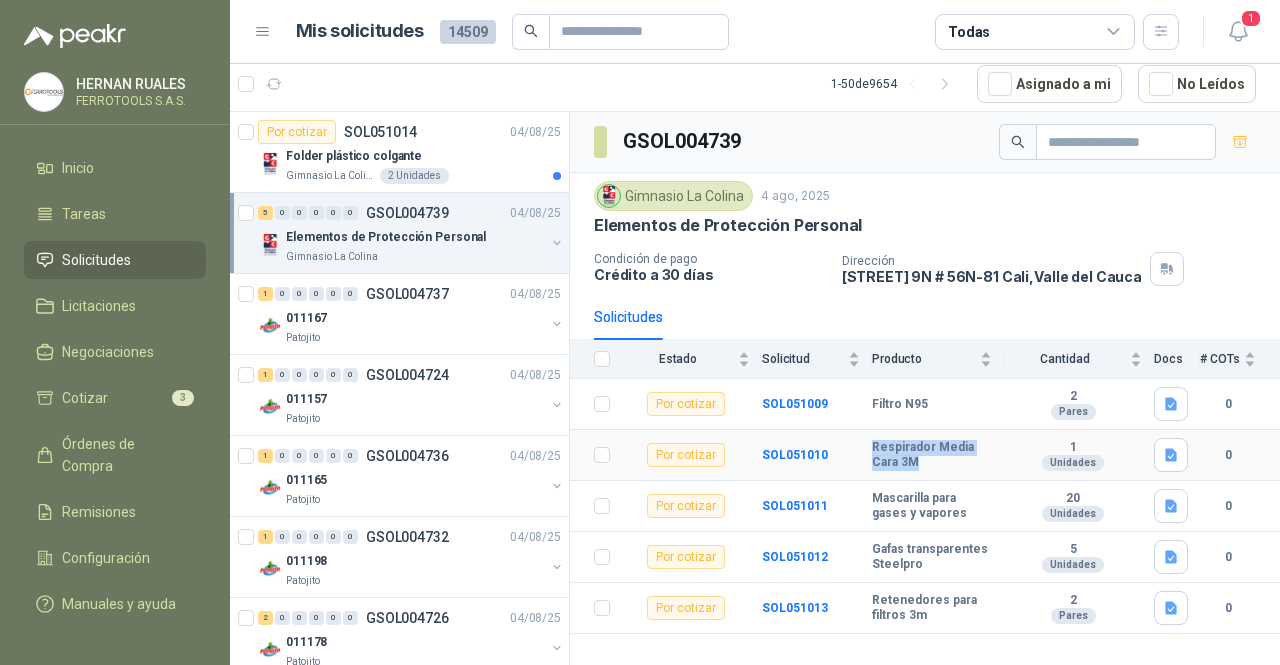 drag, startPoint x: 879, startPoint y: 463, endPoint x: 851, endPoint y: 454, distance: 29.410883 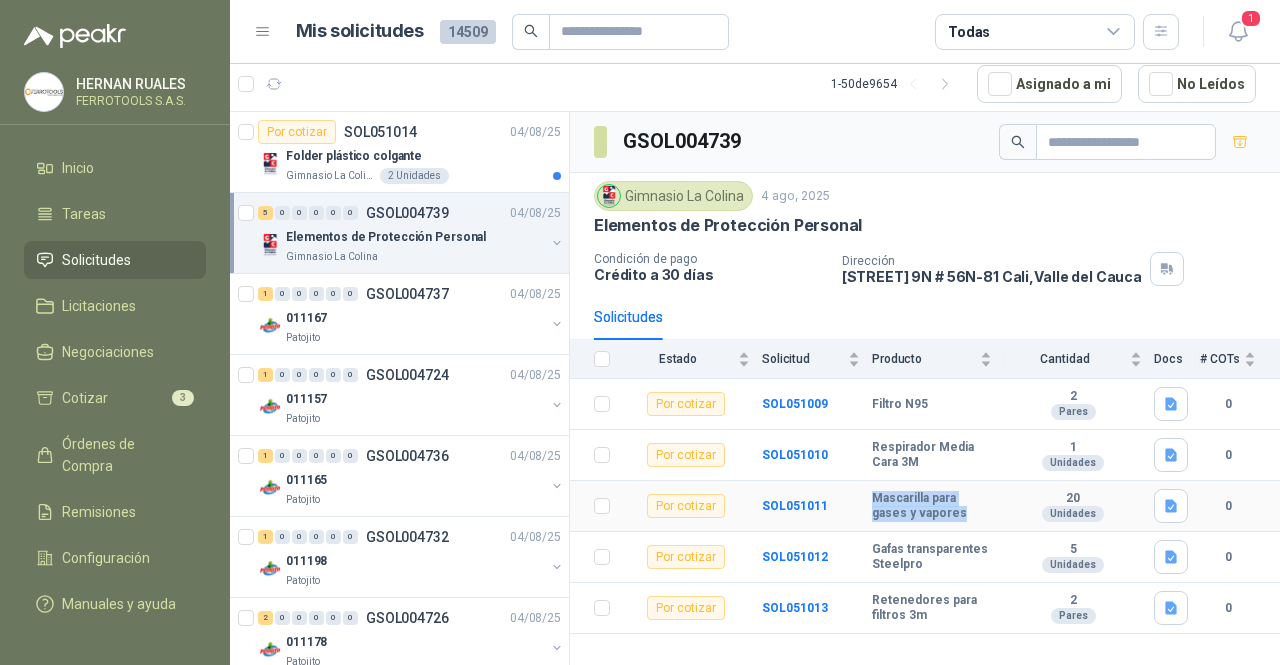 drag, startPoint x: 930, startPoint y: 516, endPoint x: 864, endPoint y: 504, distance: 67.08204 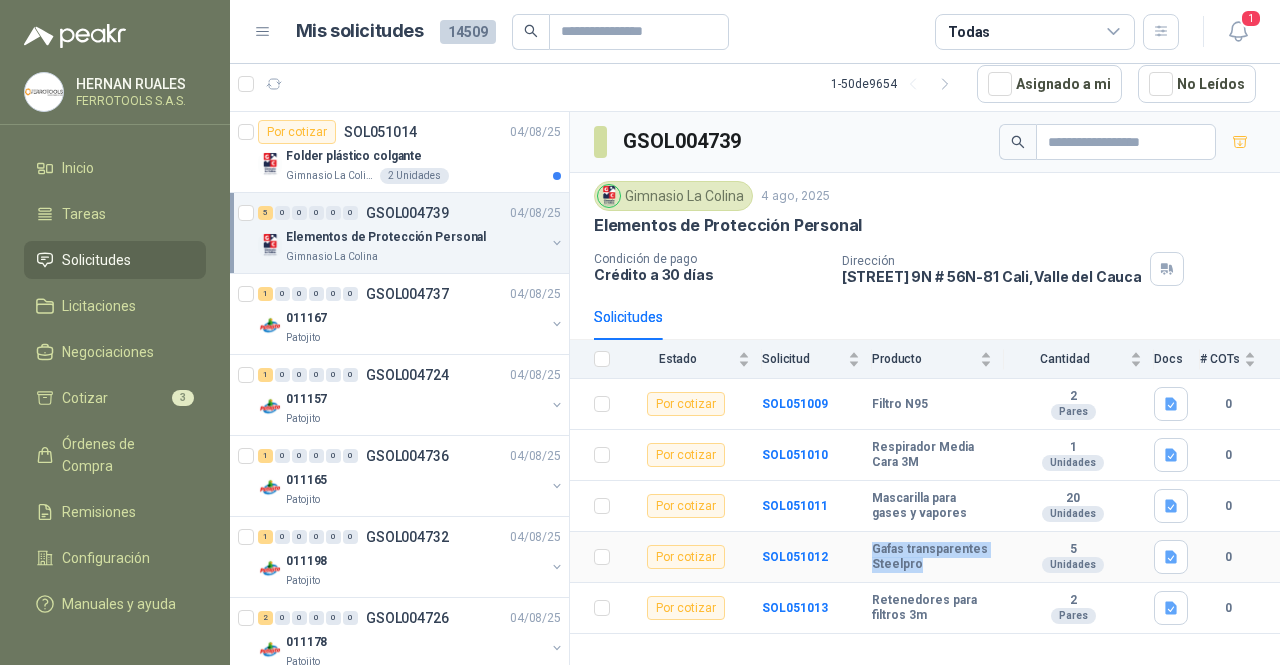 drag, startPoint x: 922, startPoint y: 566, endPoint x: 862, endPoint y: 550, distance: 62.0967 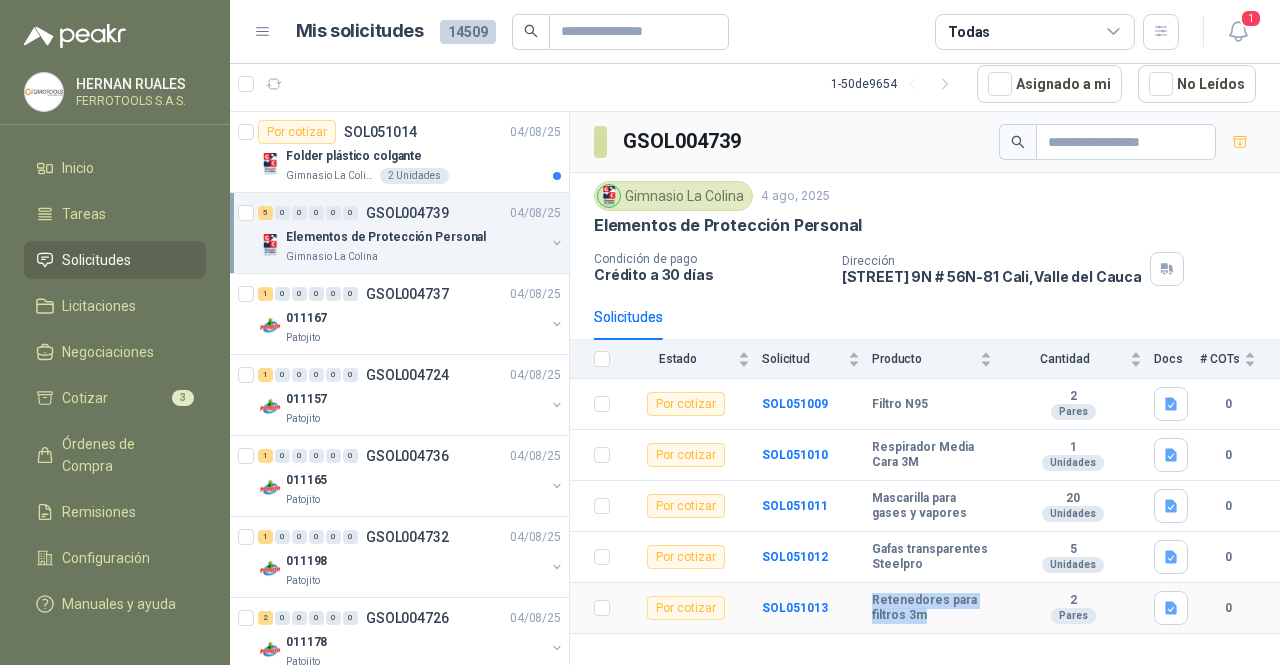 drag, startPoint x: 927, startPoint y: 617, endPoint x: 871, endPoint y: 604, distance: 57.48913 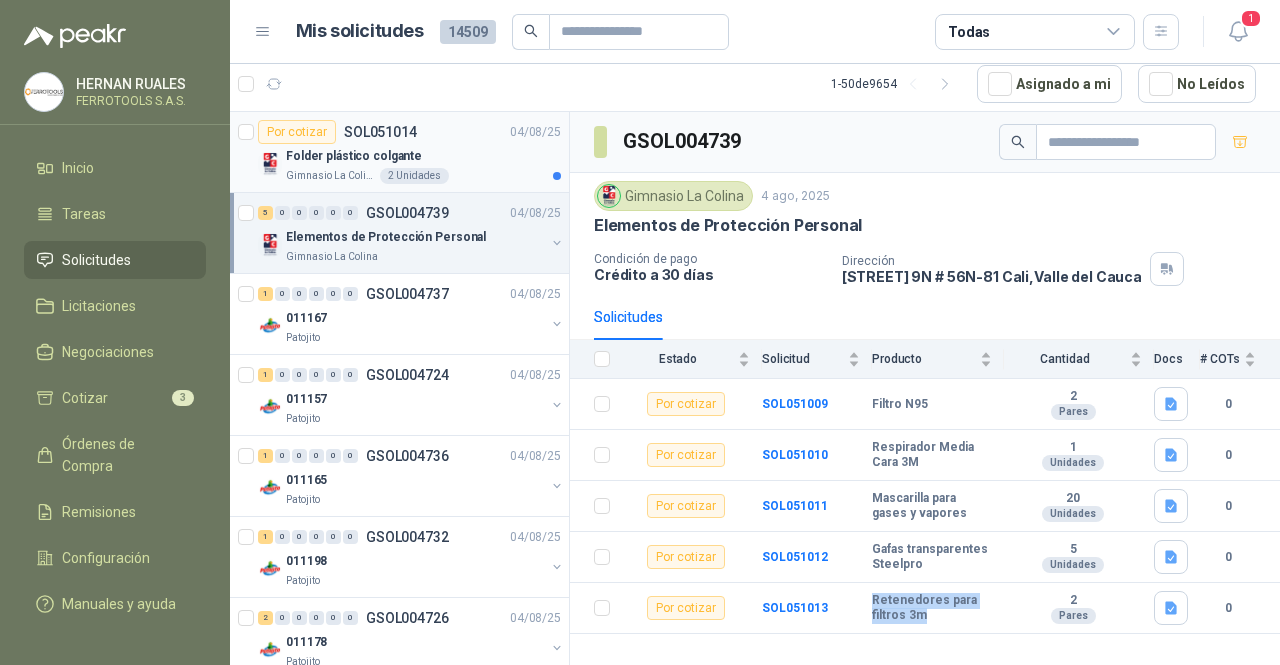 click on "Folder plástico colgante" at bounding box center [423, 156] 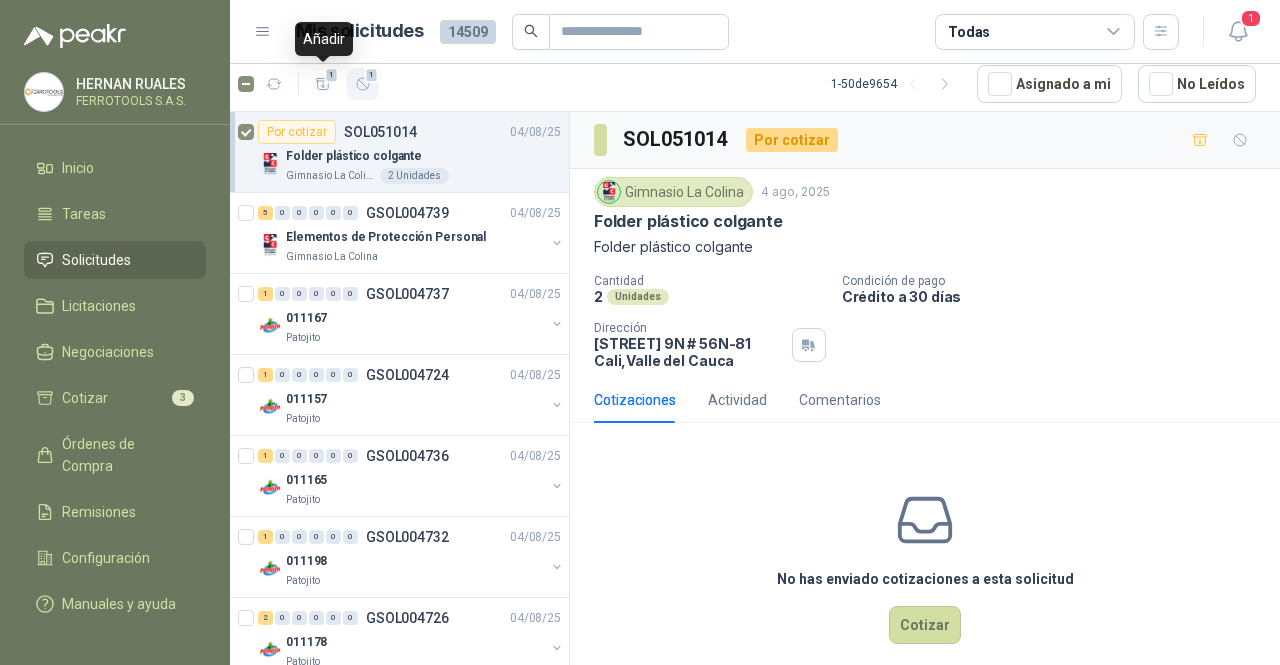 click on "1" at bounding box center (372, 75) 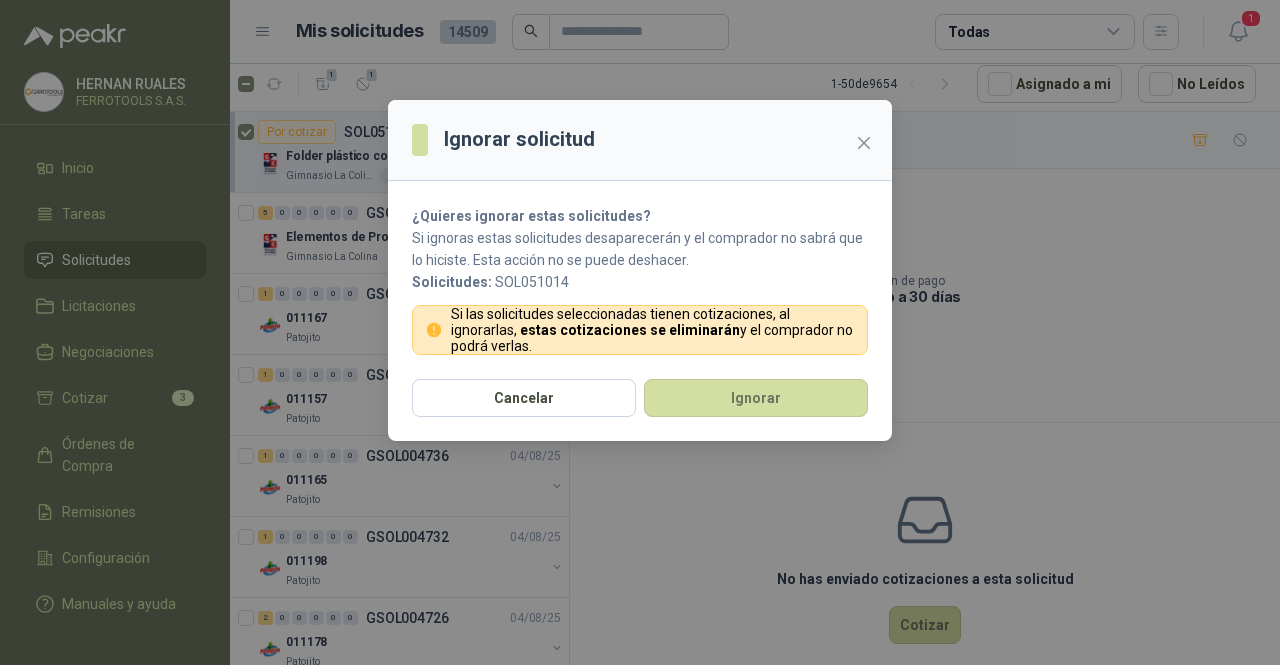 click on "¿Quieres ignorar estas solicitudes? Si ignoras estas solicitudes desaparecerán y el comprador no sabrá que lo hiciste. Esta acción no se puede deshacer. Solicitudes:   SOL051014 Si las solicitudes seleccionadas tienen cotizaciones, al ignorarlas,   estas cotizaciones se eliminarán  y el comprador no podrá verlas." at bounding box center (640, 280) 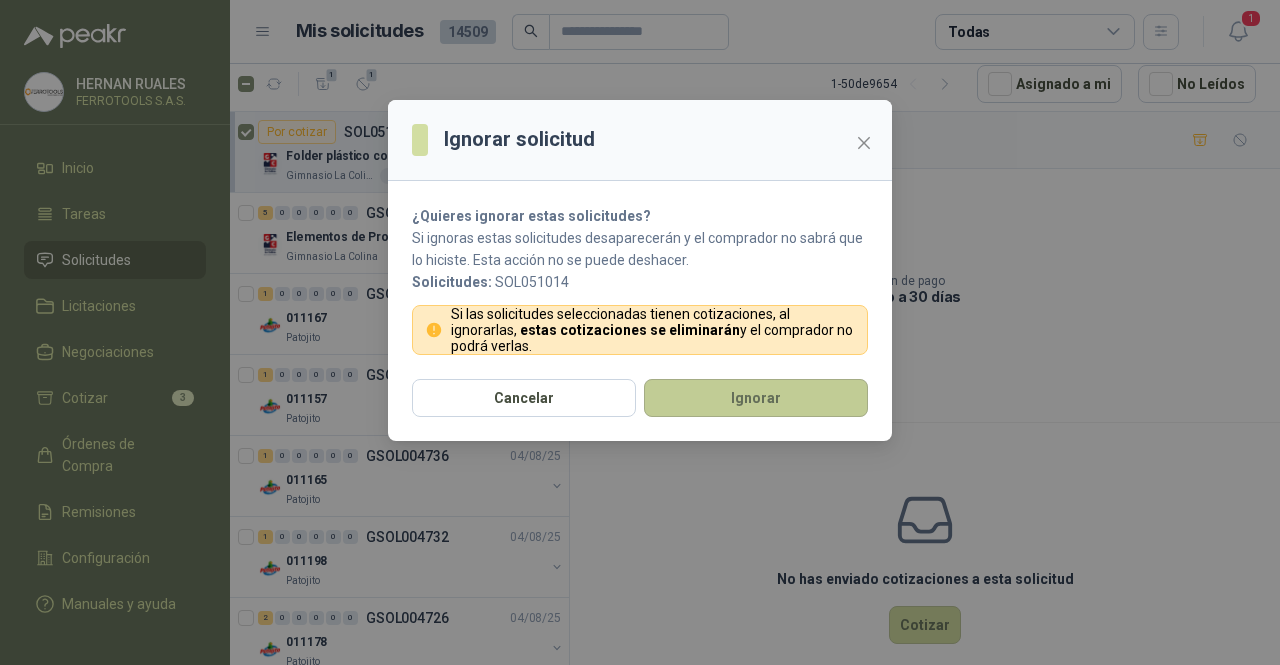 click on "Ignorar" at bounding box center [756, 398] 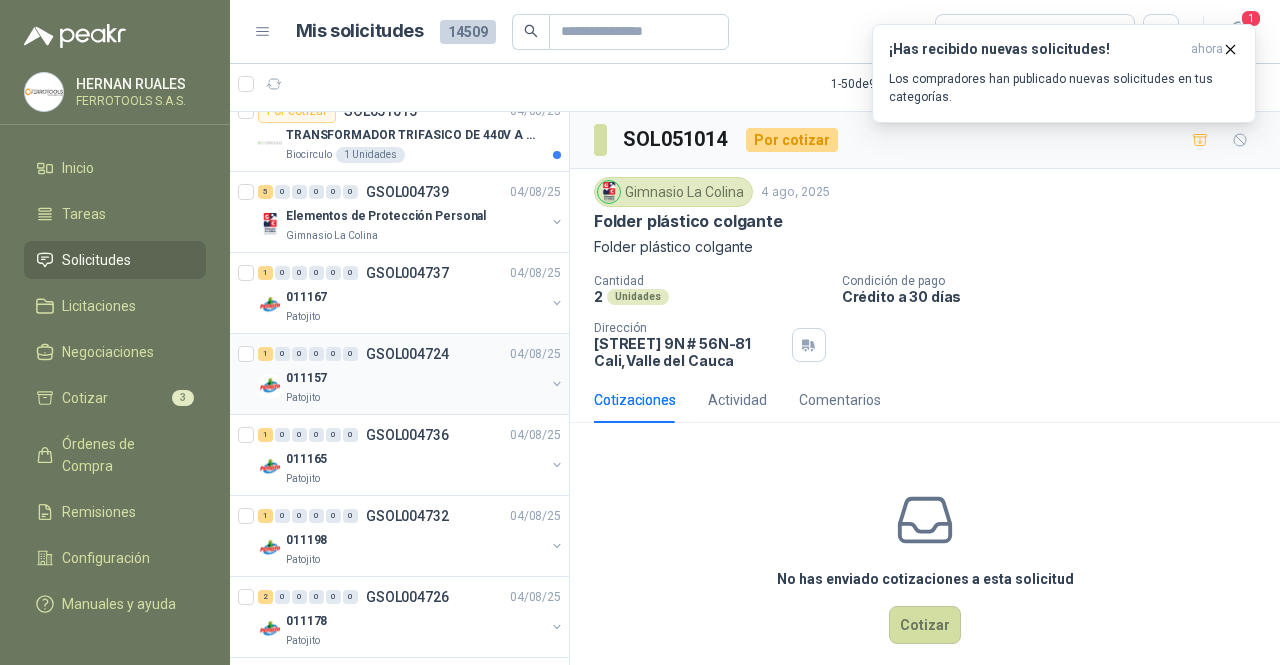 scroll, scrollTop: 0, scrollLeft: 0, axis: both 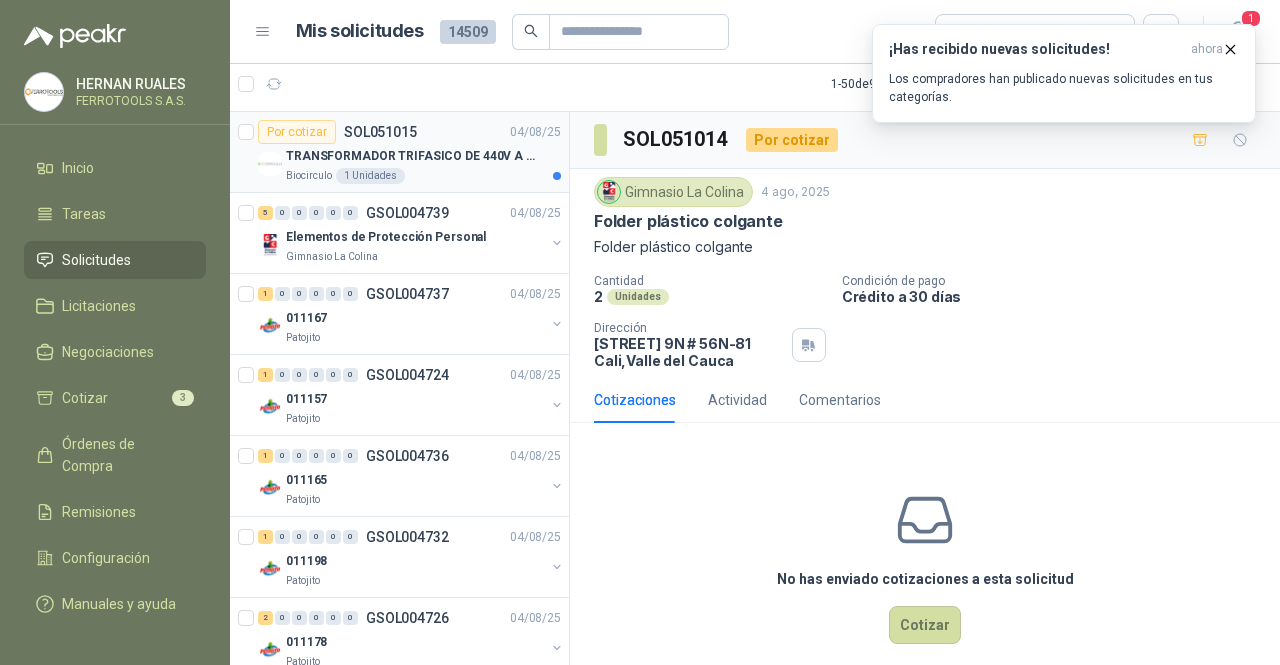click on "Biocirculo  1   Unidades" at bounding box center [423, 176] 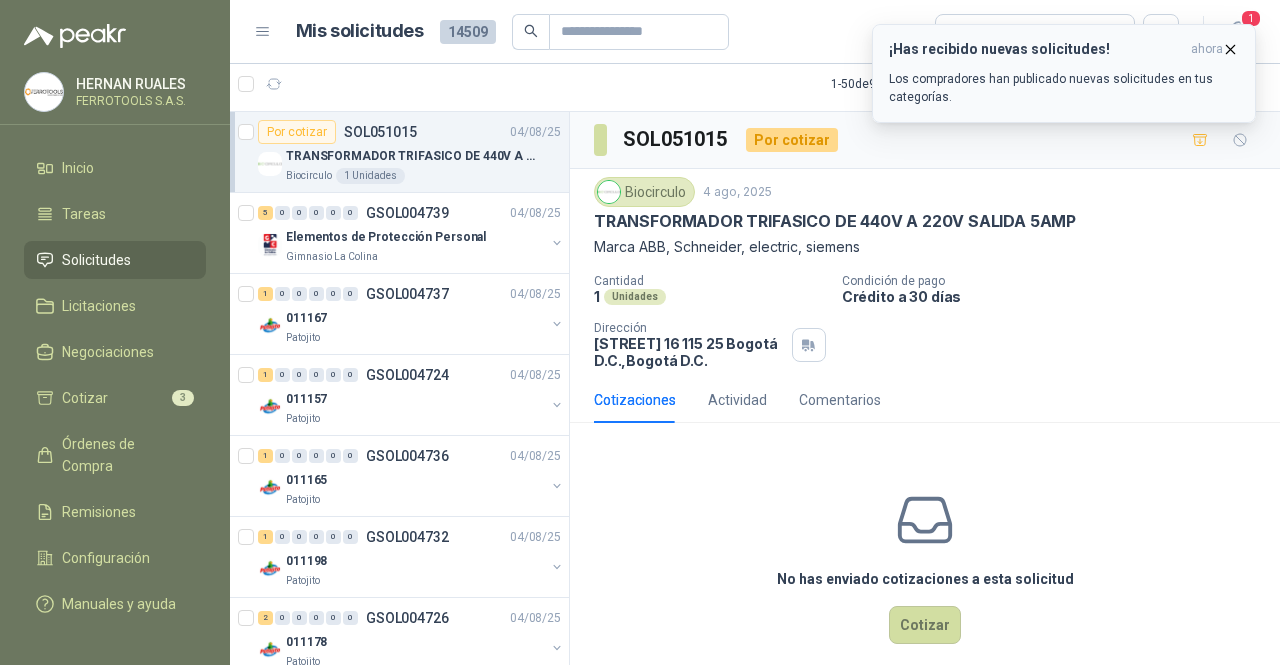 click 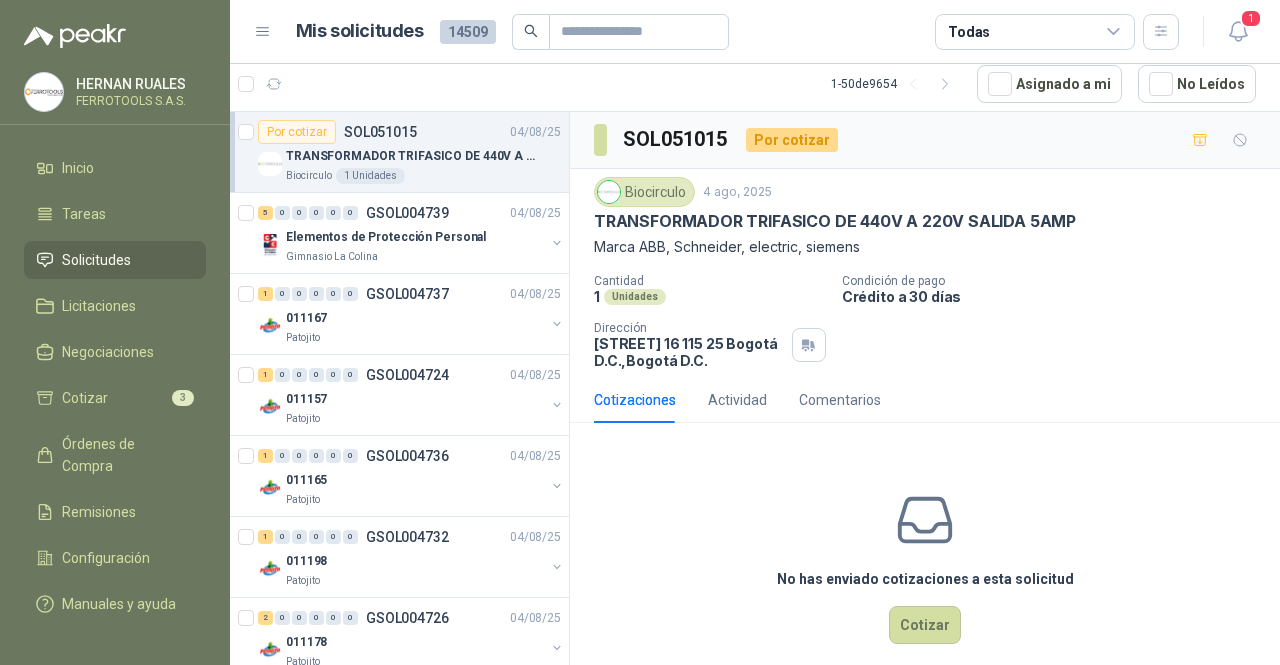 click 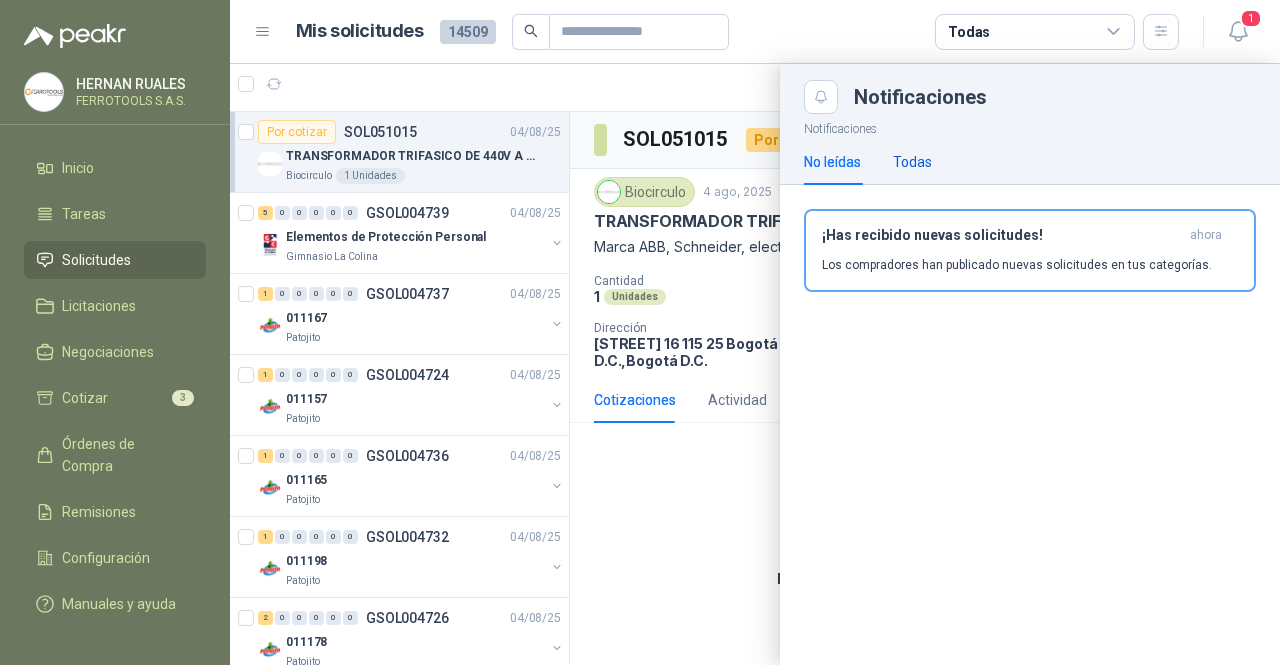 click on "Todas" at bounding box center [912, 162] 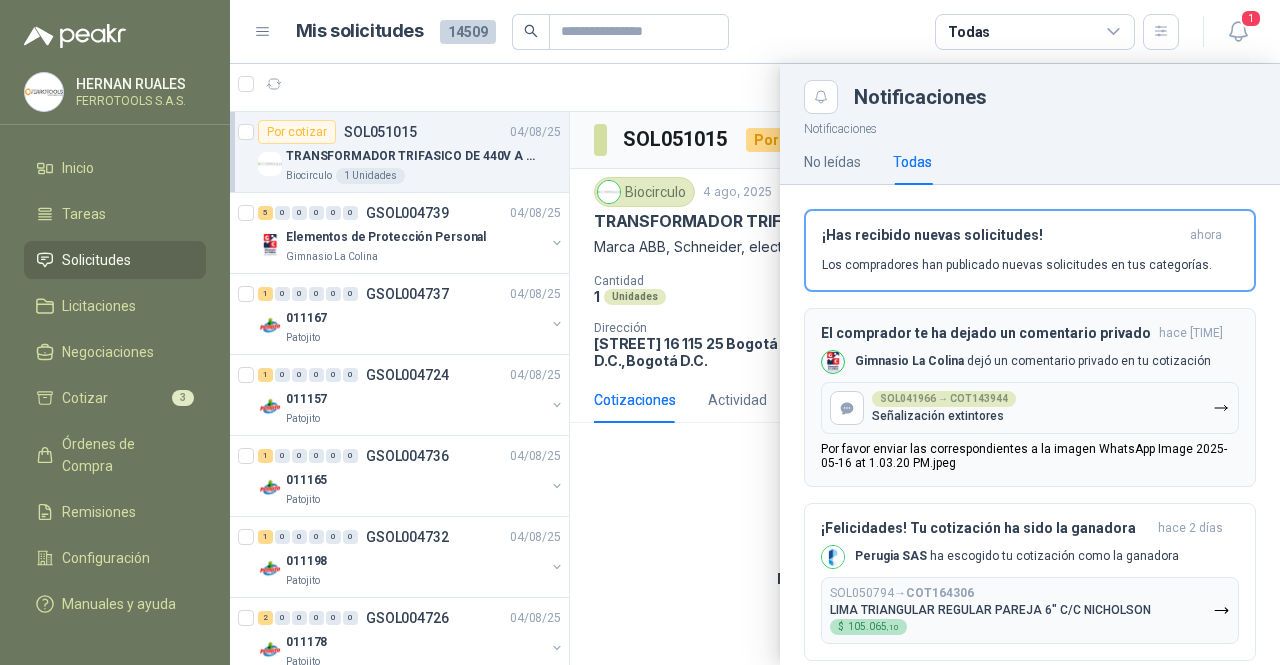 click on "Por favor enviar las correspondientes a la imagen WhatsApp Image 2025-05-16 at 1.03.20 PM.jpeg" at bounding box center [1030, 456] 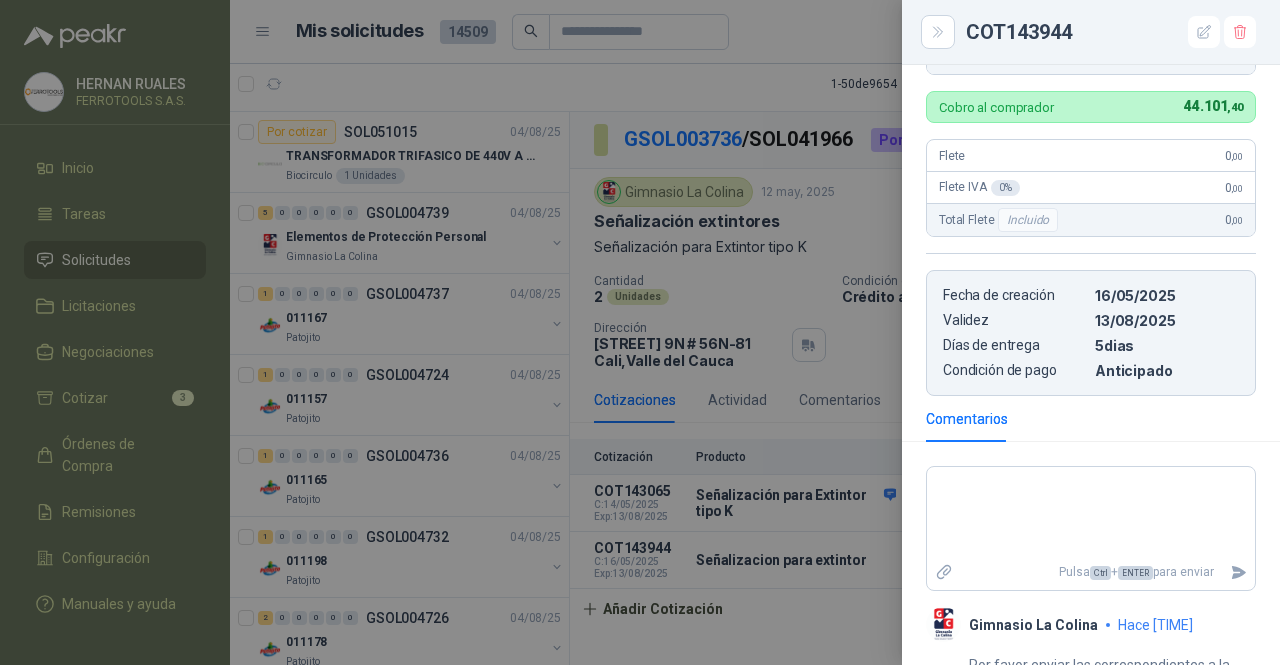 scroll, scrollTop: 659, scrollLeft: 0, axis: vertical 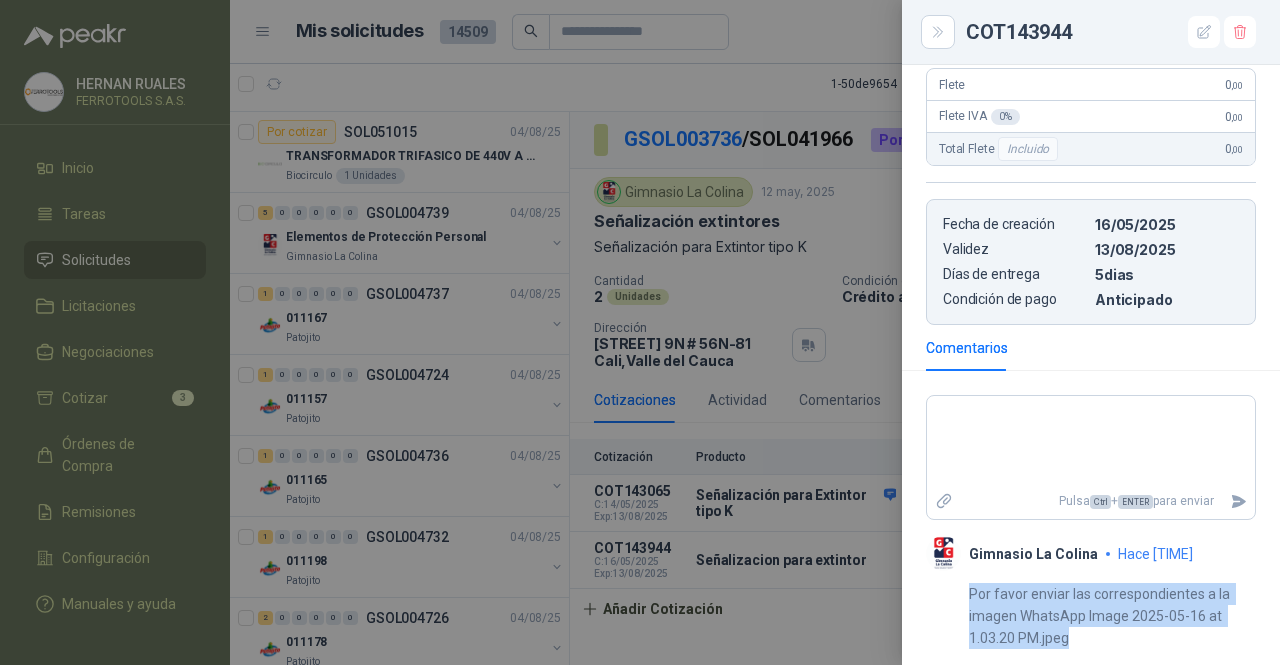 drag, startPoint x: 1079, startPoint y: 645, endPoint x: 956, endPoint y: 615, distance: 126.60569 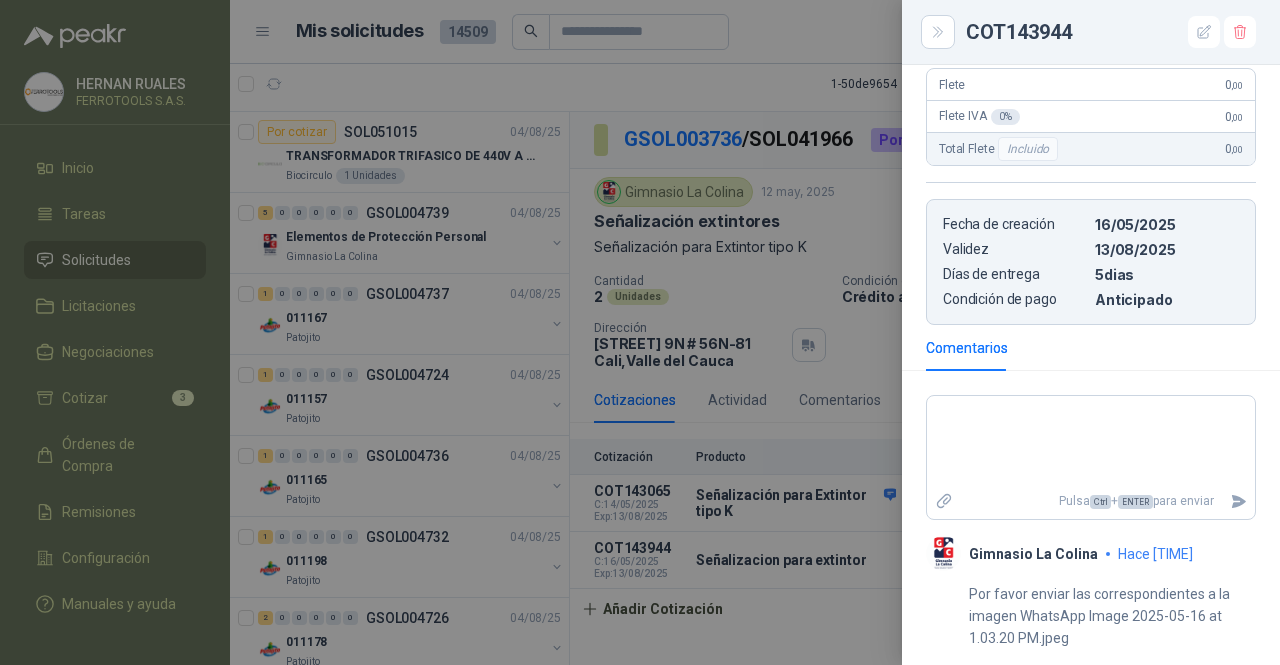click at bounding box center (640, 332) 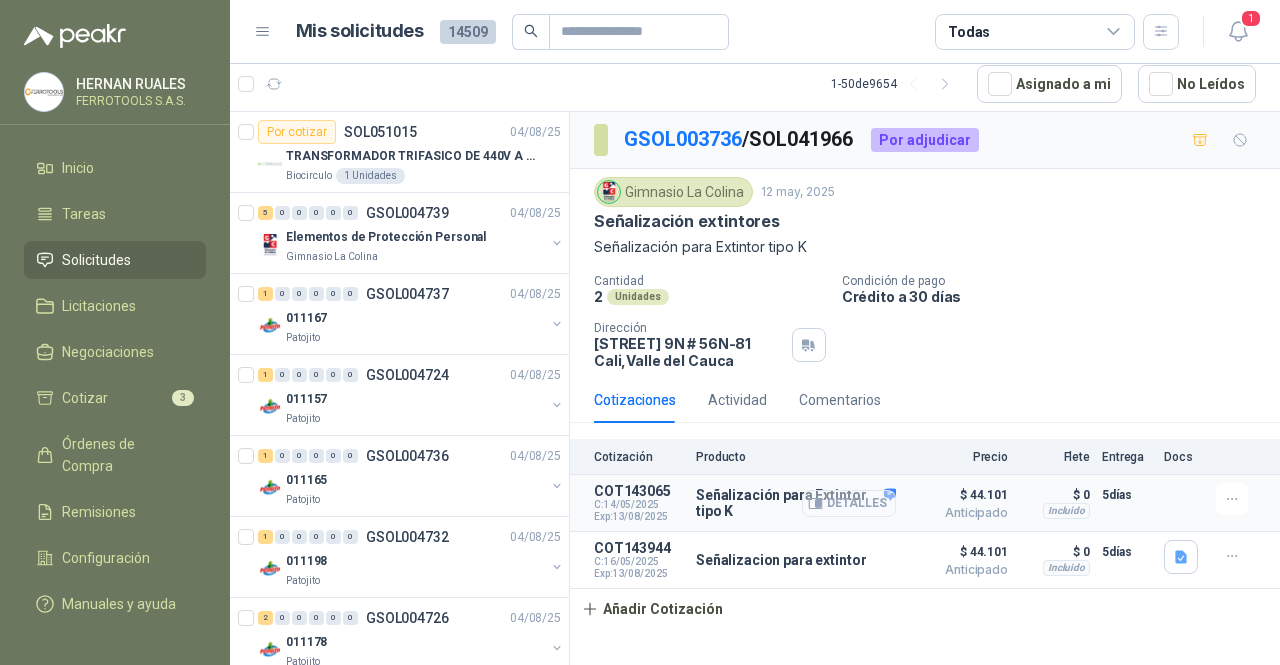 click on "Detalles" at bounding box center [849, 503] 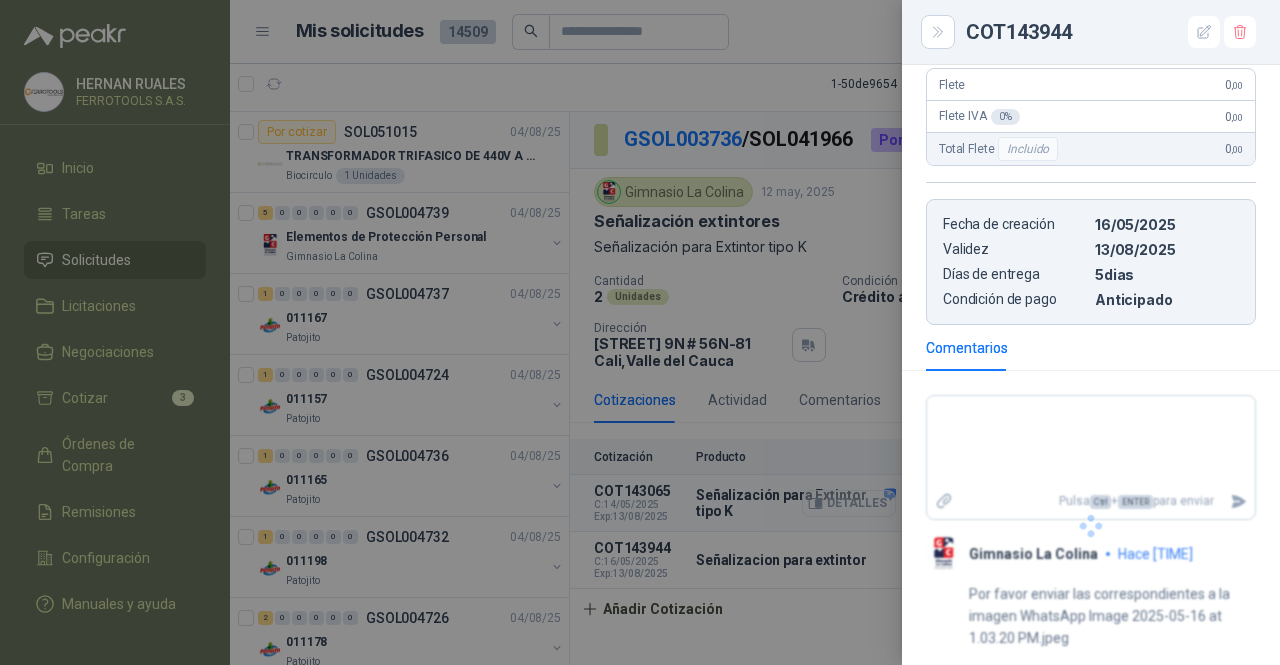 scroll, scrollTop: 654, scrollLeft: 0, axis: vertical 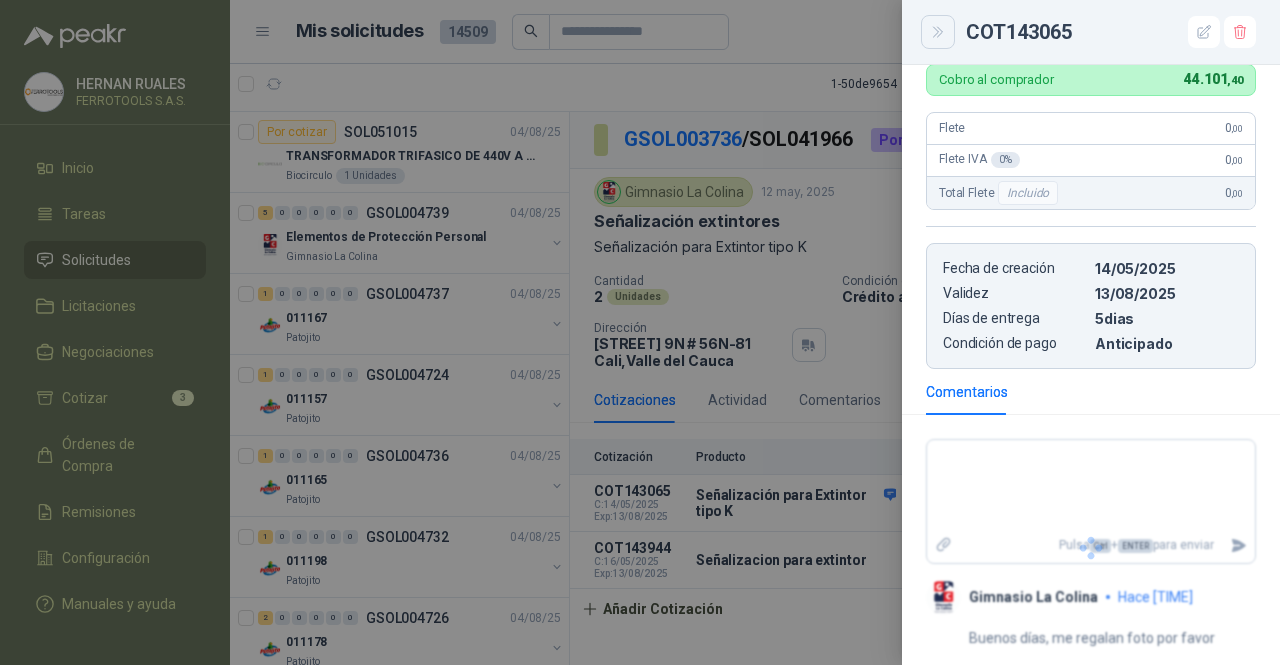 click 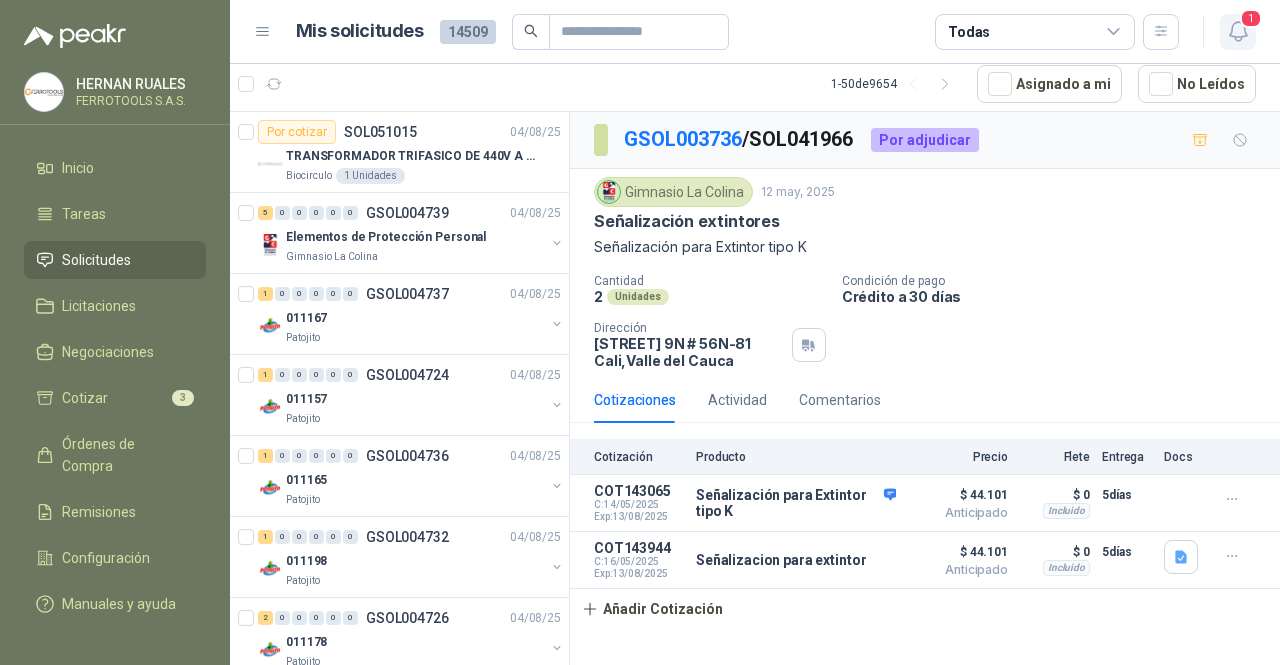 click 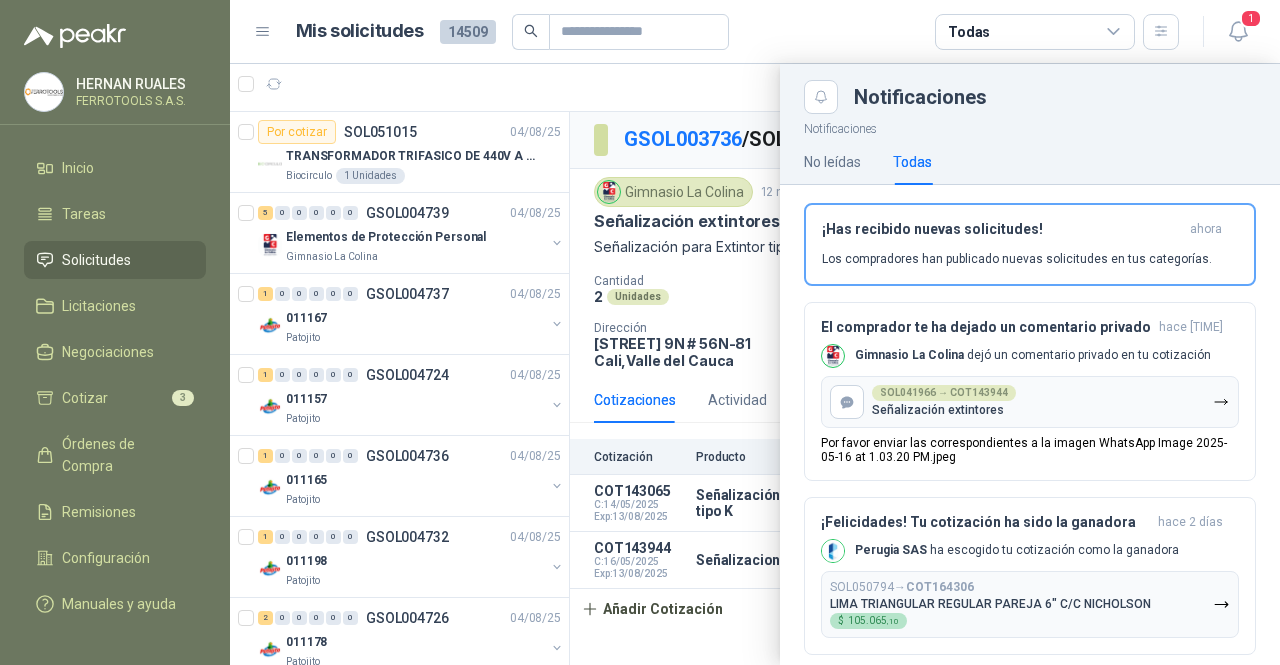 scroll, scrollTop: 0, scrollLeft: 0, axis: both 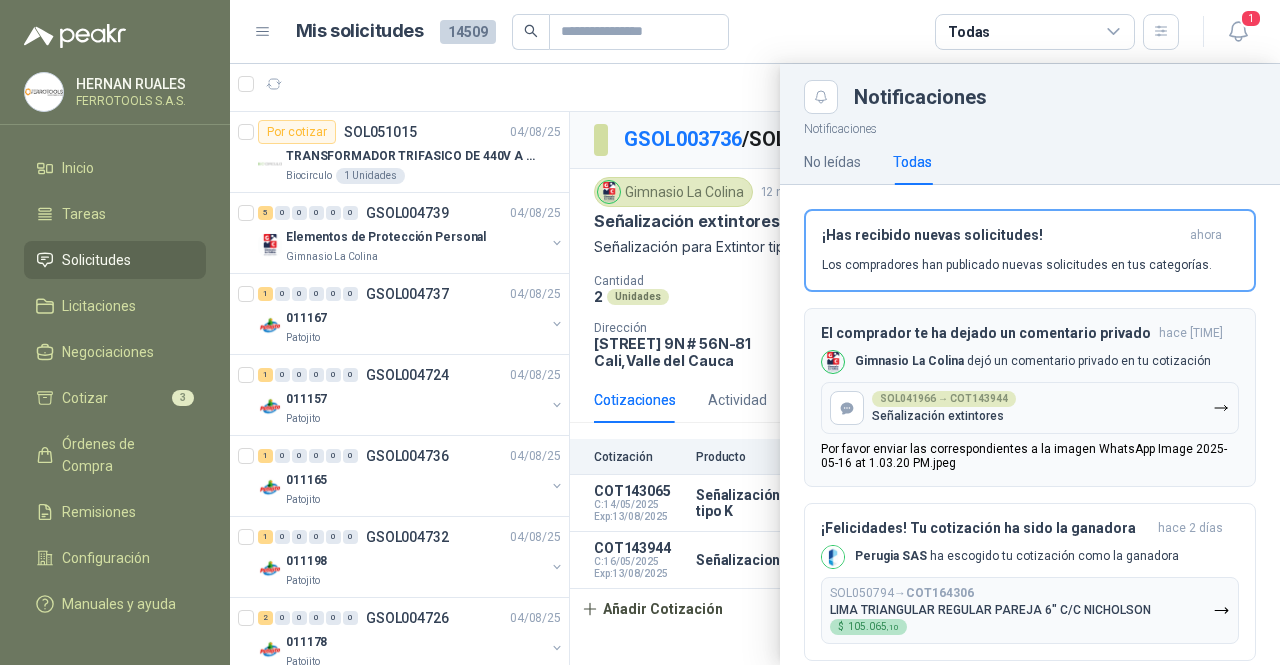 click on "El comprador te ha dejado un comentario privado hace [TIME]   Gimnasio La Colina    dejó un comentario privado en tu cotización SOL041966 → COT143944 Señalización extintores Por favor enviar las correspondientes a la imagen WhatsApp Image 2025-05-16 at 1.03.20 PM.jpeg" at bounding box center (1030, 397) 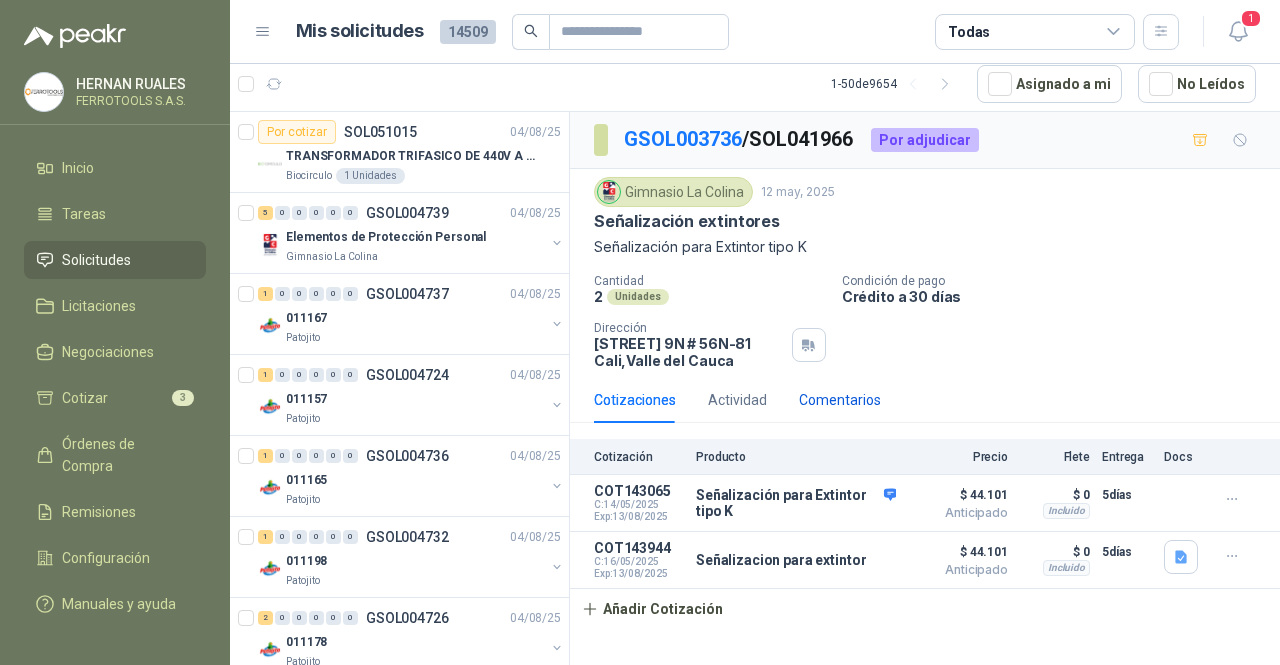 click on "Comentarios" at bounding box center [840, 400] 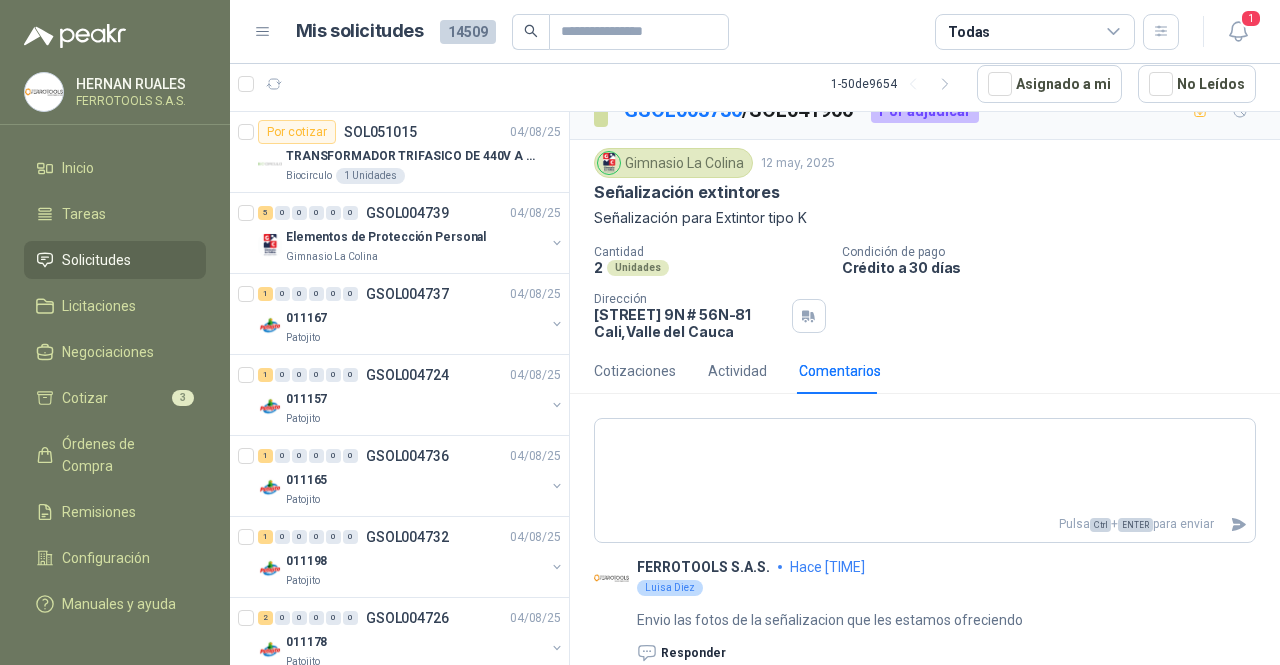 scroll, scrollTop: 45, scrollLeft: 0, axis: vertical 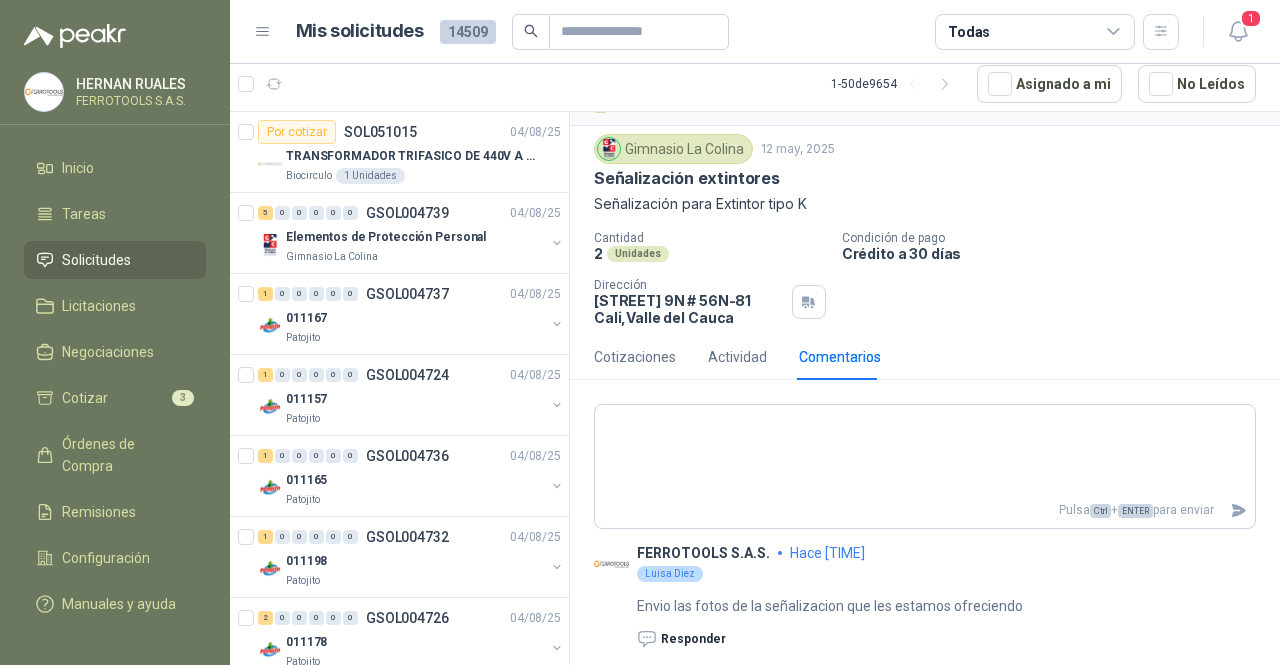 click 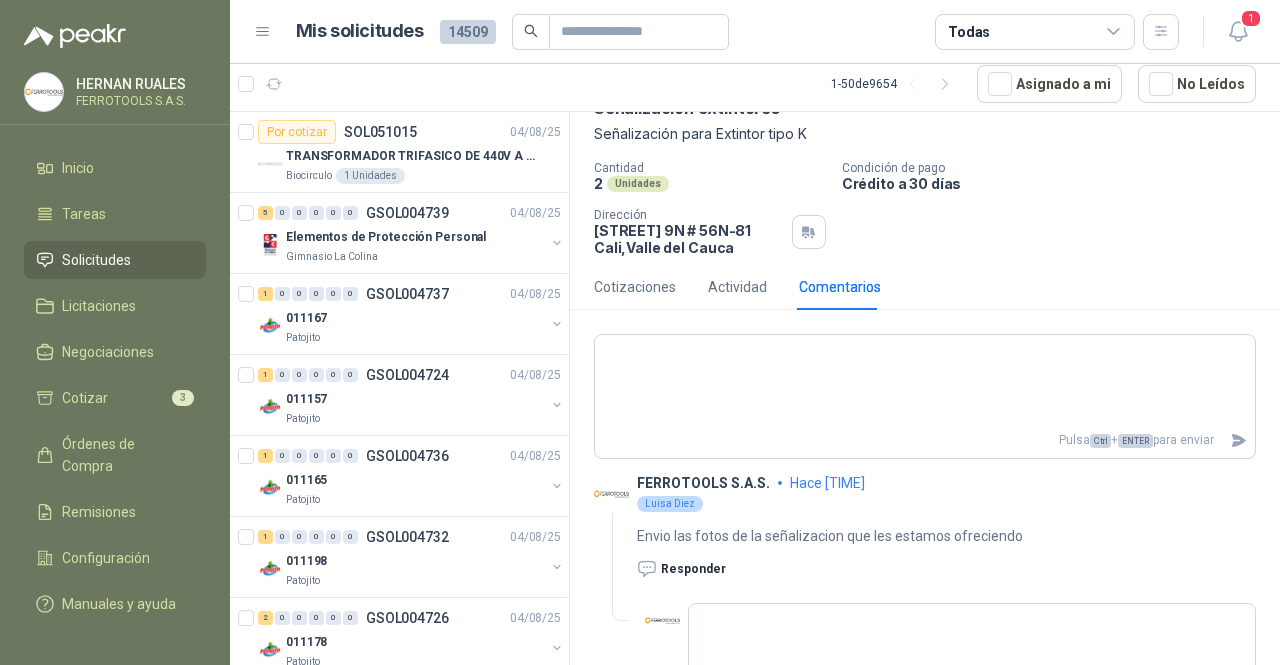 scroll, scrollTop: 156, scrollLeft: 0, axis: vertical 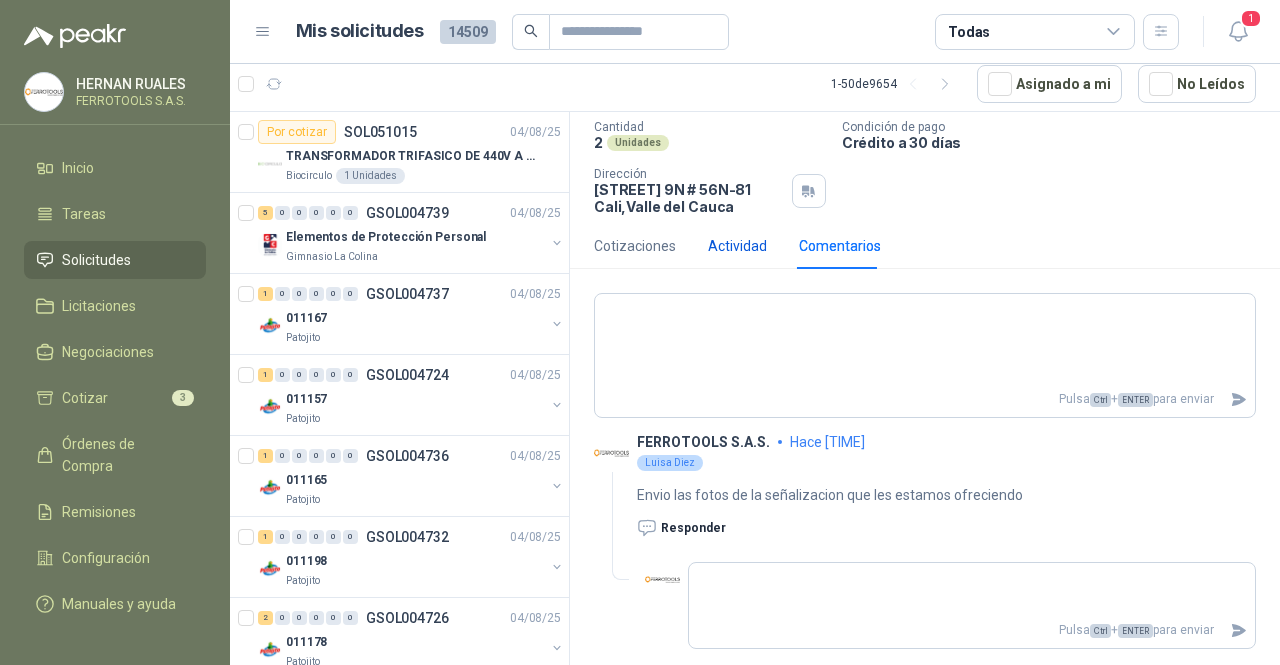 click on "Actividad" at bounding box center [737, 246] 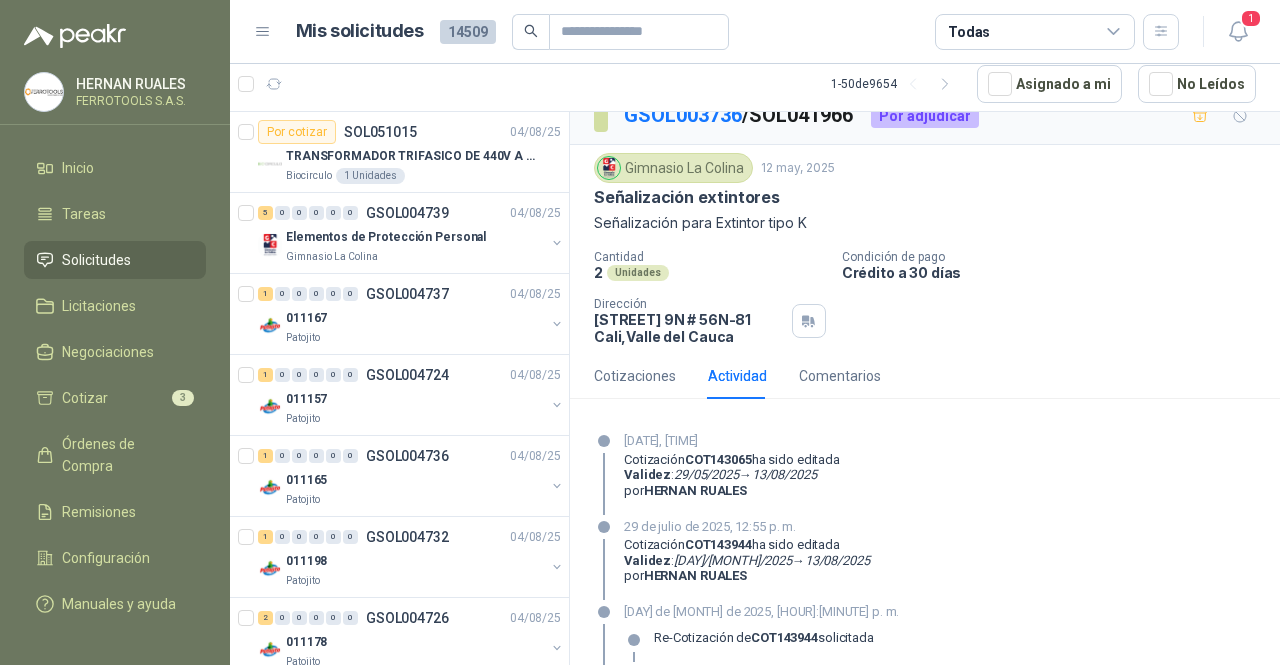 scroll, scrollTop: 0, scrollLeft: 0, axis: both 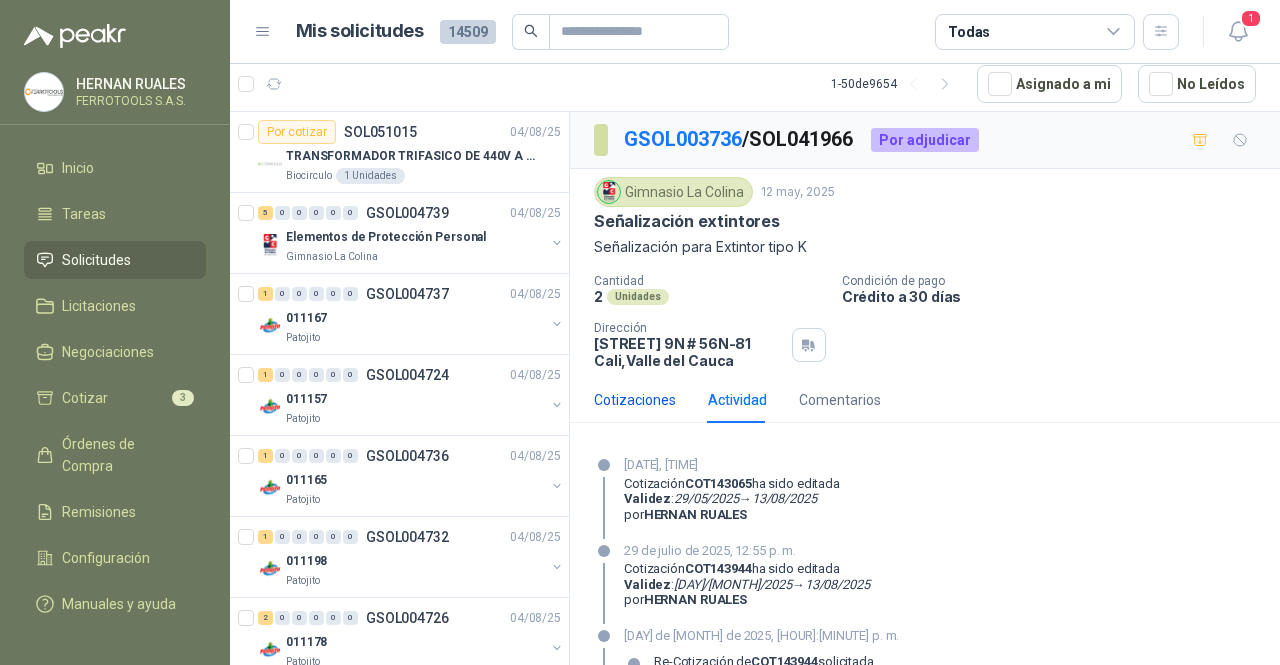 click on "Cotizaciones" at bounding box center (635, 400) 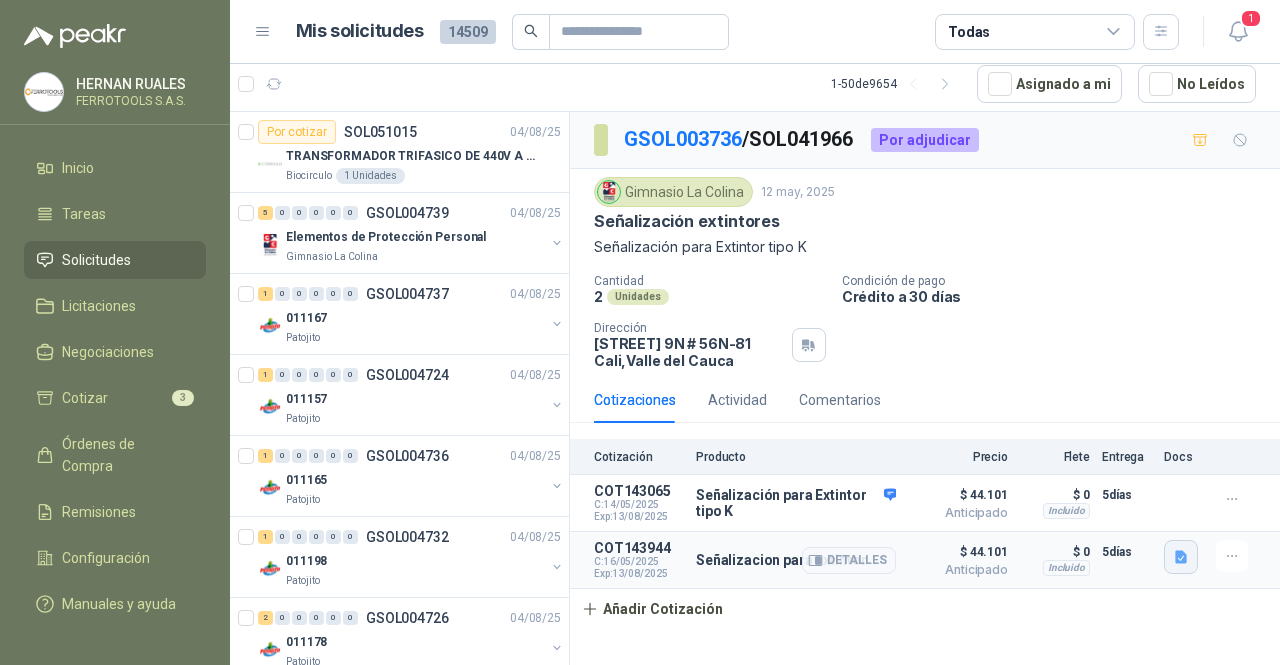 click 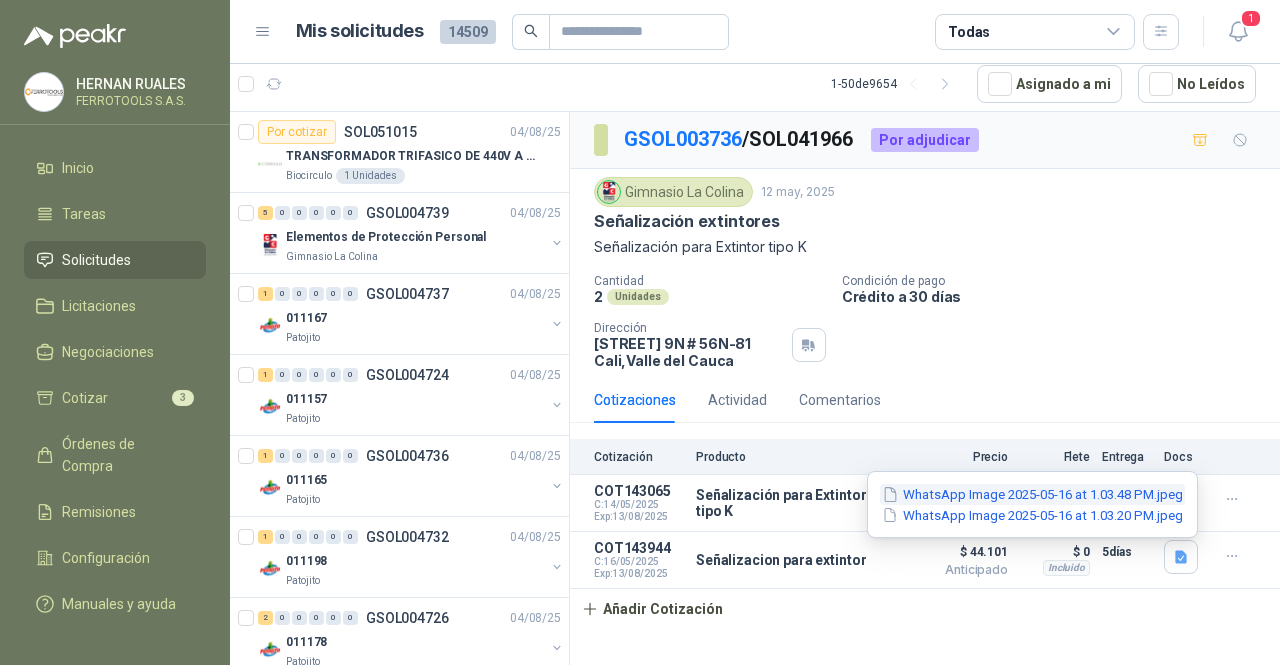 click on "WhatsApp Image 2025-05-16 at 1.03.48 PM.jpeg" at bounding box center (1032, 494) 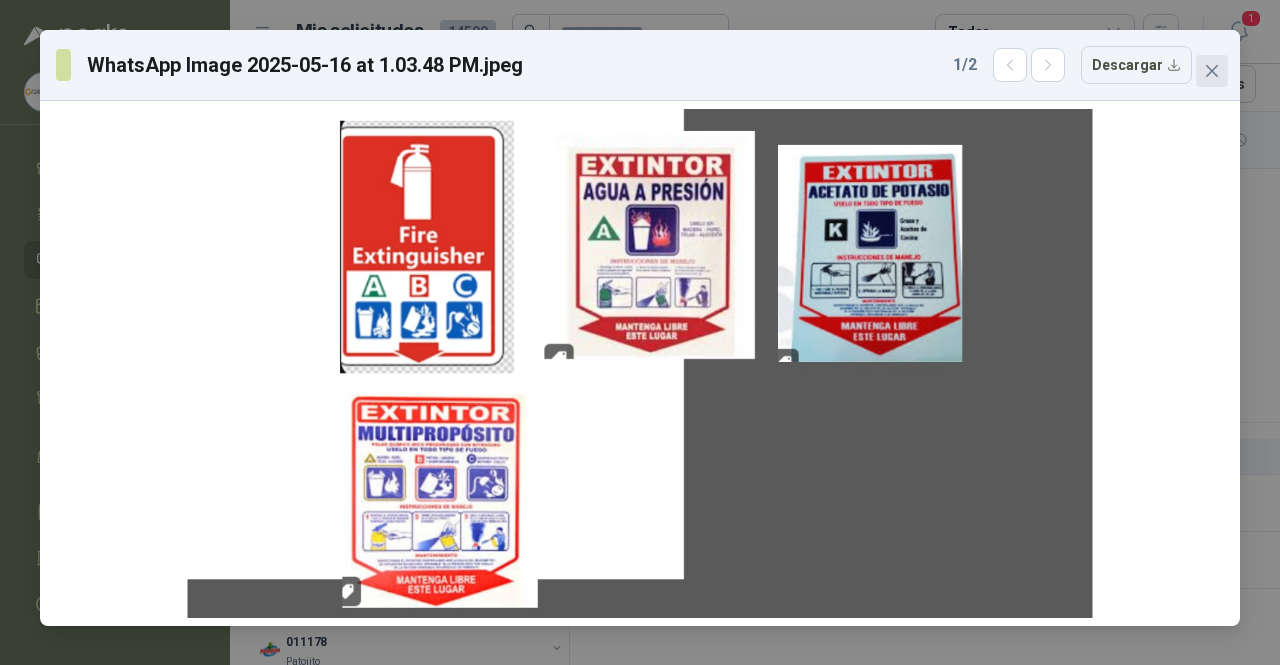 click at bounding box center (1212, 71) 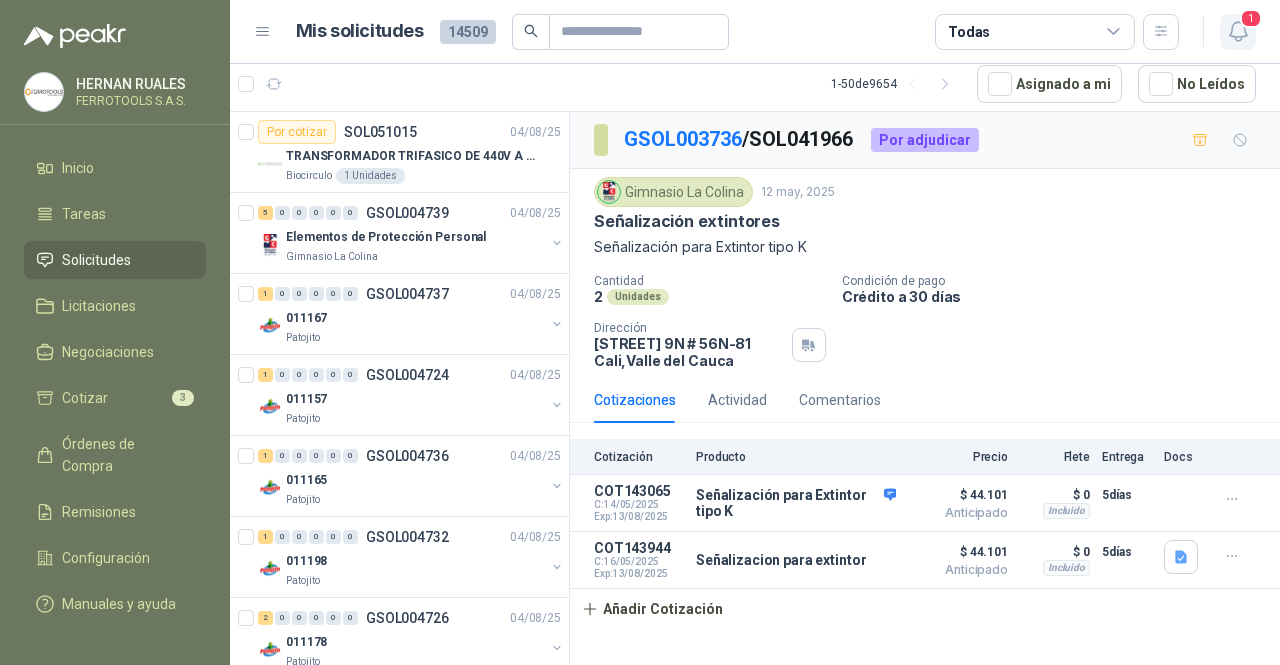 click 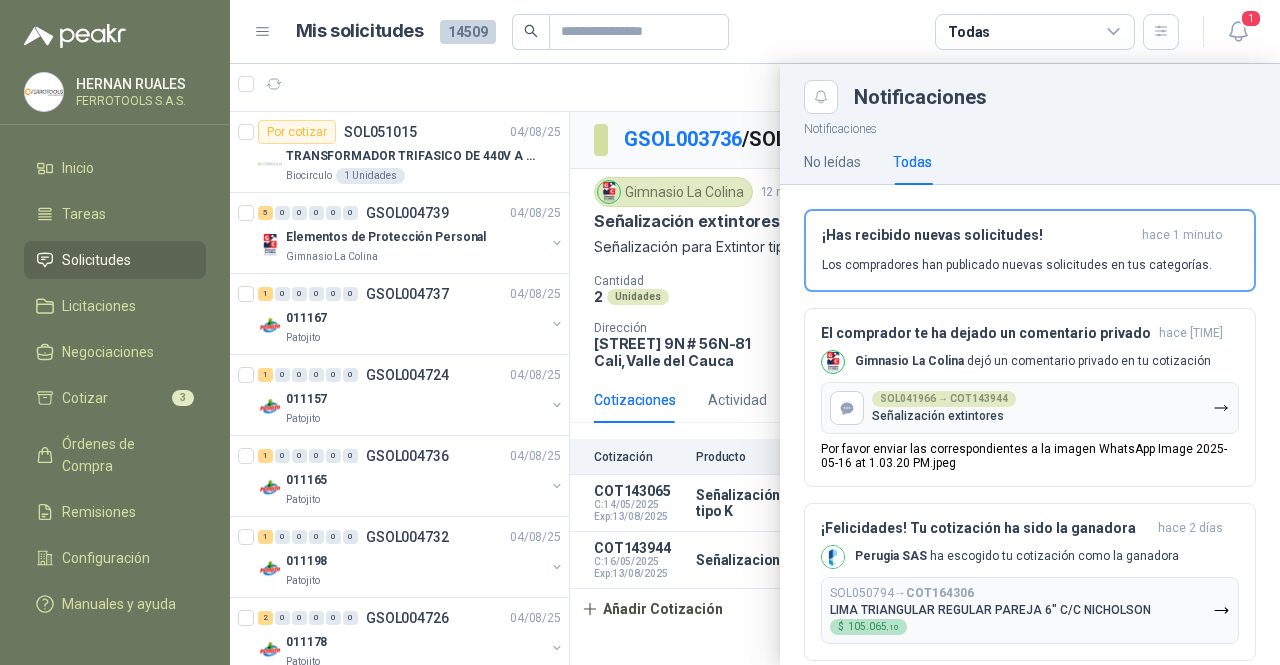 click at bounding box center (755, 364) 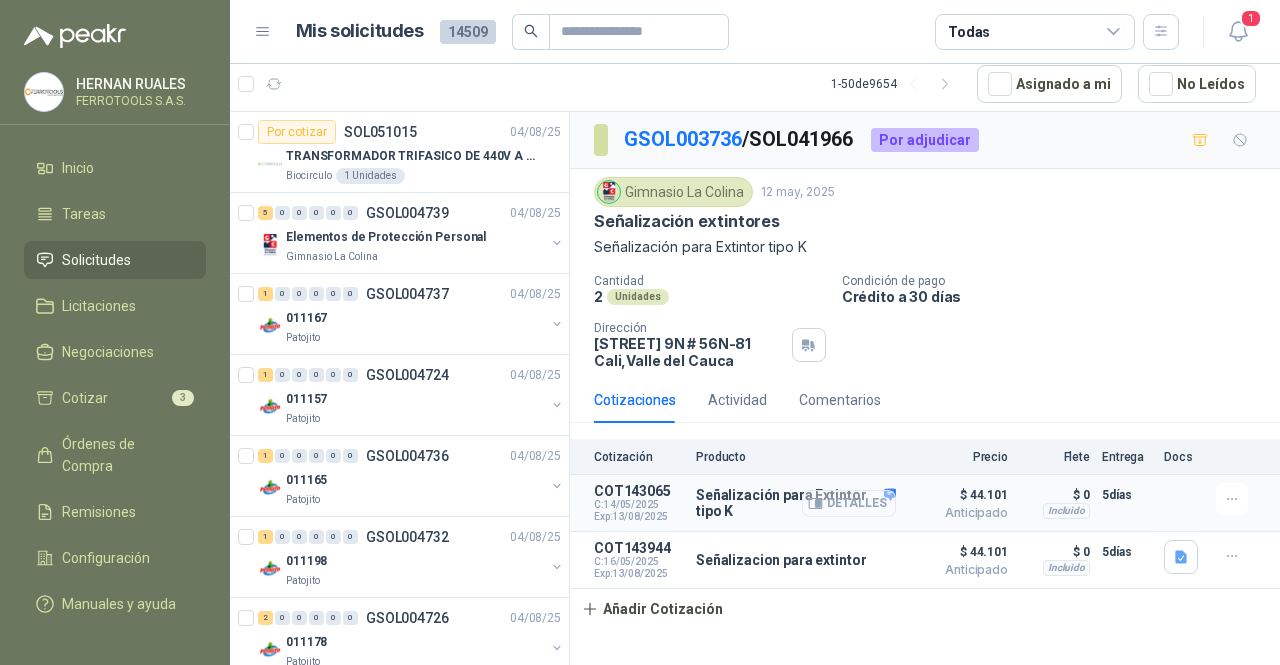 click on "Detalles" at bounding box center (849, 503) 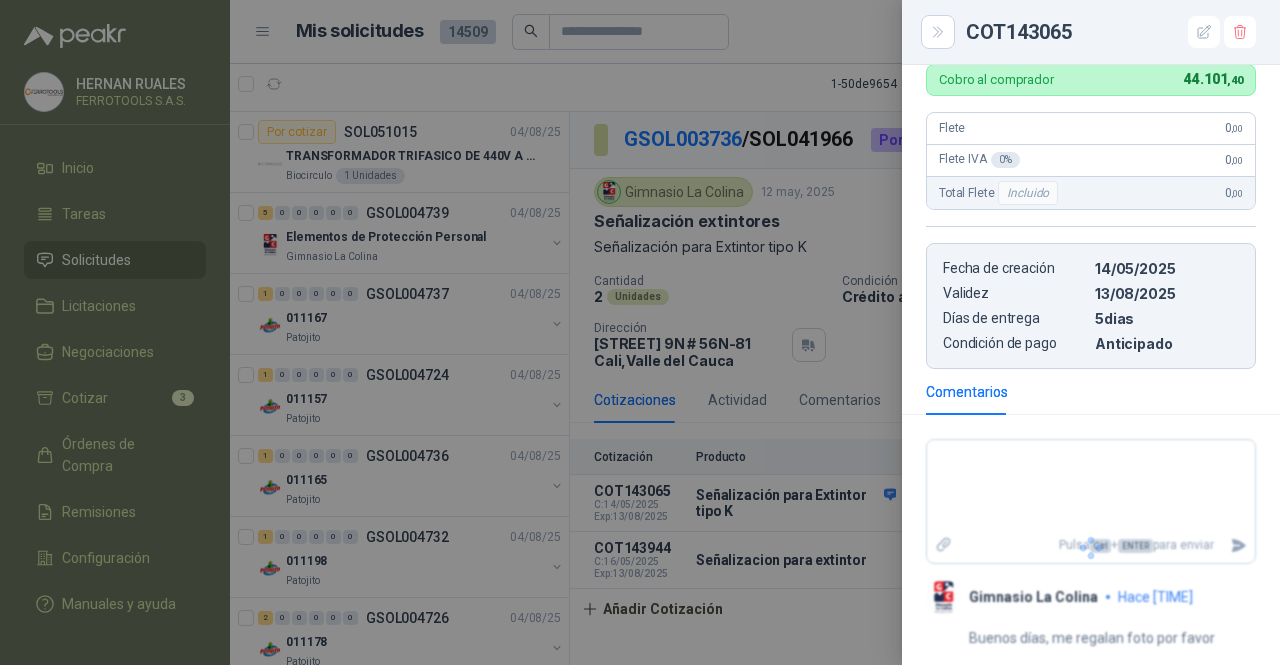 click on "COT143065" at bounding box center (1091, 32) 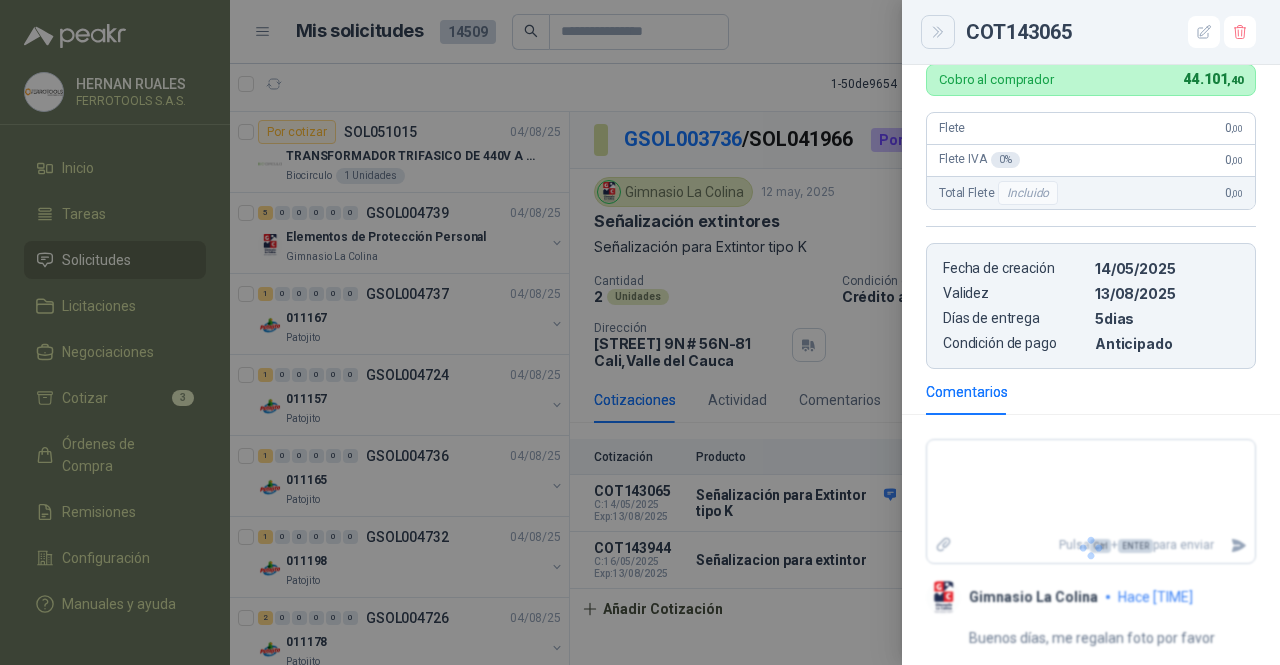 click at bounding box center [938, 32] 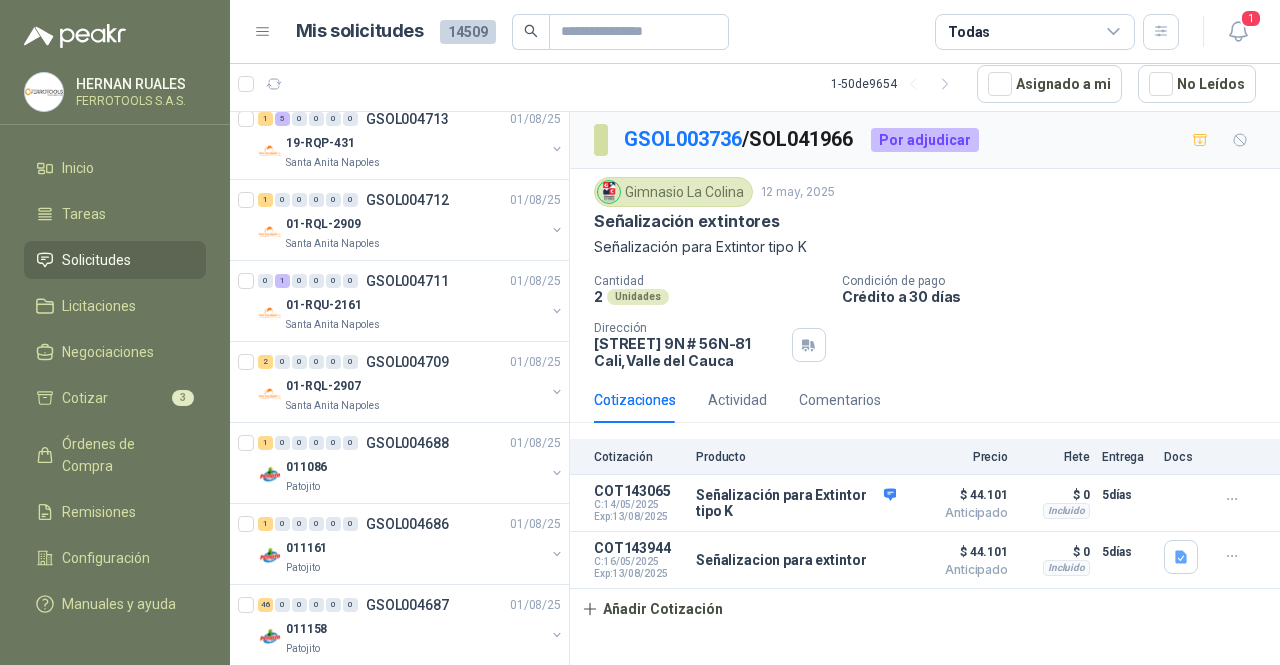 scroll, scrollTop: 2400, scrollLeft: 0, axis: vertical 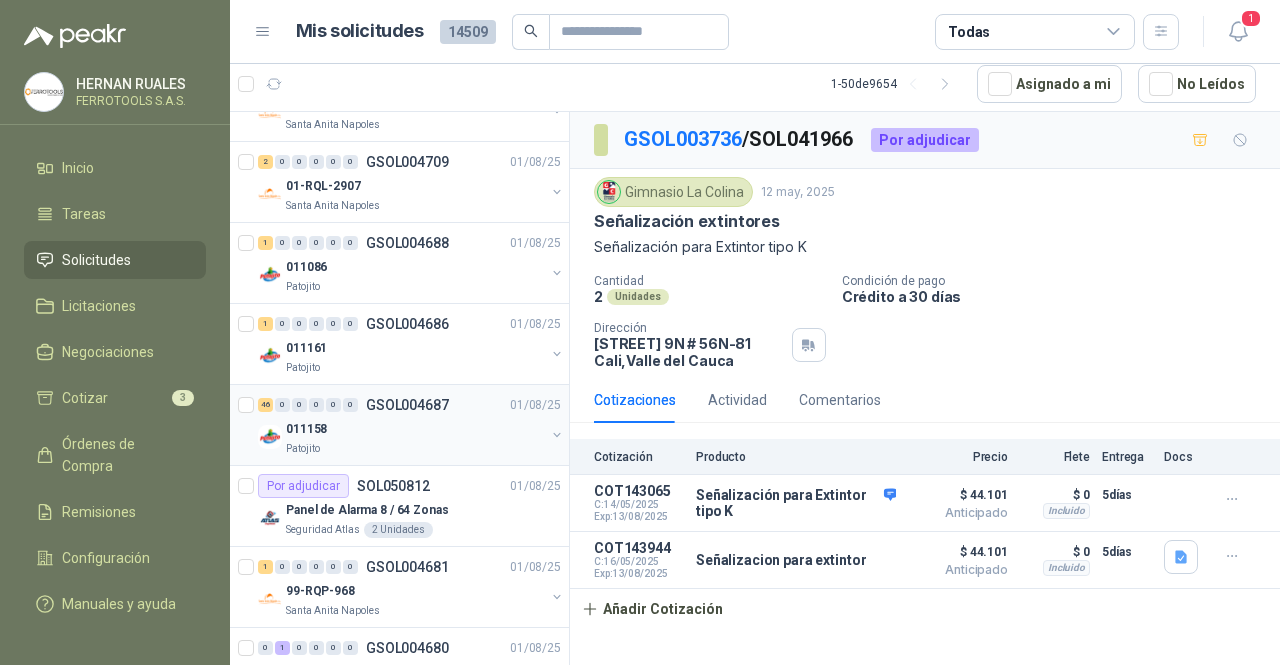 click on "011158" at bounding box center (415, 429) 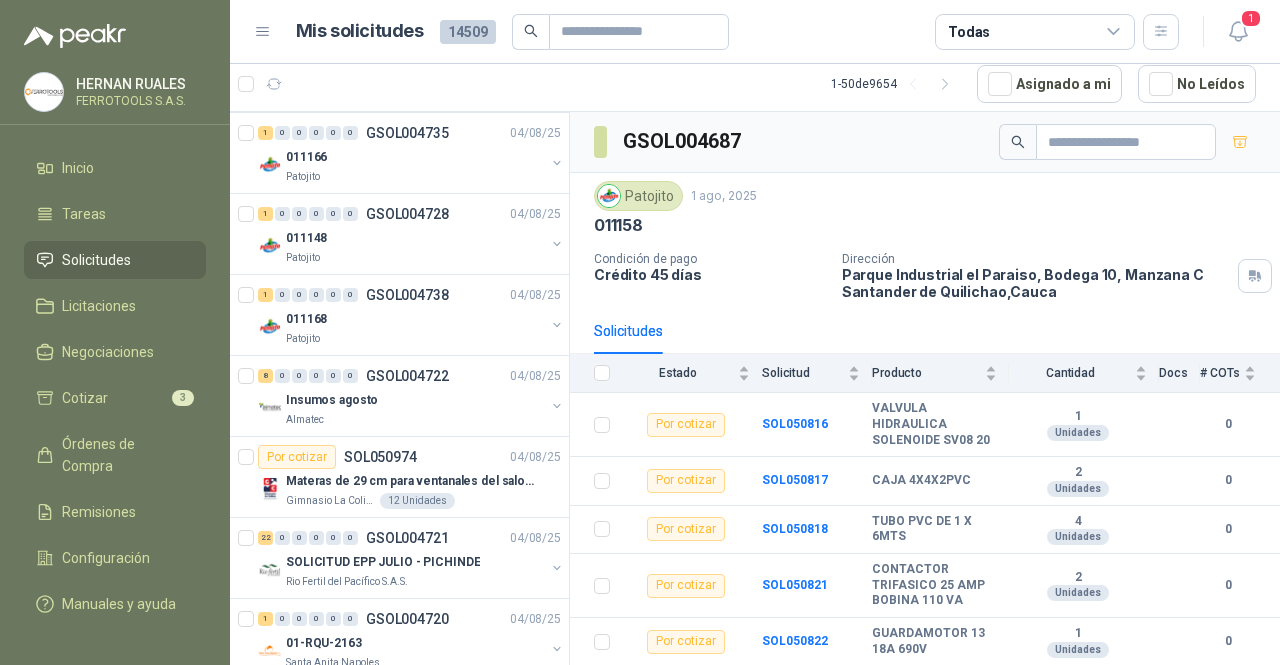 scroll, scrollTop: 1000, scrollLeft: 0, axis: vertical 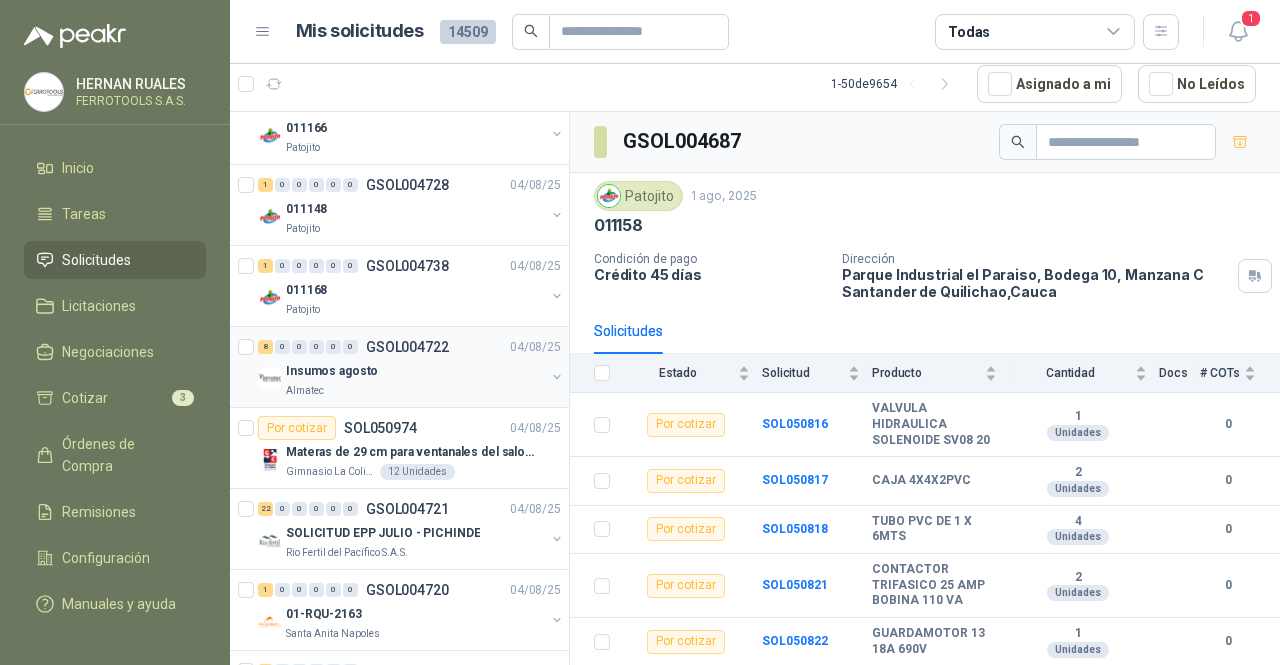 click on "Almatec" at bounding box center (415, 391) 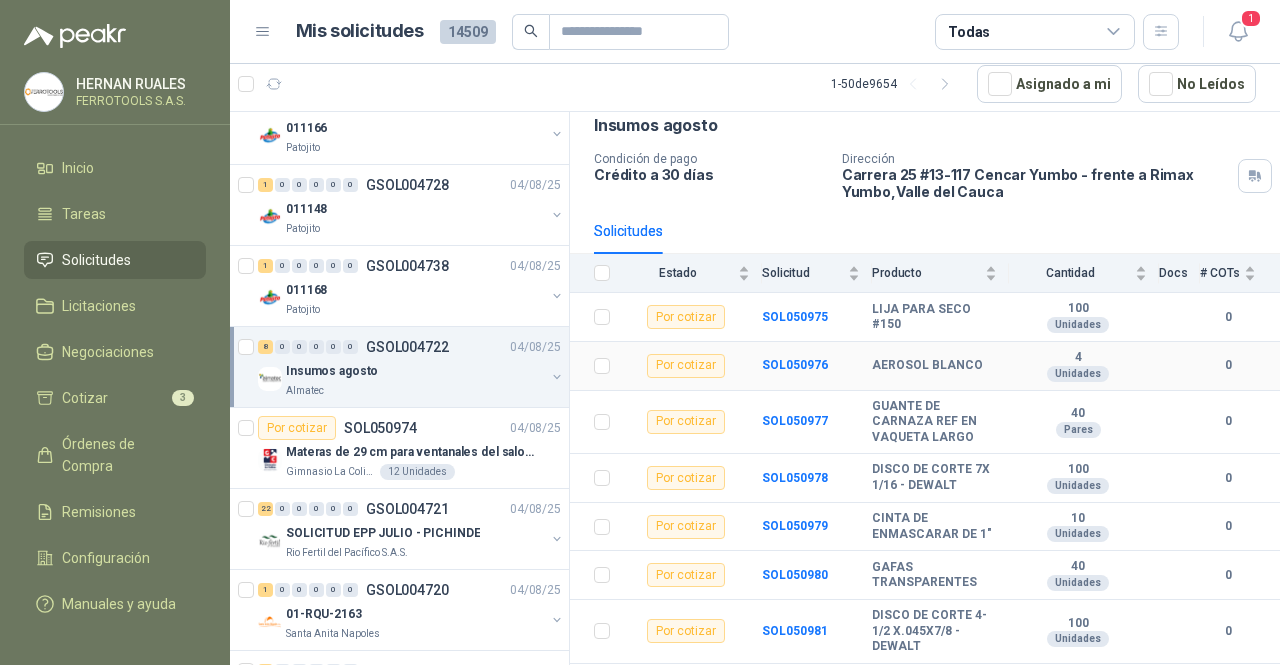scroll, scrollTop: 180, scrollLeft: 0, axis: vertical 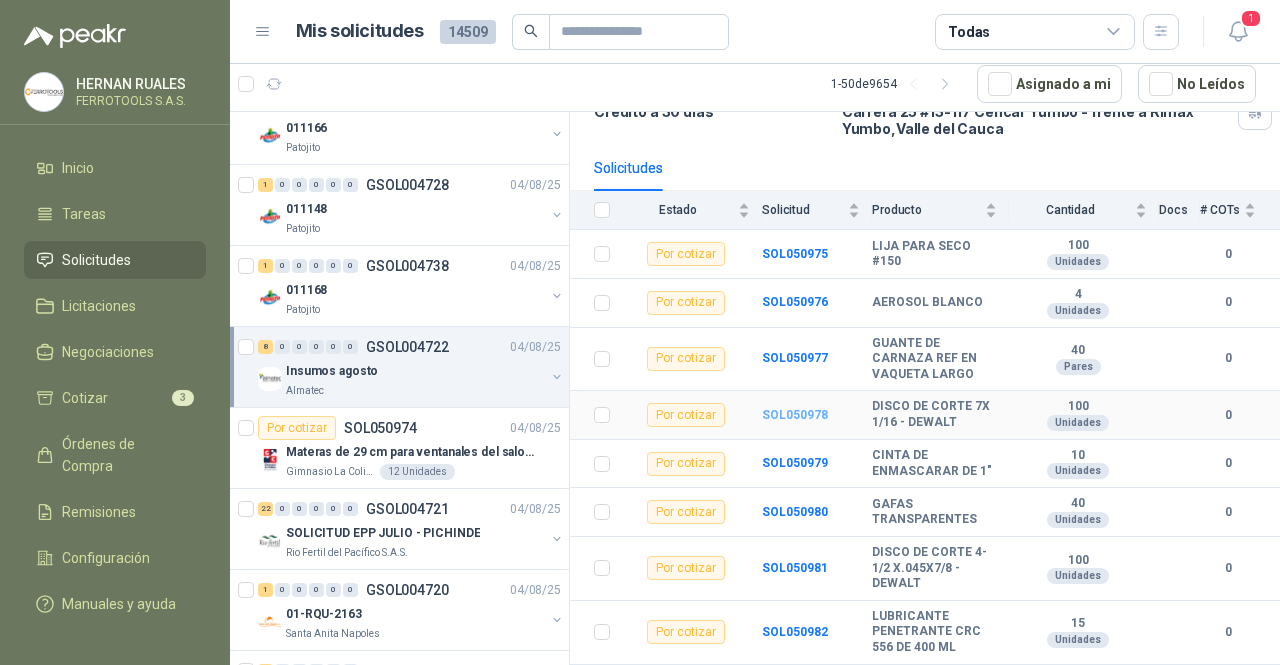 click on "SOL050978" at bounding box center (795, 415) 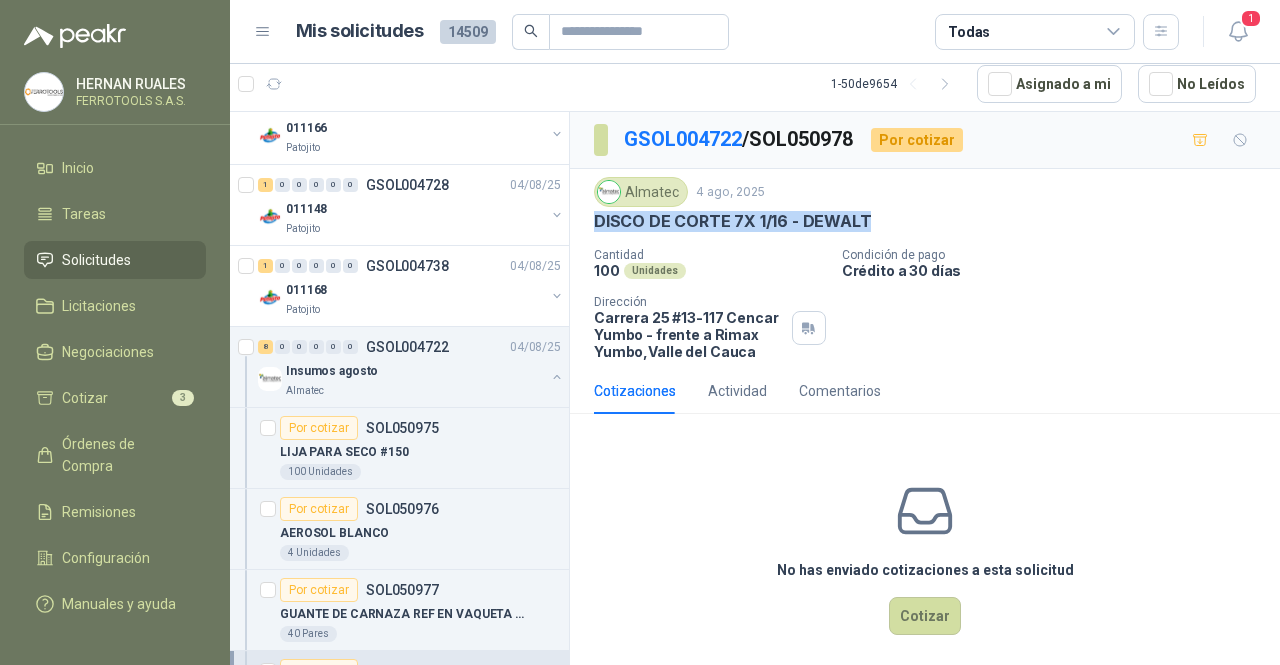 drag, startPoint x: 874, startPoint y: 222, endPoint x: 587, endPoint y: 224, distance: 287.00696 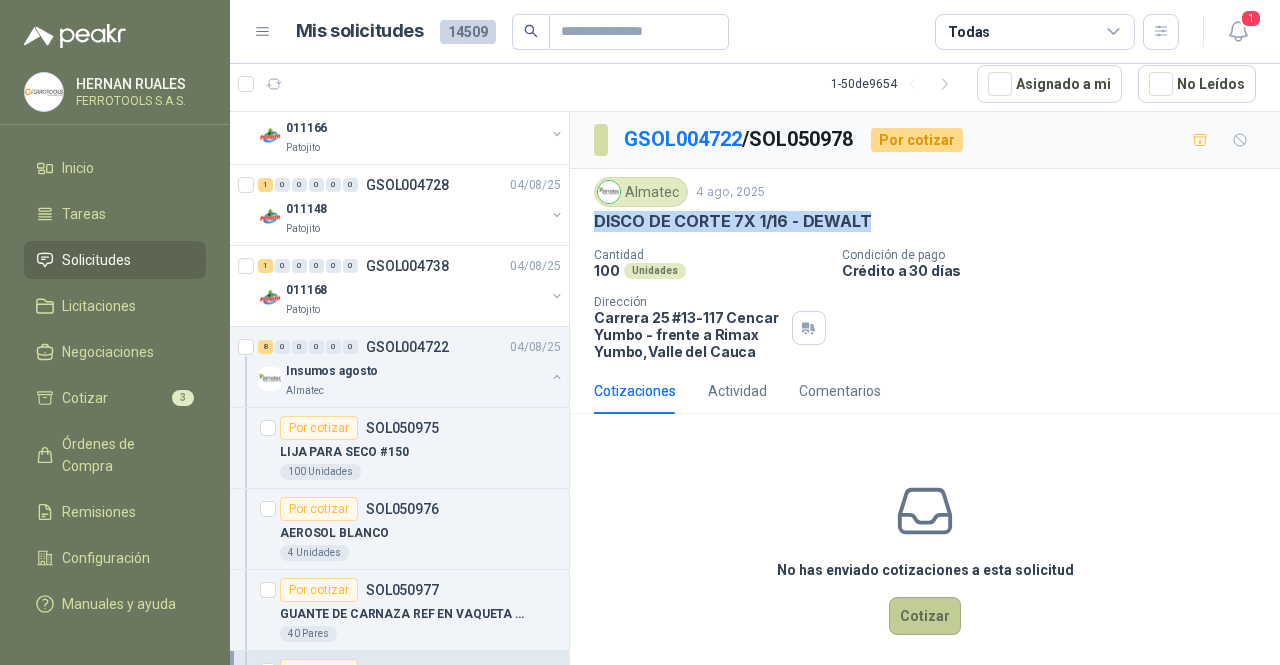 click on "Cotizar" at bounding box center [925, 616] 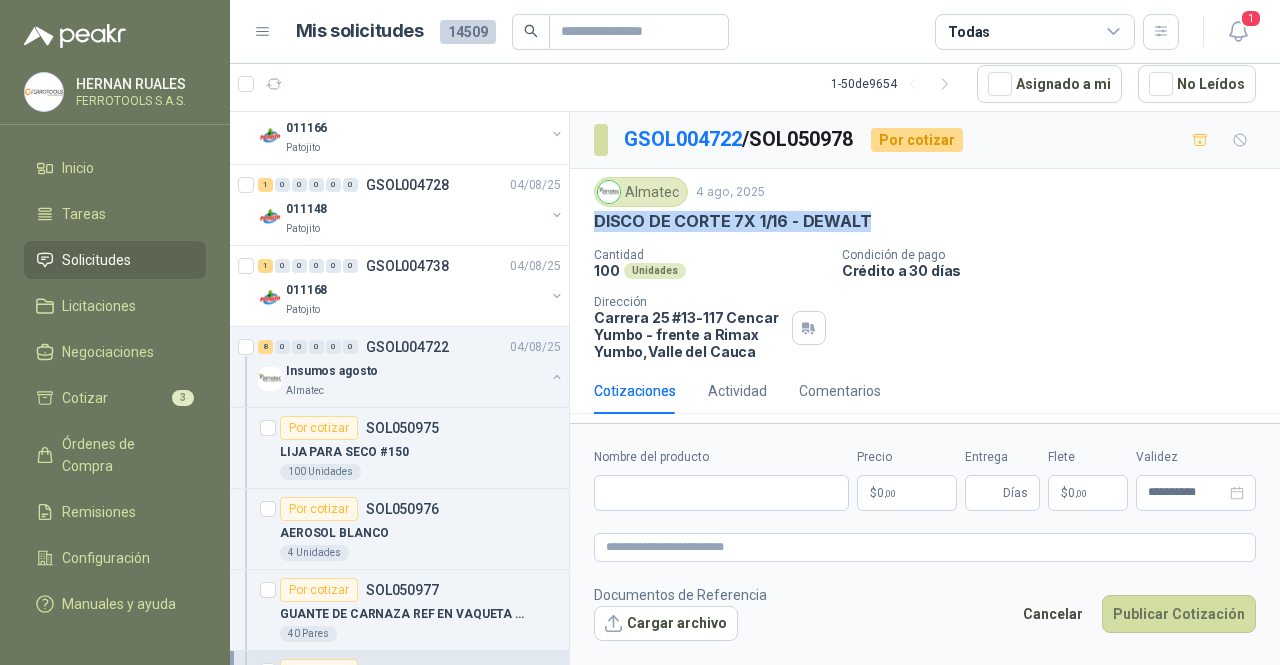 type 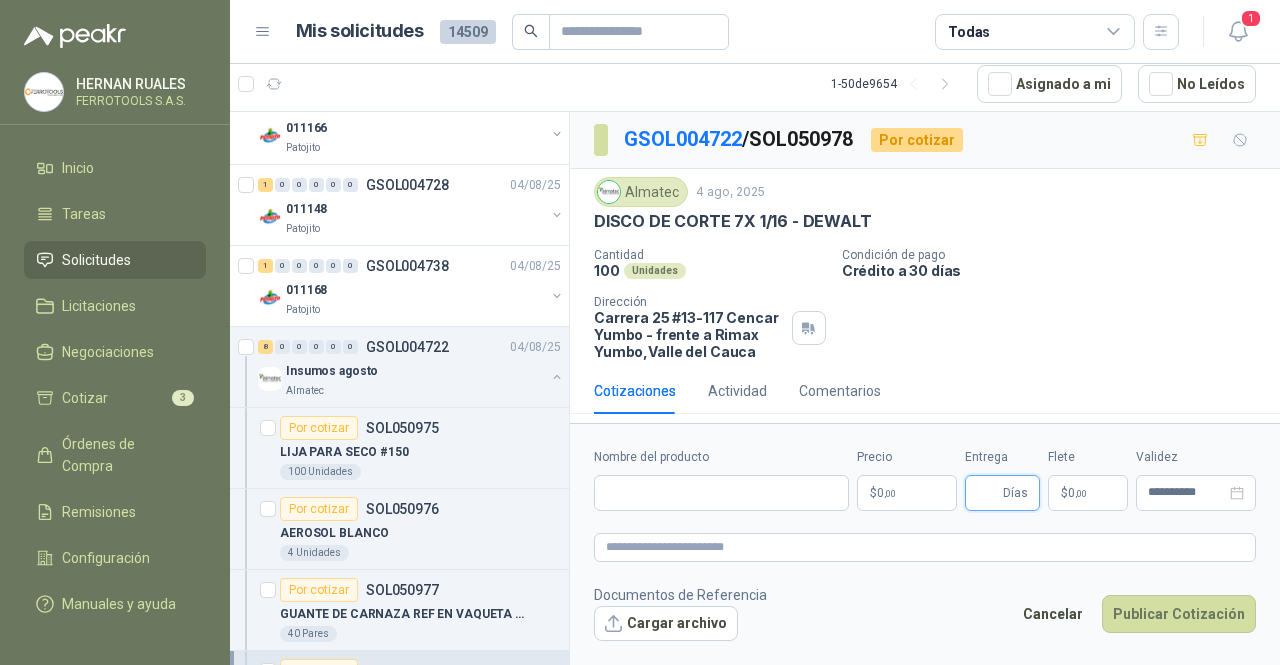 click on "Entrega" at bounding box center (988, 493) 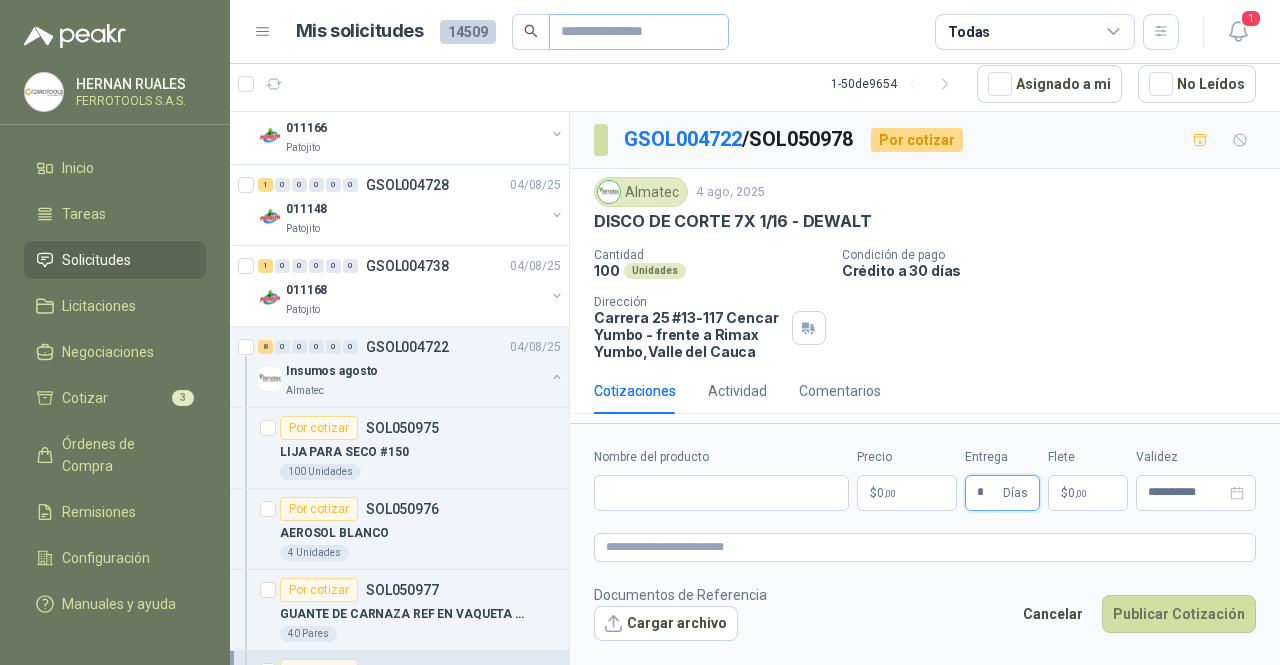 type on "*" 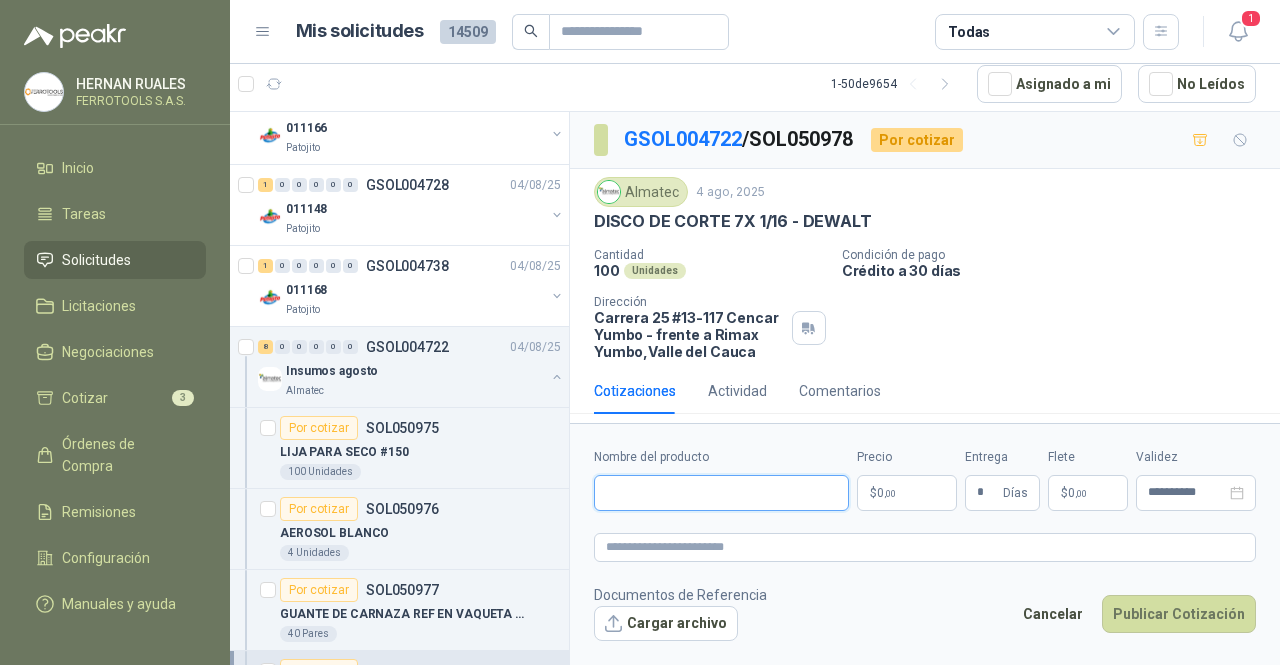 drag, startPoint x: 699, startPoint y: 509, endPoint x: 701, endPoint y: 493, distance: 16.124516 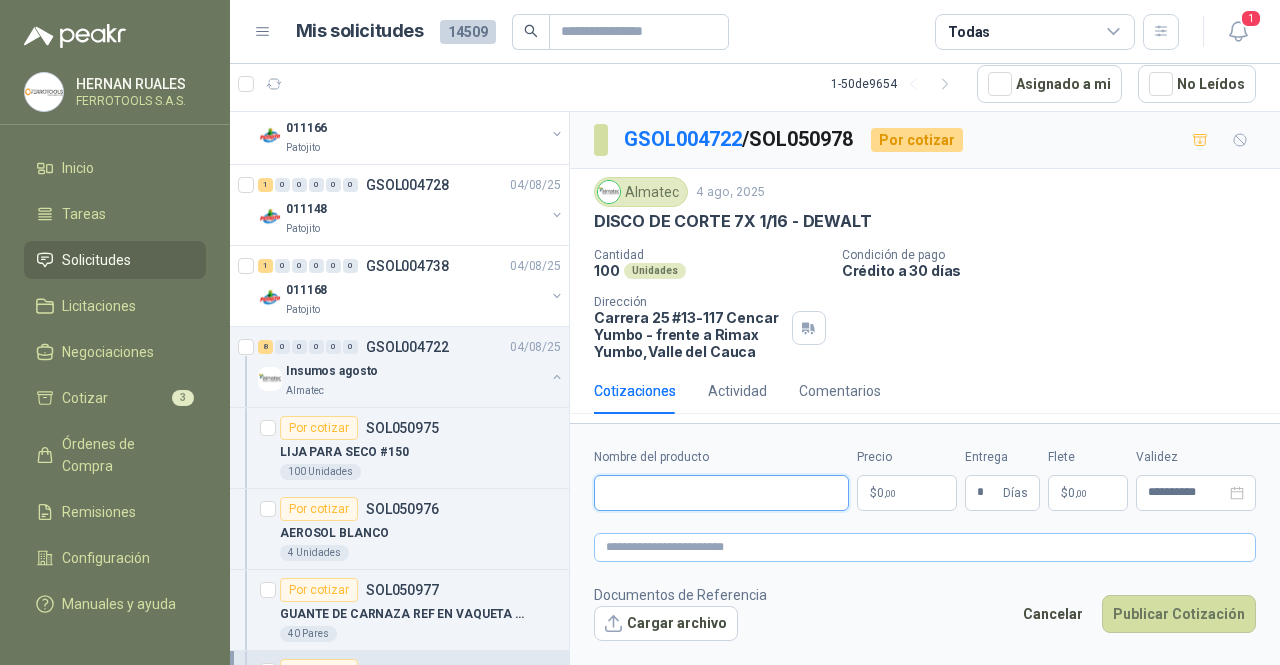 paste on "**********" 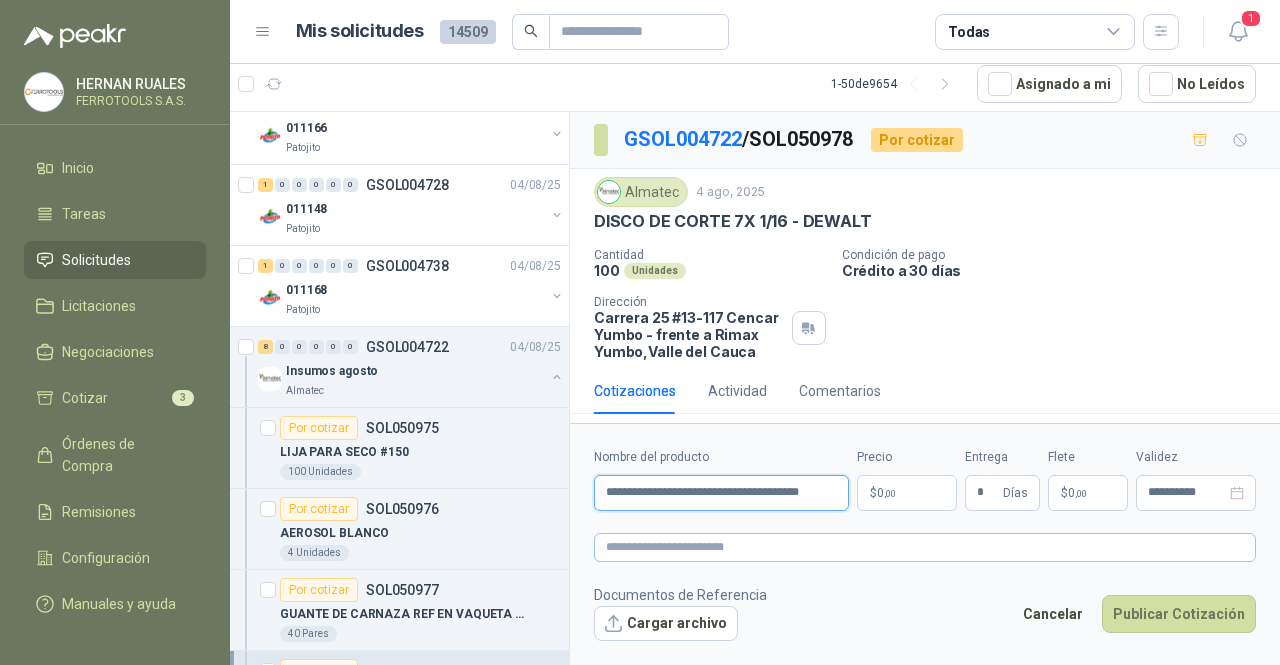 scroll, scrollTop: 0, scrollLeft: 15, axis: horizontal 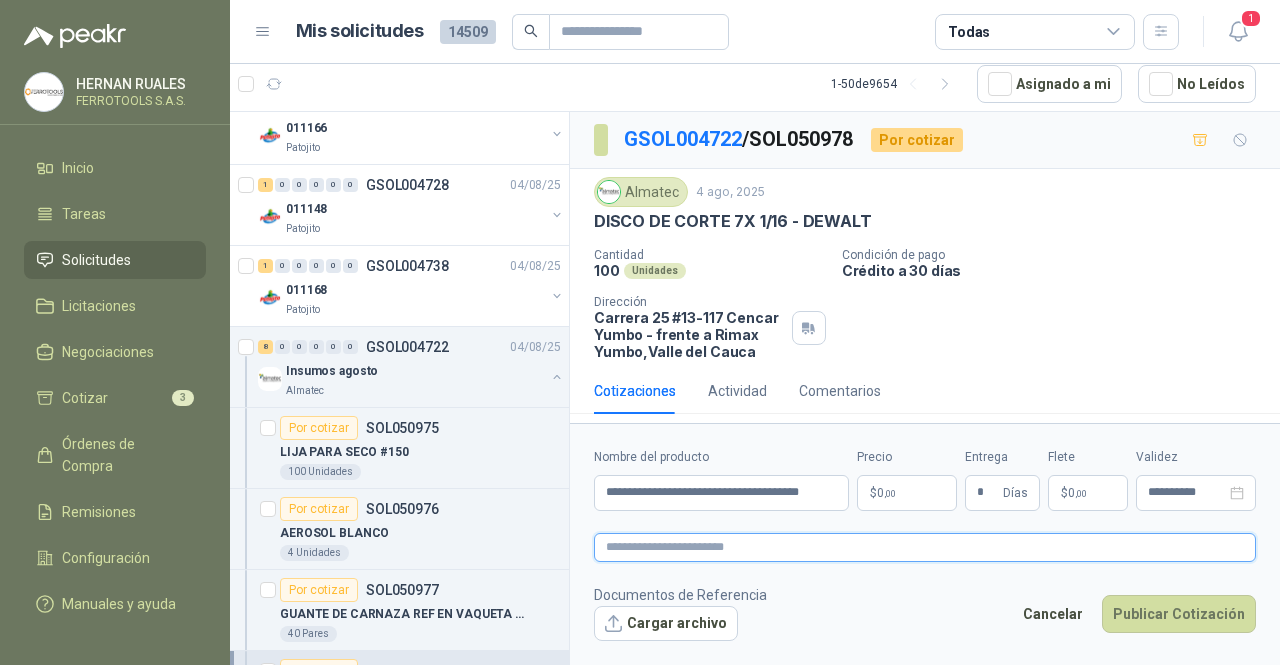 click at bounding box center (925, 547) 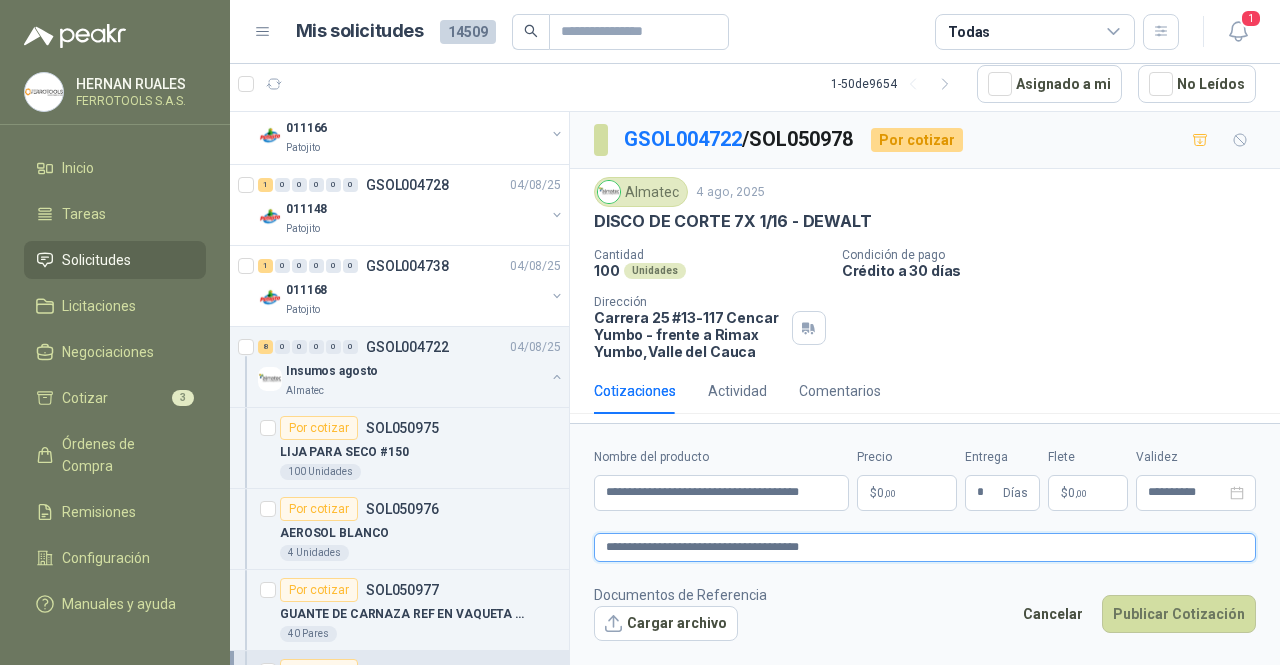 type on "**********" 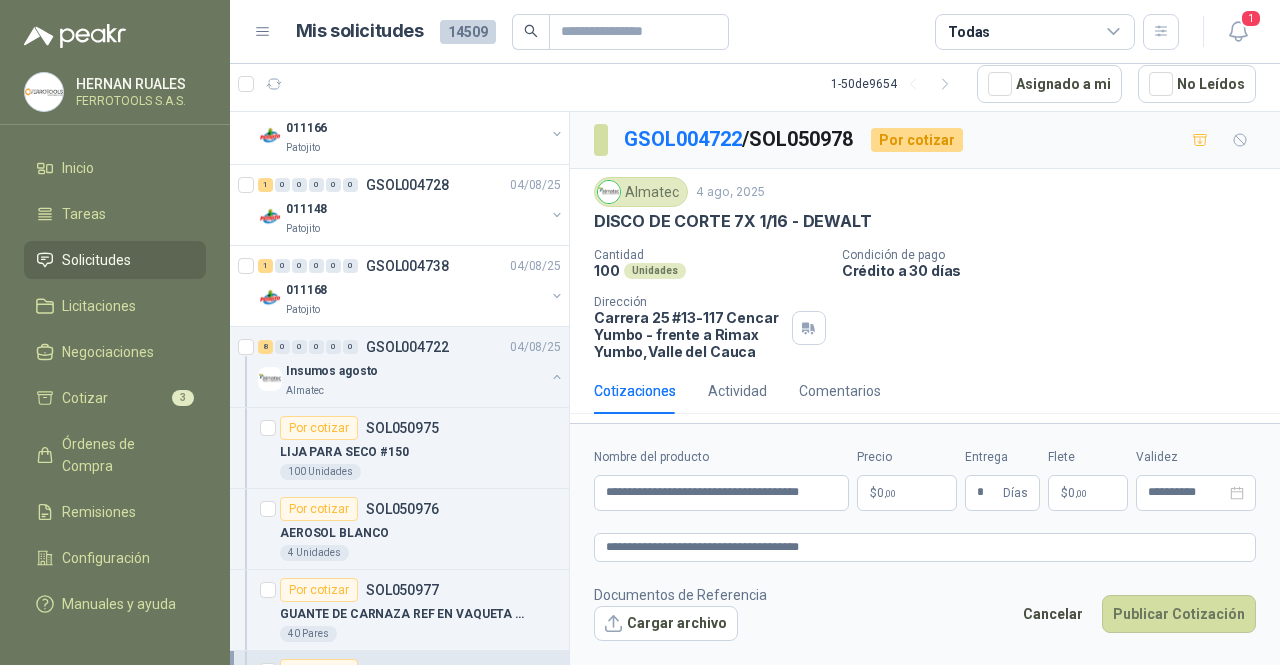 click on "$  0 ,00" at bounding box center [907, 493] 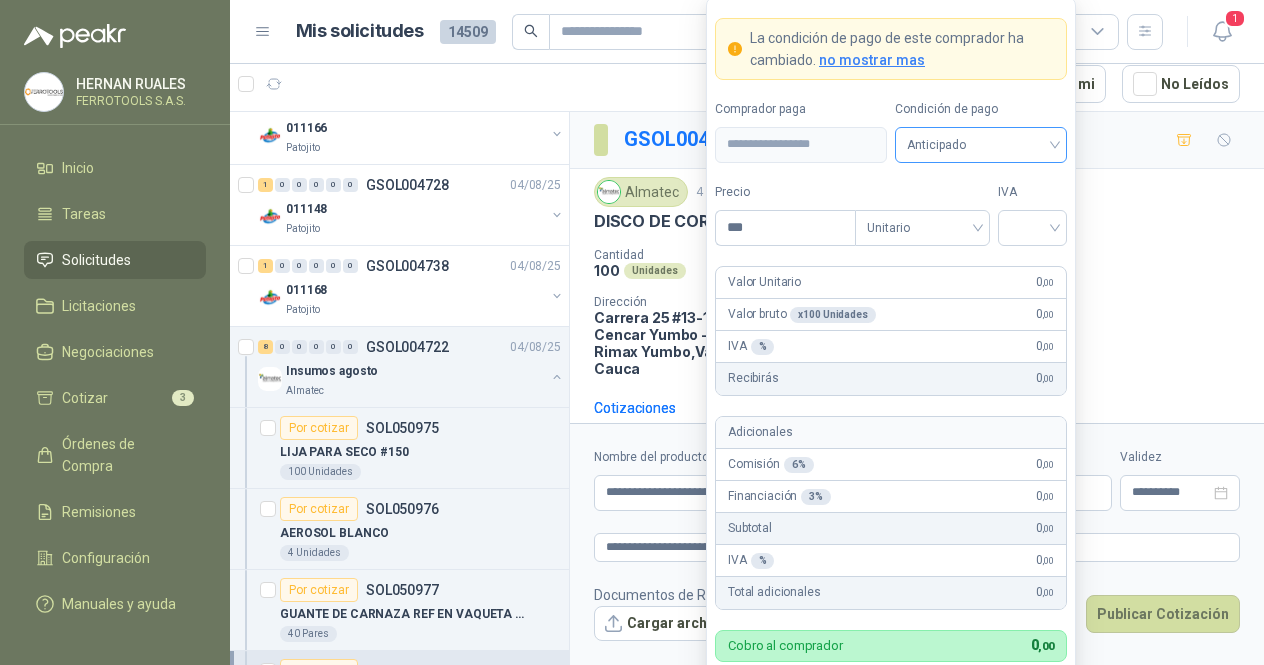 click on "Anticipado" at bounding box center [981, 145] 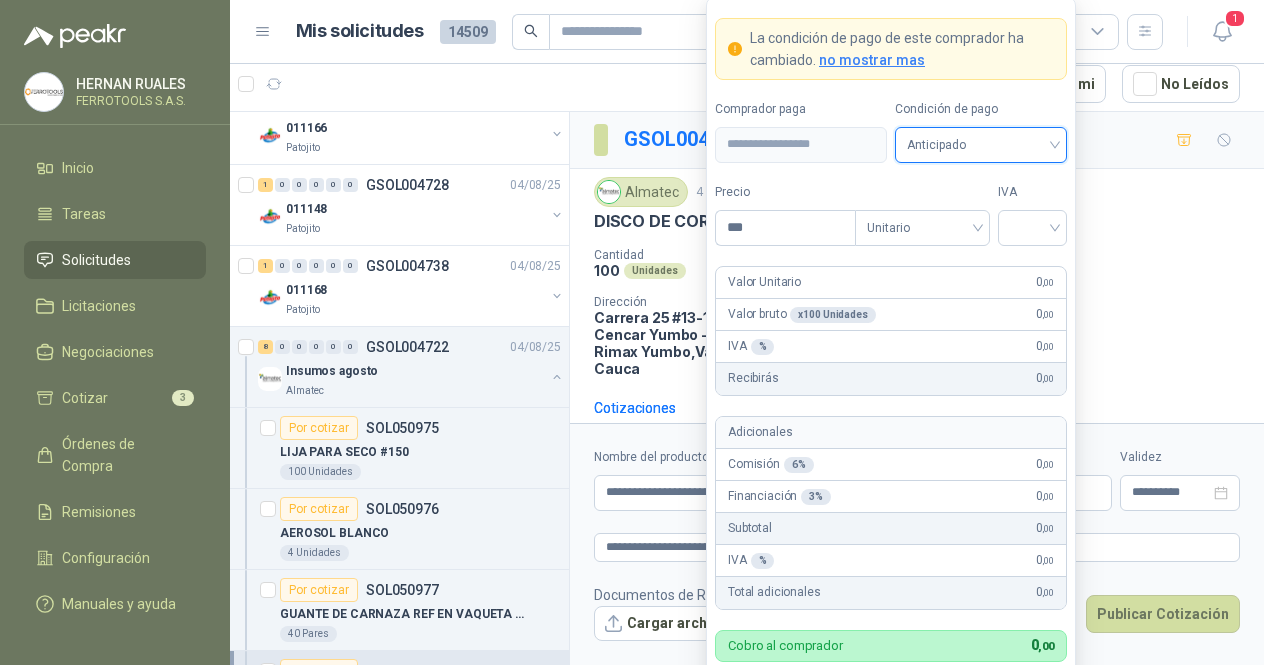 drag, startPoint x: 841, startPoint y: 190, endPoint x: 920, endPoint y: 198, distance: 79.40403 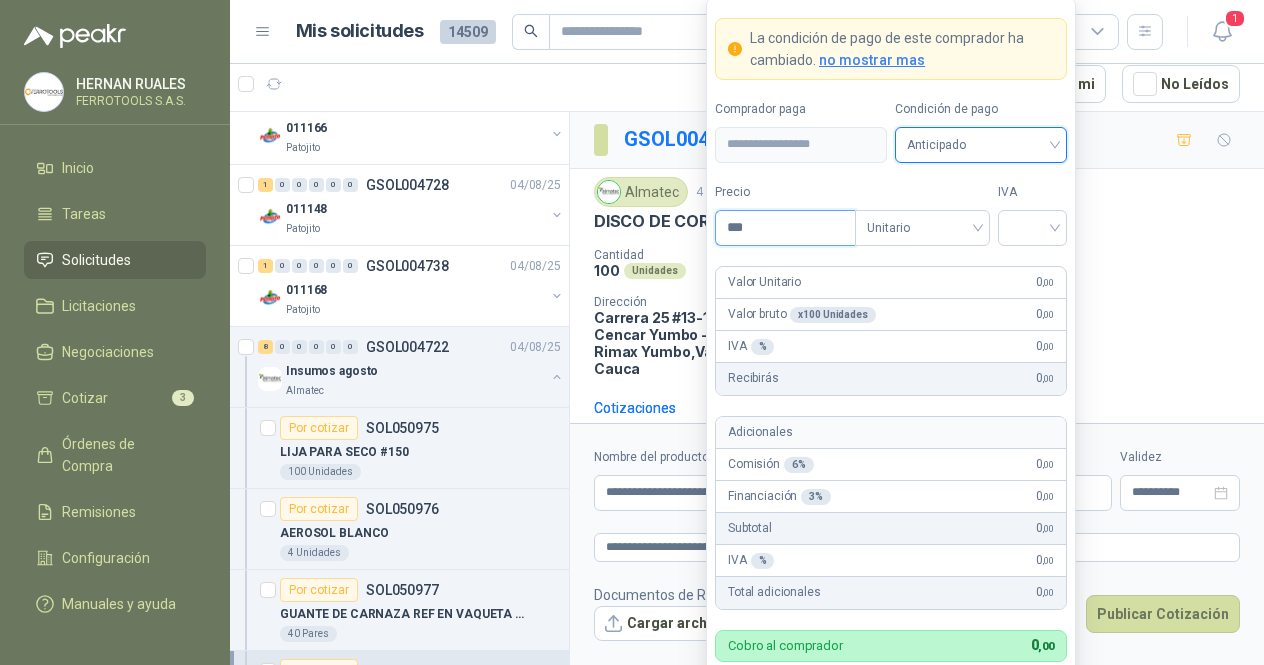 click on "***" at bounding box center [785, 228] 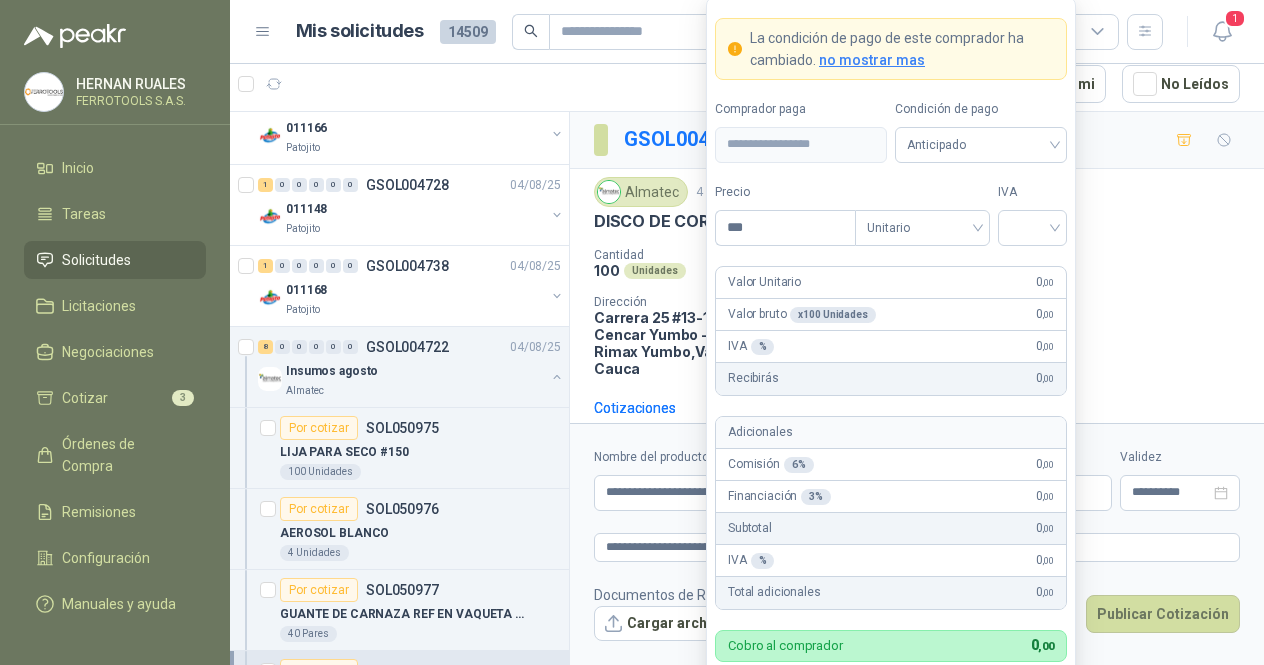 click on "no mostrar mas" at bounding box center [872, 60] 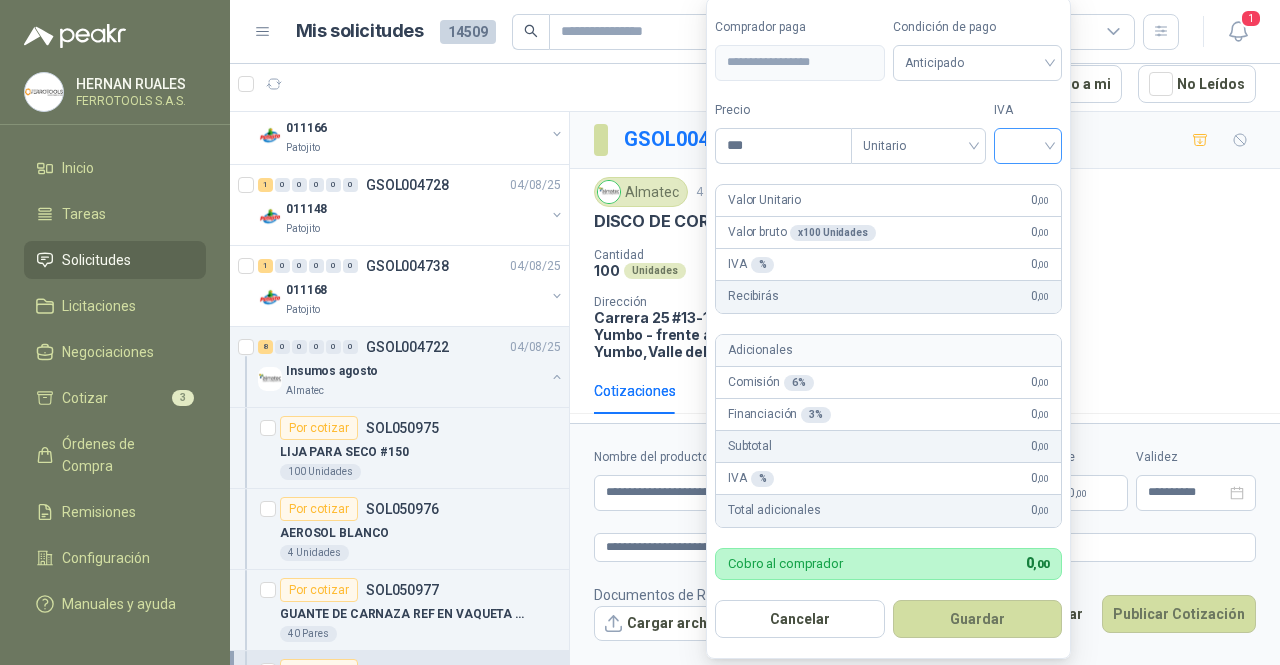 click at bounding box center [1028, 144] 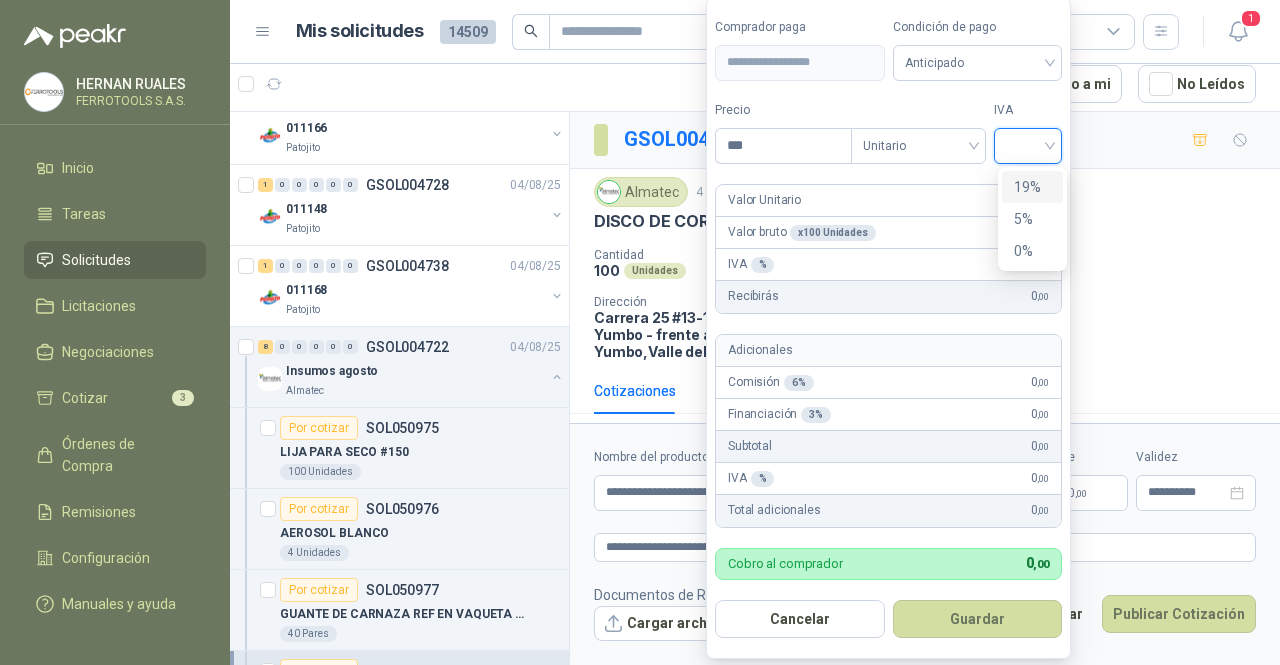 click on "19%" at bounding box center (1032, 187) 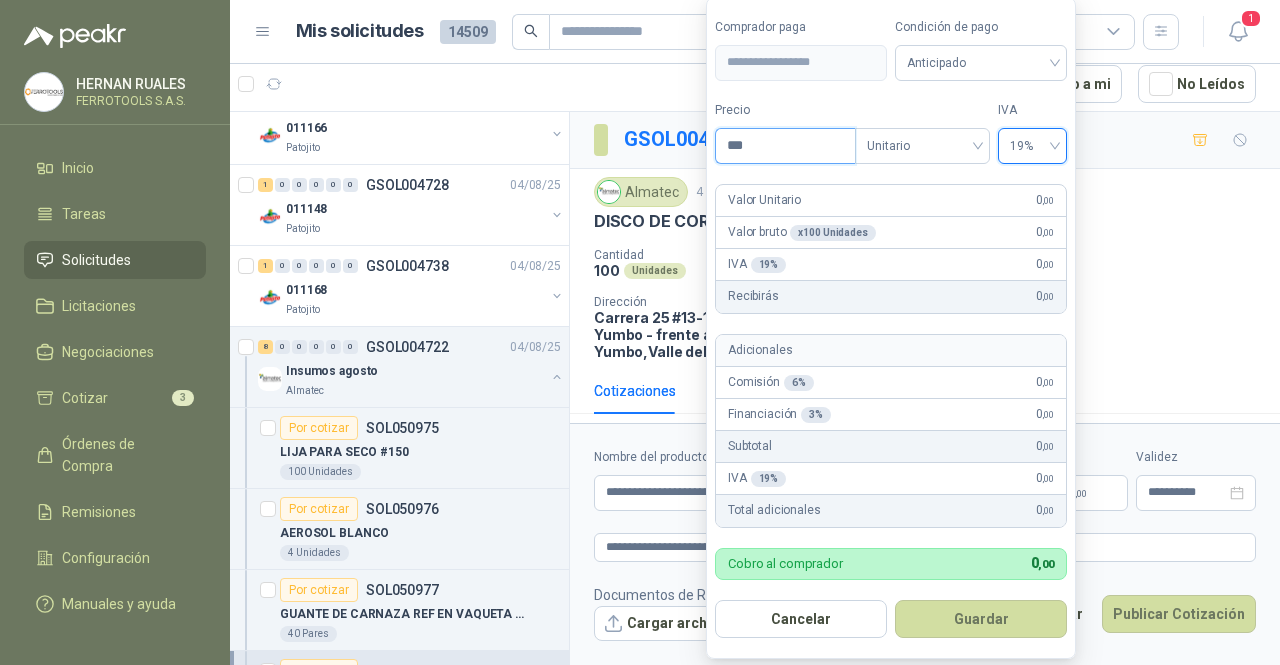 click on "***" at bounding box center [785, 146] 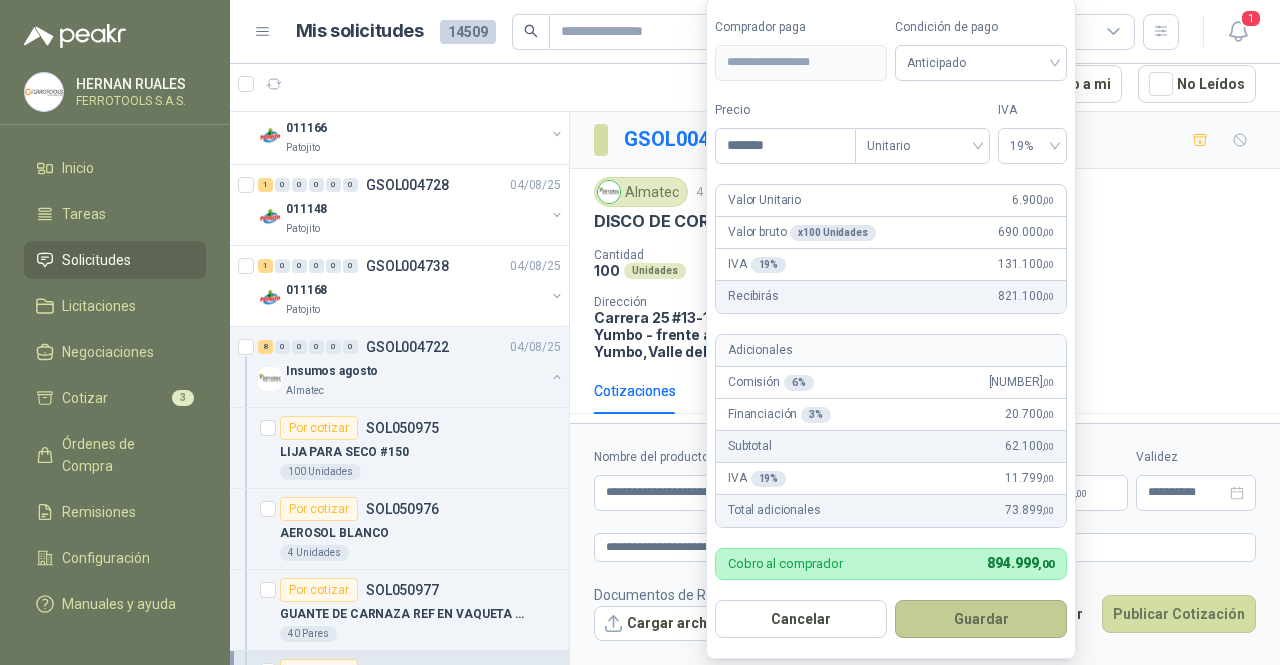 click on "Guardar" at bounding box center (981, 619) 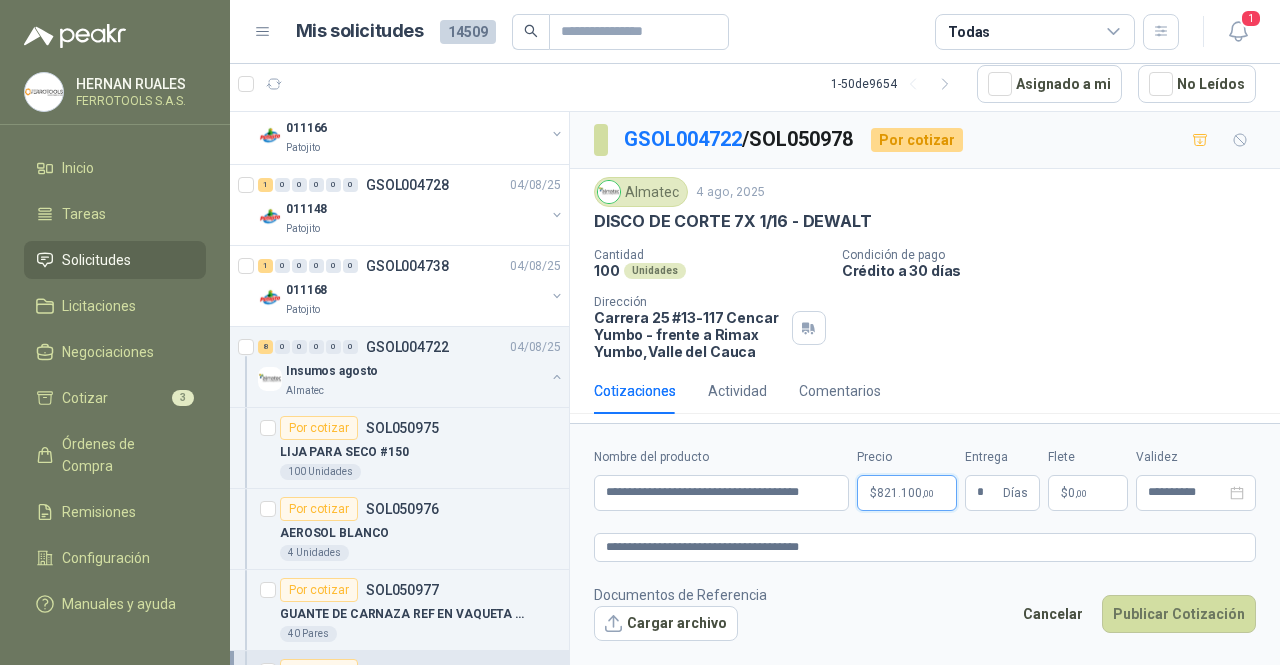 click on "$ [PRICE] ,00" at bounding box center (905, 493) 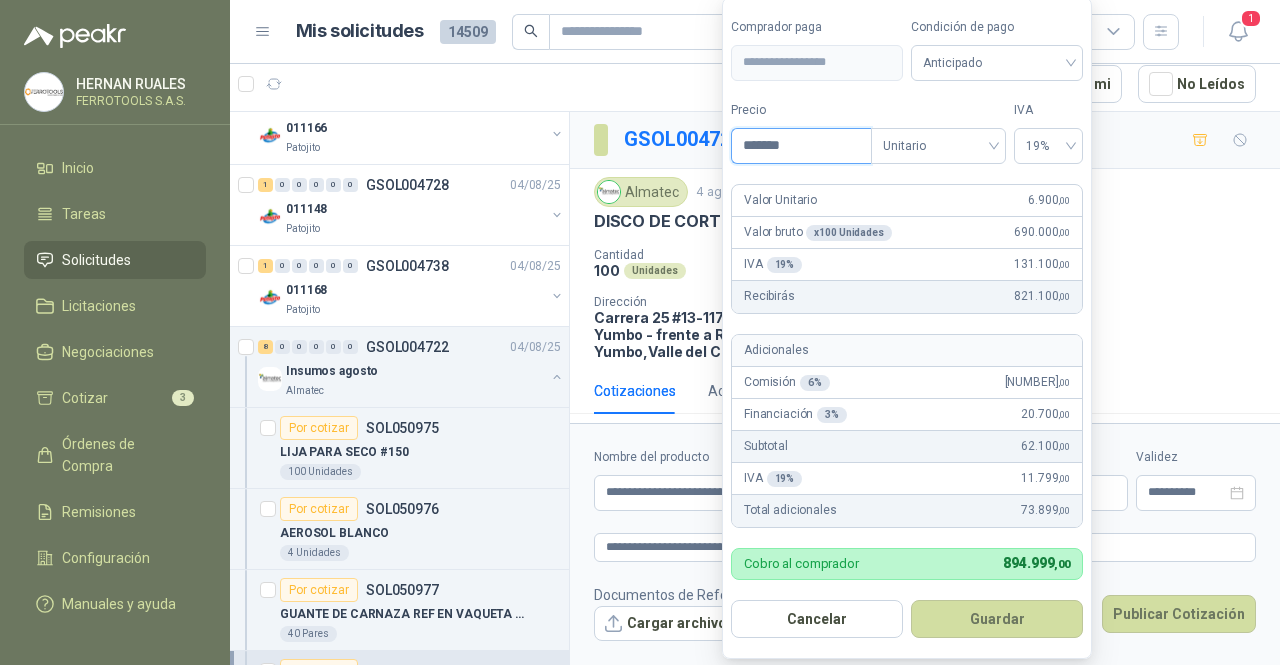 drag, startPoint x: 808, startPoint y: 153, endPoint x: 591, endPoint y: 151, distance: 217.00922 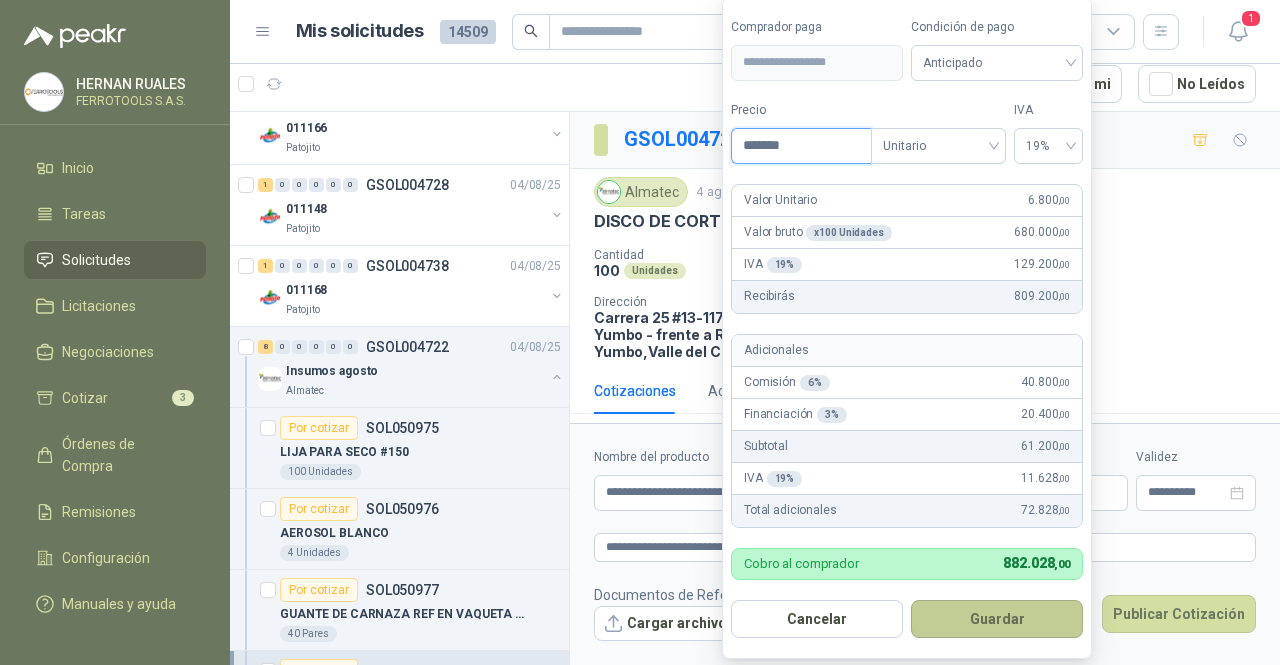 type on "*******" 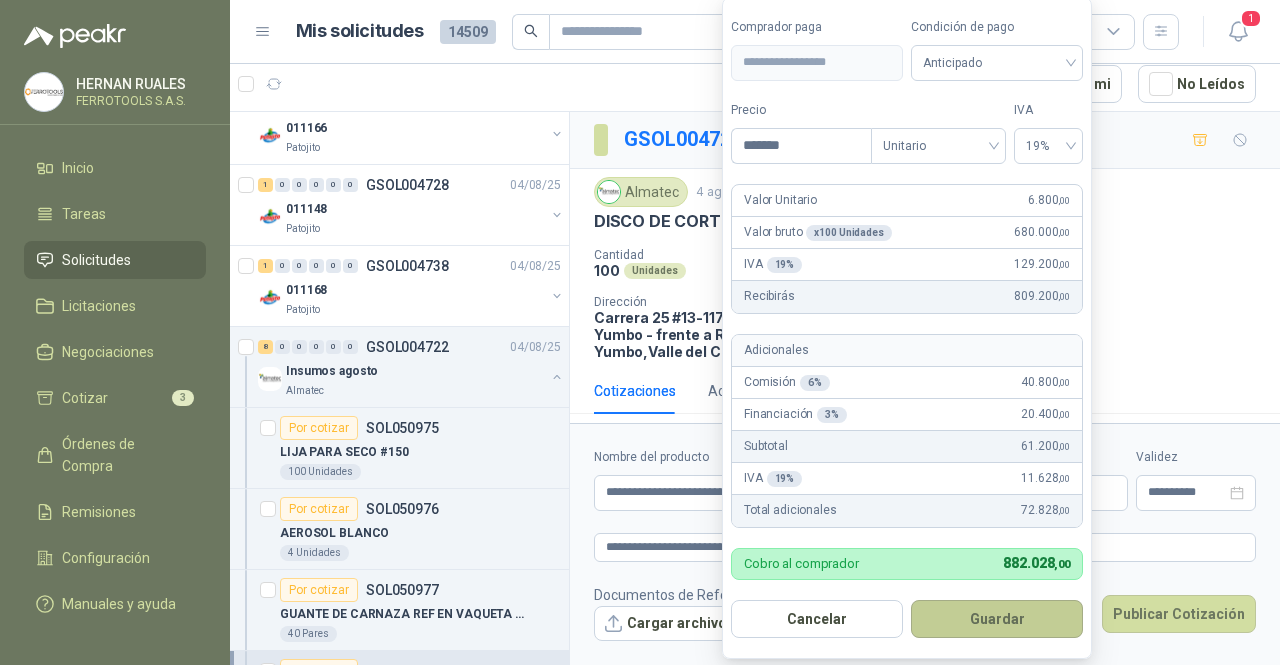 click on "Guardar" at bounding box center (997, 619) 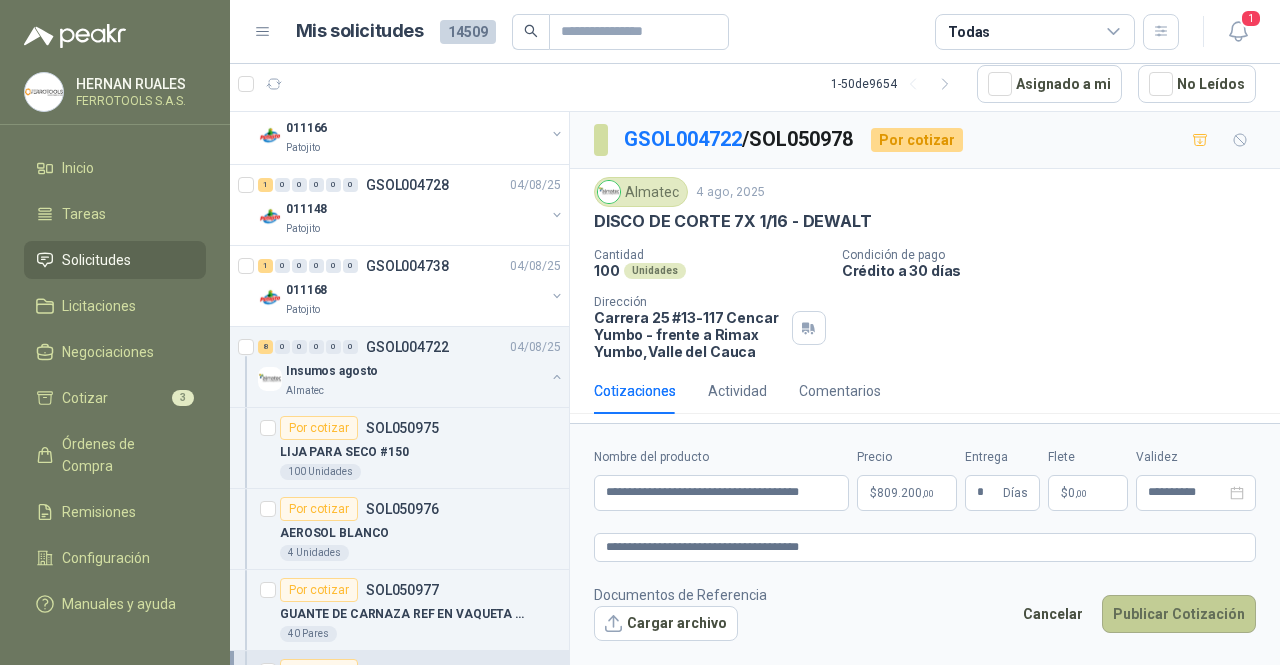 click on "Publicar Cotización" at bounding box center (1179, 614) 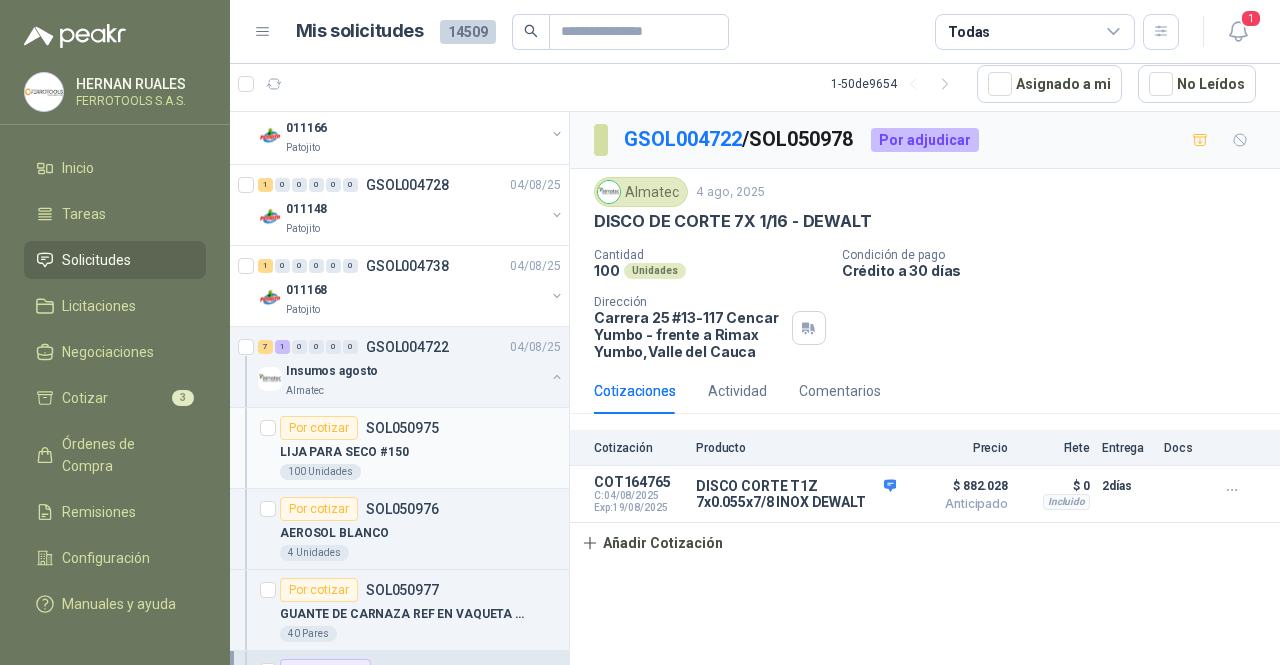 click on "100   Unidades" at bounding box center (420, 472) 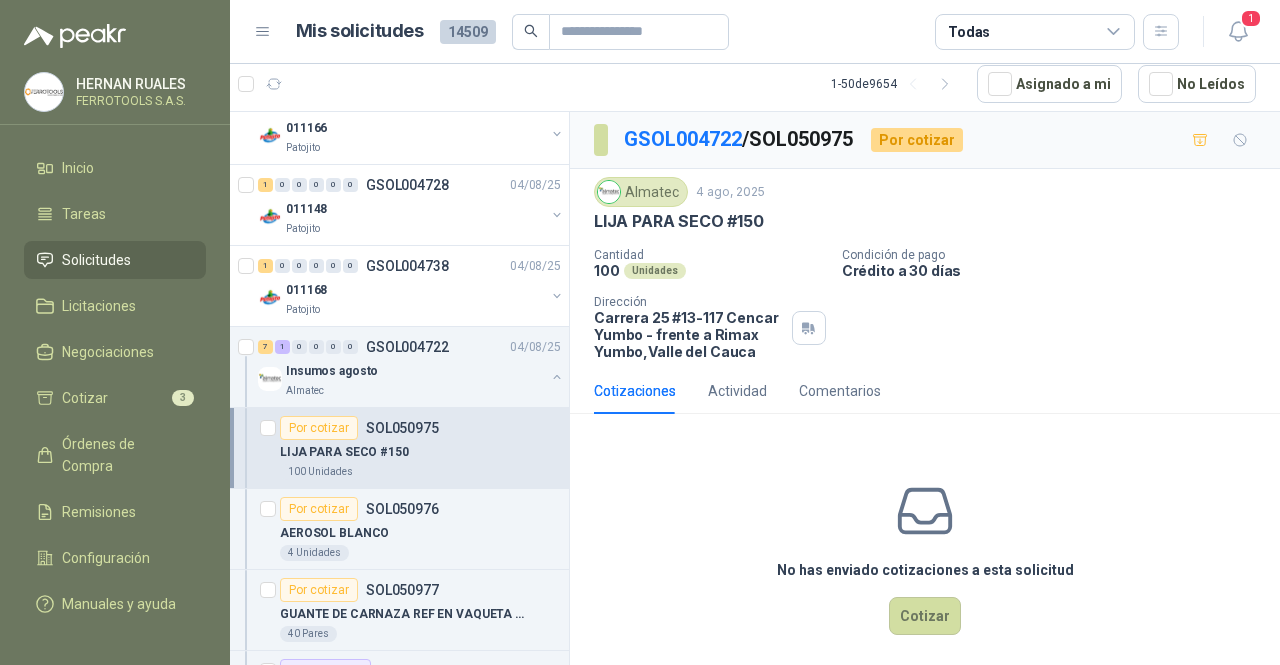 scroll, scrollTop: 1100, scrollLeft: 0, axis: vertical 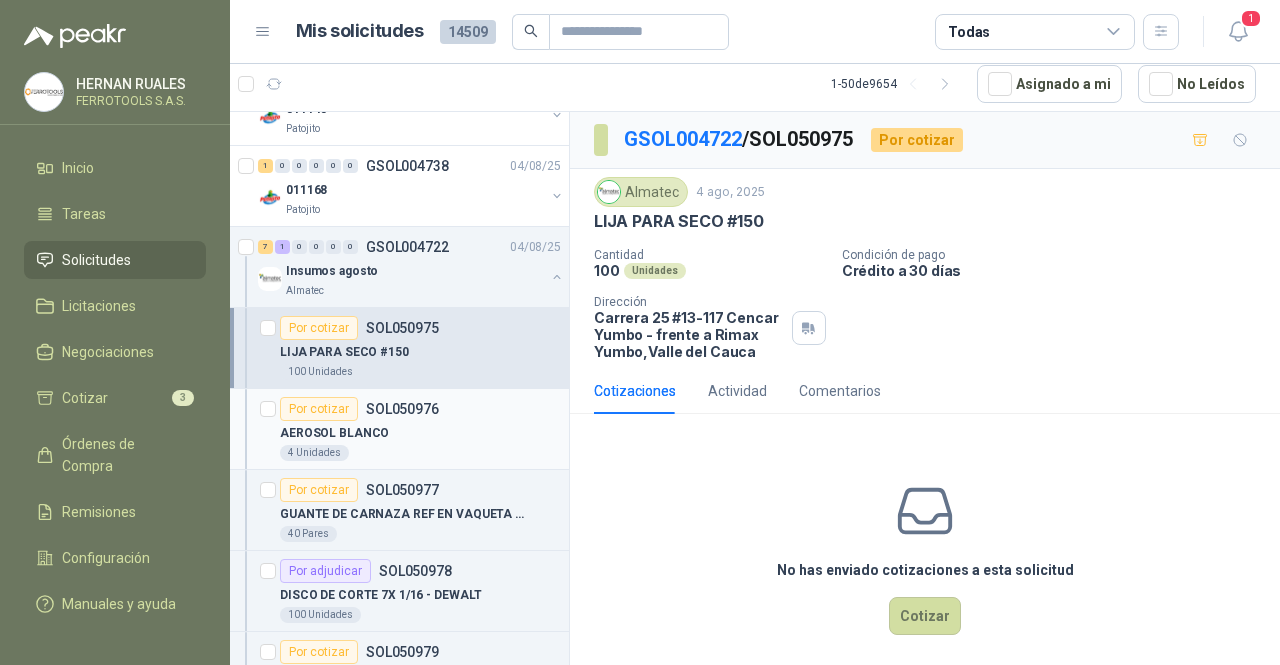 click on "Por cotizar SOL050976" at bounding box center (420, 409) 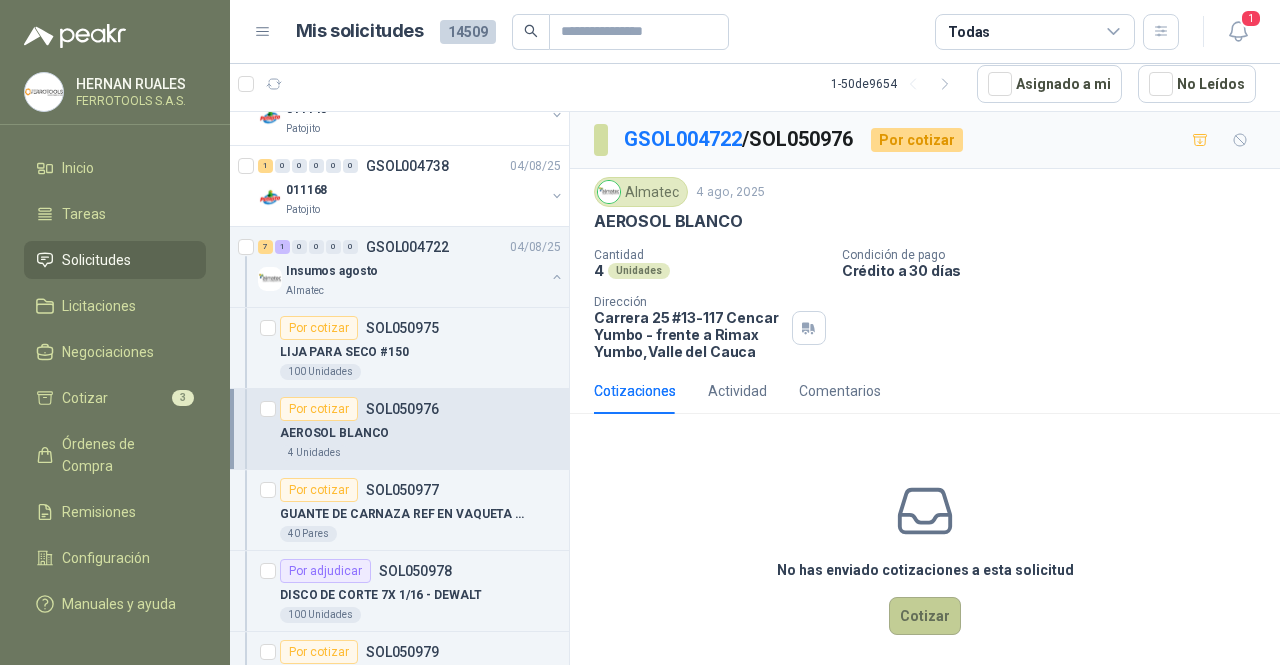 click on "Cotizar" at bounding box center [925, 616] 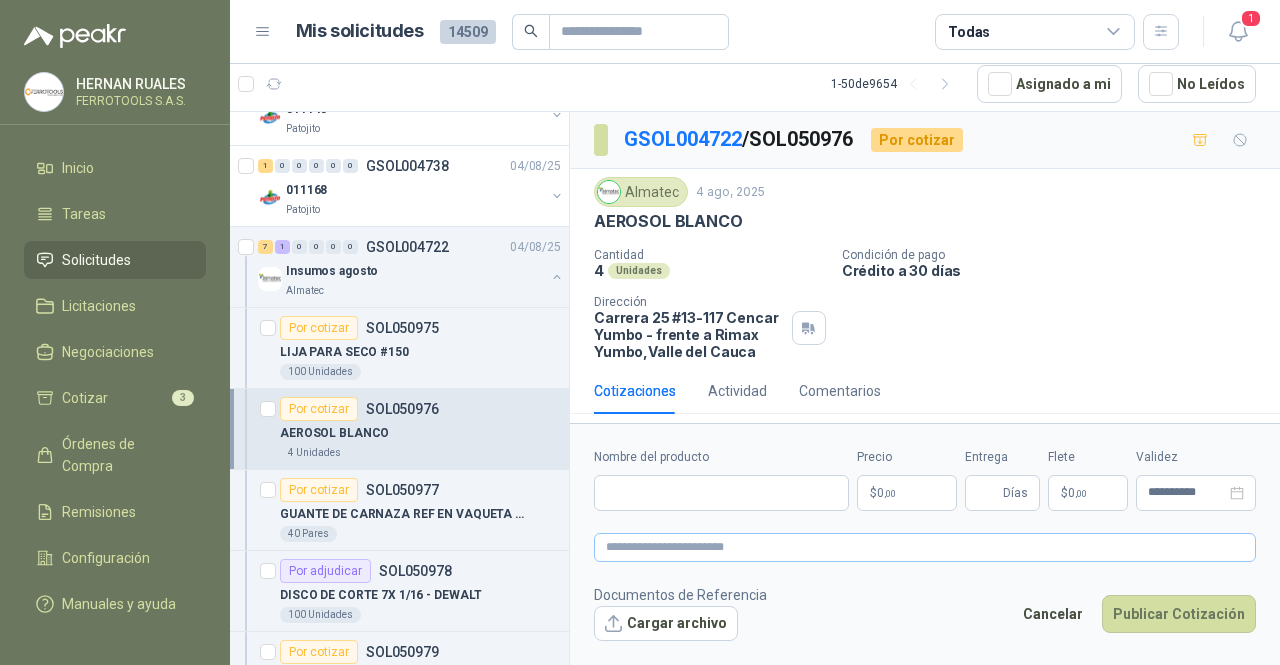 type 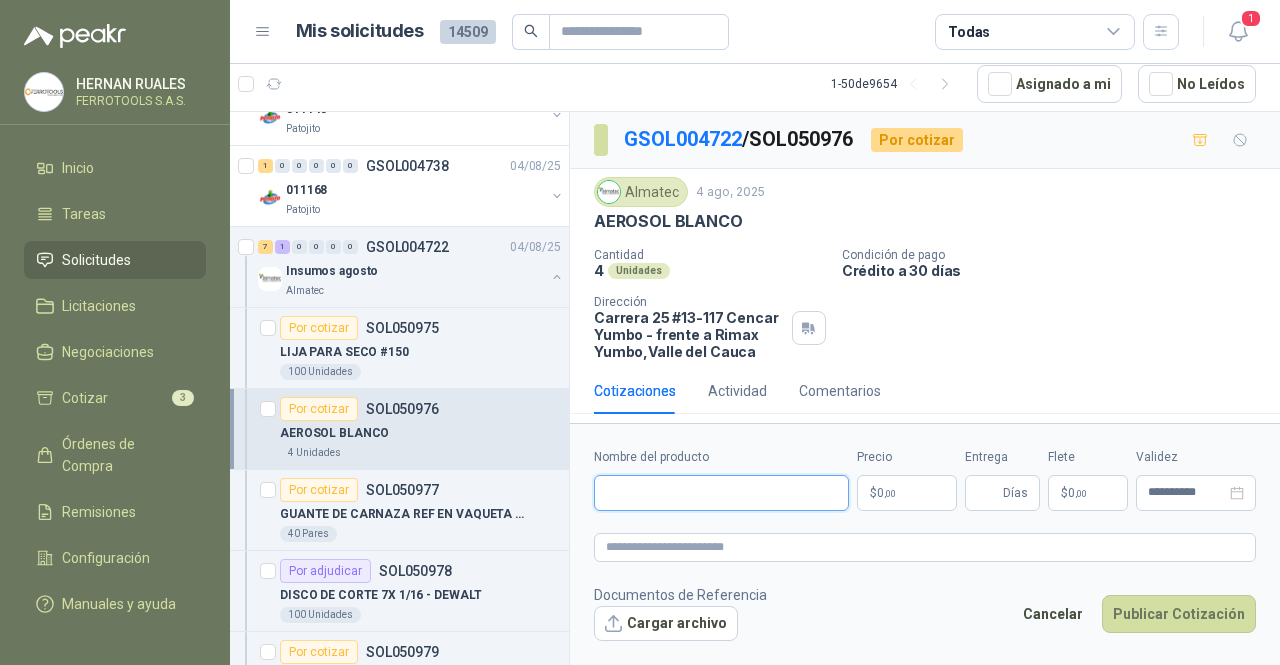 click on "Nombre del producto" at bounding box center (721, 493) 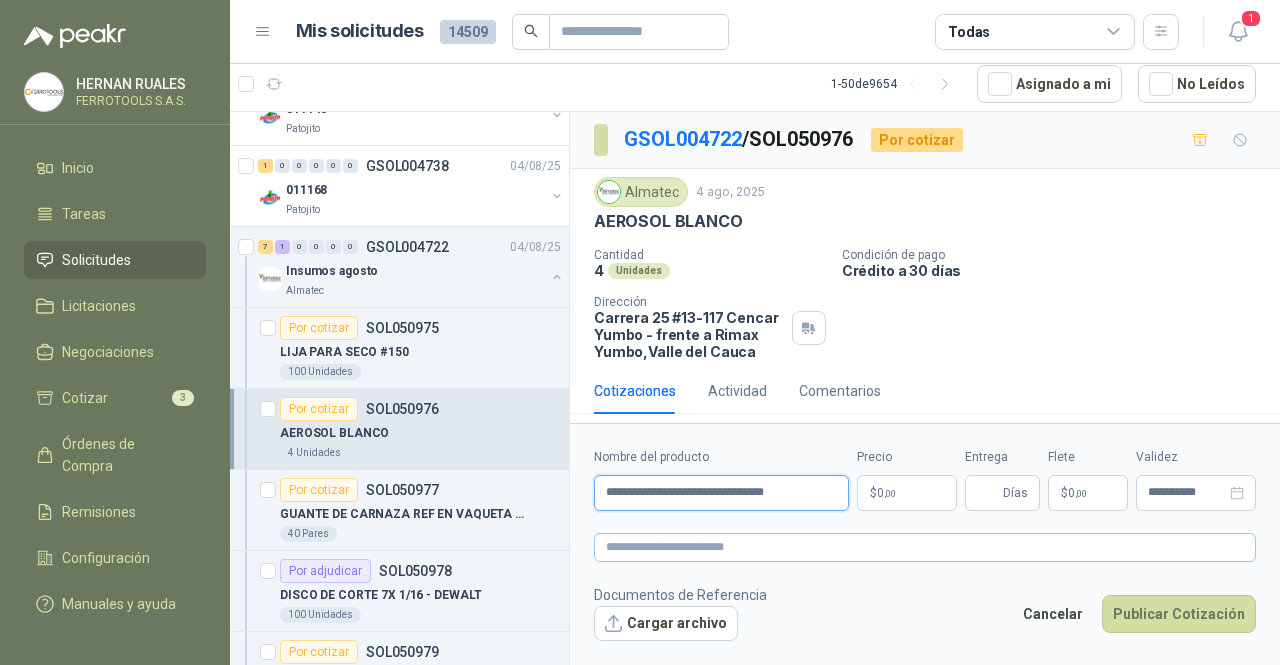 type on "**********" 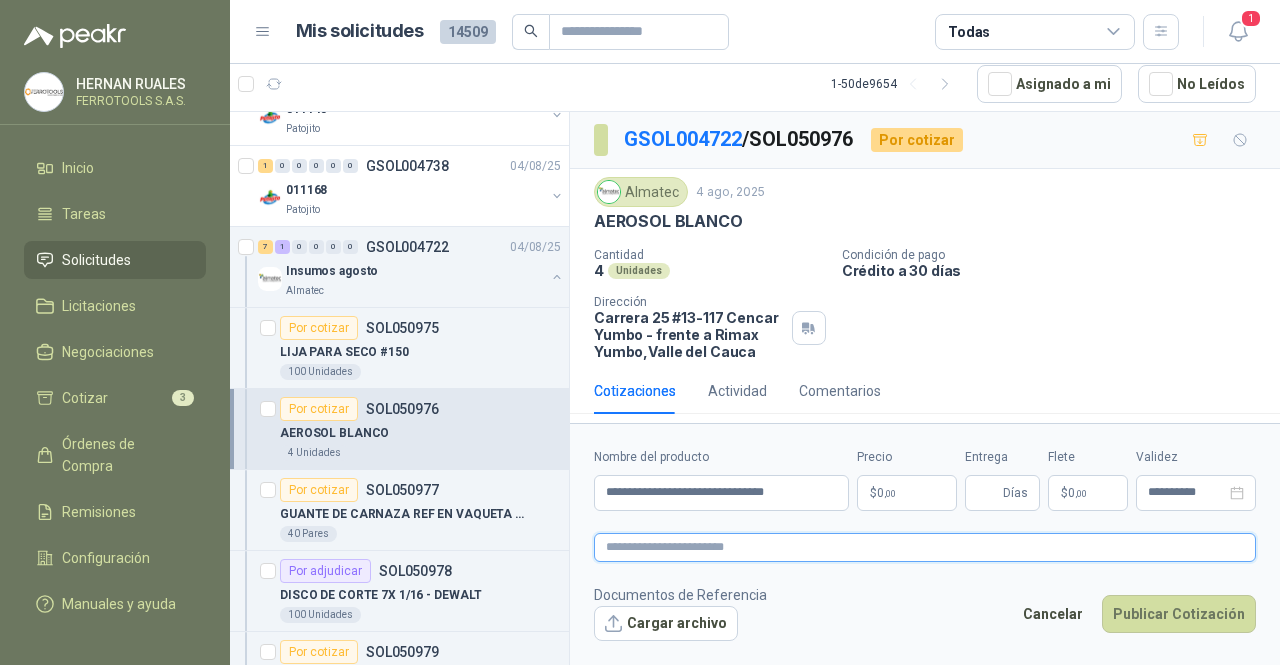 click at bounding box center (925, 547) 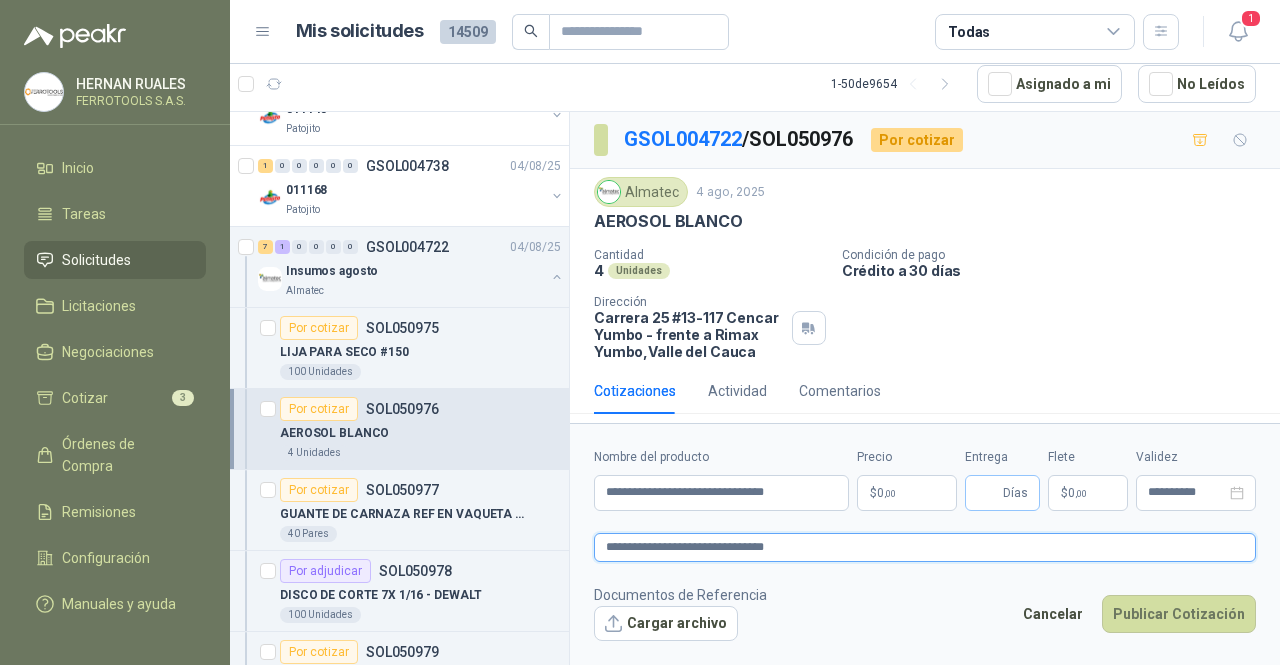 type on "**********" 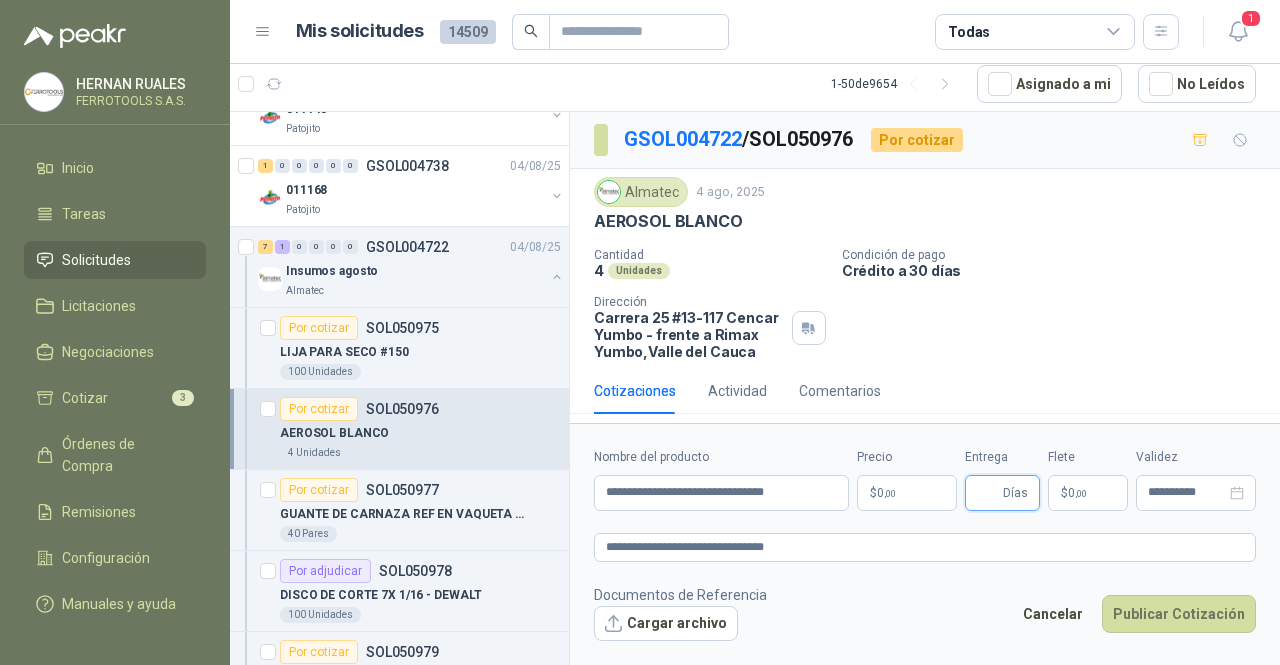 click on "Entrega" at bounding box center (988, 493) 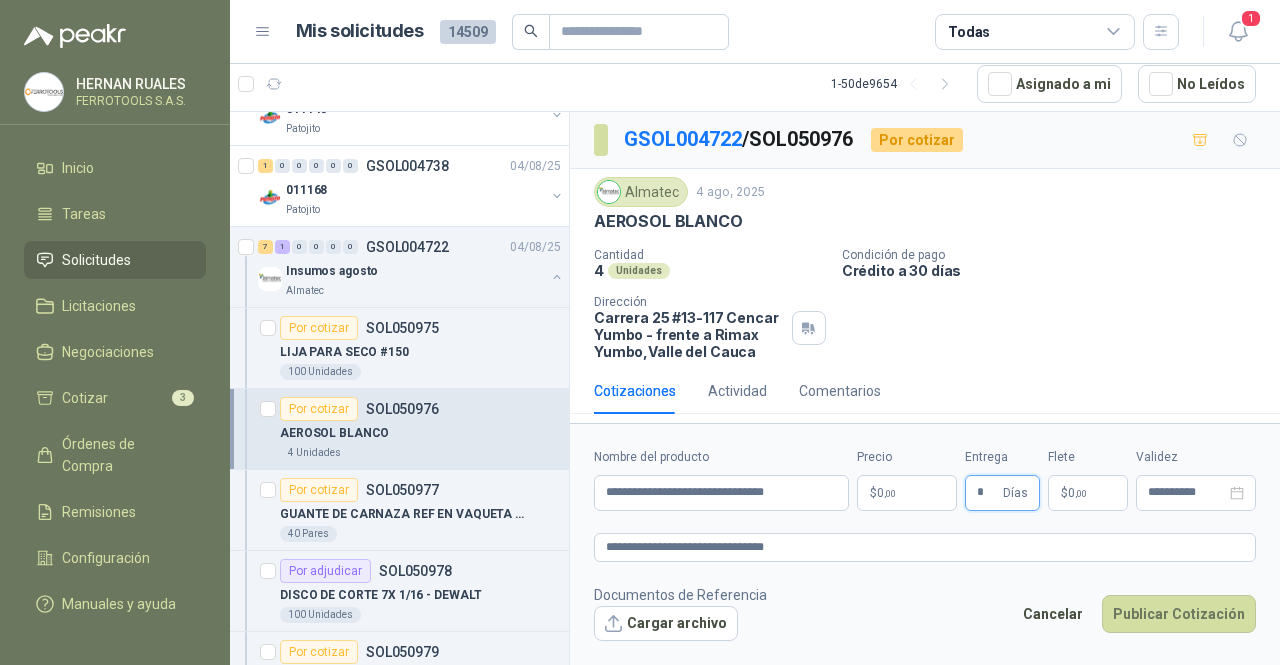 type on "*" 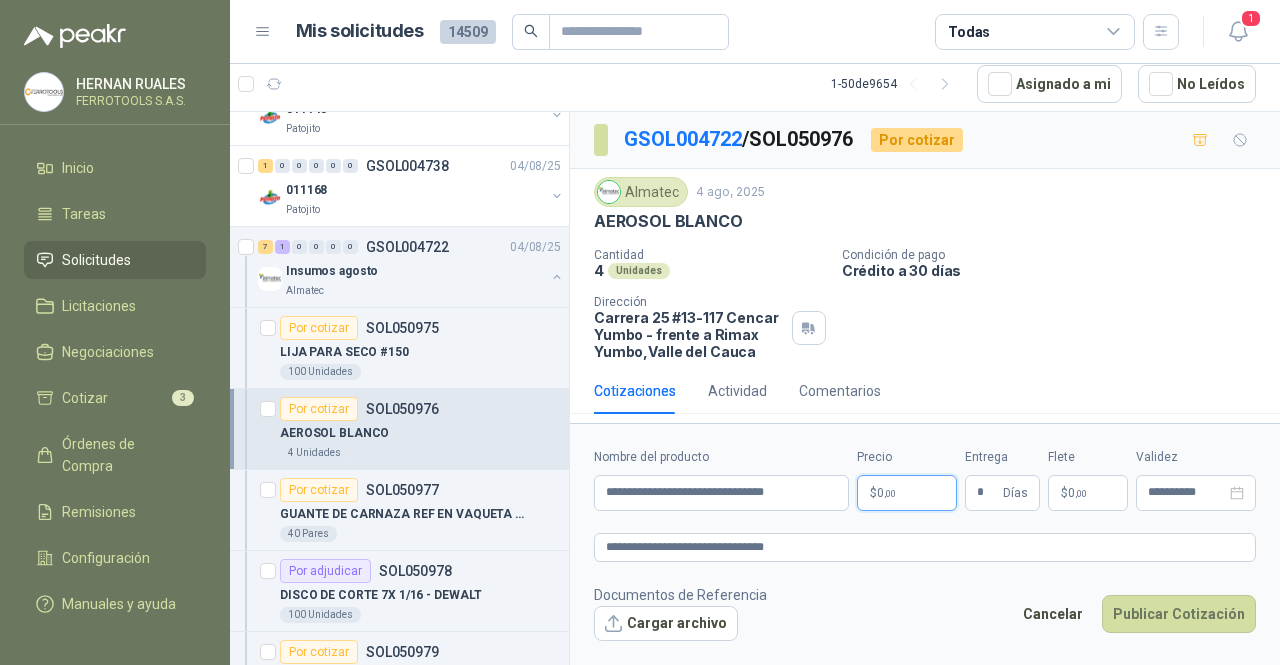 click on "HERNAN   [LAST] FERROTOOLS S.A.S.   Inicio   Tareas   Solicitudes   Licitaciones   Negociaciones   Cotizar 3   Órdenes de Compra   Remisiones   Configuración   Manuales y ayuda Mis solicitudes 14509 Todas 1 1 - 50  de  9654 Asignado a mi No Leídos SOL051015 [DATE]   TRANSFORMADOR TRIFASICO DE 440V A 220V SALIDA 5AMP Biocirculo  1   Unidades 5   0   0   0   0   0   GSOL004739 [DATE]   Elementos de Protección Personal  Gimnasio La Colina   1   0   0   0   0   0   GSOL004737 [DATE]   011167 Patojito   1   0   0   0   0   0   GSOL004724 [DATE]   011157 Patojito   1   0   0   0   0   0   GSOL004736 [DATE]   011165 Patojito   1   0   0   0   0   0   GSOL004732 [DATE]   011198 Patojito   2   0   0   0   0   0   GSOL004726 [DATE]   011178 Patojito   1   0   0   0   0   0   GSOL004734 [DATE]   011147 Patojito   1   0   0   0   0   0   GSOL004727 [DATE]   011163 Patojito   1   0   0   0   0   0   GSOL004730 [DATE]   011164 Patojito   2   0   0   0   0   0   GSOL004733 [DATE]     3" at bounding box center [640, 332] 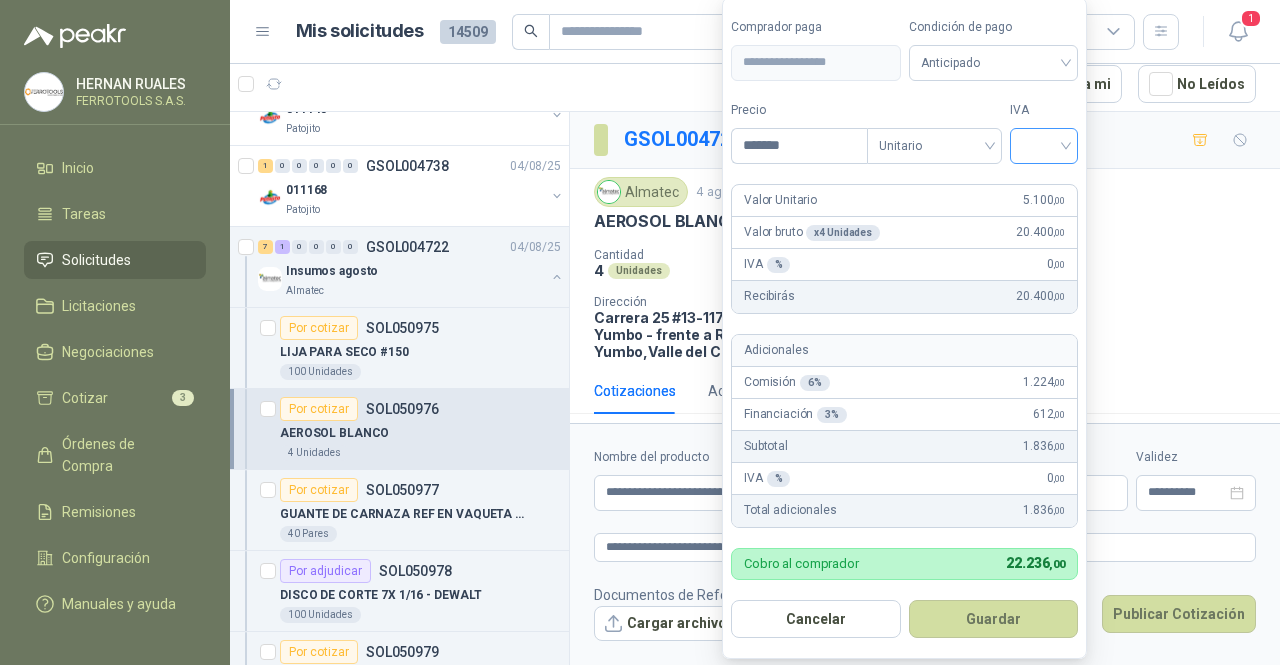 click at bounding box center [1044, 144] 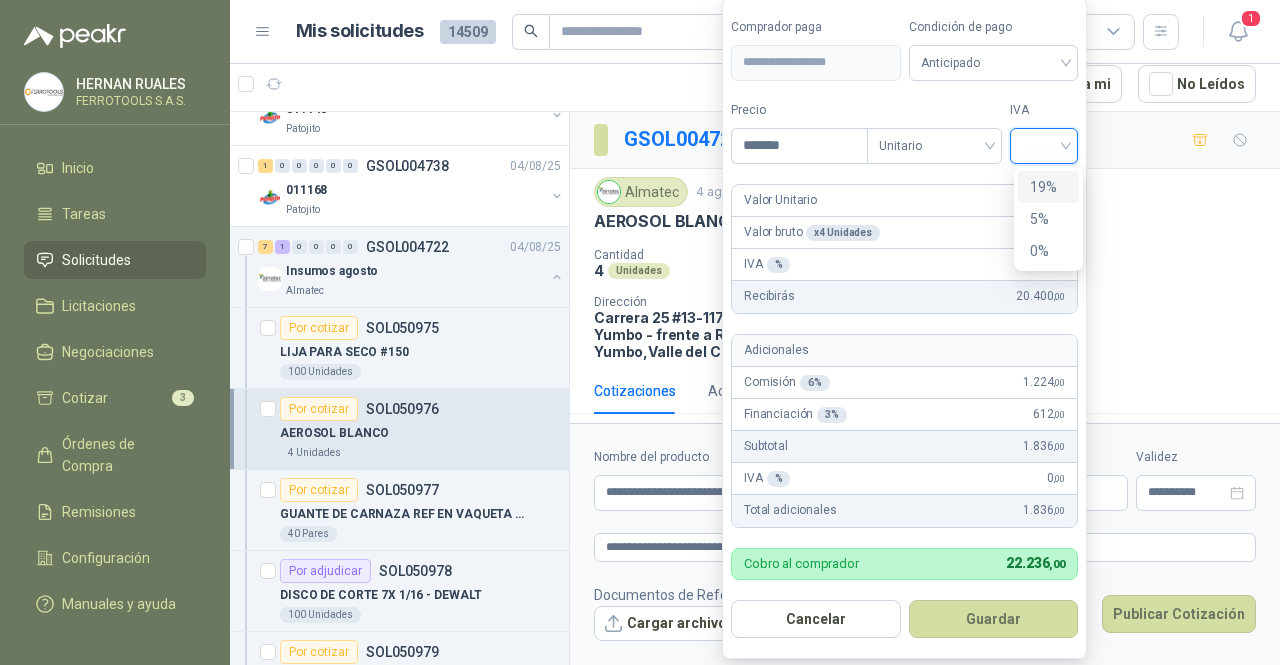click on "19%" at bounding box center [1048, 187] 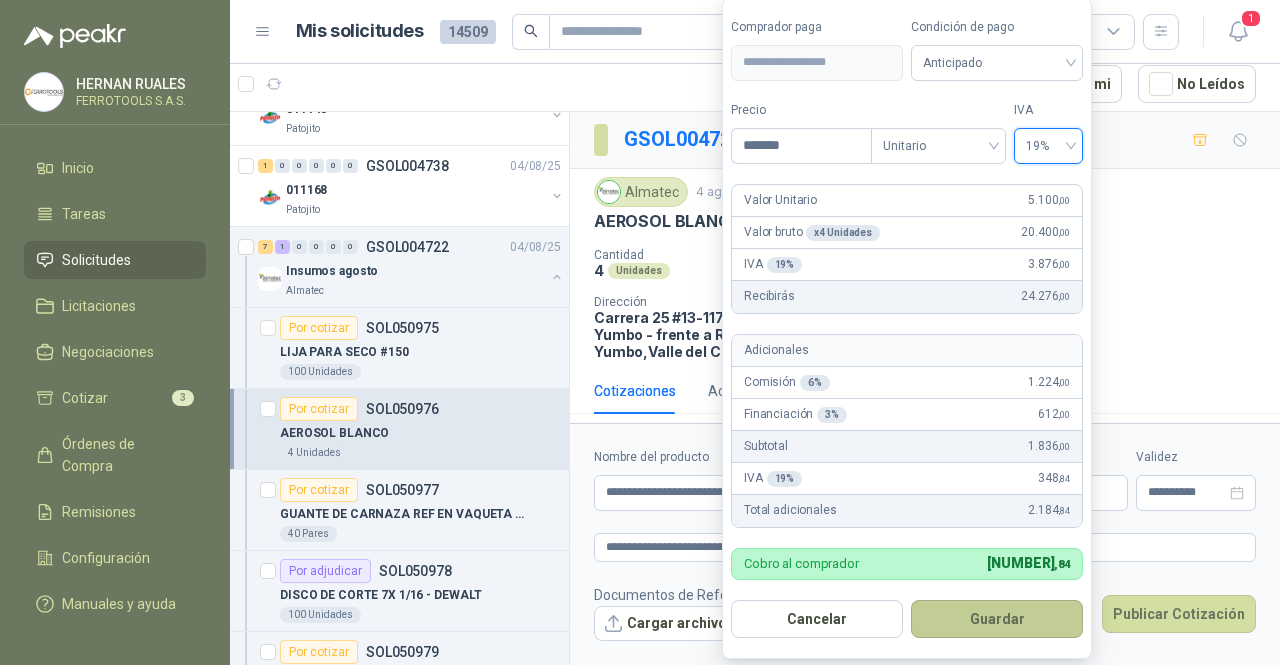 click on "Guardar" at bounding box center [997, 619] 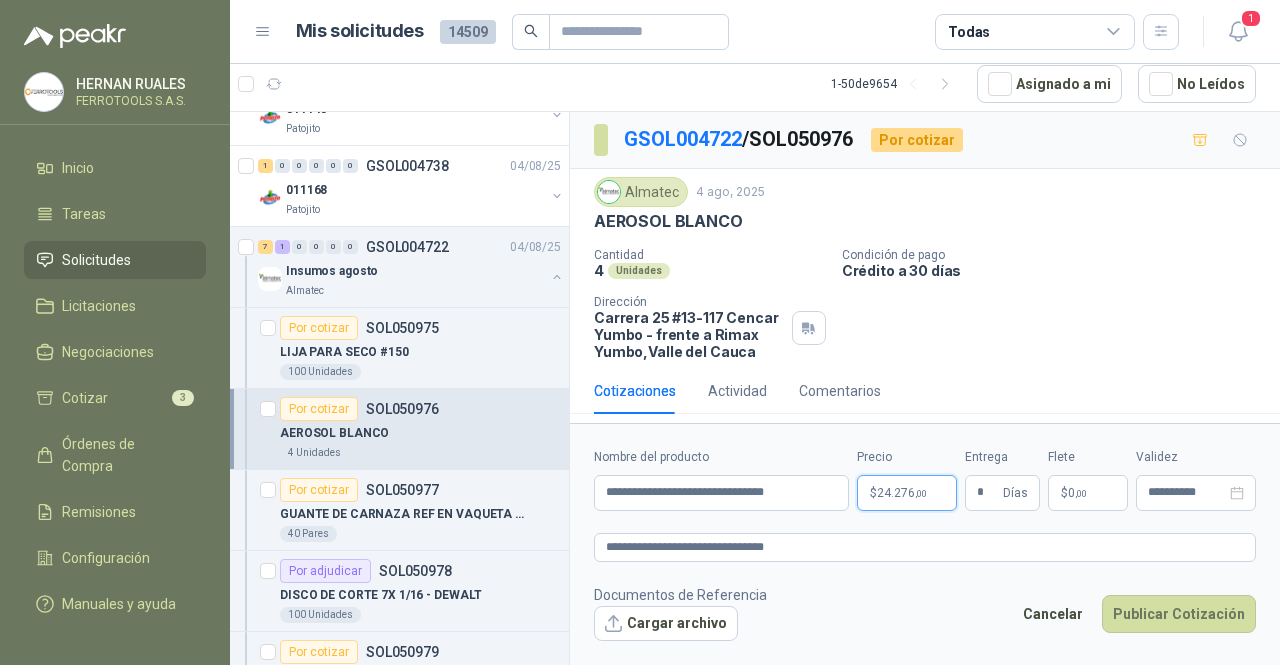 click on "HERNAN   [LAST] FERROTOOLS S.A.S.   Inicio   Tareas   Solicitudes   Licitaciones   Negociaciones   Cotizar 3   Órdenes de Compra   Remisiones   Configuración   Manuales y ayuda Mis solicitudes 14509 Todas 1 1 - 50  de  9654 Asignado a mi No Leídos SOL051015 [DATE]   TRANSFORMADOR TRIFASICO DE 440V A 220V SALIDA 5AMP Biocirculo  1   Unidades 5   0   0   0   0   0   GSOL004739 [DATE]   Elementos de Protección Personal  Gimnasio La Colina   1   0   0   0   0   0   GSOL004737 [DATE]   011167 Patojito   1   0   0   0   0   0   GSOL004724 [DATE]   011157 Patojito   1   0   0   0   0   0   GSOL004736 [DATE]   011165 Patojito   1   0   0   0   0   0   GSOL004732 [DATE]   011198 Patojito   2   0   0   0   0   0   GSOL004726 [DATE]   011178 Patojito   1   0   0   0   0   0   GSOL004734 [DATE]   011147 Patojito   1   0   0   0   0   0   GSOL004727 [DATE]   011163 Patojito   1   0   0   0   0   0   GSOL004730 [DATE]   011164 Patojito   2   0   0   0   0   0   GSOL004733 [DATE]     3" at bounding box center [640, 332] 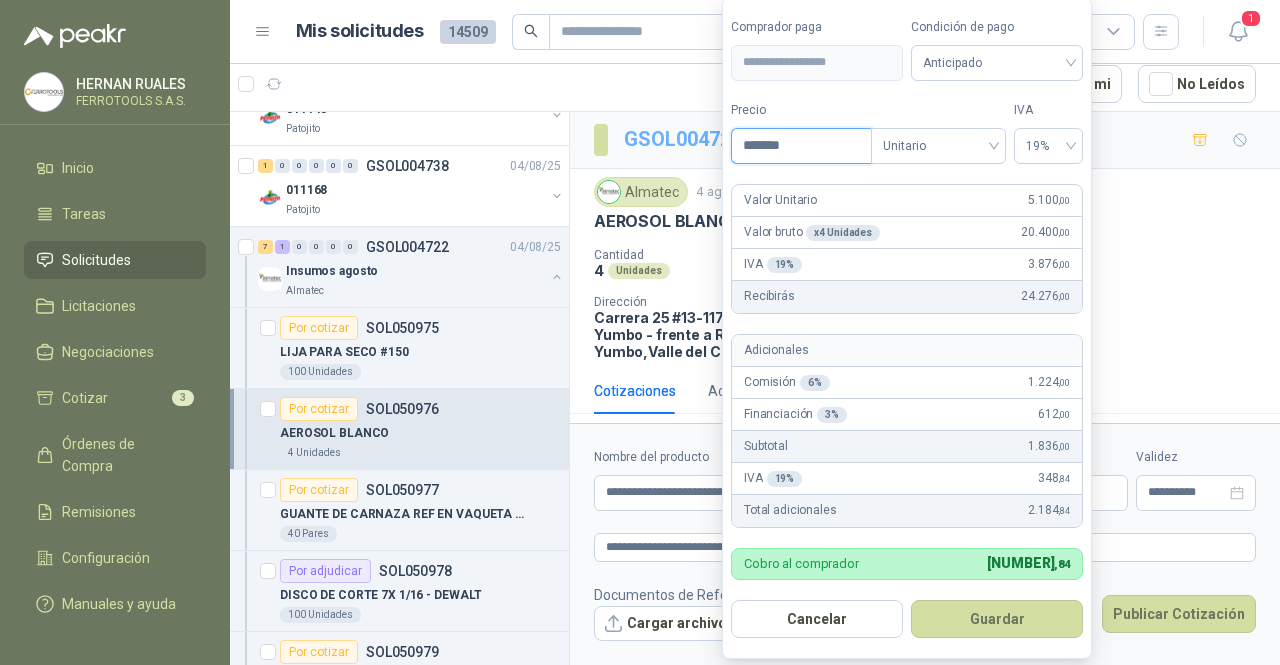 drag, startPoint x: 821, startPoint y: 151, endPoint x: 688, endPoint y: 151, distance: 133 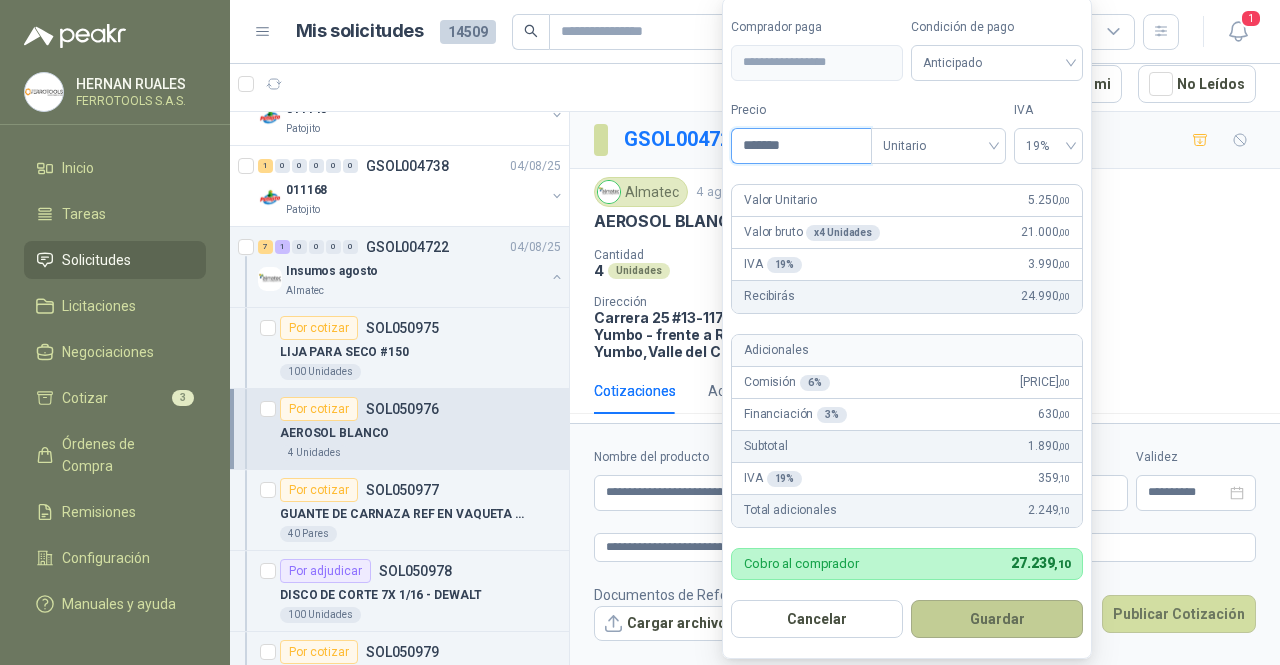 type on "*******" 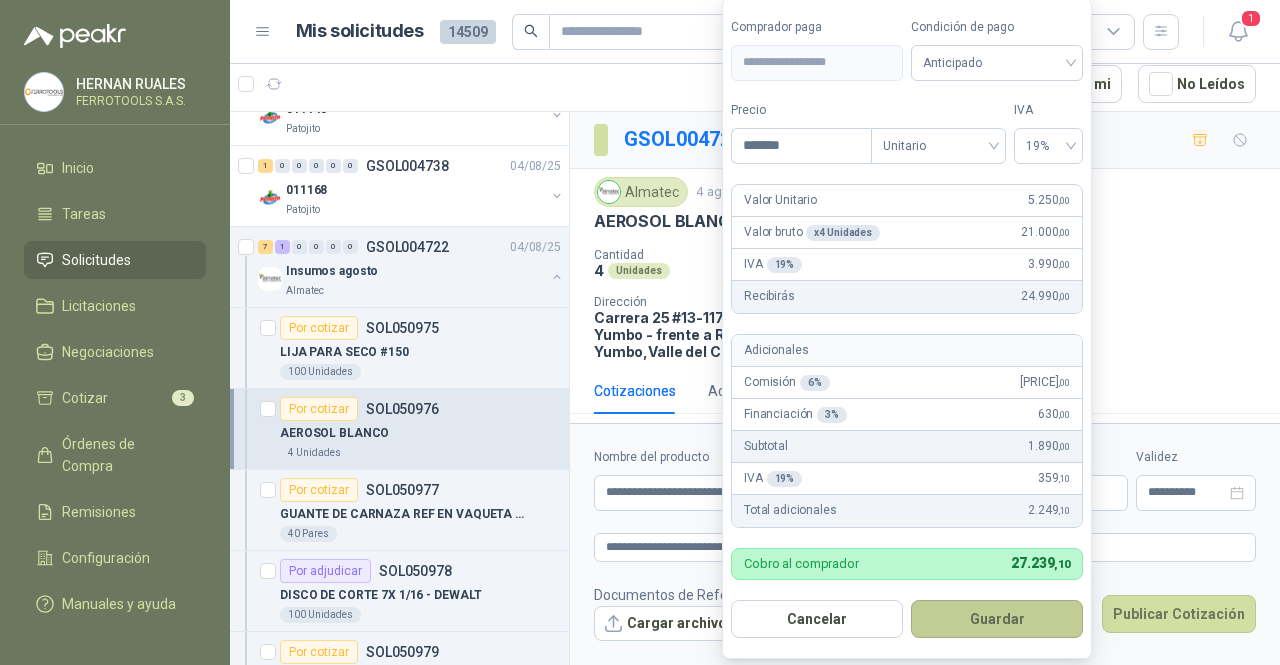 click on "Guardar" at bounding box center [997, 619] 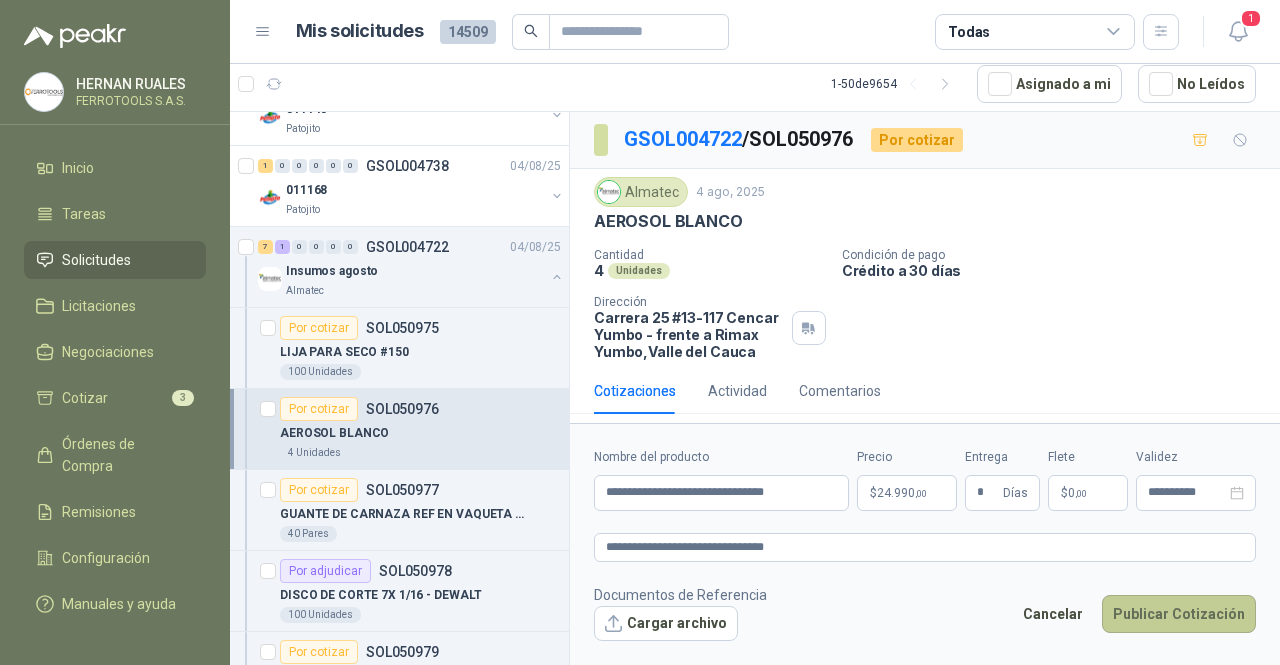 click on "Publicar Cotización" at bounding box center (1179, 614) 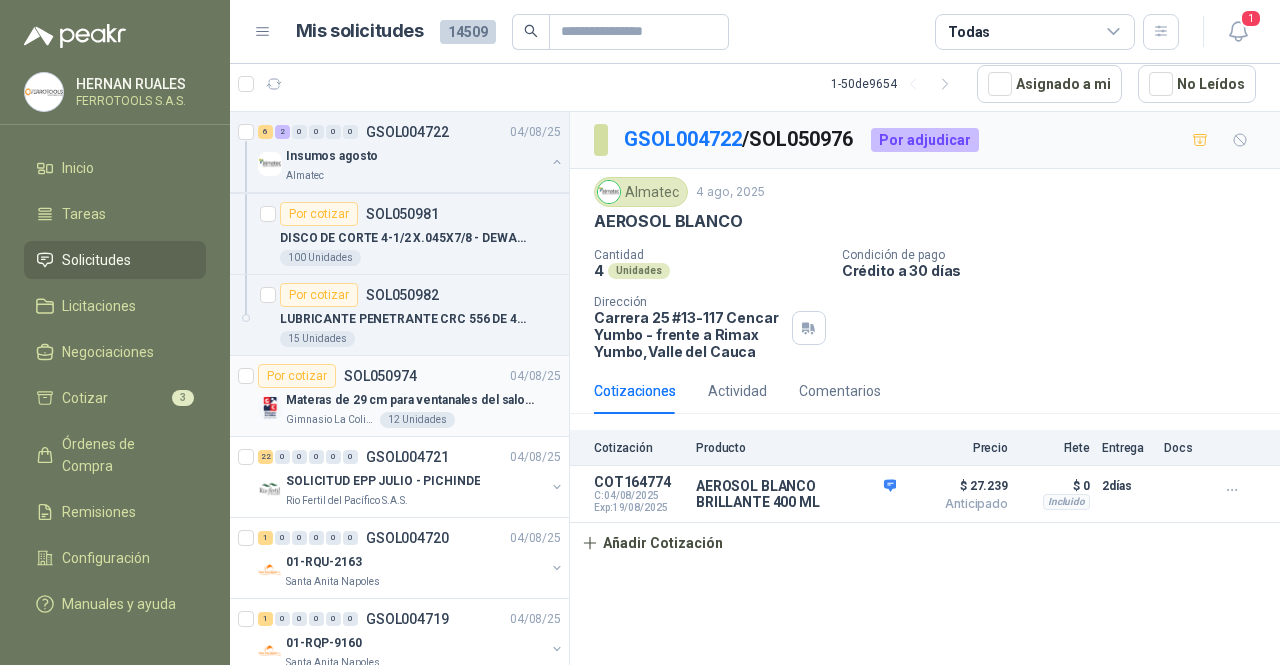 scroll, scrollTop: 1600, scrollLeft: 0, axis: vertical 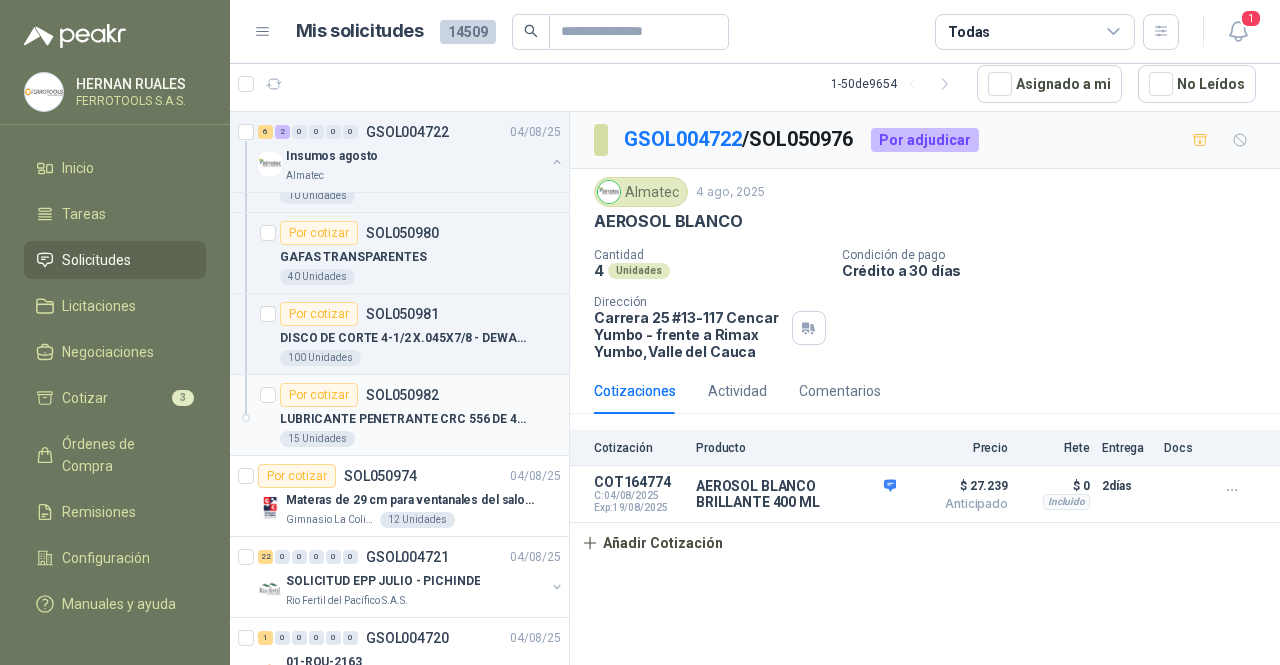 click on "LUBRICANTE PENETRANTE CRC 556 DE 400 ML" at bounding box center [404, 419] 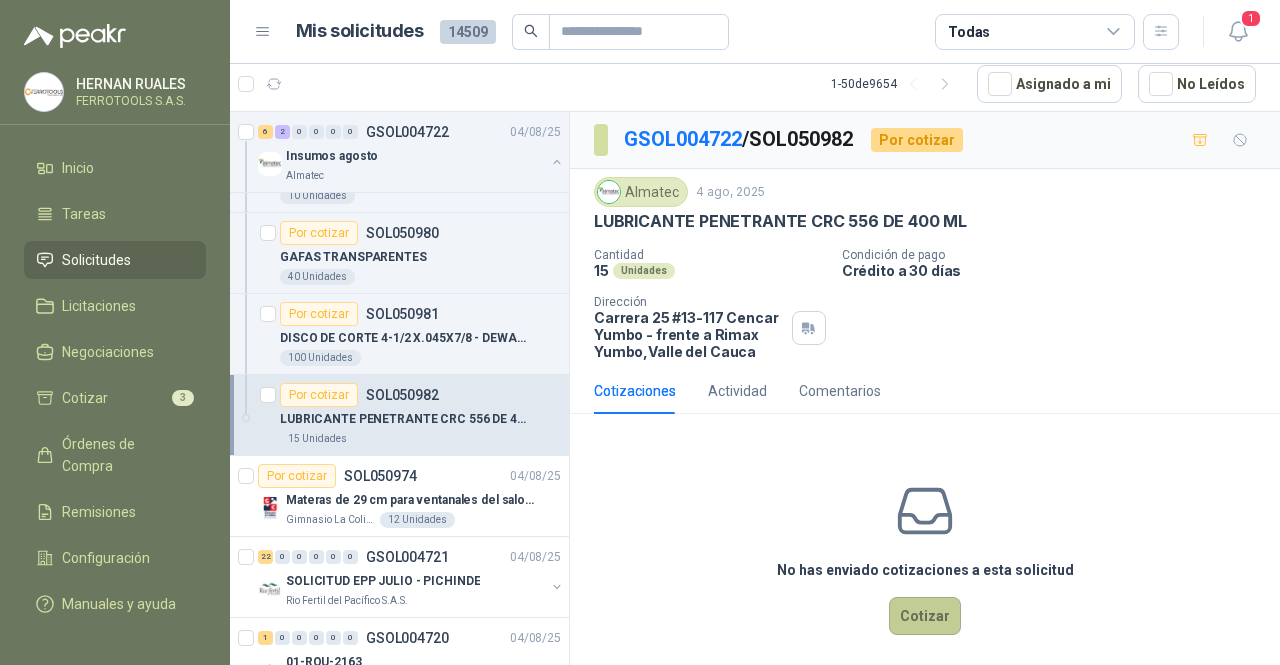 click on "Cotizar" at bounding box center (925, 616) 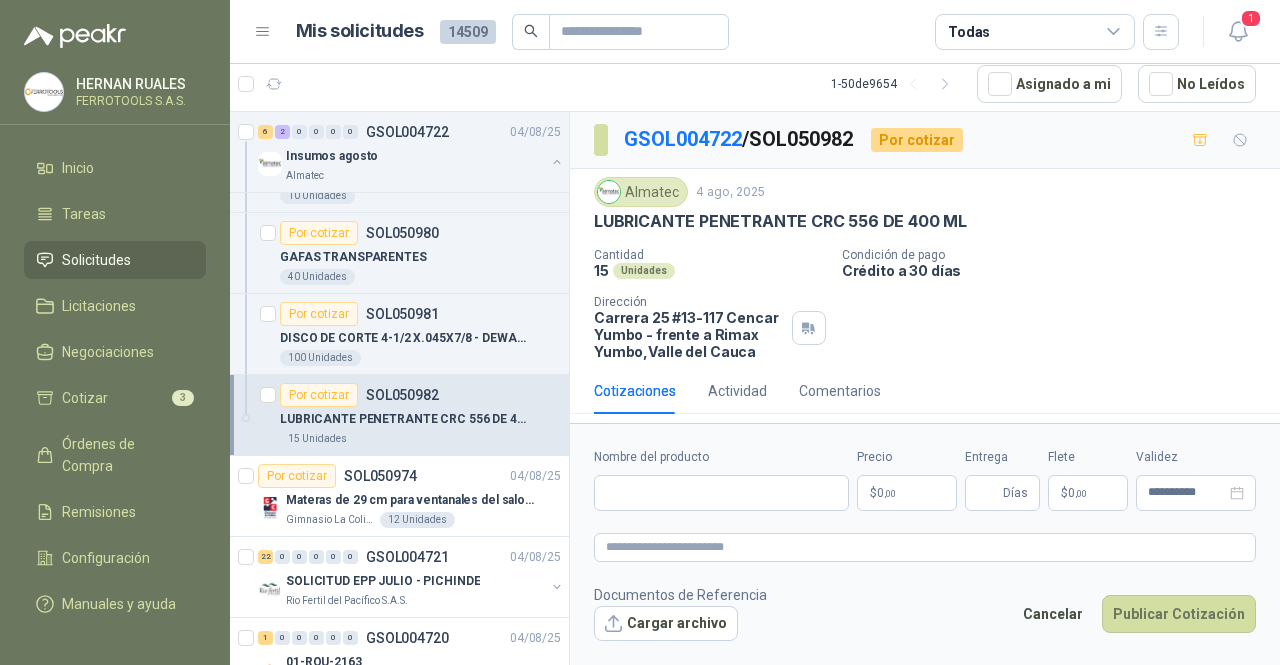 type 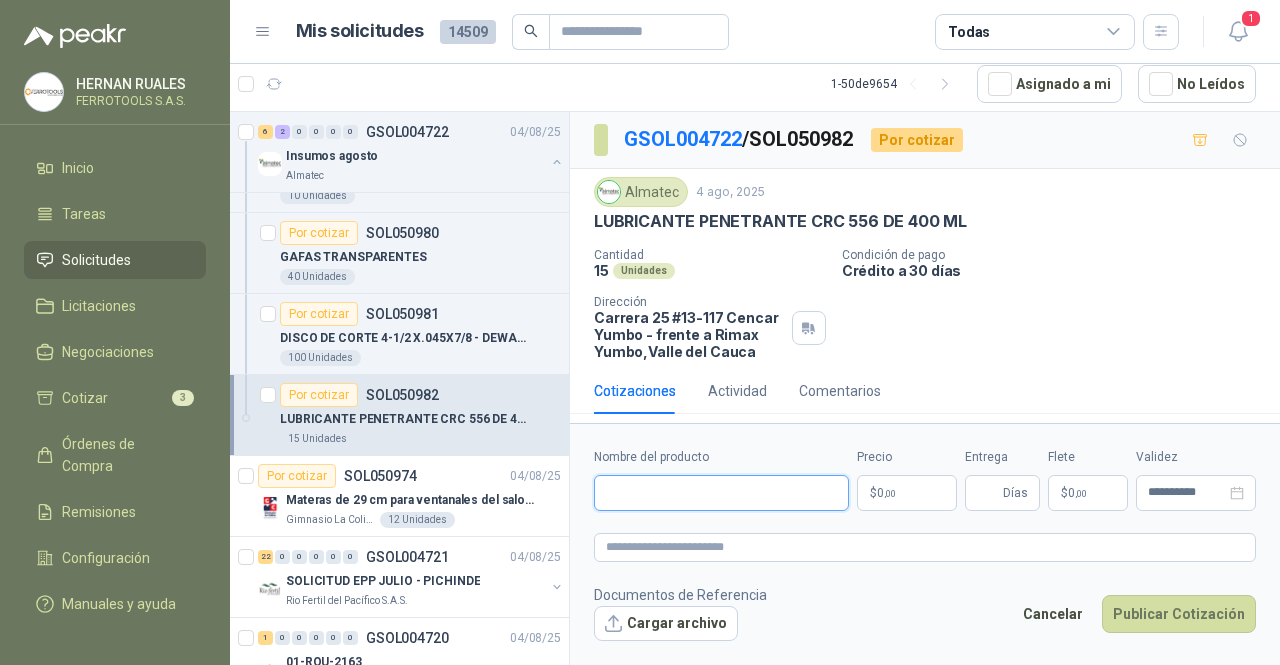 click on "Nombre del producto" at bounding box center (721, 493) 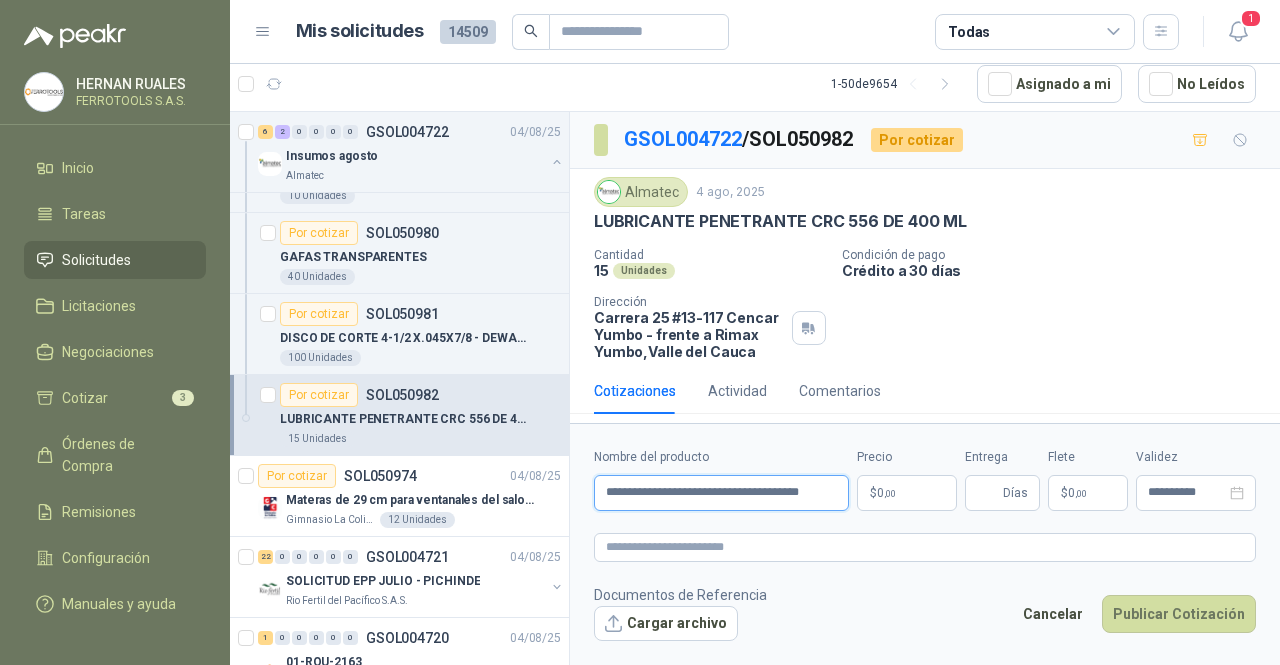 scroll, scrollTop: 0, scrollLeft: 26, axis: horizontal 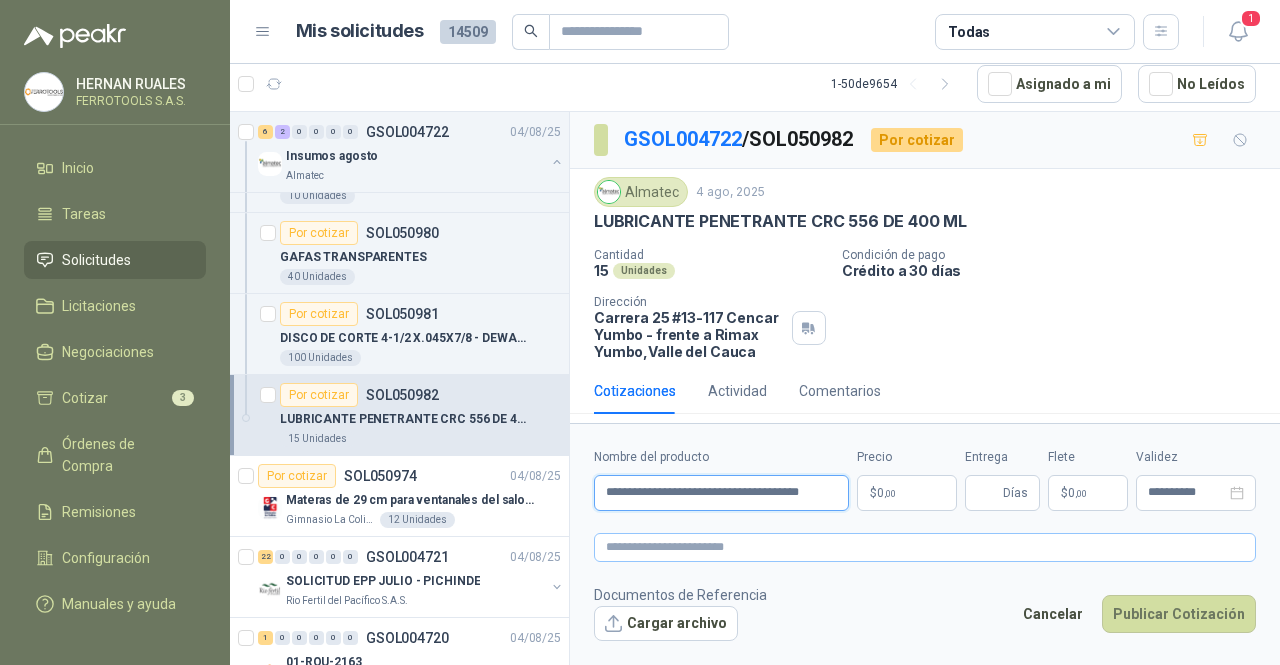 type on "**********" 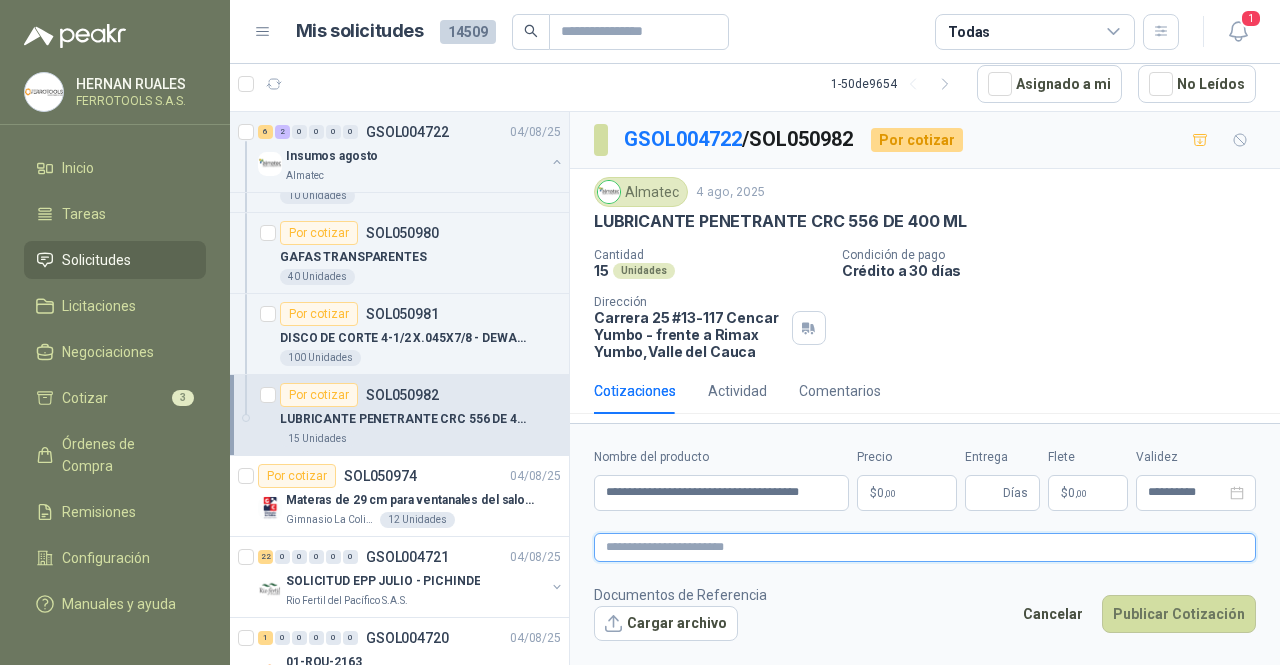 click at bounding box center [925, 547] 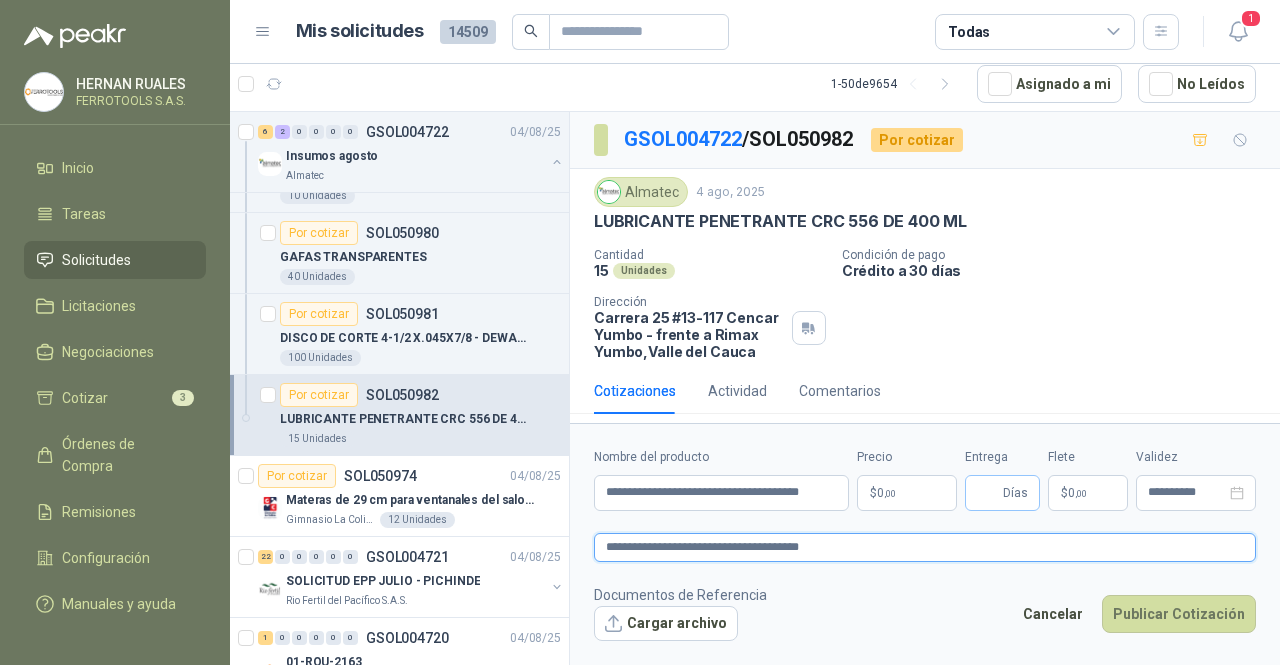 type on "**********" 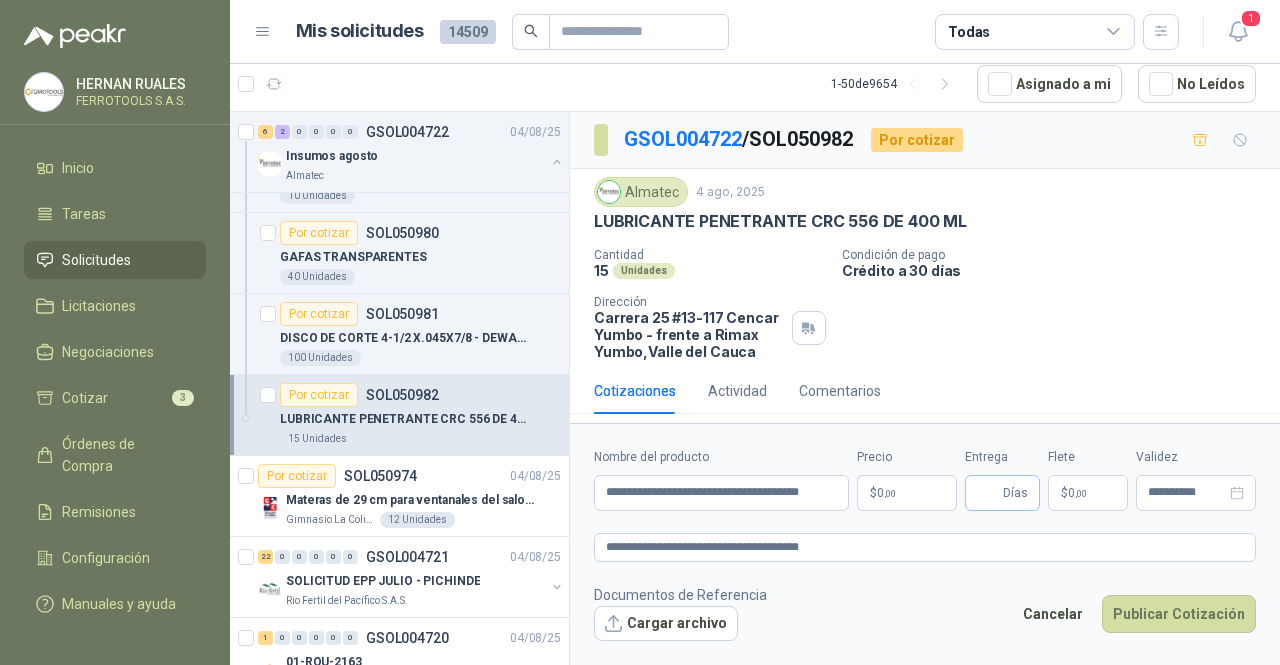 drag, startPoint x: 976, startPoint y: 482, endPoint x: 986, endPoint y: 487, distance: 11.18034 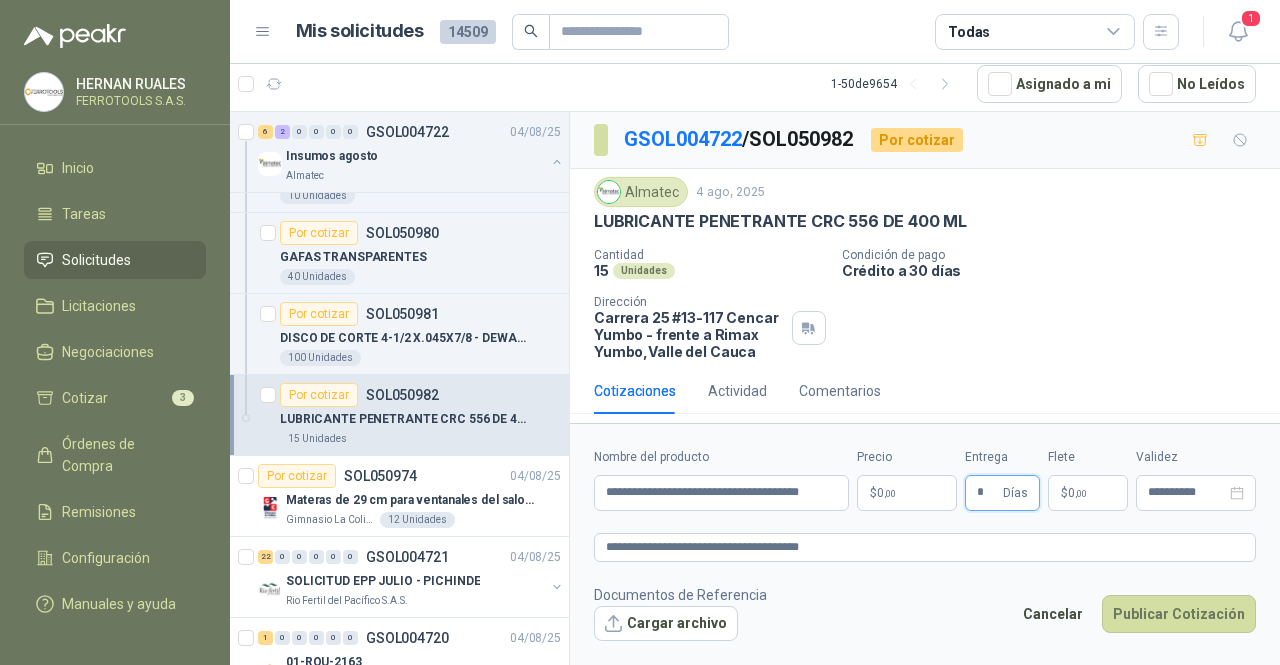type on "*" 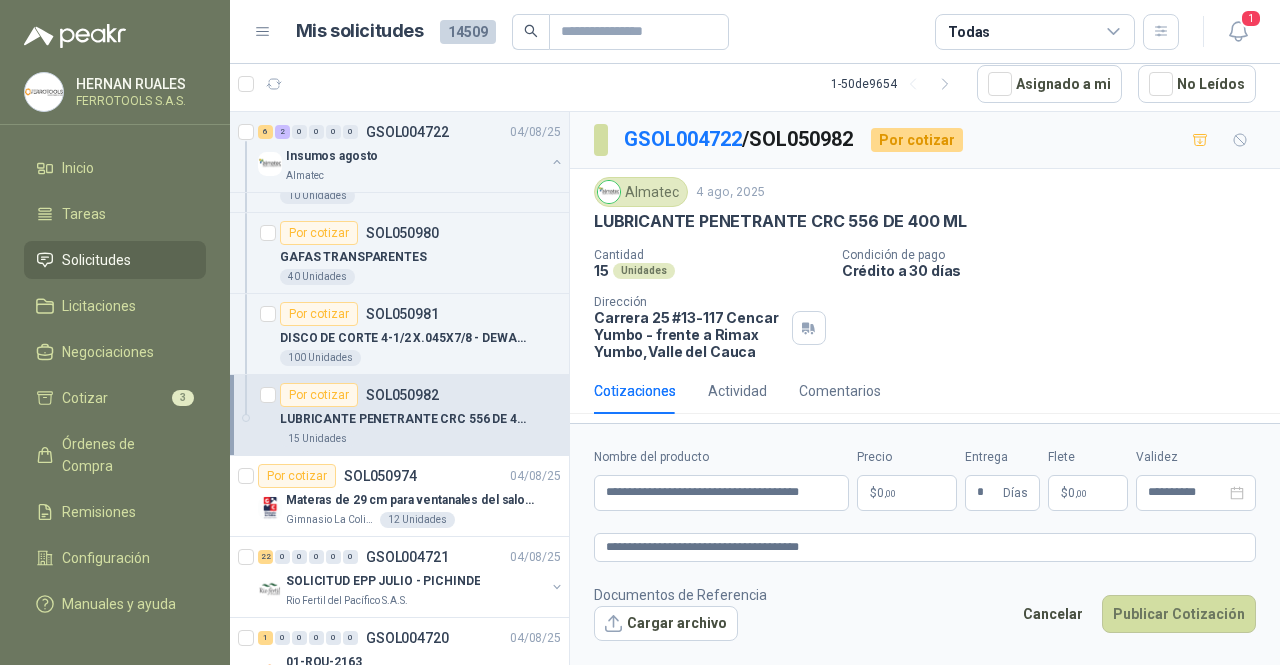 click on "$  0 ,00" at bounding box center [907, 493] 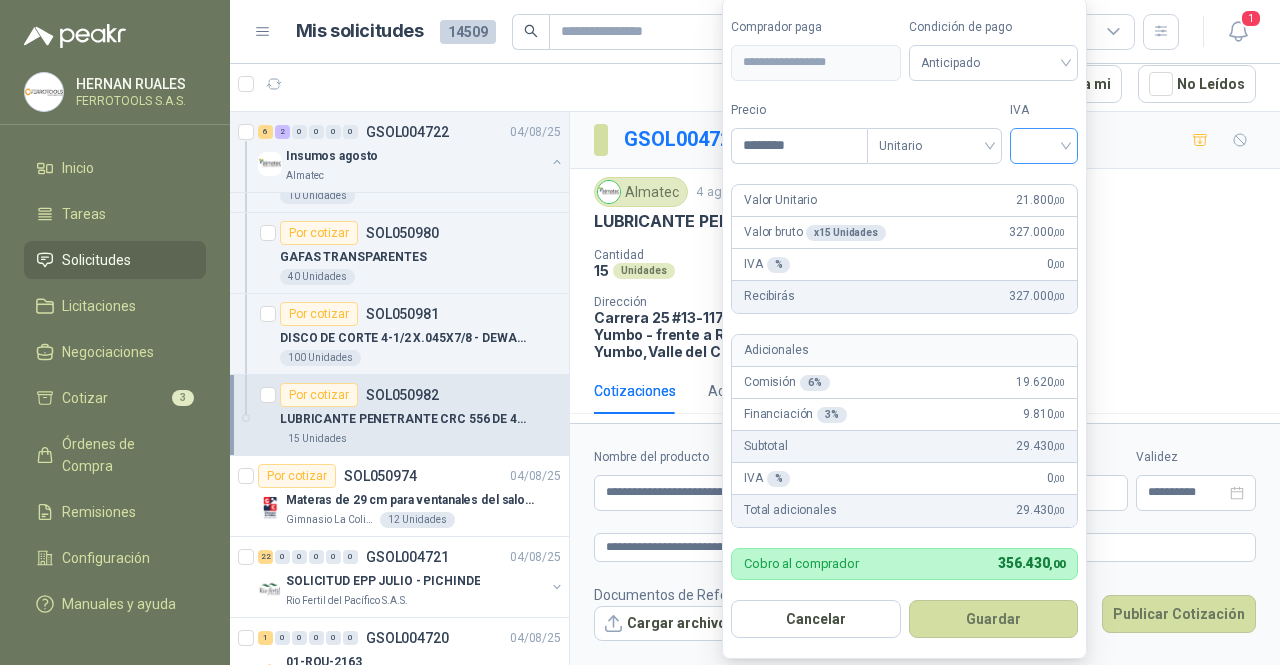 type on "********" 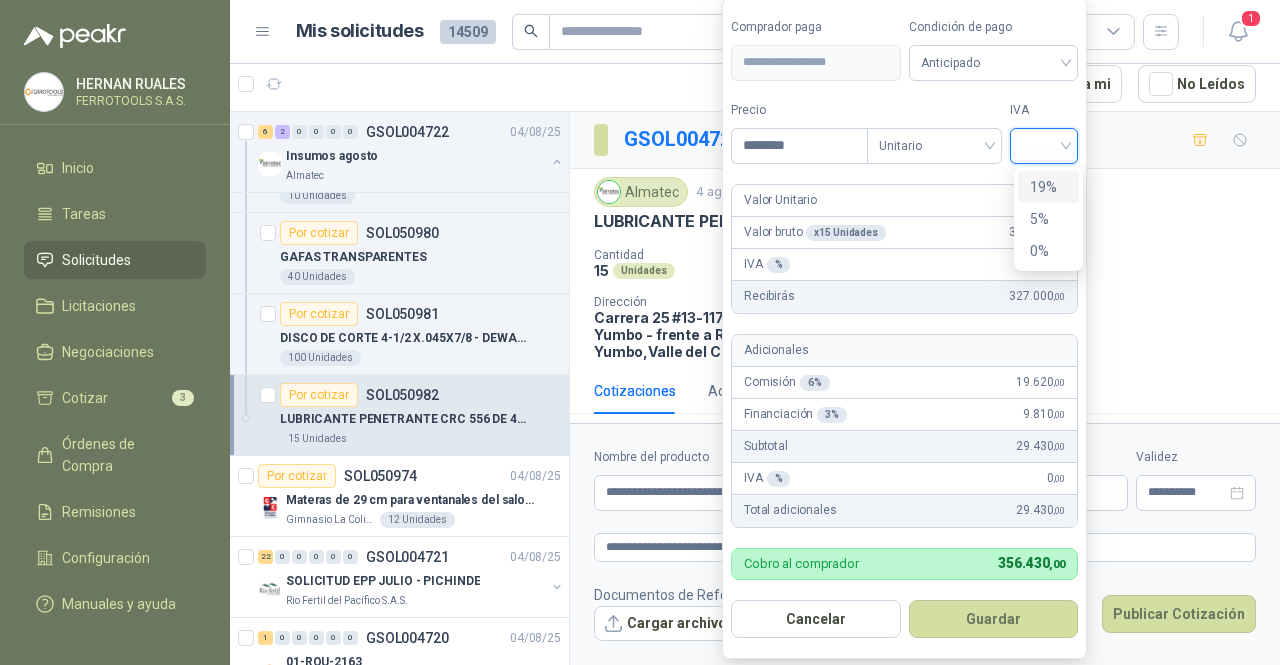 click on "19%" at bounding box center [1048, 187] 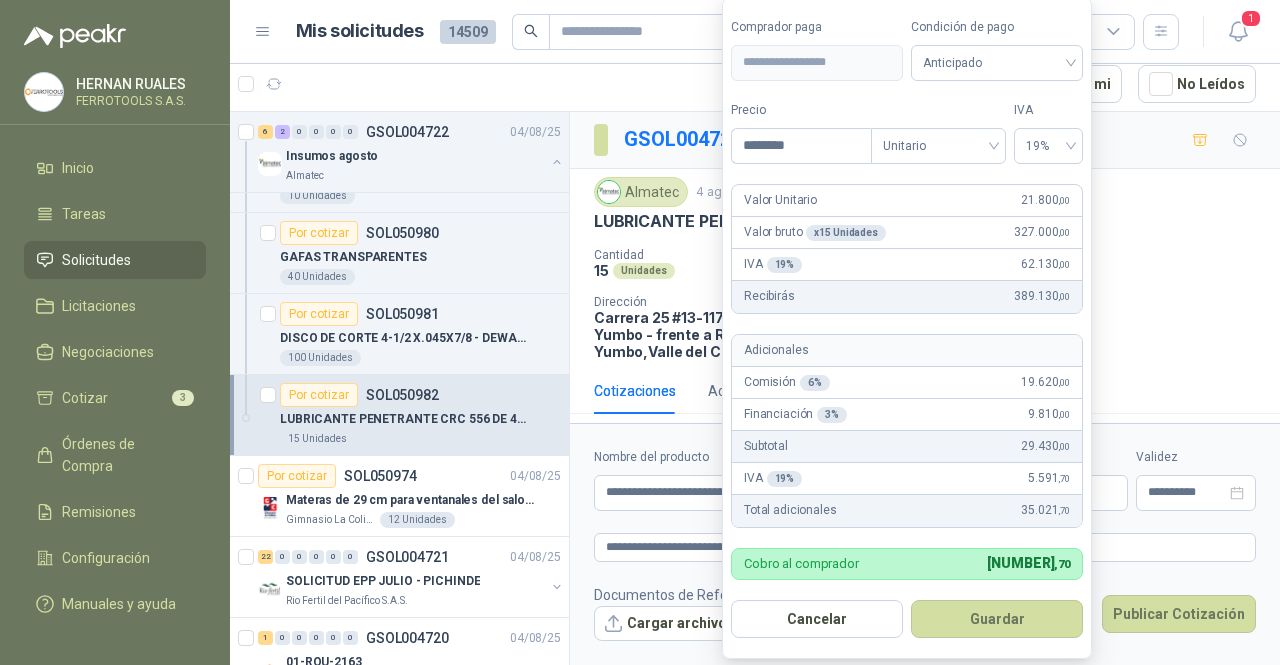 click on "**********" at bounding box center [907, 328] 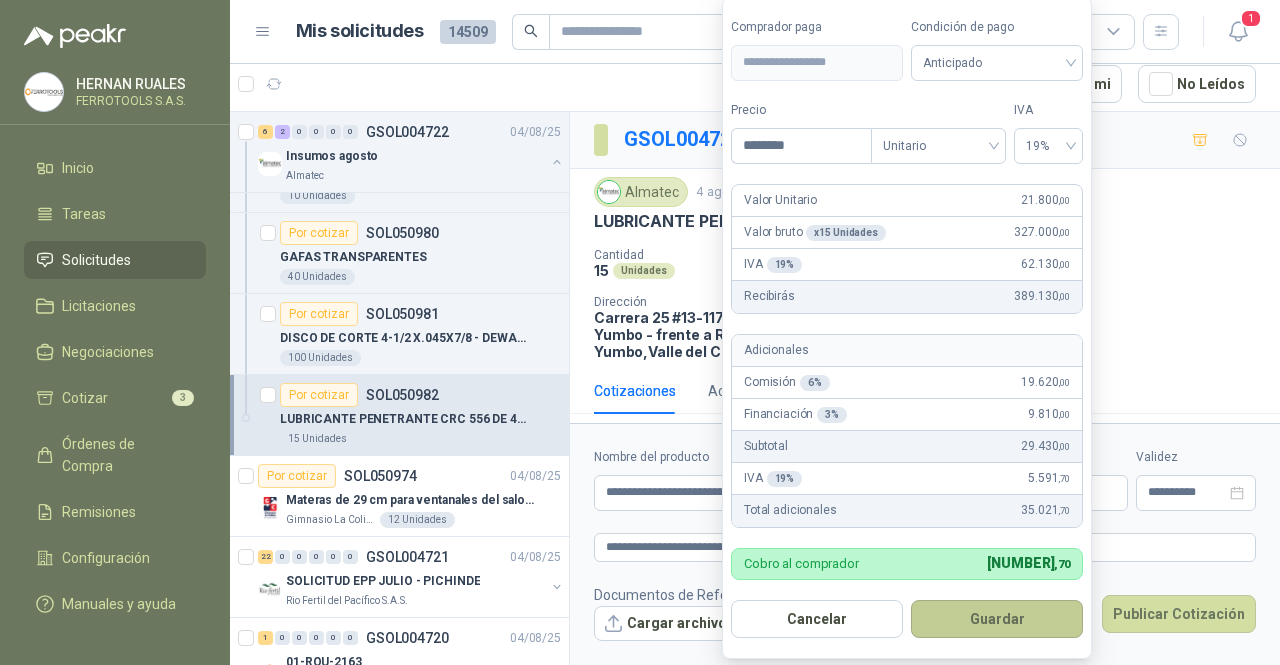 click on "Guardar" at bounding box center [997, 619] 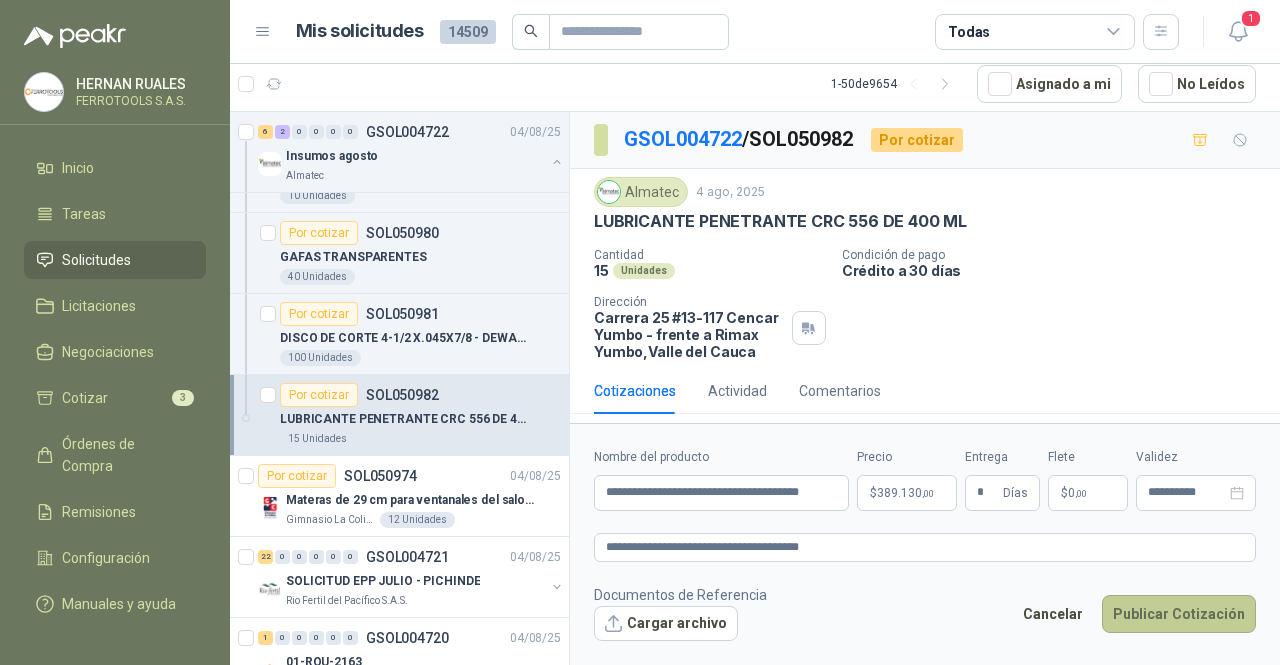 click on "Publicar Cotización" at bounding box center [1179, 614] 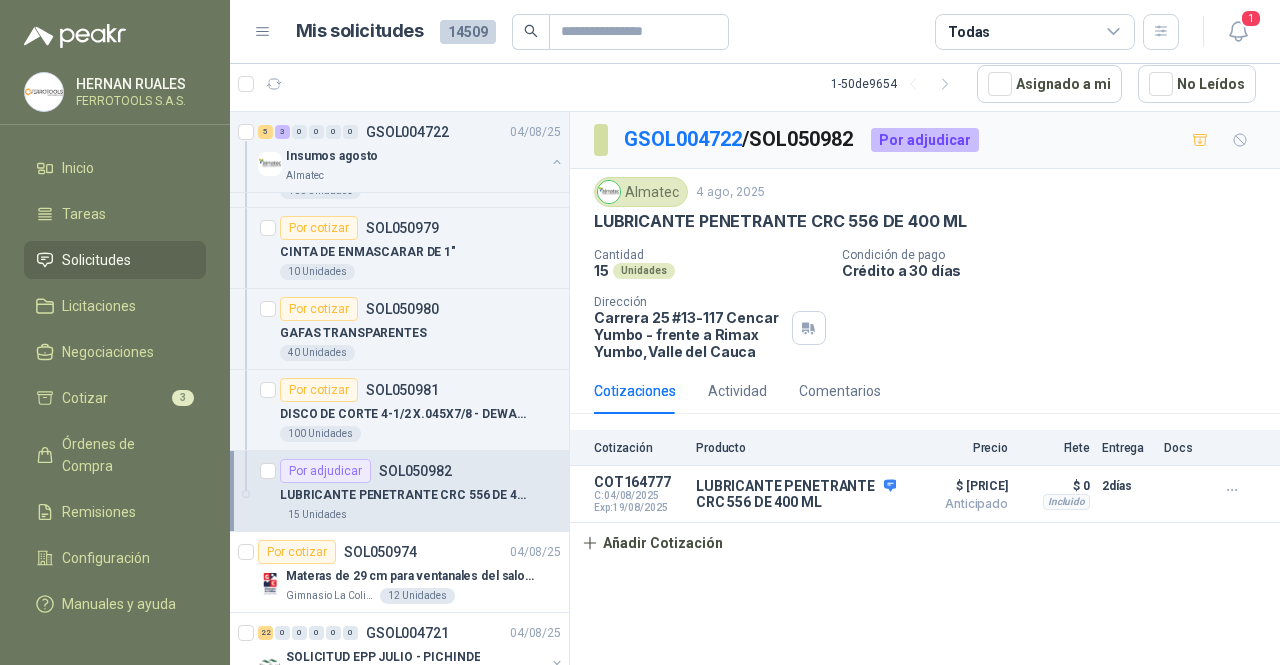 scroll, scrollTop: 1500, scrollLeft: 0, axis: vertical 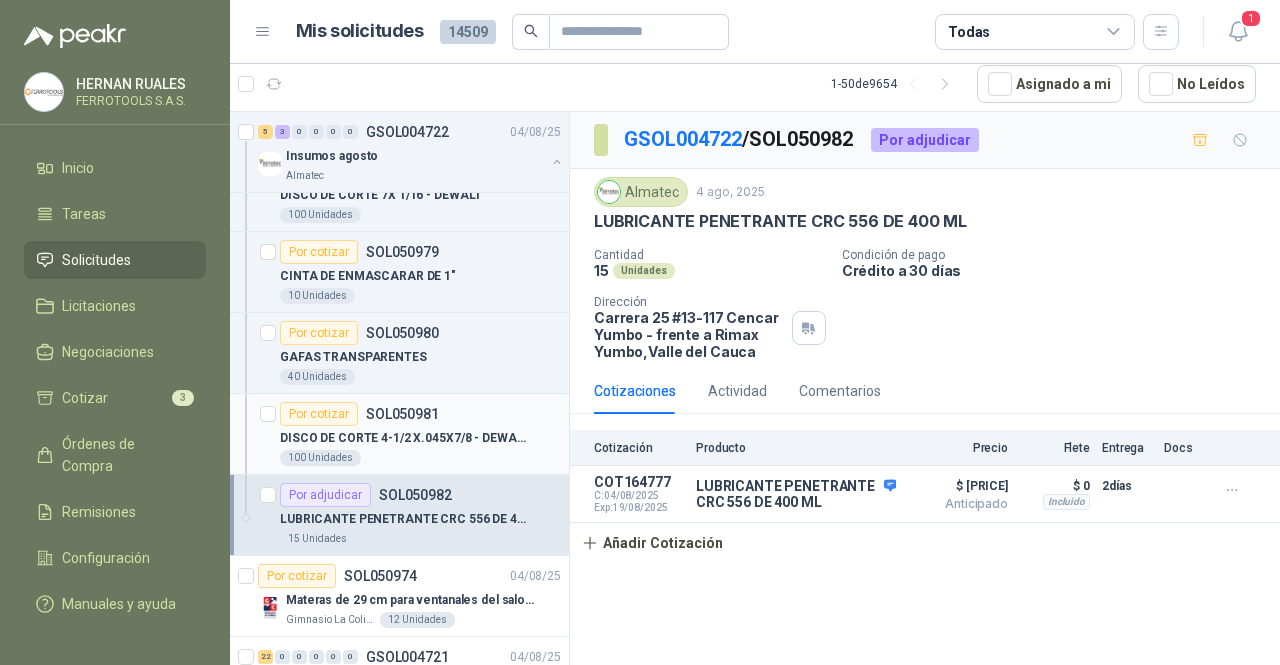 click on "100   Unidades" at bounding box center [420, 458] 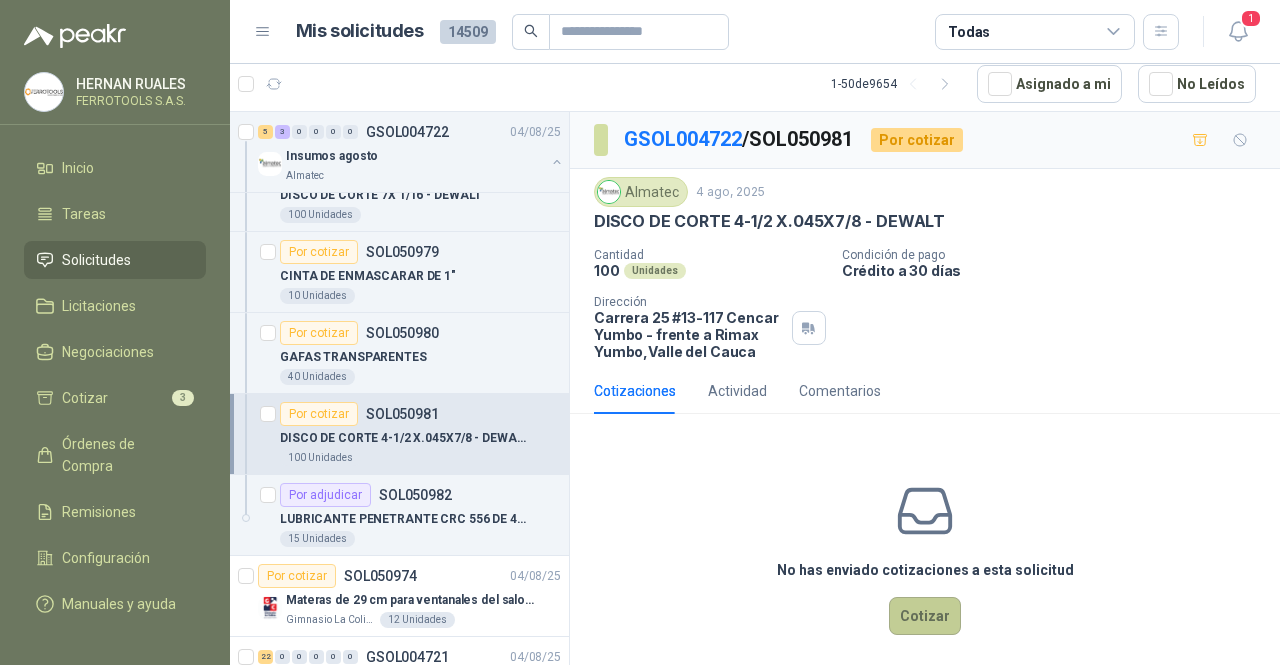 click on "Cotizar" at bounding box center (925, 616) 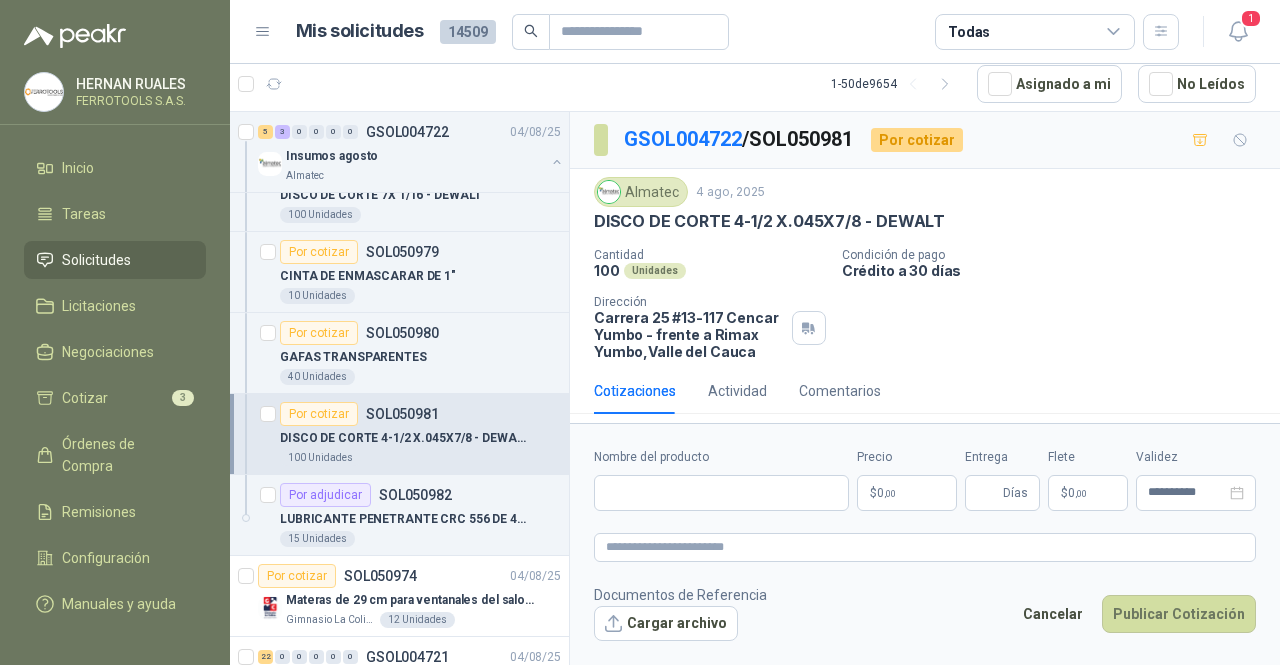 type 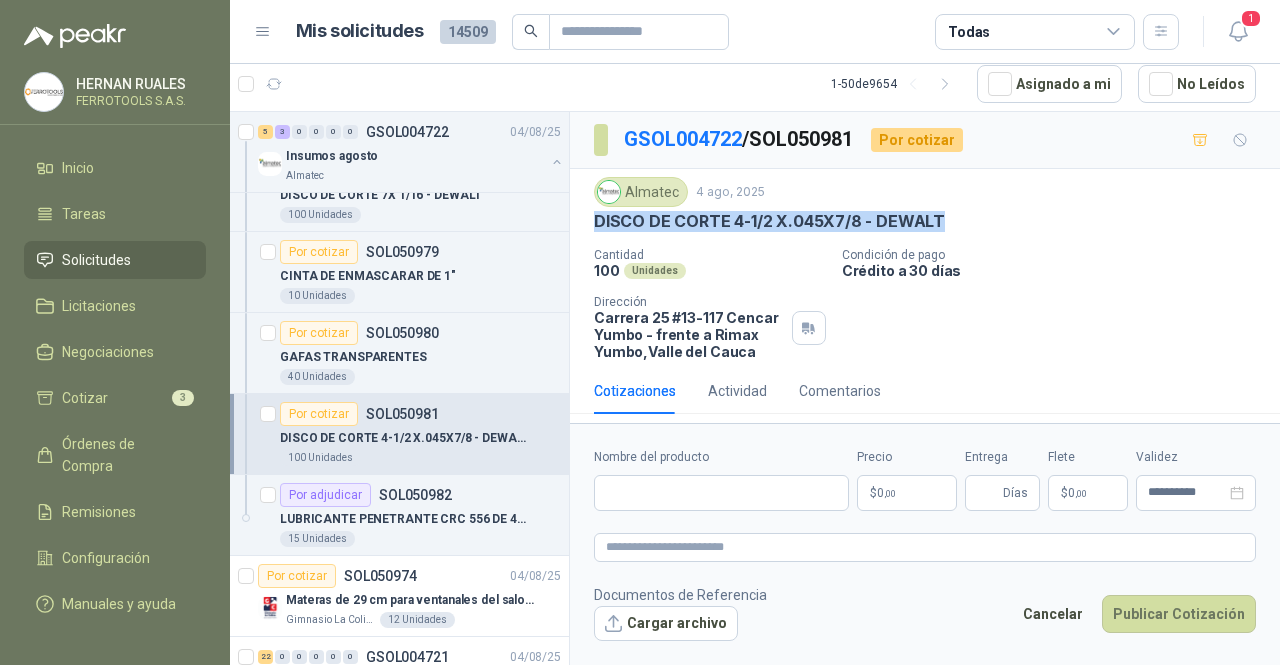 drag, startPoint x: 948, startPoint y: 226, endPoint x: 590, endPoint y: 216, distance: 358.13965 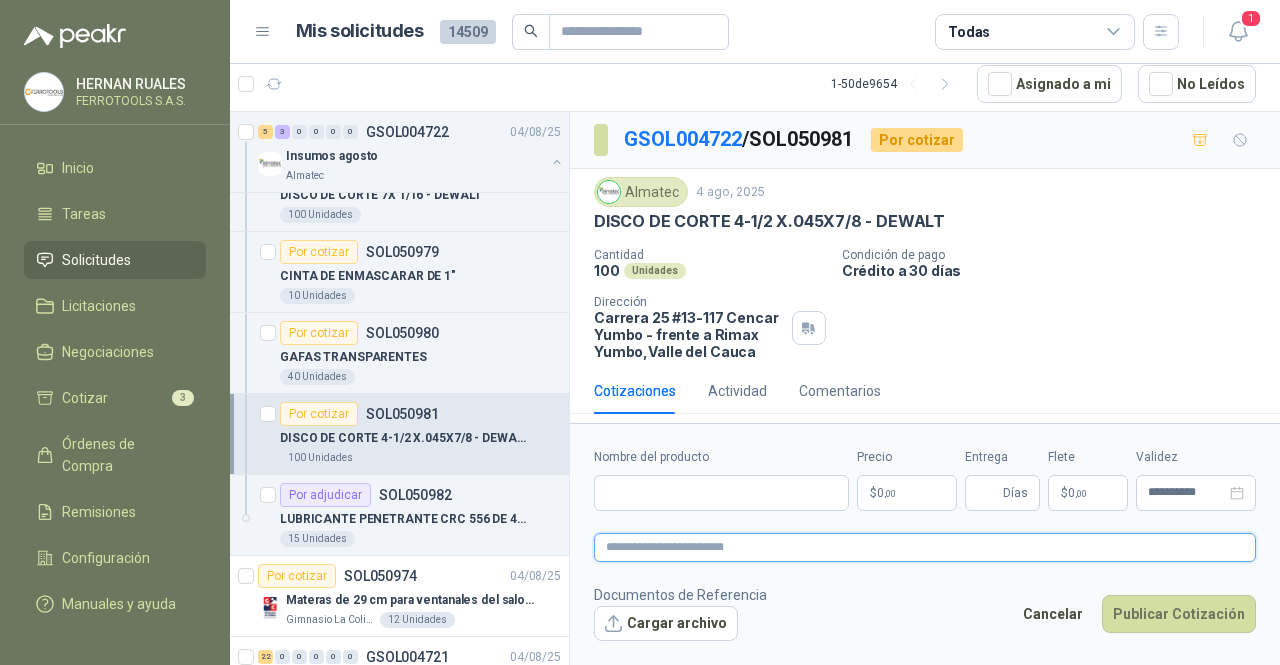 click at bounding box center [925, 547] 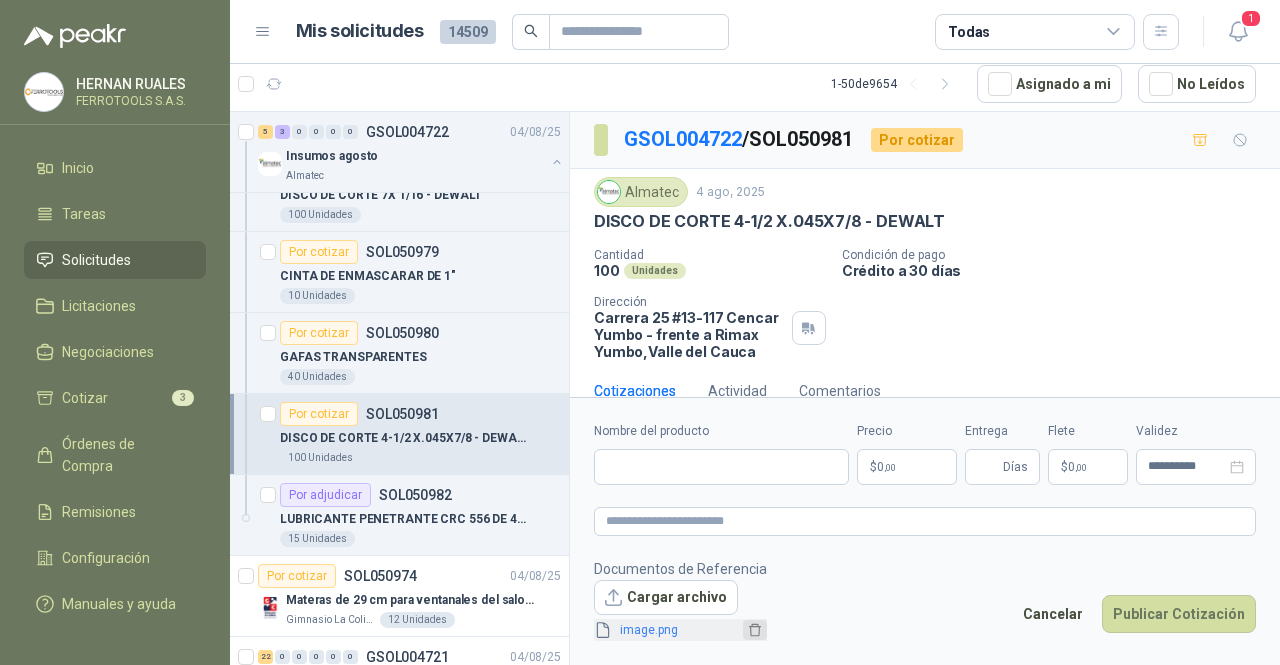 click 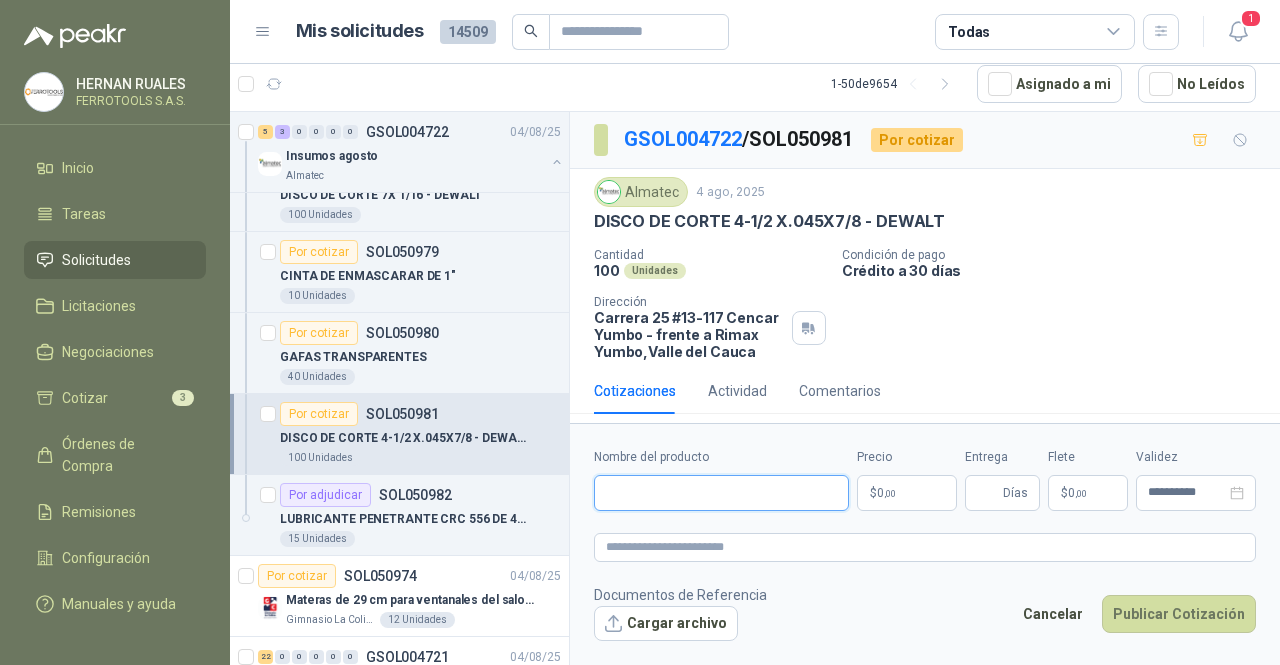 click on "Nombre del producto" at bounding box center (721, 493) 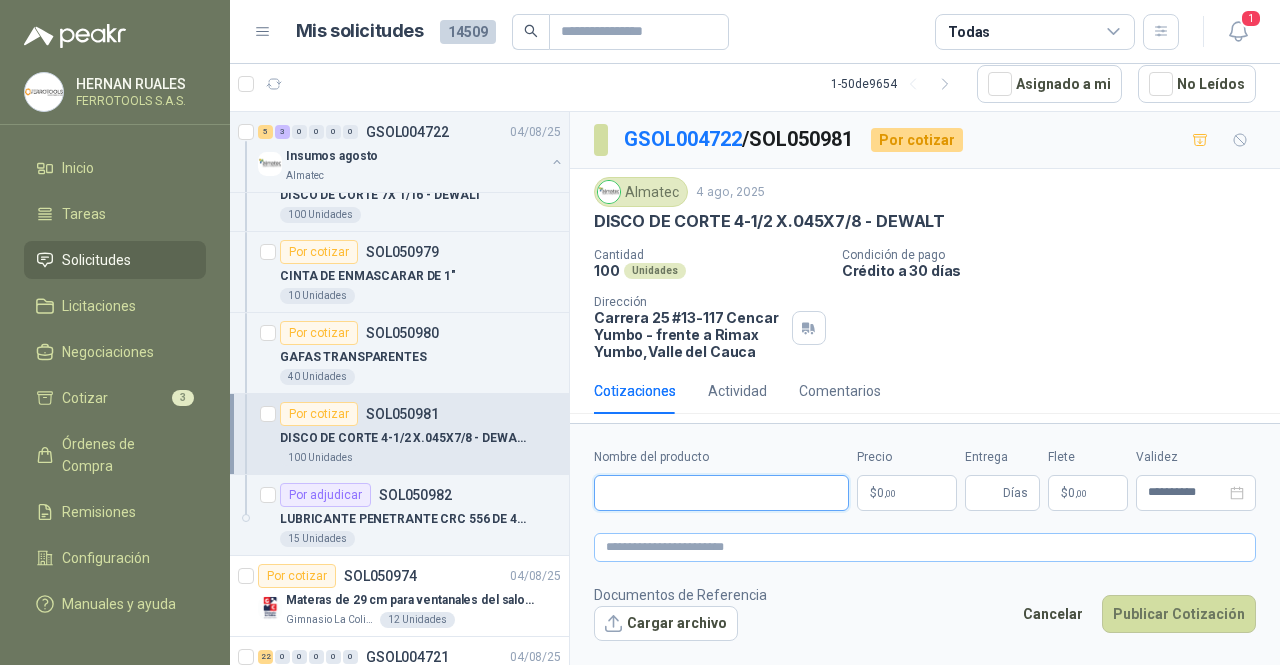 paste on "**********" 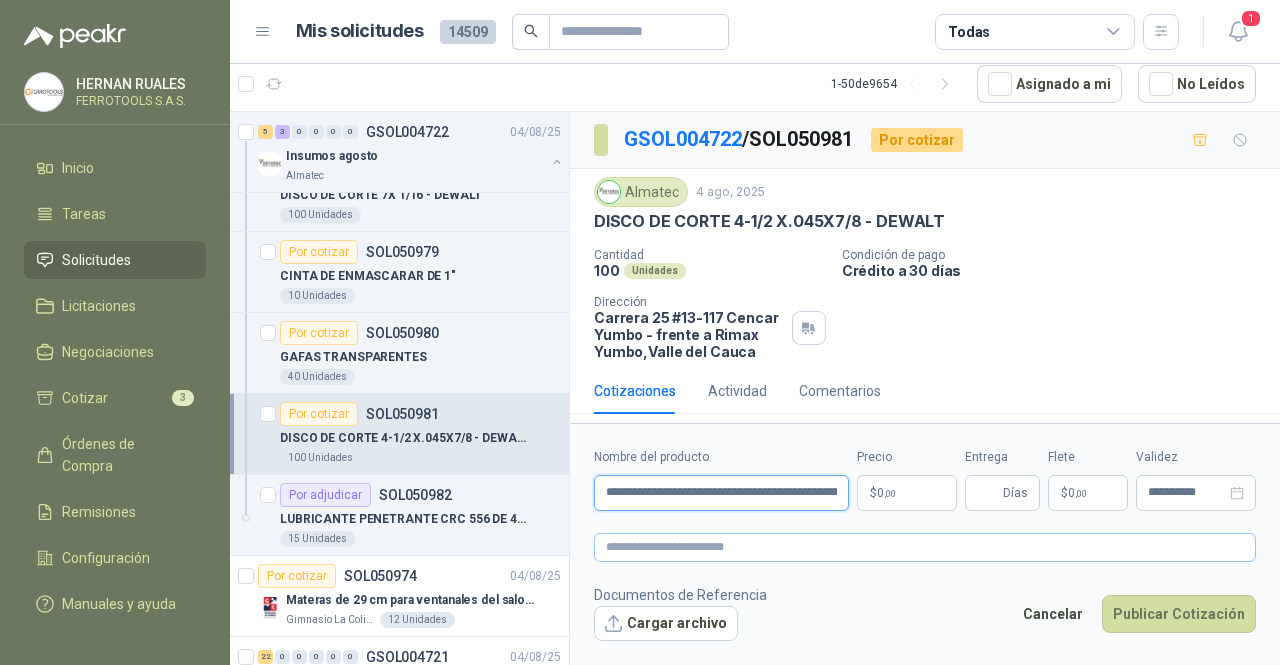 scroll, scrollTop: 0, scrollLeft: 70, axis: horizontal 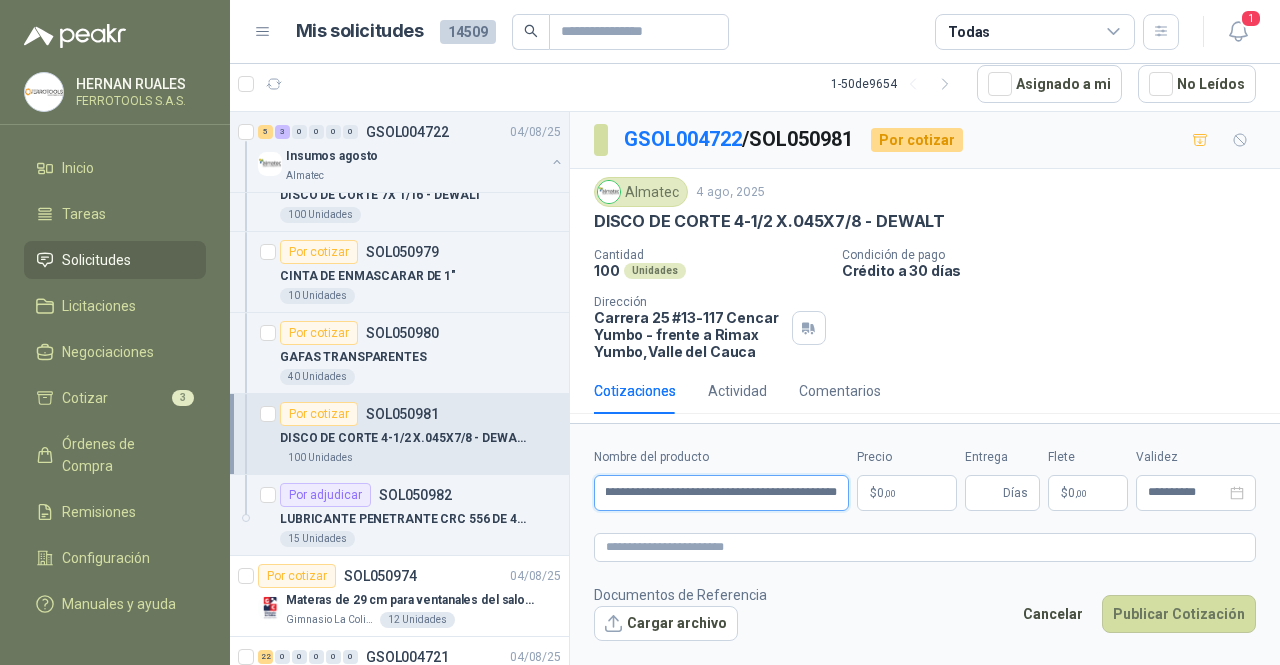 type on "**********" 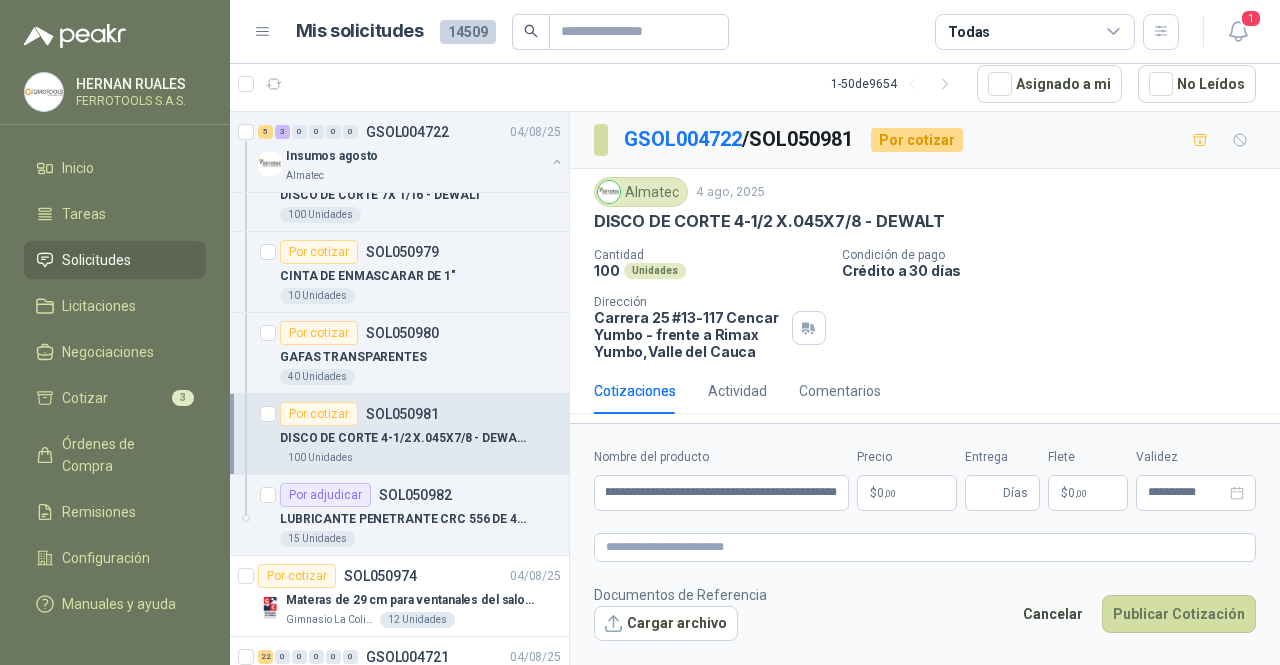 click on "**********" at bounding box center (925, 544) 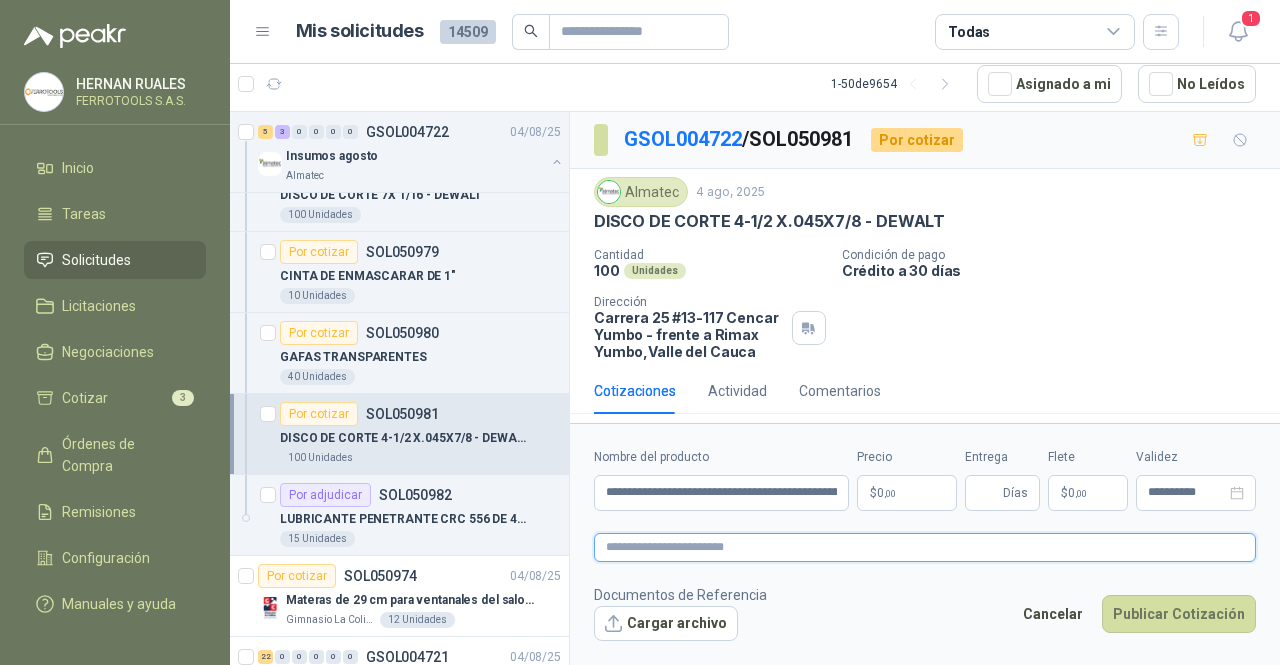 click at bounding box center [925, 547] 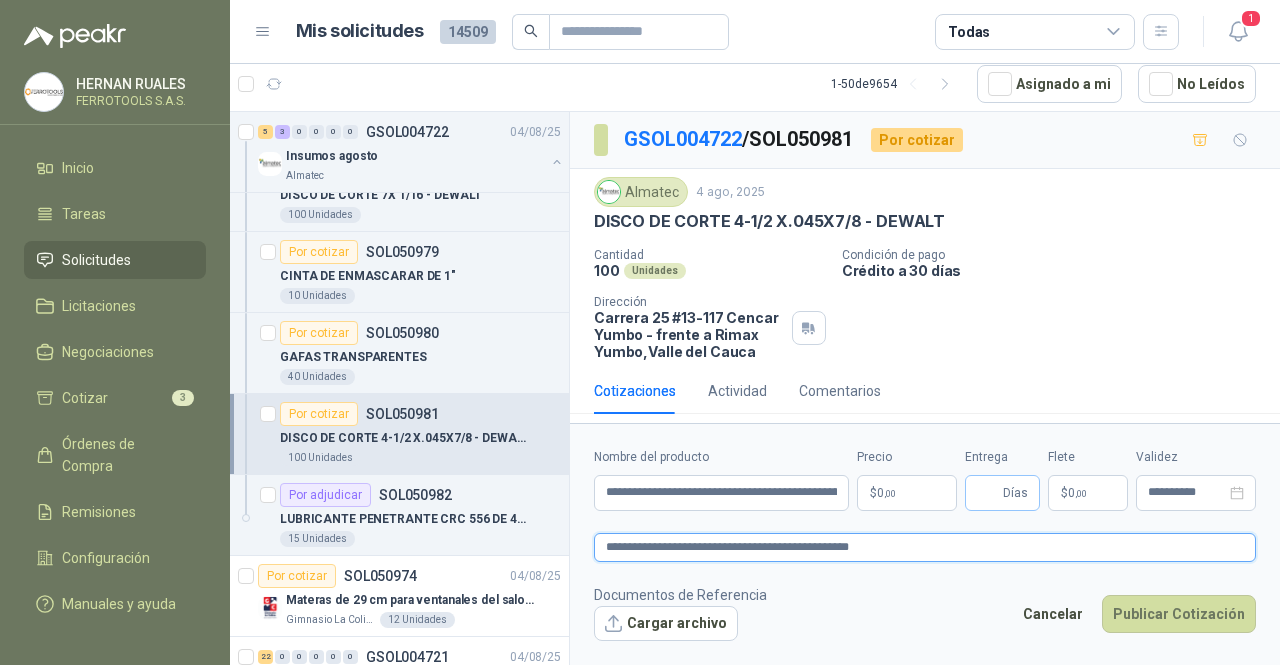 type on "**********" 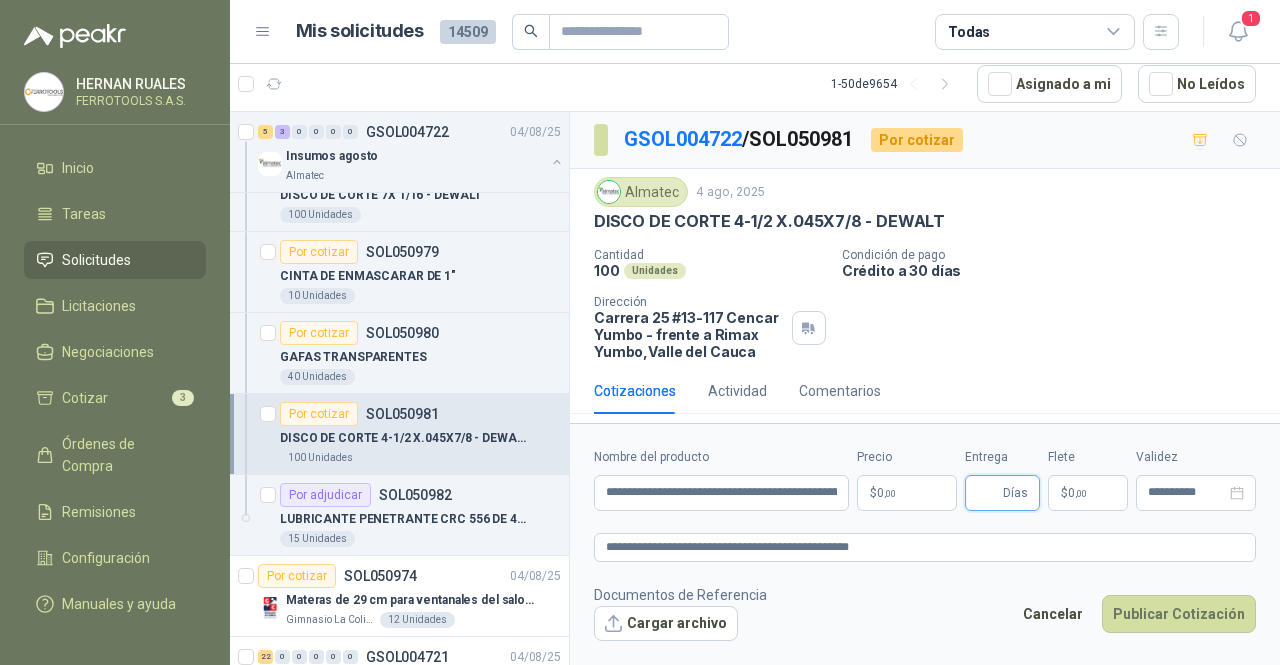 click on "Entrega" at bounding box center [988, 493] 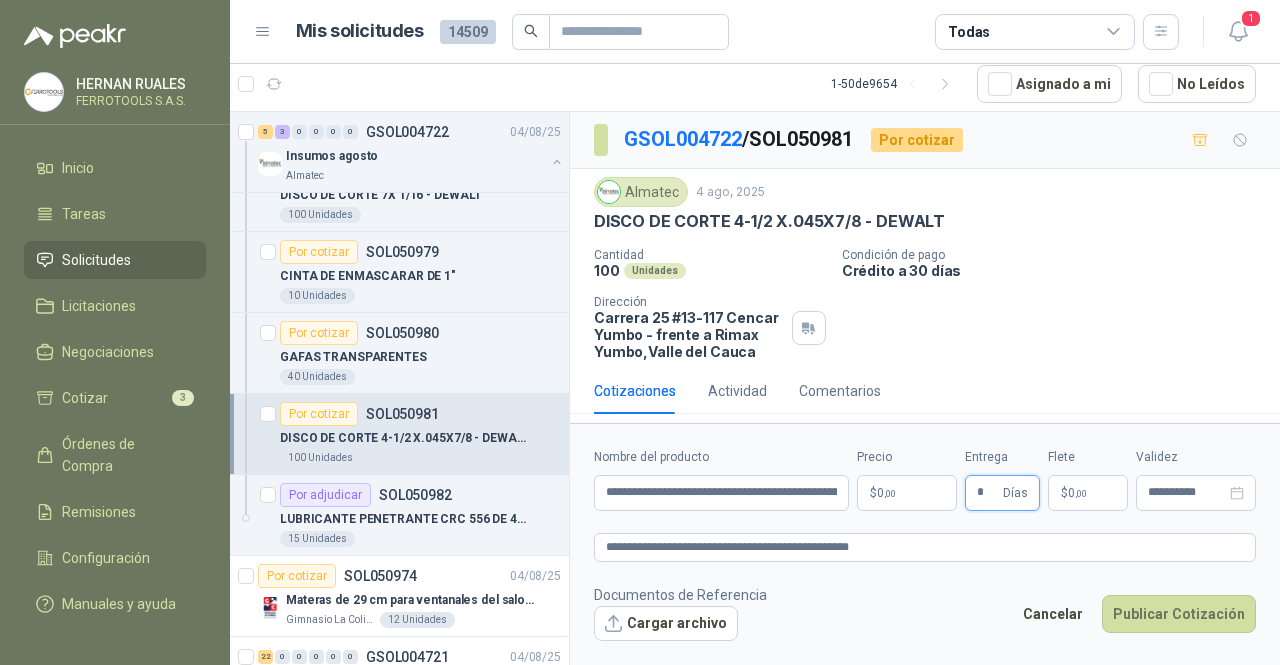 type on "*" 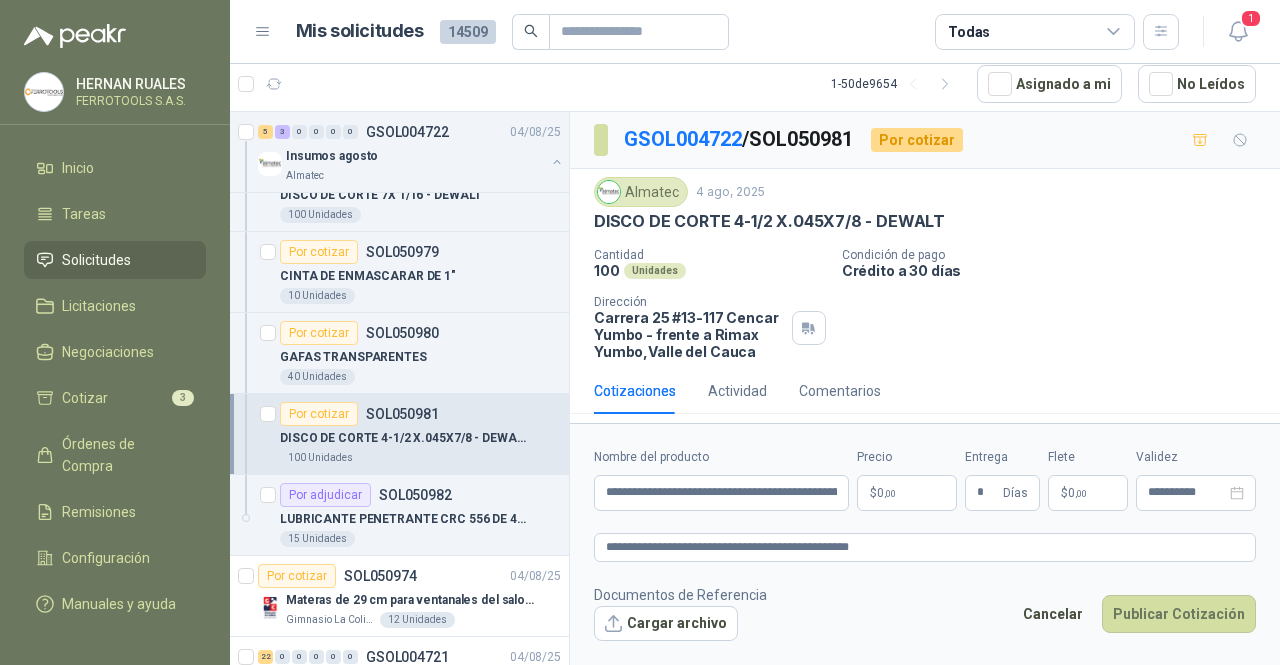 click on "$  0 ,00" at bounding box center (907, 493) 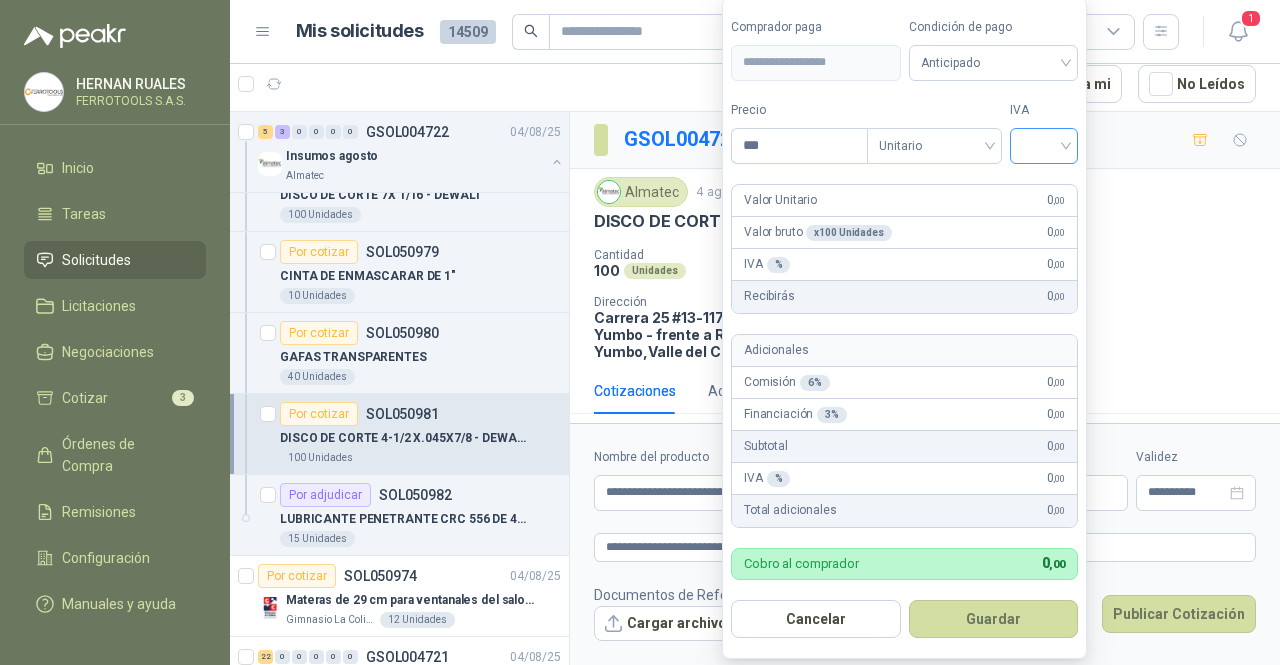 click at bounding box center [1044, 144] 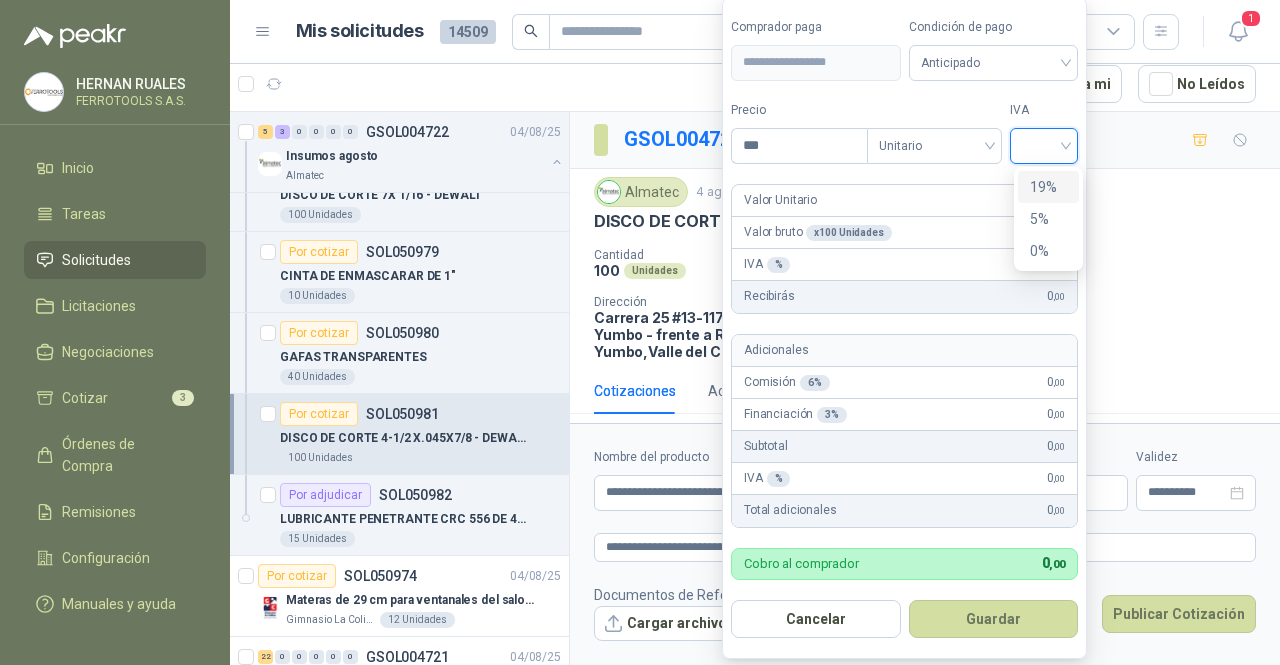 click on "19%" at bounding box center (1048, 187) 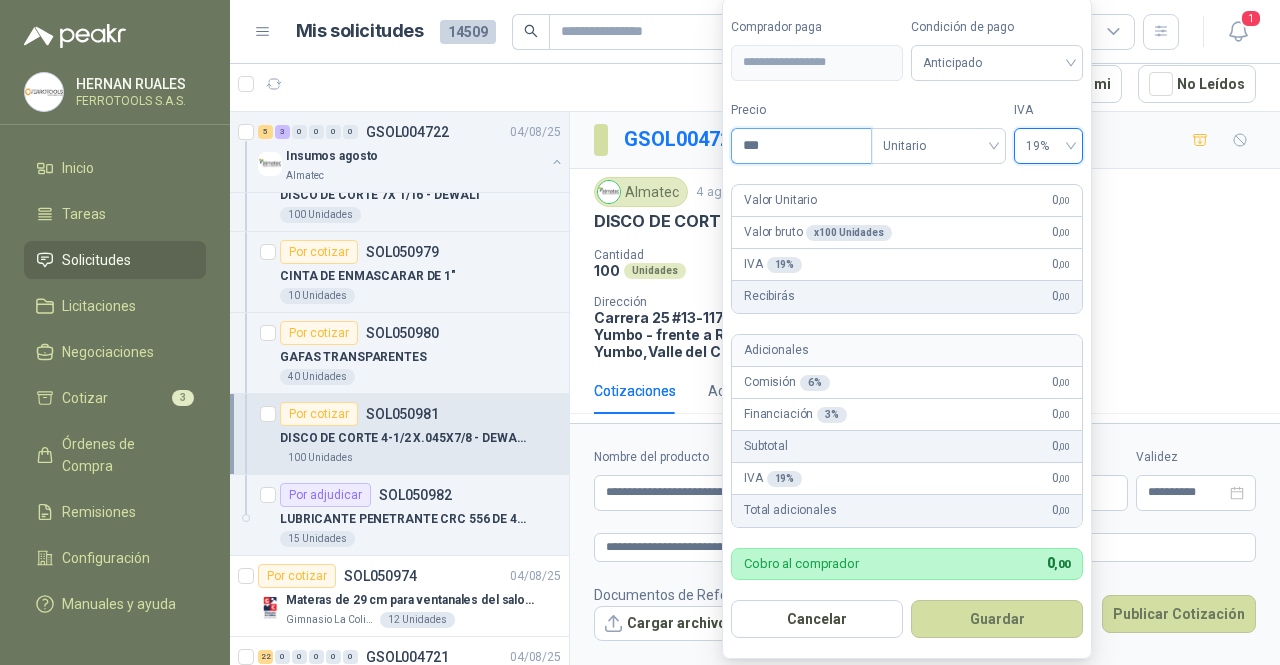 click on "***" at bounding box center (801, 146) 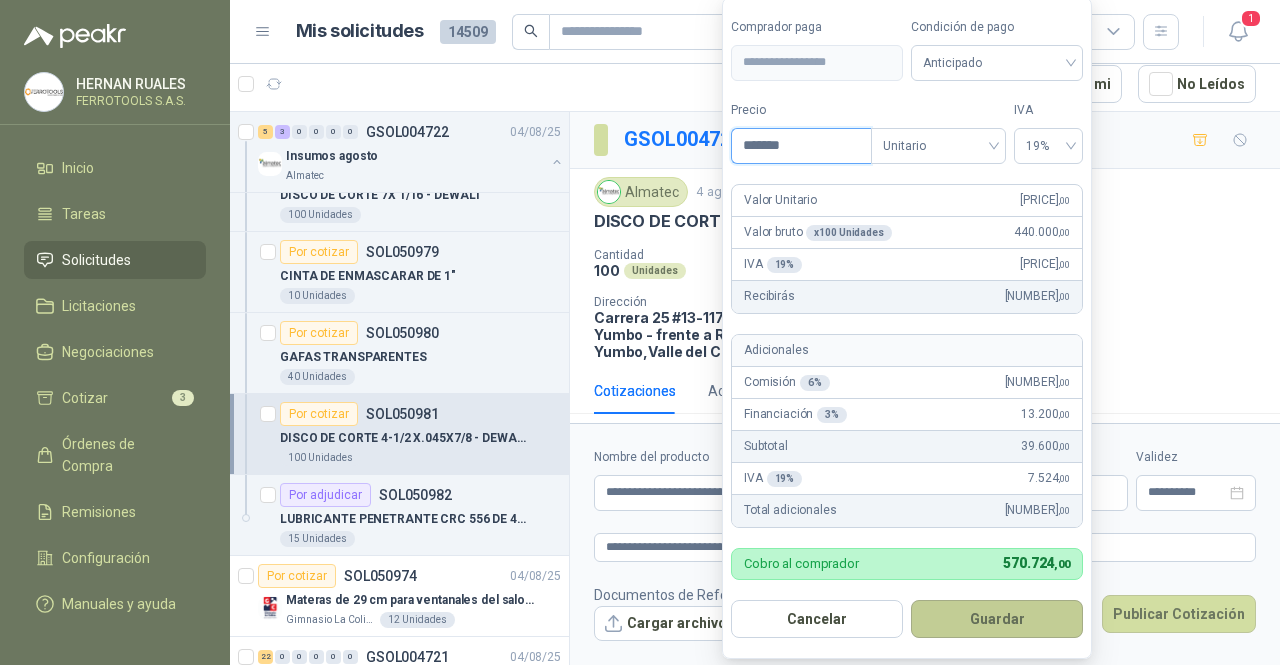 type on "*******" 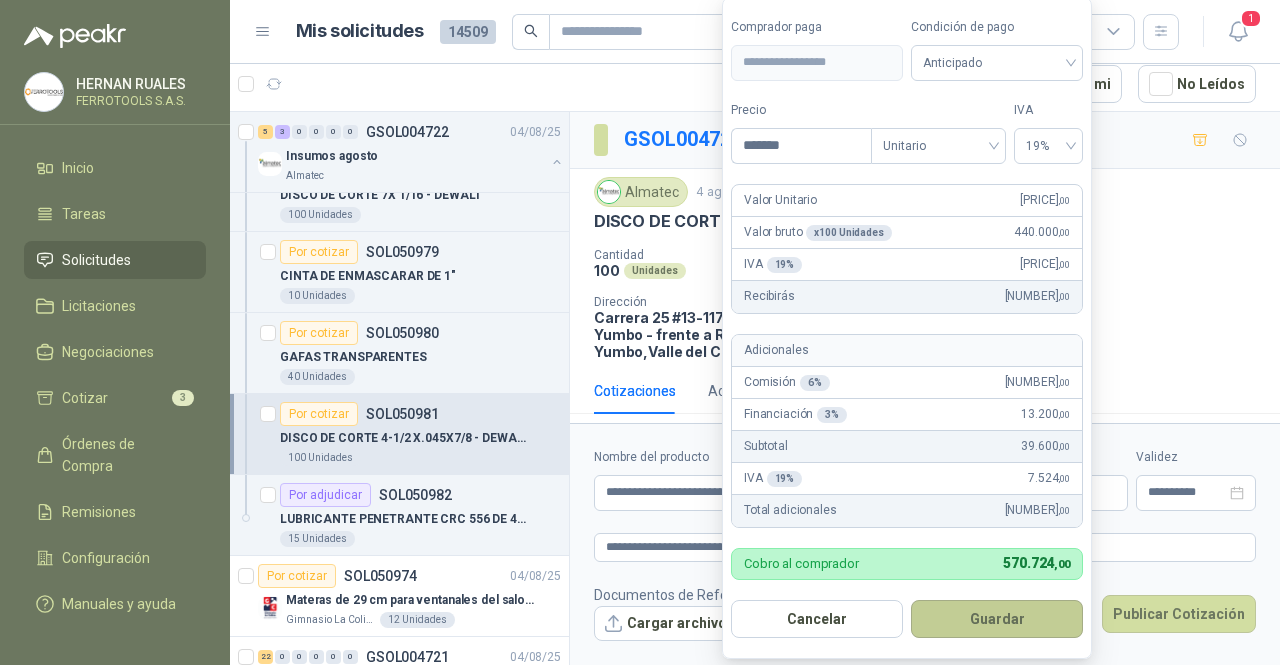 click on "Guardar" at bounding box center (997, 619) 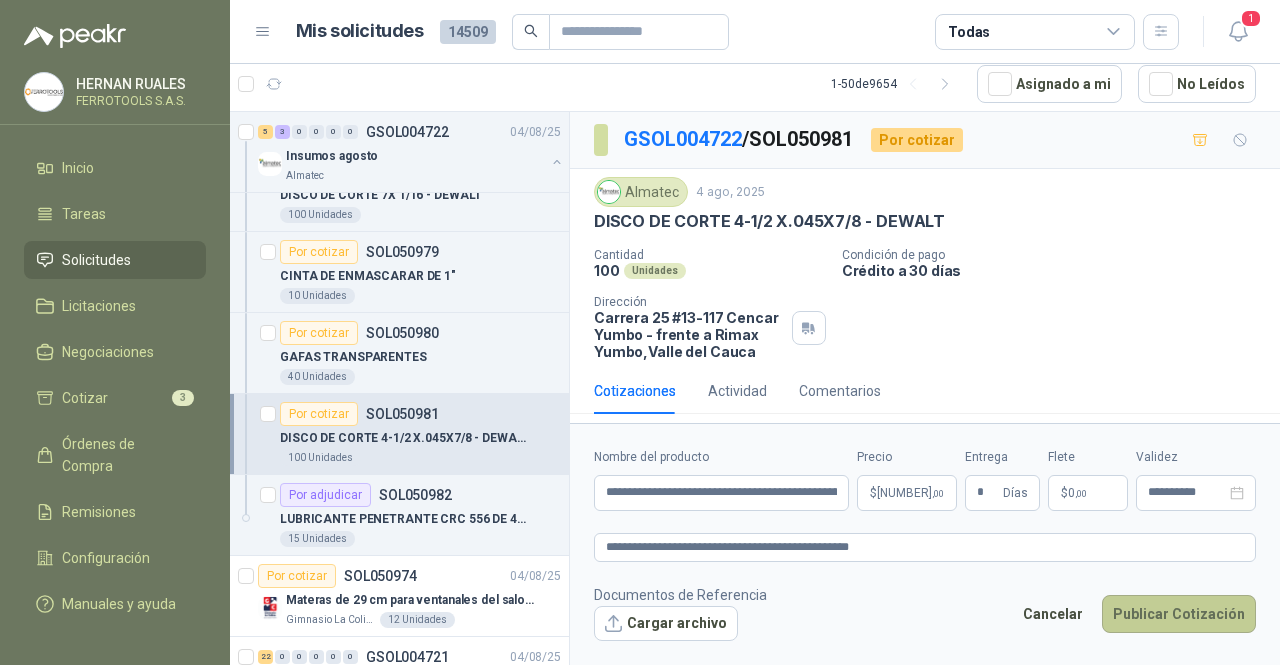 click on "Publicar Cotización" at bounding box center [1179, 614] 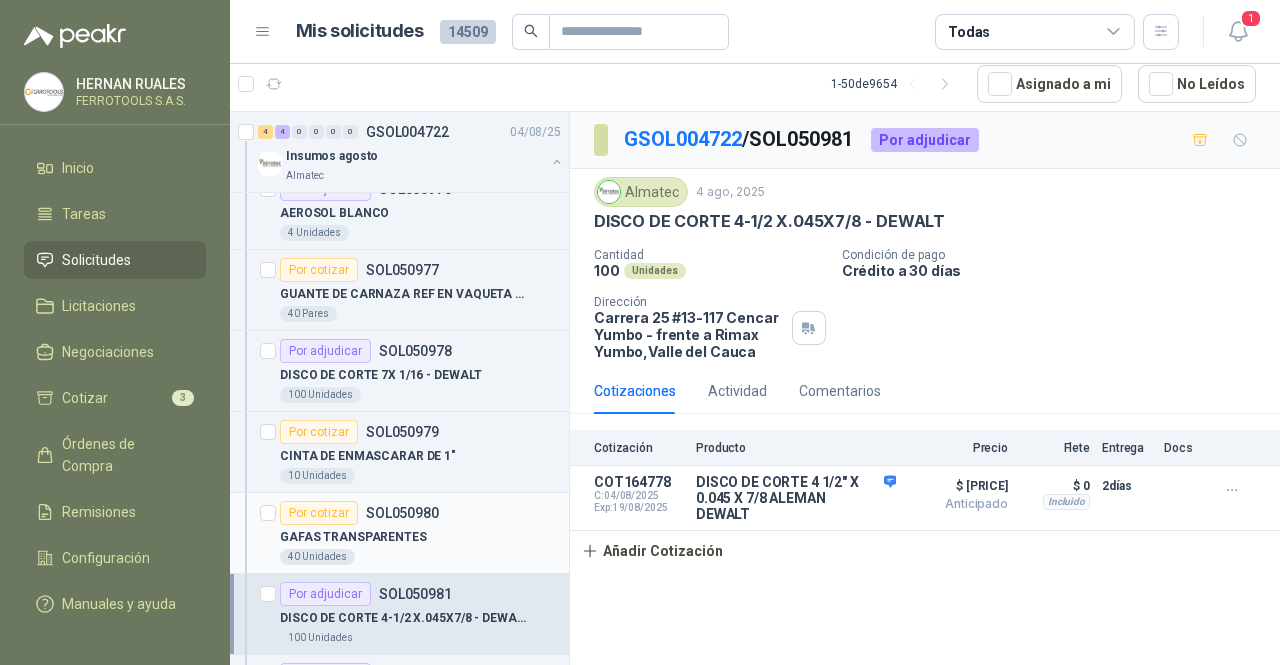 scroll, scrollTop: 1300, scrollLeft: 0, axis: vertical 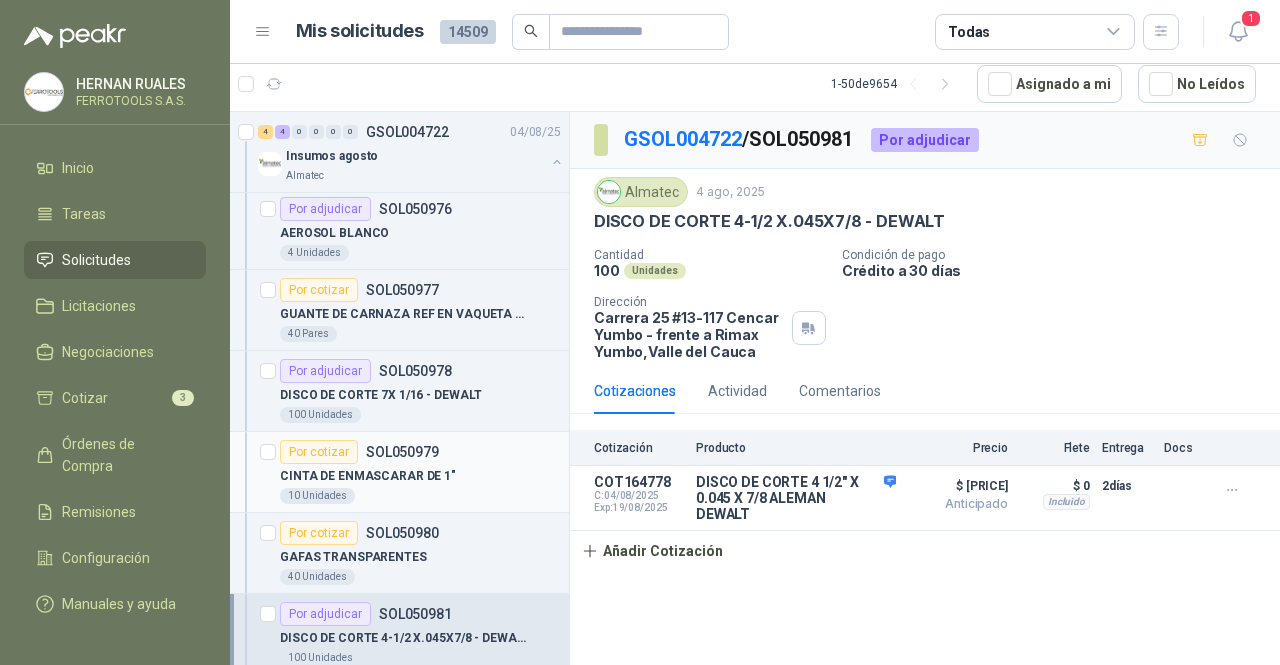 click on "CINTA DE ENMASCARAR DE 1"" at bounding box center [420, 476] 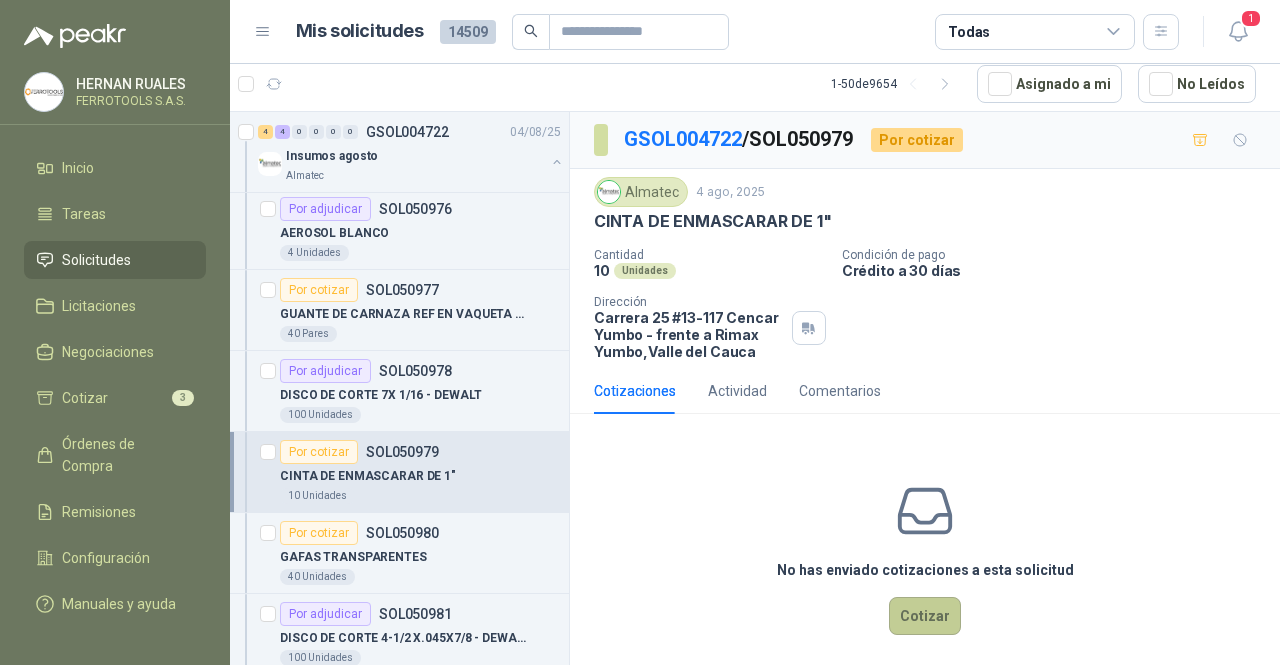 click on "Cotizar" at bounding box center (925, 616) 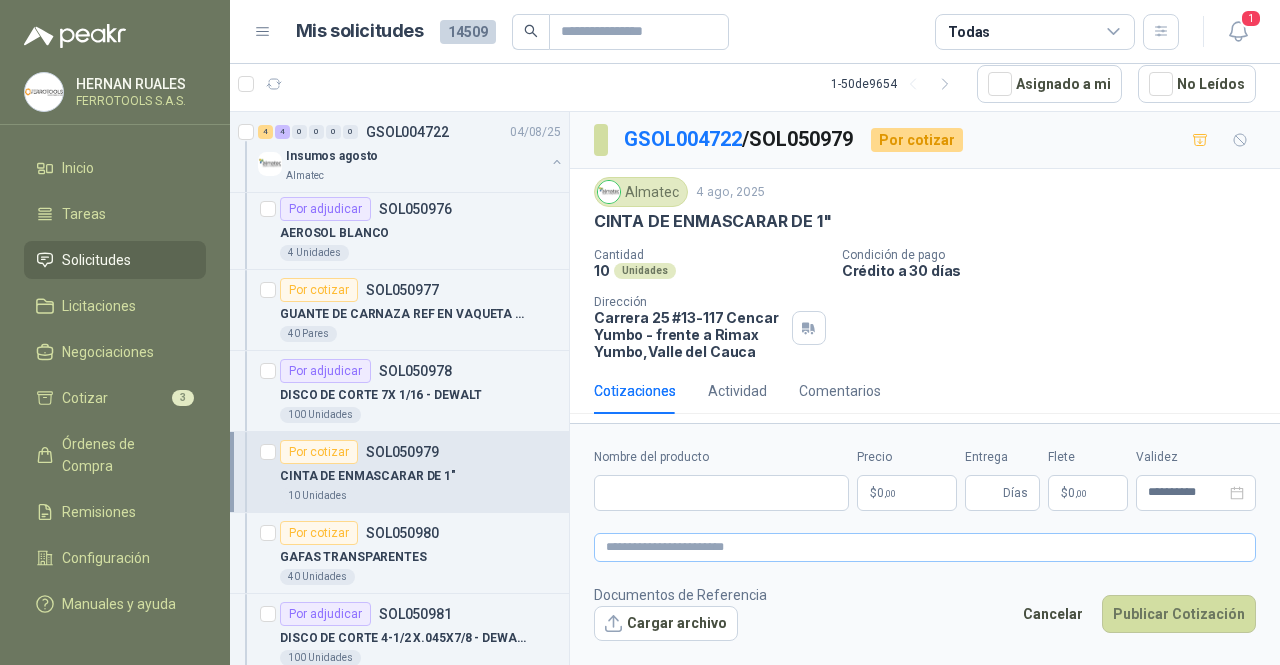 type 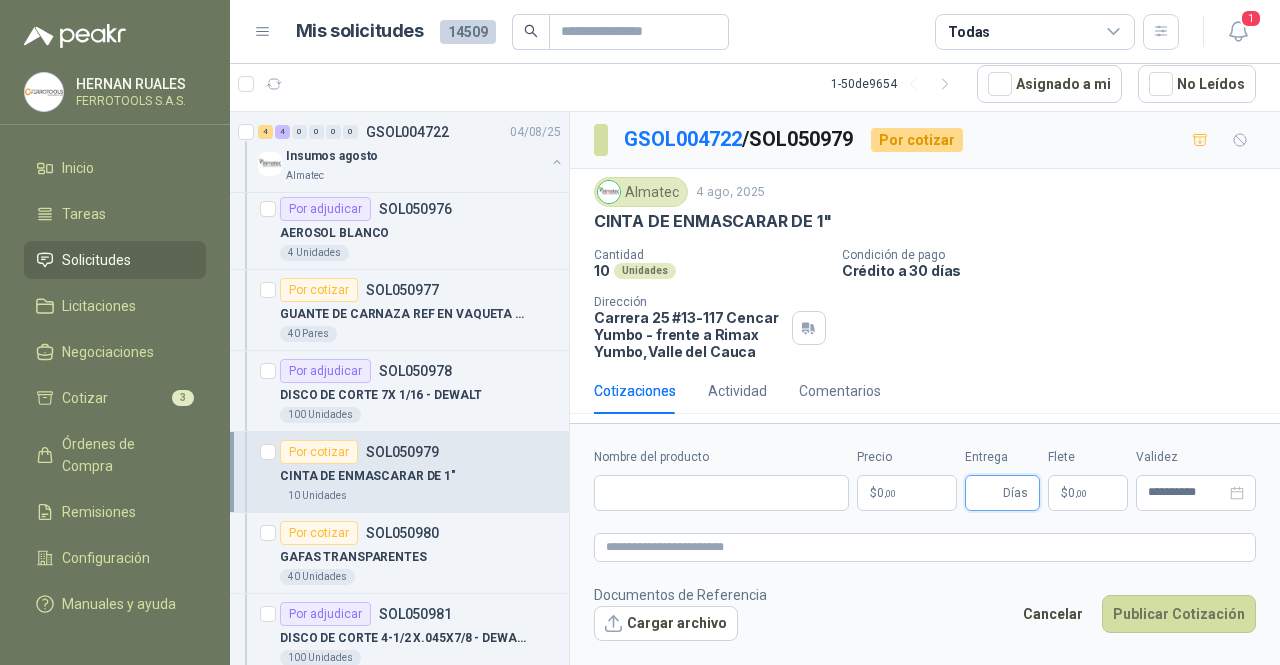 click on "Entrega" at bounding box center (988, 493) 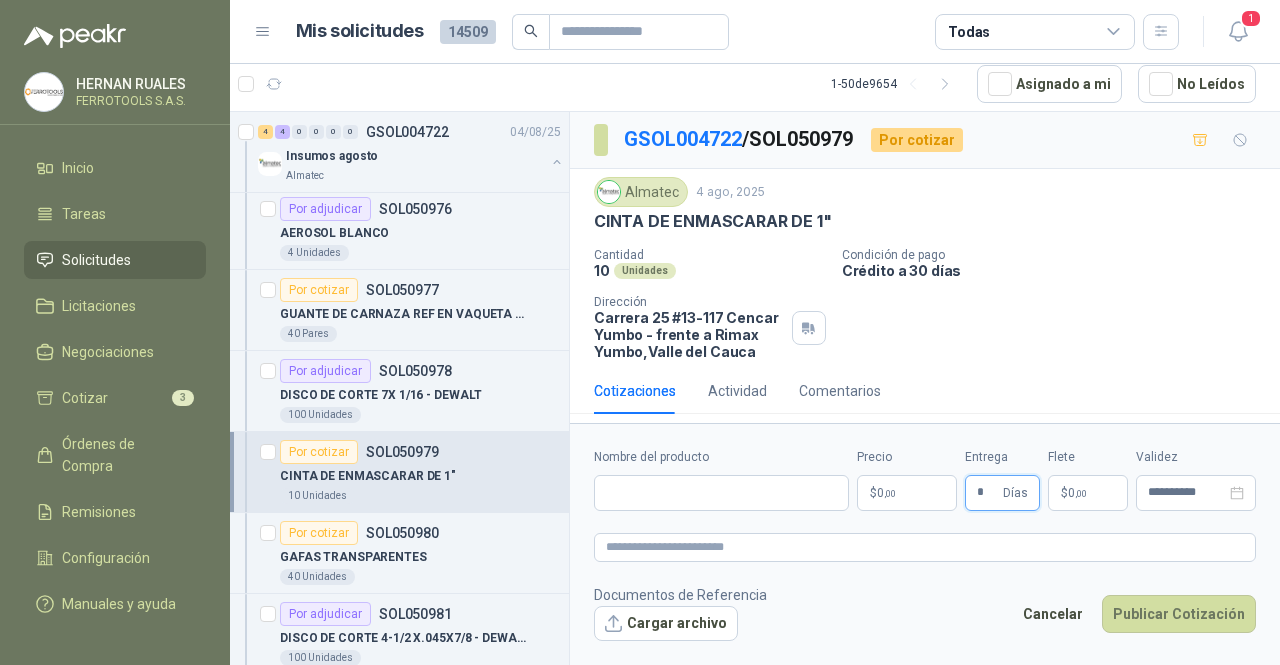type on "*" 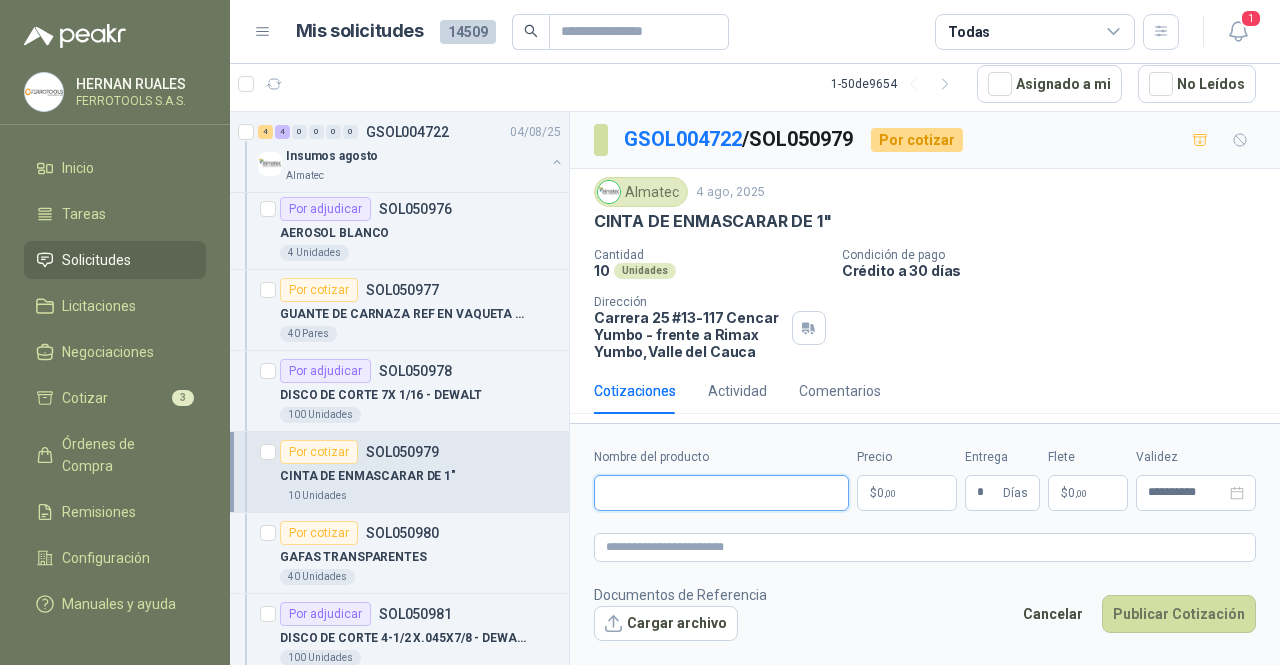 drag, startPoint x: 697, startPoint y: 488, endPoint x: 704, endPoint y: 500, distance: 13.892444 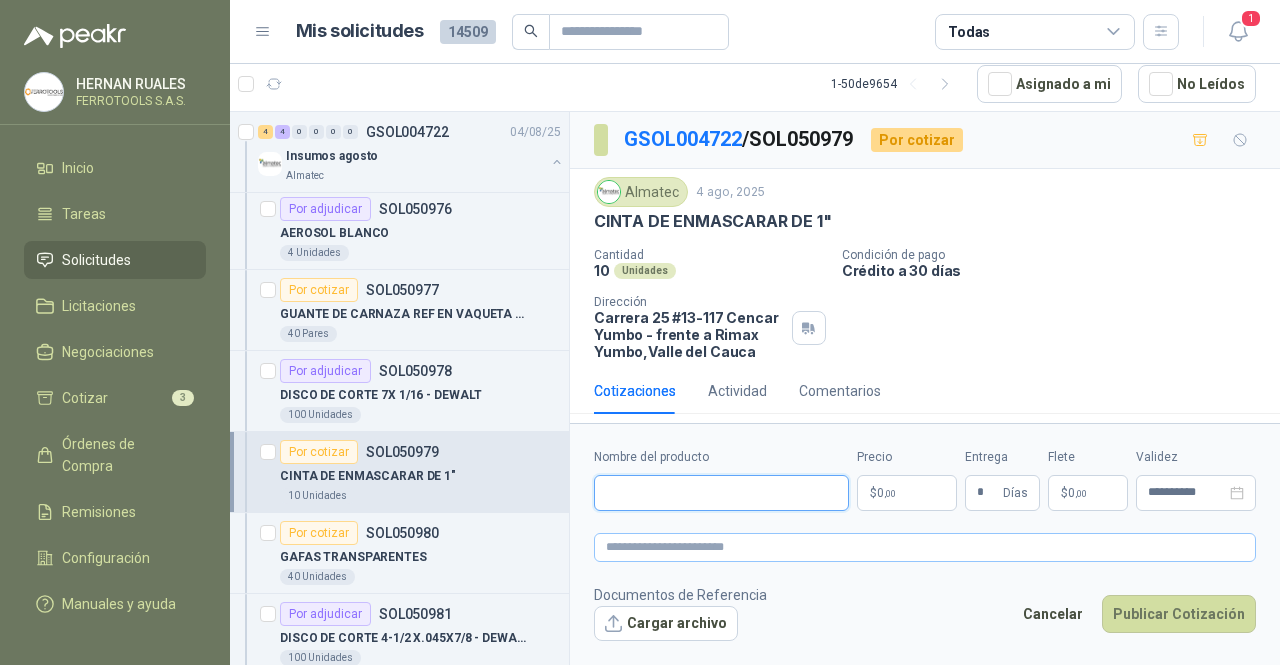 paste on "**********" 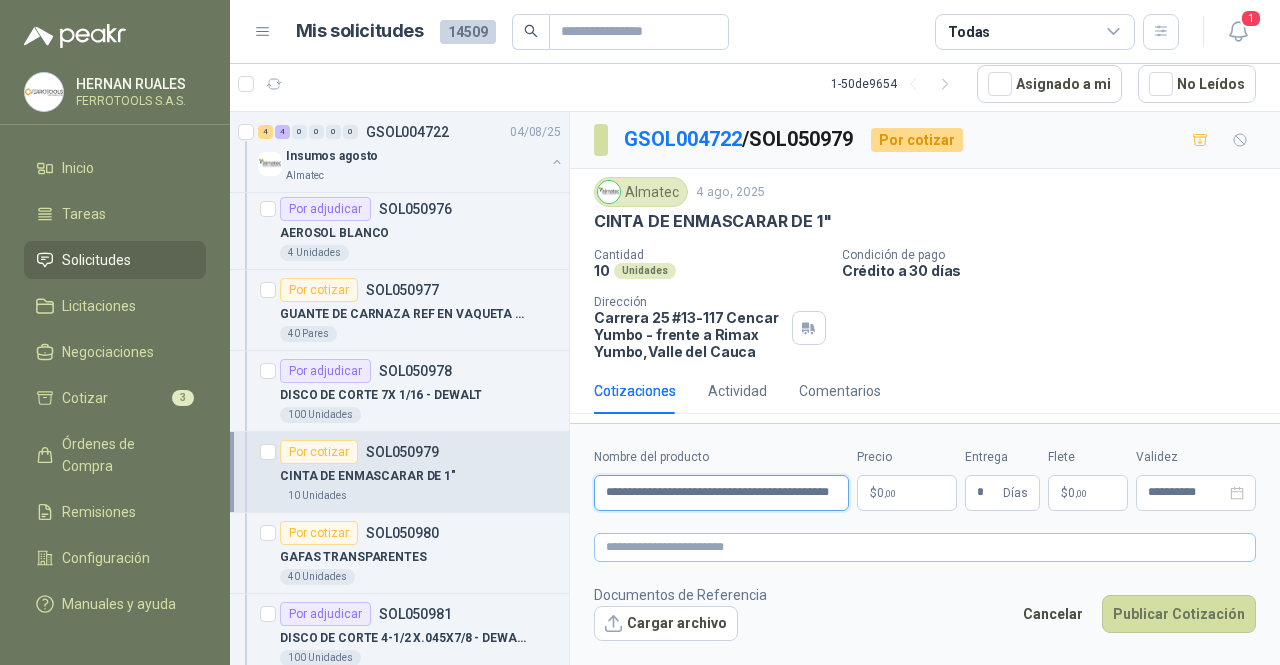 scroll, scrollTop: 0, scrollLeft: 61, axis: horizontal 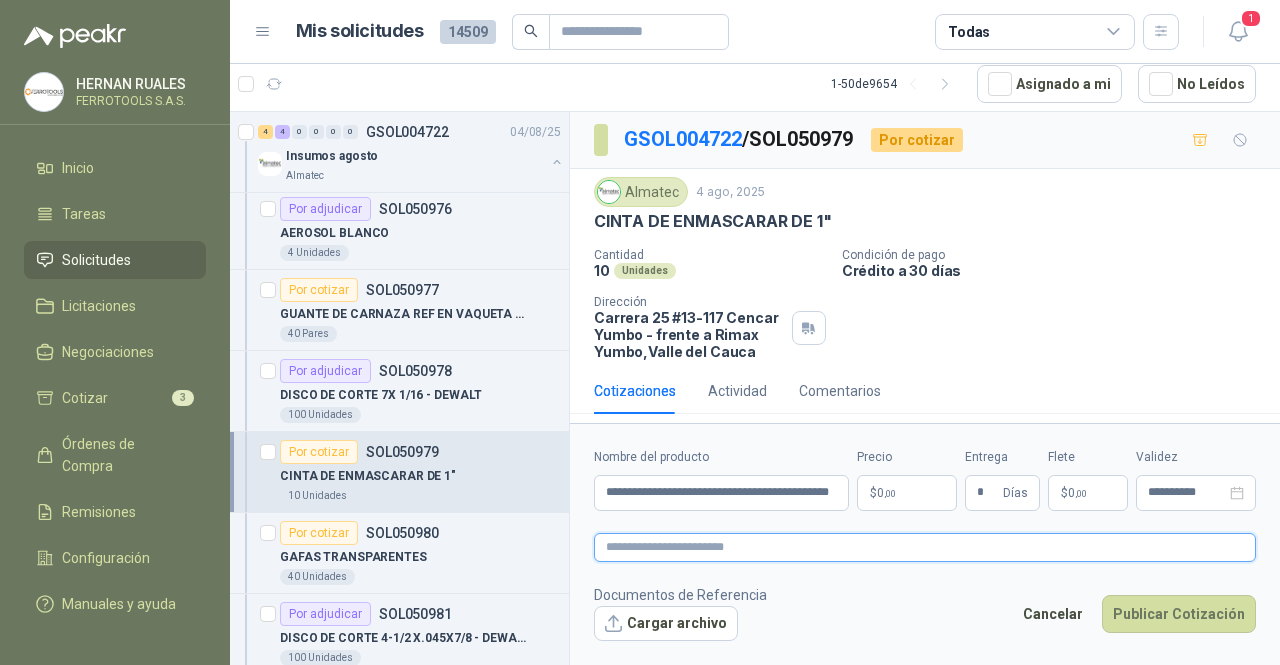 click at bounding box center [925, 547] 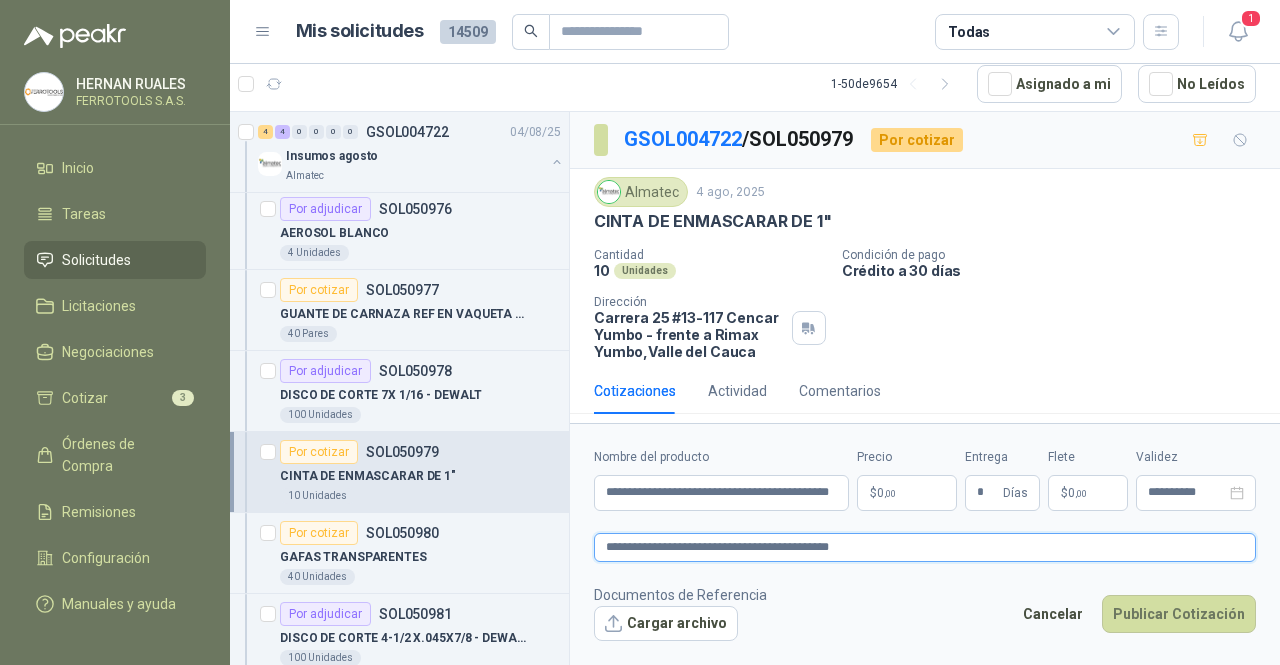 type on "**********" 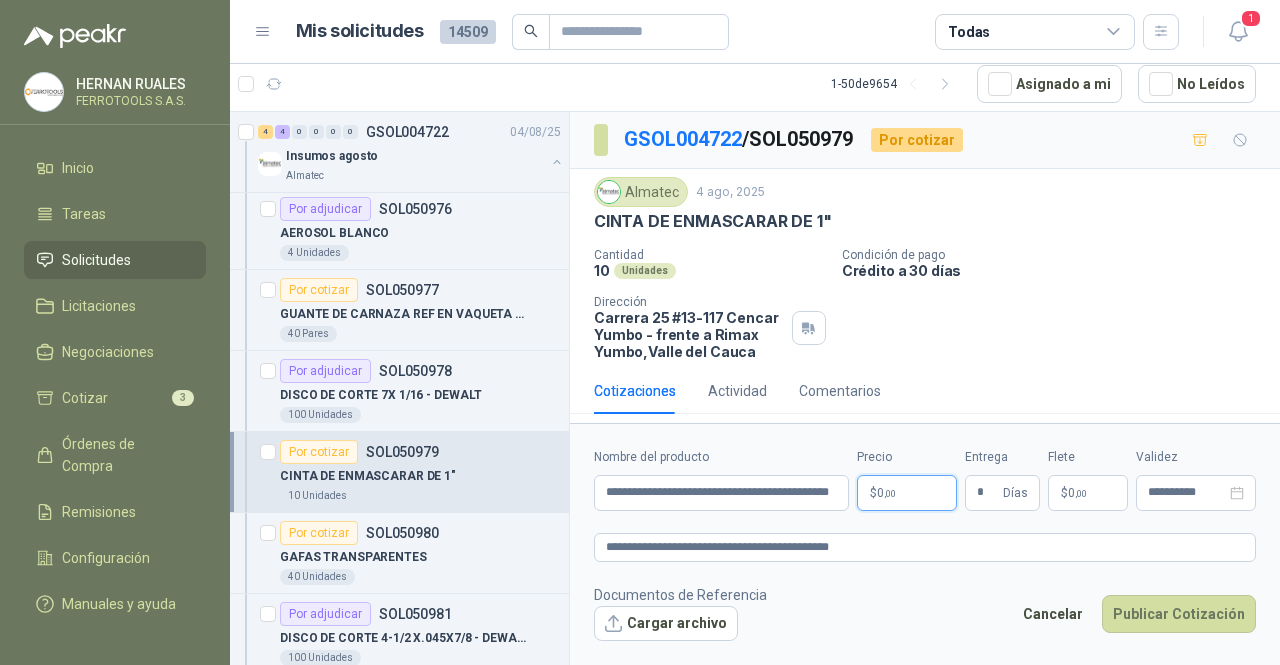 click on "HERNAN   [LAST] FERROTOOLS S.A.S.   Inicio   Tareas   Solicitudes   Licitaciones   Negociaciones   Cotizar 3   Órdenes de Compra   Remisiones   Configuración   Manuales y ayuda Mis solicitudes 14509 Todas 1 1 - 50  de  9654 Asignado a mi No Leídos SOL051015 [DATE]   TRANSFORMADOR TRIFASICO DE 440V A 220V SALIDA 5AMP Biocirculo  1   Unidades 5   0   0   0   0   0   GSOL004739 [DATE]   Elementos de Protección Personal  Gimnasio La Colina   1   0   0   0   0   0   GSOL004737 [DATE]   011167 Patojito   1   0   0   0   0   0   GSOL004724 [DATE]   011157 Patojito   1   0   0   0   0   0   GSOL004736 [DATE]   011165 Patojito   1   0   0   0   0   0   GSOL004732 [DATE]   011198 Patojito   2   0   0   0   0   0   GSOL004726 [DATE]   011178 Patojito   1   0   0   0   0   0   GSOL004734 [DATE]   011147 Patojito   1   0   0   0   0   0   GSOL004727 [DATE]   011163 Patojito   1   0   0   0   0   0   GSOL004730 [DATE]   011164 Patojito   2   0   0   0   0   0   GSOL004733 [DATE]     3" at bounding box center [640, 332] 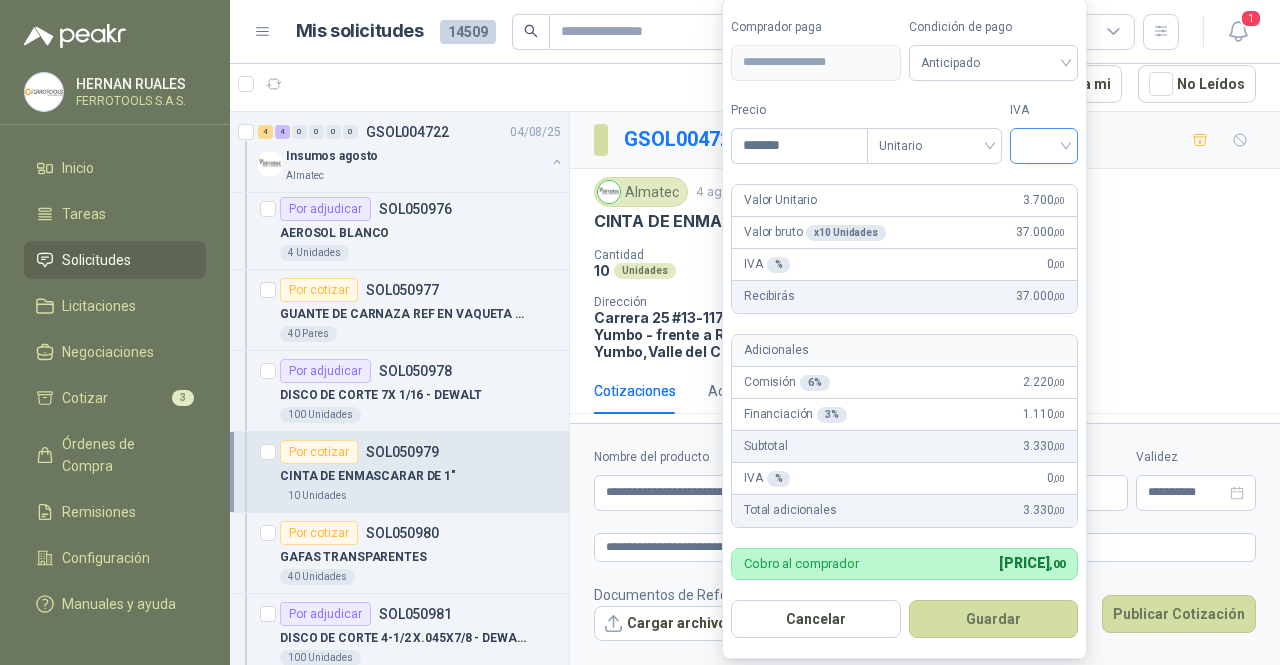 type on "*******" 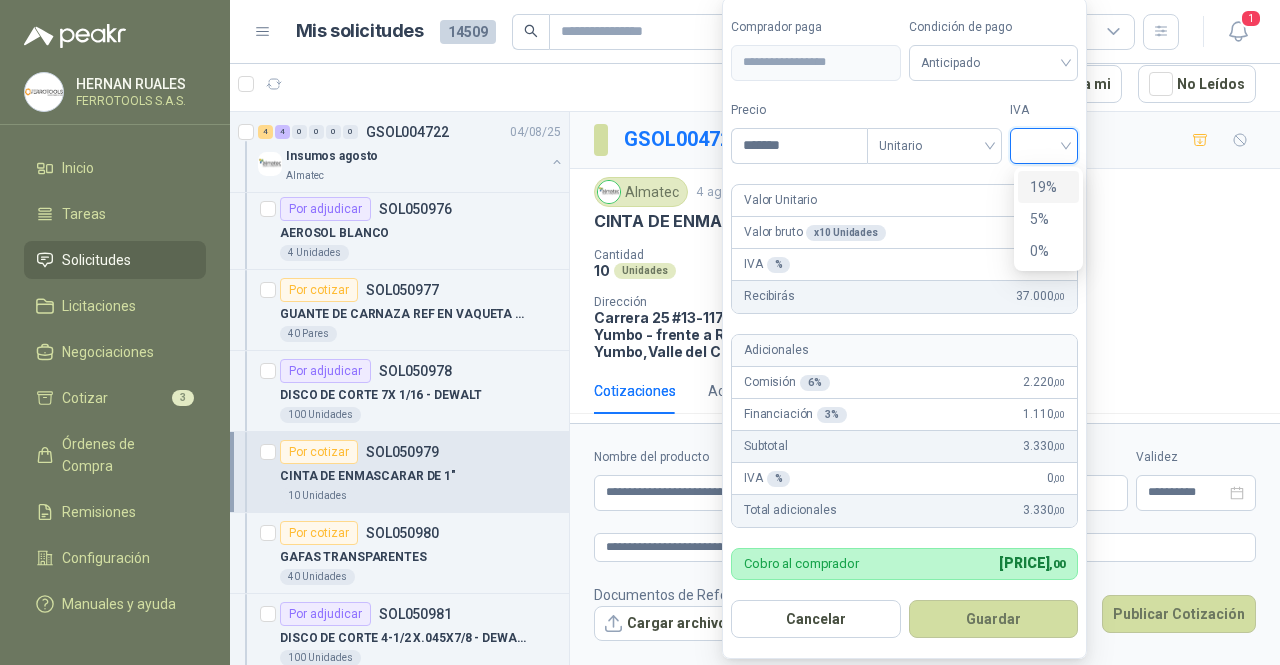 click on "19%" at bounding box center [1048, 187] 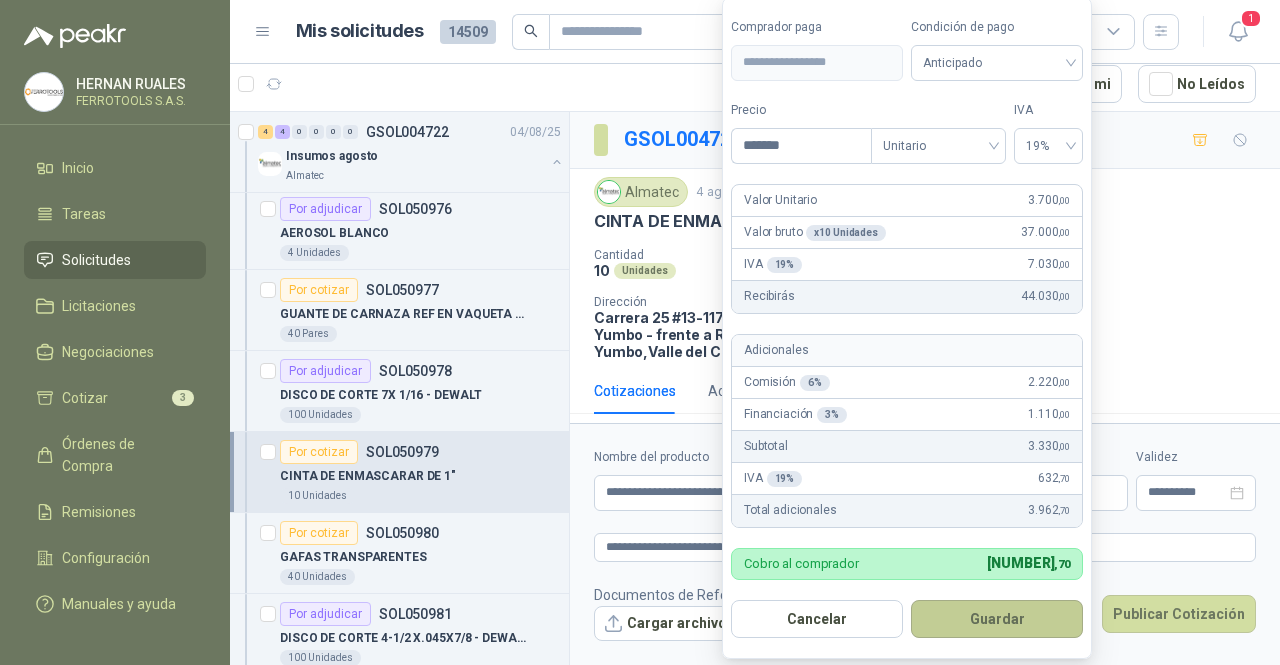 click on "Guardar" at bounding box center (997, 619) 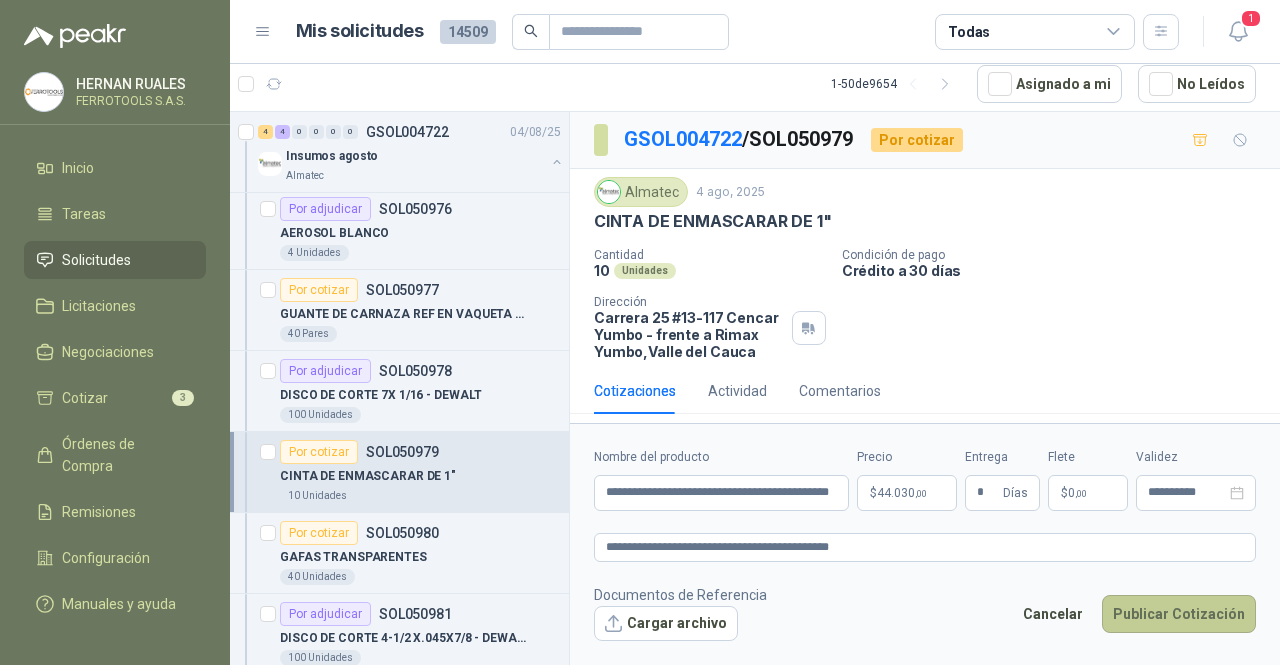 click on "Publicar Cotización" at bounding box center [1179, 614] 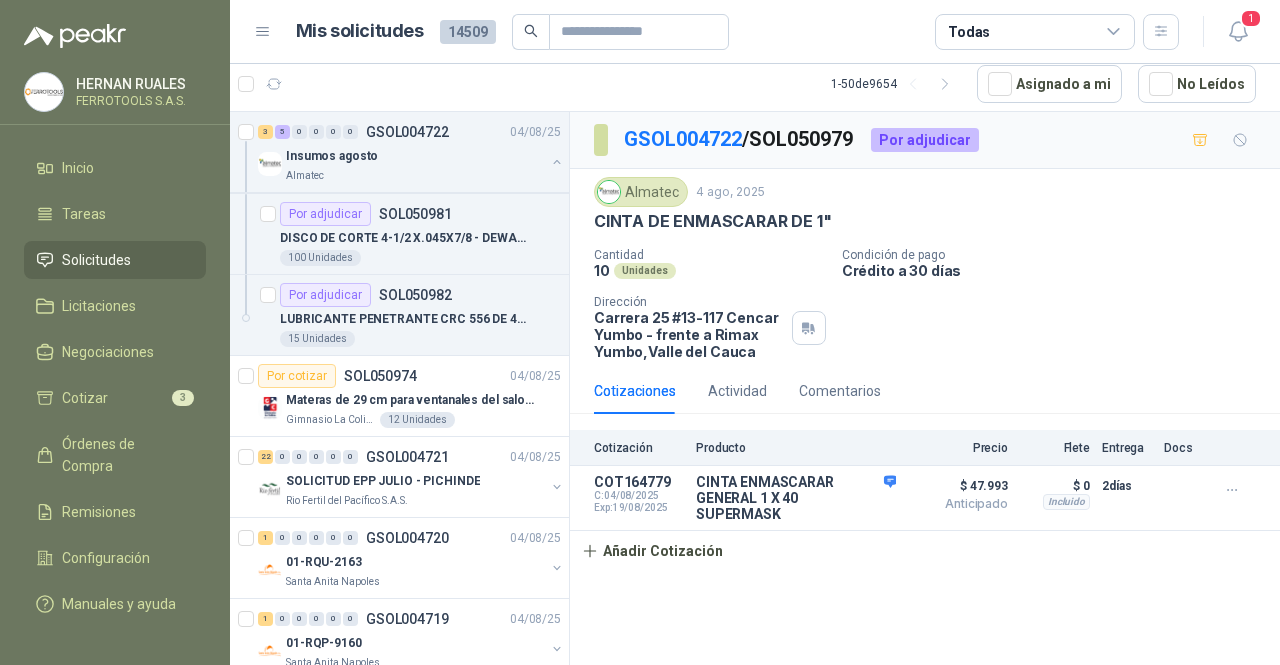scroll, scrollTop: 1900, scrollLeft: 0, axis: vertical 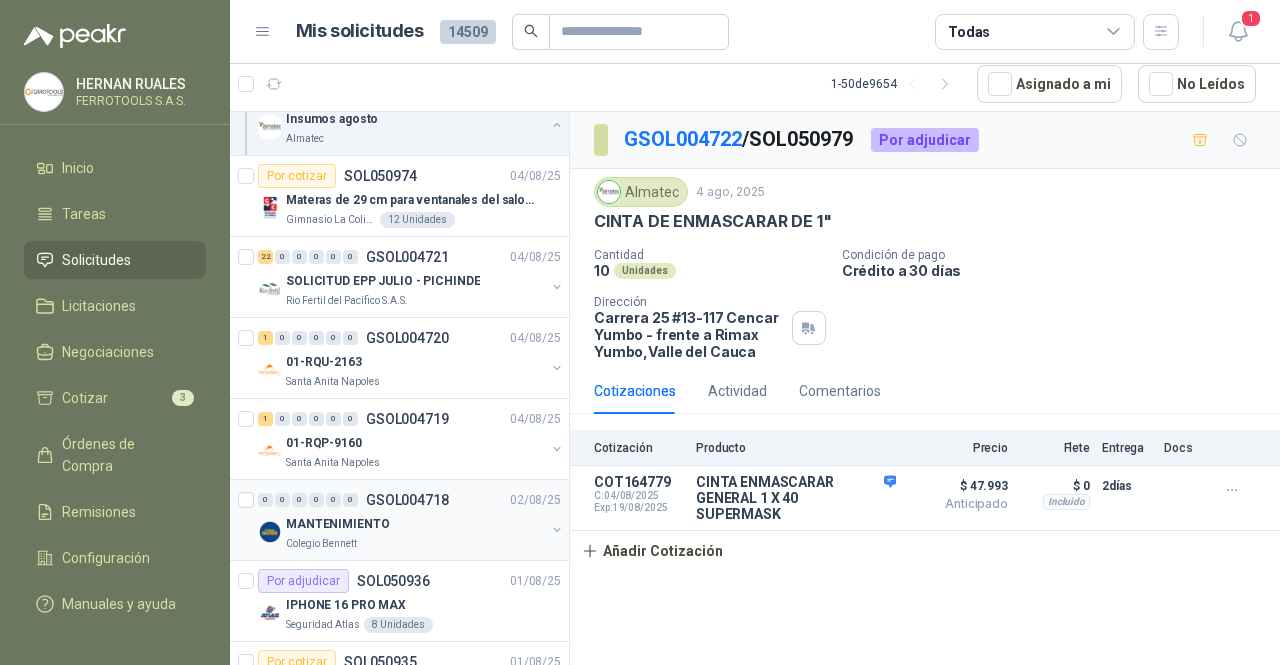 click on "Colegio Bennett" at bounding box center (415, 544) 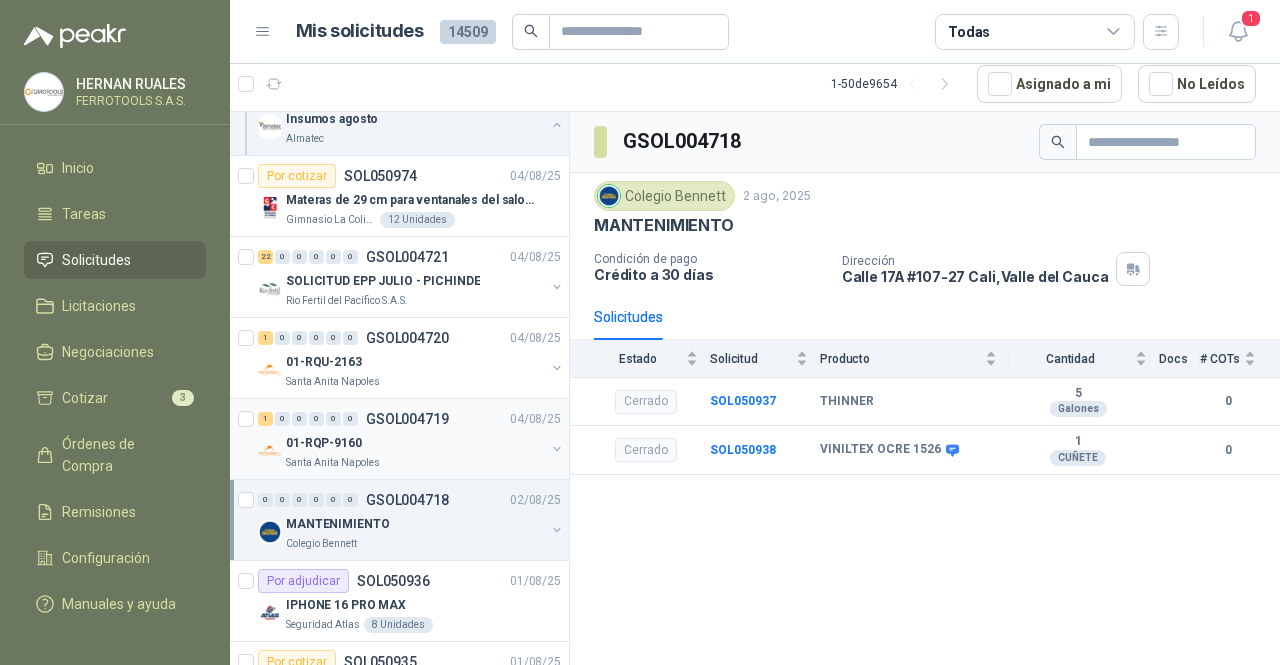 click on "01-RQP-9160" at bounding box center (415, 443) 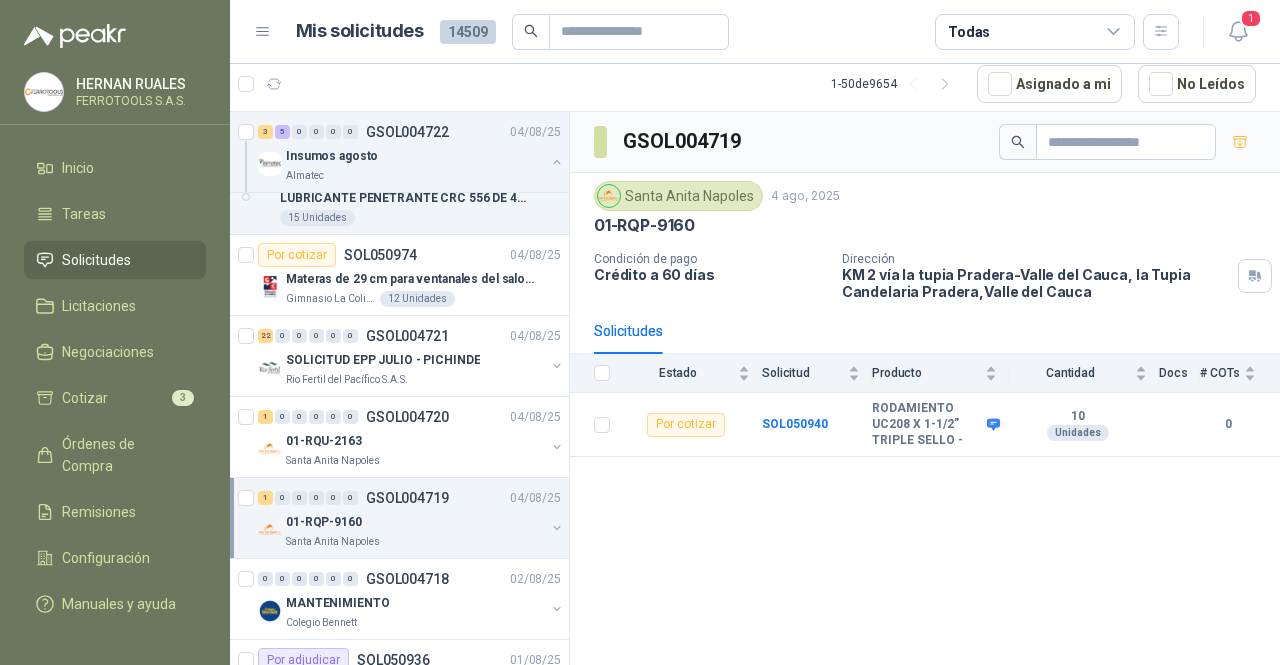 scroll, scrollTop: 1800, scrollLeft: 0, axis: vertical 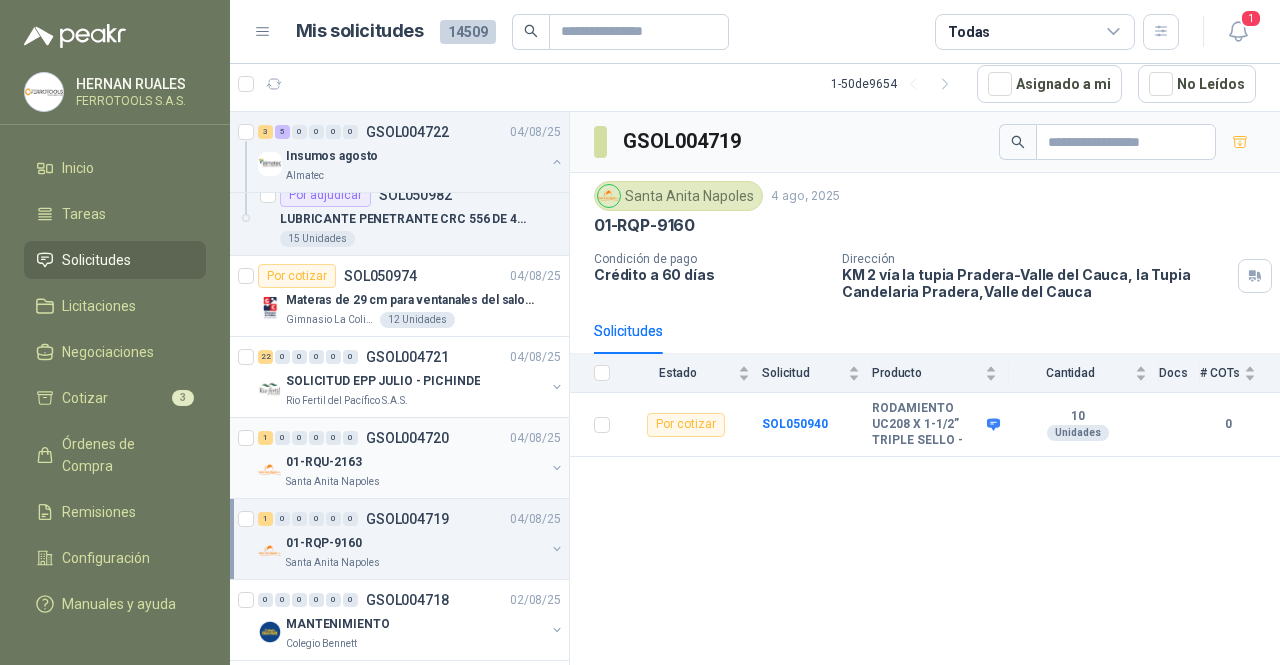 click on "01-RQU-2163" at bounding box center [415, 462] 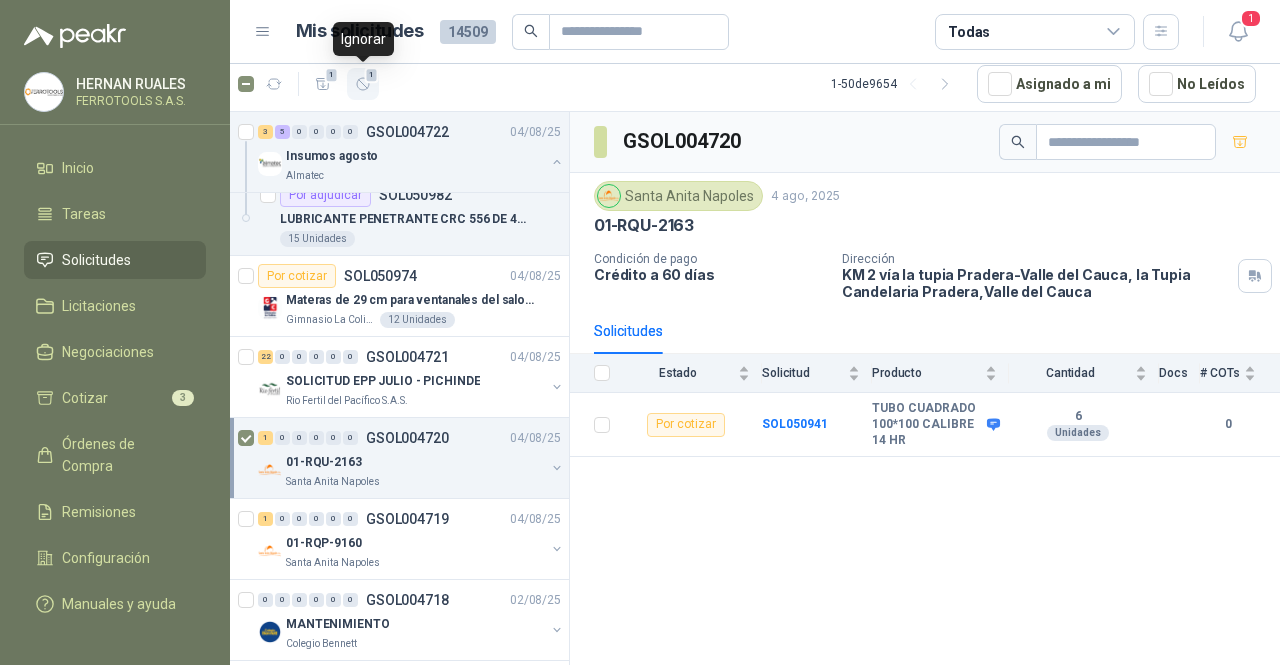 click 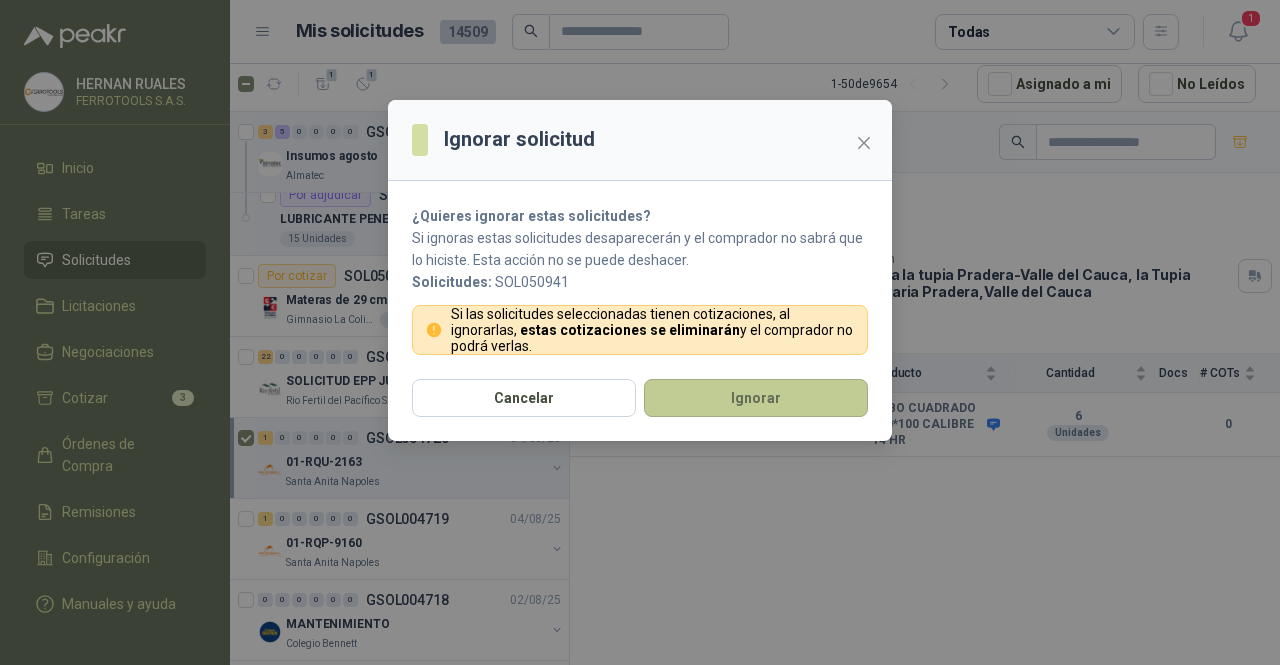 click on "Ignorar" at bounding box center [756, 398] 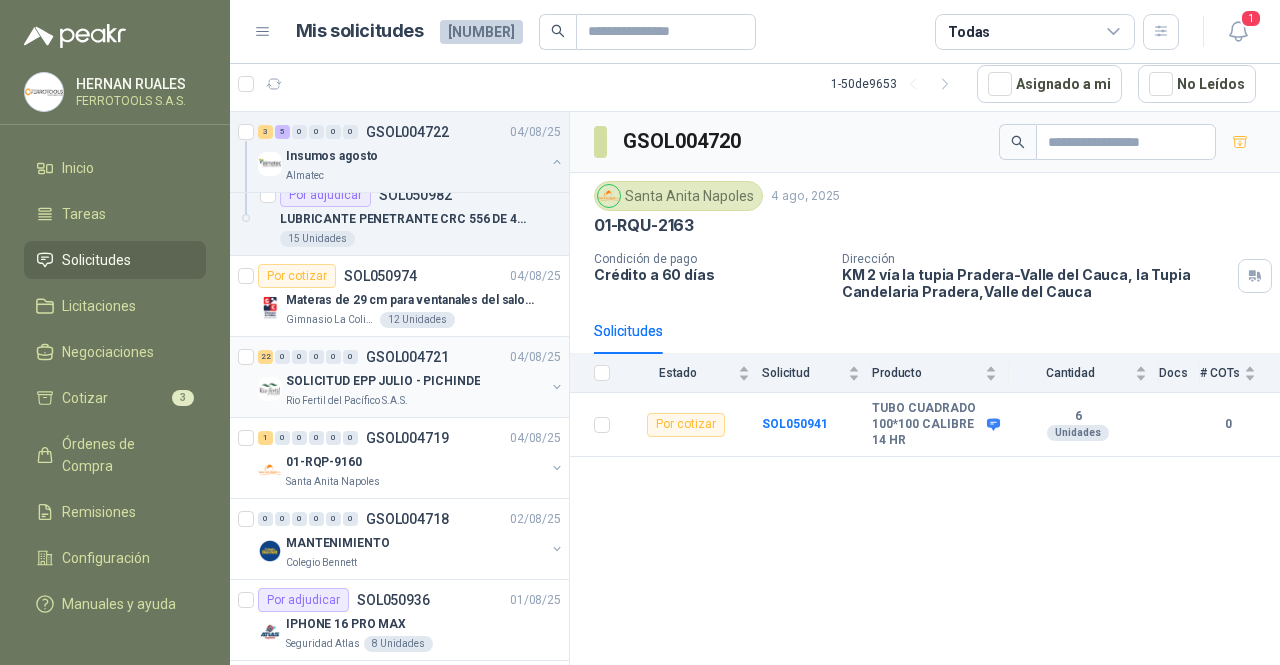 click on "SOLICITUD EPP JULIO - PICHINDE" at bounding box center [415, 381] 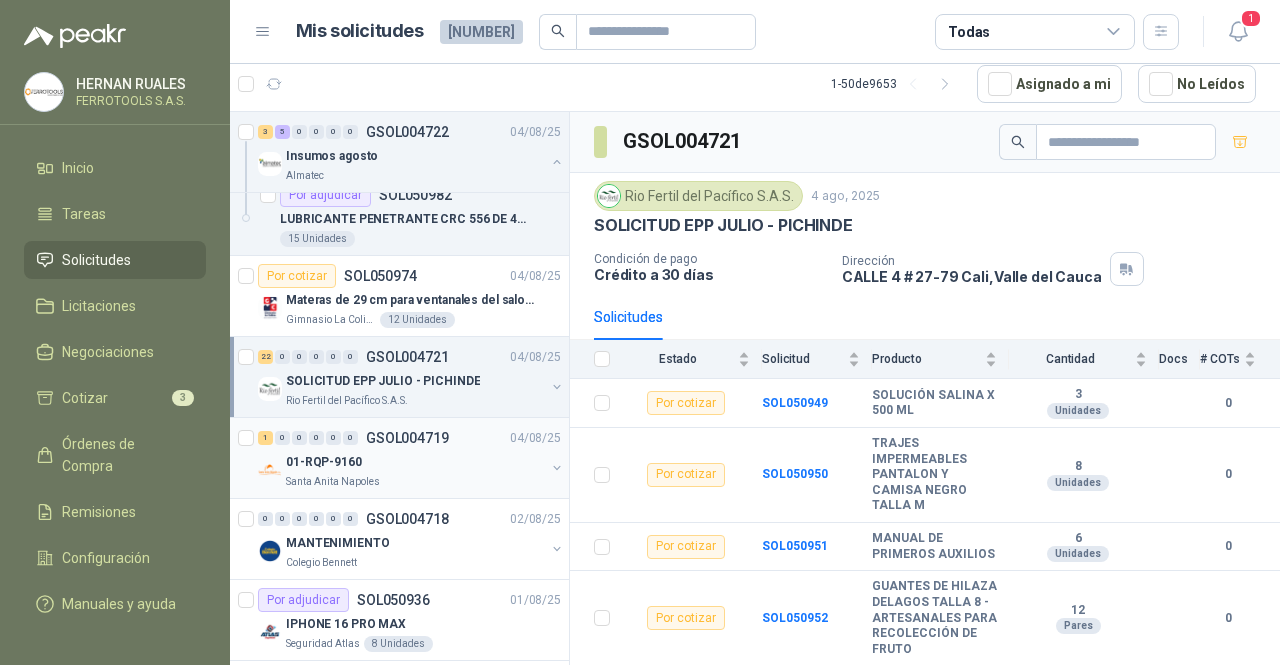 scroll, scrollTop: 1700, scrollLeft: 0, axis: vertical 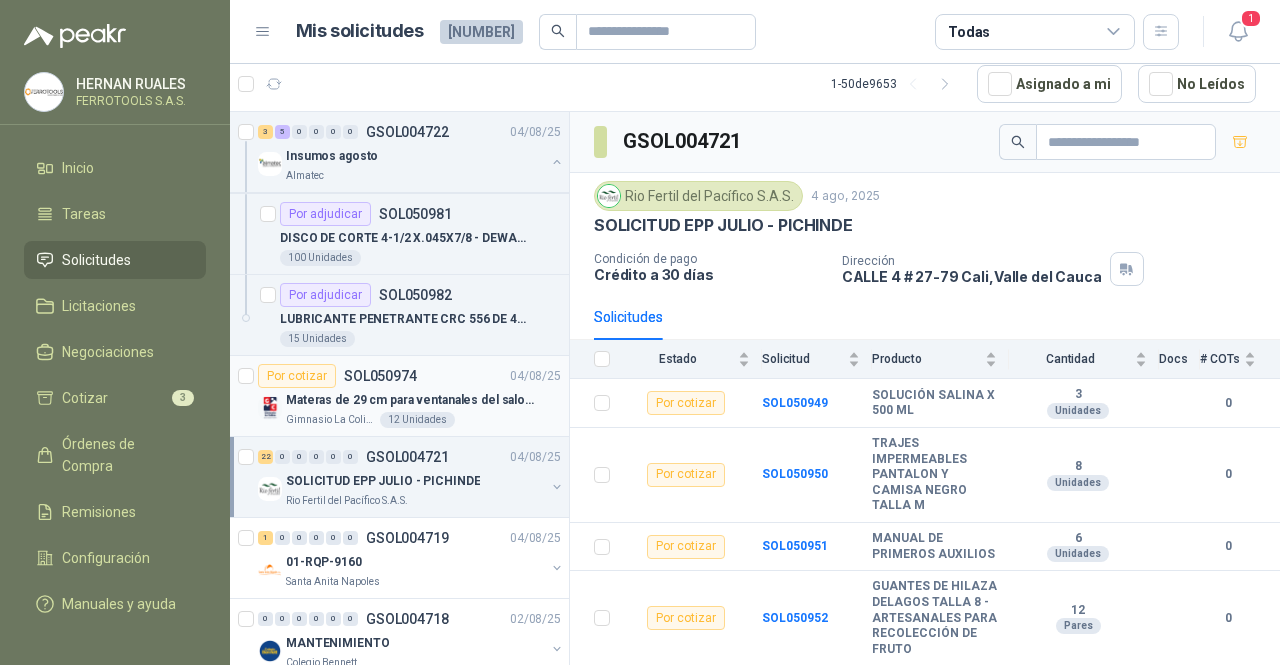 click on "Gimnasio La Colina 12   Unidades" at bounding box center [423, 420] 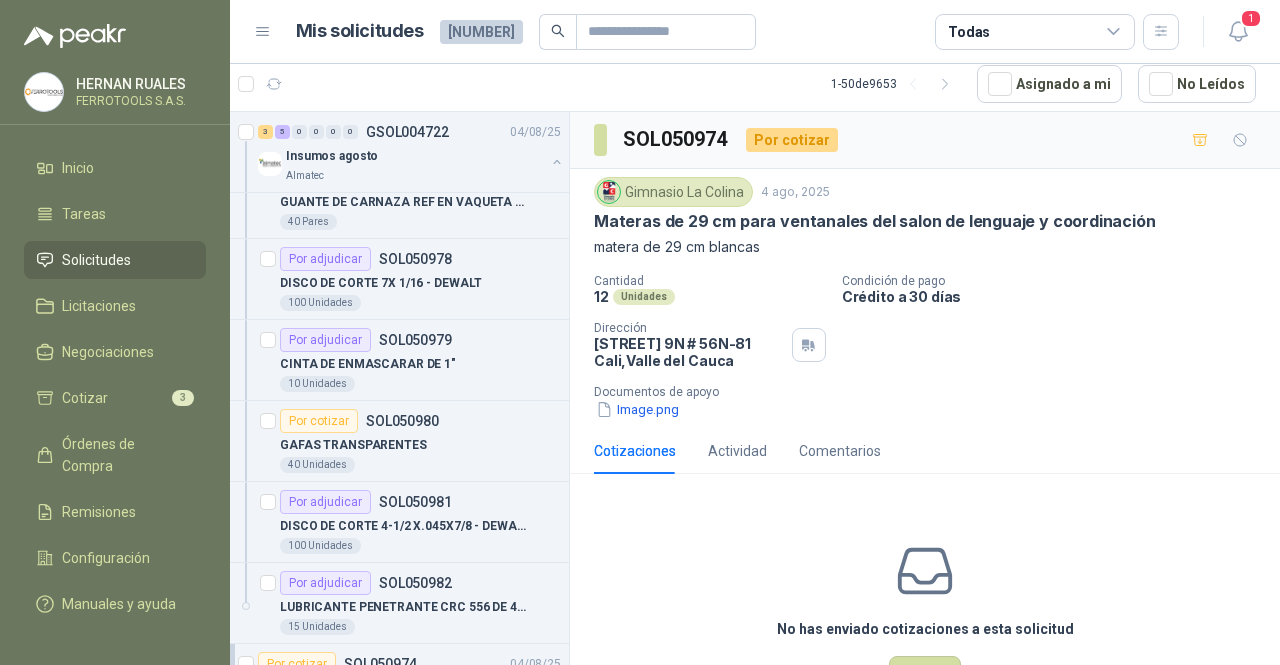 scroll, scrollTop: 1400, scrollLeft: 0, axis: vertical 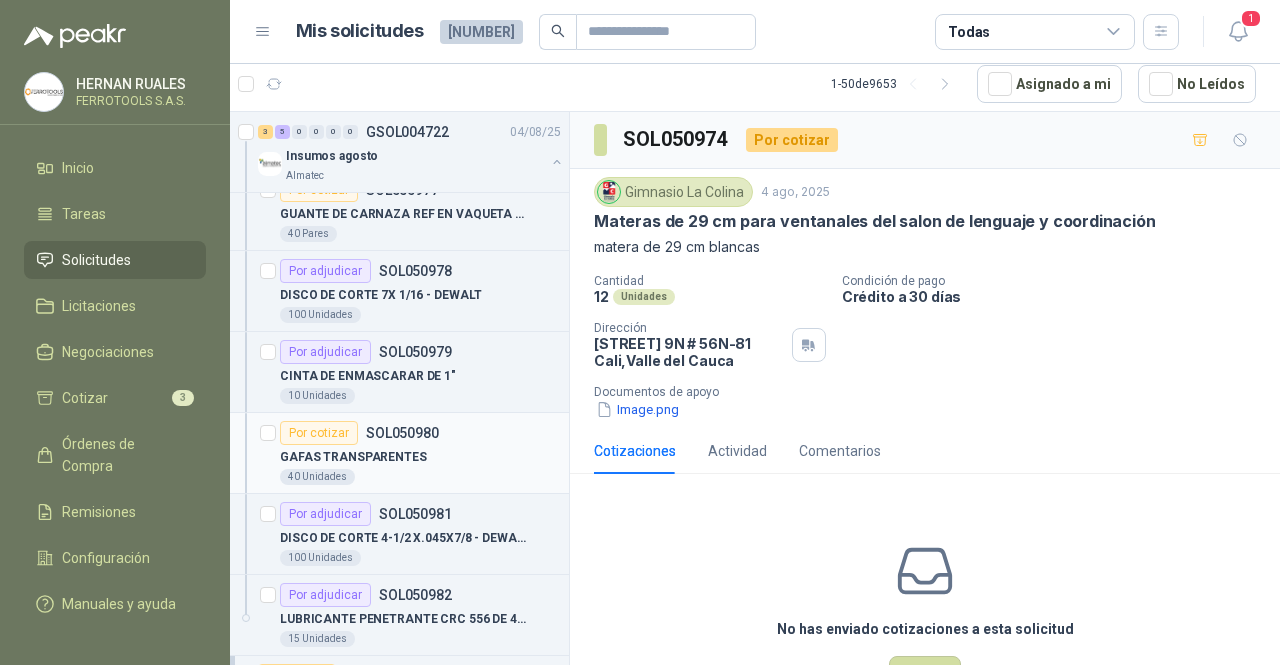 click on "GAFAS TRANSPARENTES" at bounding box center [420, 457] 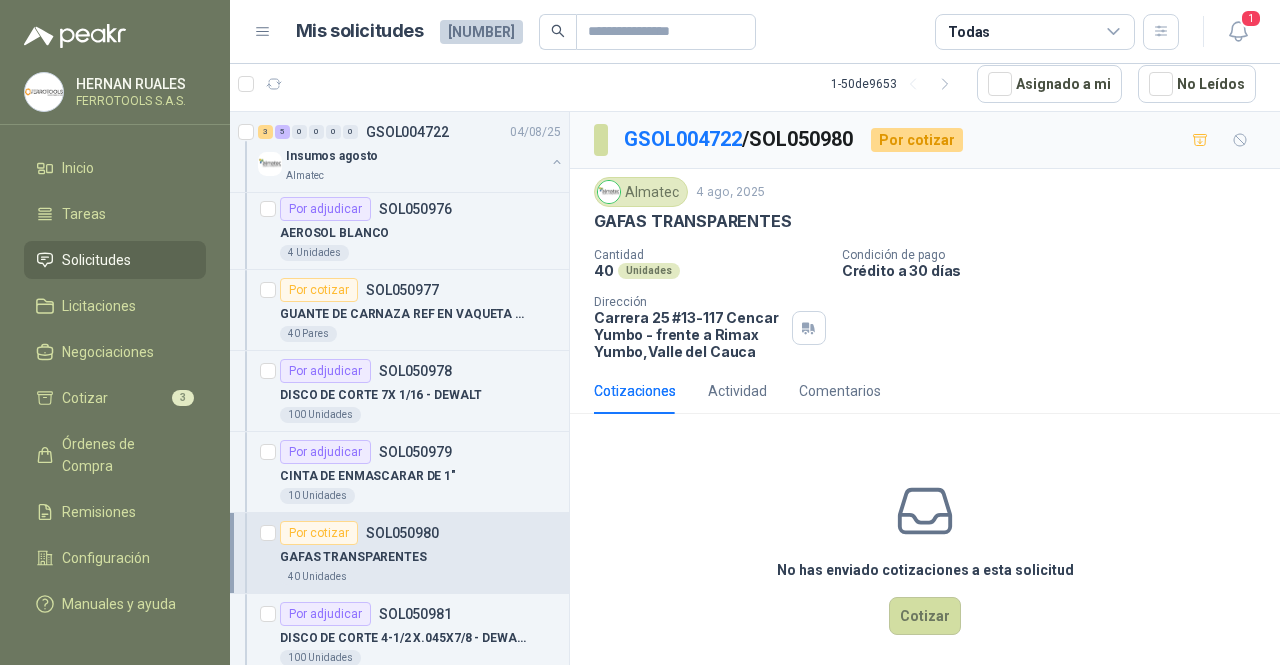 scroll, scrollTop: 1200, scrollLeft: 0, axis: vertical 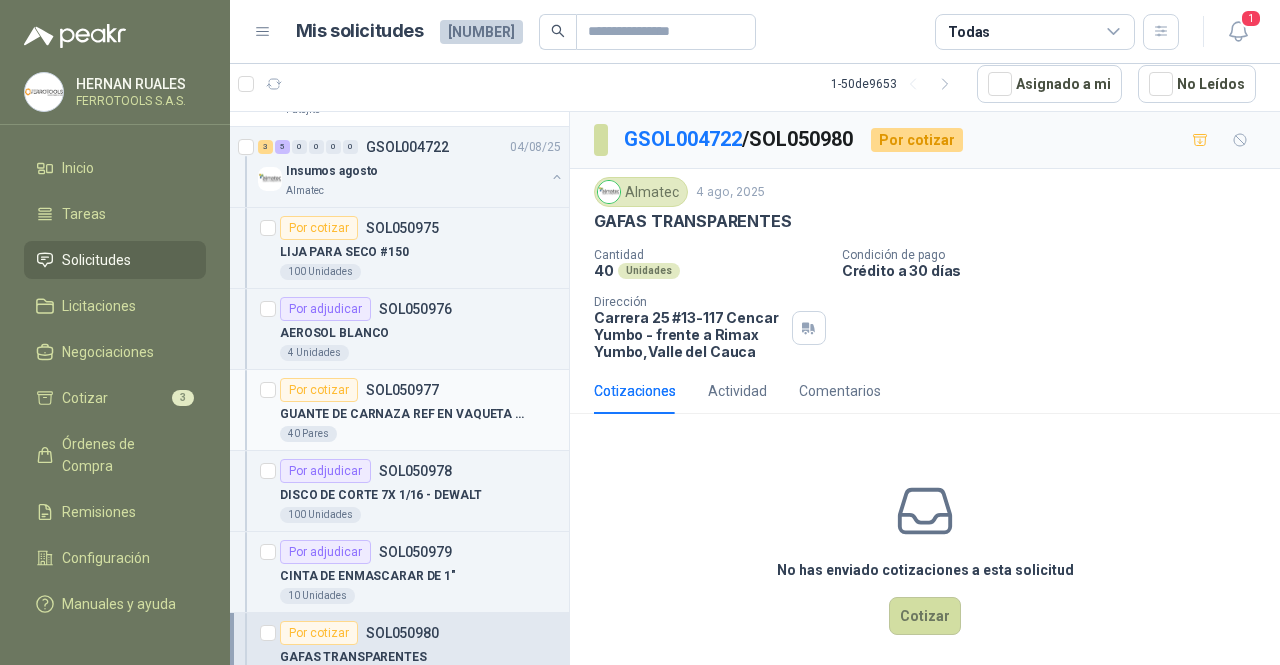 click on "GUANTE DE CARNAZA REF EN VAQUETA LARGO" at bounding box center [404, 414] 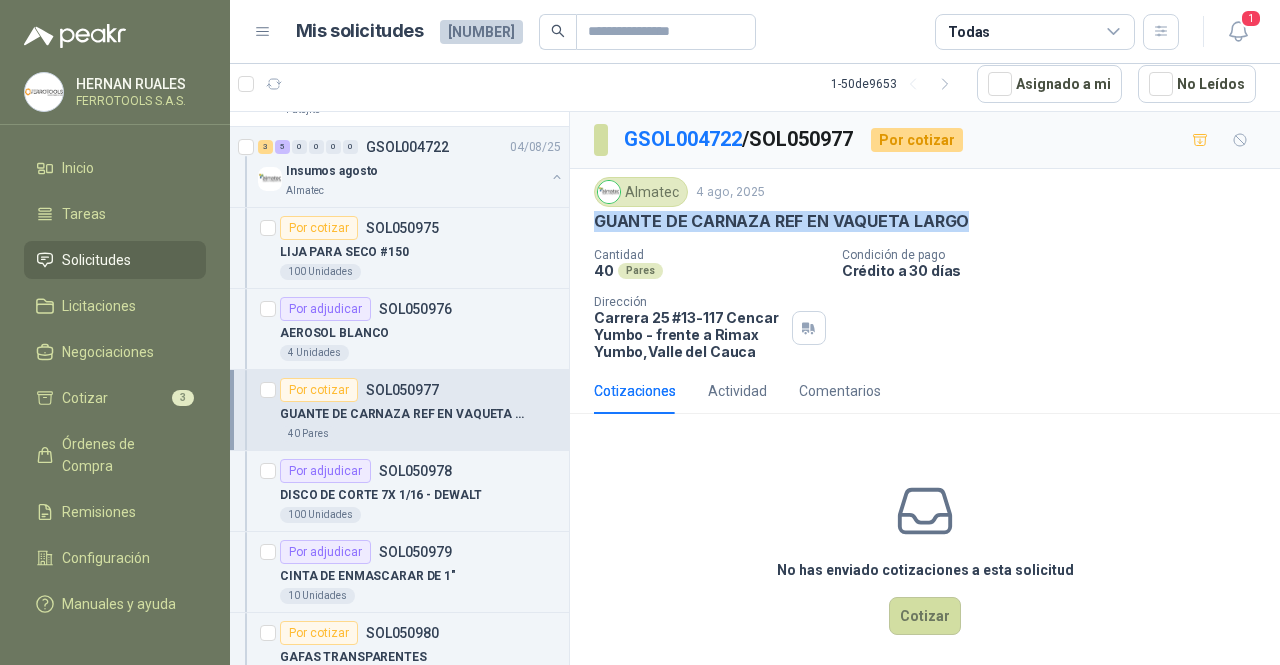 drag, startPoint x: 982, startPoint y: 213, endPoint x: 595, endPoint y: 218, distance: 387.0323 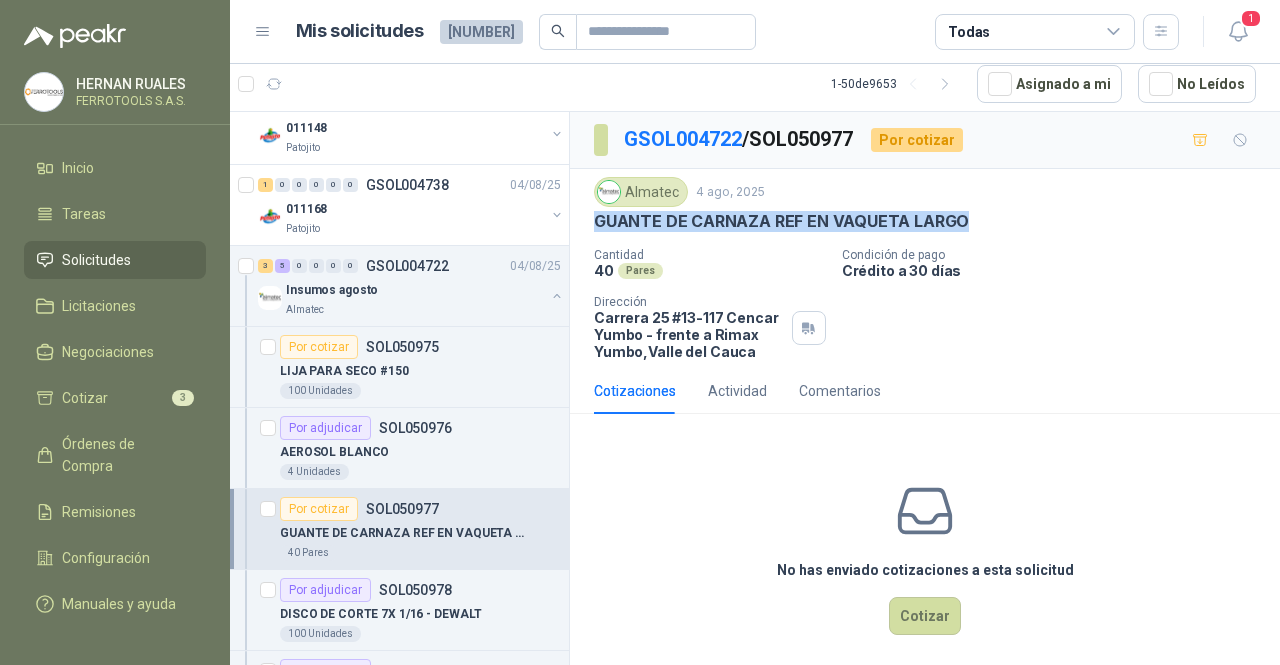 scroll, scrollTop: 1000, scrollLeft: 0, axis: vertical 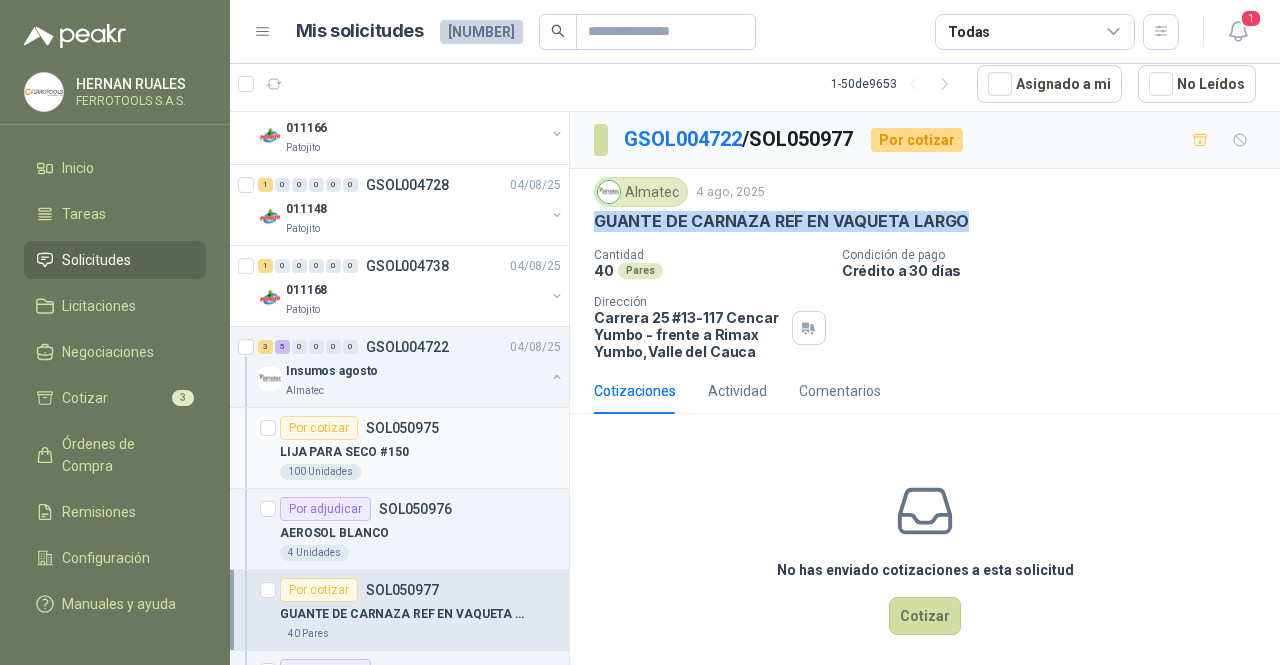 click on "LIJA PARA SECO #150" at bounding box center (420, 452) 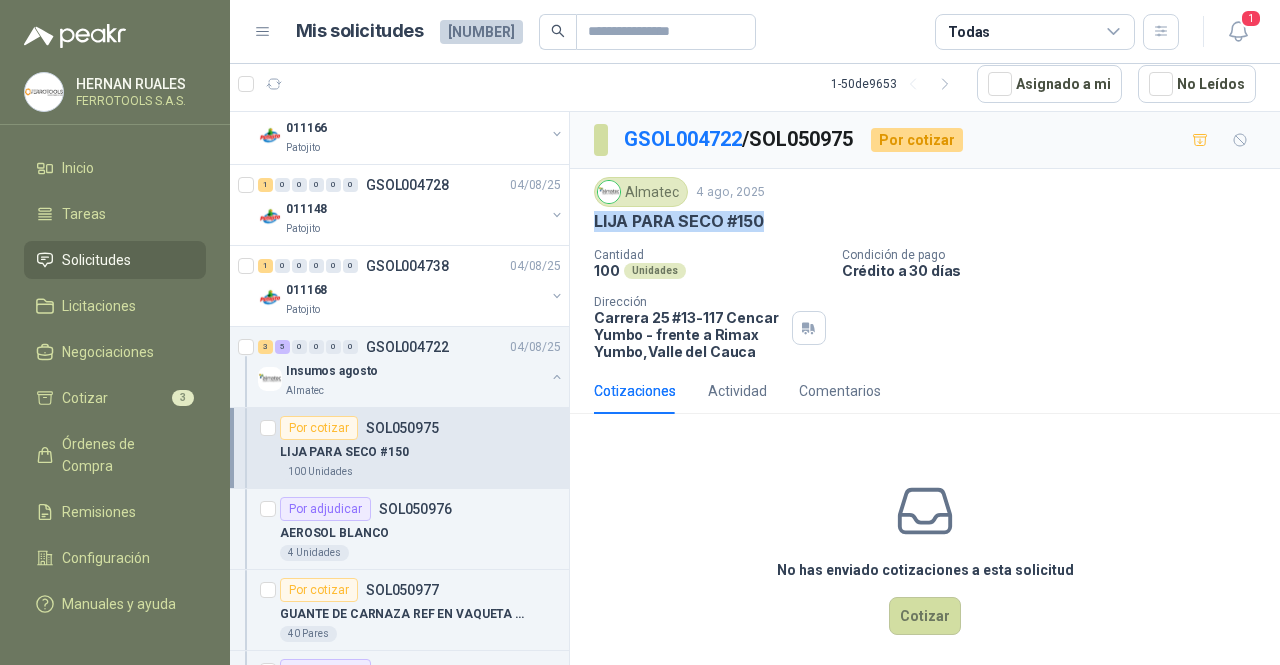 drag, startPoint x: 765, startPoint y: 219, endPoint x: 593, endPoint y: 218, distance: 172.00291 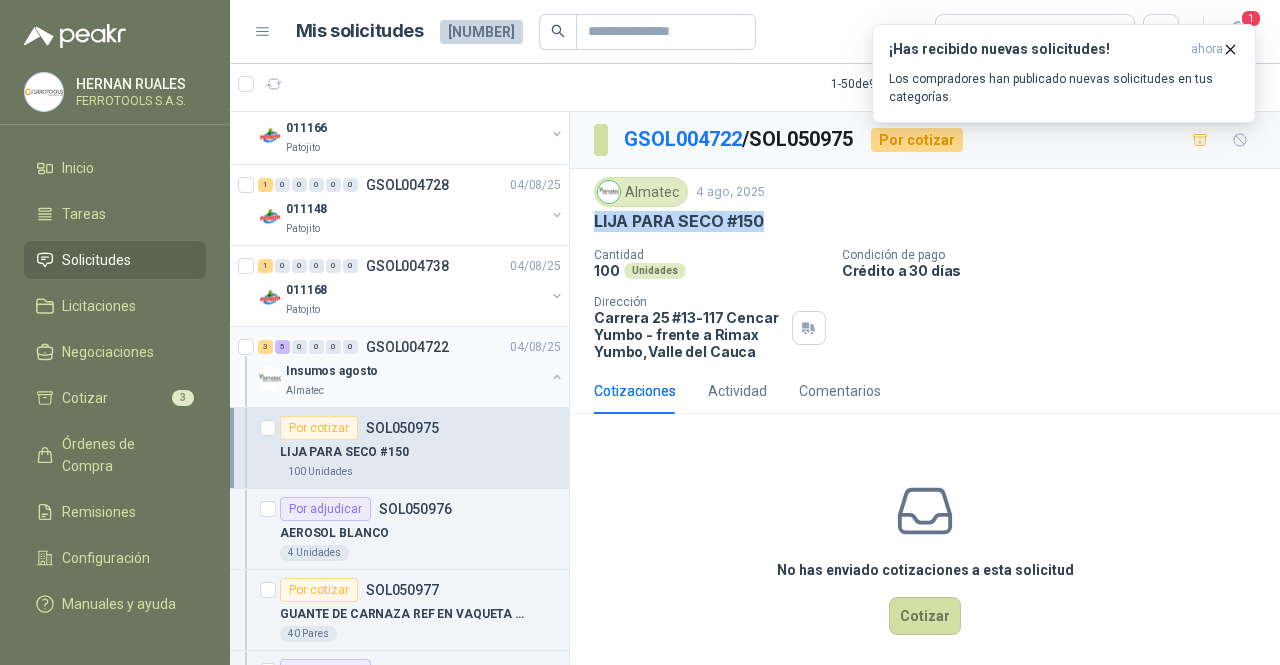 click at bounding box center (557, 377) 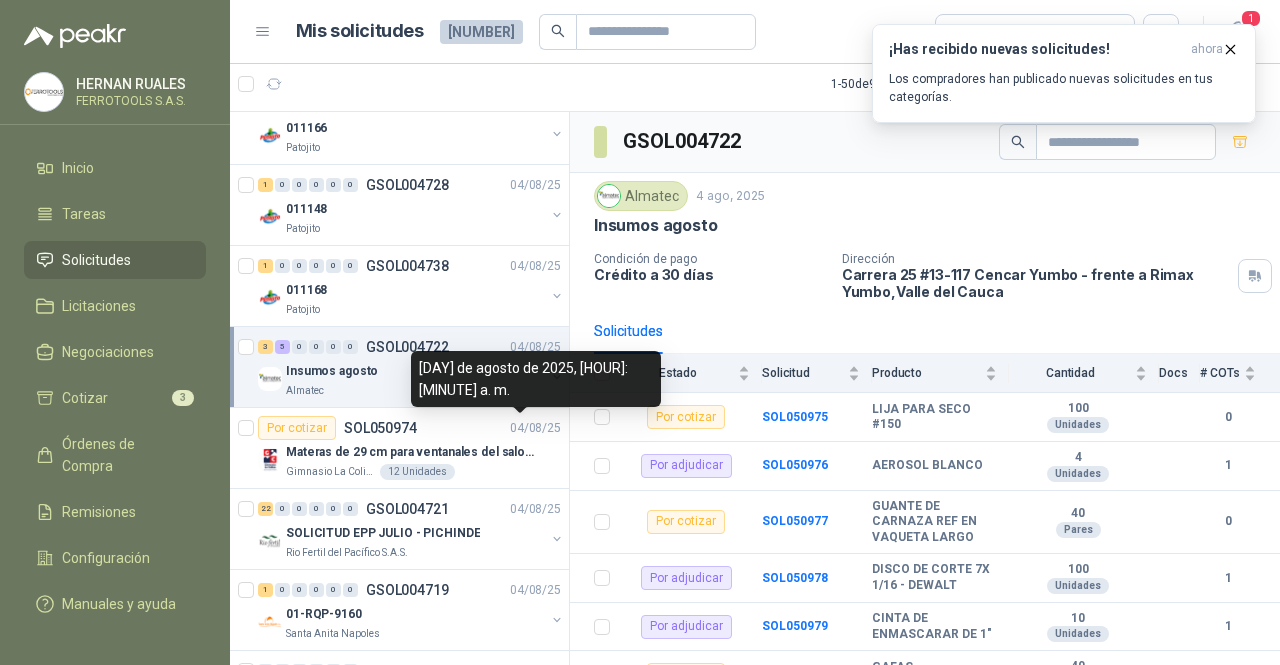 drag, startPoint x: 422, startPoint y: 385, endPoint x: 392, endPoint y: 384, distance: 30.016663 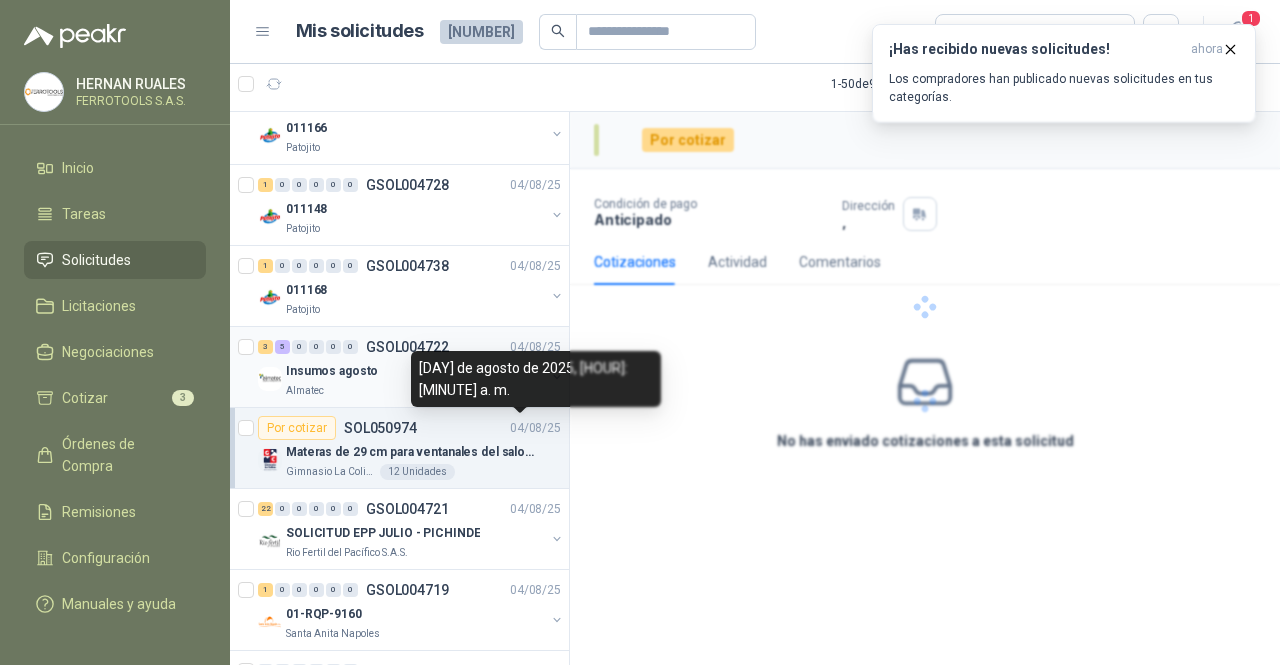 click on "Insumos agosto" at bounding box center (415, 371) 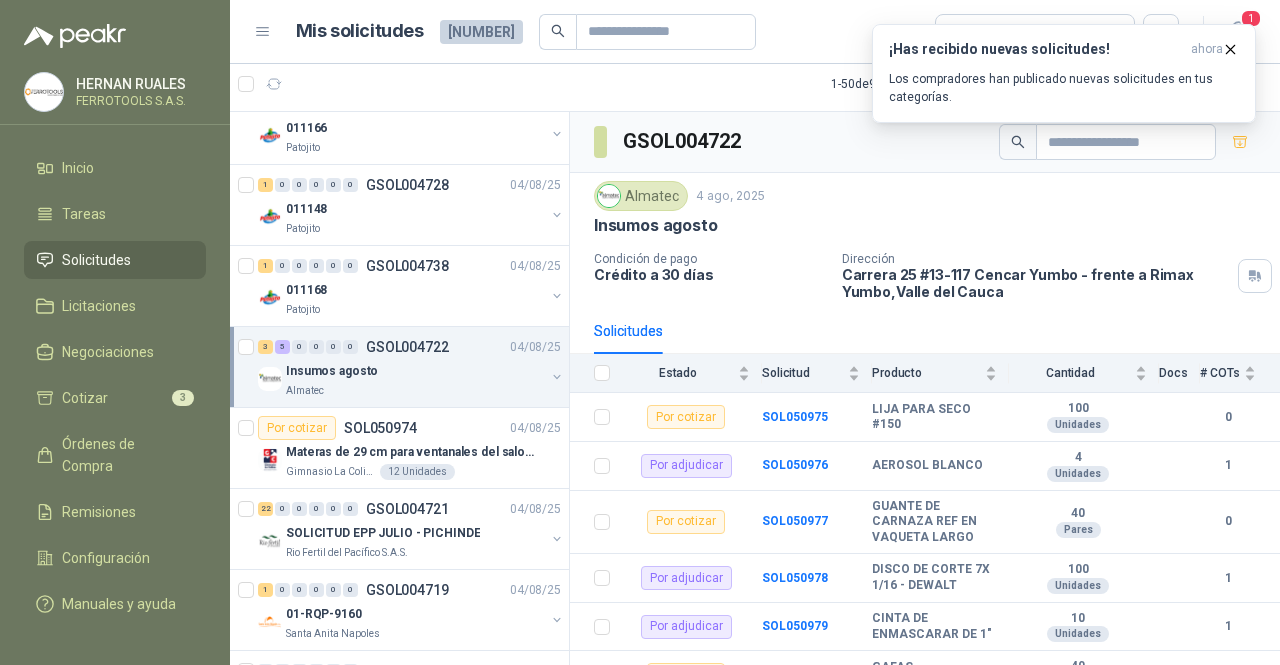 click on "Insumos agosto" at bounding box center [415, 371] 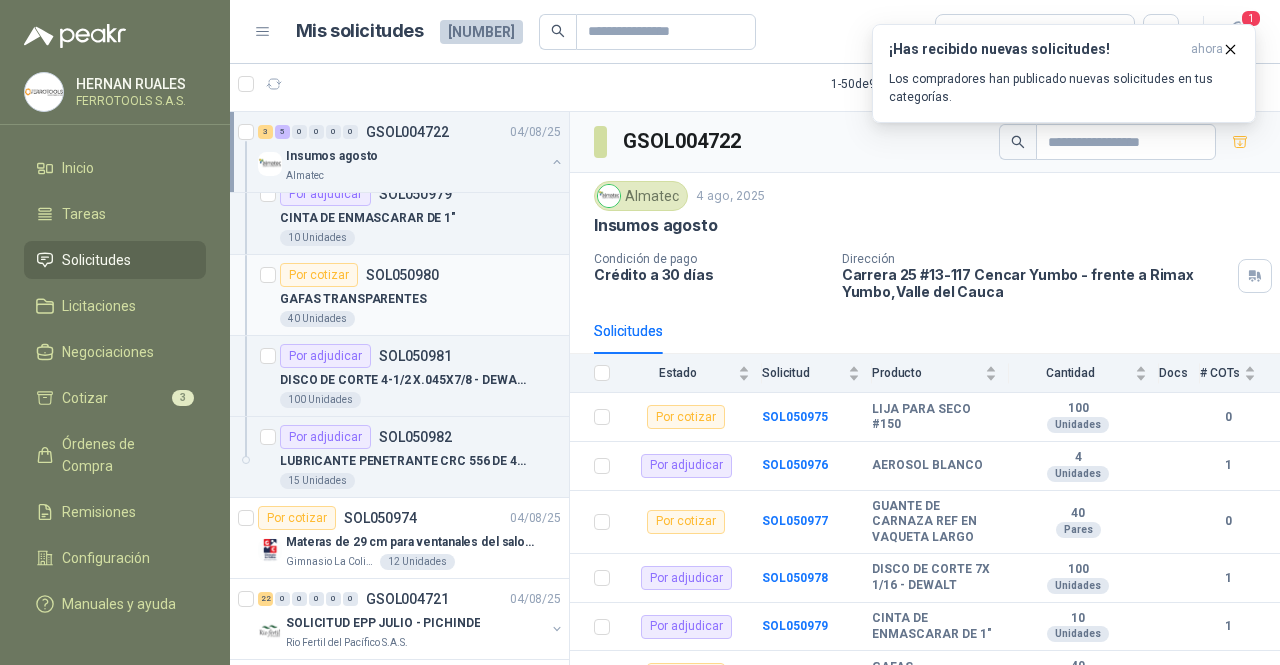 scroll, scrollTop: 1600, scrollLeft: 0, axis: vertical 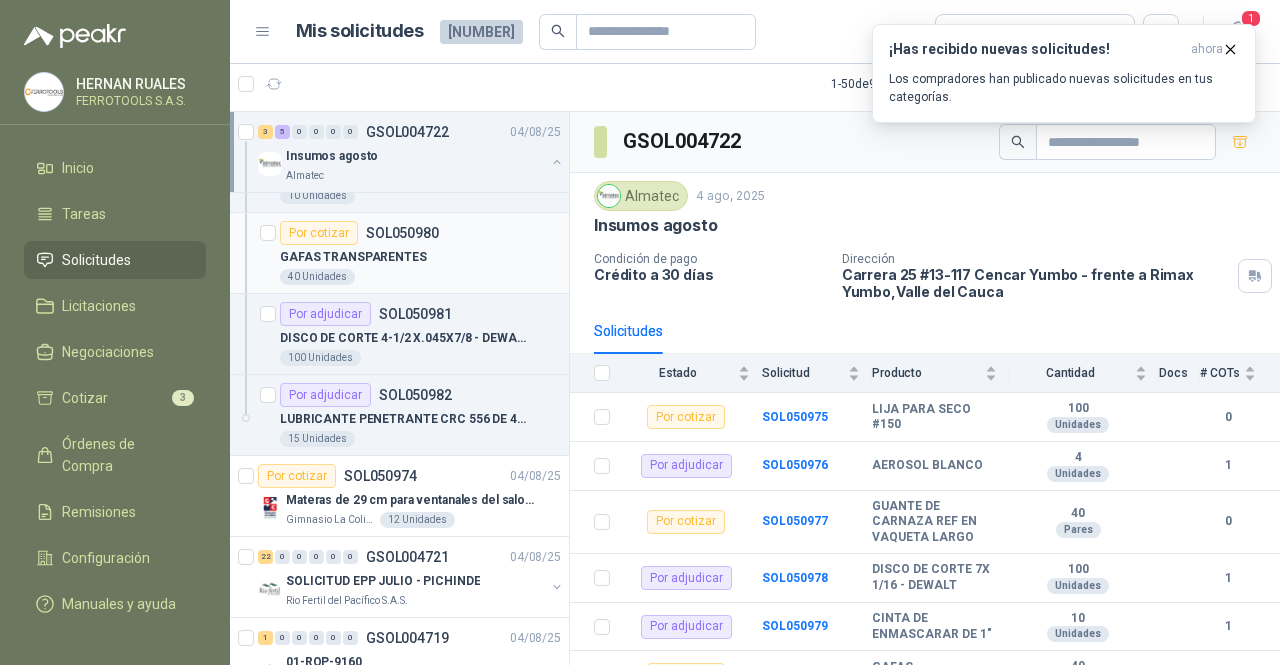 click on "40   Unidades" at bounding box center (420, 277) 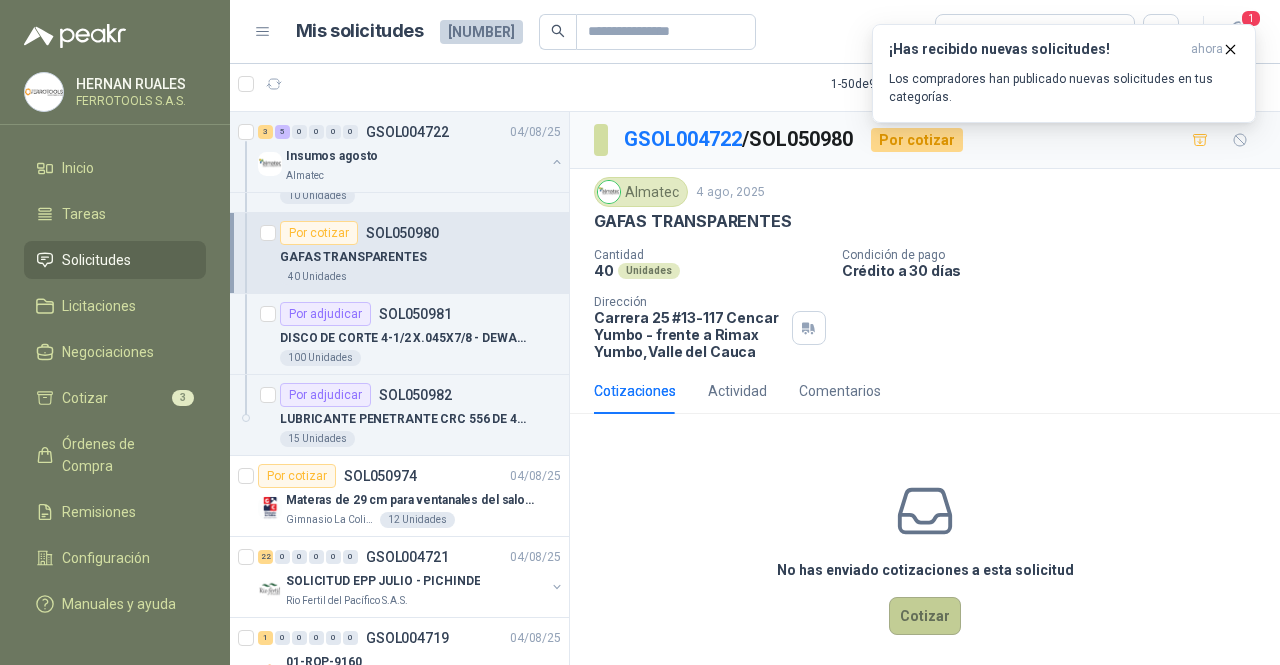 click on "Cotizar" at bounding box center (925, 616) 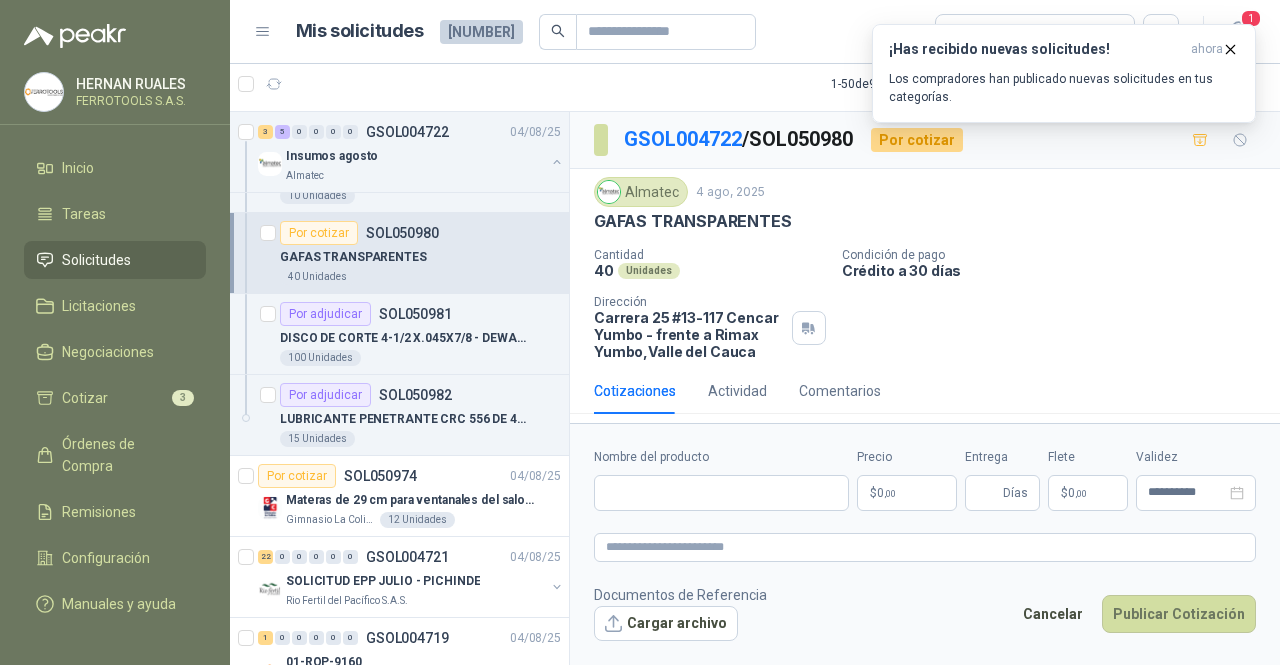 type 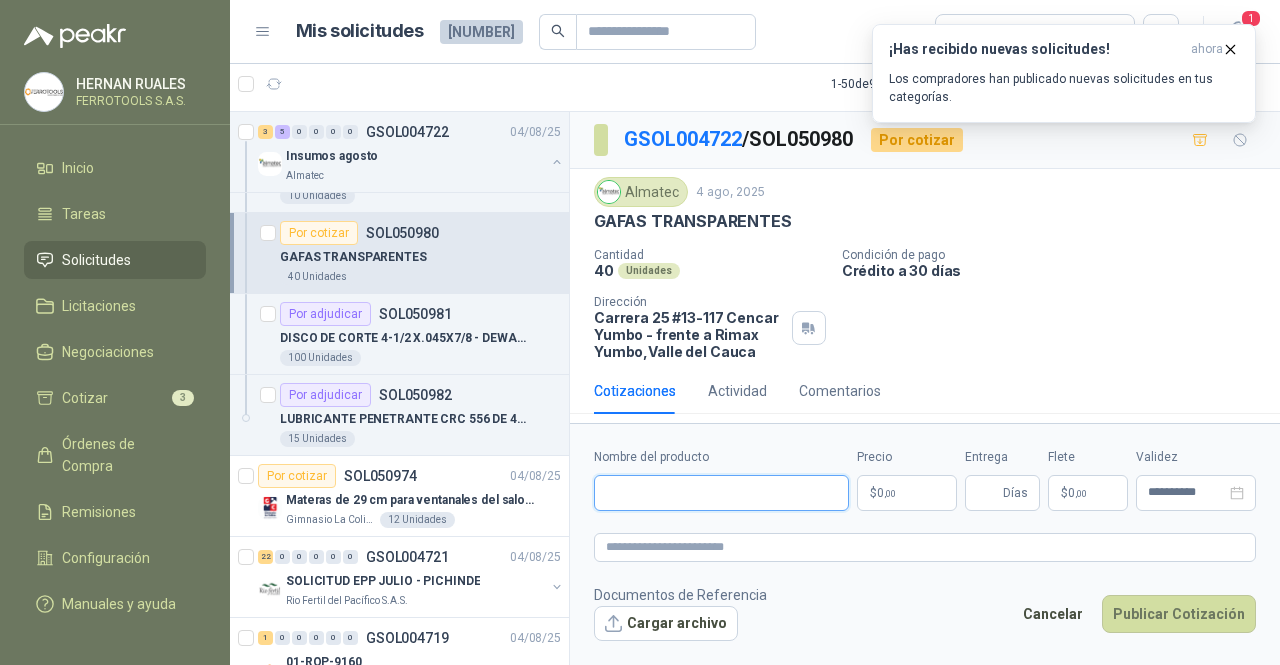 click on "Nombre del producto" at bounding box center [721, 493] 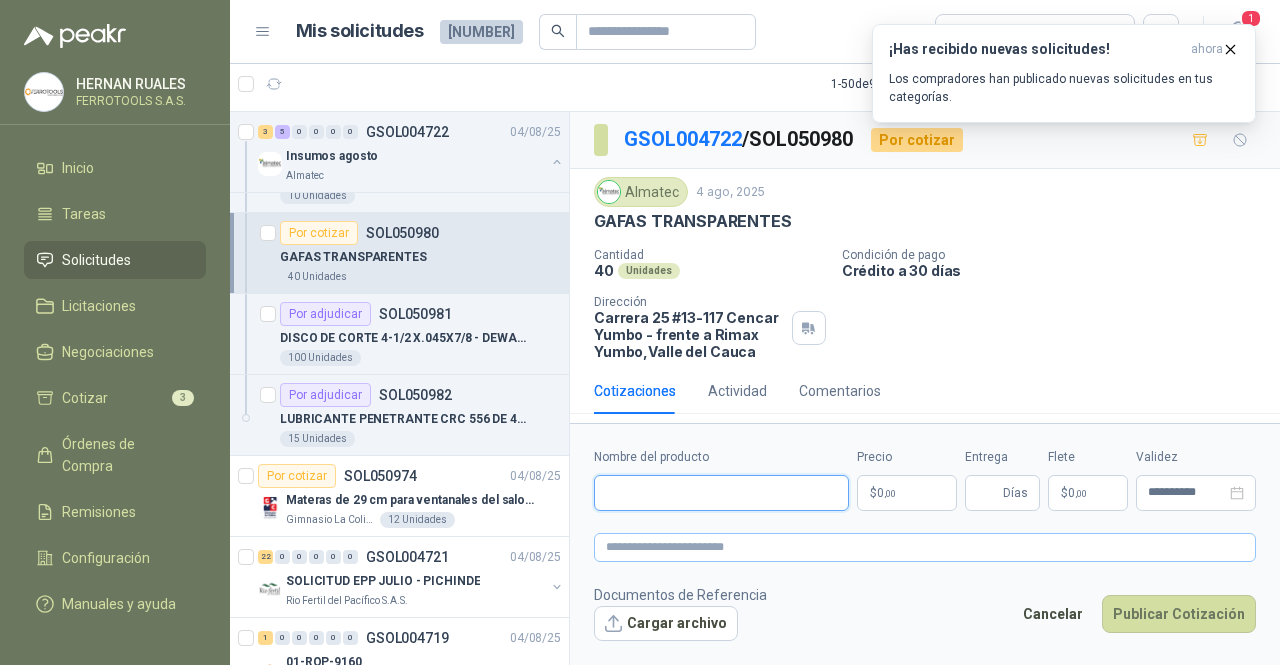 paste on "**********" 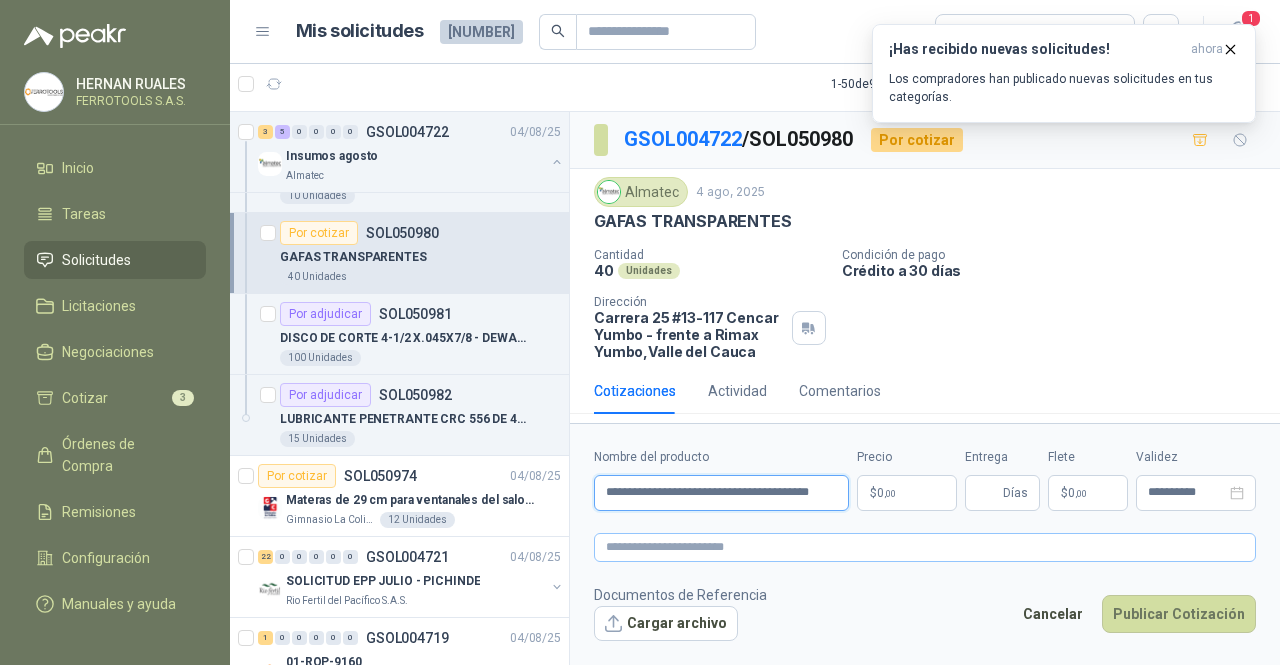 scroll, scrollTop: 0, scrollLeft: 32, axis: horizontal 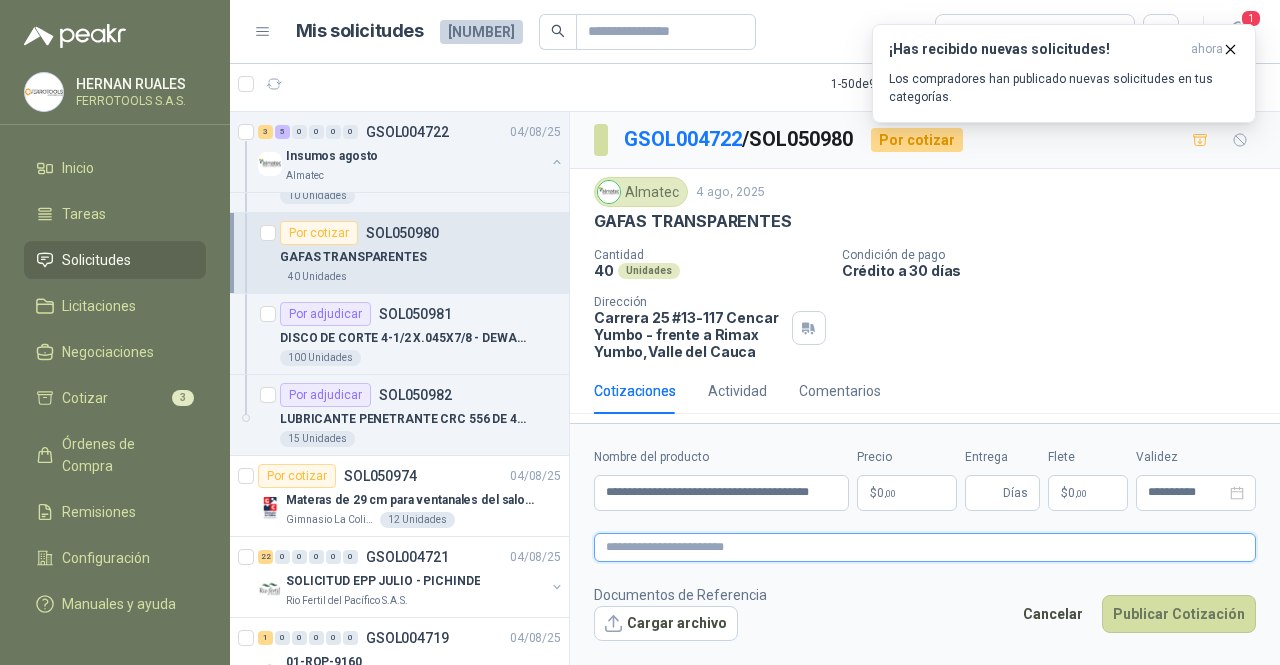 click at bounding box center [925, 547] 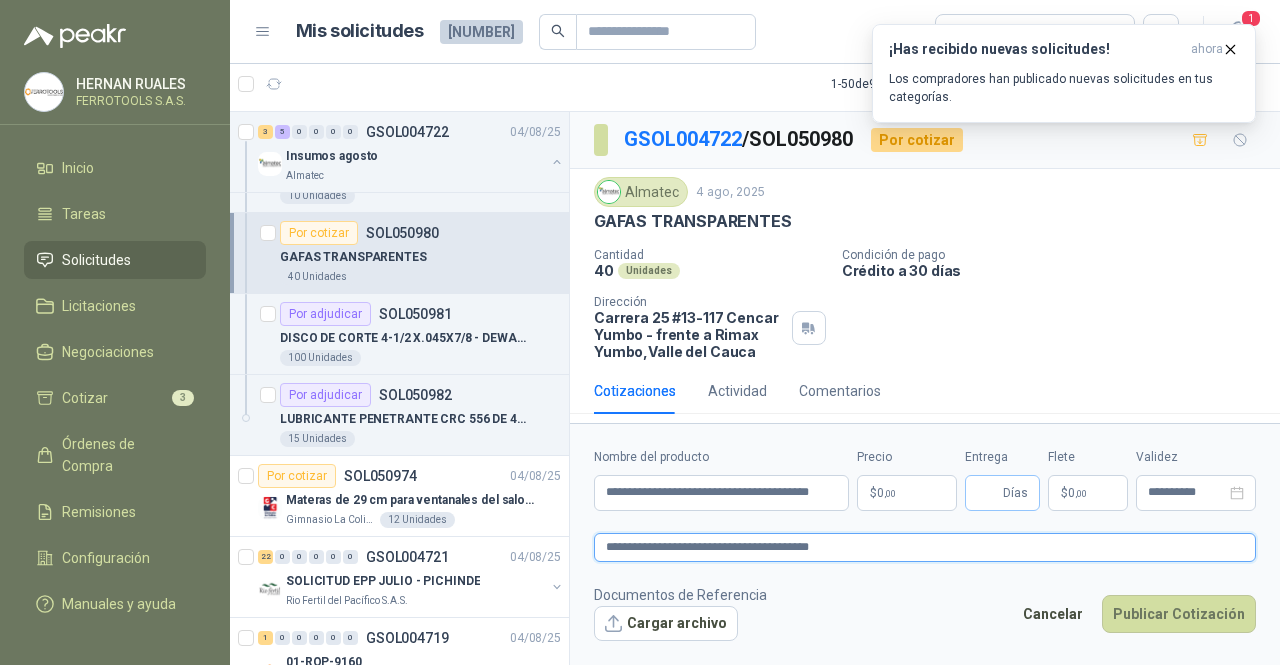 type on "**********" 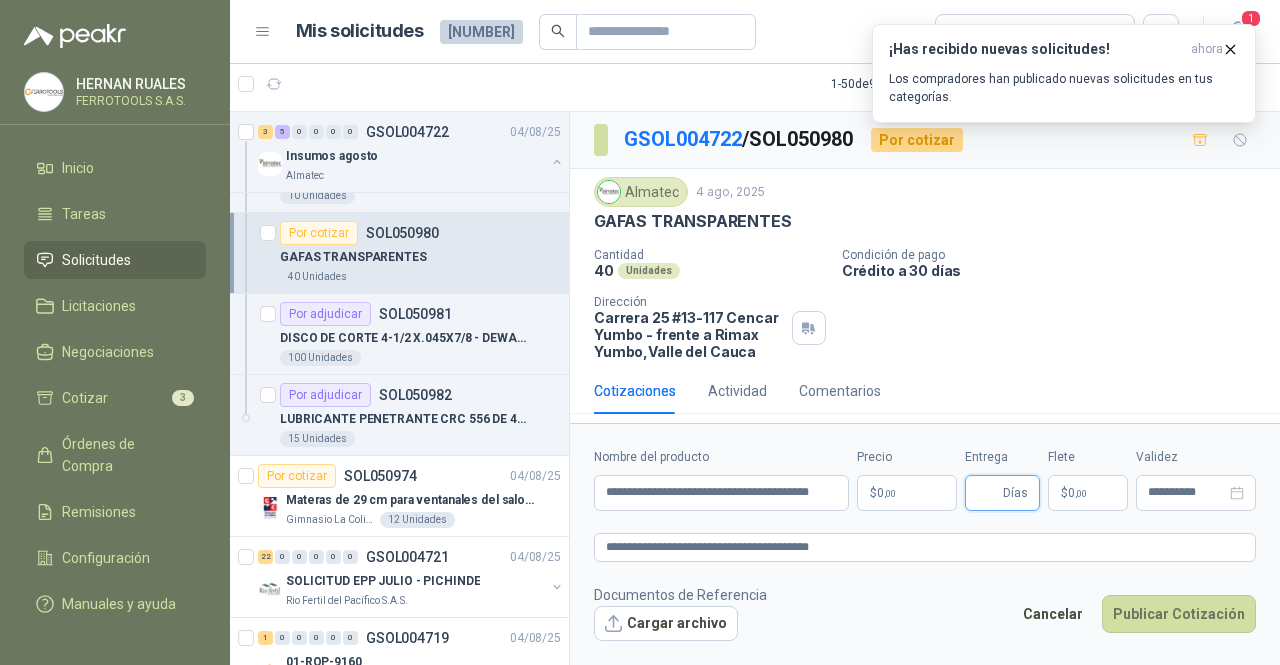 click on "Entrega" at bounding box center (988, 493) 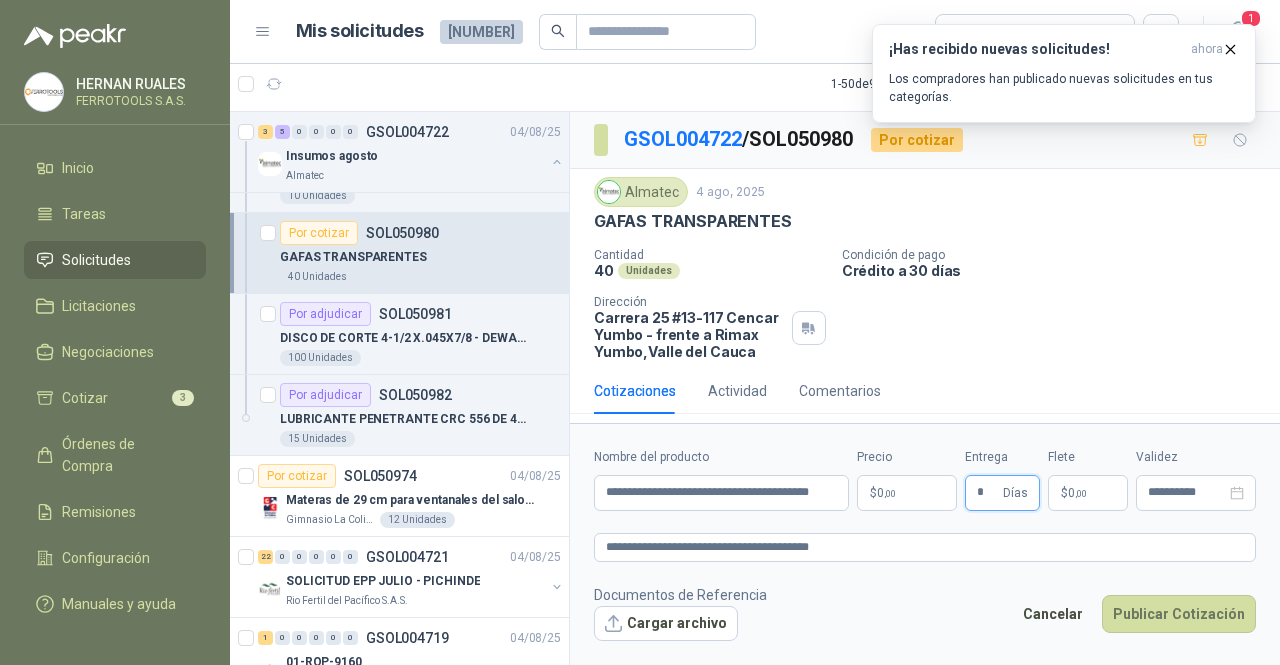 type on "*" 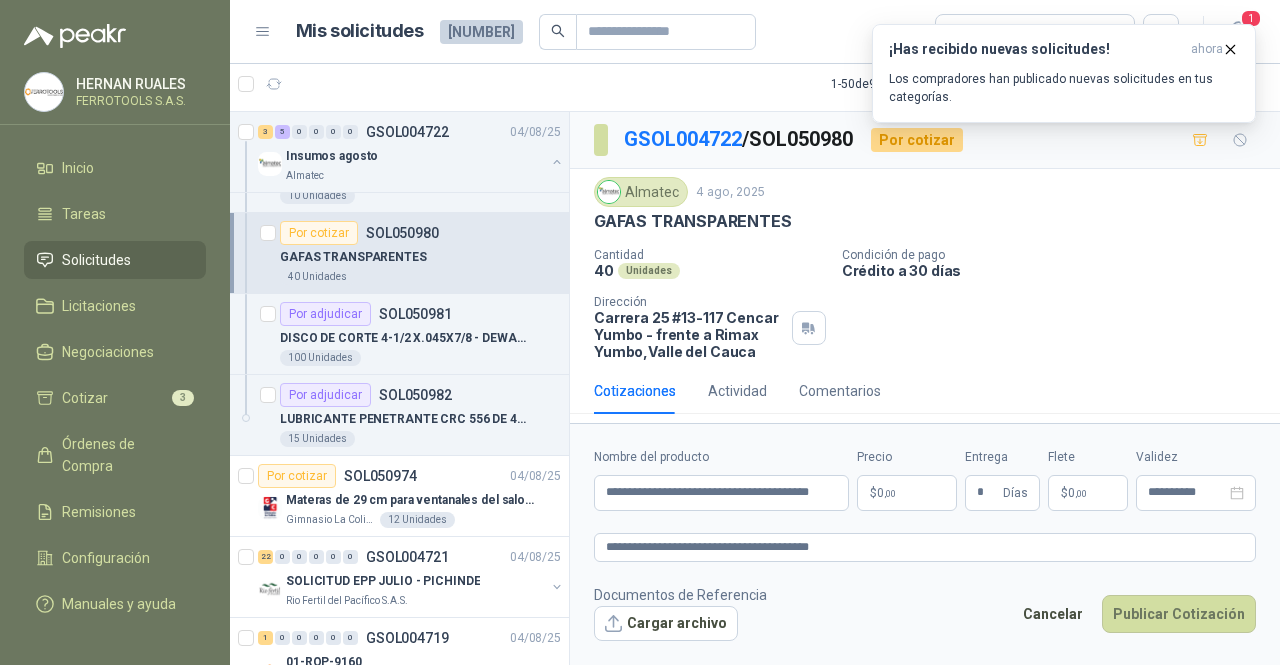 click on "HERNAN   RUALES FERROTOOLS S.A.S.   Inicio   Tareas   Solicitudes   Licitaciones   Negociaciones   Cotizar 3   Órdenes de Compra   Remisiones   Configuración   Manuales y ayuda Mis solicitudes 14508 Todas 1 1 - 50  de  9653 Asignado a mi No Leídos Por cotizar SOL051015 04/08/25   TRANSFORMADOR TRIFASICO DE 440V A 220V SALIDA 5AMP Biocirculo  1   Unidades 5   0   0   0   0   0   GSOL004739 04/08/25   Elementos de Protección Personal  Gimnasio La Colina   1   0   0   0   0   0   GSOL004737 04/08/25   011167 [LAST]   1   0   0   0   0   0   GSOL004724 04/08/25   011157 [LAST]   1   0   0   0   0   0   GSOL004736 04/08/25   011165 [LAST]   1   0   0   0   0   0   GSOL004732 04/08/25   011198 [LAST]   2   0   0   0   0   0   GSOL004726 04/08/25   011178 [LAST]   1   0   0   0   0   0   GSOL004734 04/08/25   011147 [LAST]   1   0   0   0   0   0   GSOL004727 04/08/25   011163 [LAST]   1   0   0   0   0   0   GSOL004730 04/08/25   011164 [LAST]   2   0   0   0   0   0   GSOL004733 04/08/25     3" at bounding box center (640, 332) 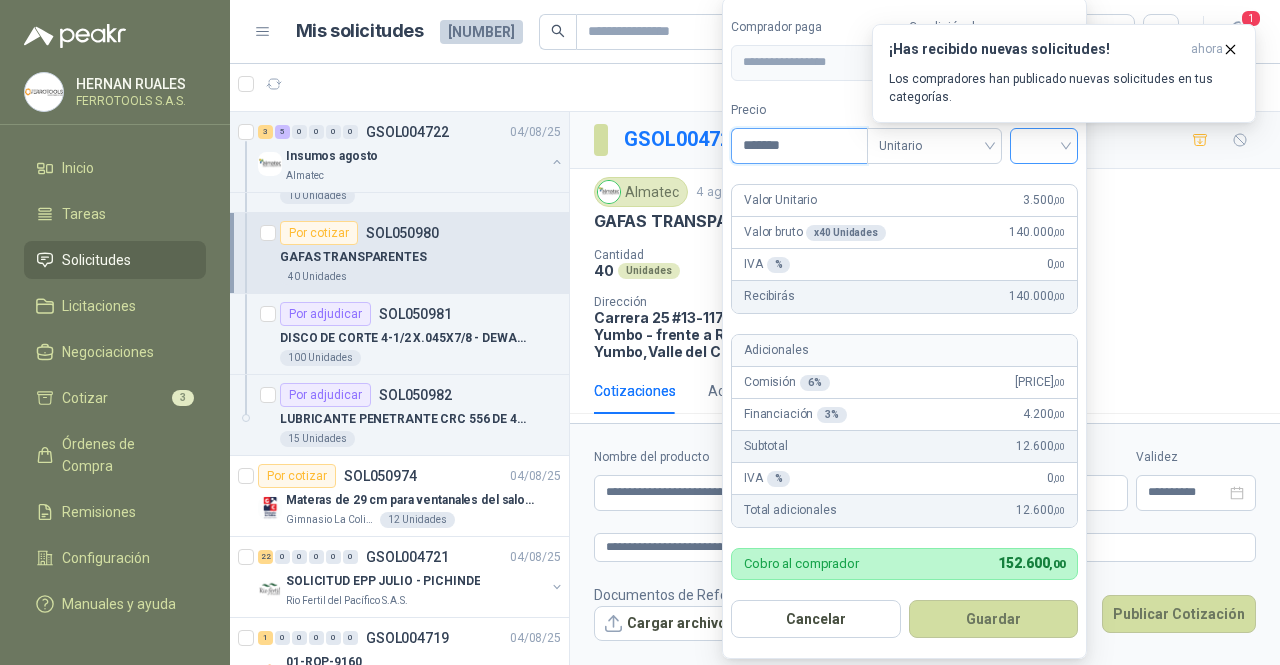 click at bounding box center (1044, 146) 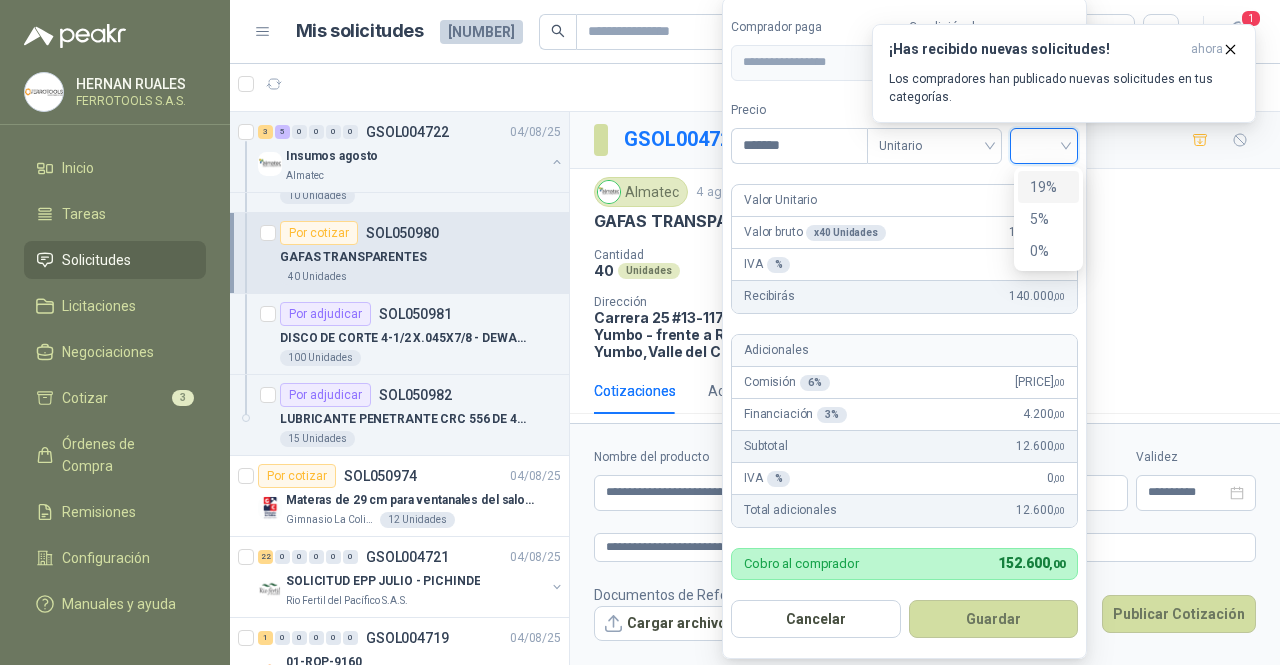 click on "19%" at bounding box center [1048, 187] 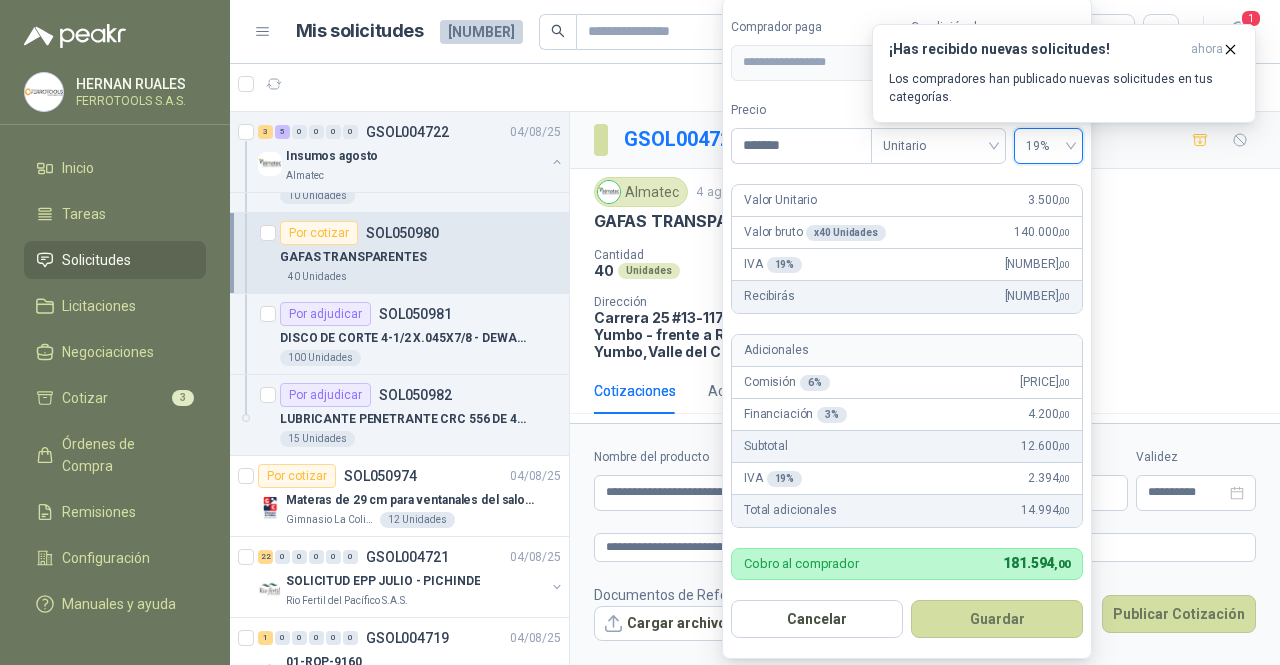 click on "Guardar" at bounding box center (997, 619) 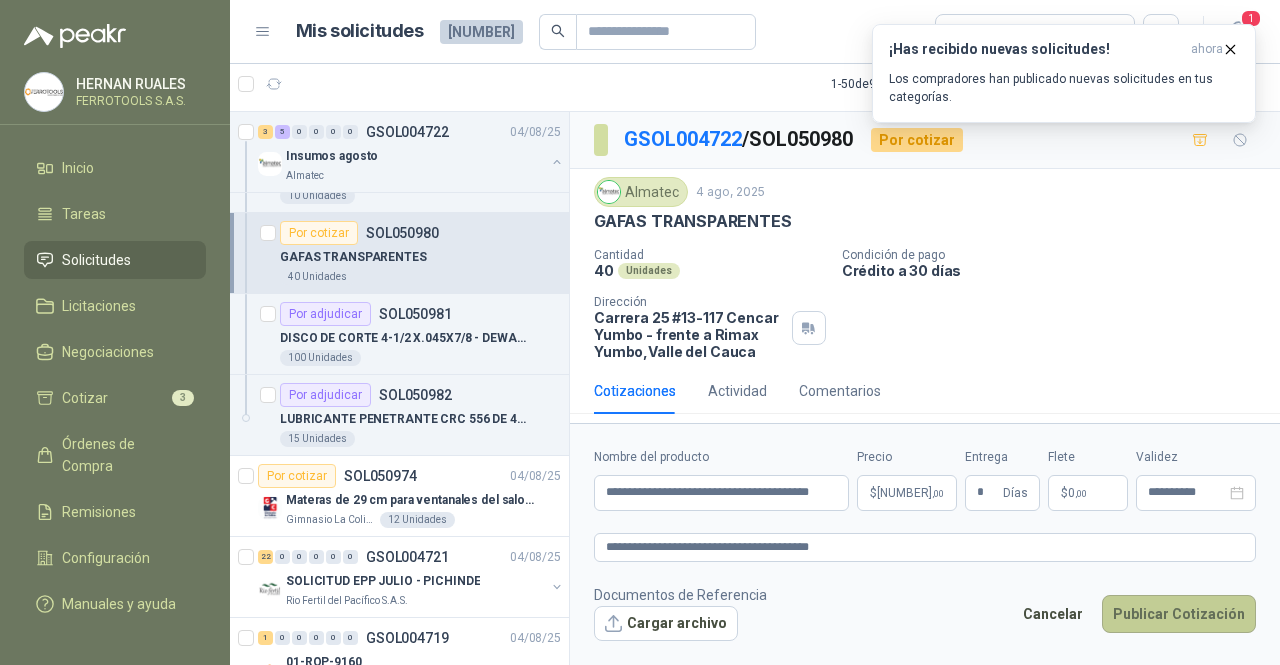 click on "Publicar Cotización" at bounding box center [1179, 614] 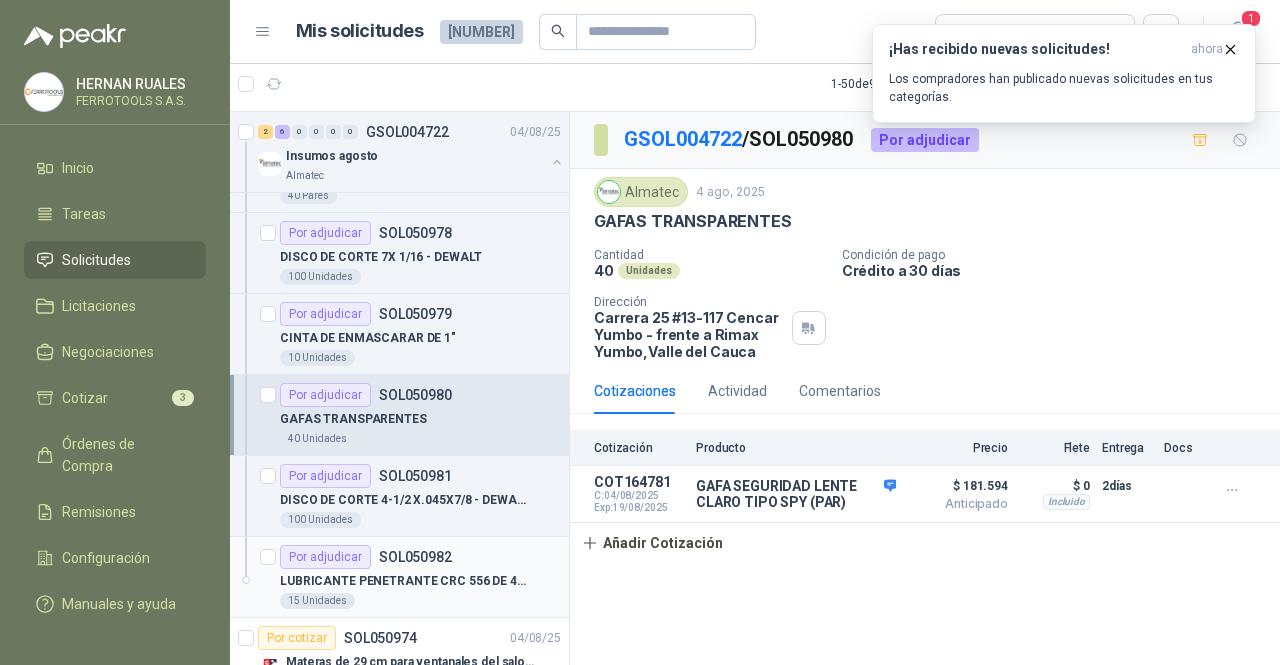 scroll, scrollTop: 1400, scrollLeft: 0, axis: vertical 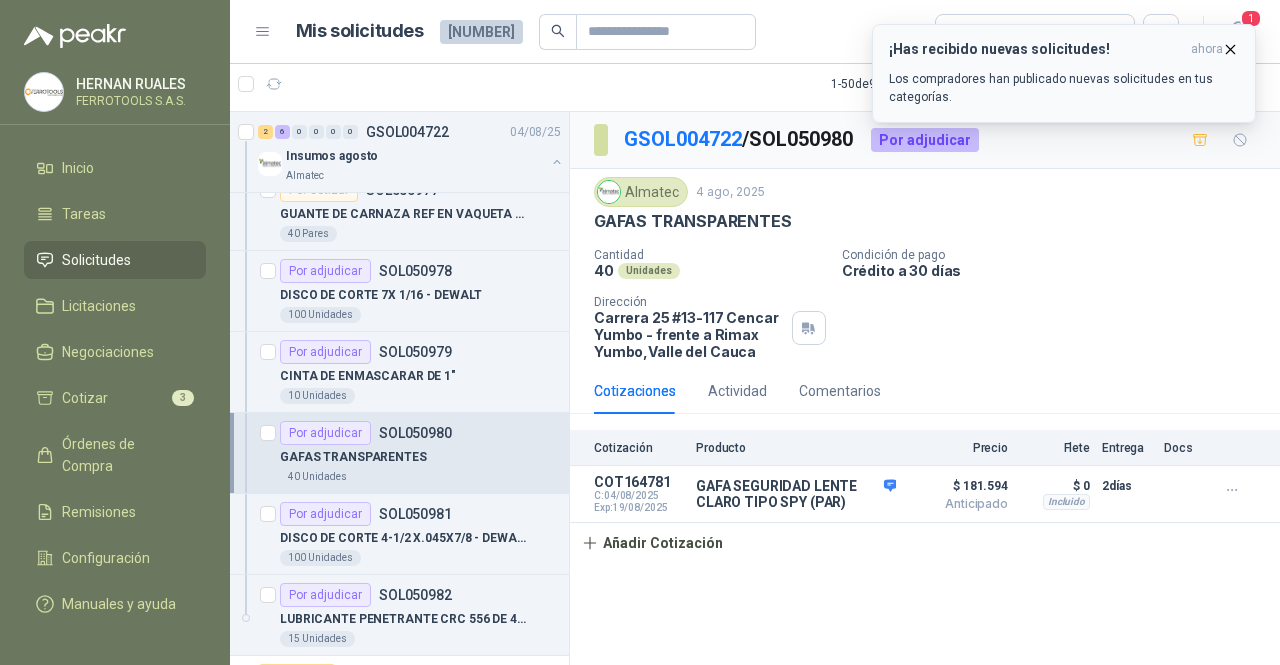 click 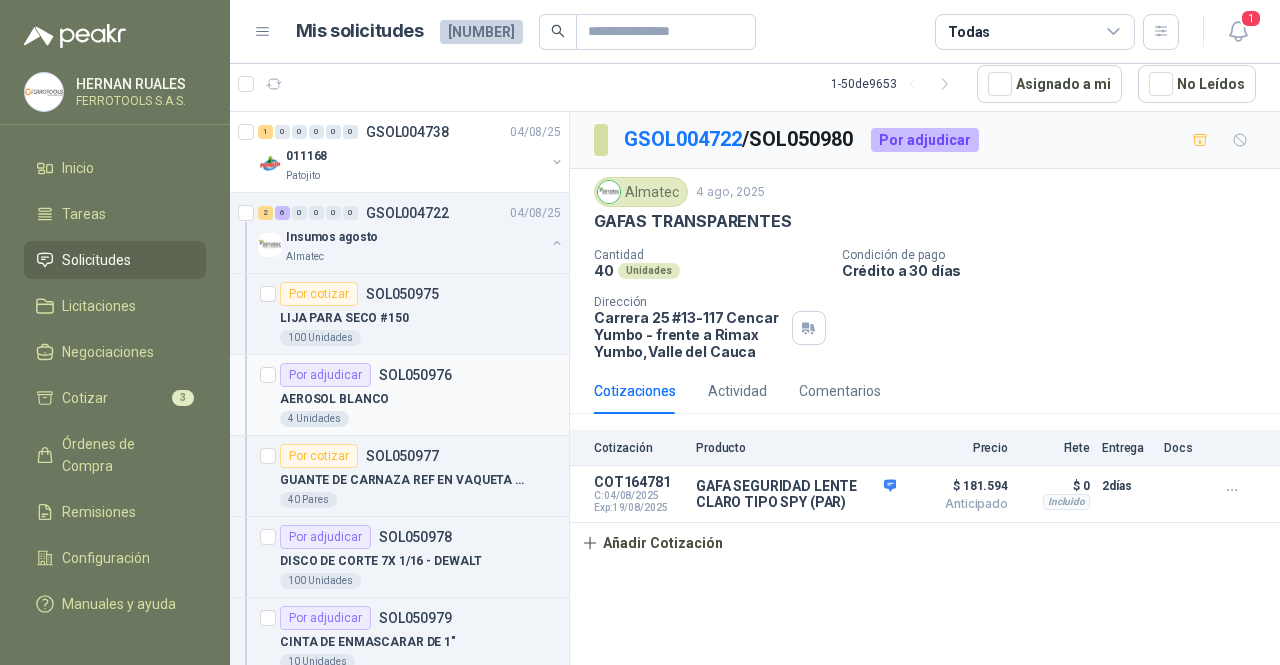 scroll, scrollTop: 1100, scrollLeft: 0, axis: vertical 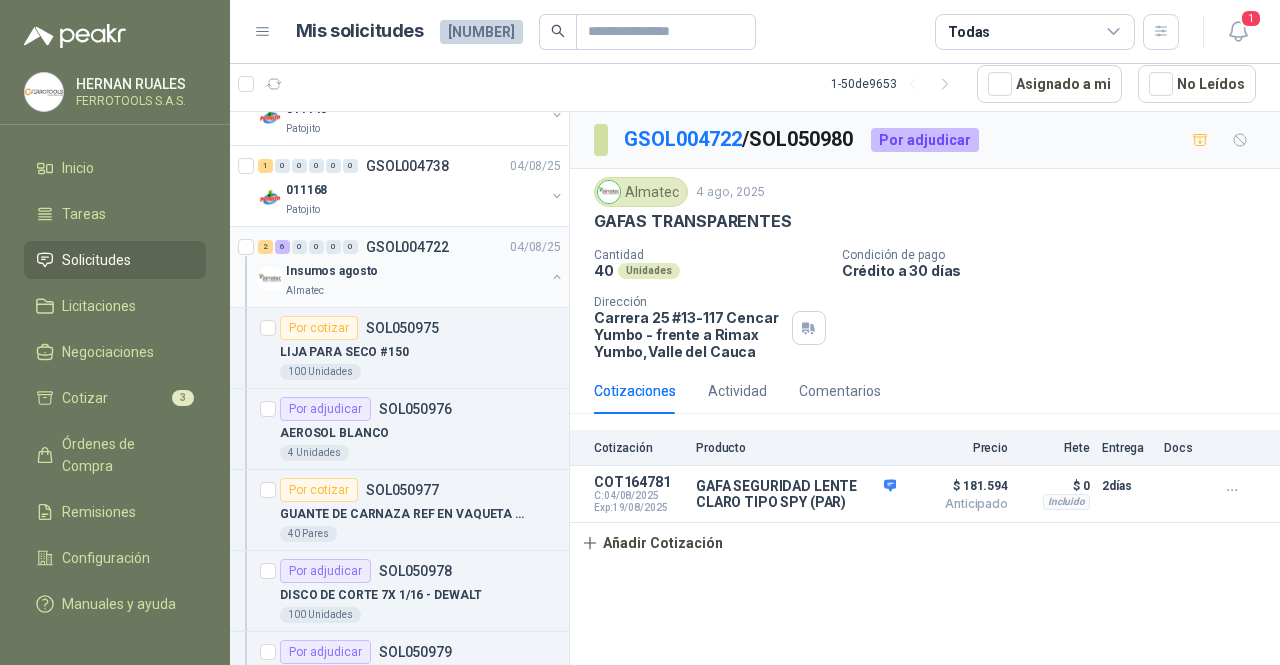 click at bounding box center [557, 277] 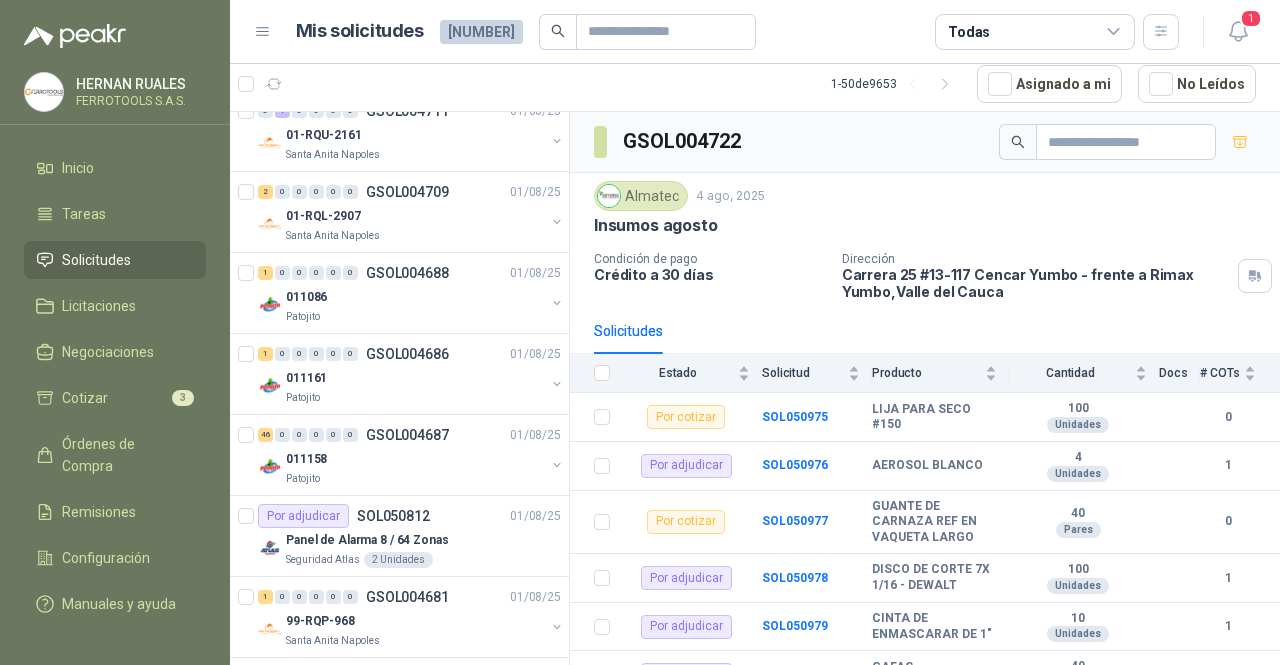 scroll, scrollTop: 2300, scrollLeft: 0, axis: vertical 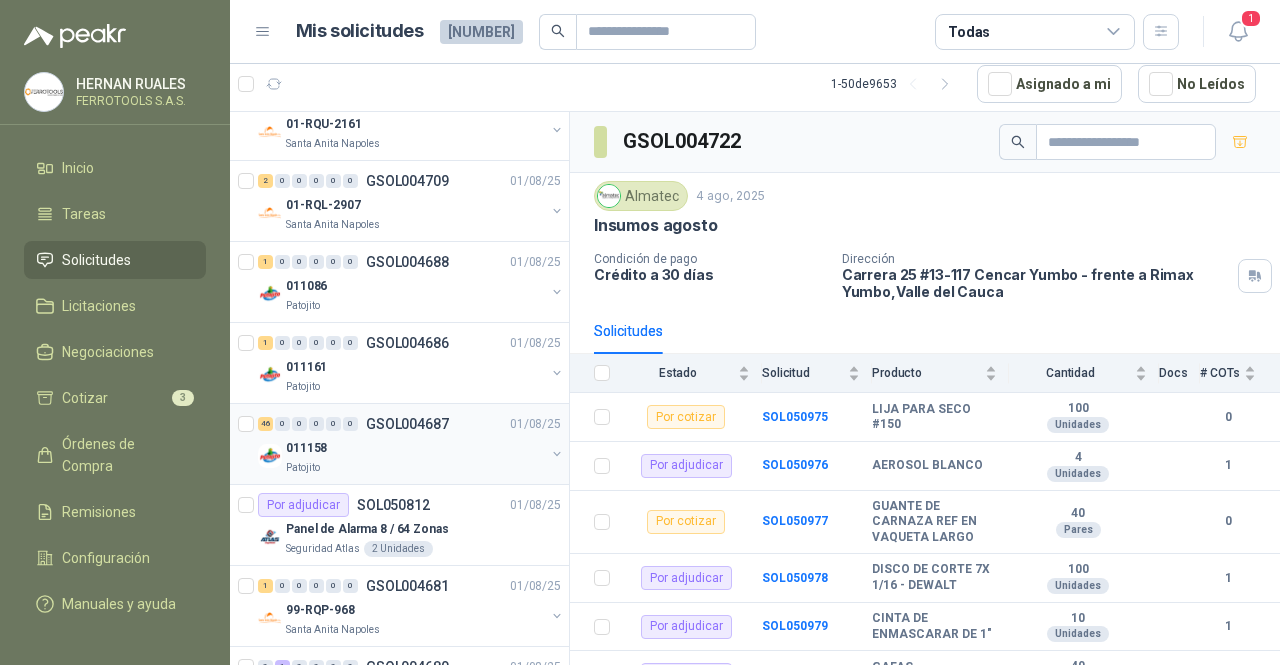 click on "Patojito" at bounding box center (415, 468) 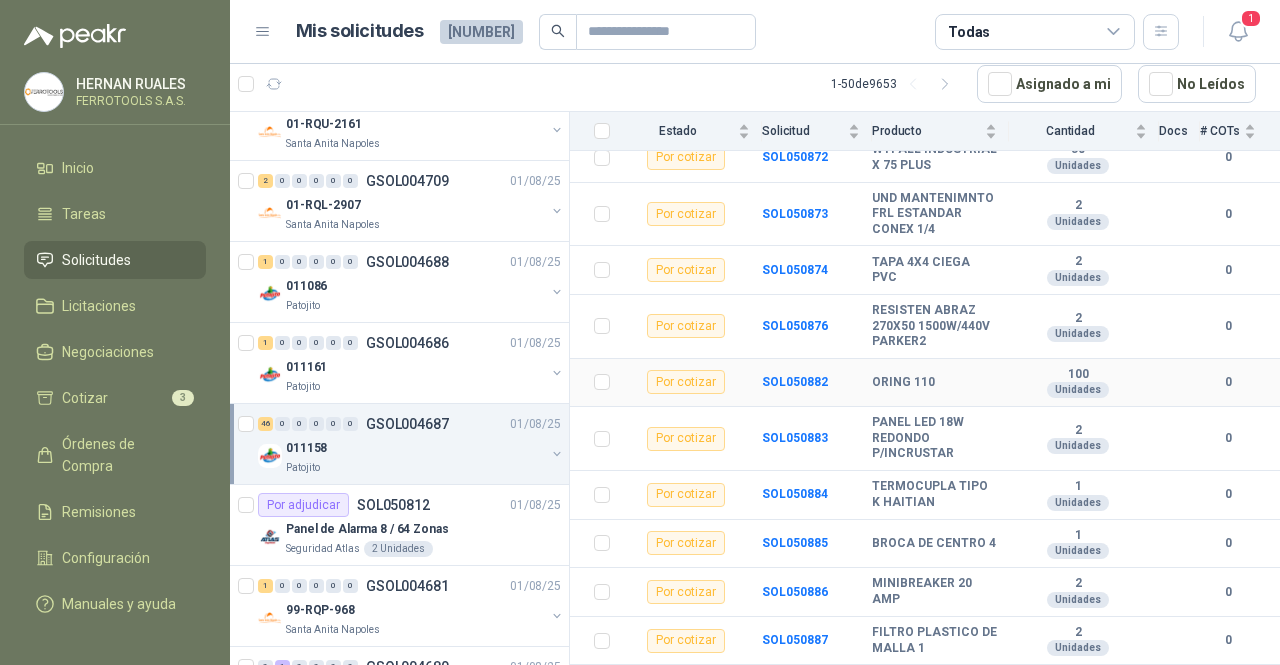 scroll, scrollTop: 2114, scrollLeft: 0, axis: vertical 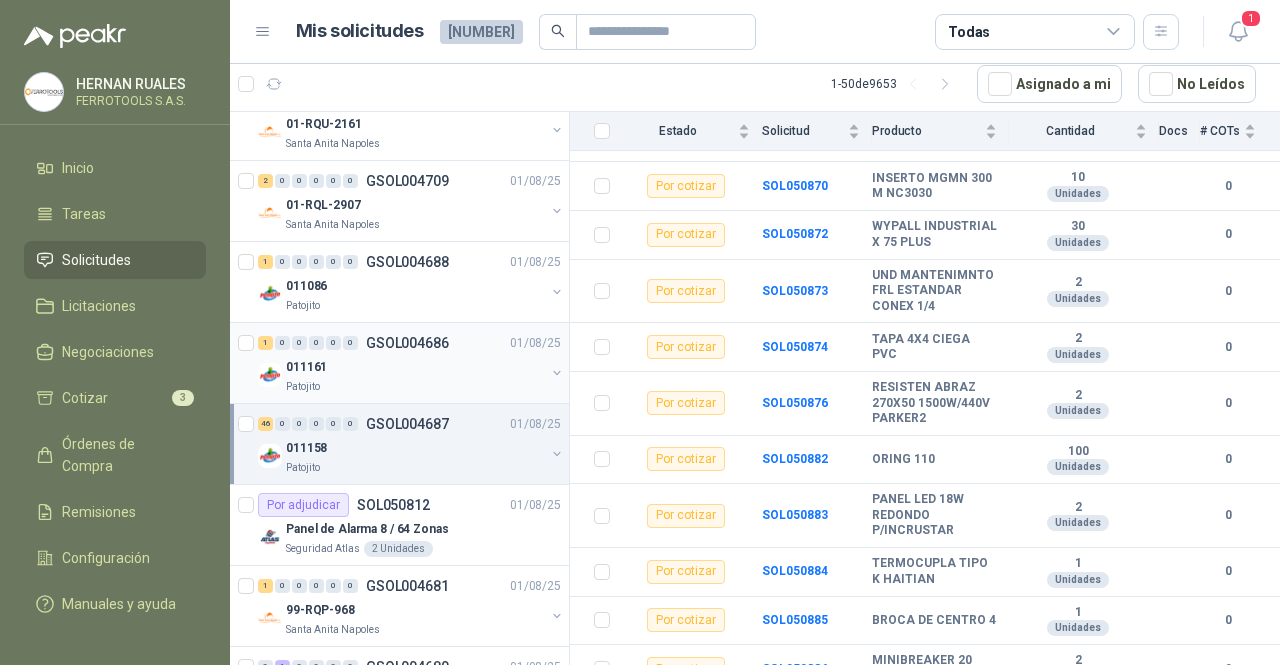 click on "Patojito" at bounding box center (415, 387) 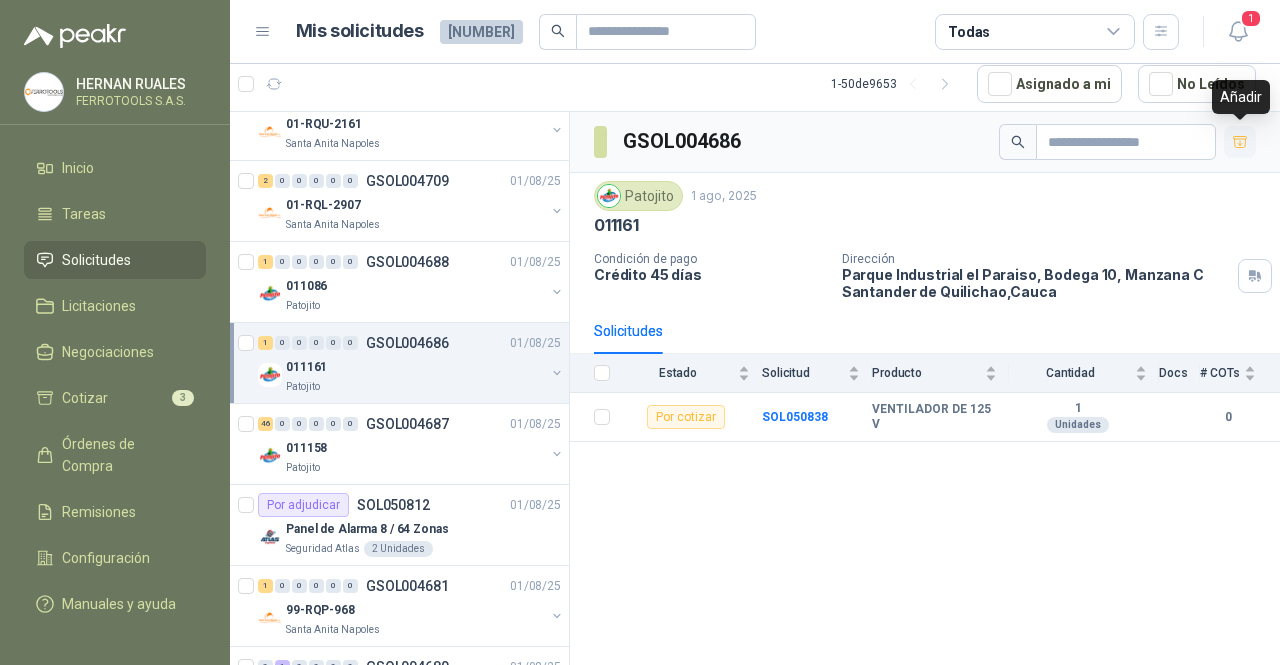 click 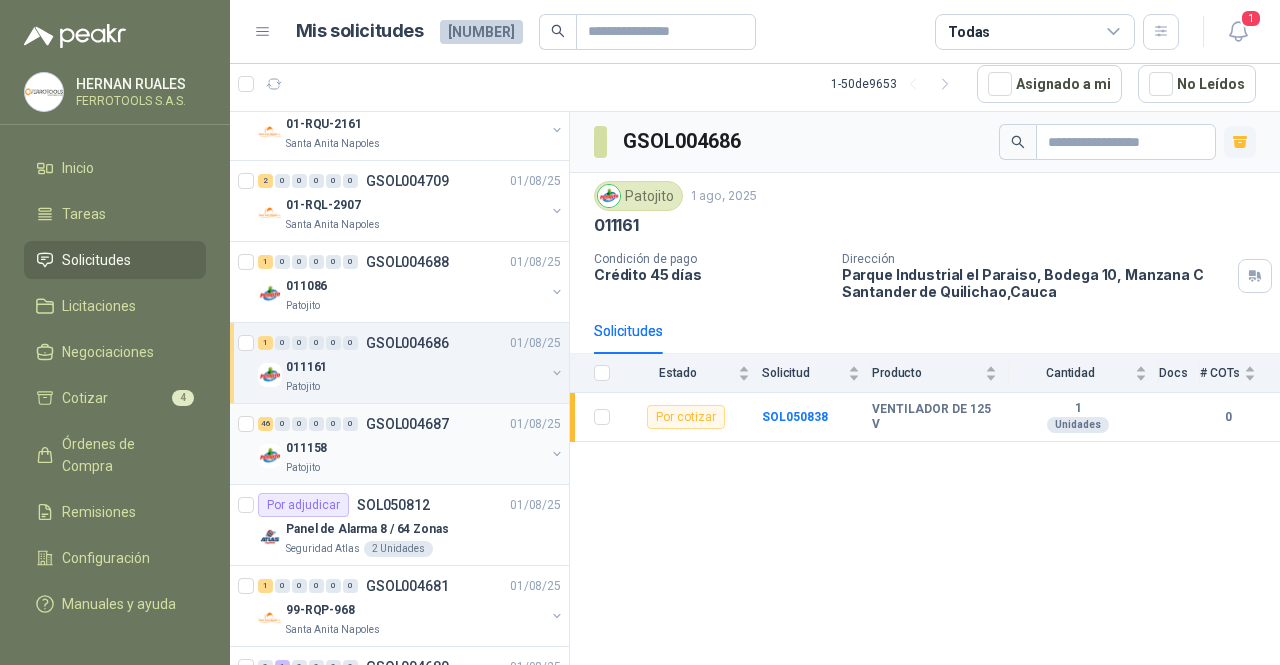 click on "011158" at bounding box center [415, 448] 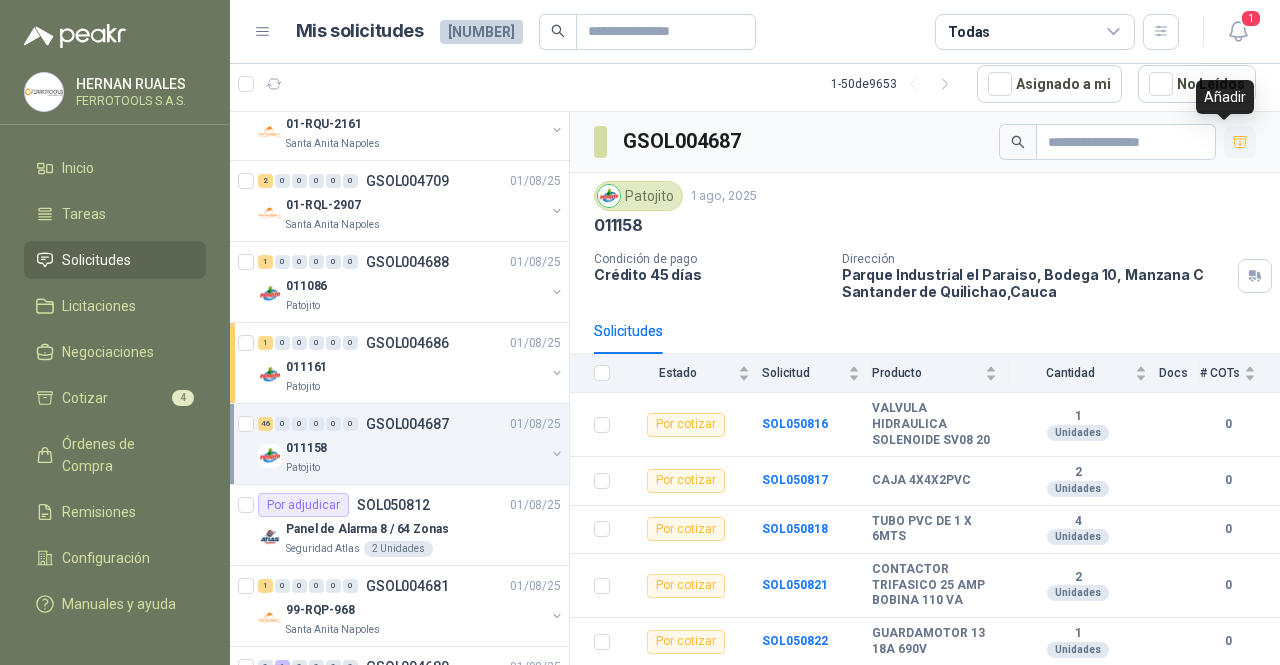 click 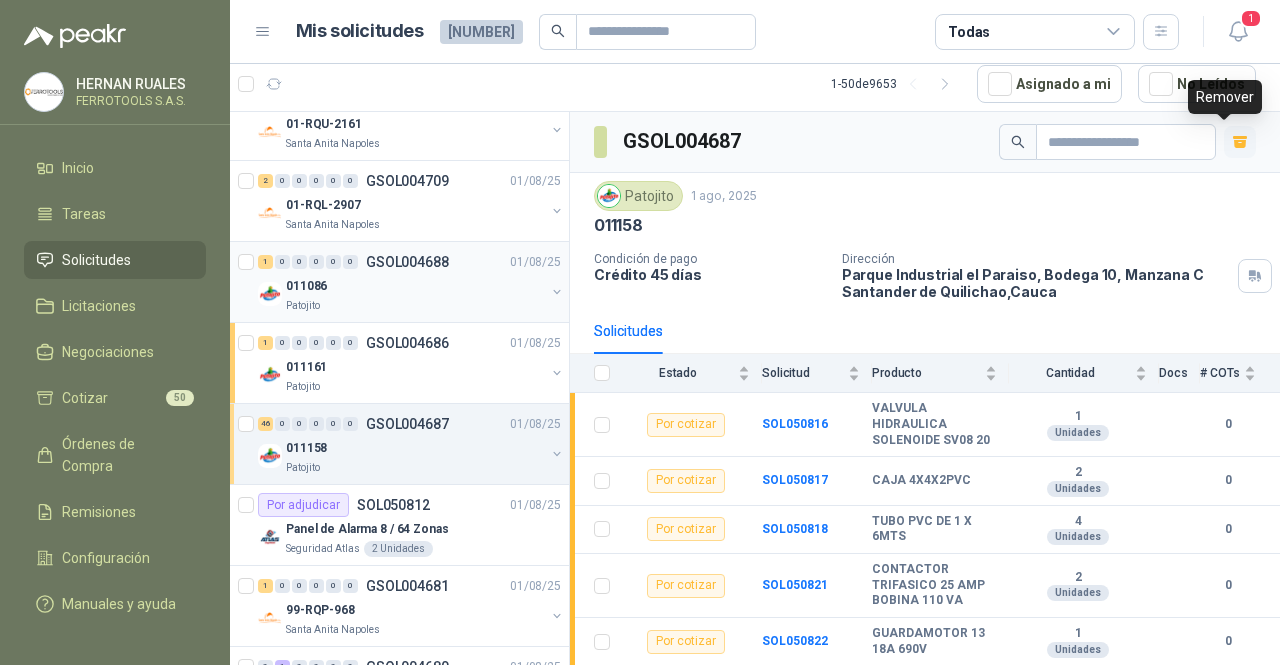 click on "011086" at bounding box center [415, 286] 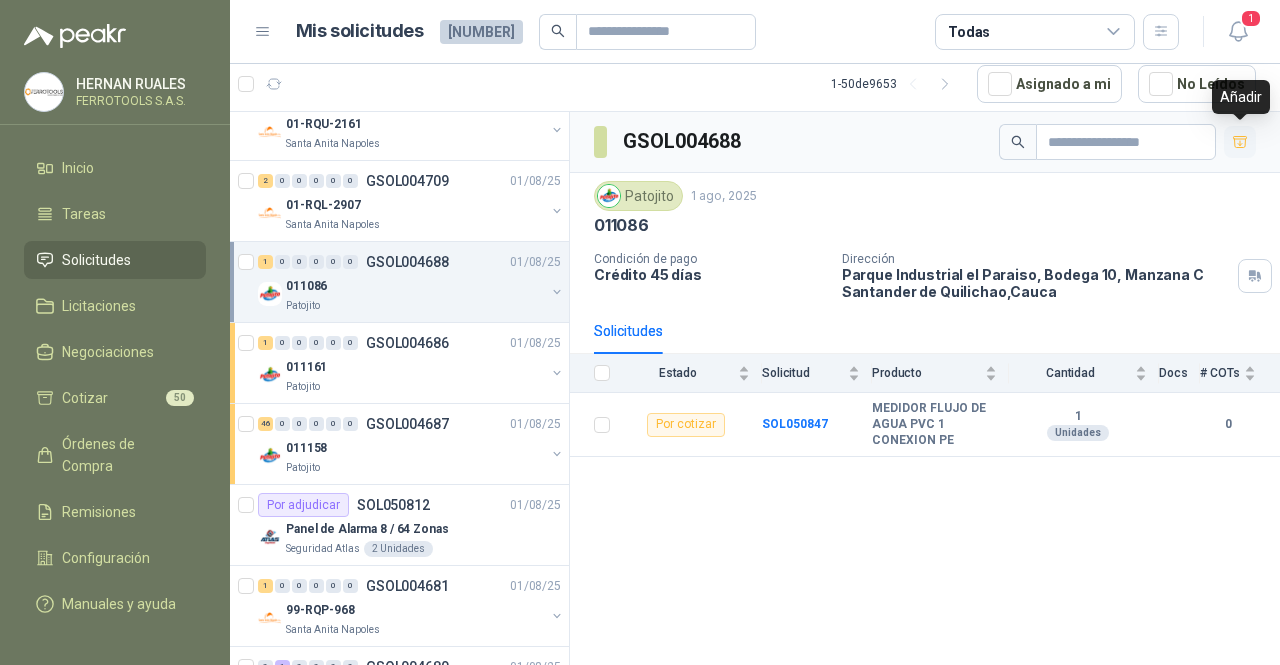 click 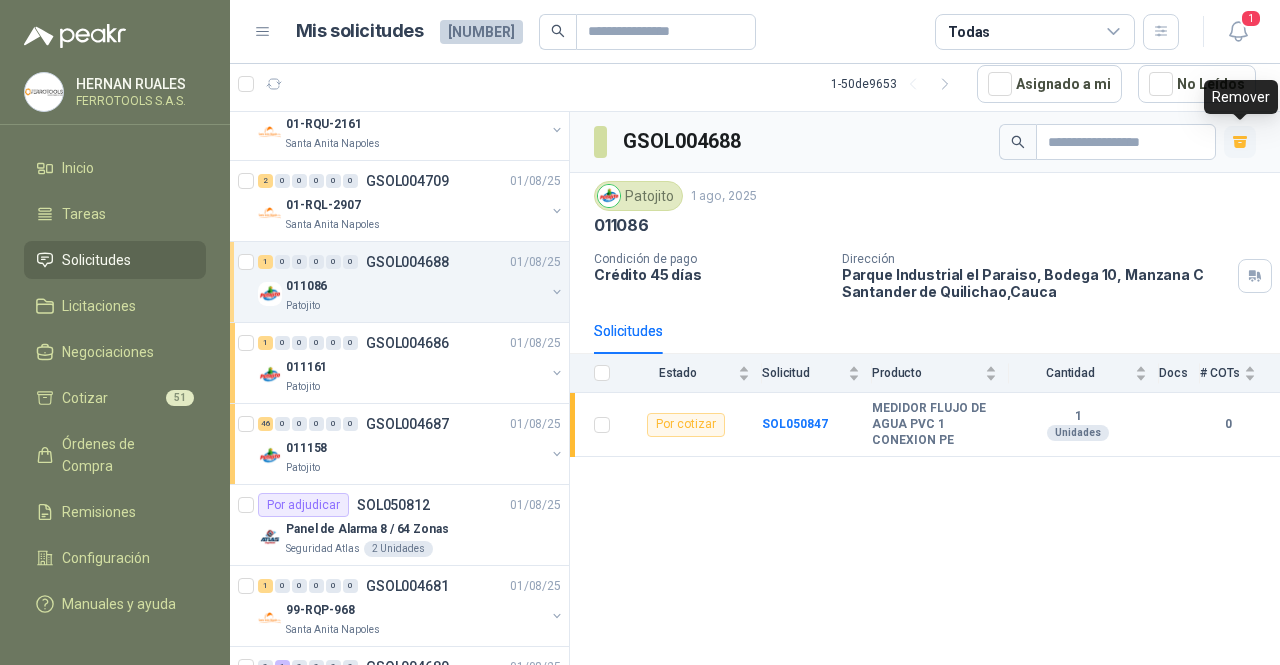 scroll, scrollTop: 2200, scrollLeft: 0, axis: vertical 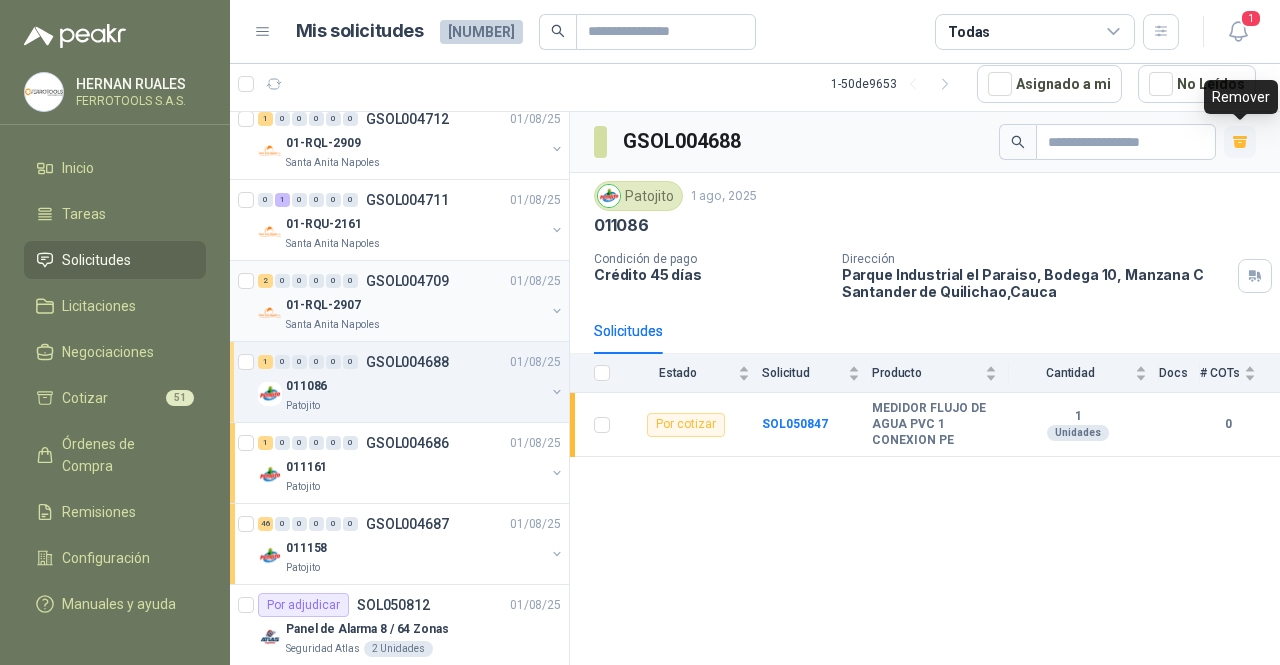 click on "01-RQL-2907" at bounding box center [415, 305] 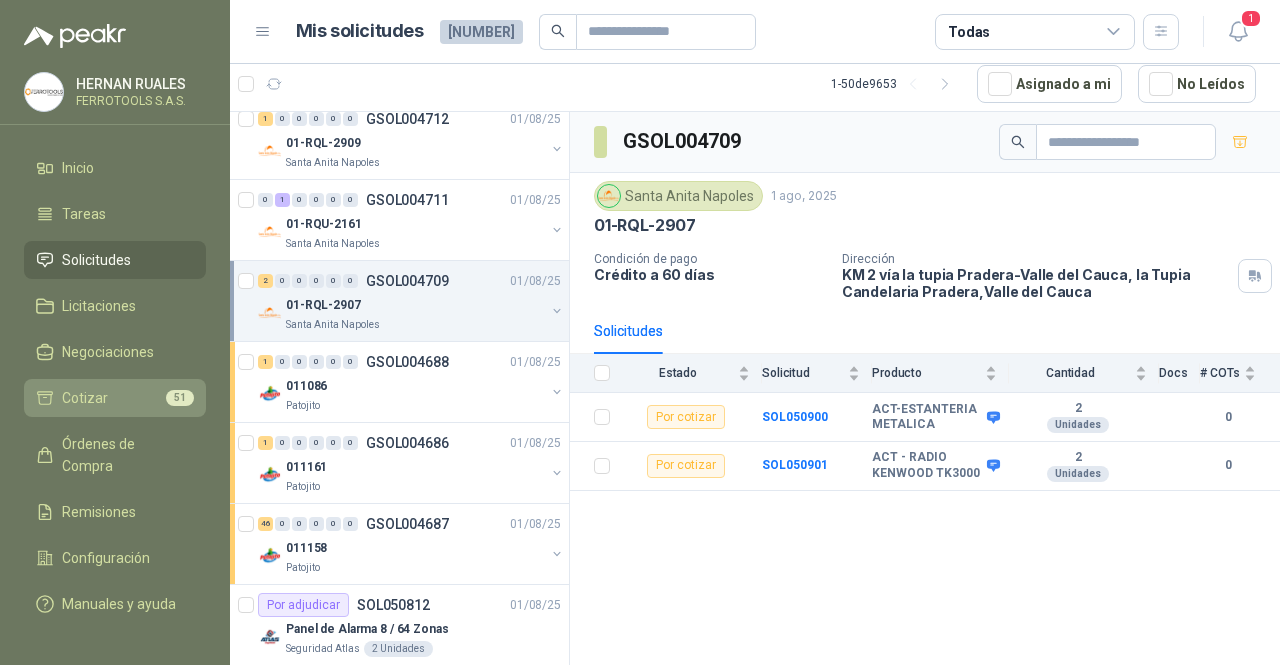 click on "Cotizar 51" at bounding box center [115, 398] 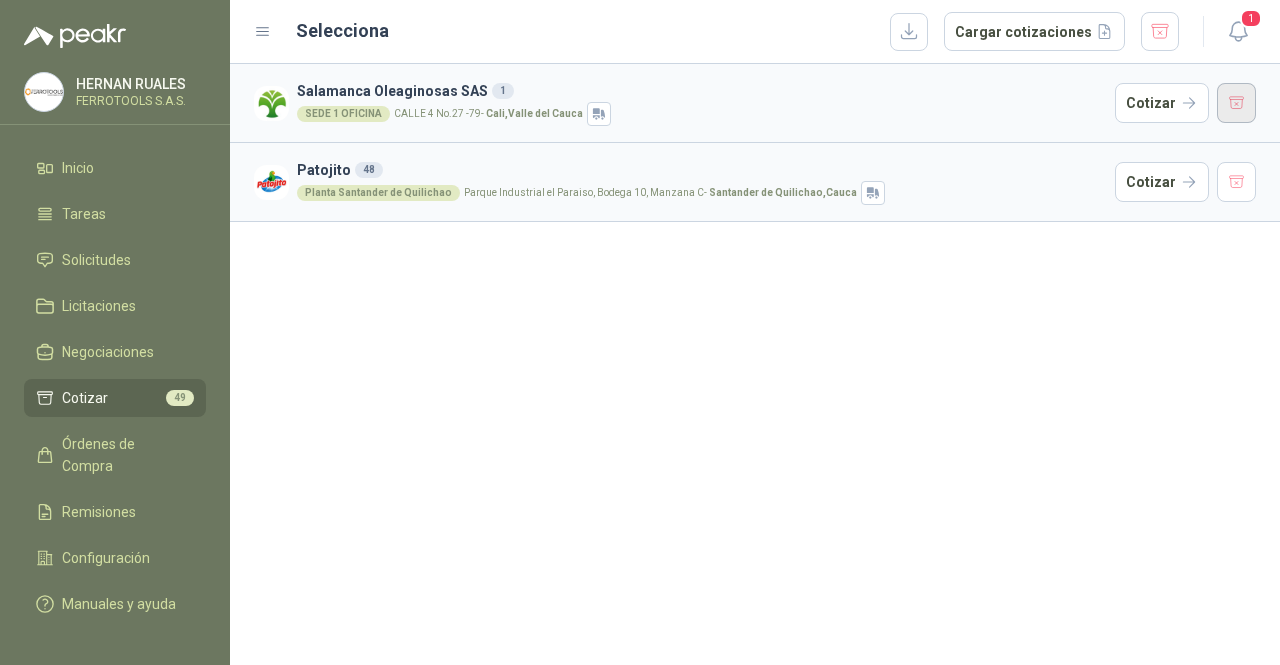click at bounding box center [1237, 103] 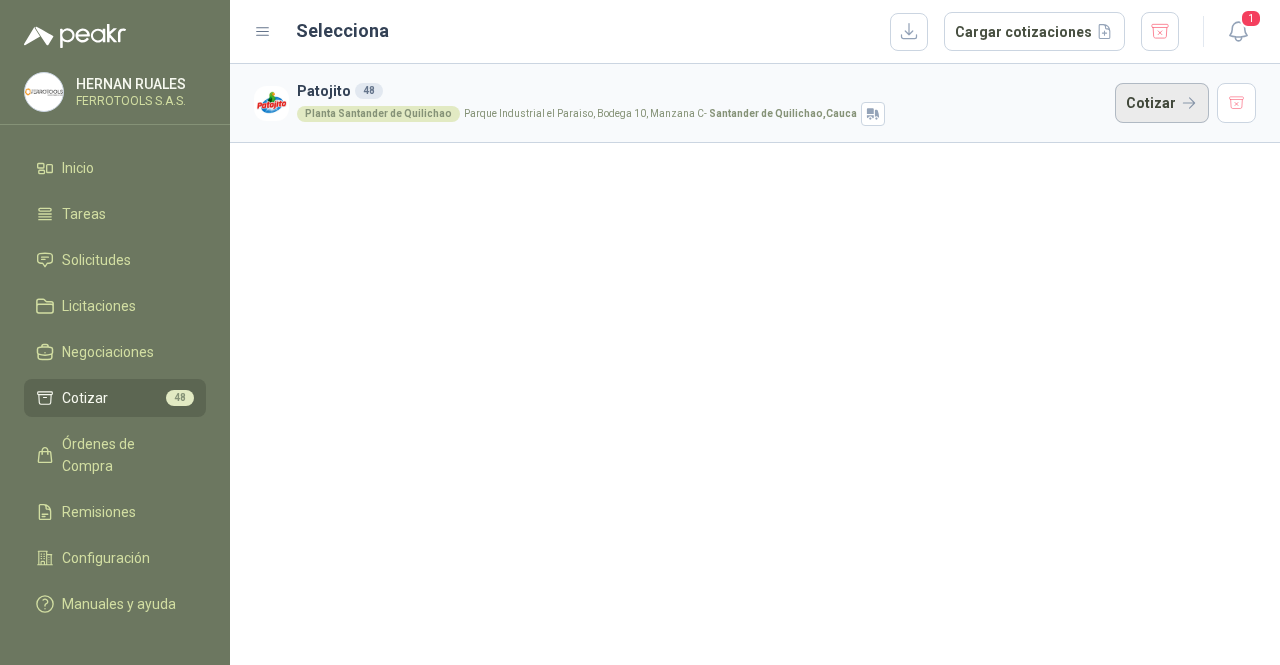 click on "Cotizar" at bounding box center (1162, 103) 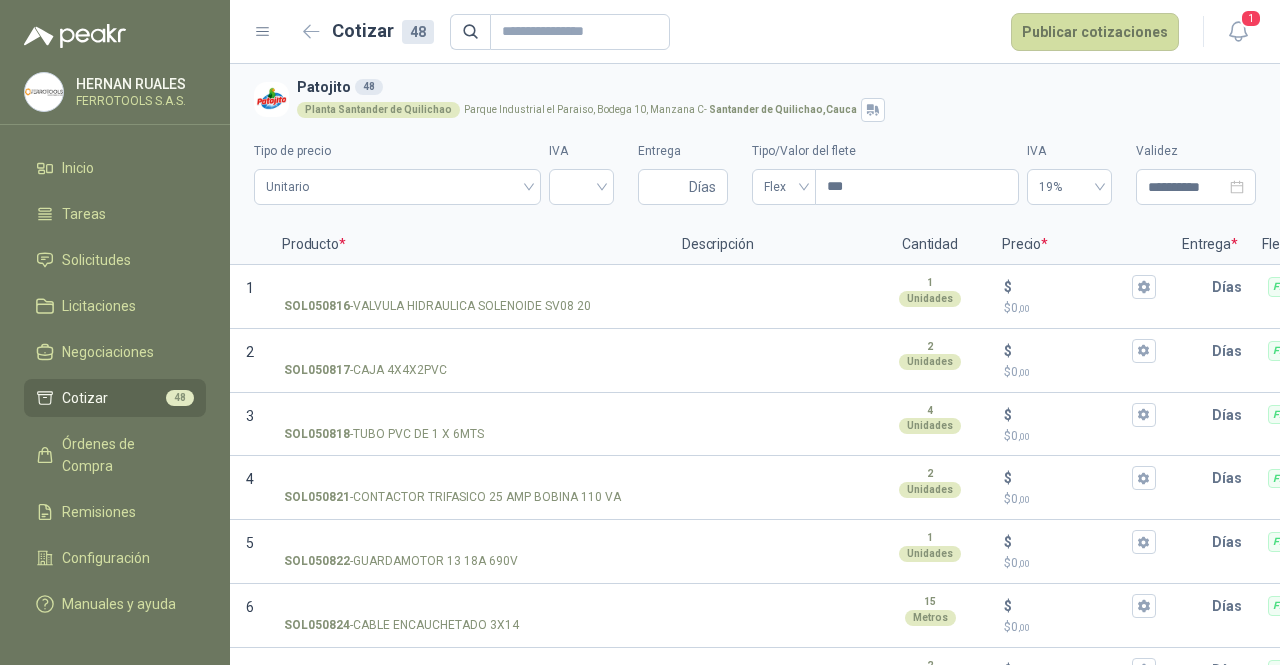 type 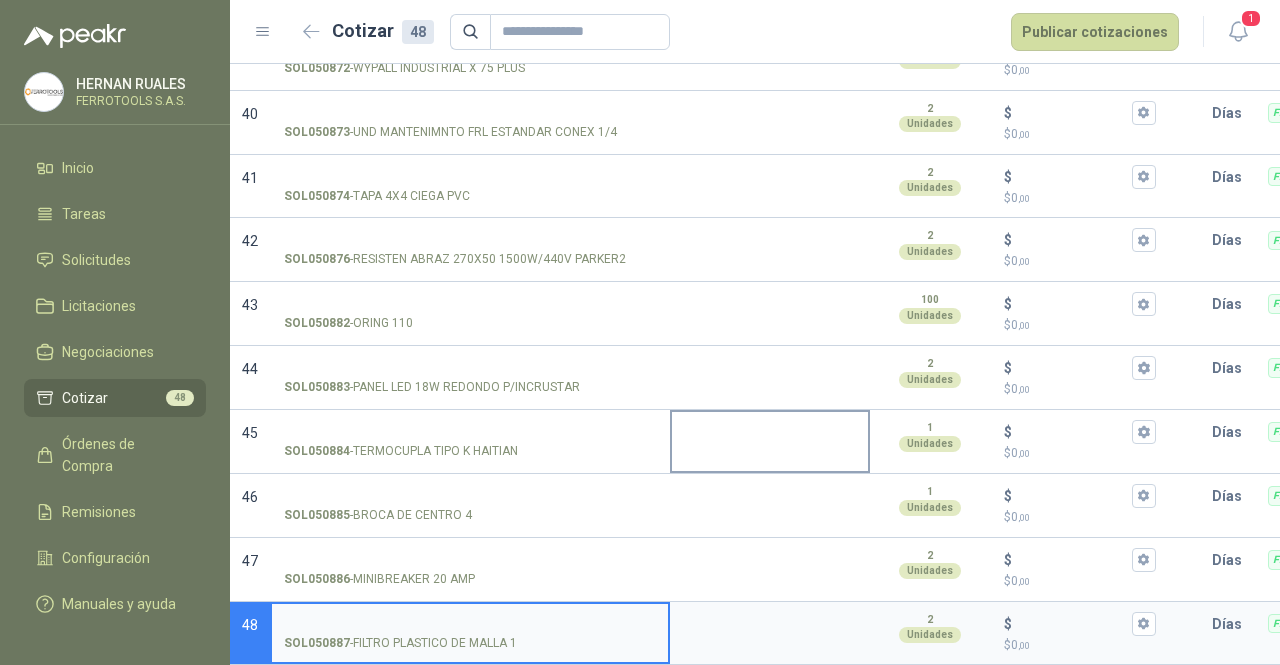 click at bounding box center [770, 435] 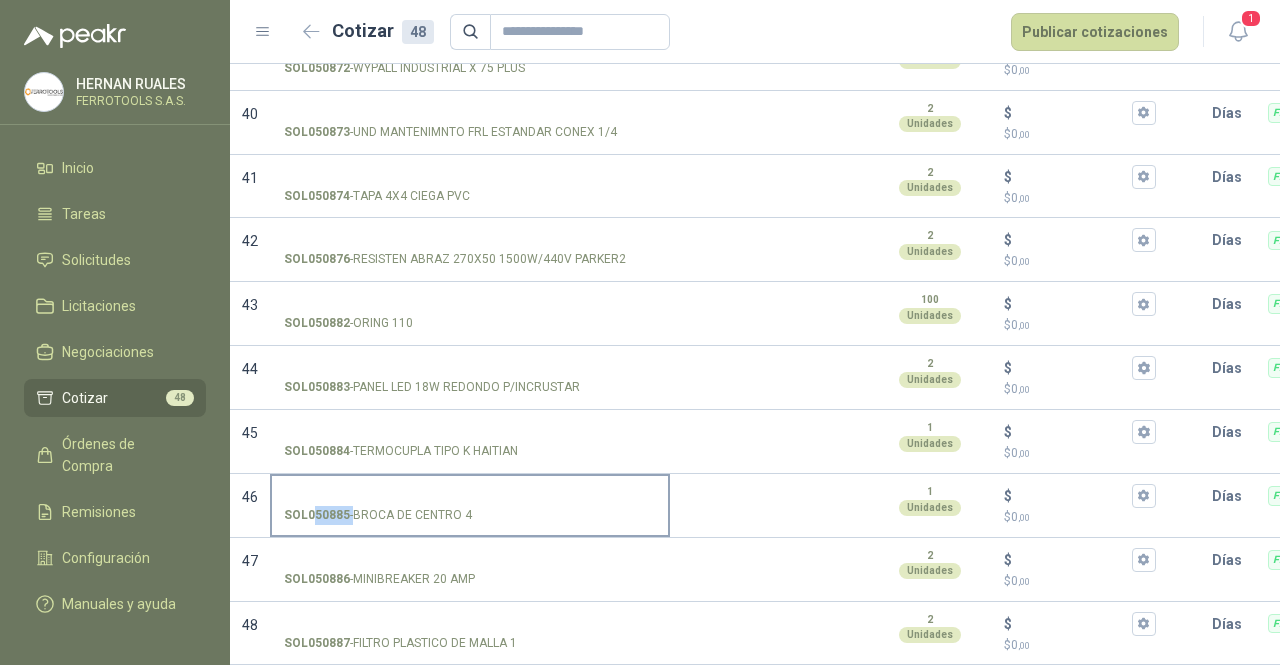 drag, startPoint x: 327, startPoint y: 494, endPoint x: 315, endPoint y: 501, distance: 13.892444 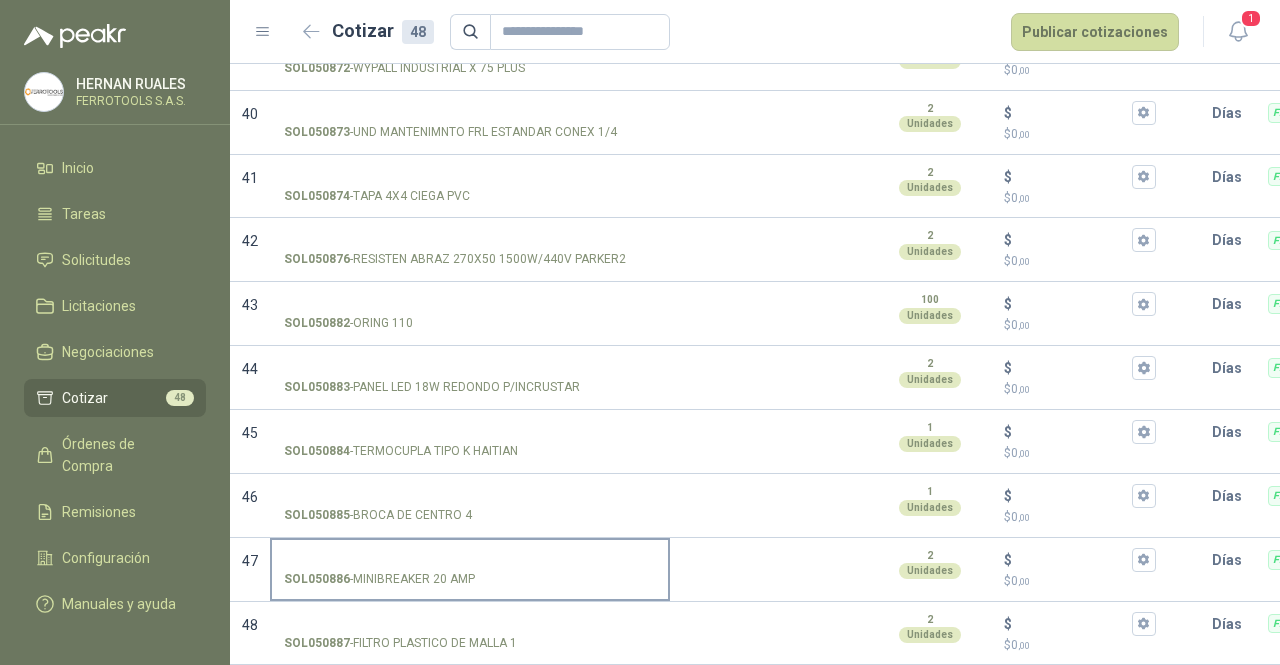 click on "SOL050886  -  MINIBREAKER 20 AMP" at bounding box center (470, 579) 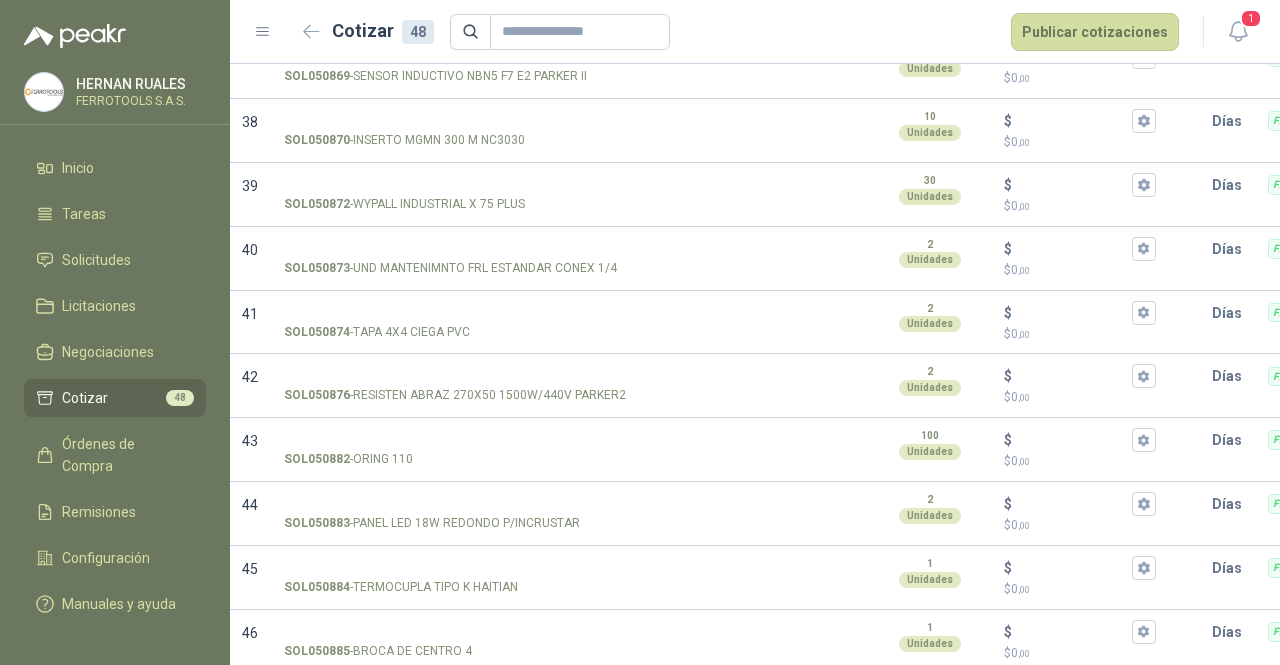 scroll, scrollTop: 2480, scrollLeft: 0, axis: vertical 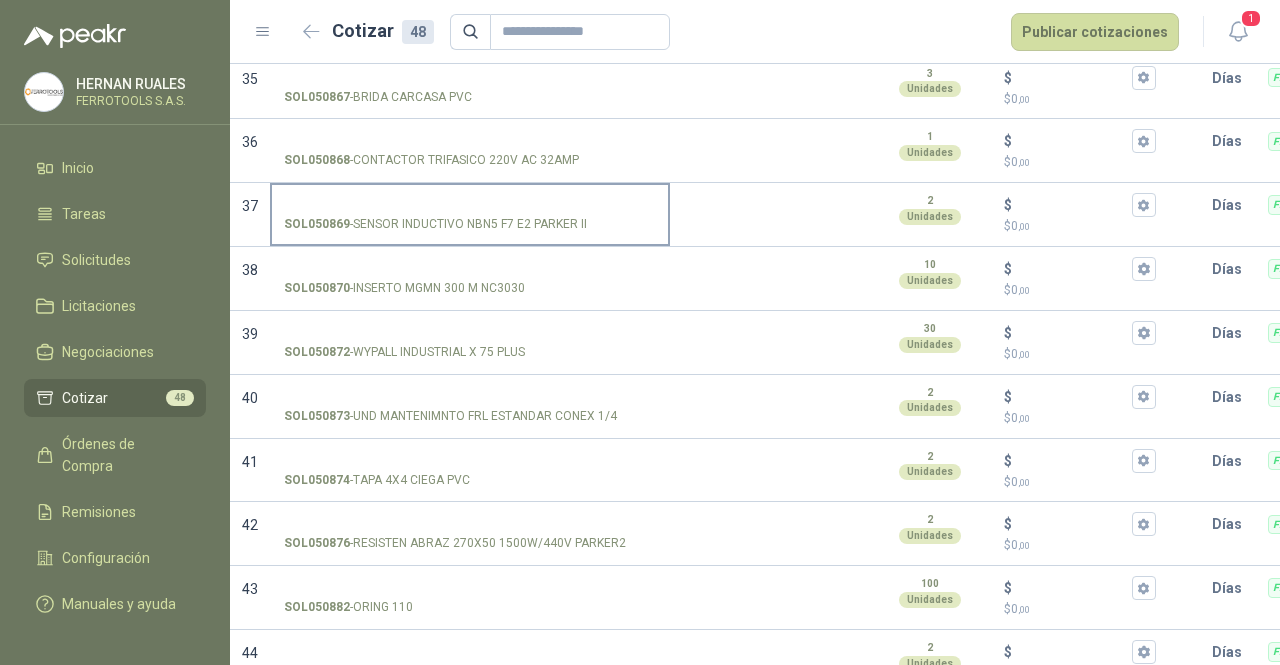 click on "SOL050869  -  SENSOR INDUCTIVO NBN5 F7 E2 PARKER II" at bounding box center (470, 205) 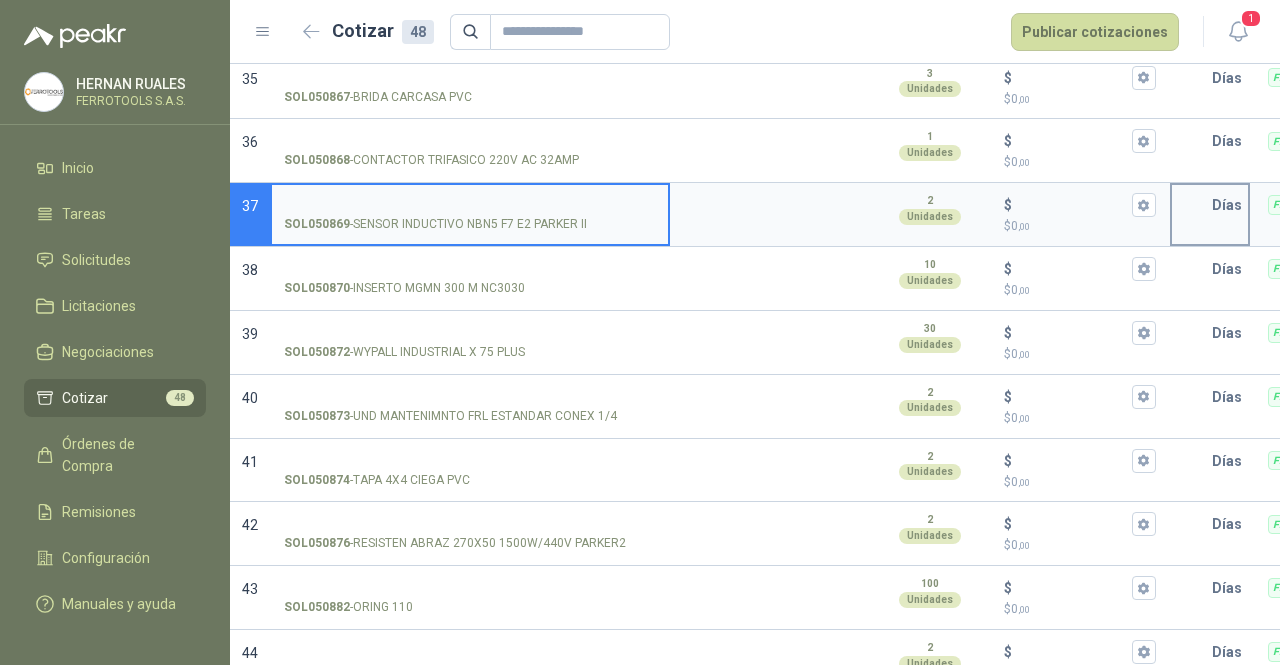 click at bounding box center (1192, 205) 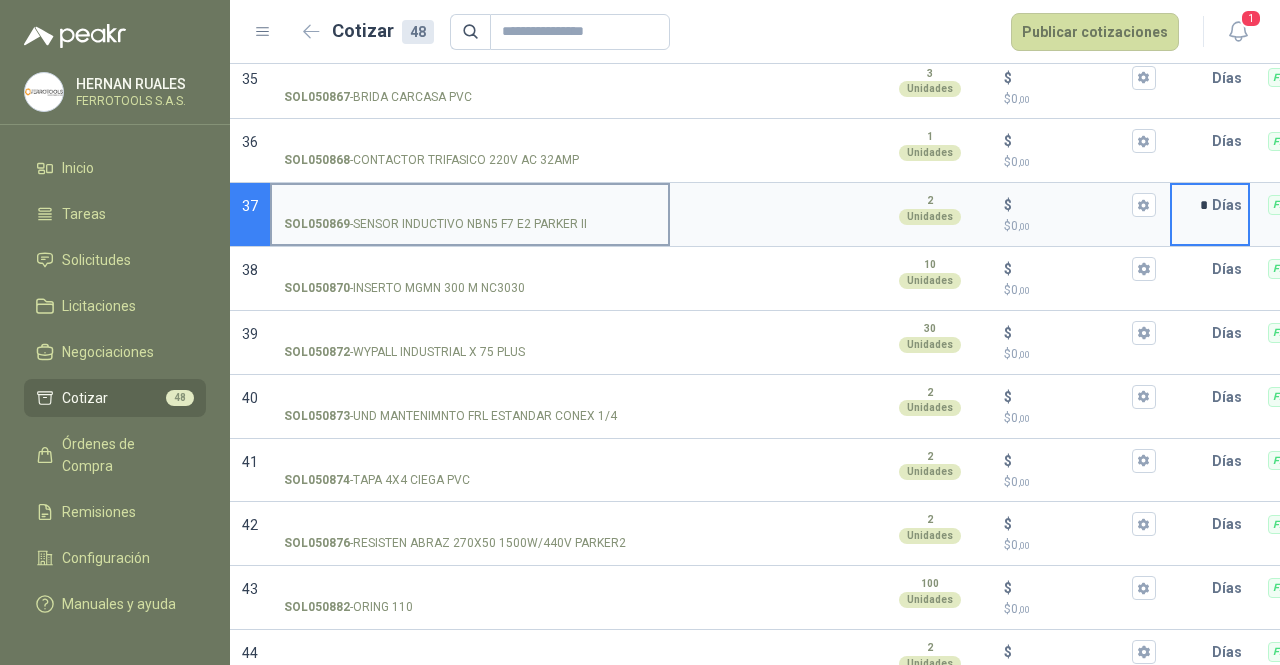type on "*" 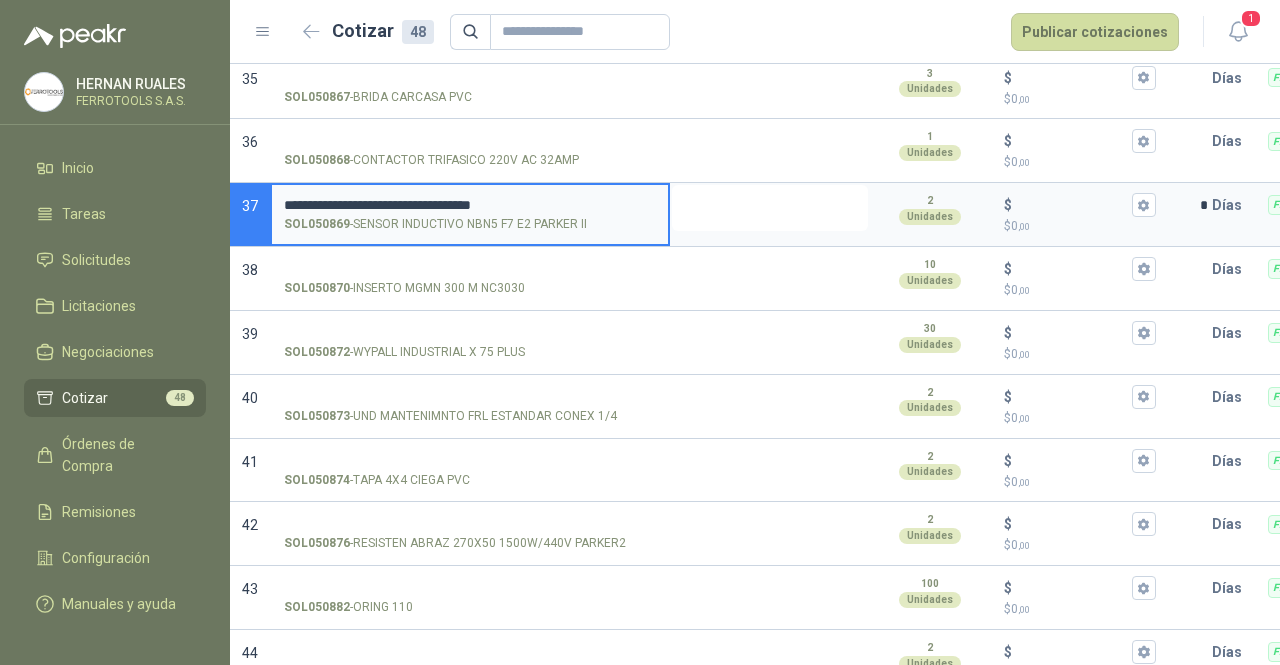 click at bounding box center (770, 208) 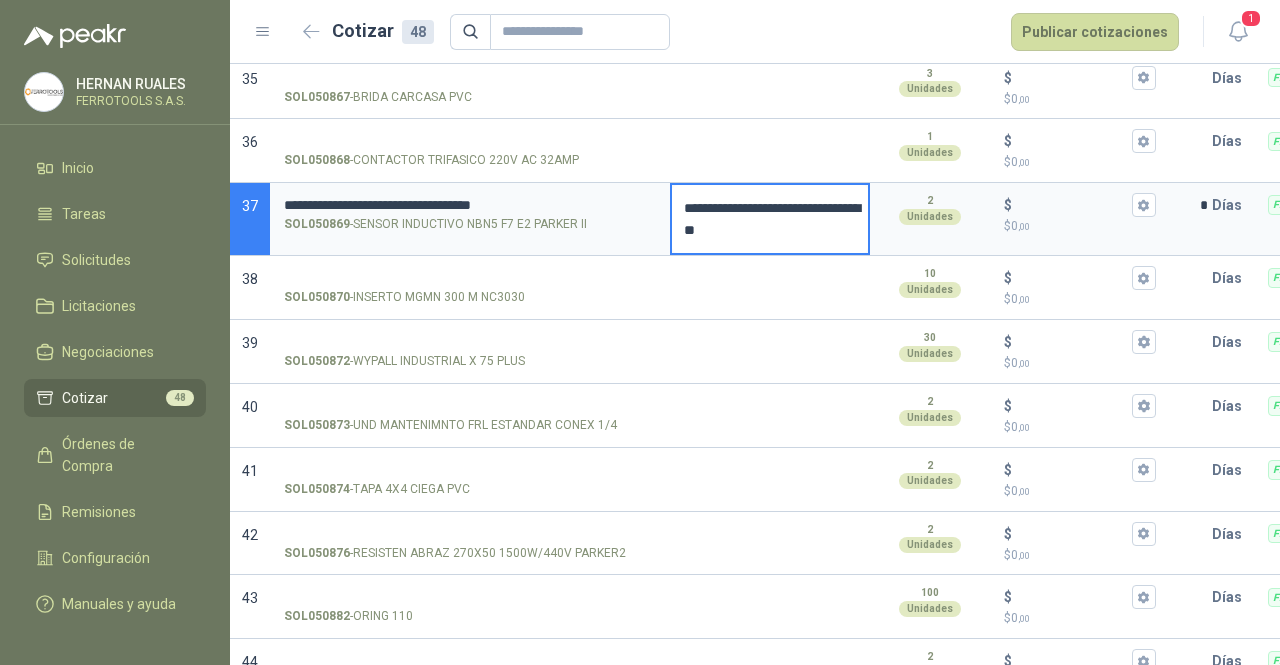 type 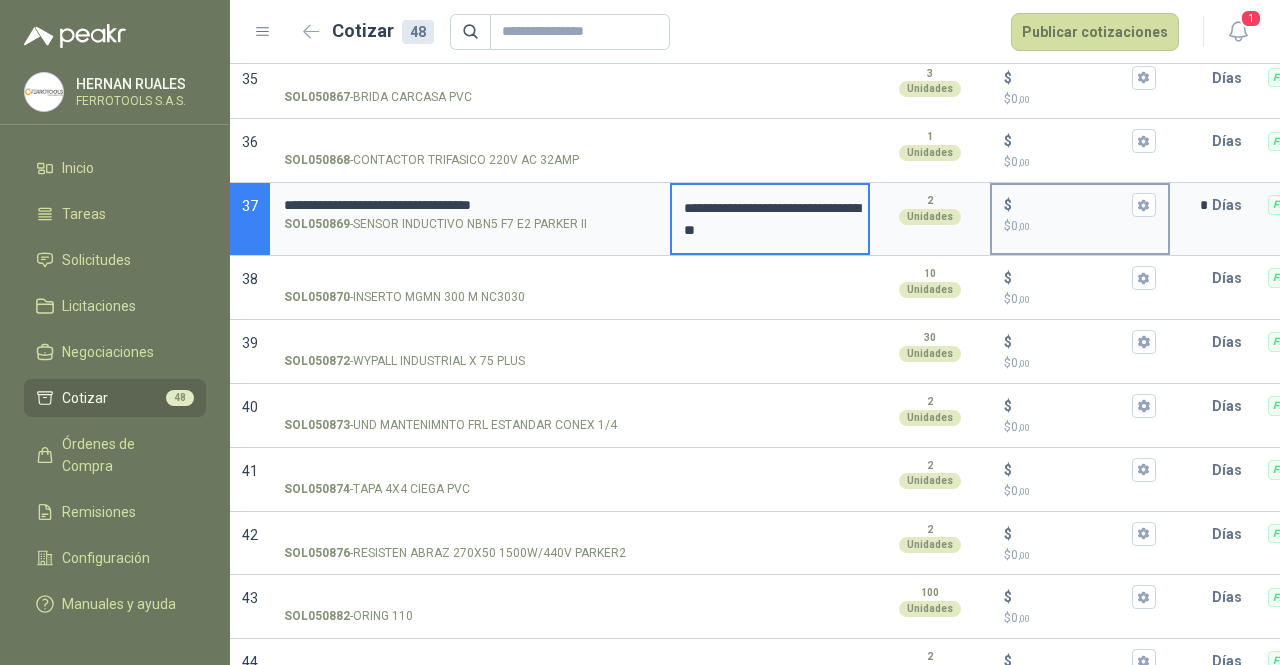 click on "$ $  0 ,00" at bounding box center [1072, 205] 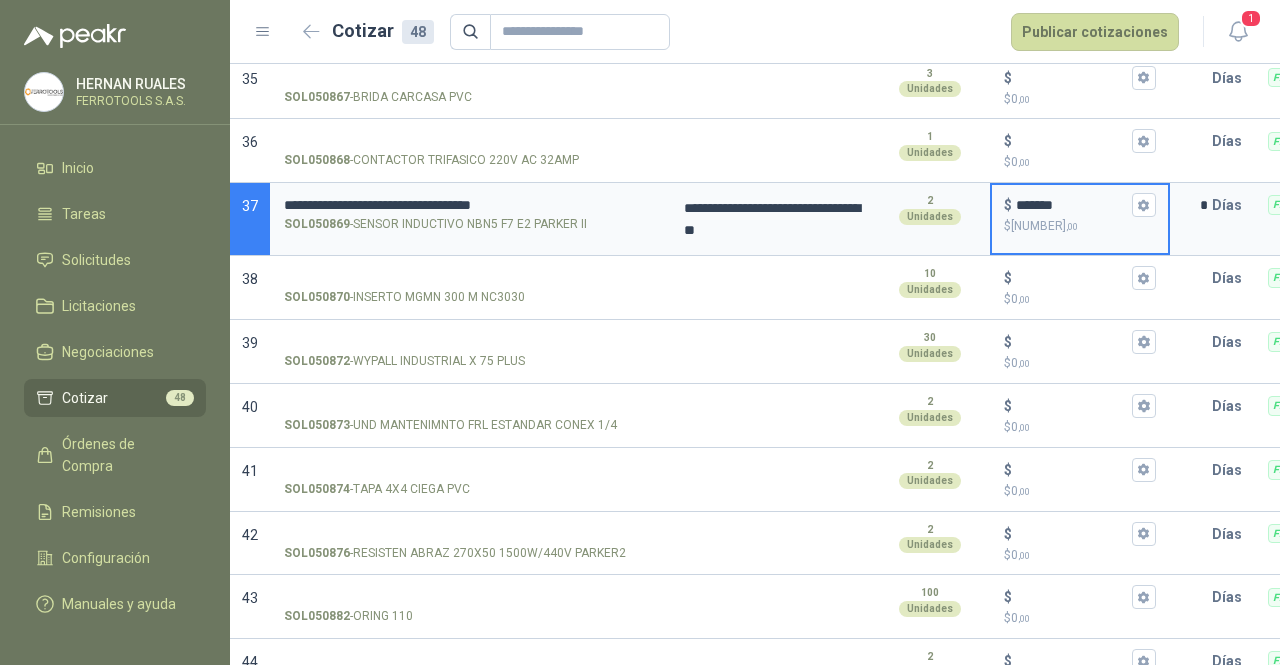 type on "*******" 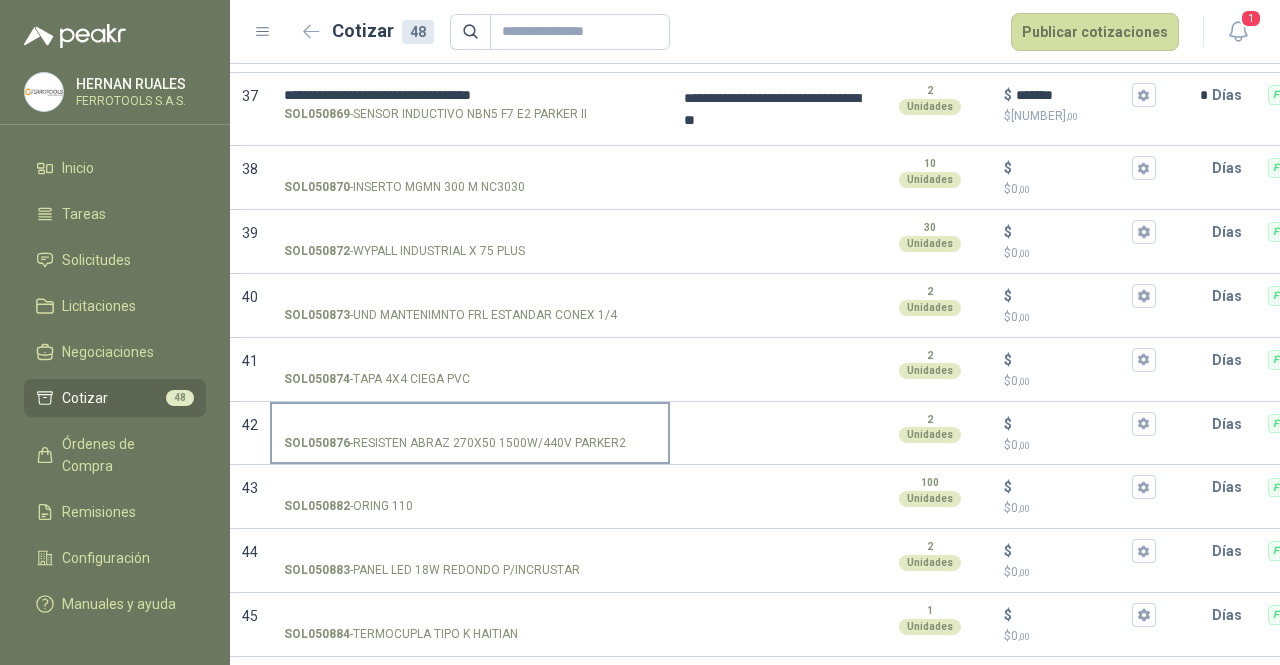 scroll, scrollTop: 2290, scrollLeft: 0, axis: vertical 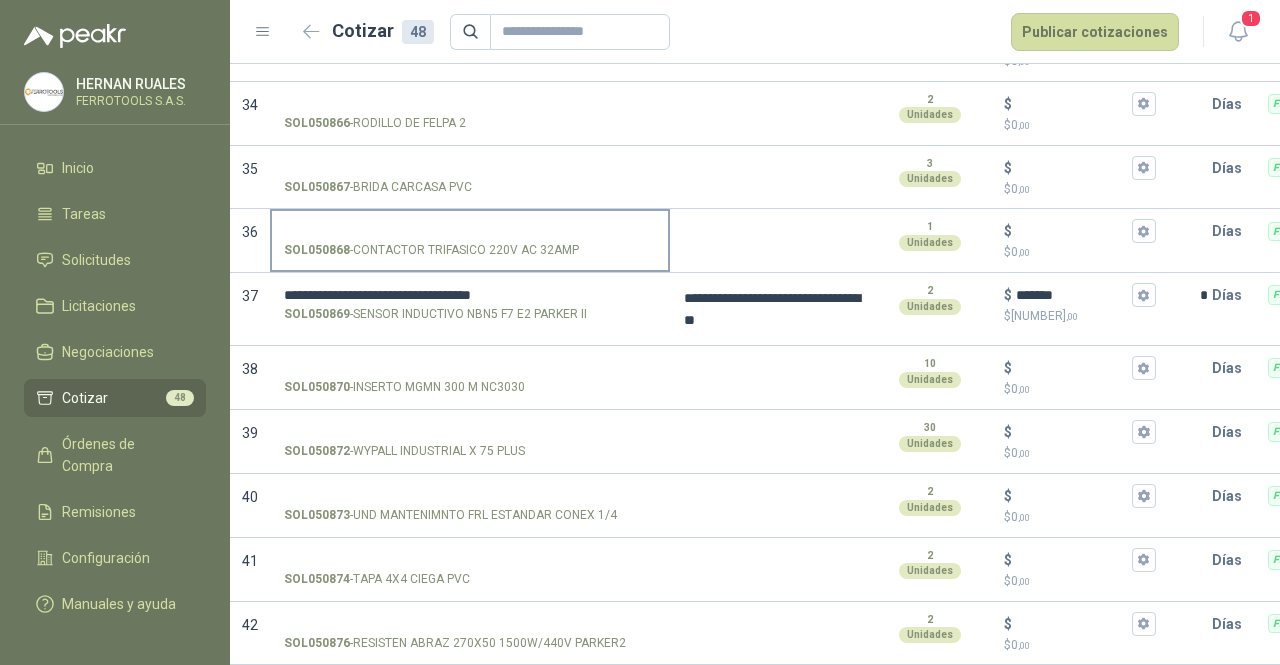 click on "SOL050868  -  CONTACTOR TRIFASICO 220V AC 32AMP" at bounding box center [470, 239] 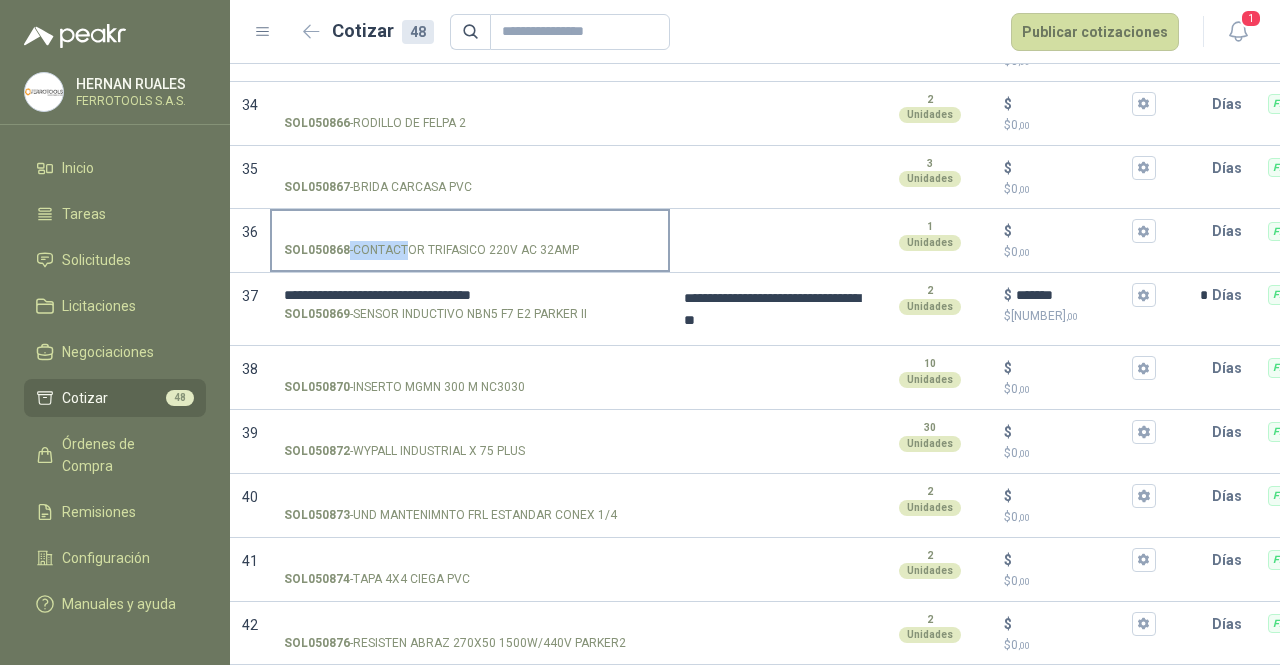 drag, startPoint x: 508, startPoint y: 252, endPoint x: 407, endPoint y: 252, distance: 101 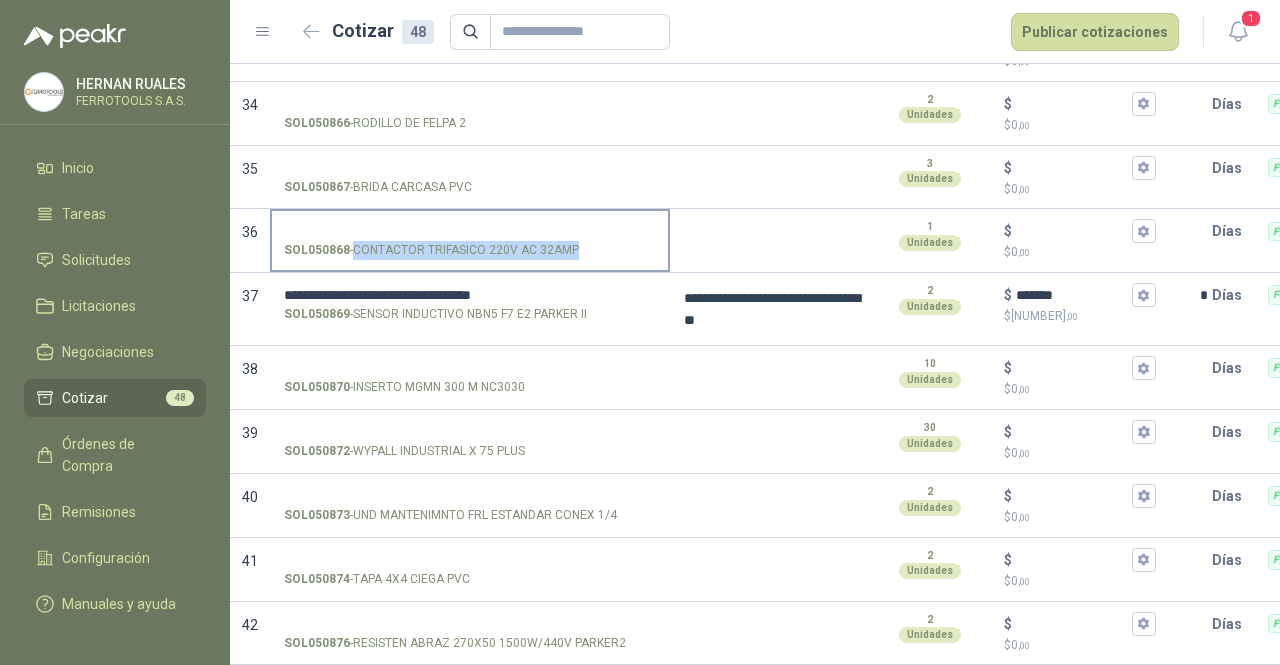 drag, startPoint x: 354, startPoint y: 250, endPoint x: 574, endPoint y: 254, distance: 220.03636 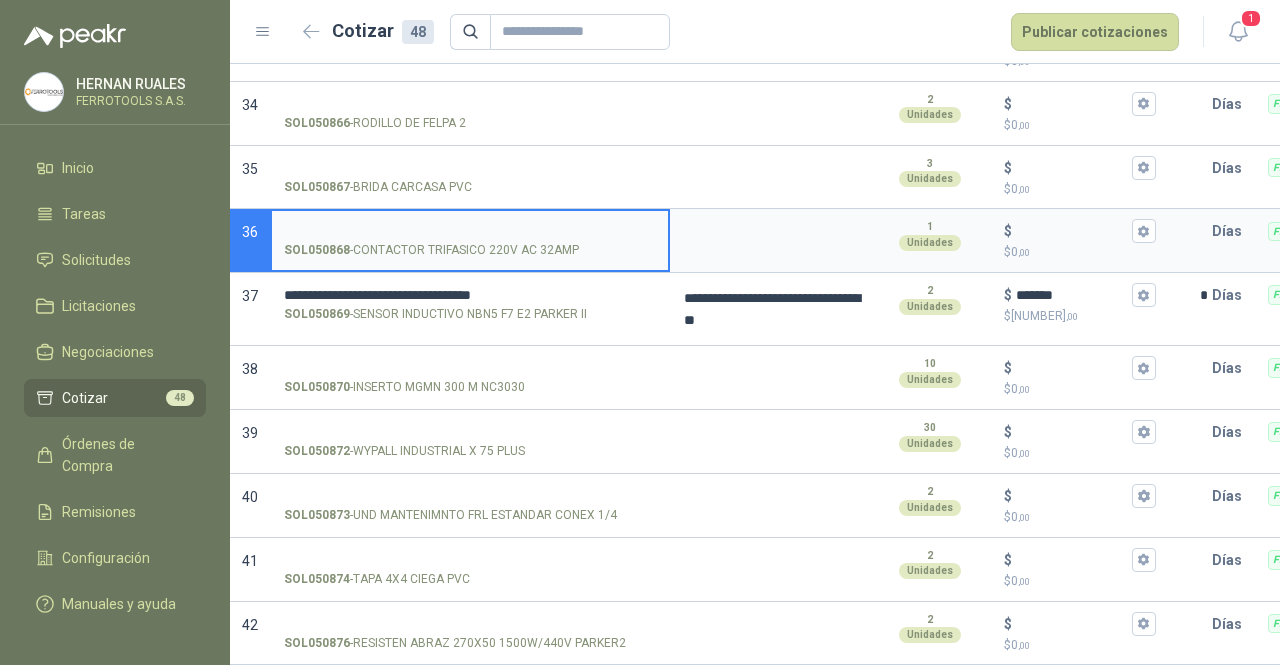 click on "SOL050868  -  CONTACTOR TRIFASICO 220V AC 32AMP" at bounding box center (470, 231) 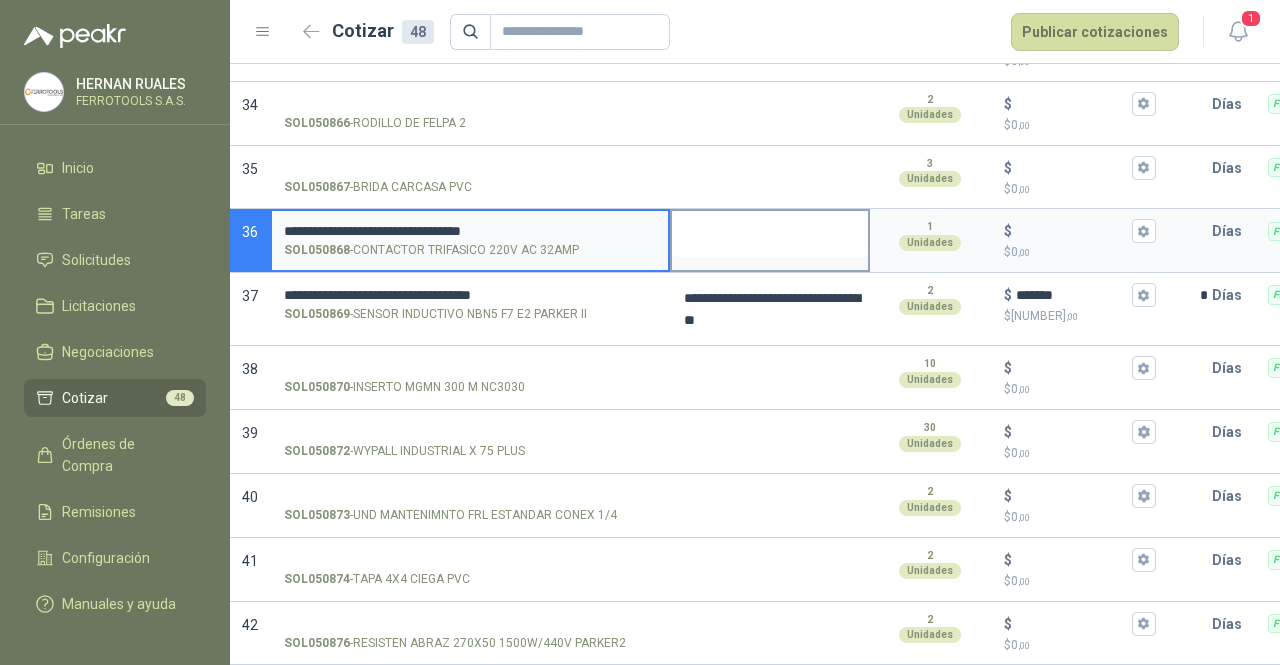 click at bounding box center [770, 234] 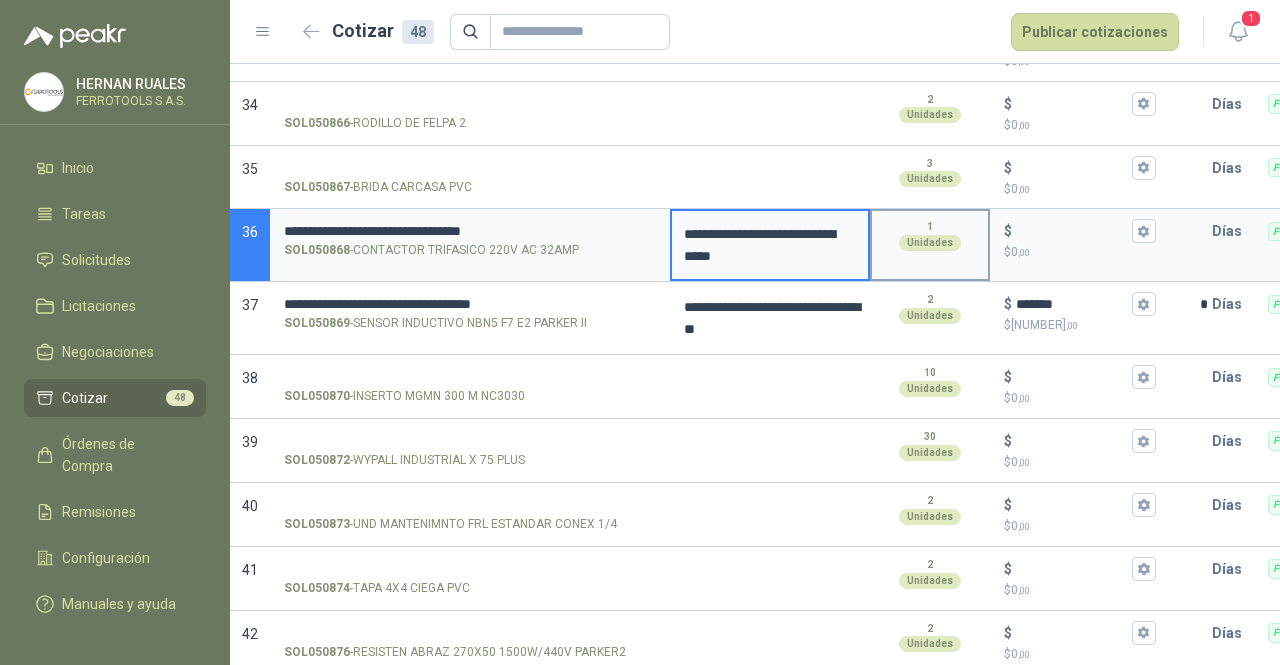 type 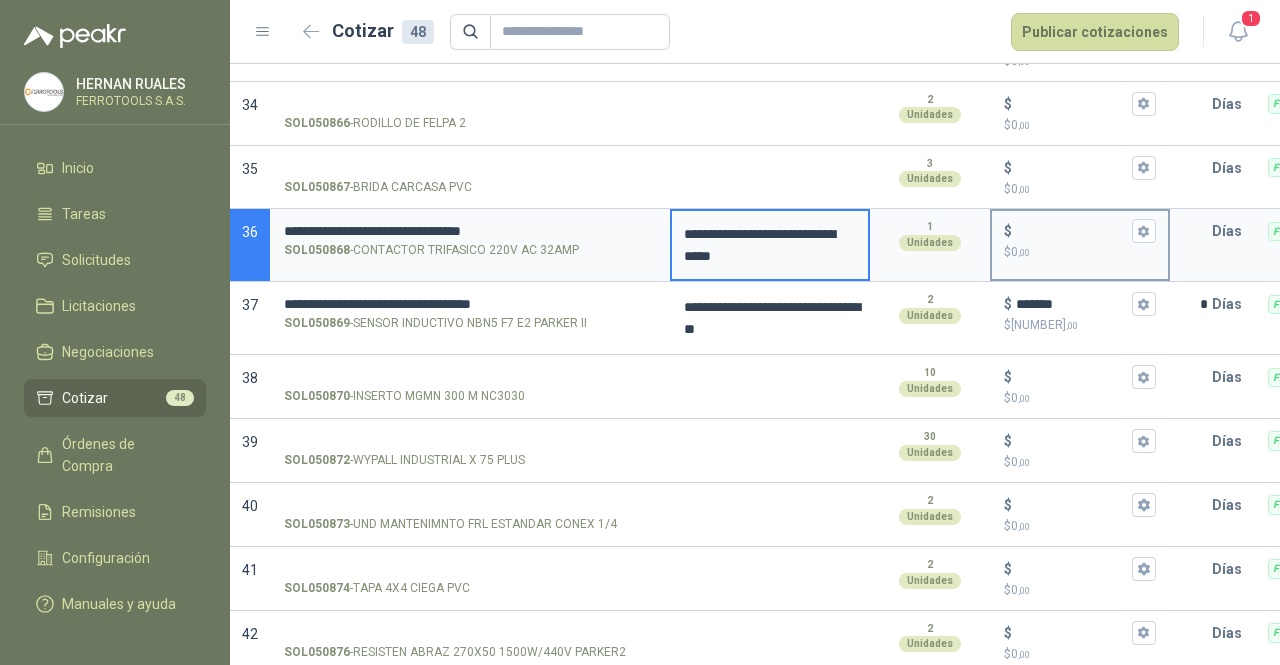 click on "$ $  0 ,00" at bounding box center (1072, 231) 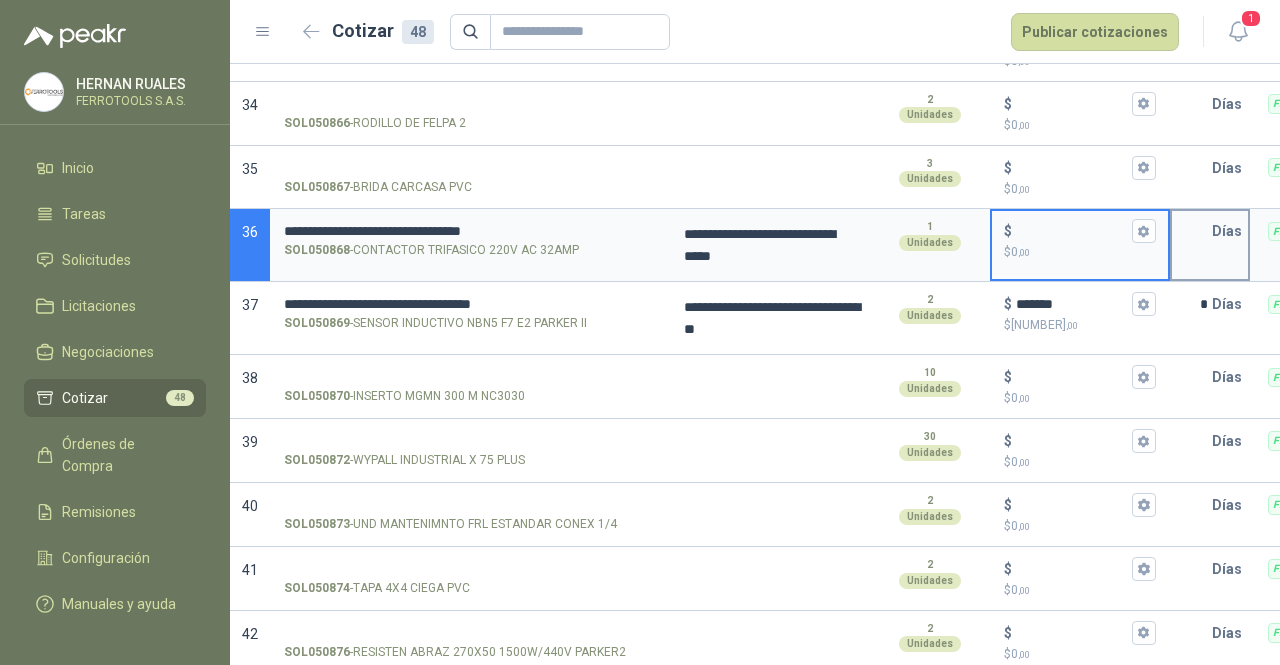 click at bounding box center (1192, 231) 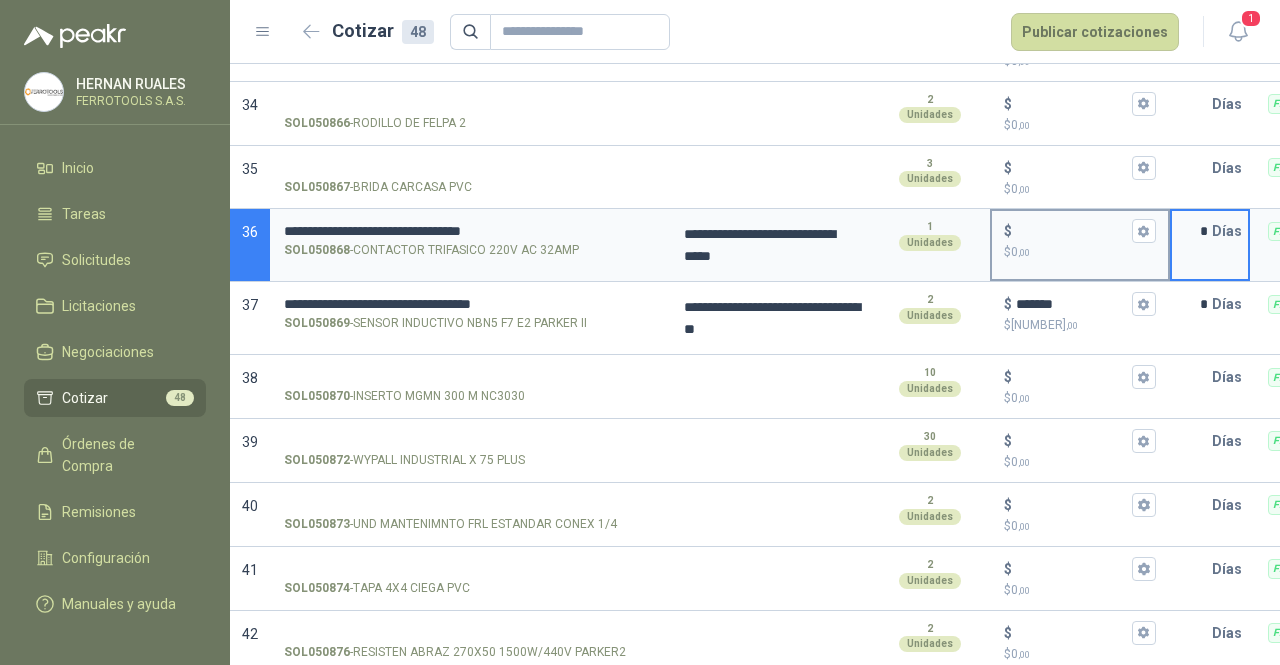 type on "*" 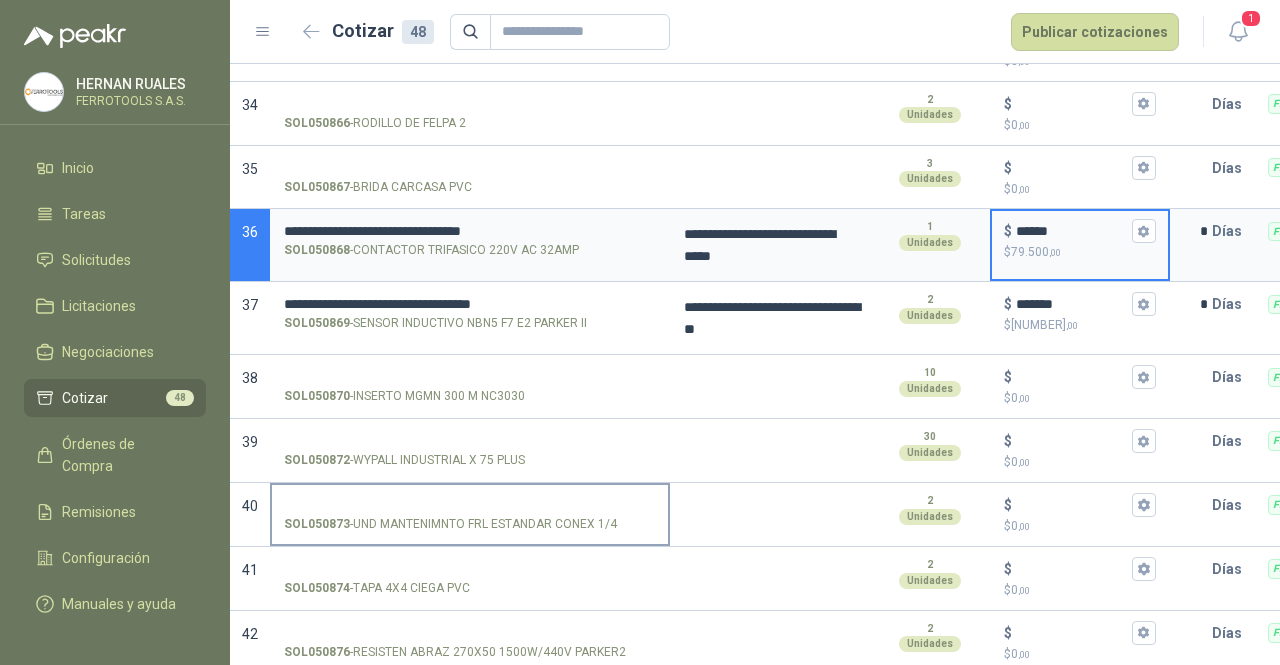 type on "******" 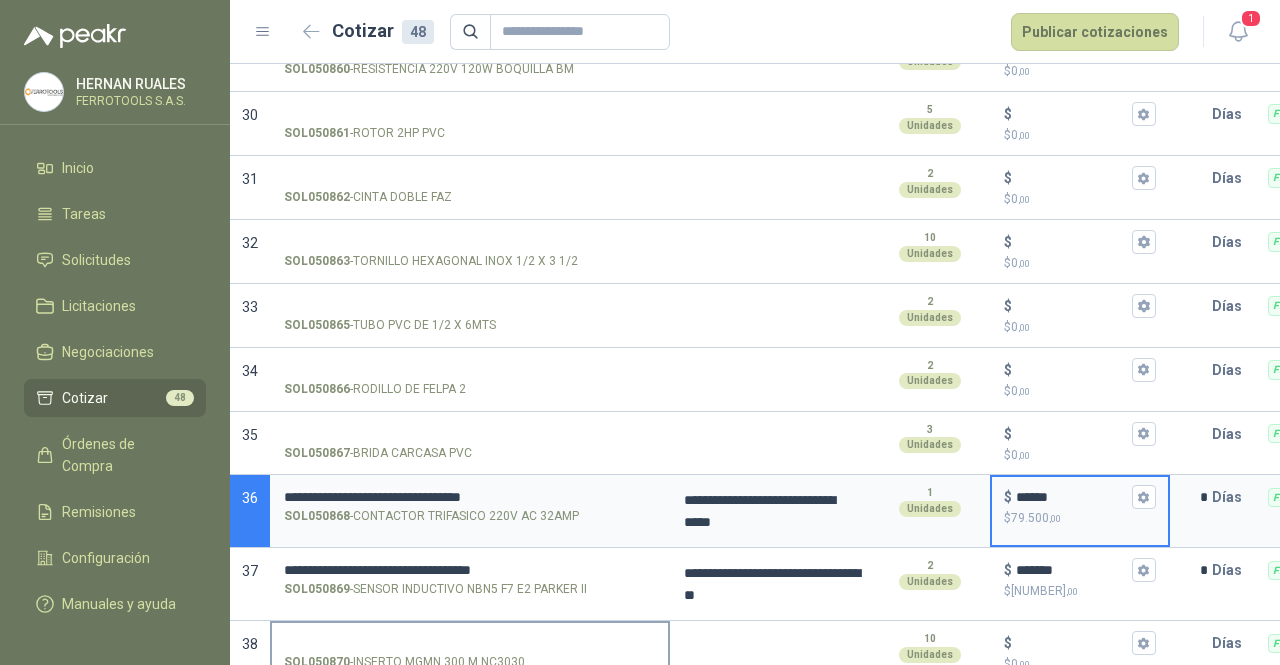 scroll, scrollTop: 2090, scrollLeft: 0, axis: vertical 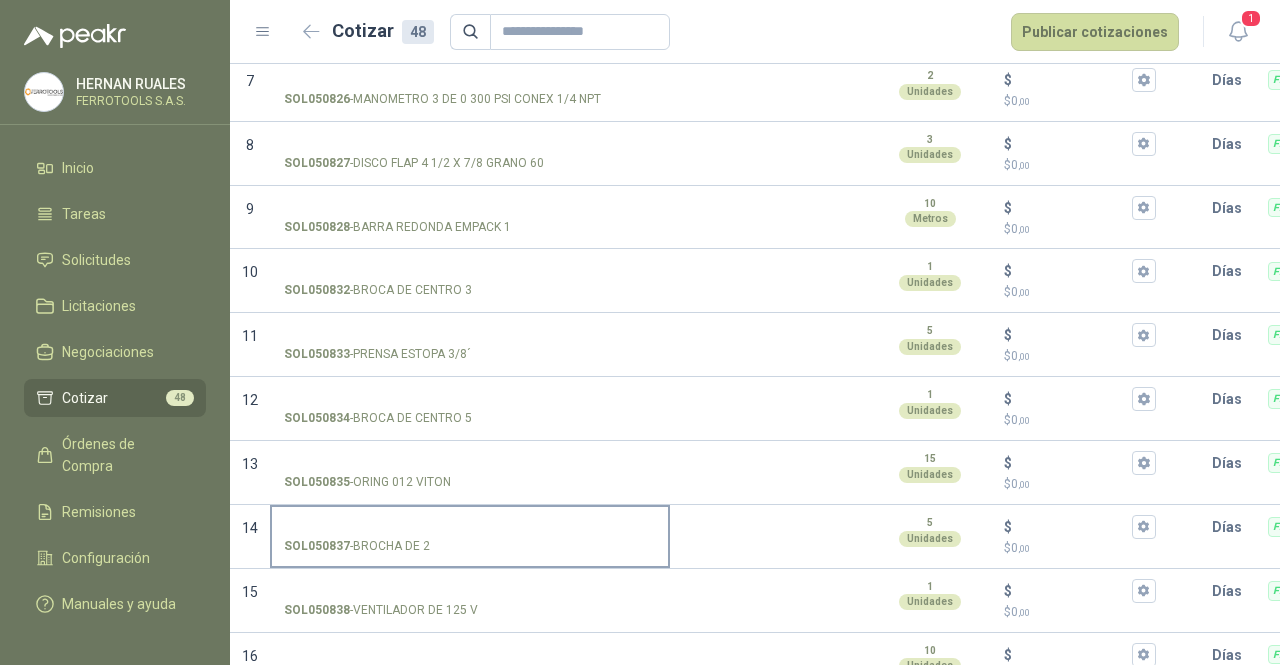 click on "SOL050837  -  BROCHA DE 2" at bounding box center [470, 527] 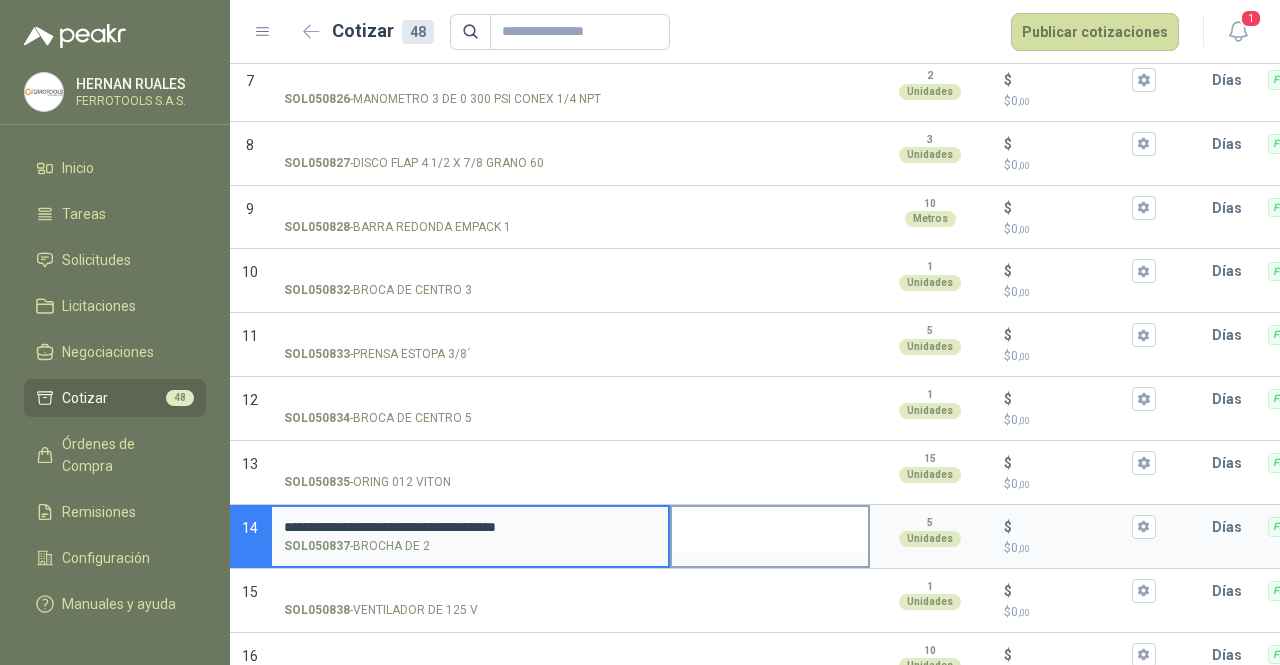 click at bounding box center (770, 530) 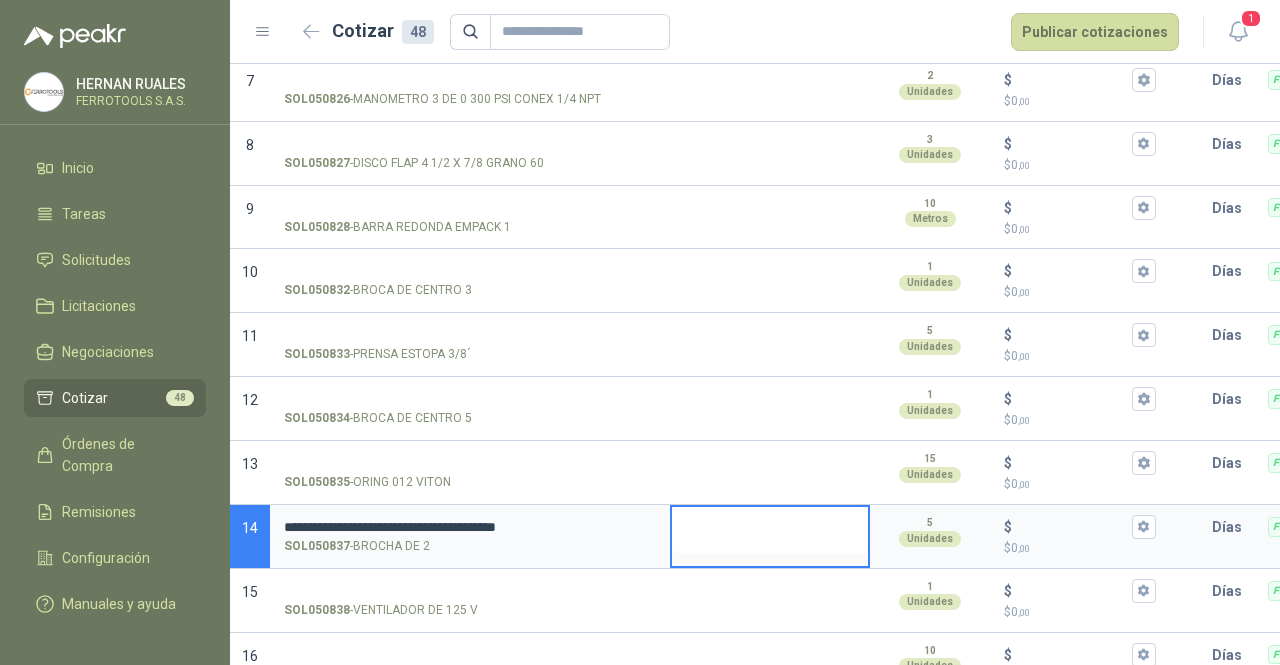 type 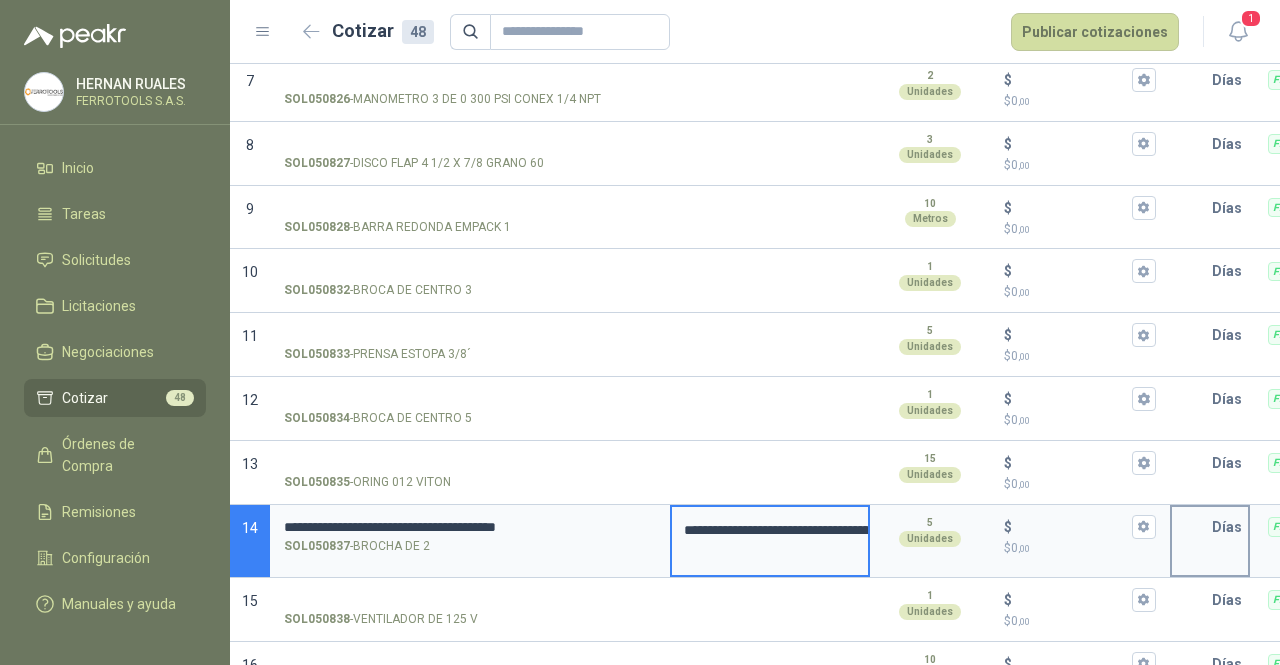click at bounding box center [1192, 527] 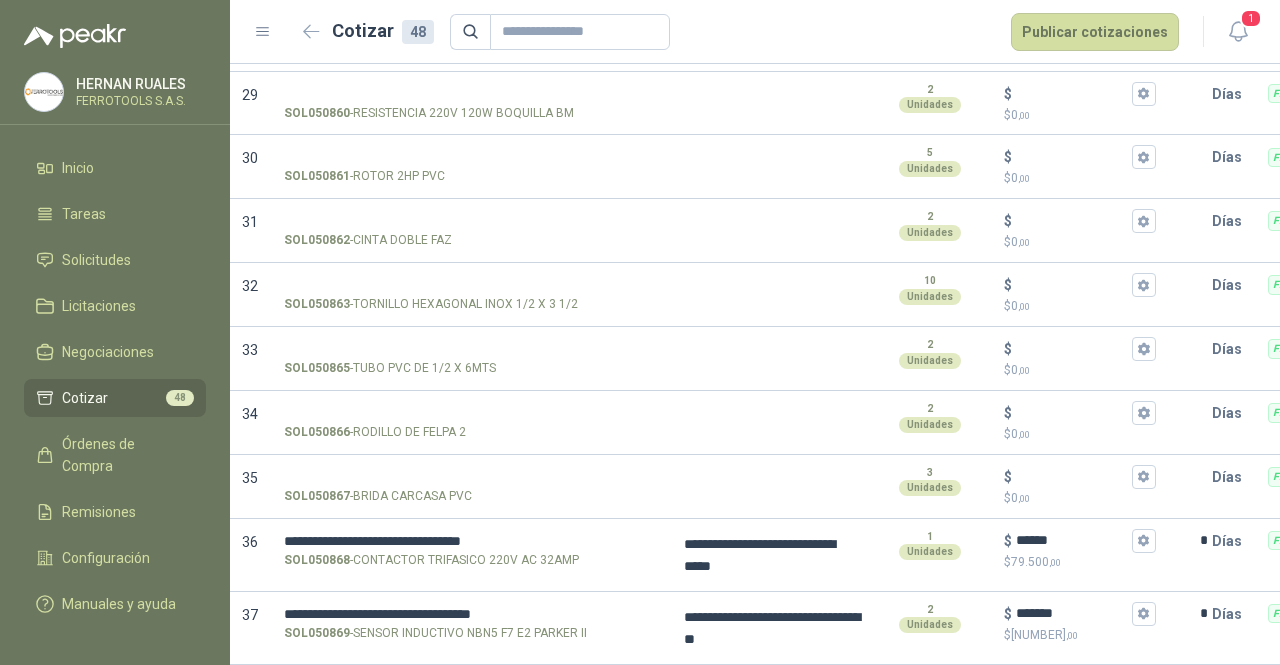scroll, scrollTop: 2090, scrollLeft: 0, axis: vertical 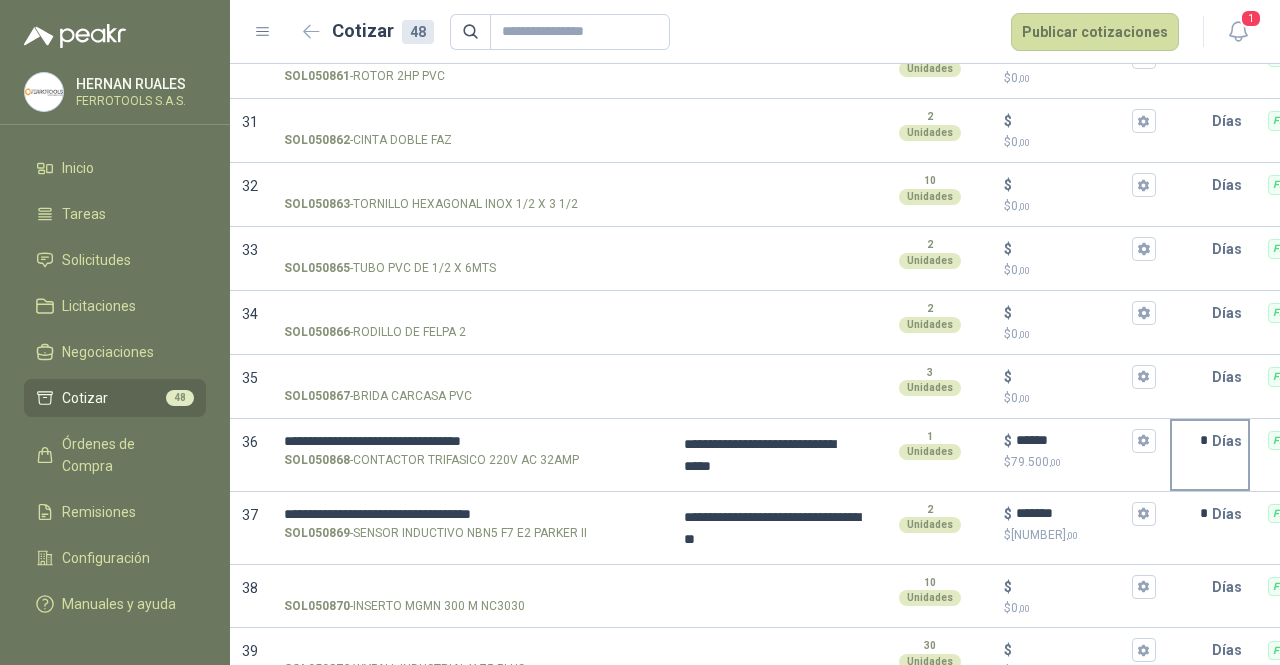 type on "*" 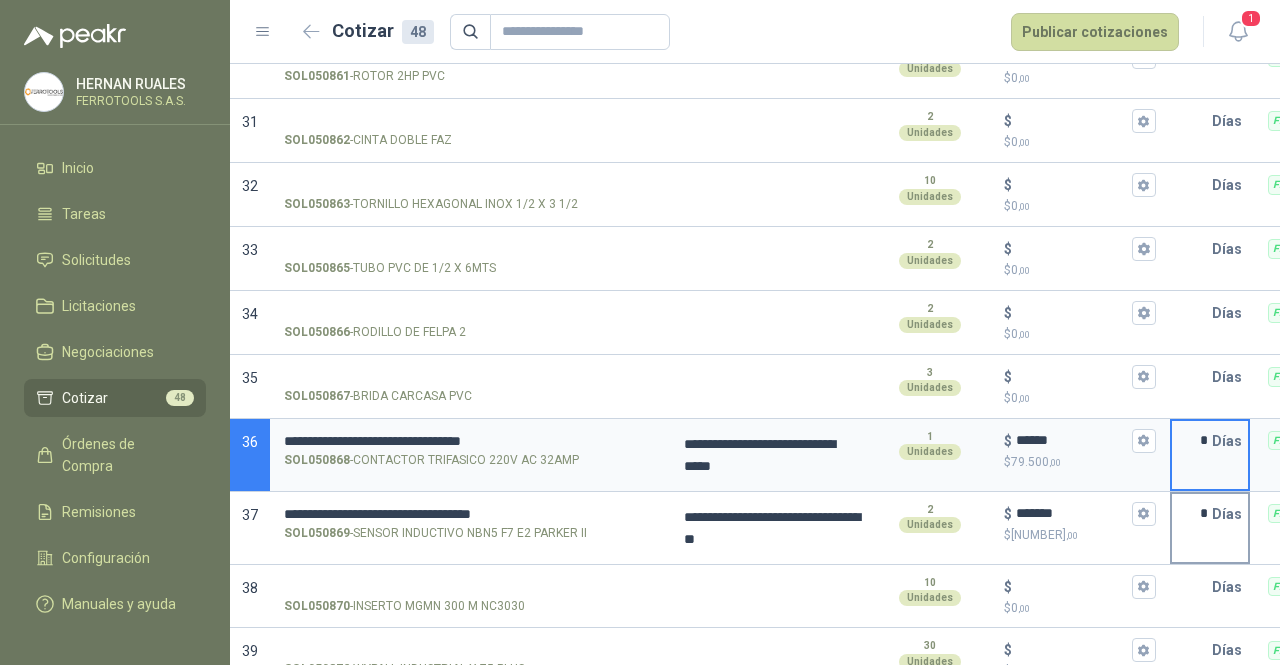 click on "*" at bounding box center (1192, 514) 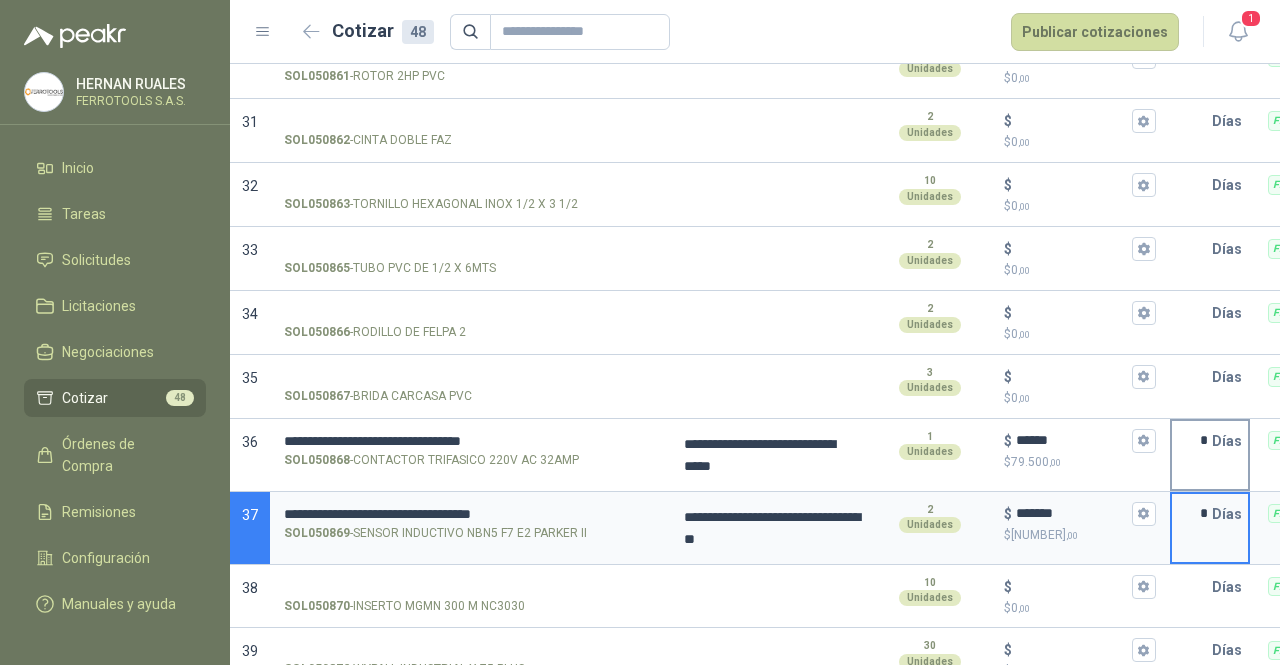 type on "*" 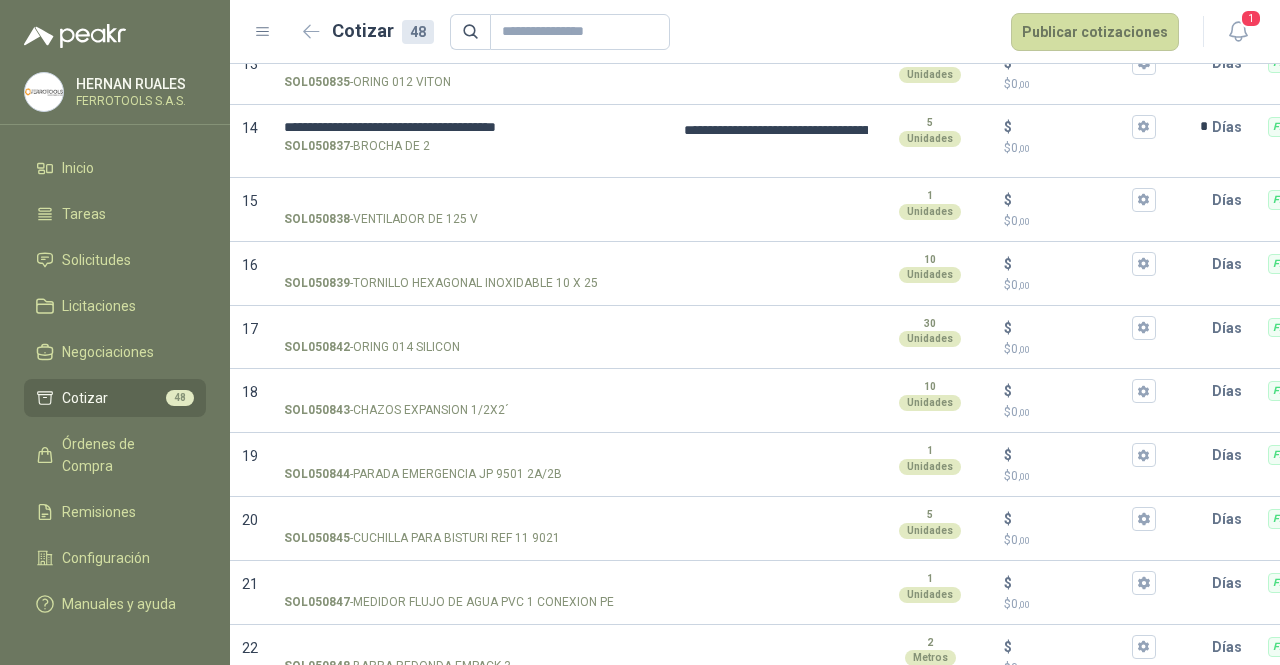 scroll, scrollTop: 890, scrollLeft: 0, axis: vertical 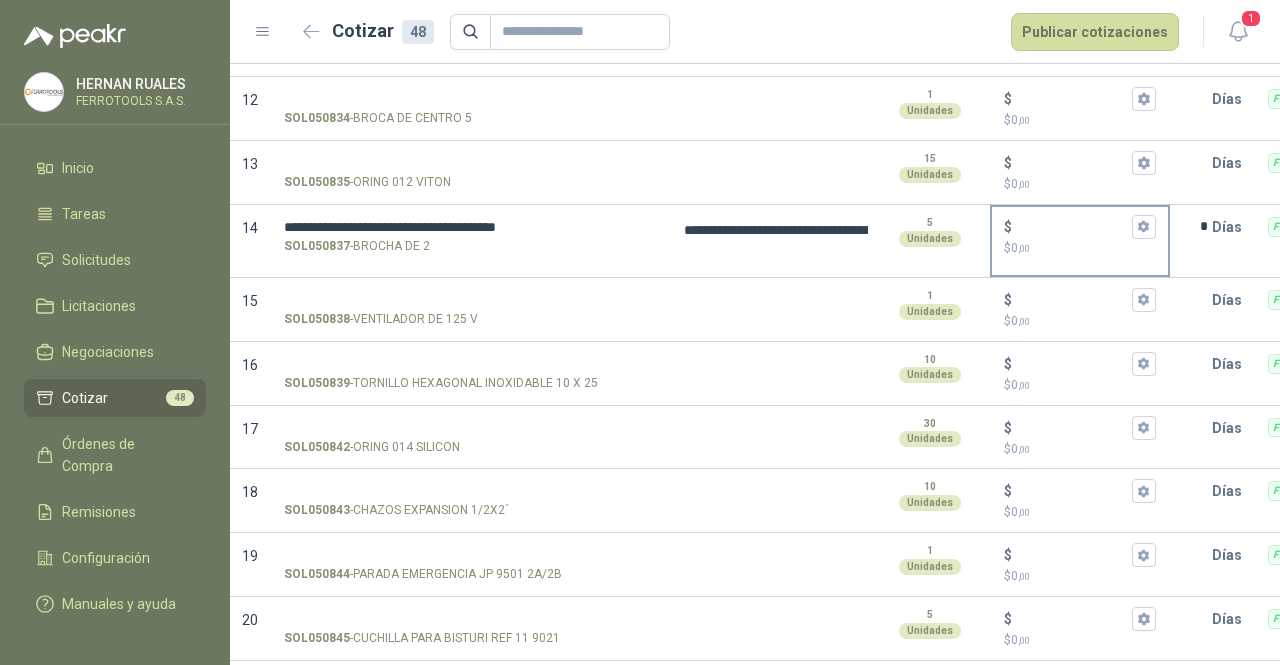 click on "$ $  0 ,00" at bounding box center (1072, 226) 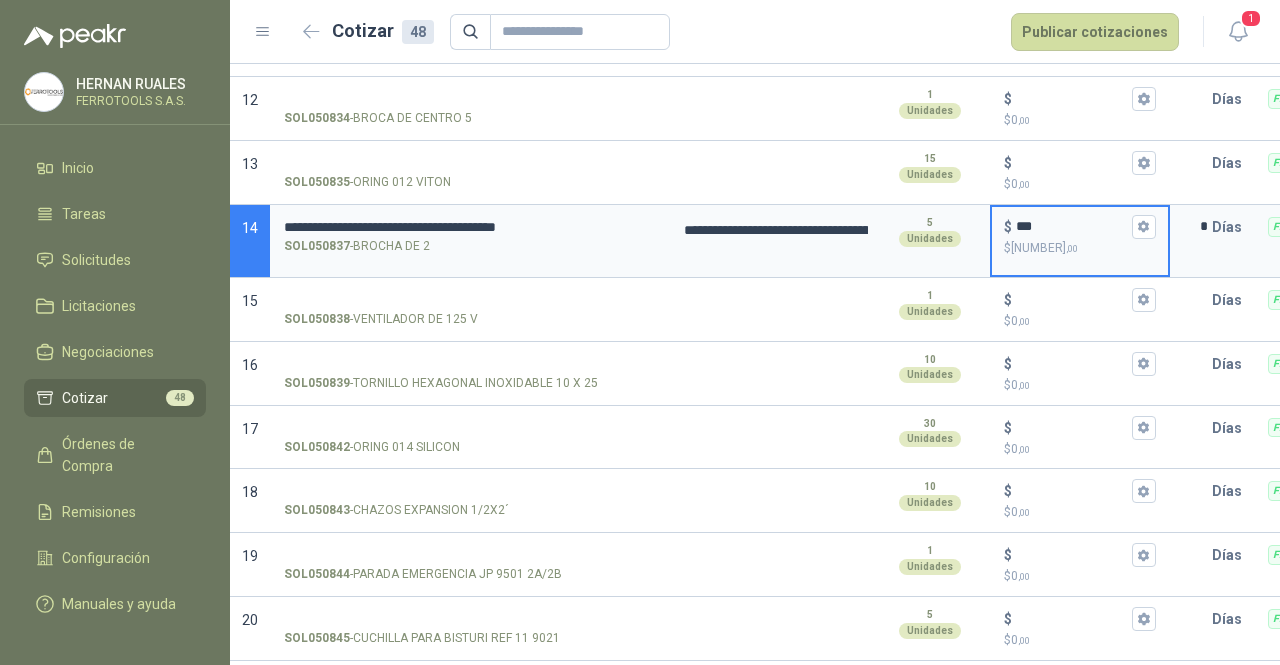 type on "*****" 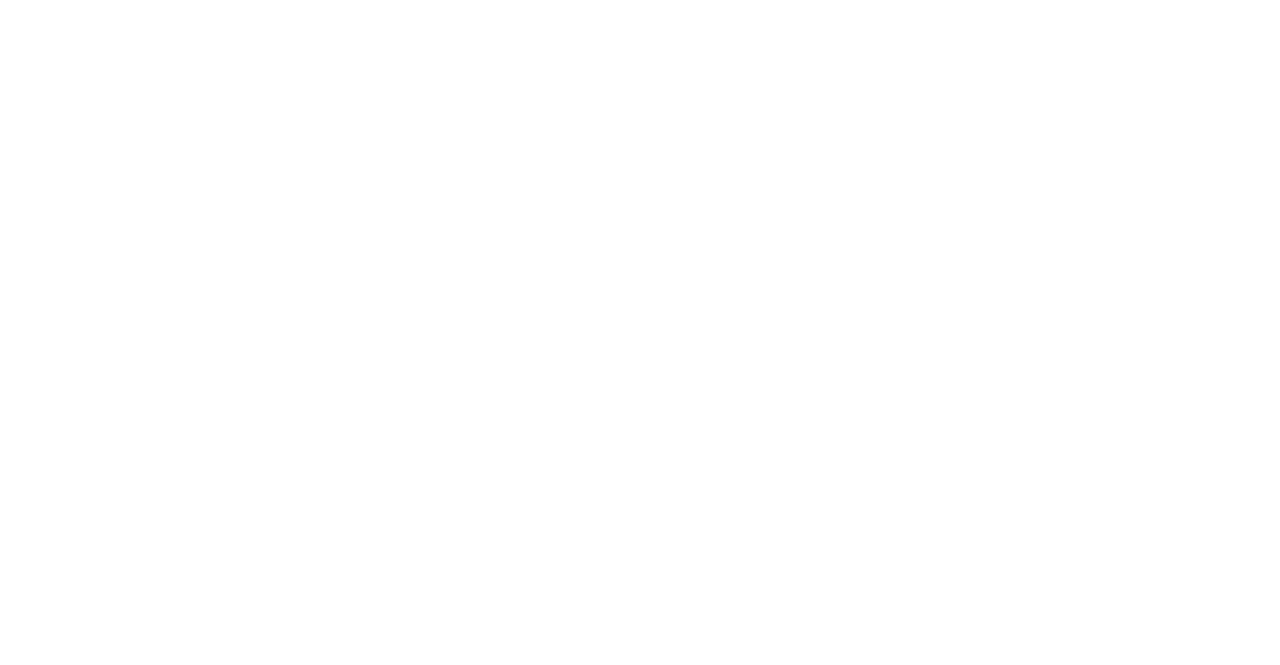 scroll, scrollTop: 0, scrollLeft: 0, axis: both 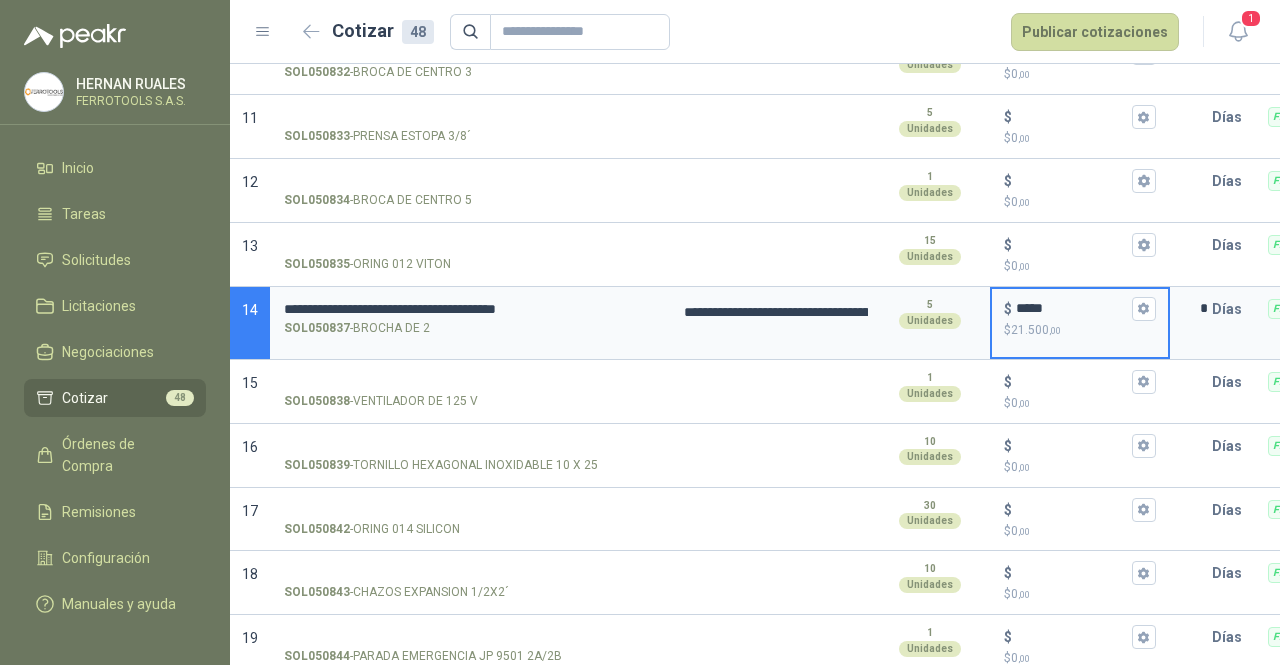 type on "*****" 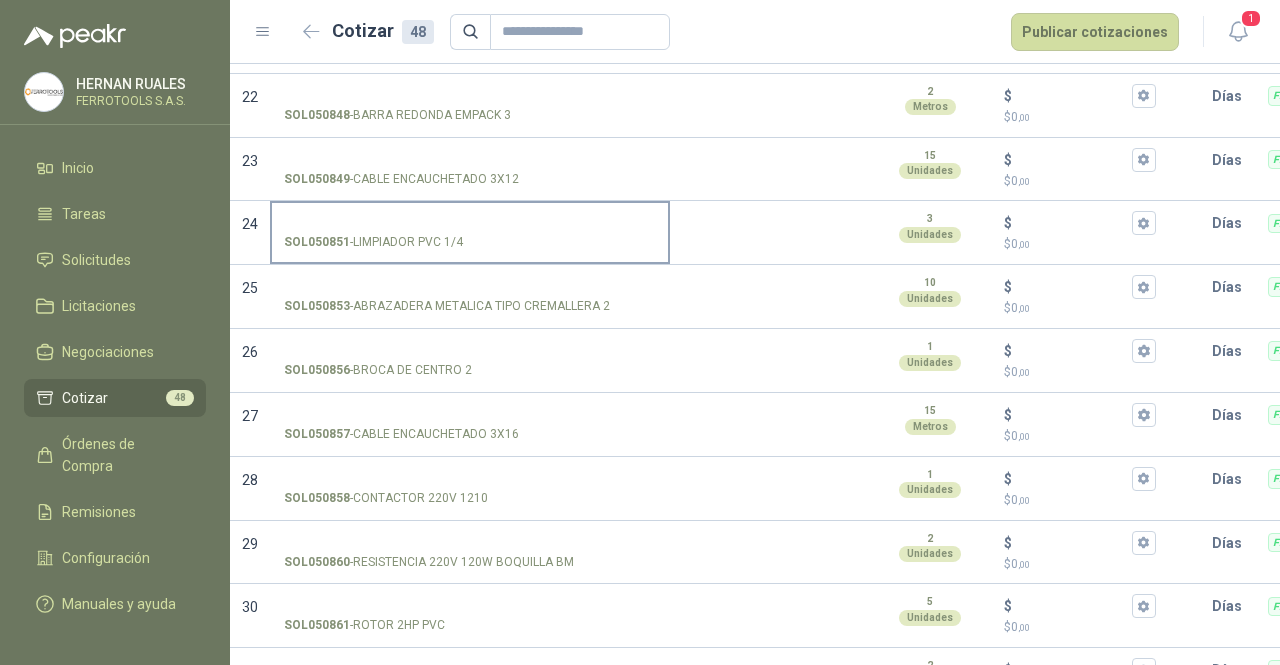 scroll, scrollTop: 1600, scrollLeft: 0, axis: vertical 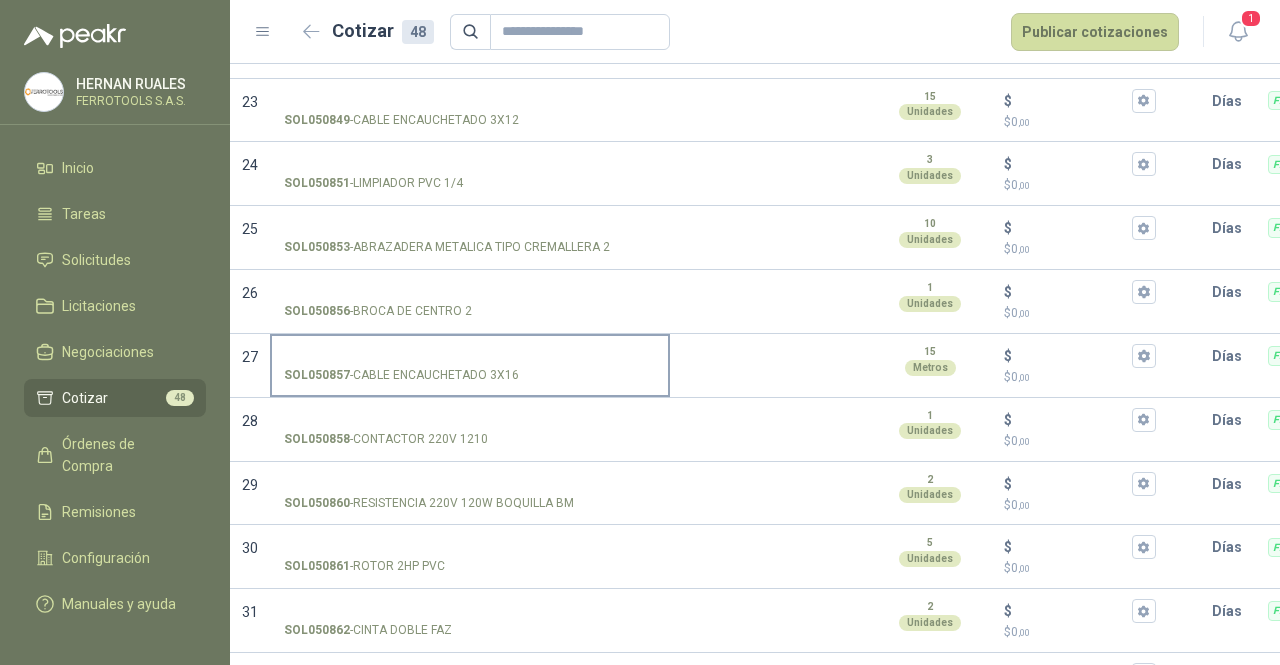 click on "SOL050857  -  CABLE ENCAUCHETADO 3X16" at bounding box center (470, 356) 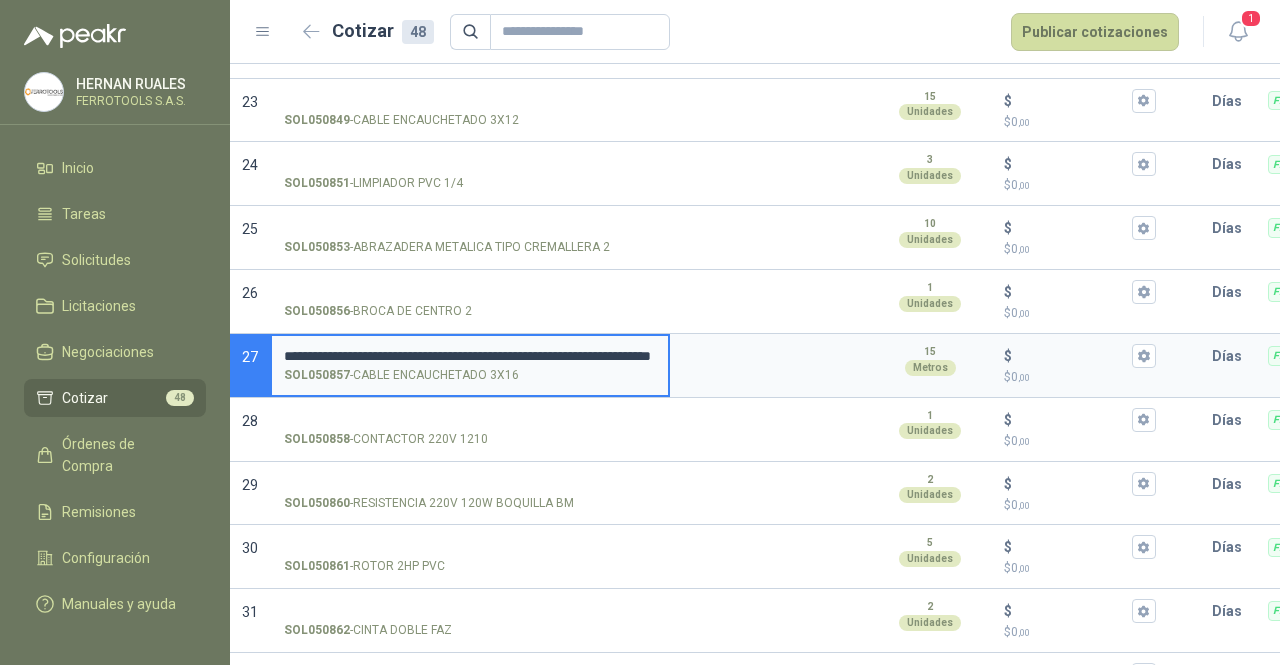 type 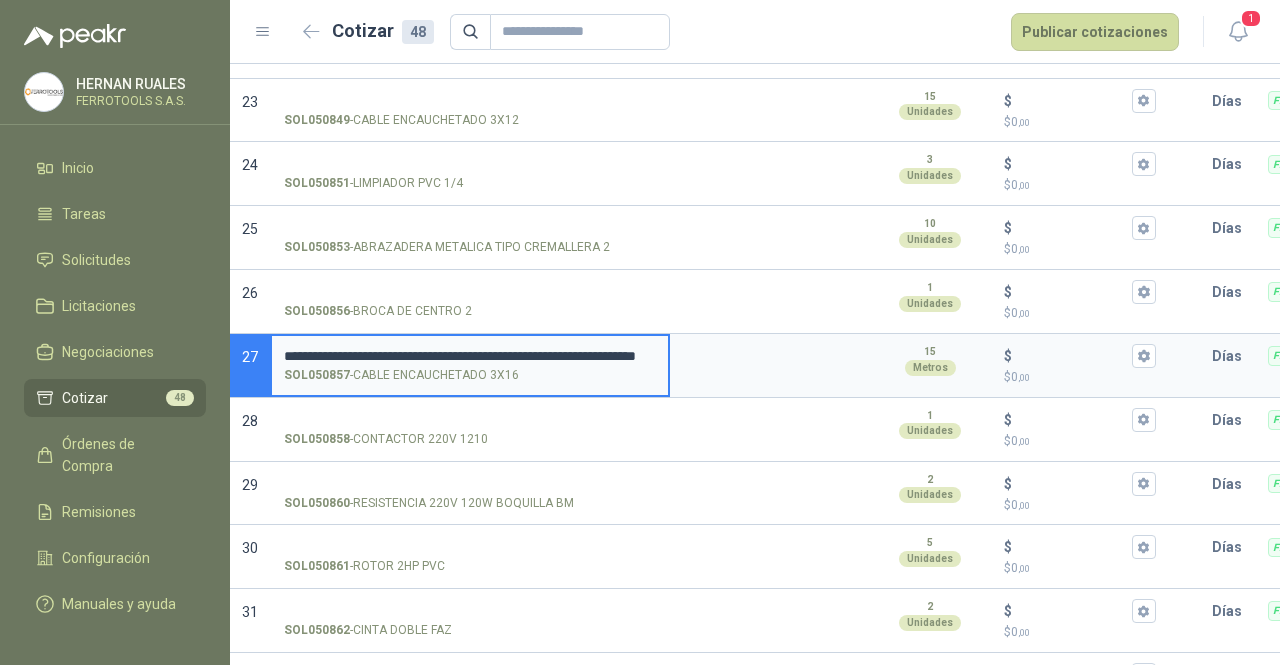 drag, startPoint x: 443, startPoint y: 351, endPoint x: 546, endPoint y: 351, distance: 103 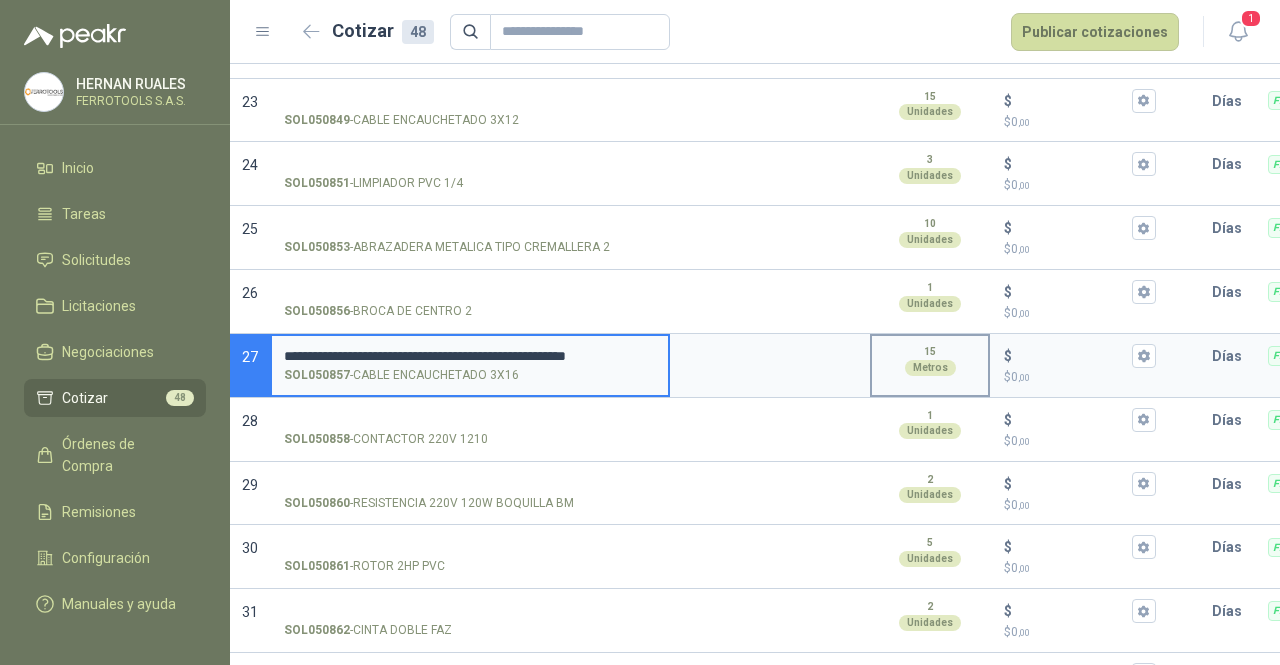 scroll, scrollTop: 0, scrollLeft: 47, axis: horizontal 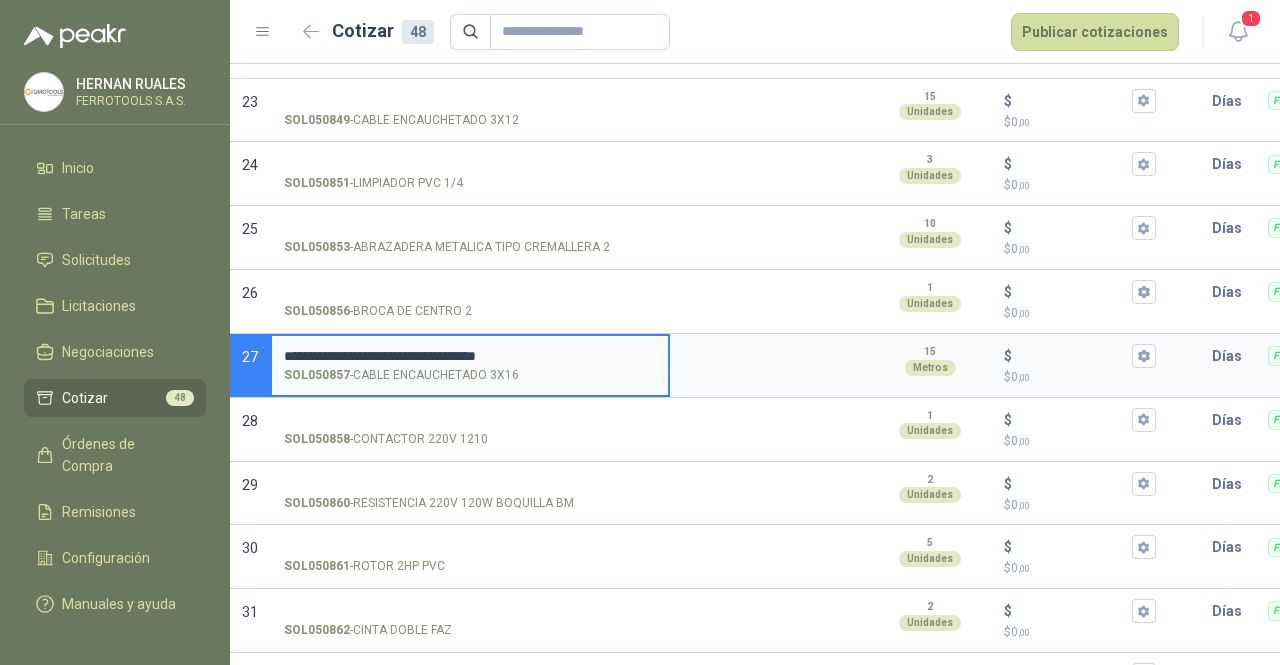 type on "**********" 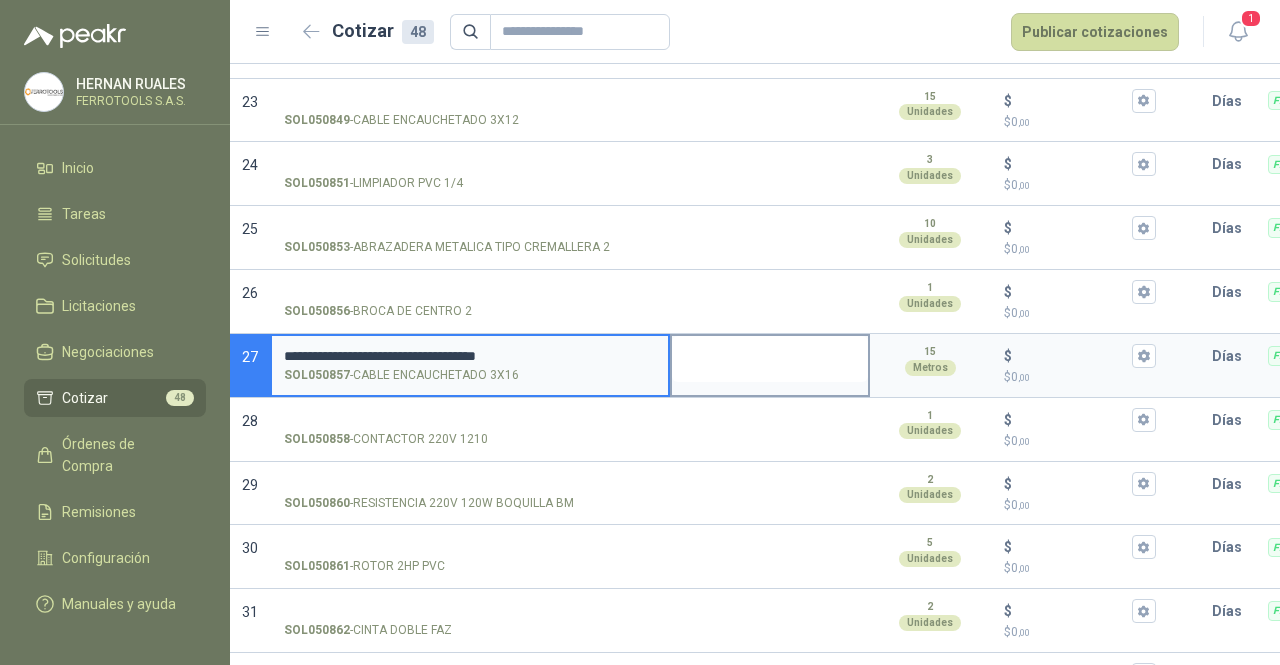 click at bounding box center [770, 359] 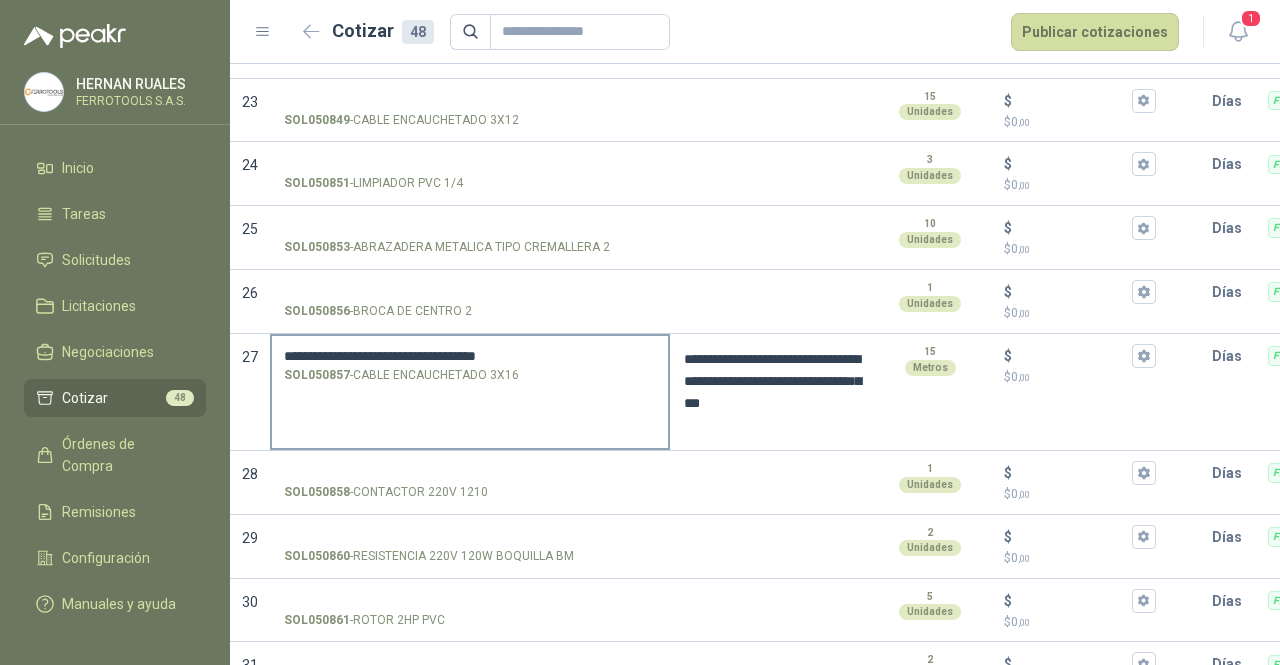 click on "**********" at bounding box center [470, 356] 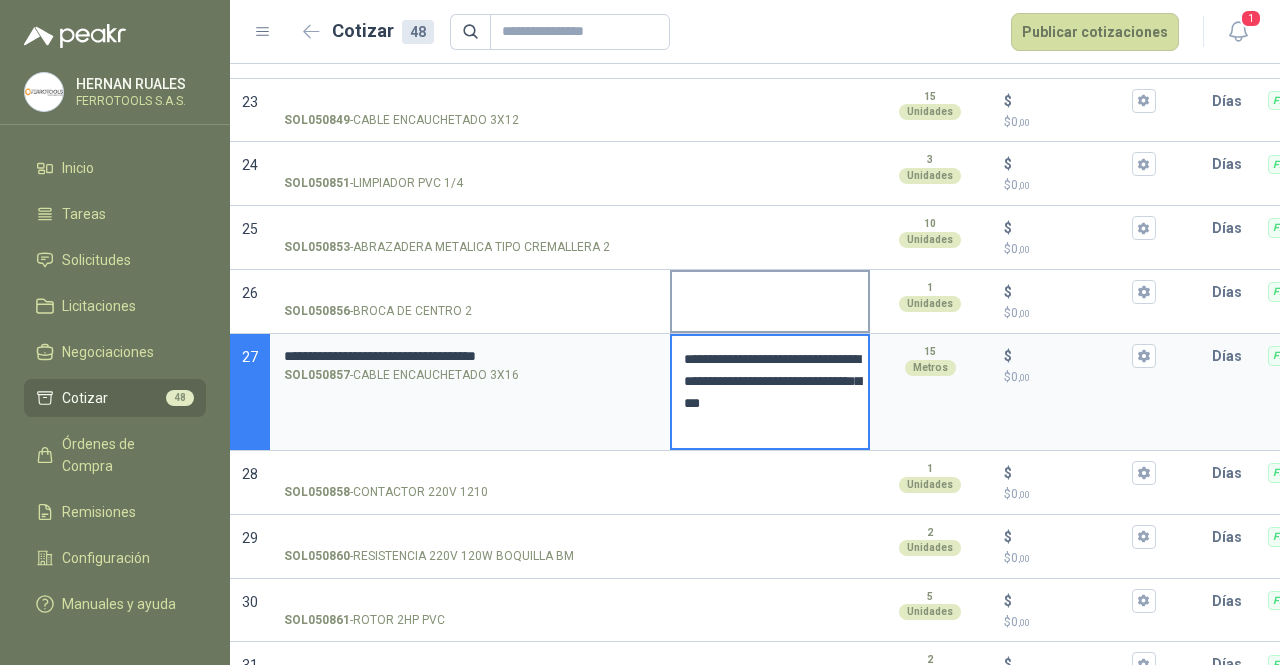 drag, startPoint x: 851, startPoint y: 425, endPoint x: 670, endPoint y: 316, distance: 211.28653 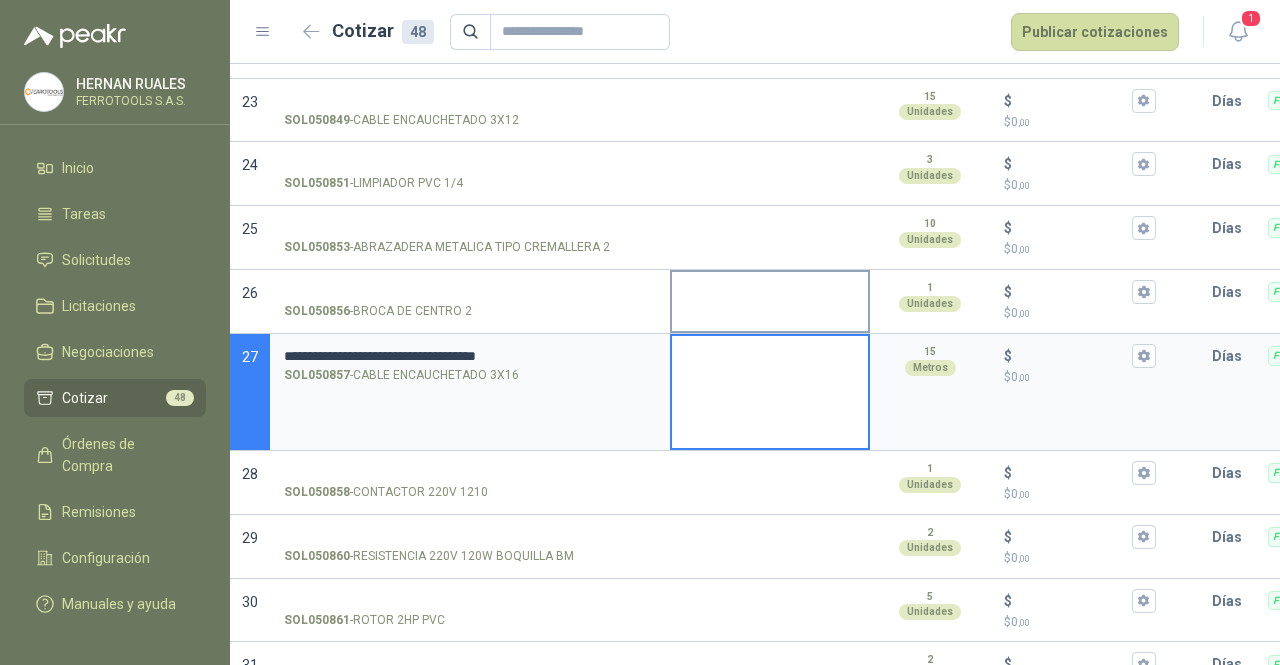 type 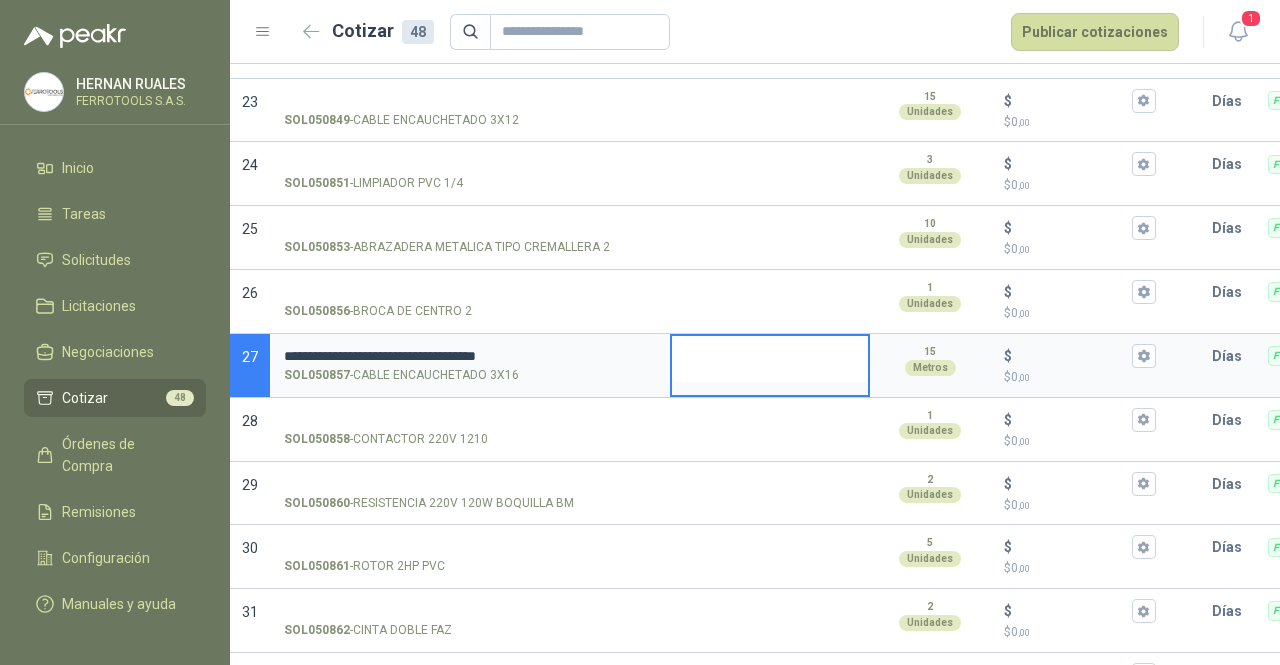 type 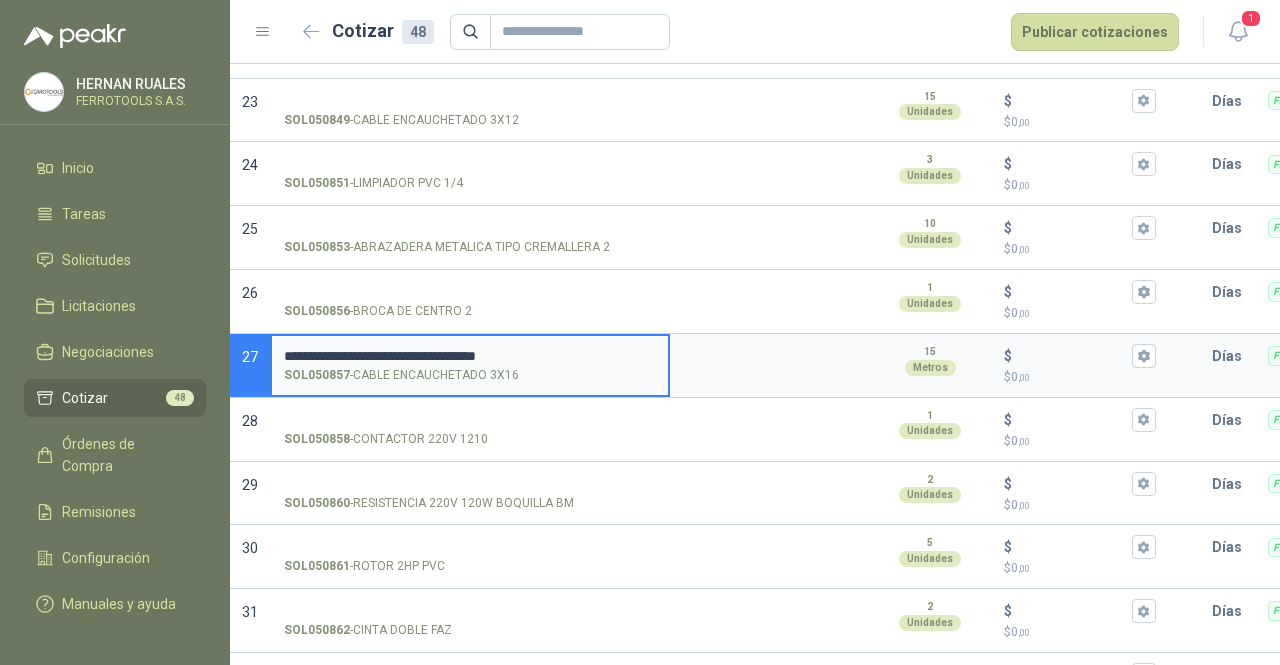 drag, startPoint x: 206, startPoint y: 325, endPoint x: 228, endPoint y: 326, distance: 22.022715 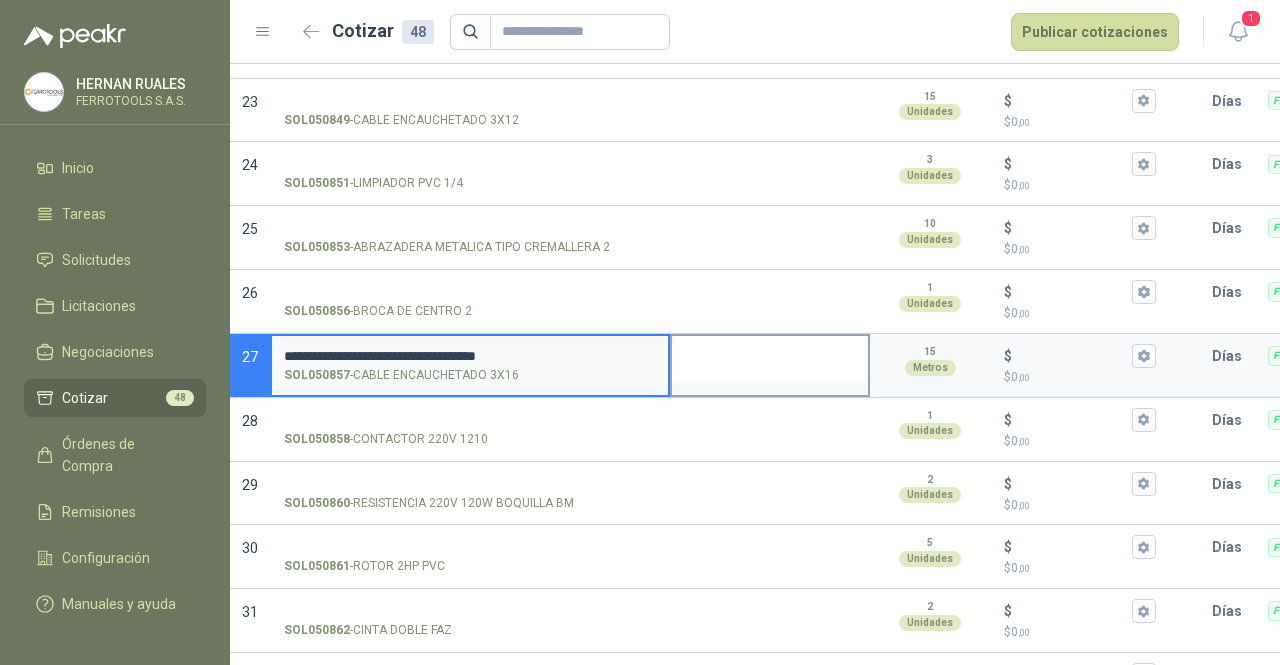 click at bounding box center (770, 359) 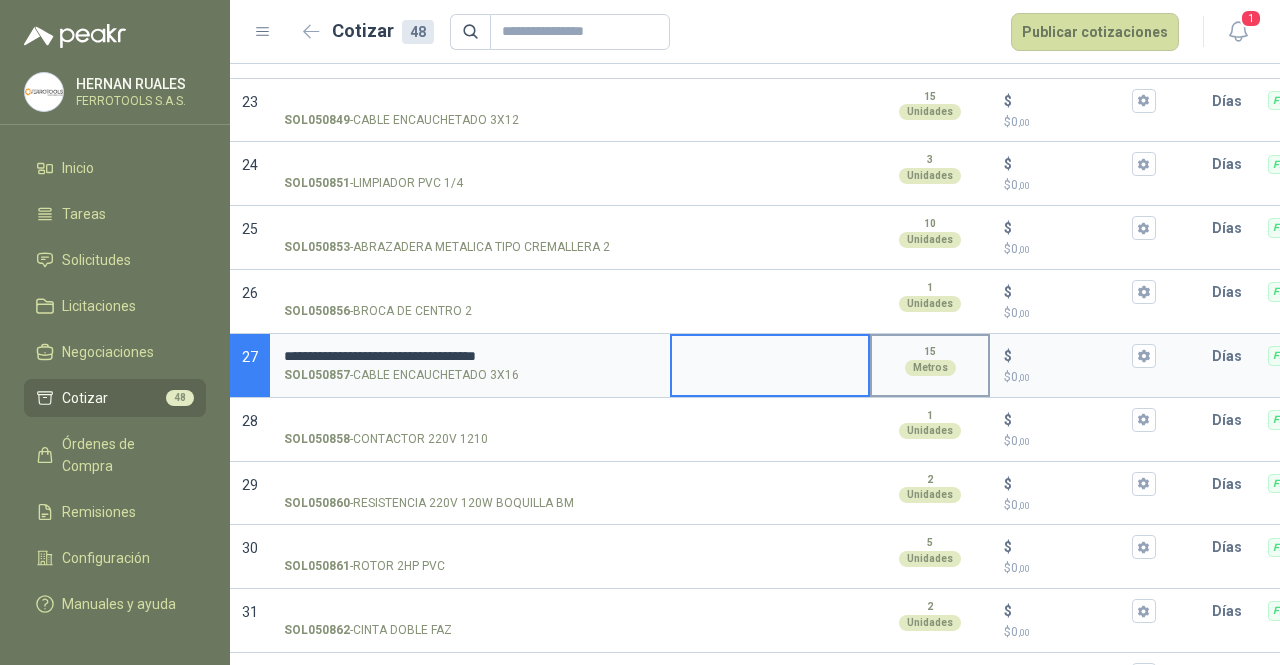 type 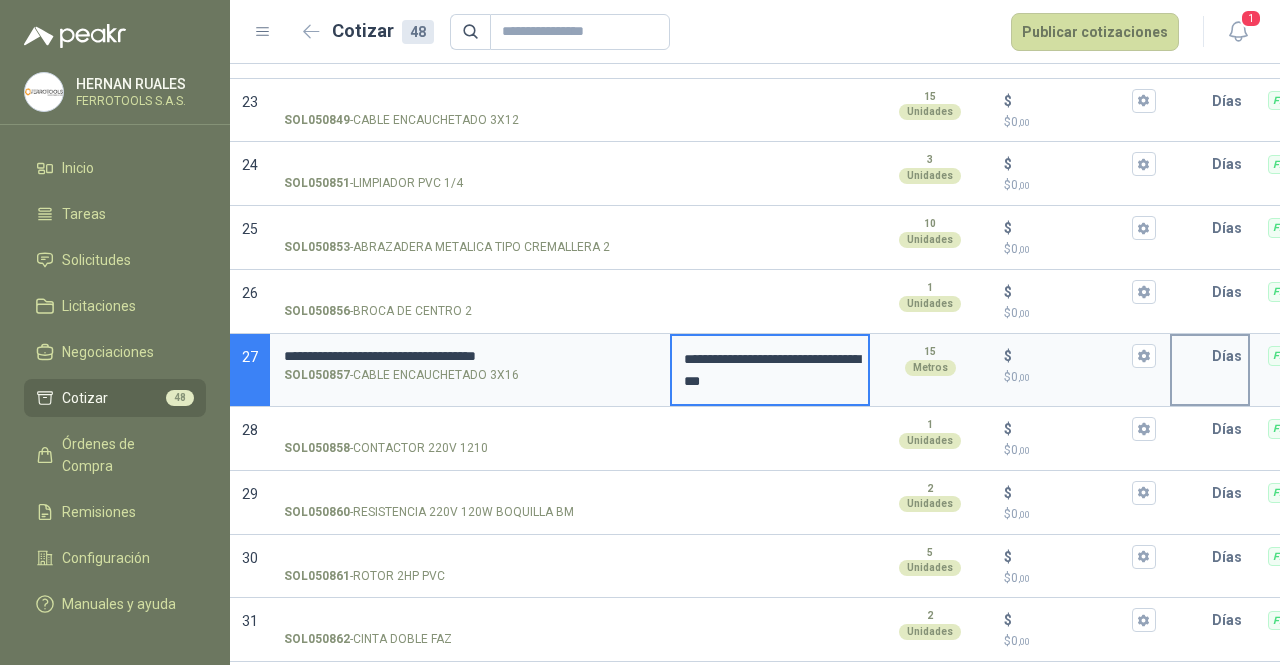click at bounding box center [1192, 356] 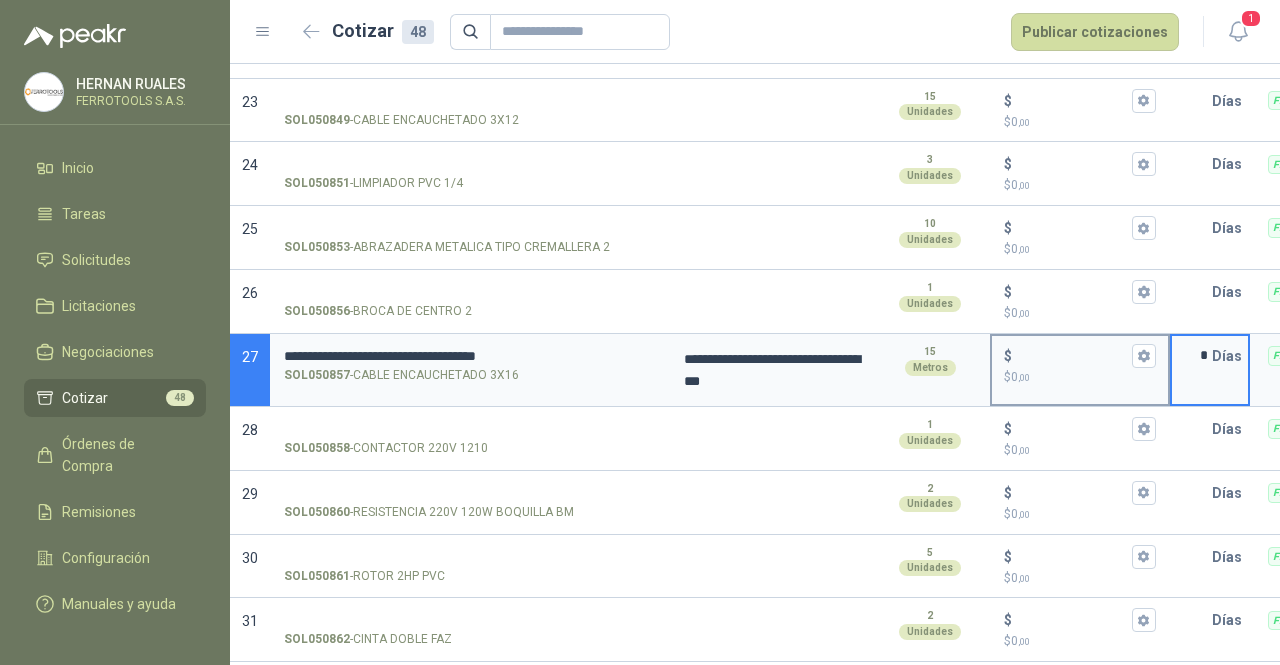 type on "*" 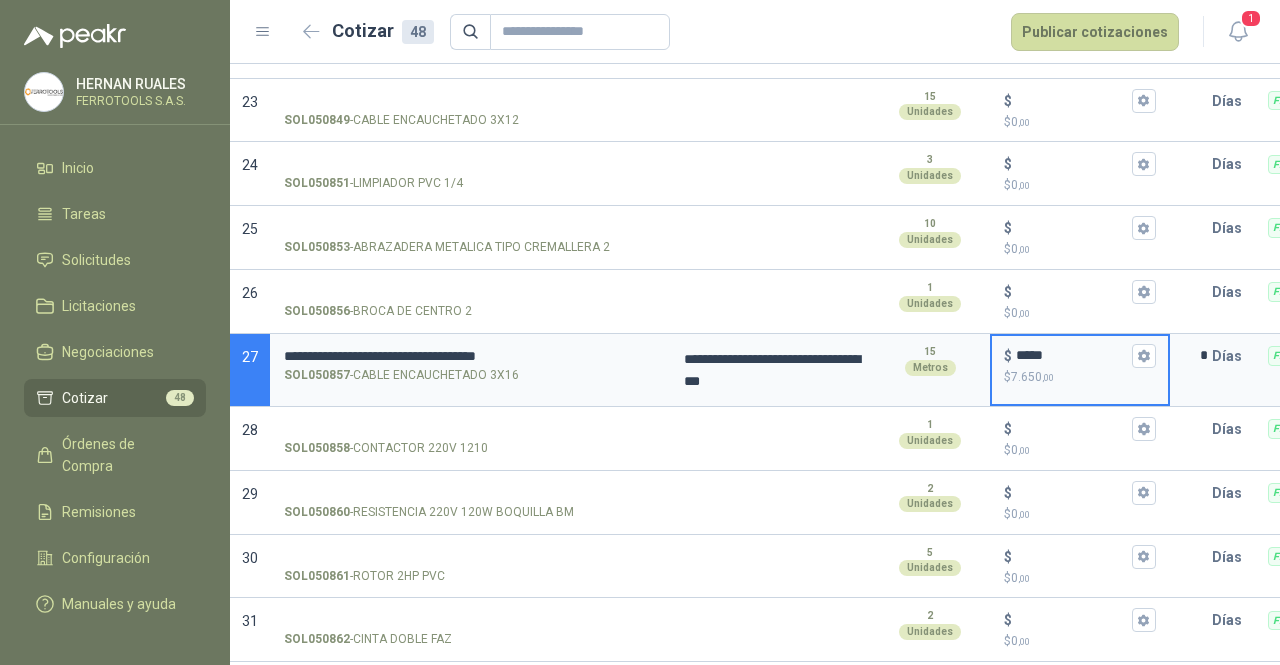 type on "*****" 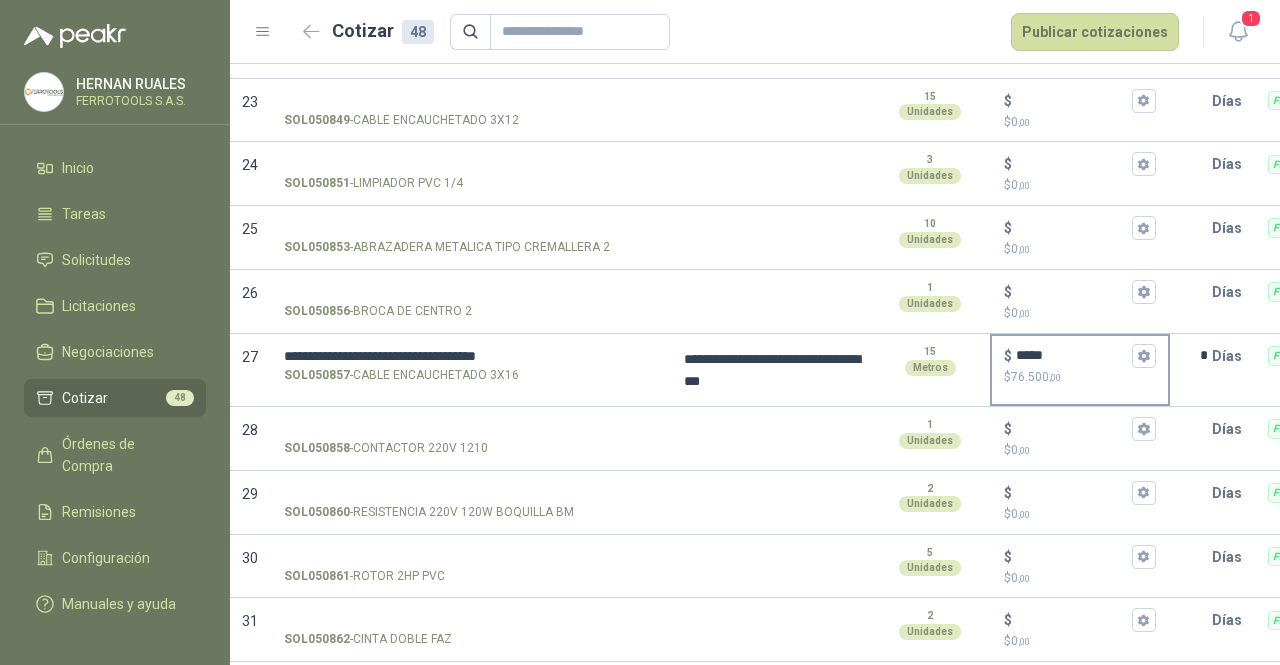 type 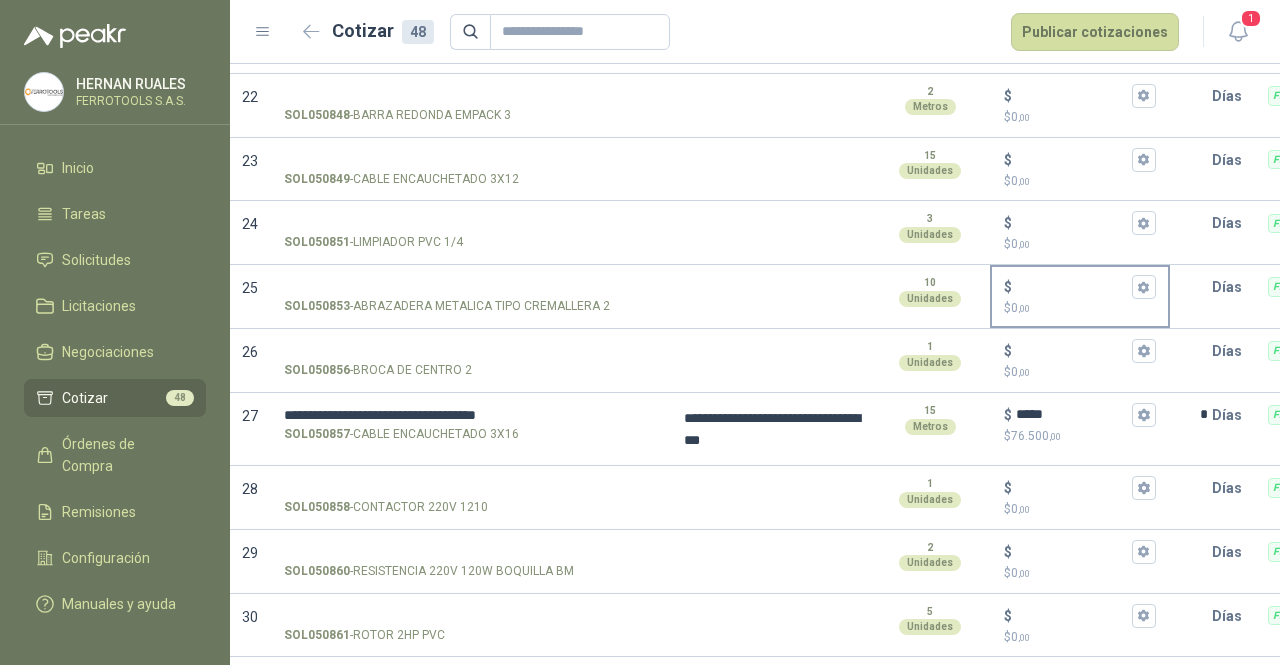 scroll, scrollTop: 1517, scrollLeft: 0, axis: vertical 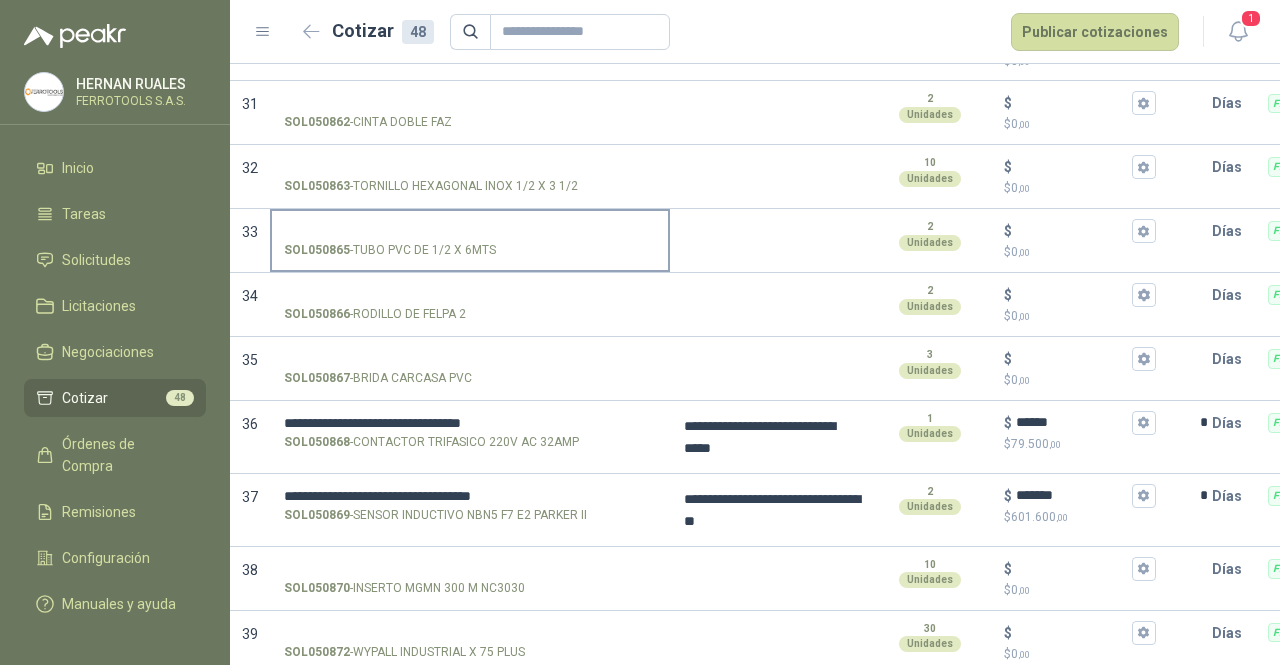 click on "SOL050865  -  TUBO PVC DE 1/2  X 6MTS" at bounding box center (470, 231) 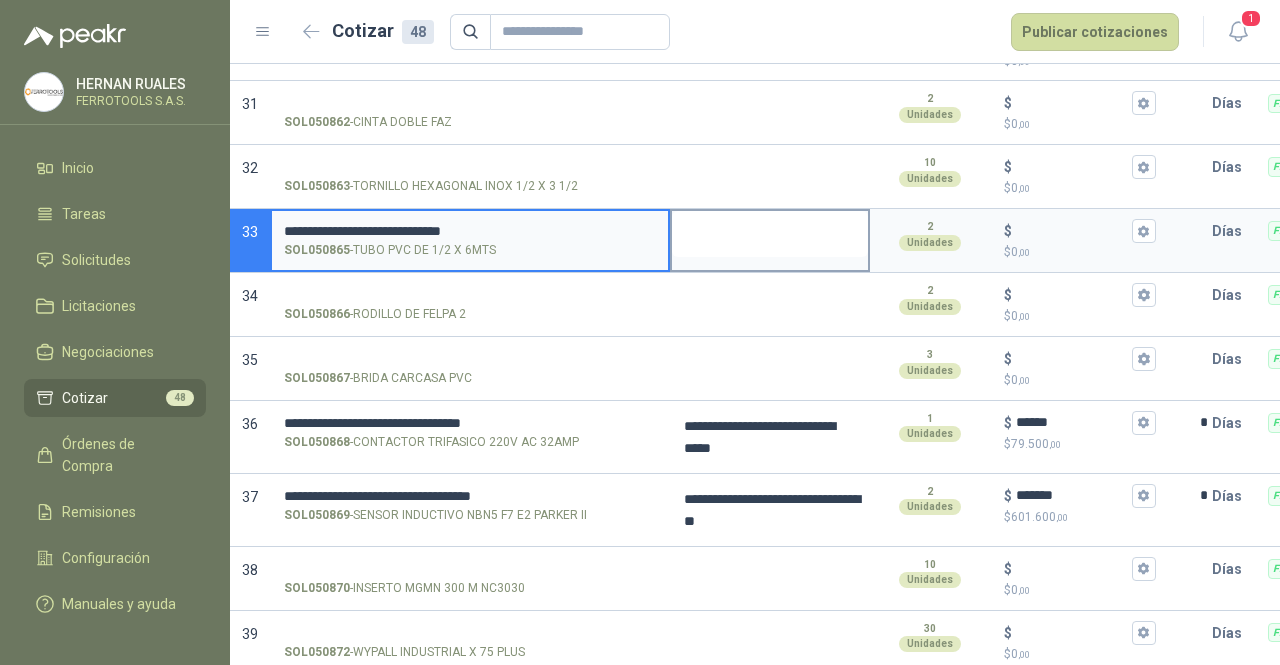 click at bounding box center [770, 234] 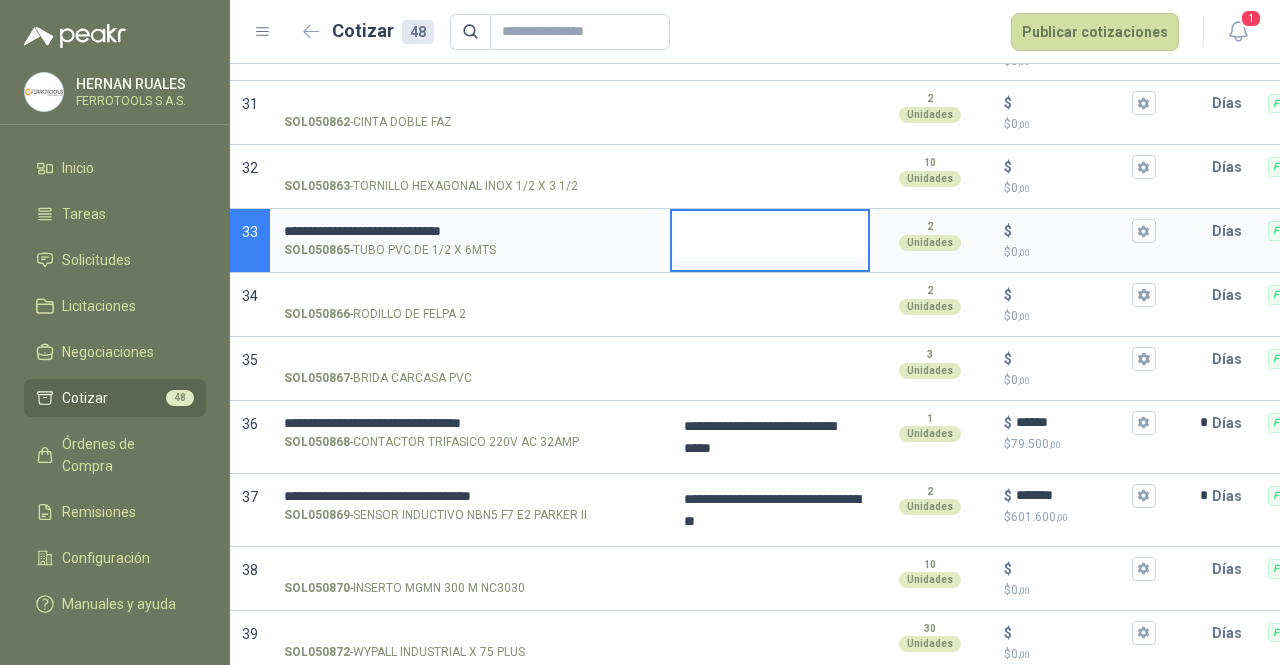 type 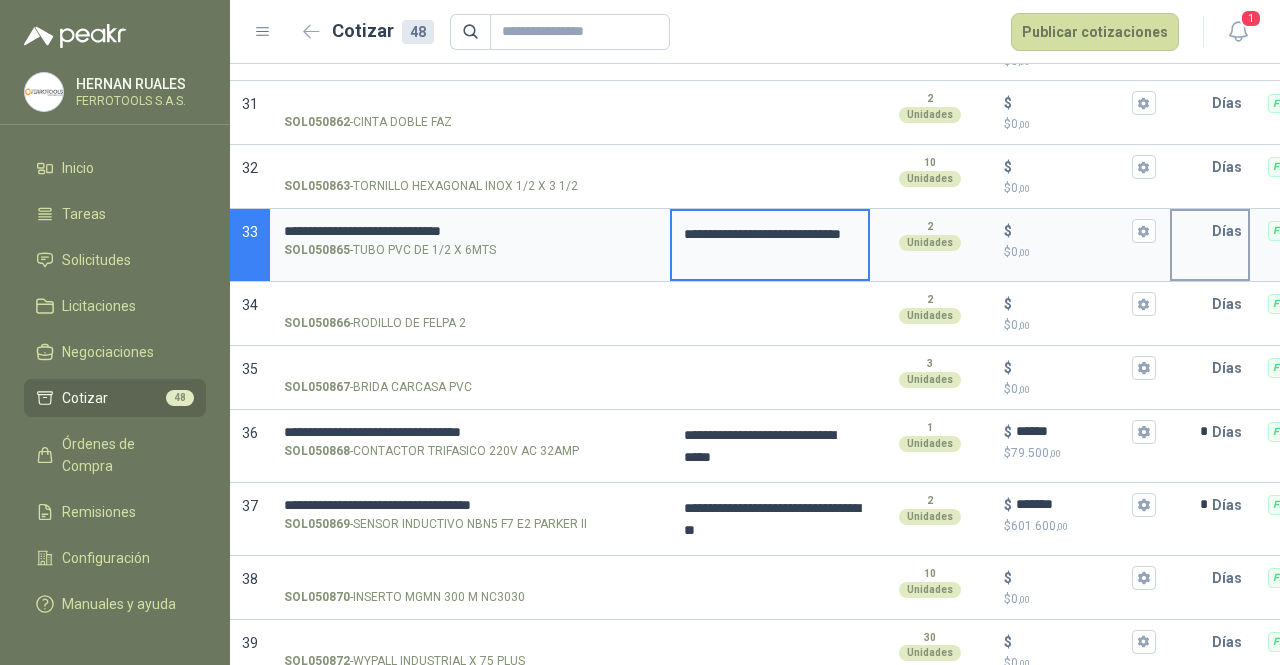 click at bounding box center (1192, 231) 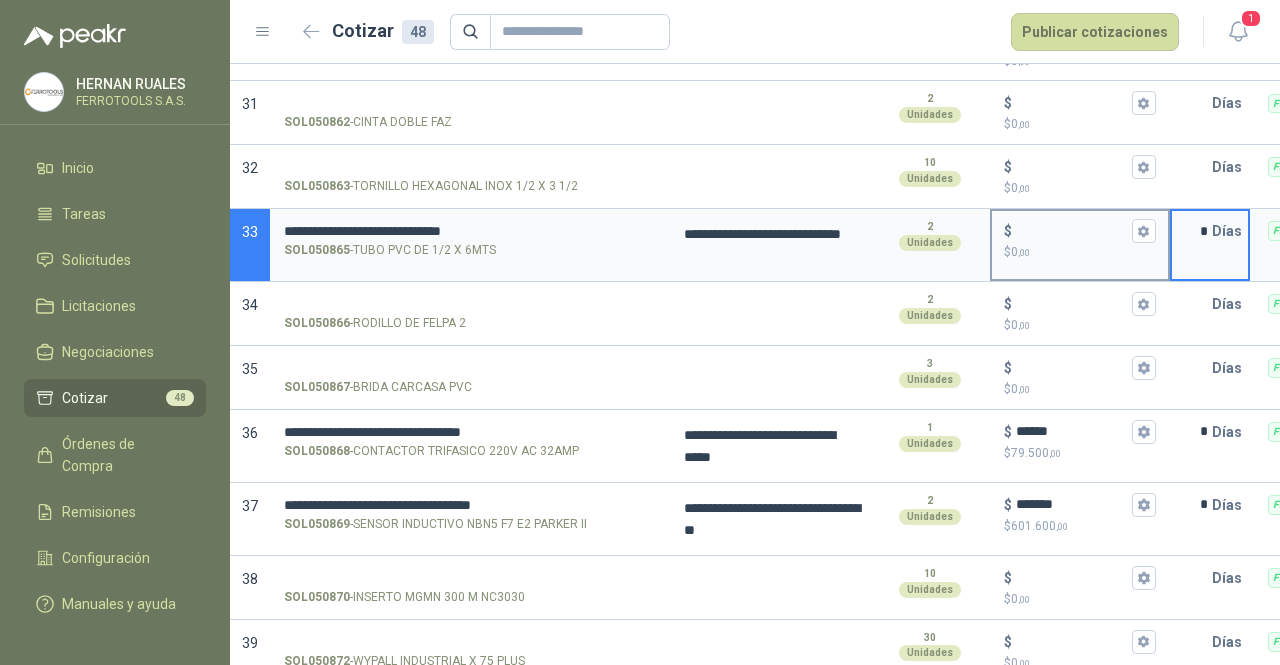 type on "*" 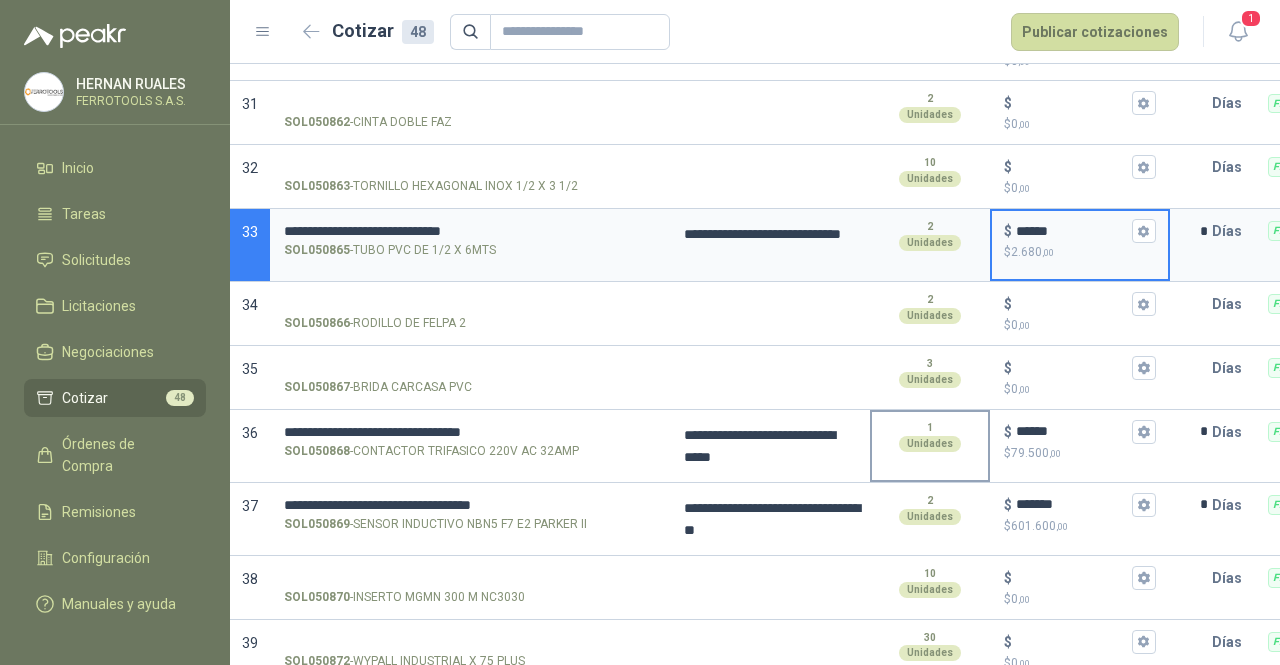 type on "******" 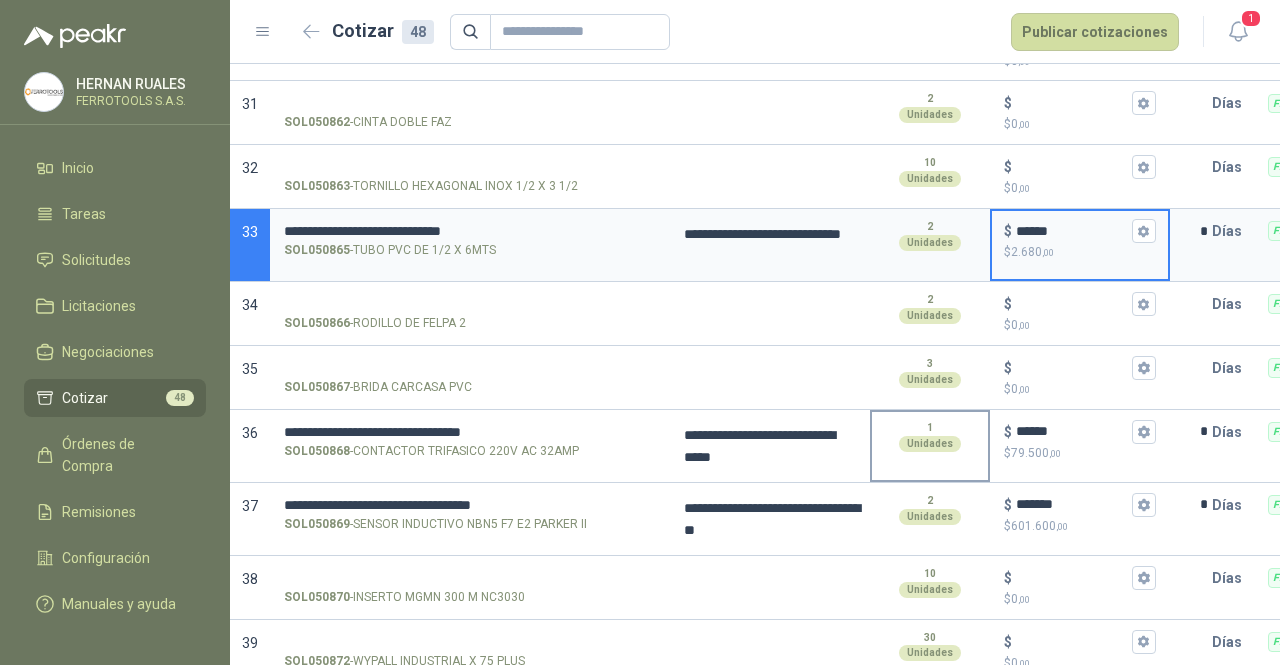 type 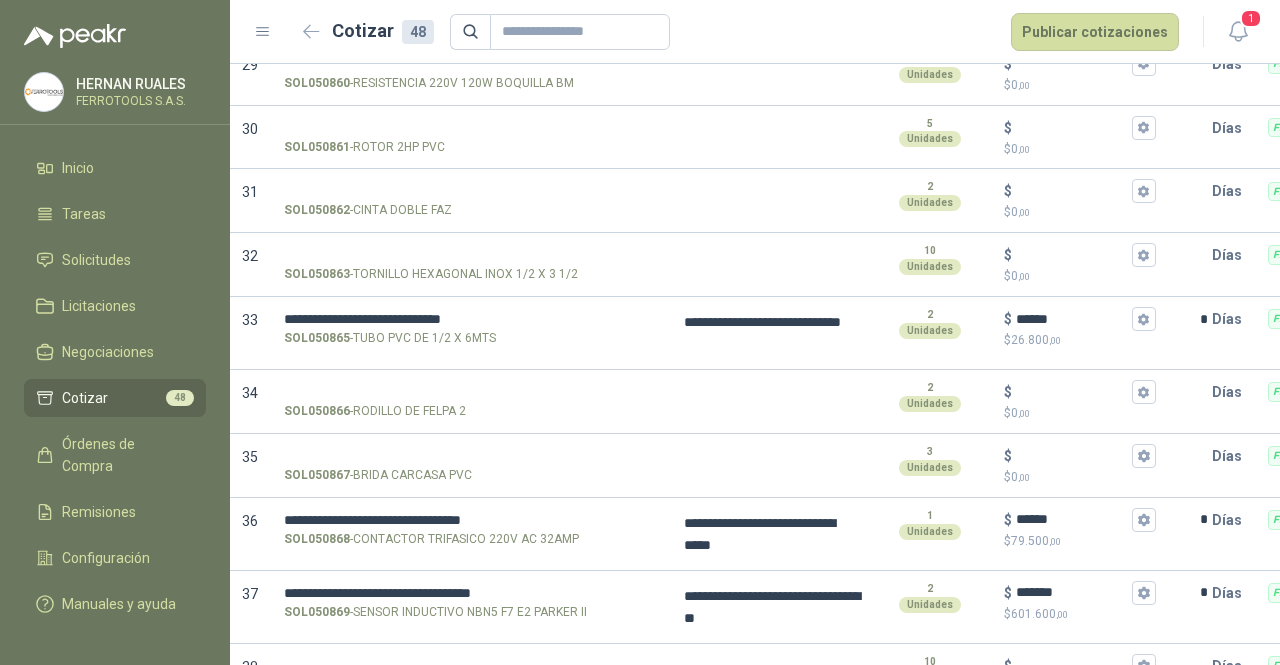 scroll, scrollTop: 2026, scrollLeft: 0, axis: vertical 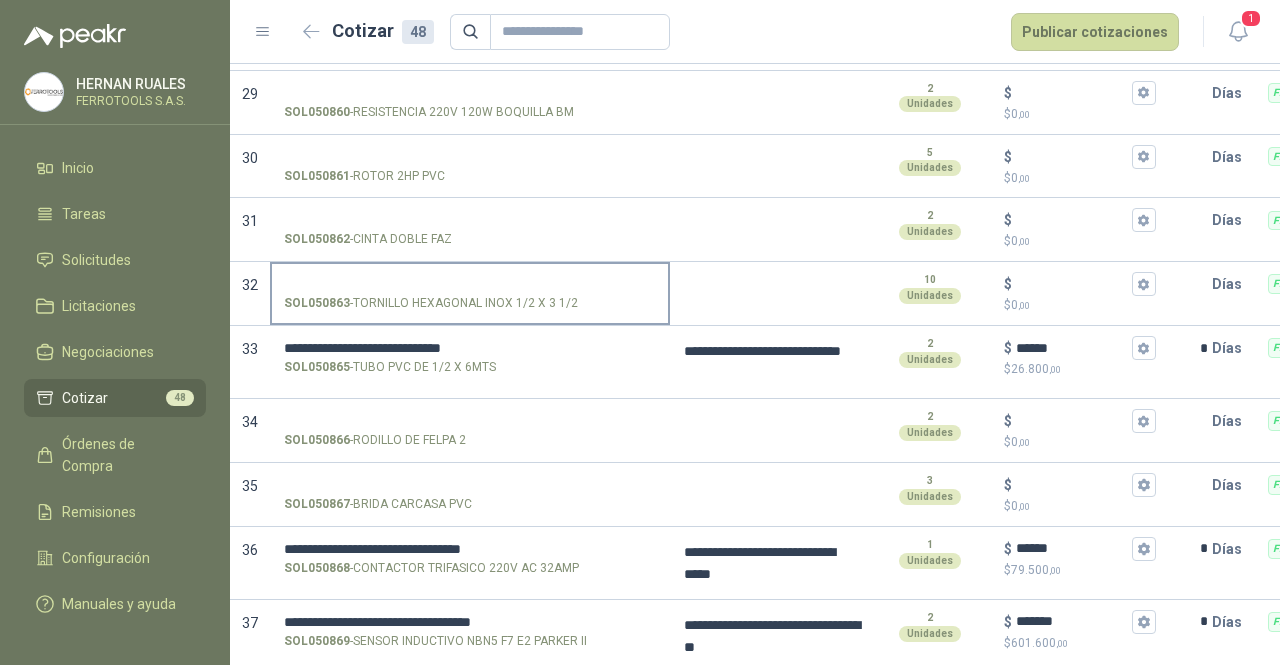 click on "SOL050863  -  TORNILLO HEXAGONAL INOX 1/2  X 3 1/2" at bounding box center (470, 284) 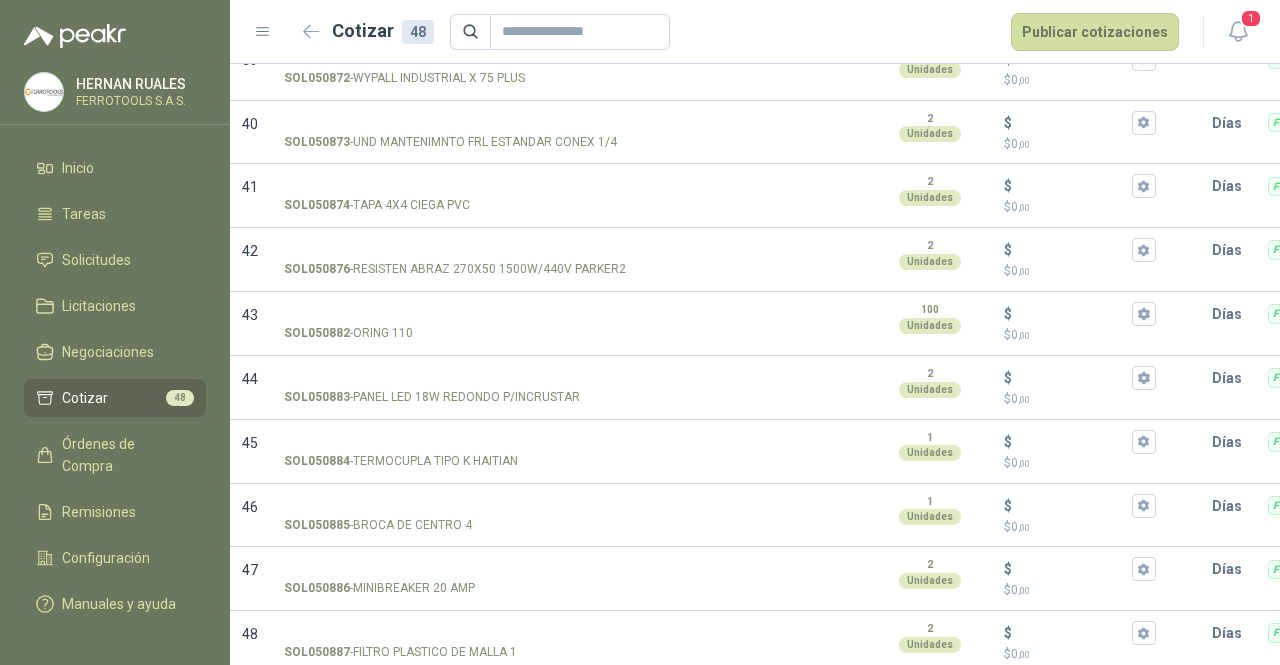 scroll, scrollTop: 2726, scrollLeft: 0, axis: vertical 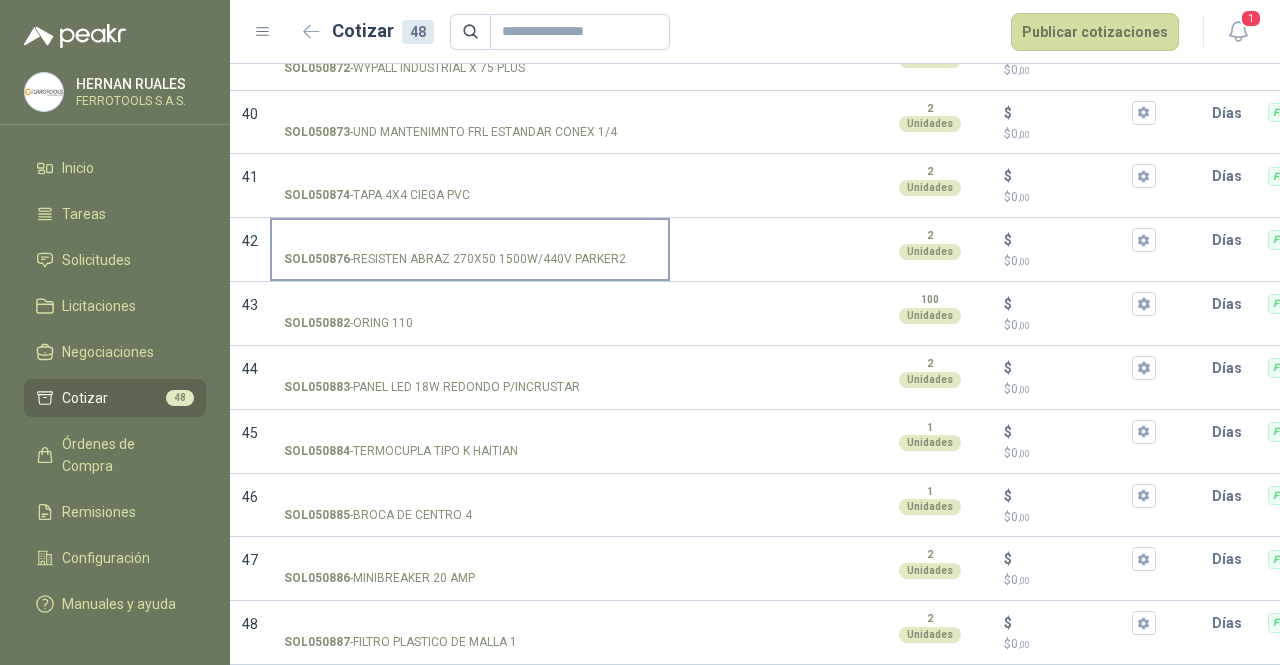 click on "SOL050876  -  RESISTEN ABRAZ 270X50 1500W/440V PARKER2" at bounding box center [470, 248] 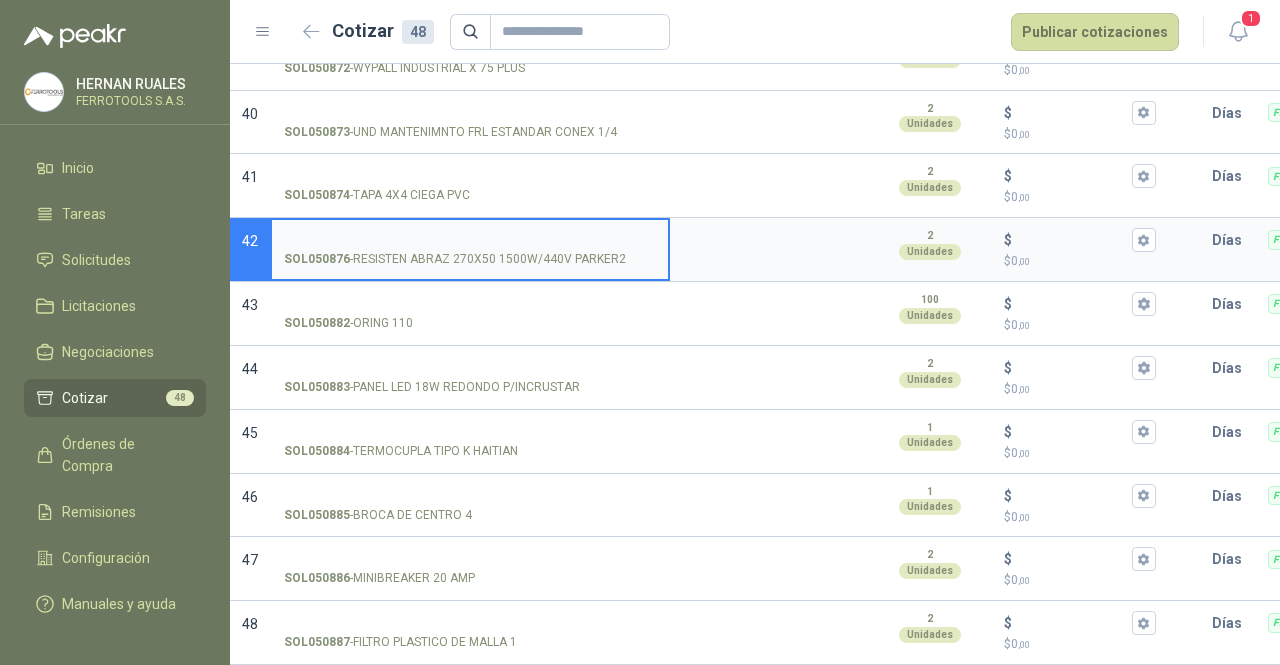 click on "SOL050876  -  RESISTEN ABRAZ 270X50 1500W/440V PARKER2" at bounding box center [470, 240] 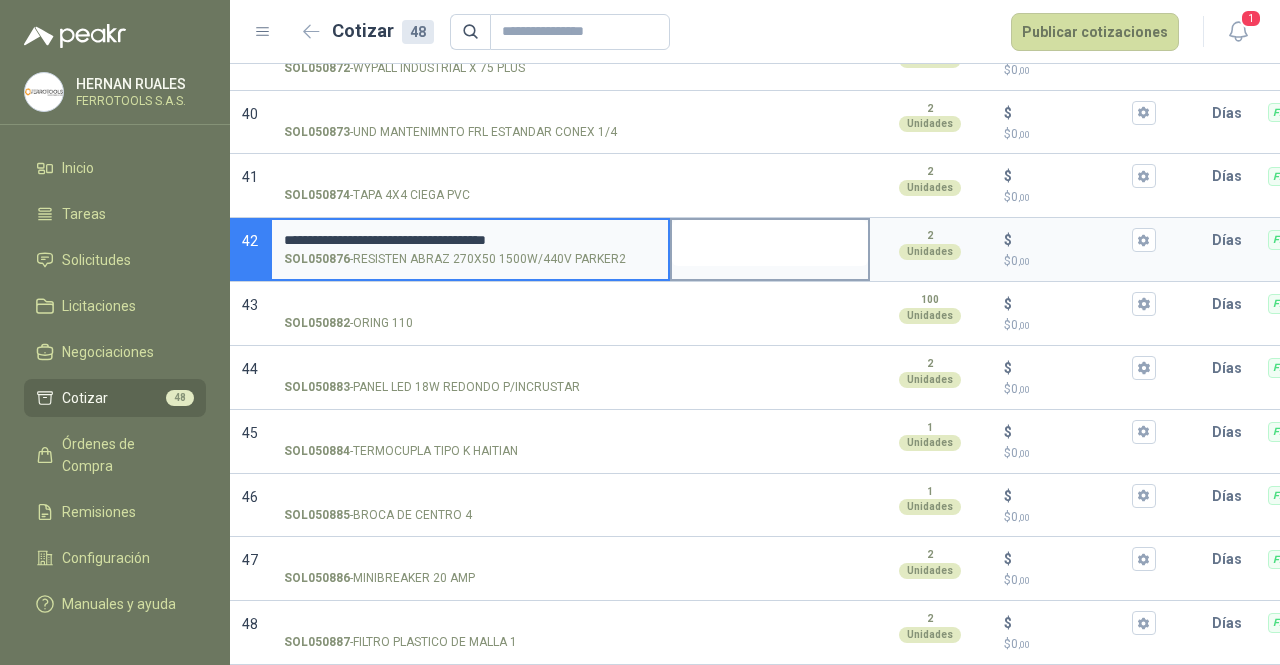 click at bounding box center (770, 243) 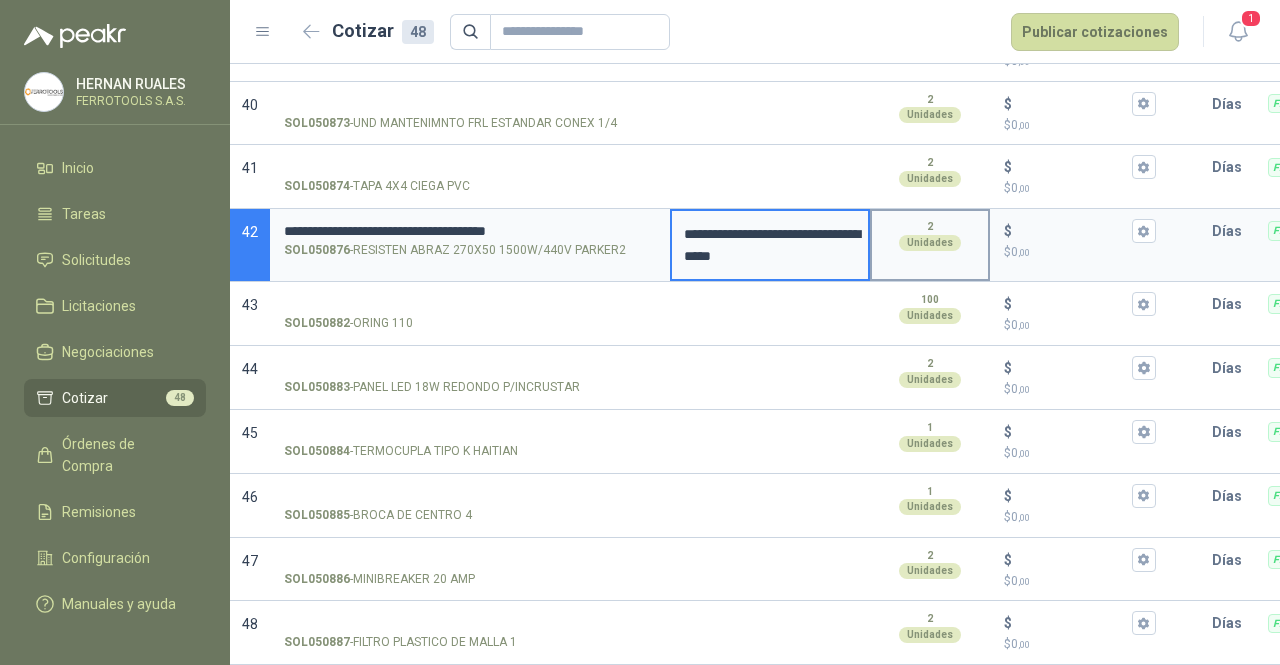 type 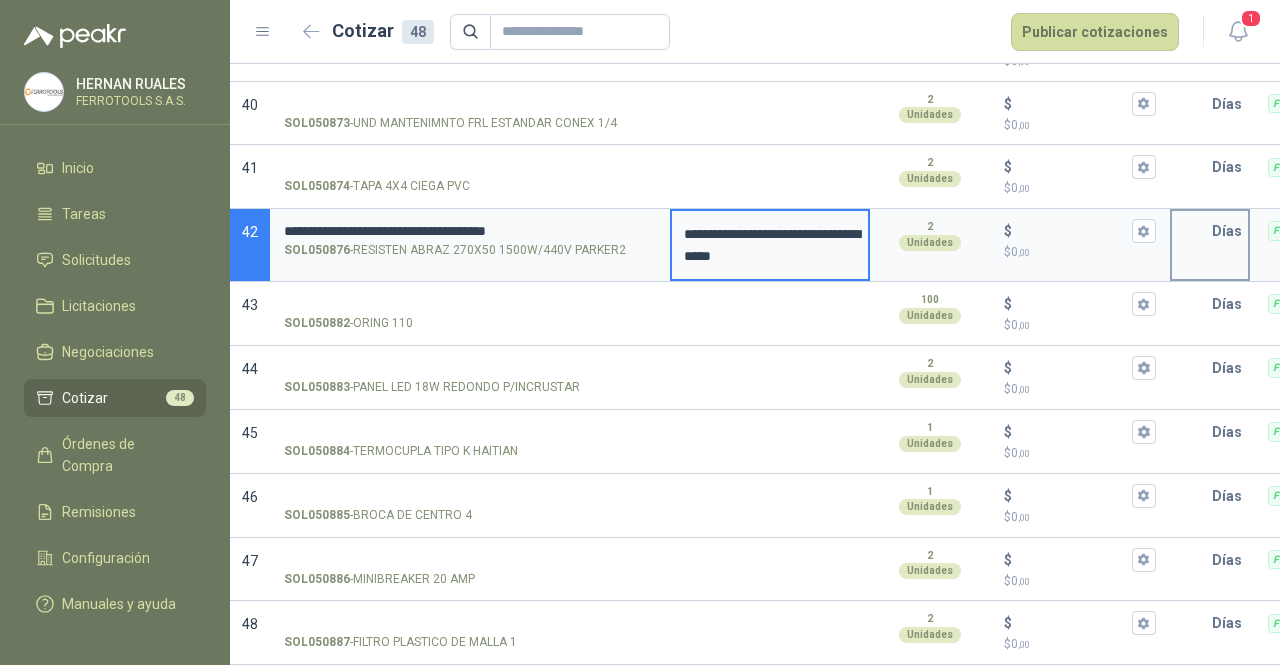 click at bounding box center [1192, 231] 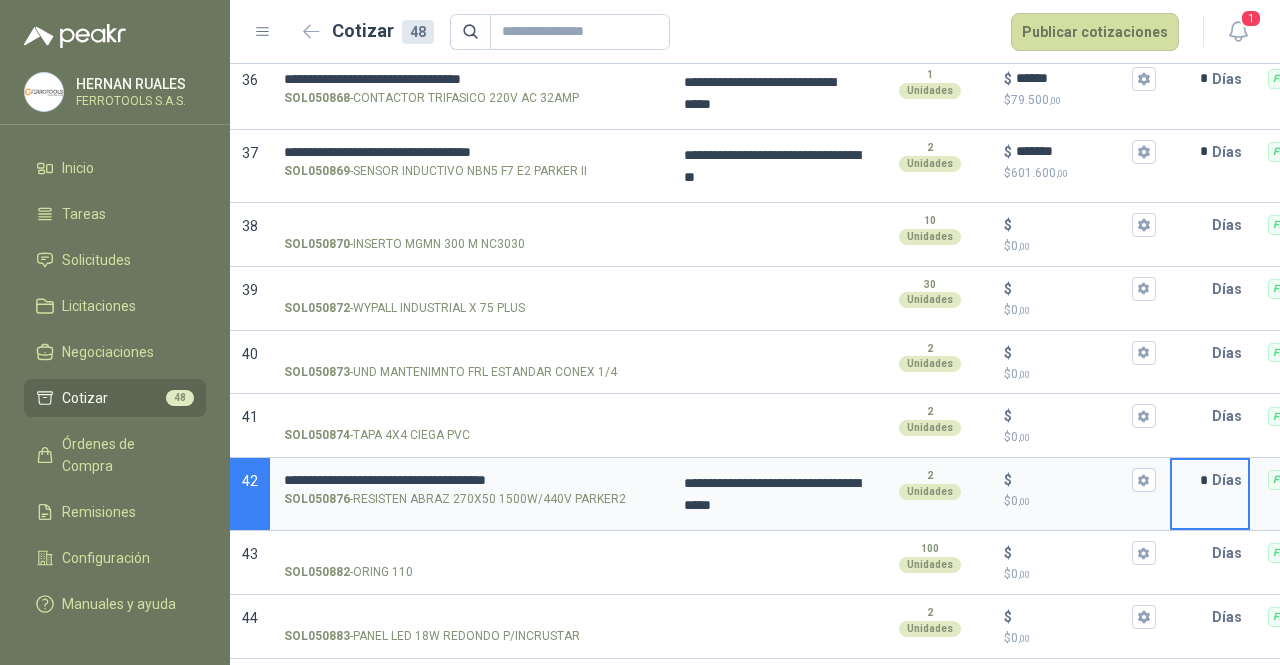 scroll, scrollTop: 2535, scrollLeft: 0, axis: vertical 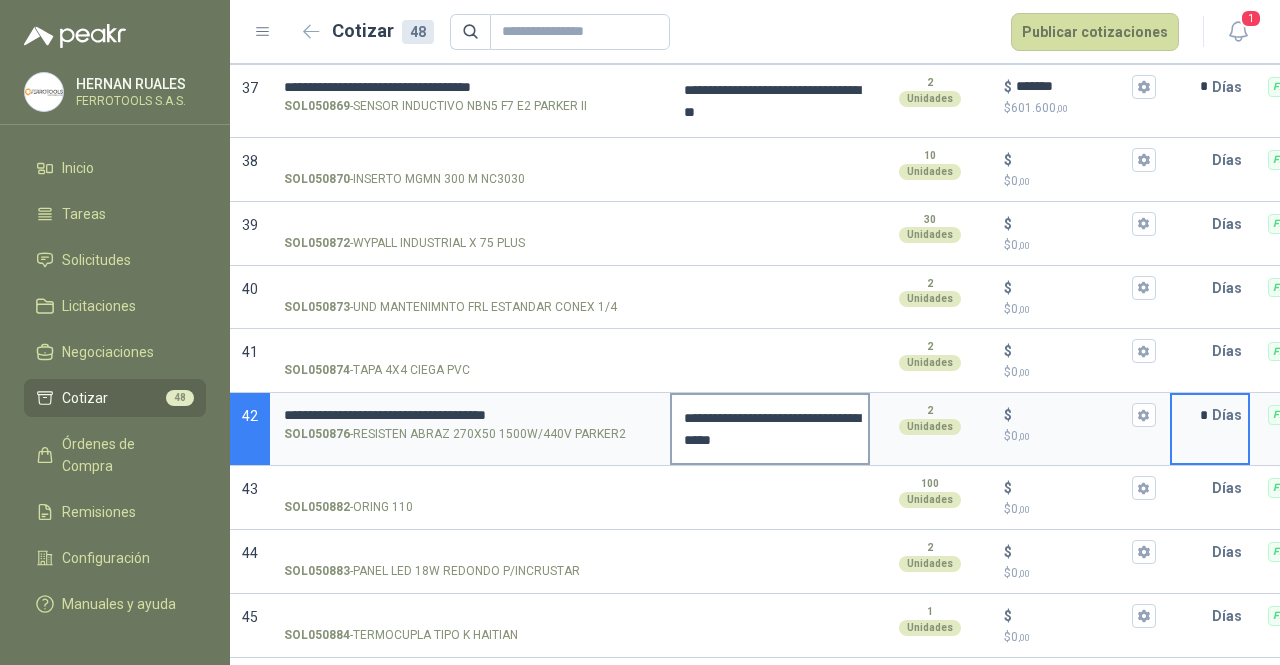 type on "*" 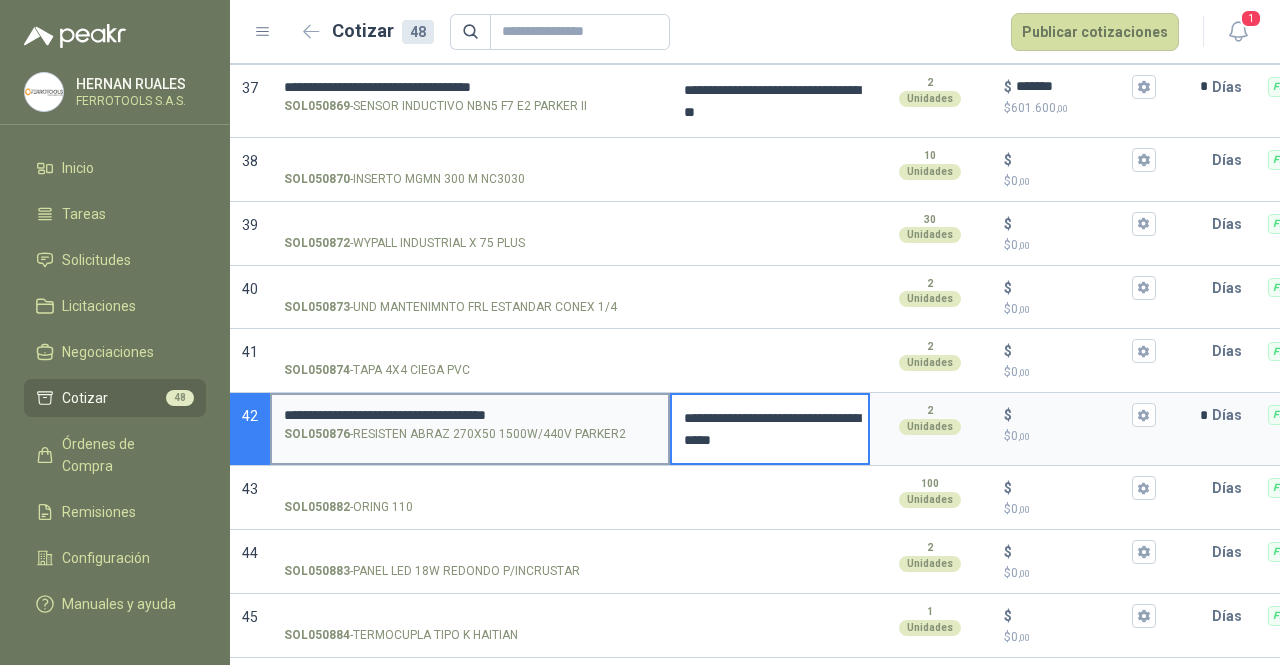 drag, startPoint x: 848, startPoint y: 446, endPoint x: 664, endPoint y: 415, distance: 186.59314 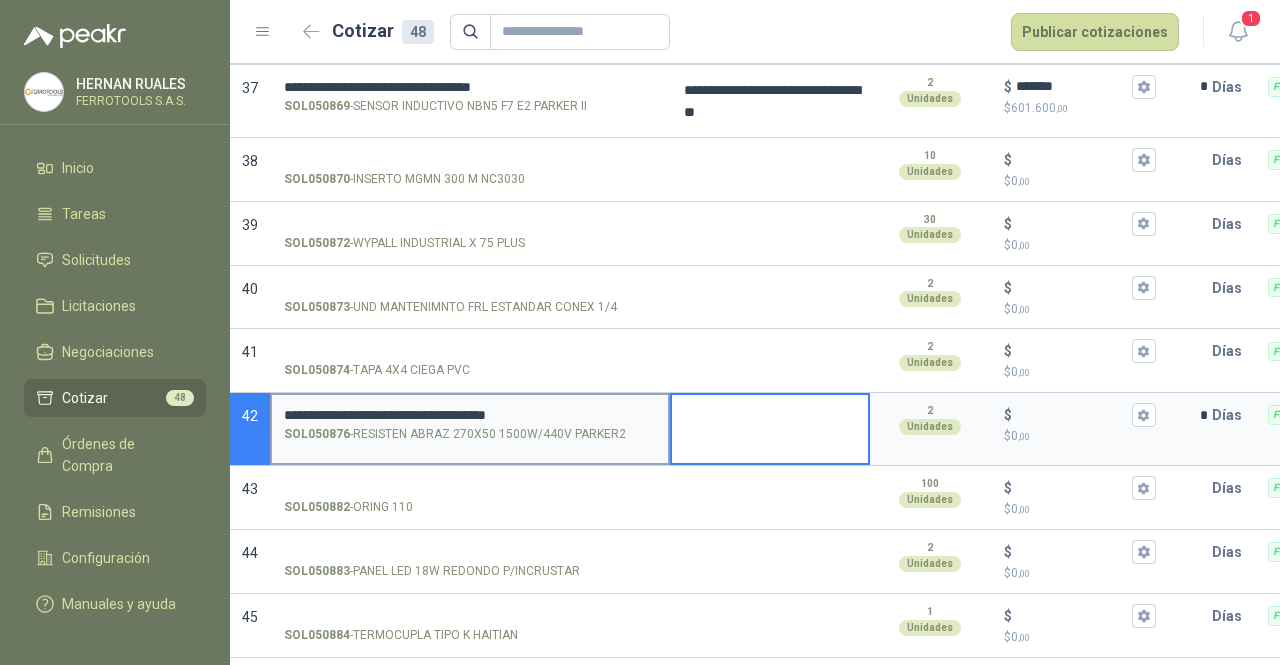 type 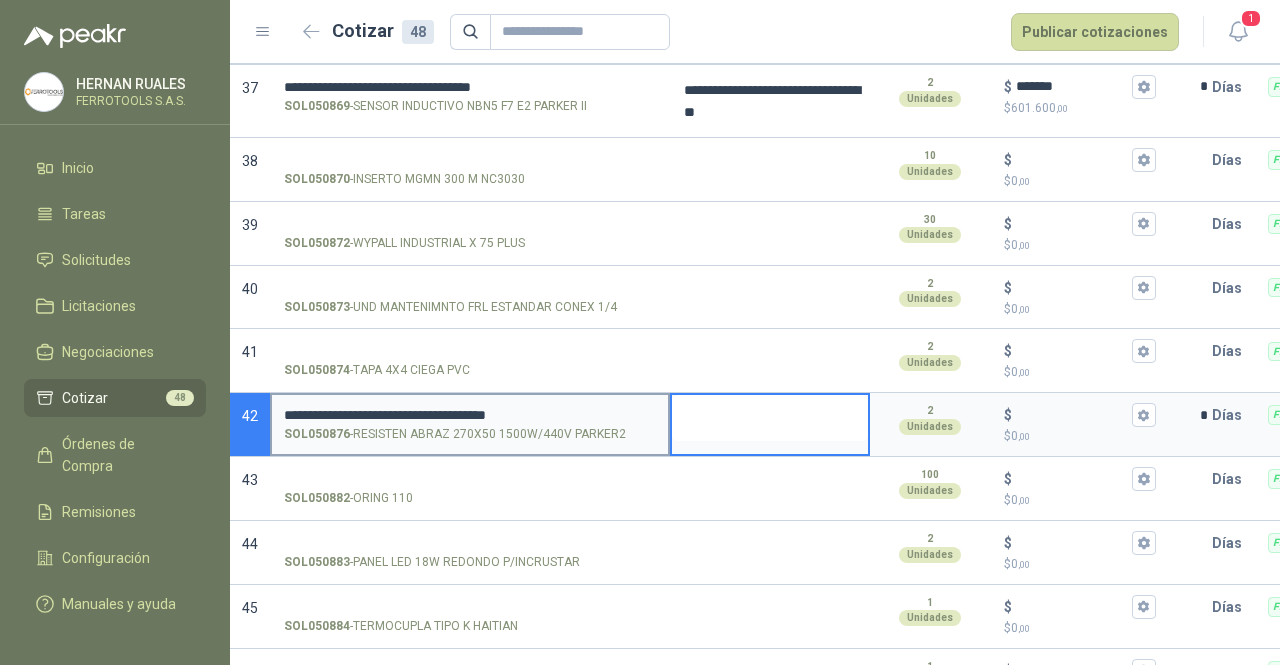 type 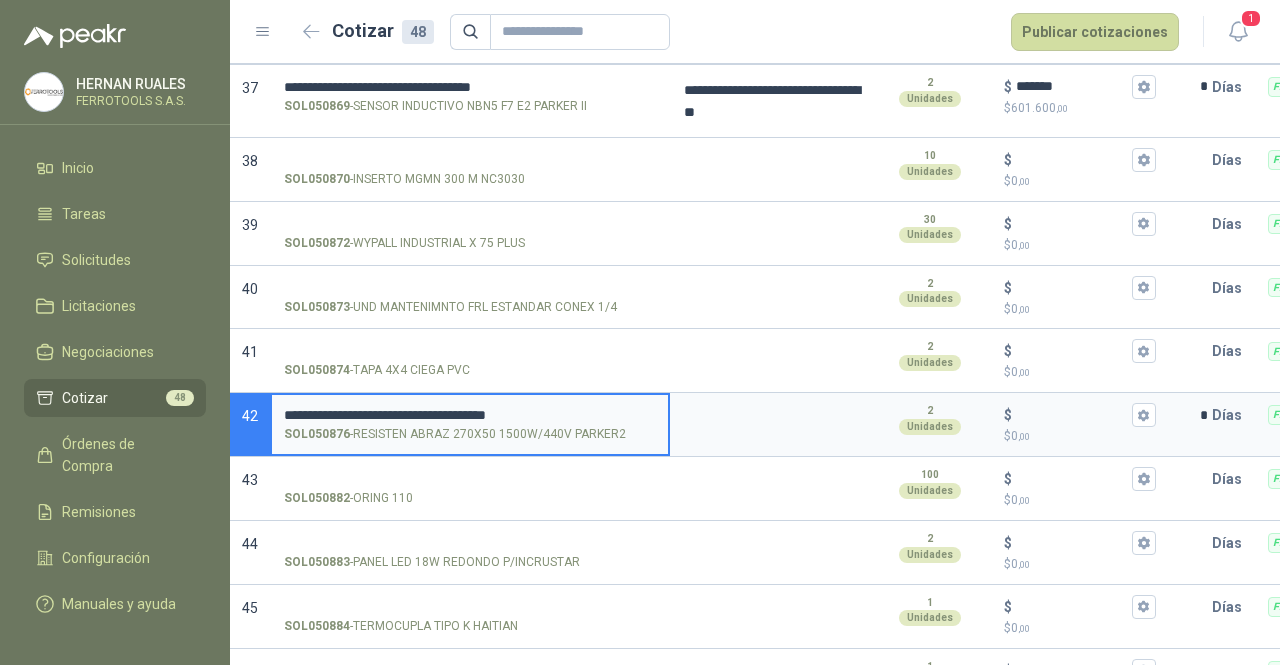 drag, startPoint x: 608, startPoint y: 409, endPoint x: 347, endPoint y: 408, distance: 261.00192 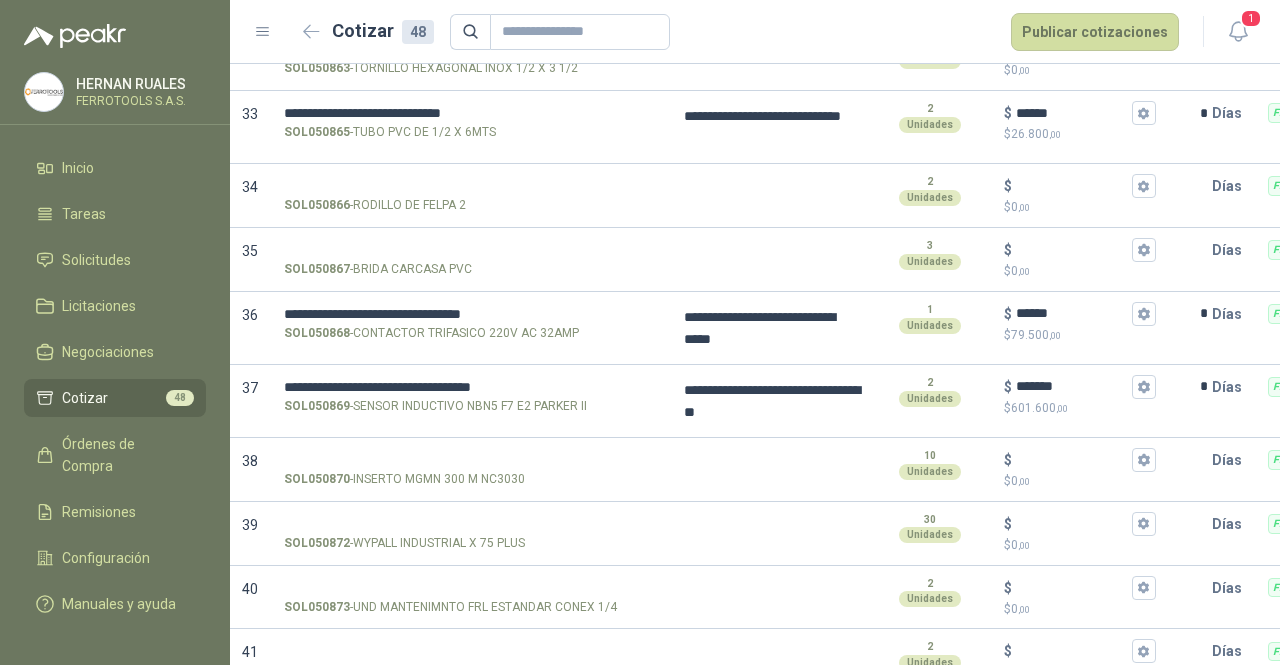 scroll, scrollTop: 2126, scrollLeft: 0, axis: vertical 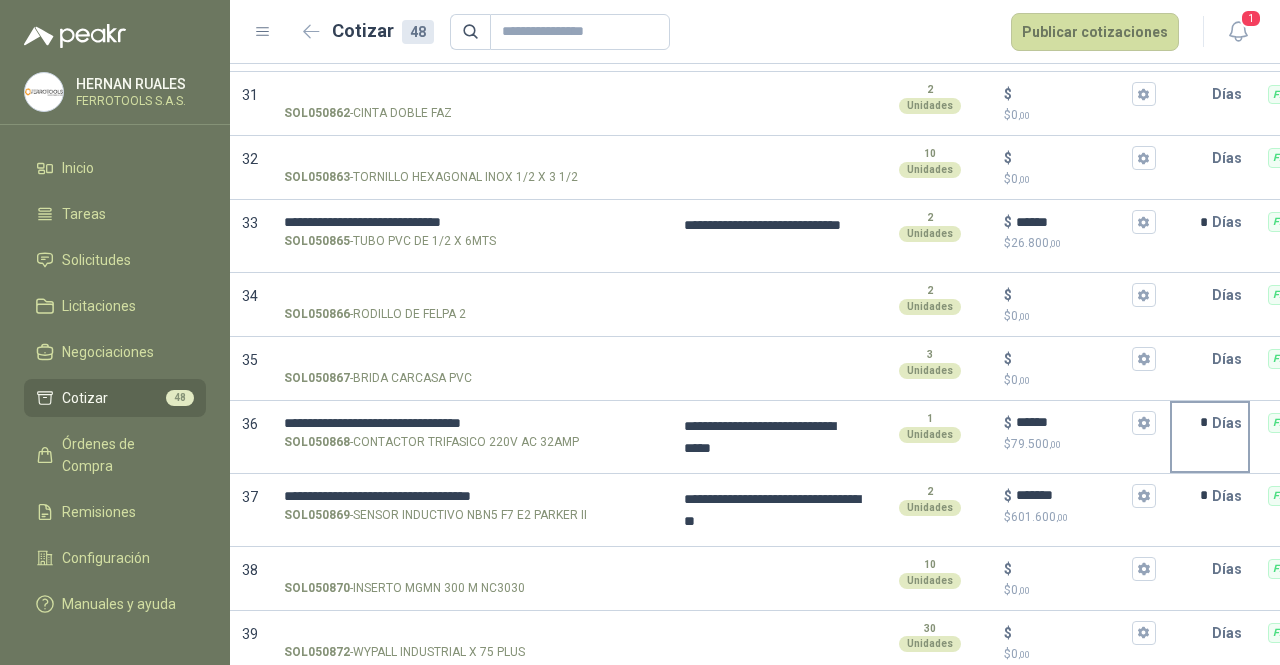 type 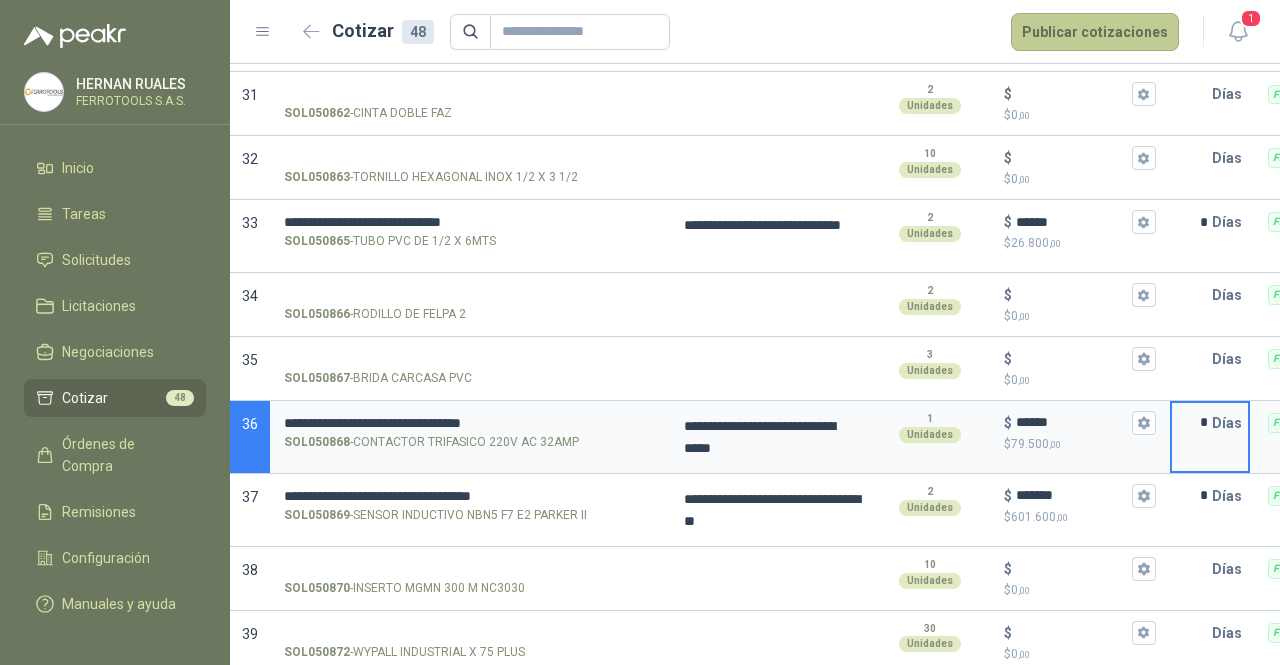 type on "*" 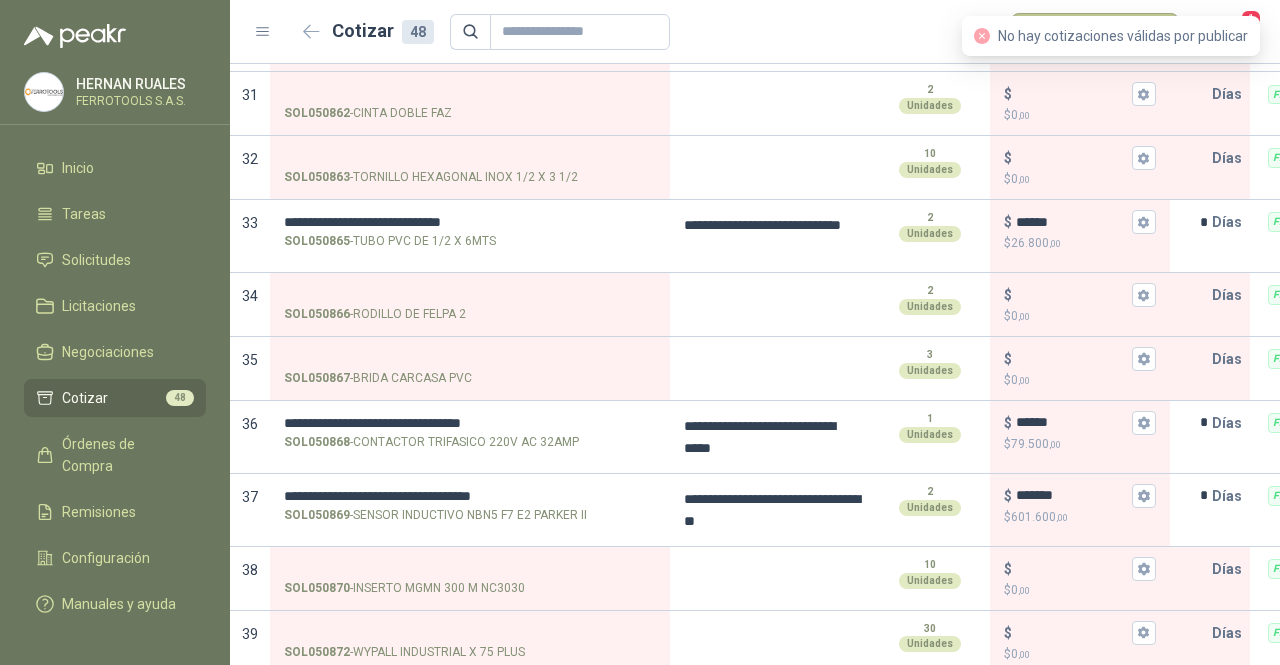 scroll, scrollTop: 0, scrollLeft: 0, axis: both 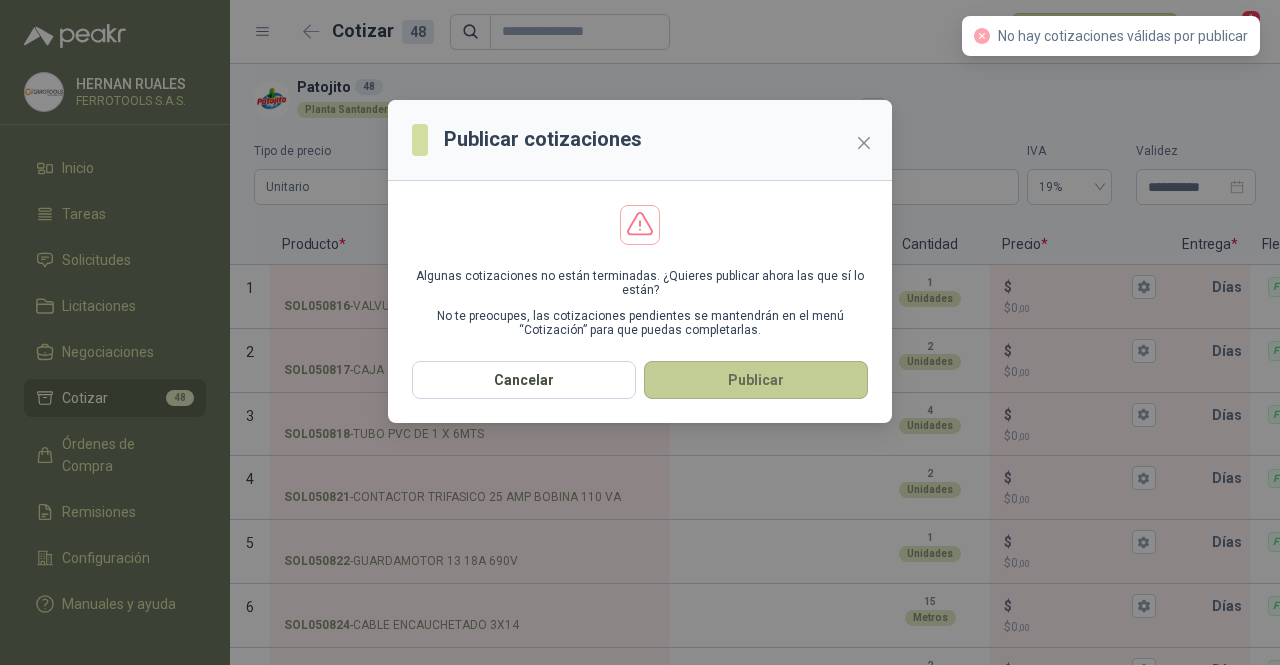 click on "Publicar" at bounding box center [756, 380] 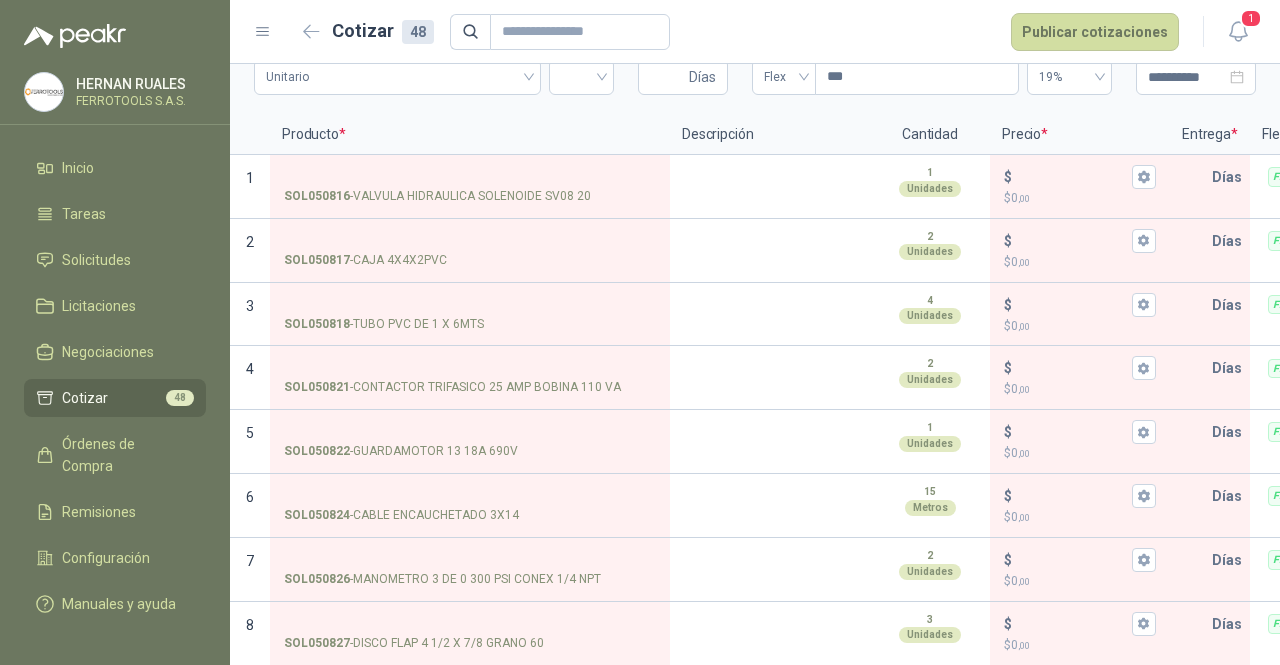 scroll, scrollTop: 0, scrollLeft: 0, axis: both 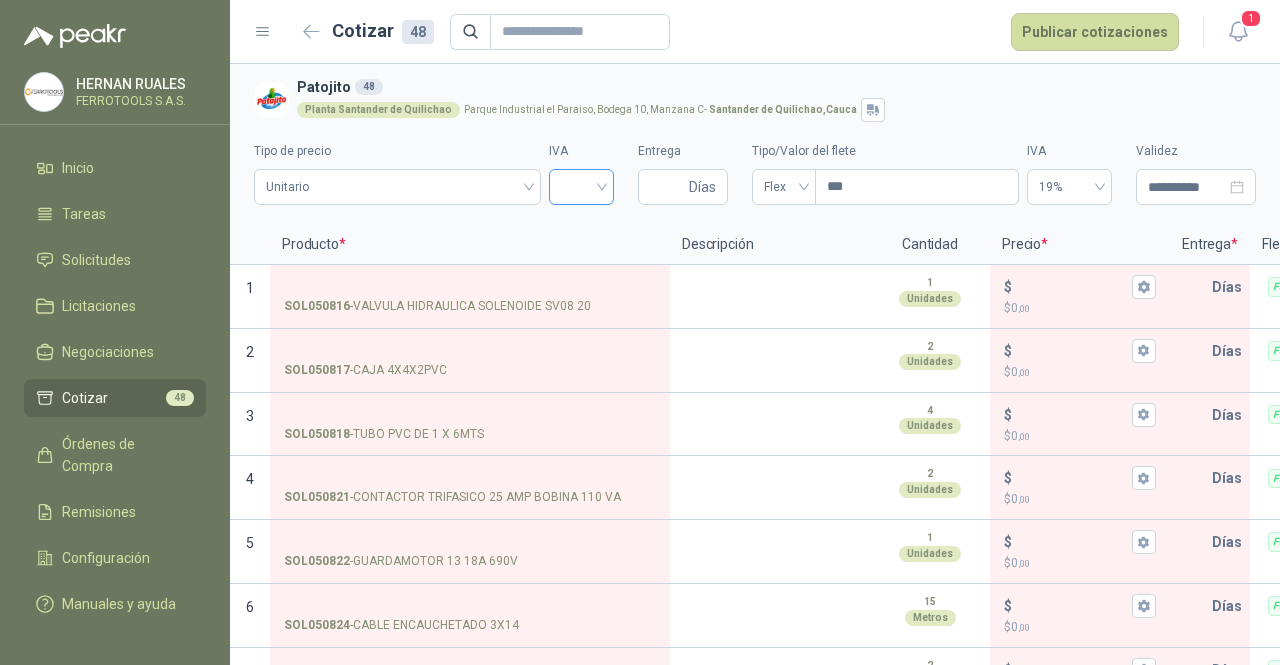 click at bounding box center (581, 185) 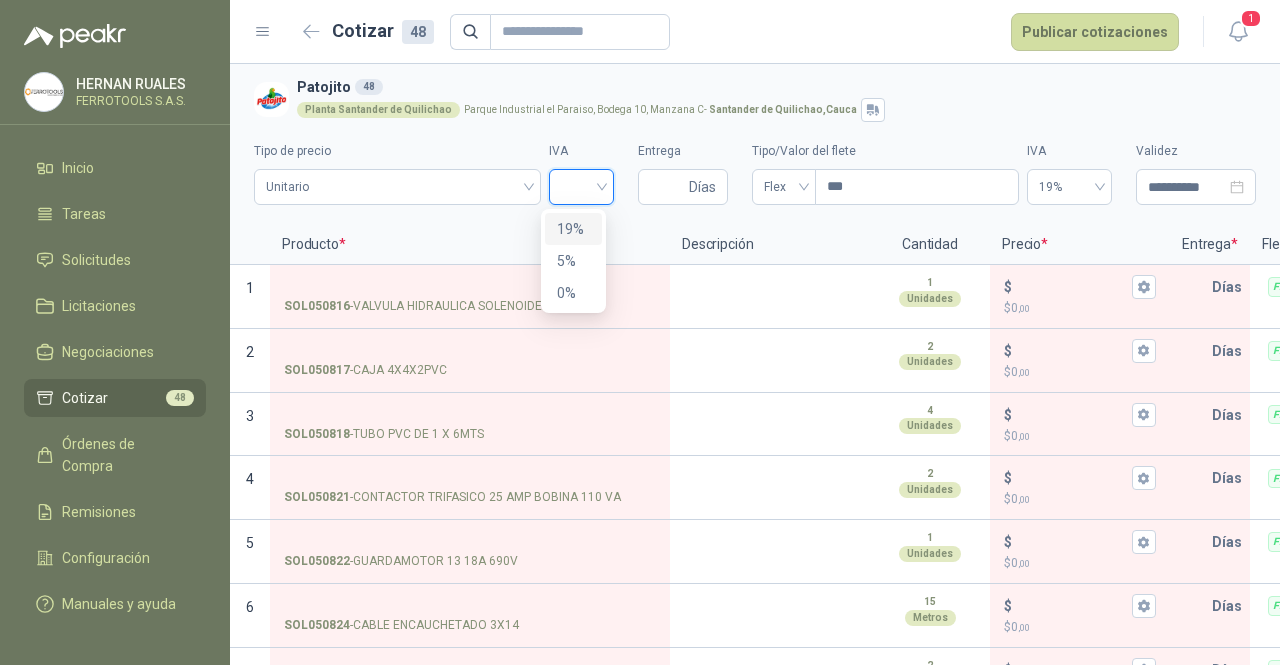 click on "19%" at bounding box center [573, 229] 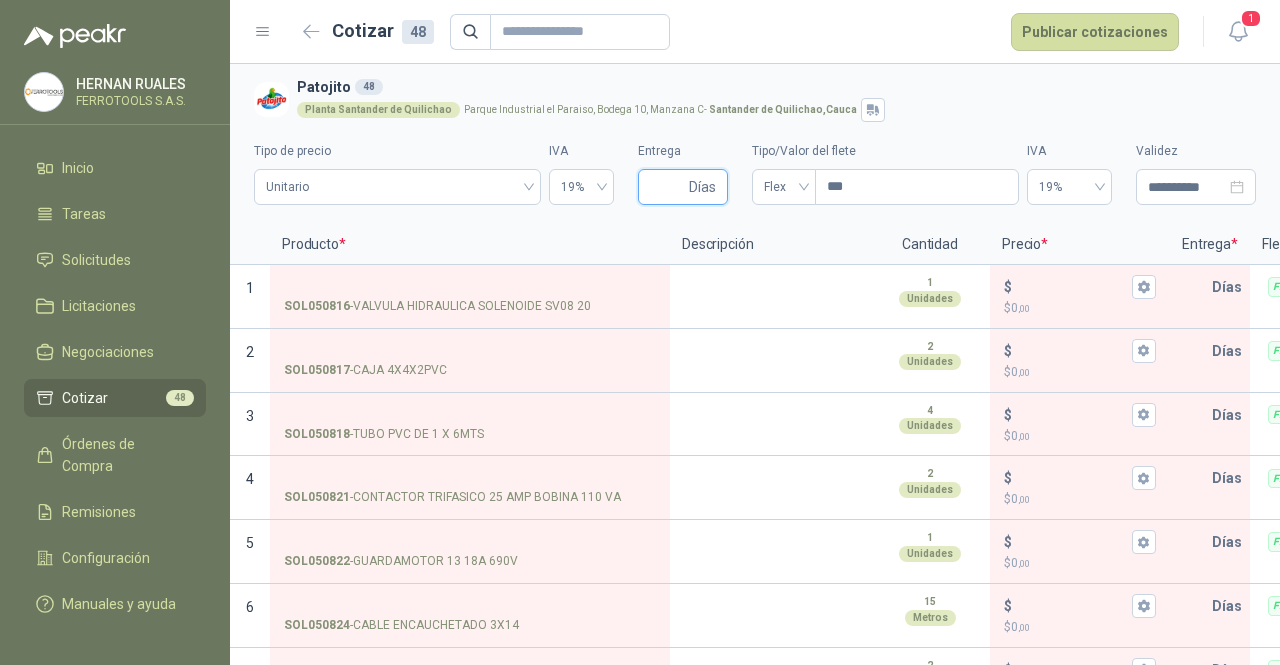 click on "Entrega" at bounding box center (667, 187) 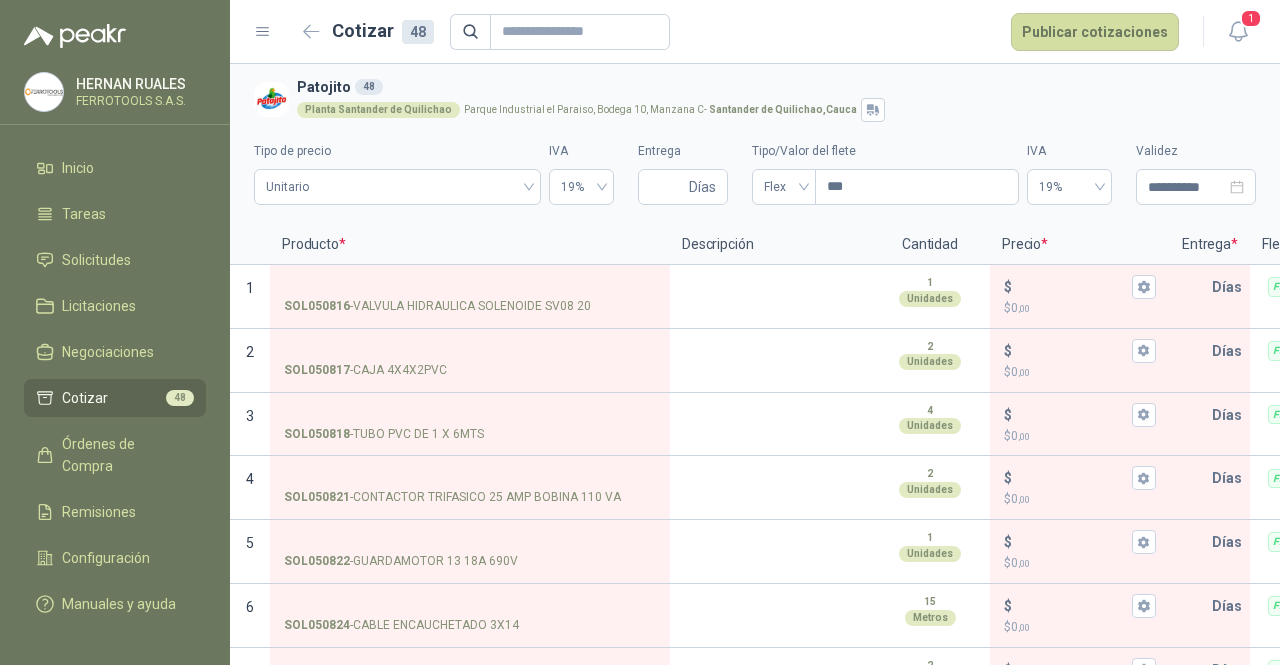 click on "**********" at bounding box center [755, 144] 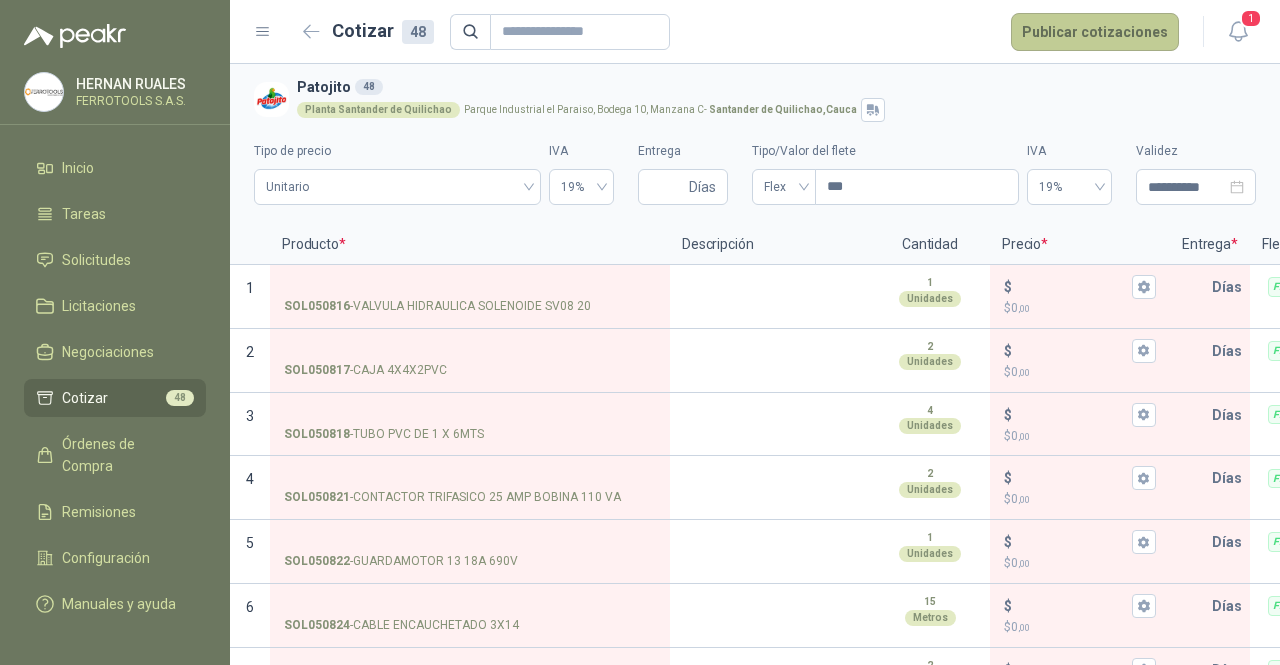 click on "Publicar cotizaciones" at bounding box center (1095, 32) 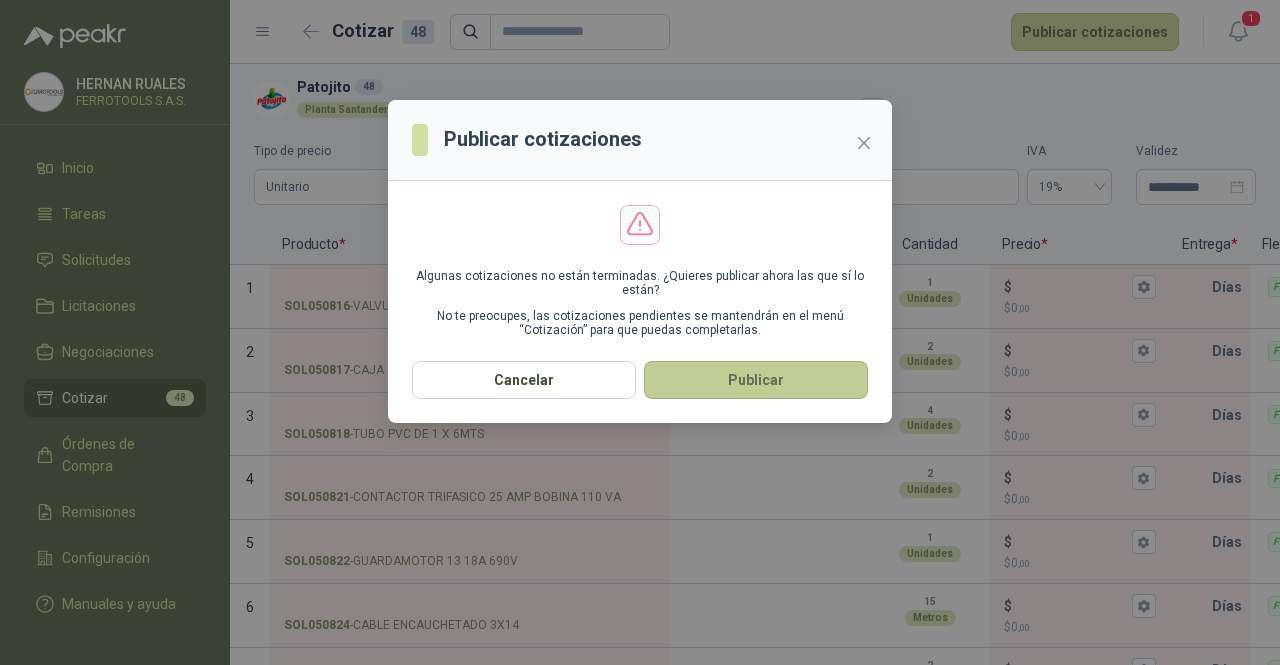 click on "Publicar" at bounding box center [756, 380] 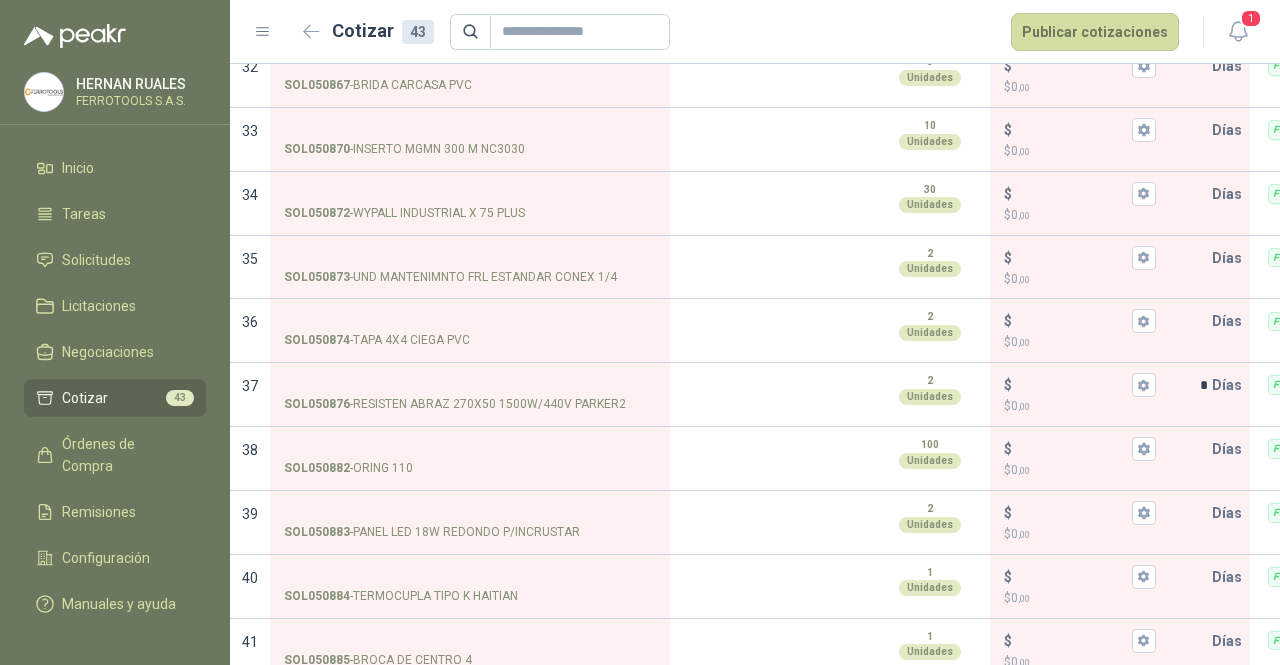 scroll, scrollTop: 2361, scrollLeft: 0, axis: vertical 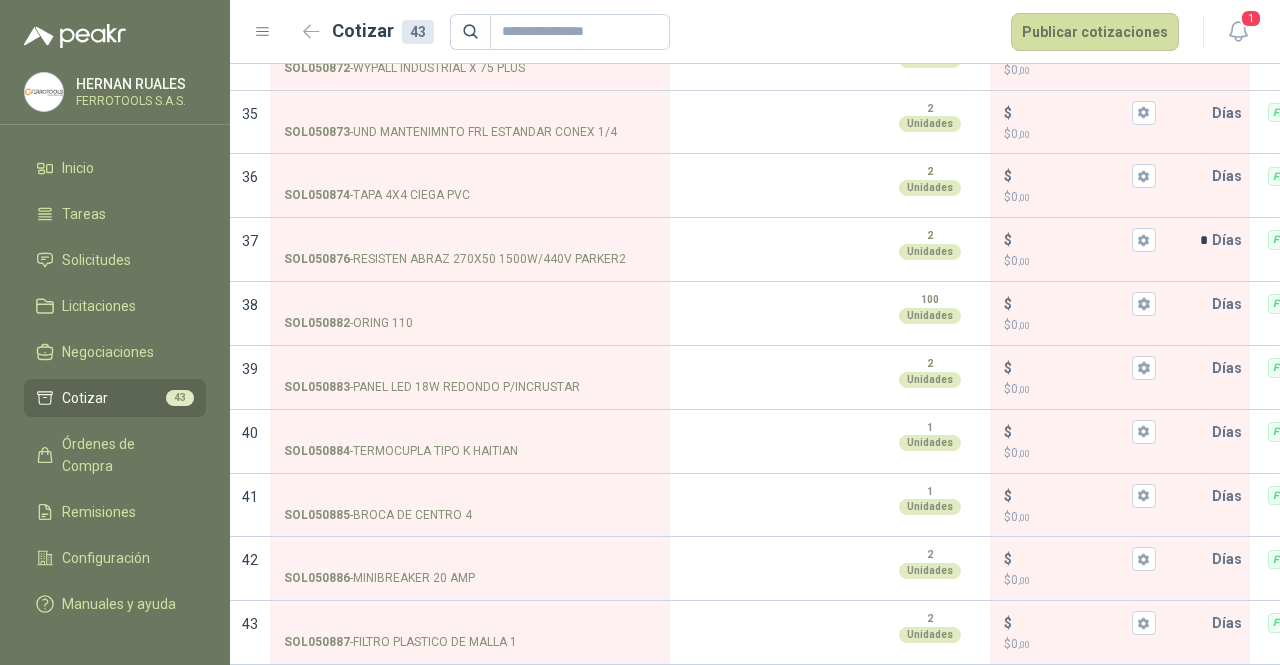 click on "Cotizar 43 Publicar cotizaciones" at bounding box center (738, 32) 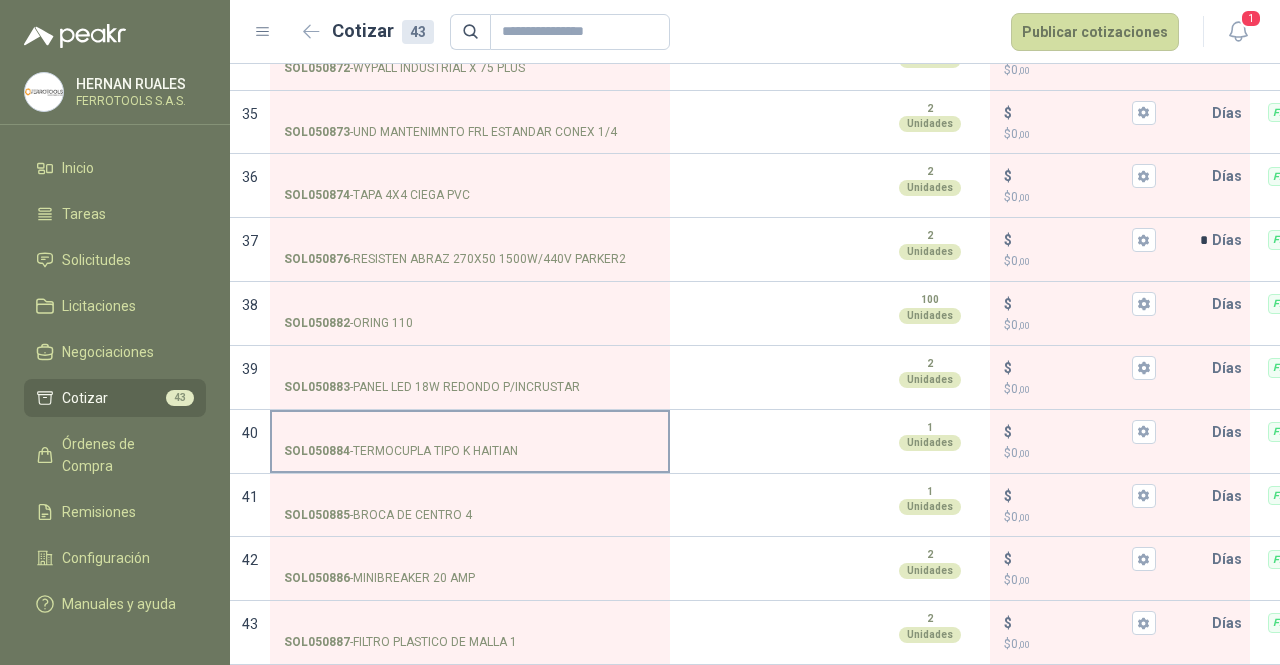 click on "SOL050884  -  TERMOCUPLA TIPO K HAITIAN" at bounding box center (470, 432) 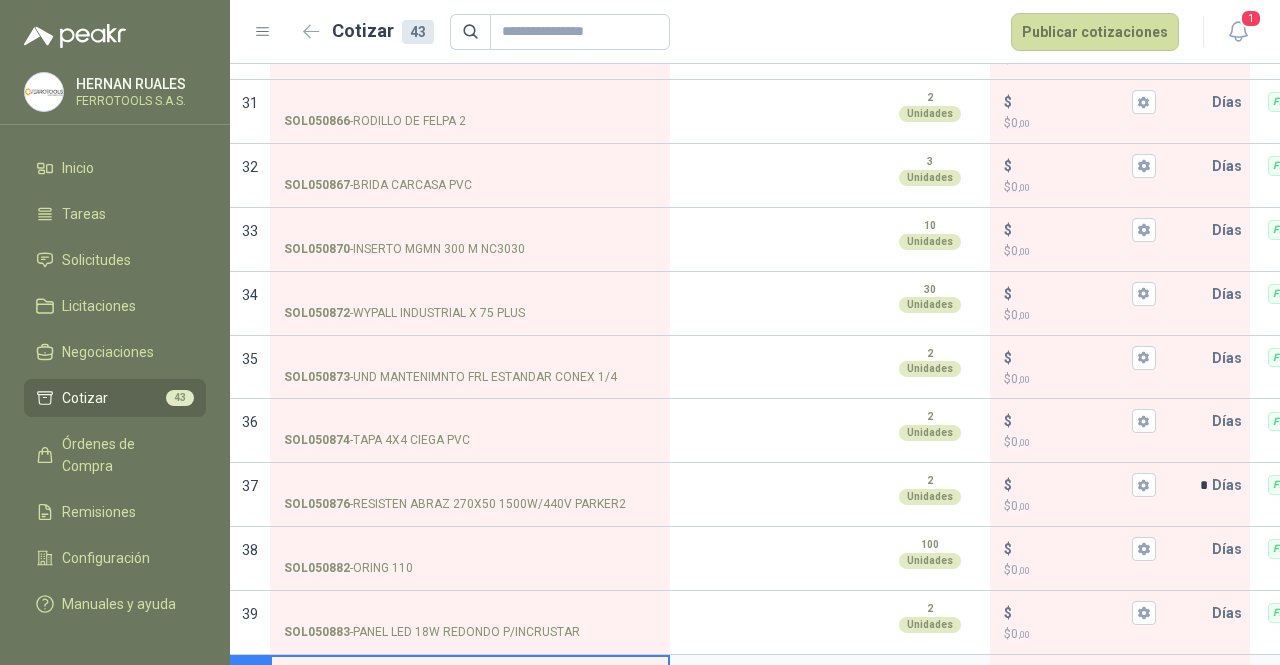 scroll, scrollTop: 2361, scrollLeft: 0, axis: vertical 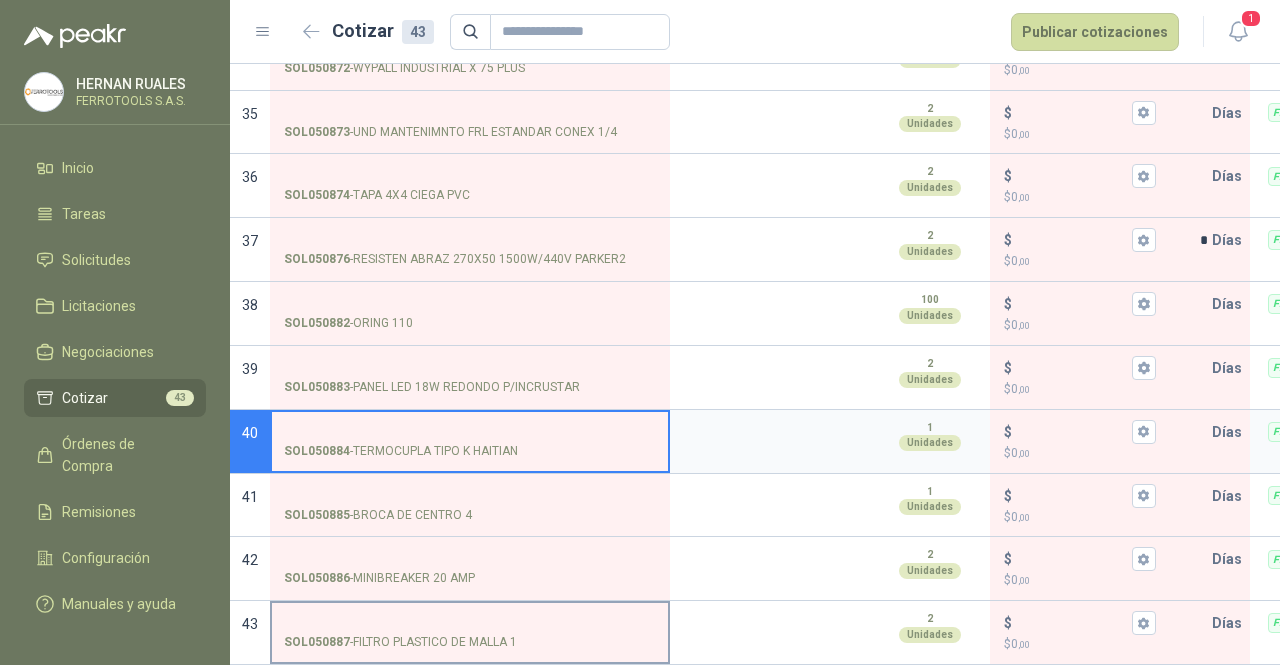 click on "SOL050887  -  FILTRO PLASTICO DE MALLA 1" at bounding box center [470, 623] 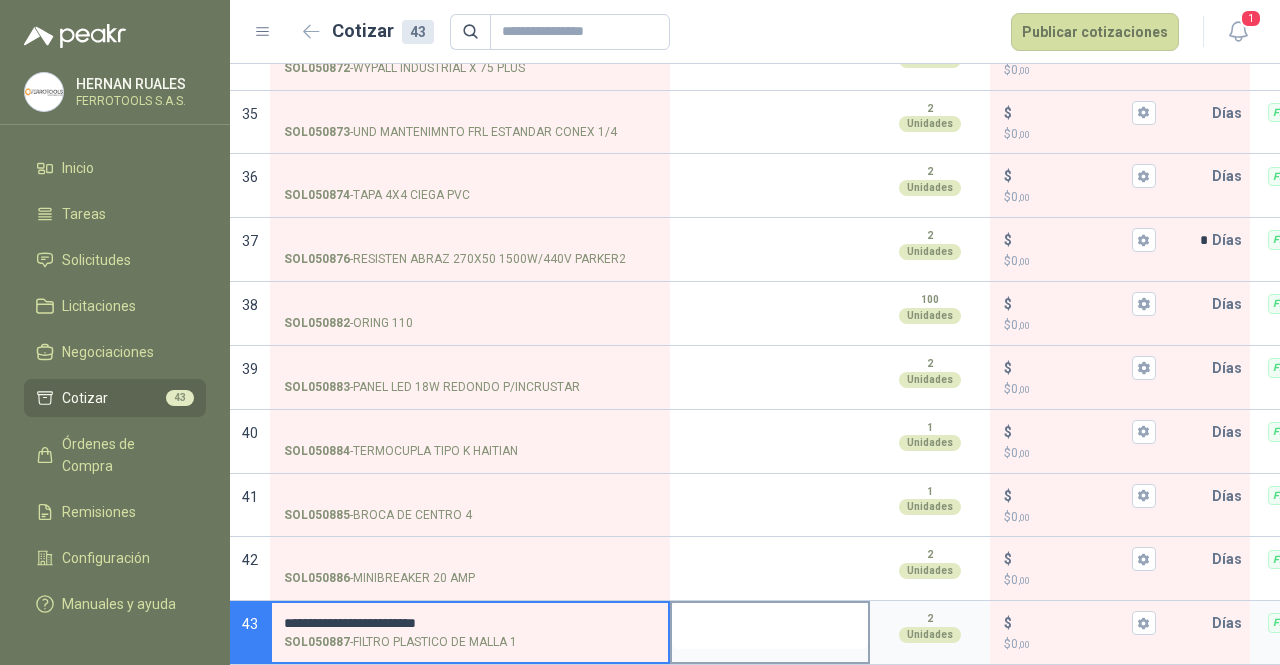 click at bounding box center (770, 626) 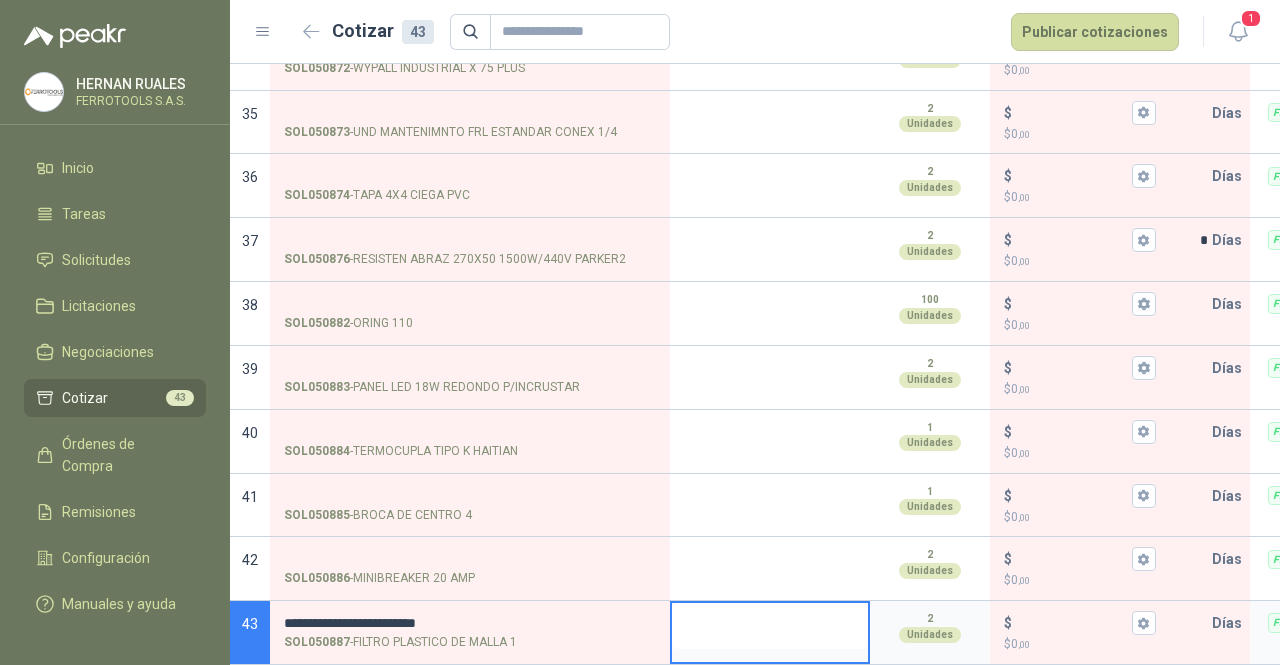 type 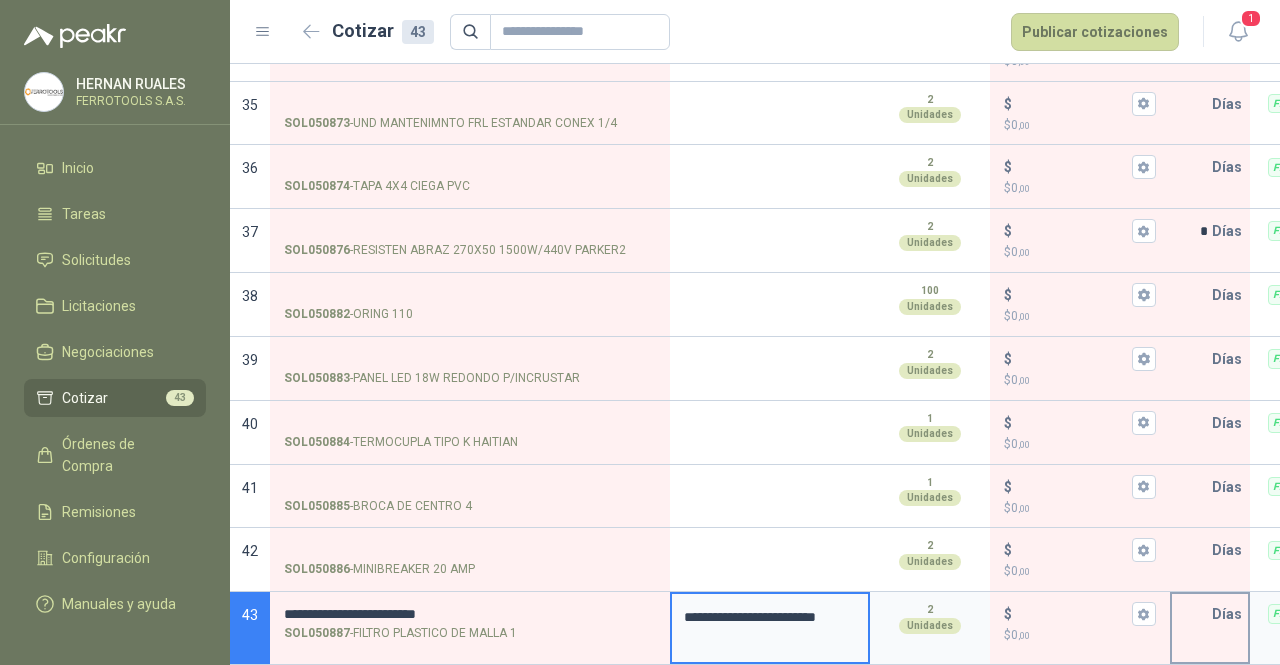 click at bounding box center (1192, 614) 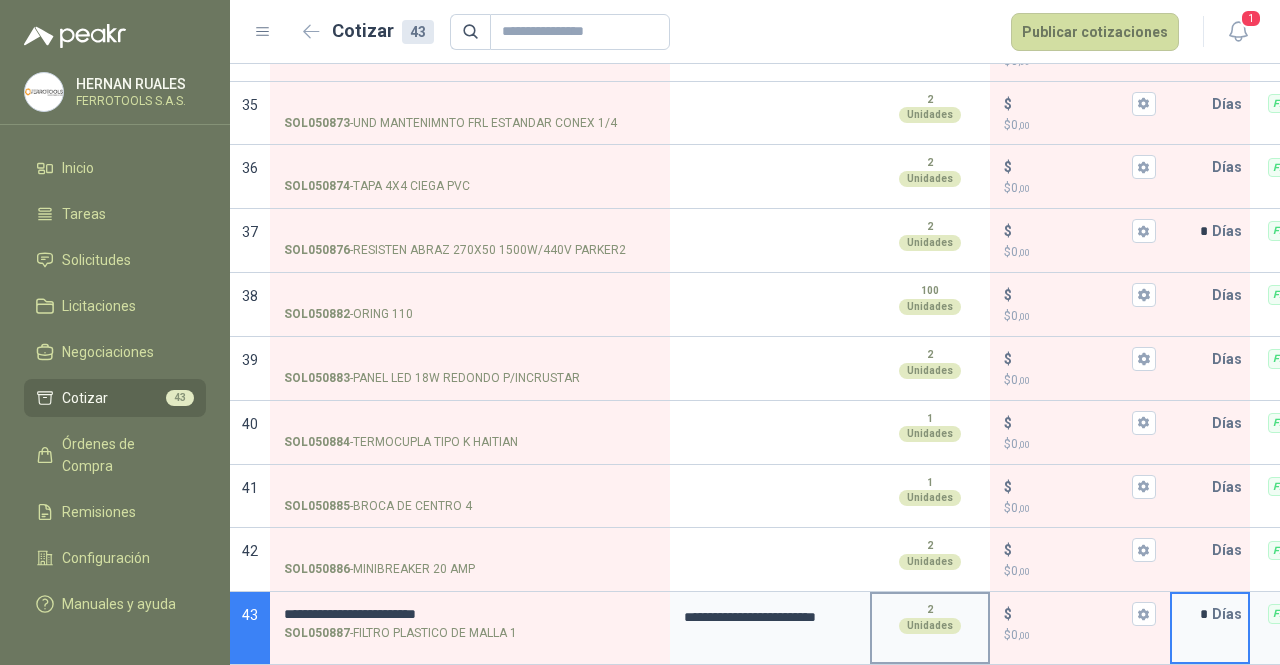 type on "*" 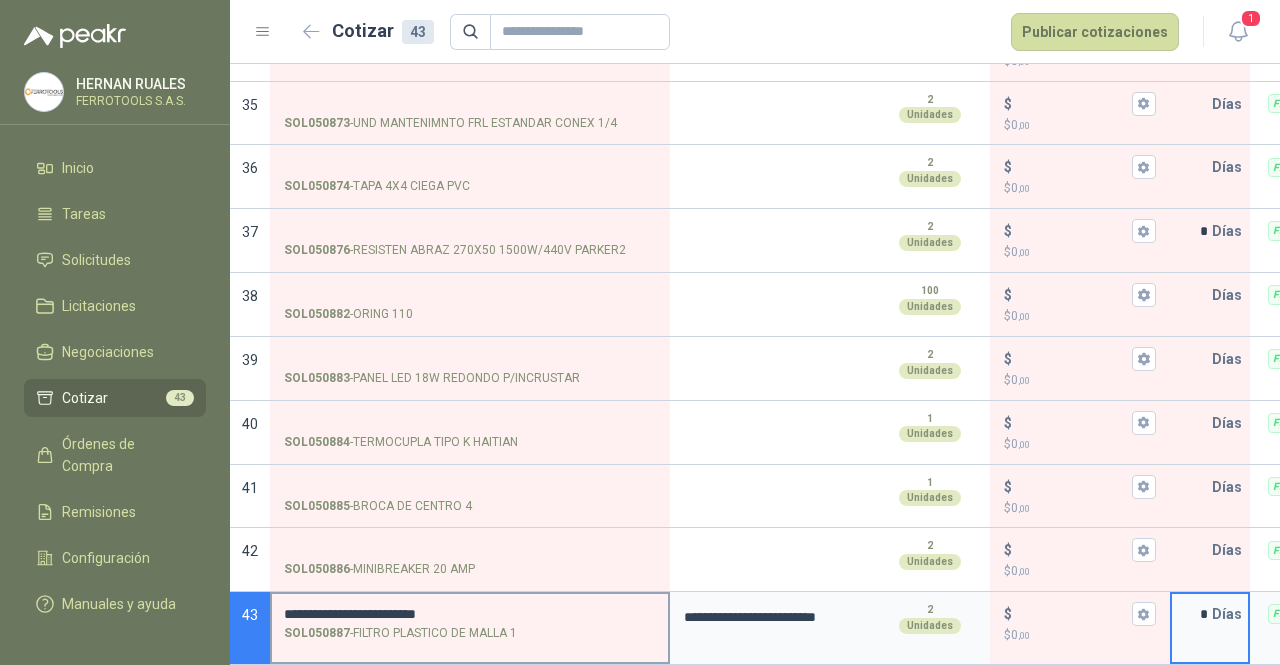scroll, scrollTop: 2370, scrollLeft: 0, axis: vertical 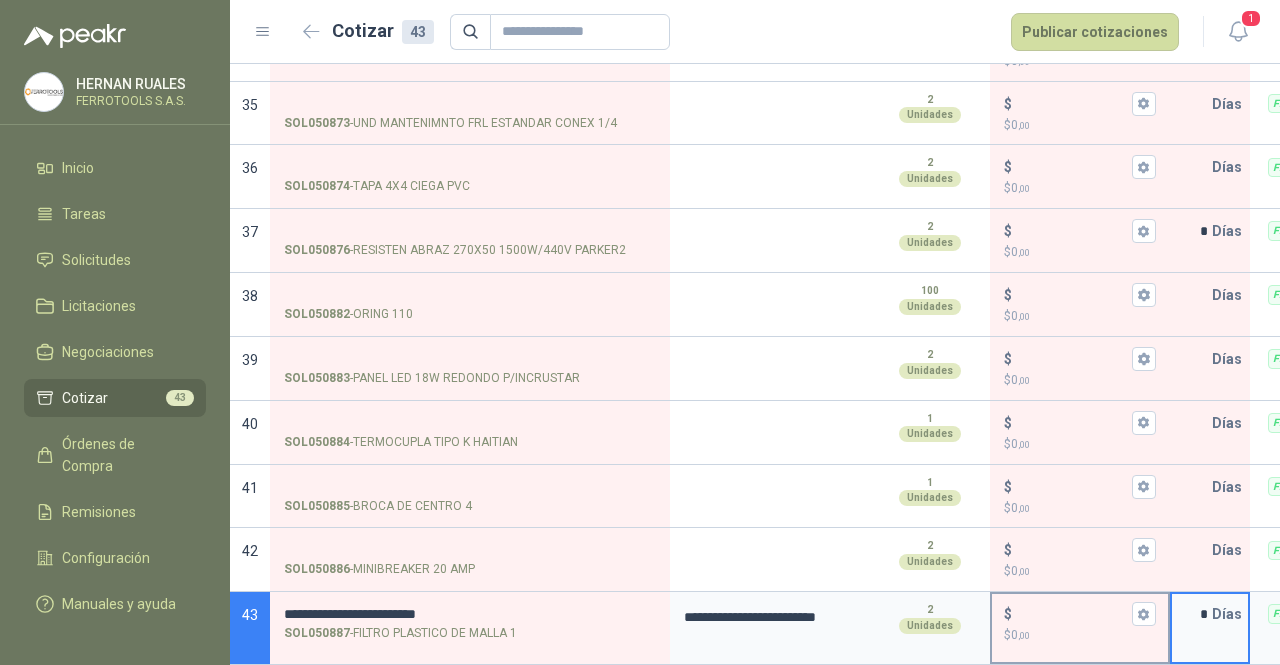 click on "$ $  0 ,00" at bounding box center (1072, 614) 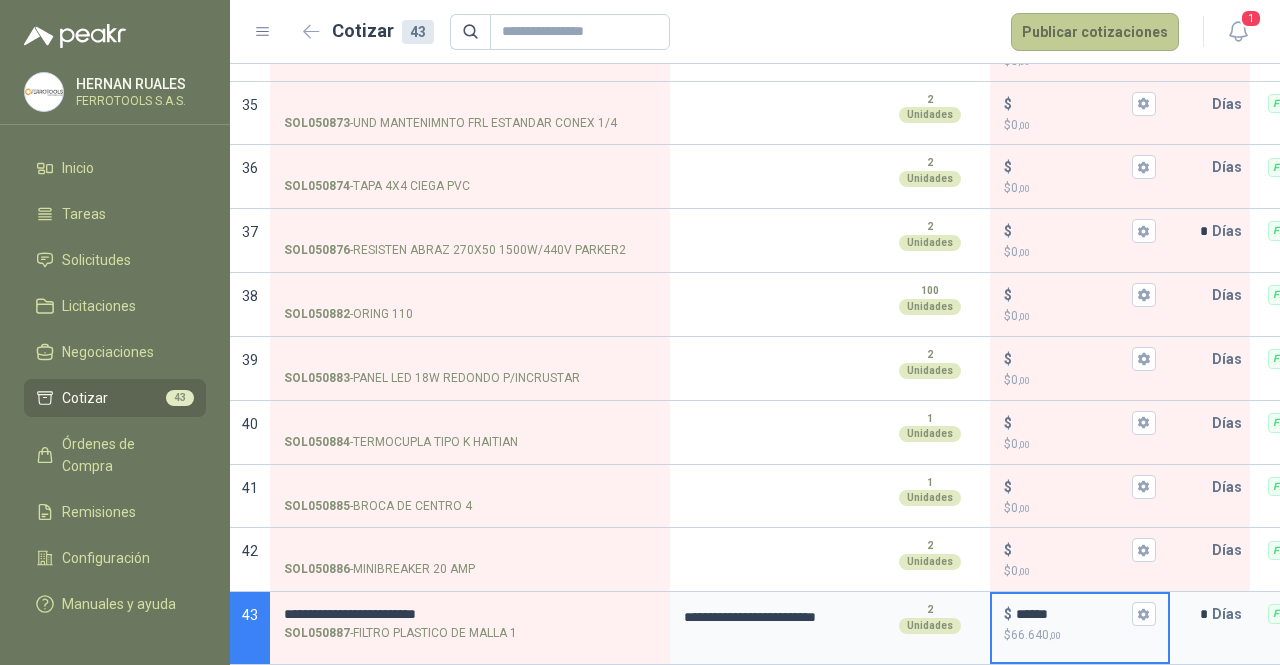 type on "******" 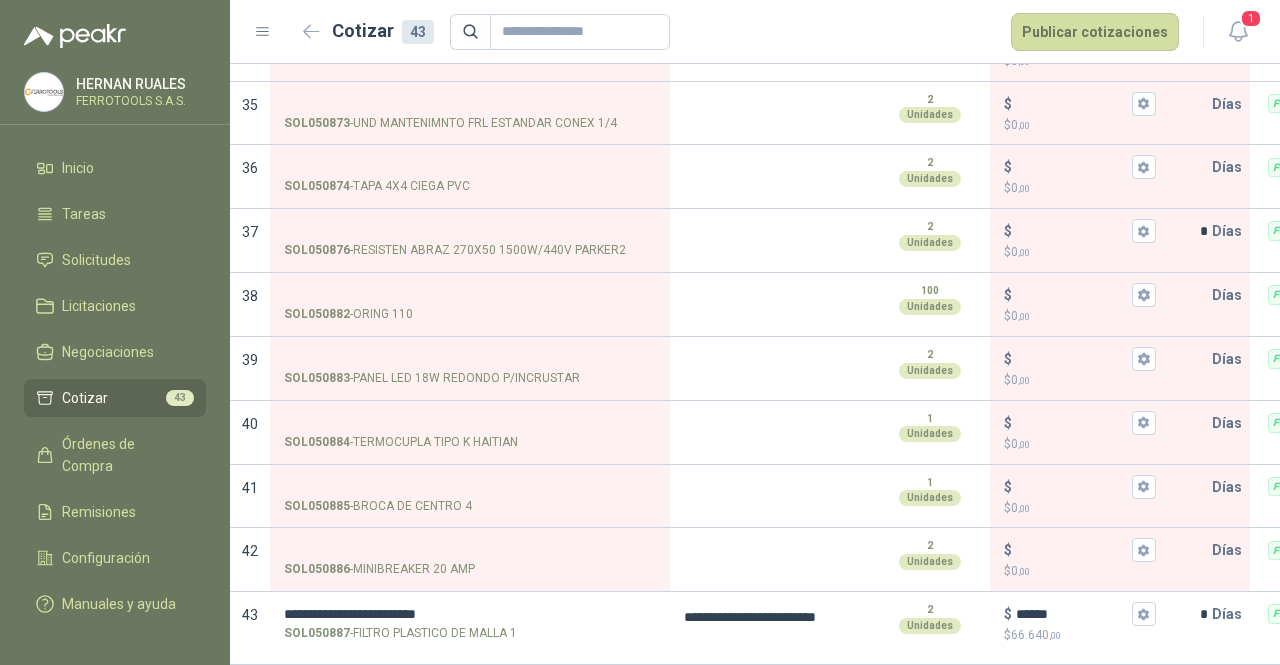 scroll, scrollTop: 0, scrollLeft: 0, axis: both 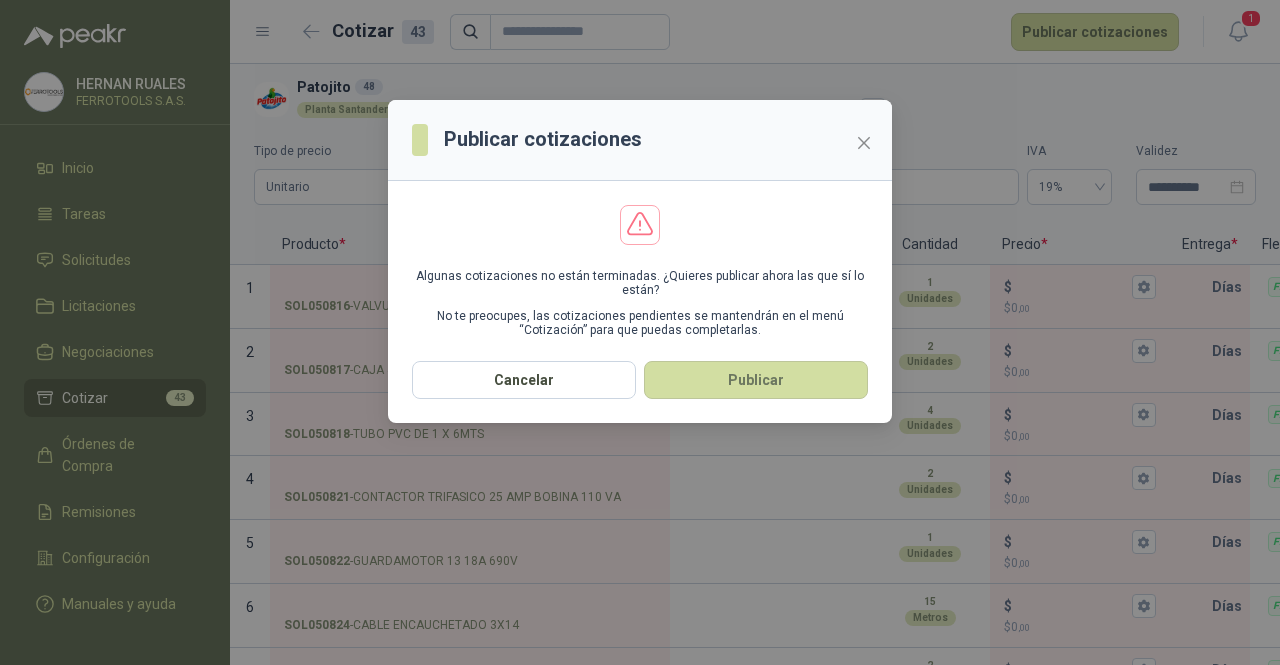click on "Publicar" at bounding box center (756, 380) 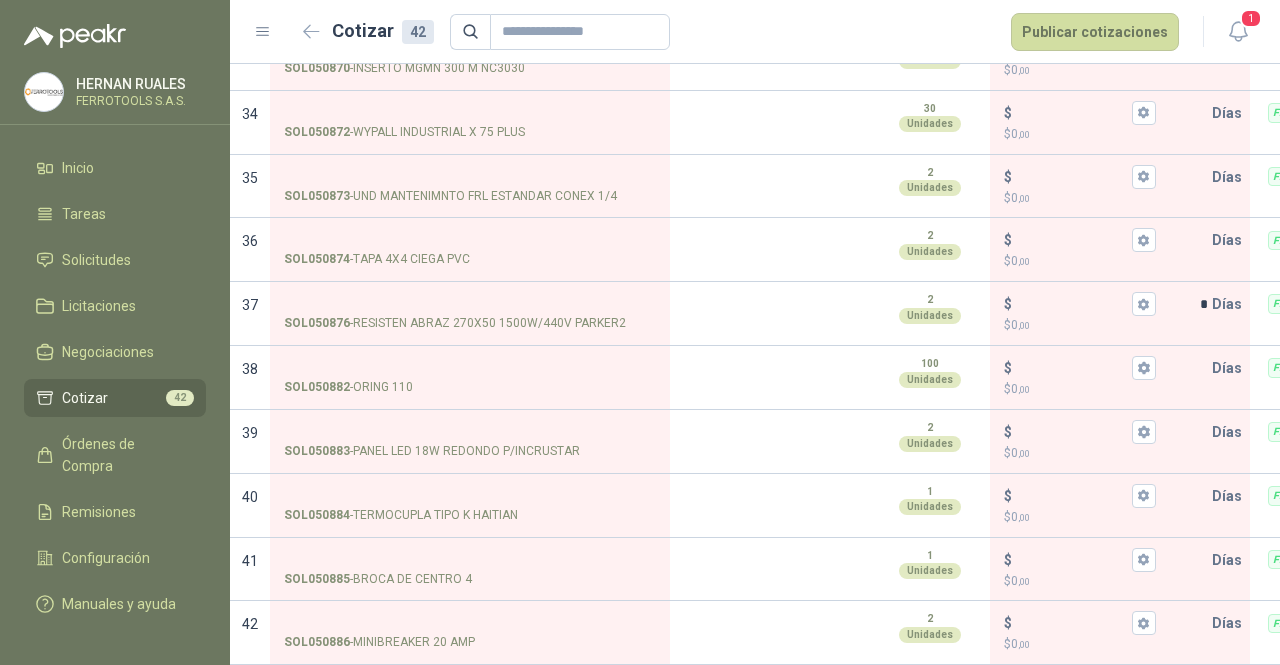 scroll, scrollTop: 2297, scrollLeft: 0, axis: vertical 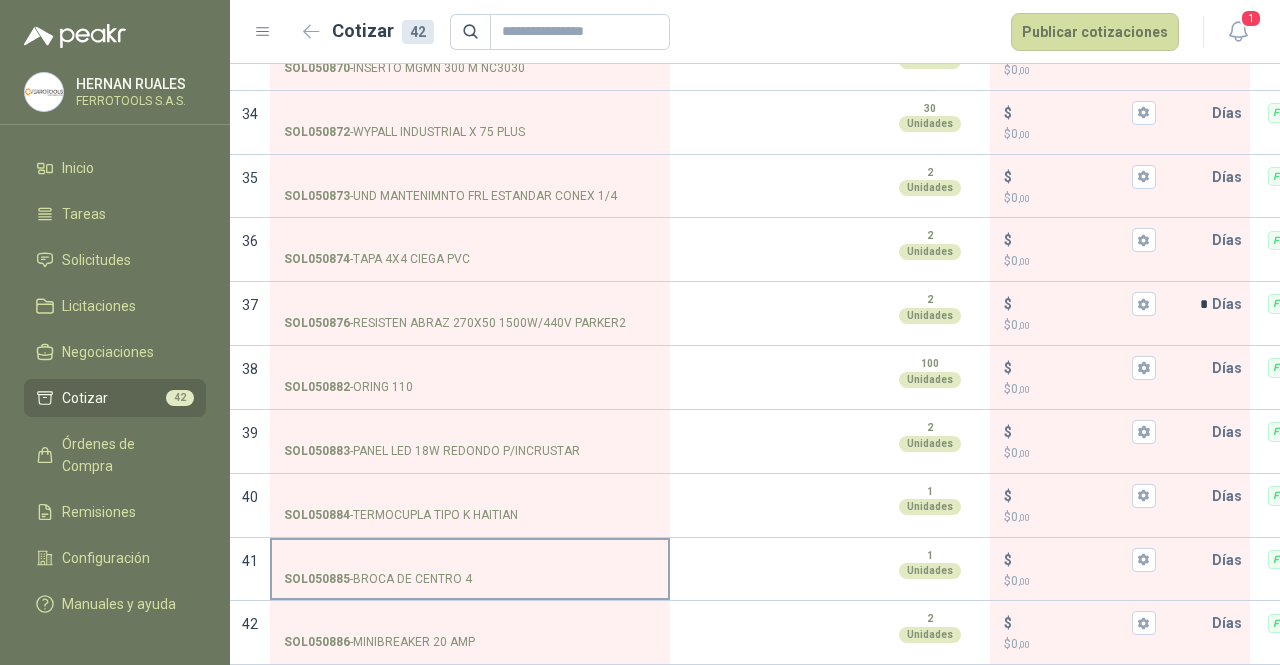 type 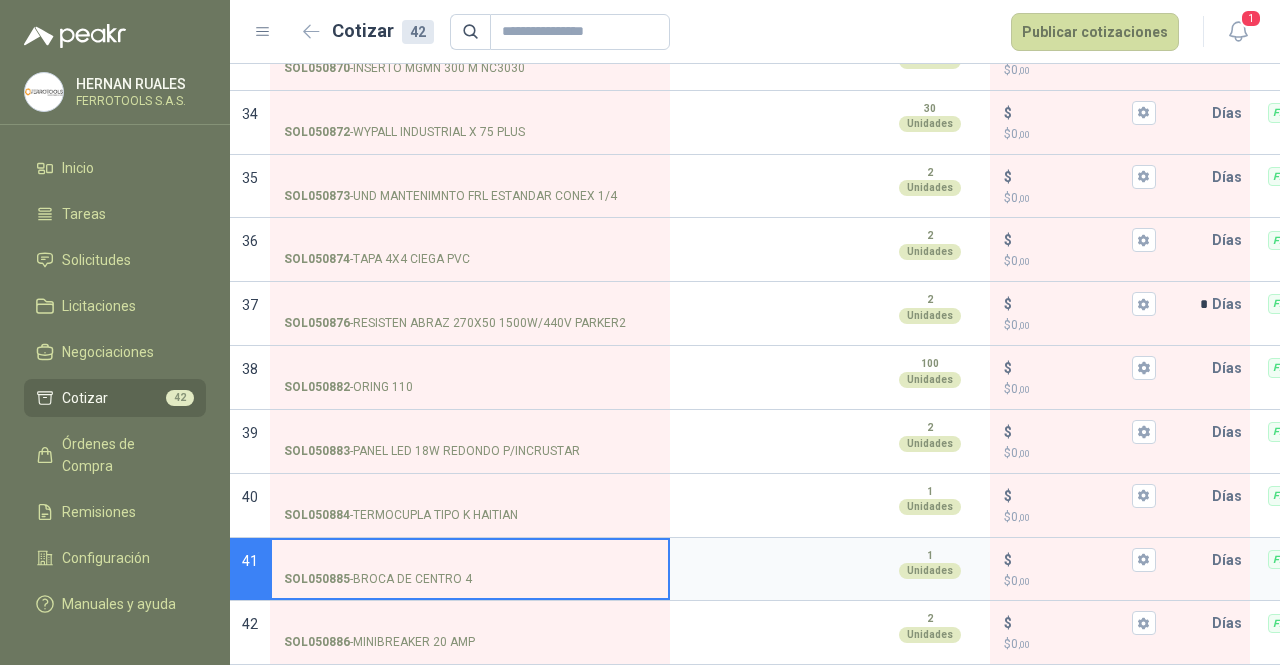 click on "SOL050885  -  BROCA DE CENTRO  4" at bounding box center [470, 560] 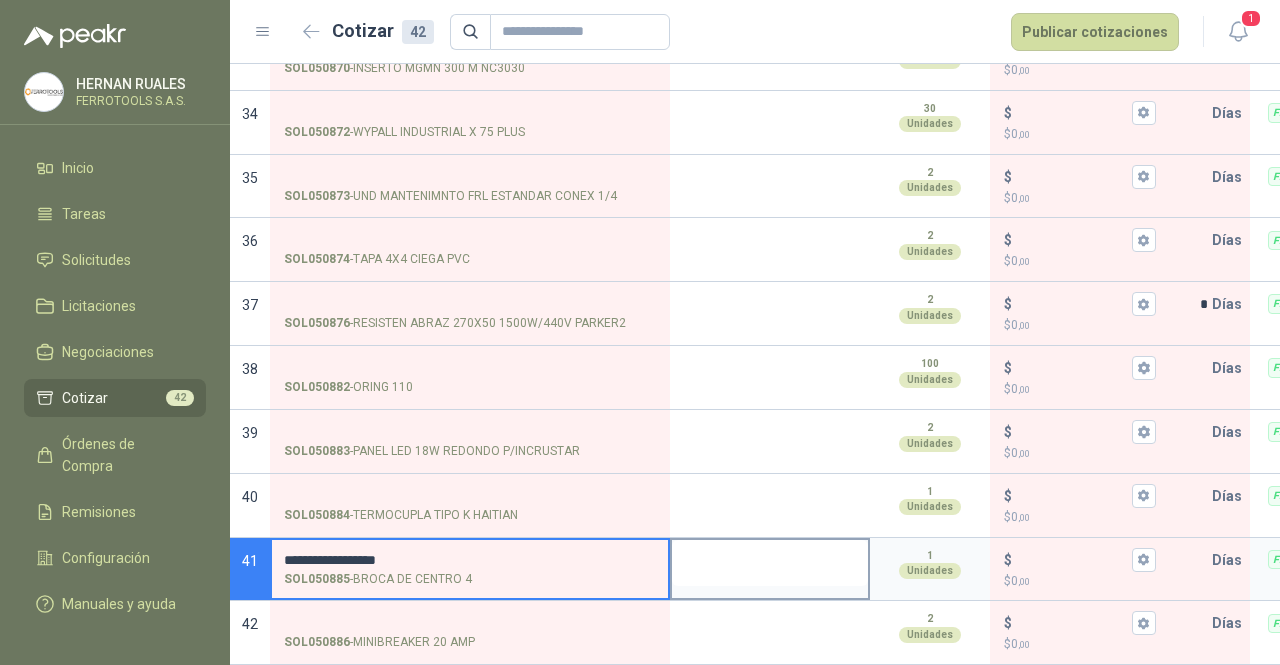 click at bounding box center (770, 563) 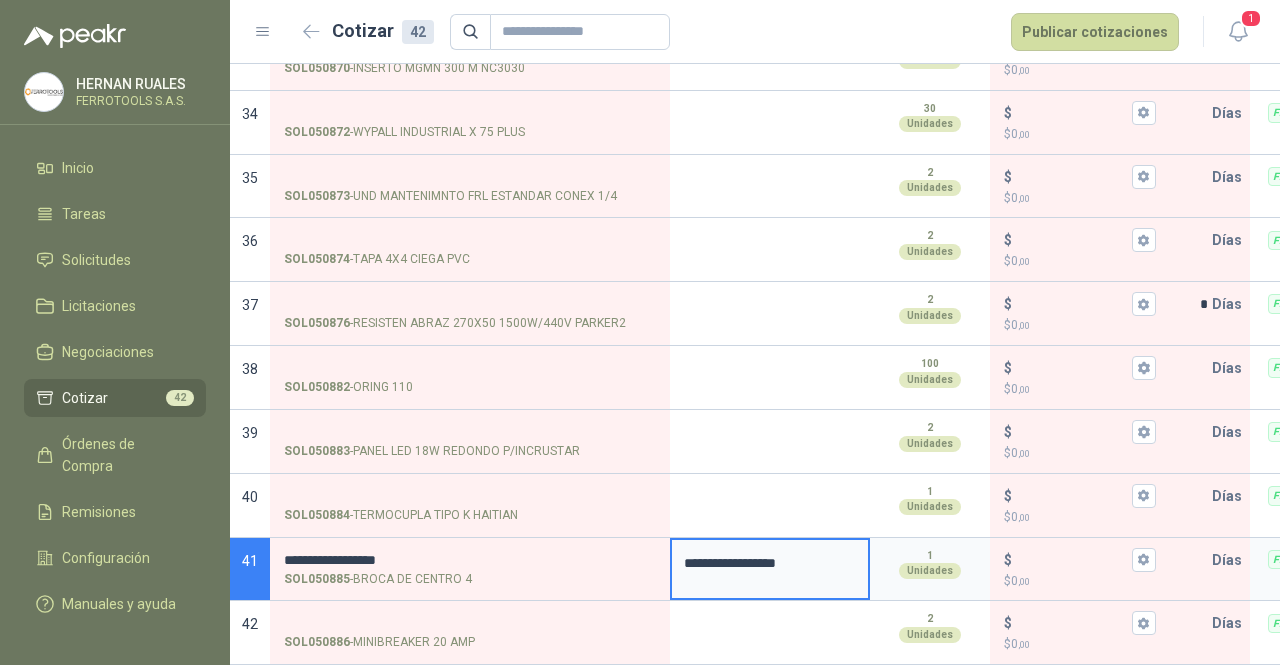 type 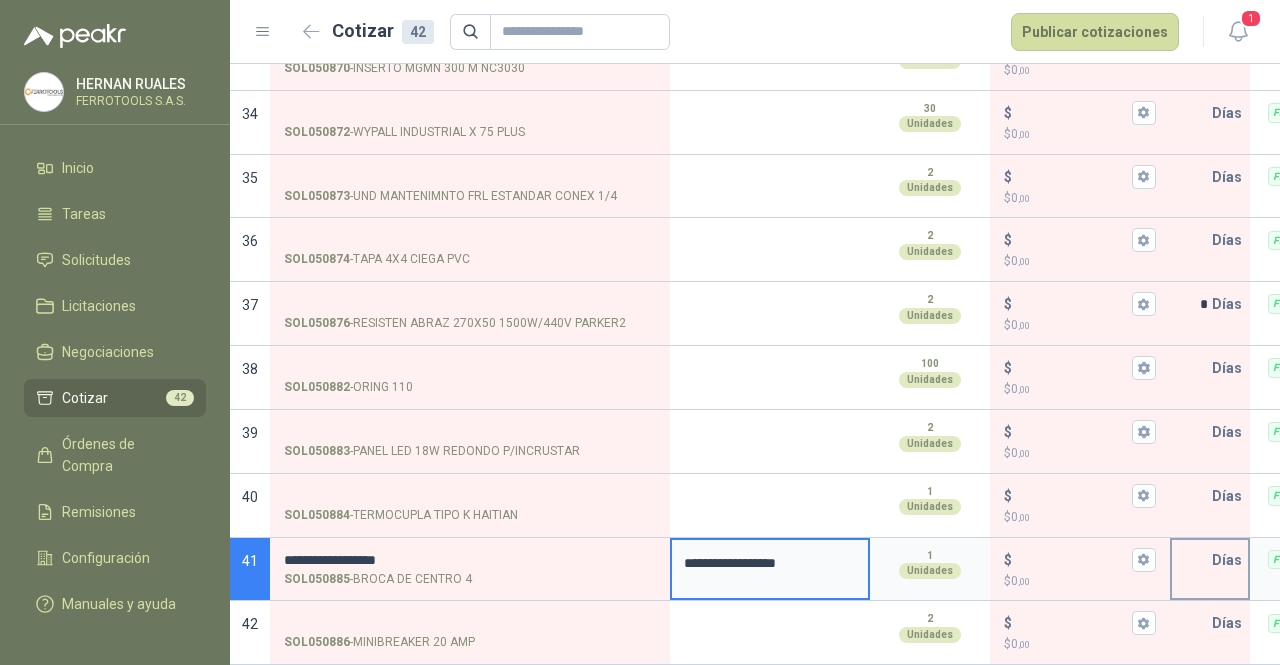 click at bounding box center [1192, 560] 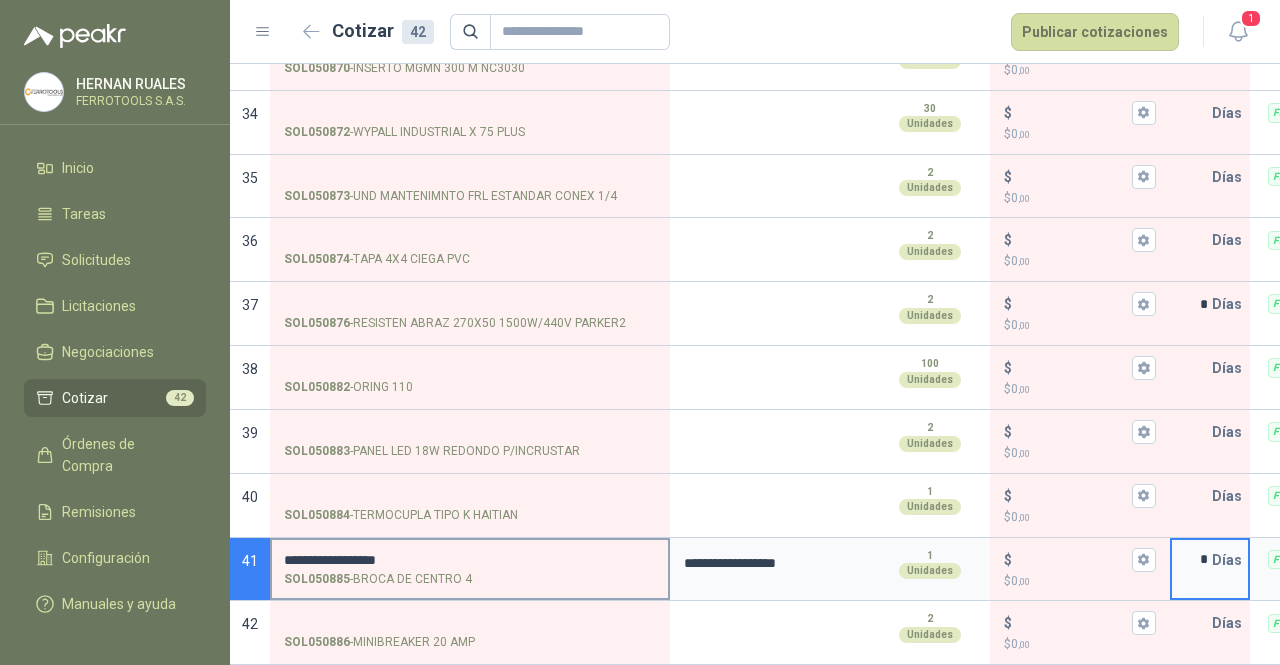 type on "*" 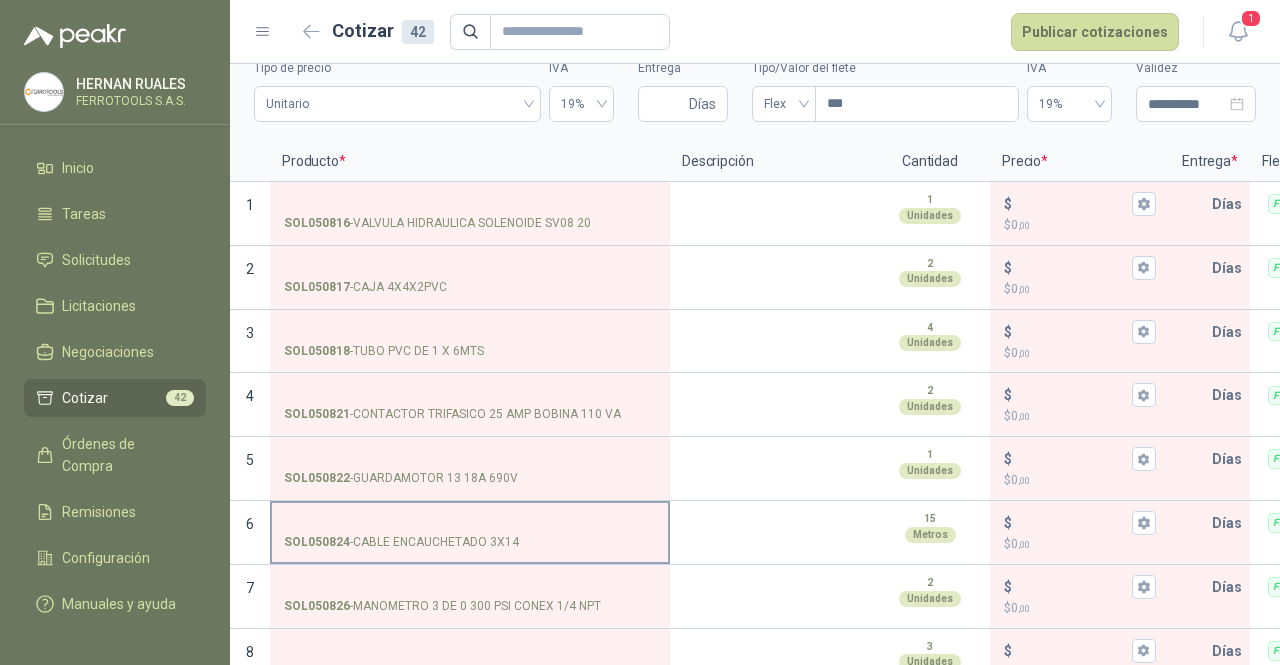 scroll, scrollTop: 0, scrollLeft: 0, axis: both 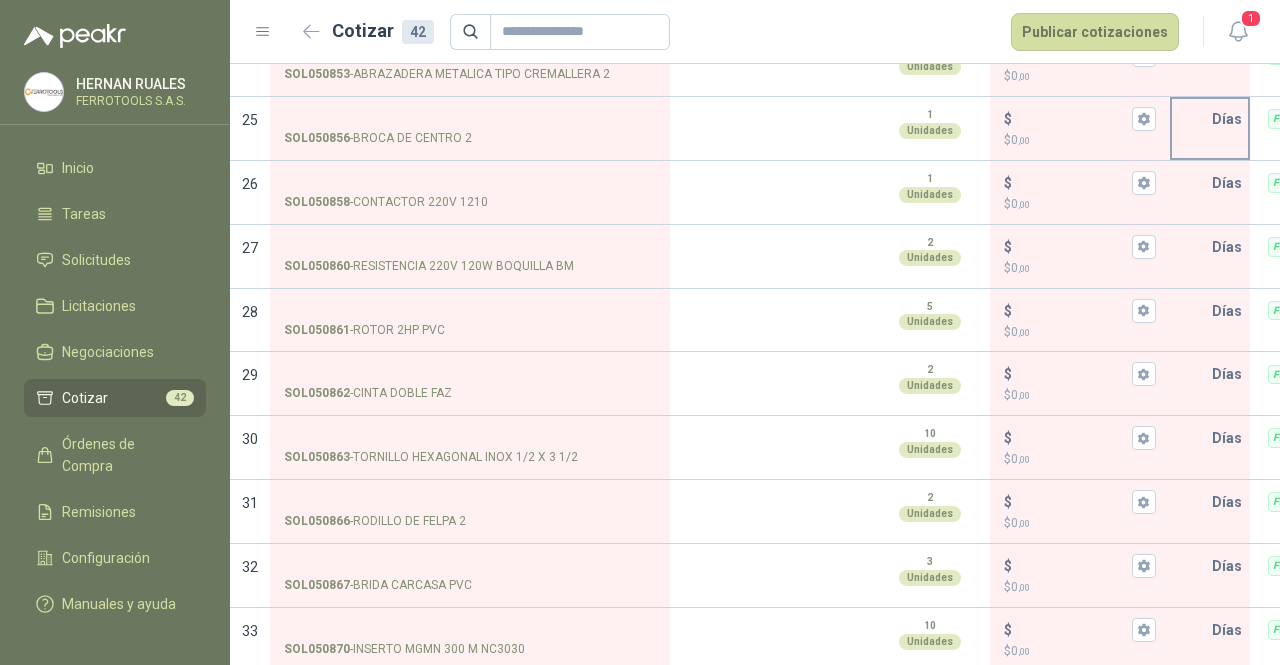 click at bounding box center (1192, 119) 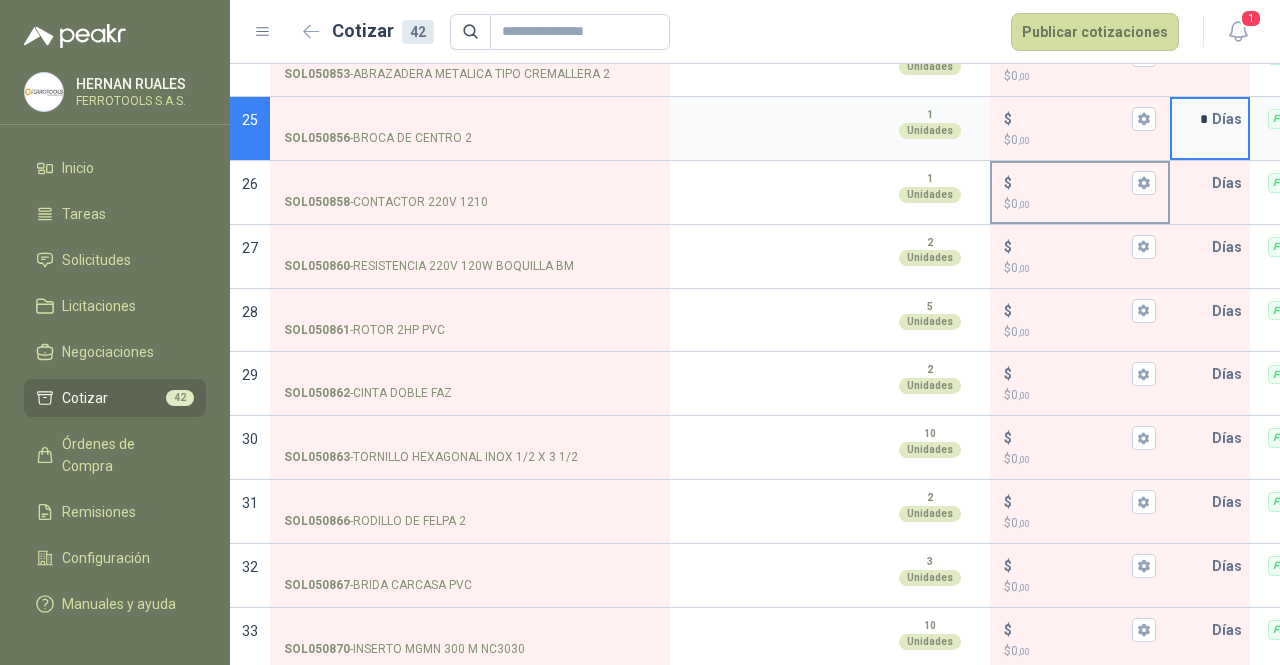 type on "*" 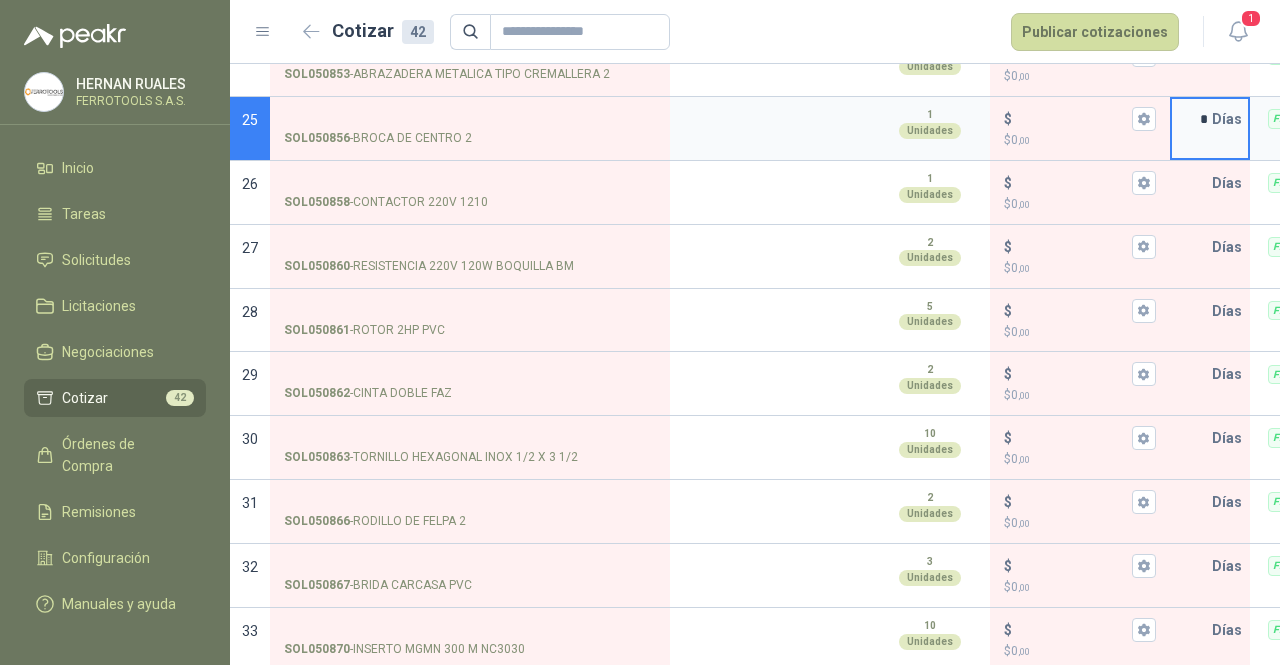 scroll, scrollTop: 2297, scrollLeft: 0, axis: vertical 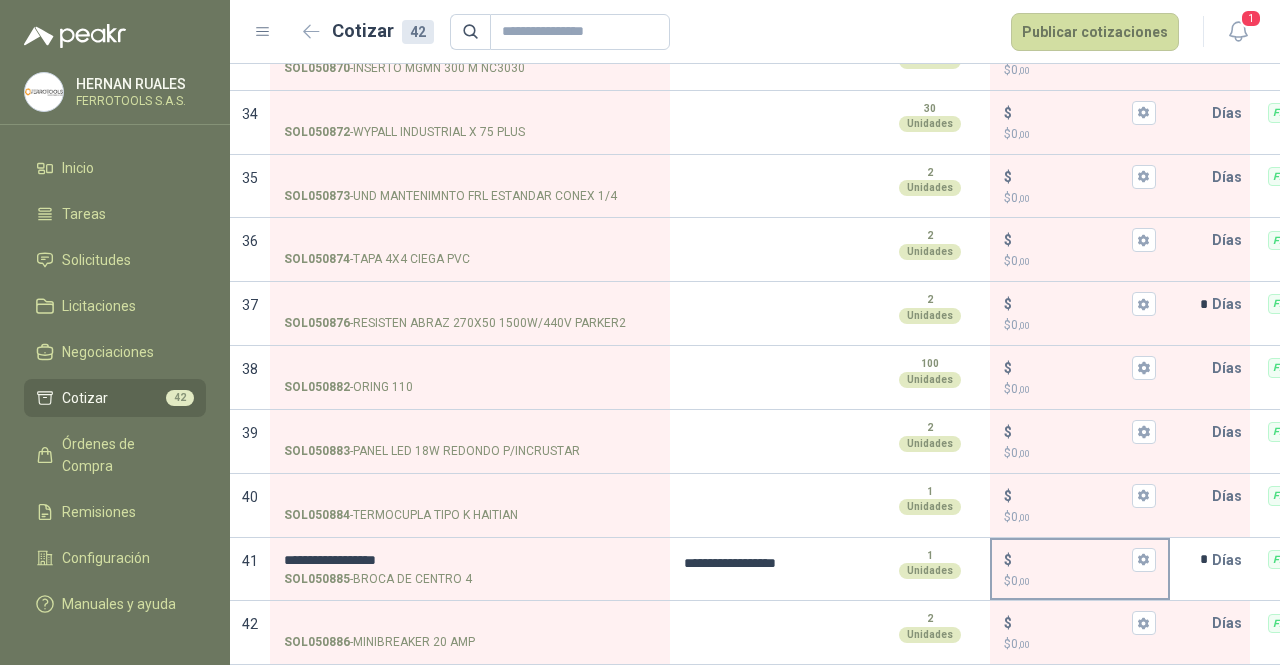 click on "$ $  0 ,00" at bounding box center (1072, 559) 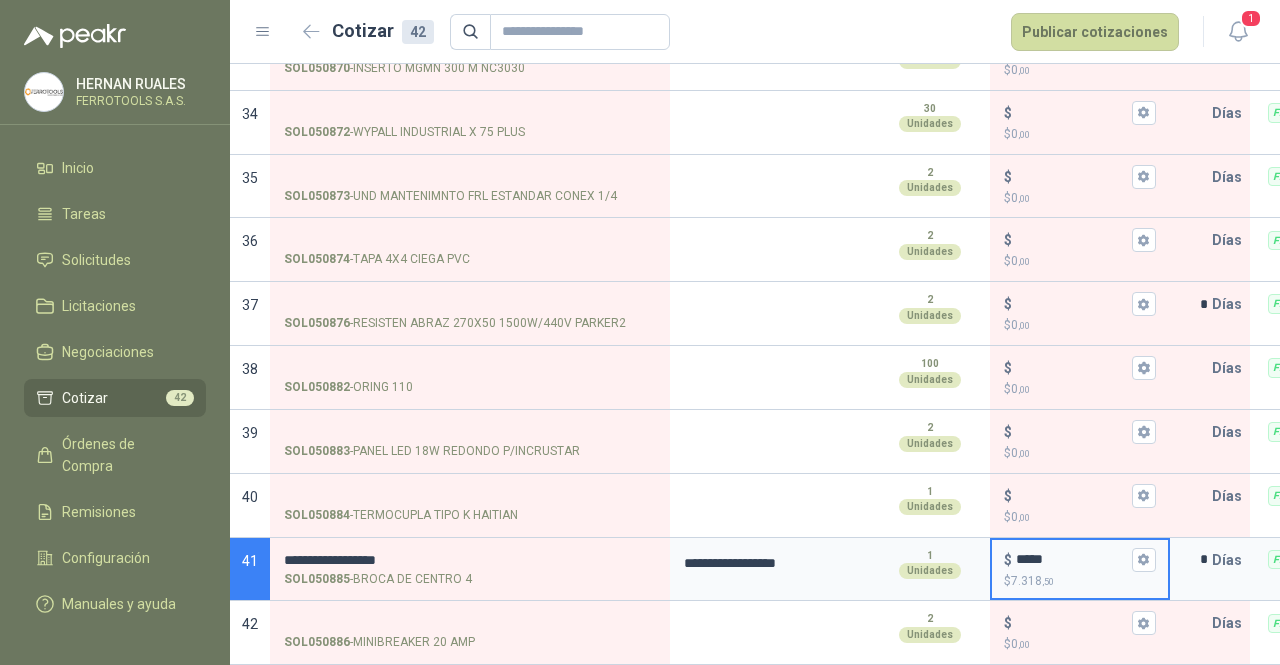 type on "*****" 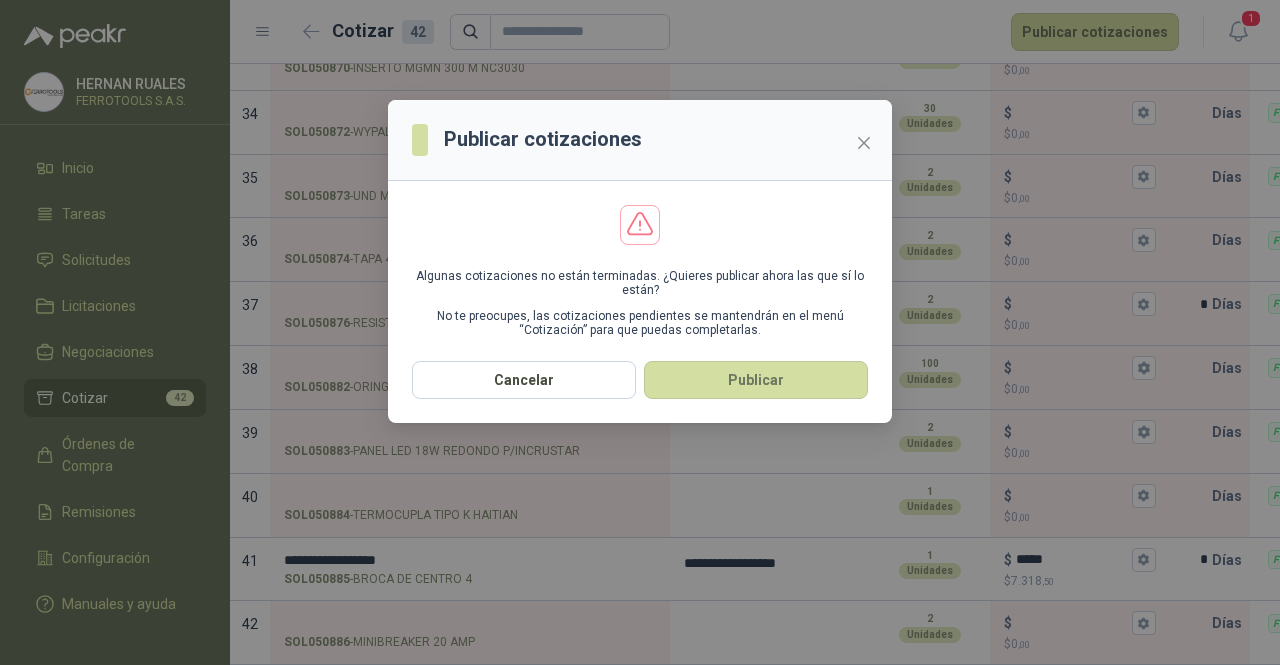 scroll, scrollTop: 0, scrollLeft: 0, axis: both 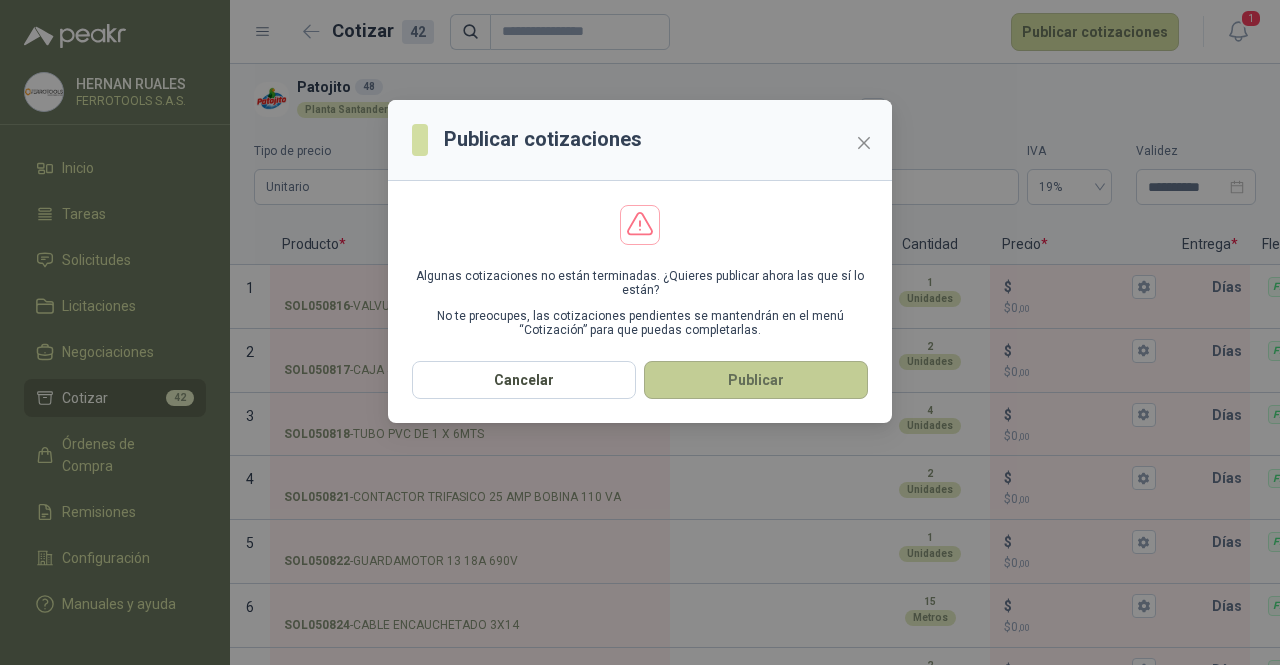 click on "Publicar" at bounding box center (756, 380) 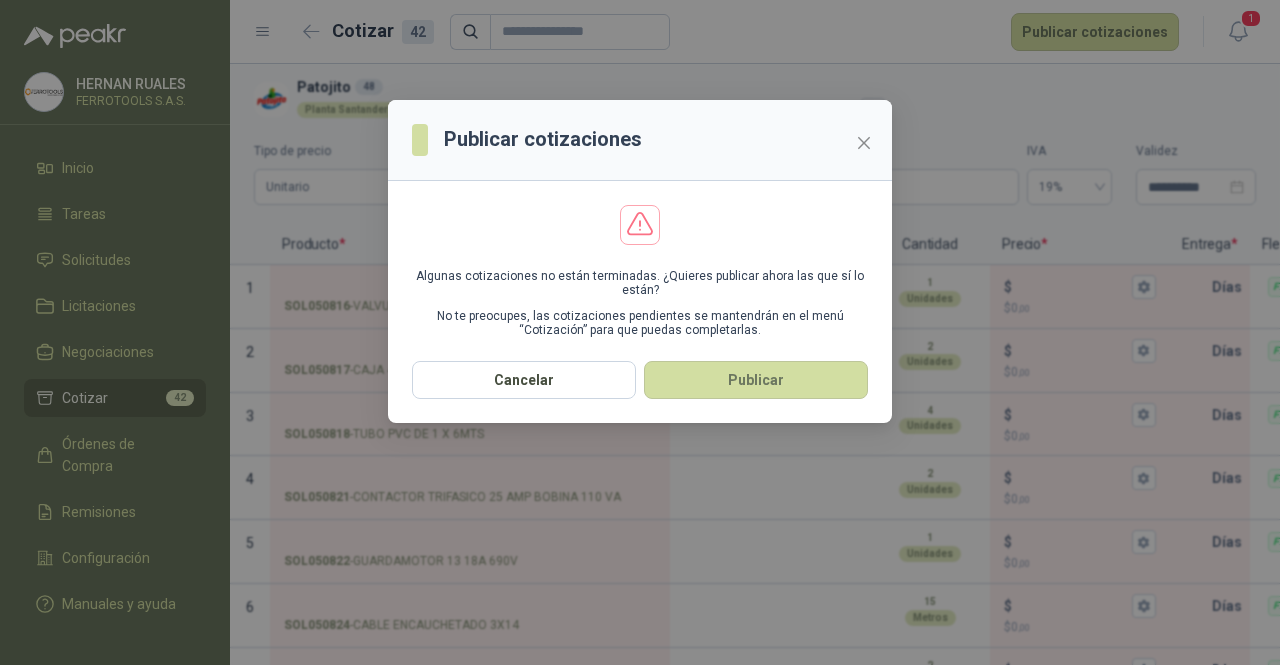 type 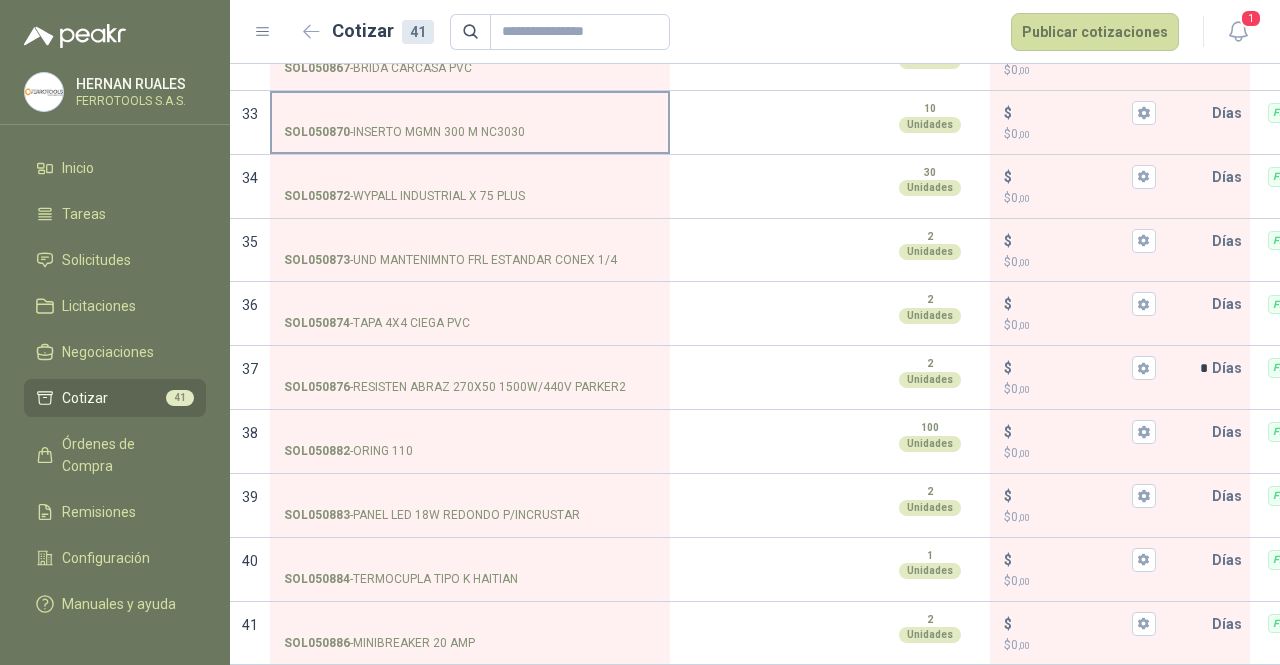 scroll, scrollTop: 2234, scrollLeft: 0, axis: vertical 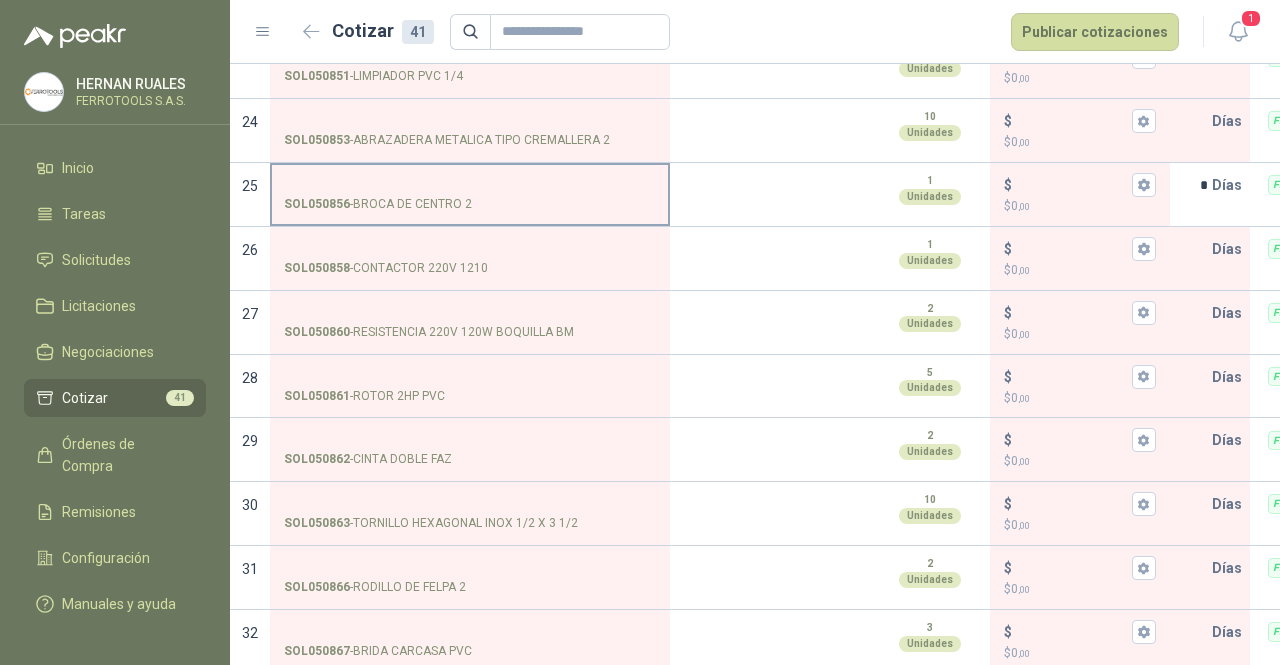 click on "SOL050856  -  BROCA DE CENTRO  2" at bounding box center [470, 185] 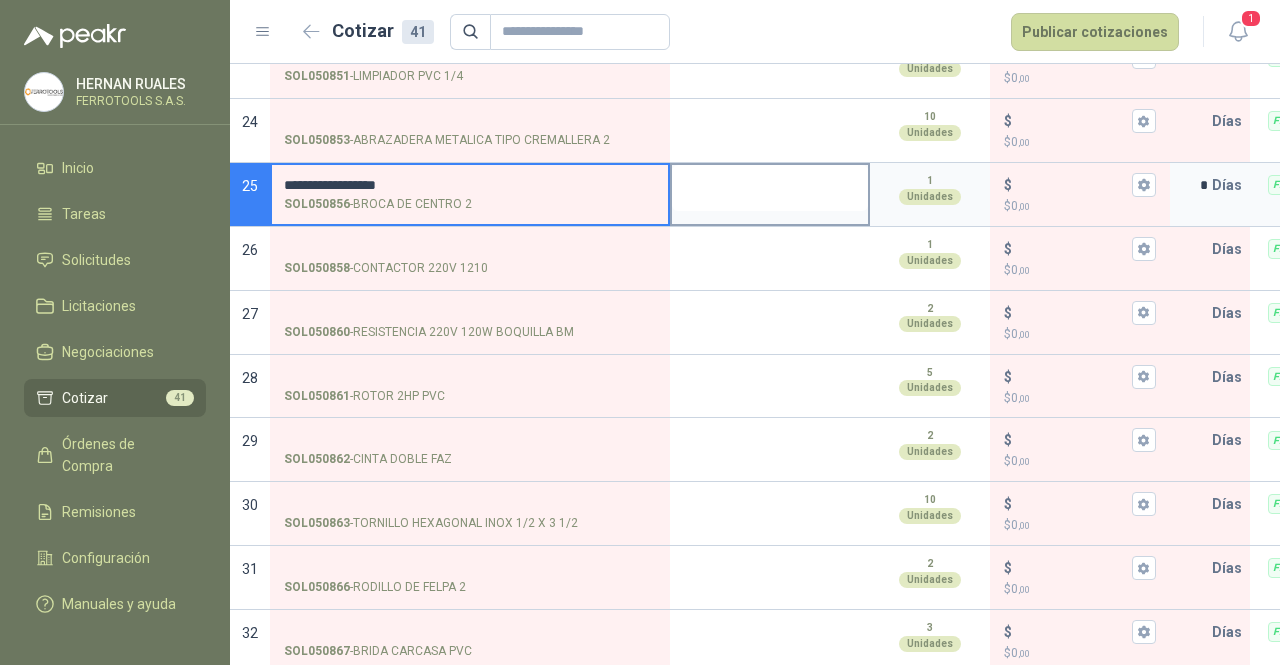 click at bounding box center [770, 188] 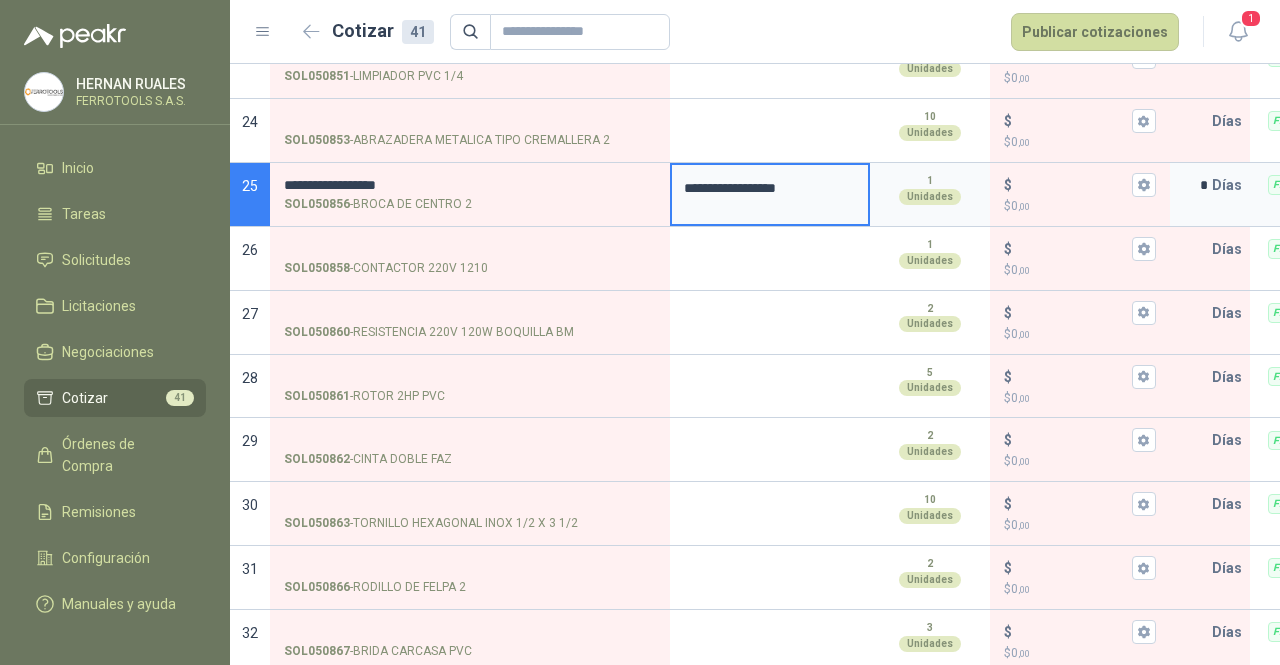 type 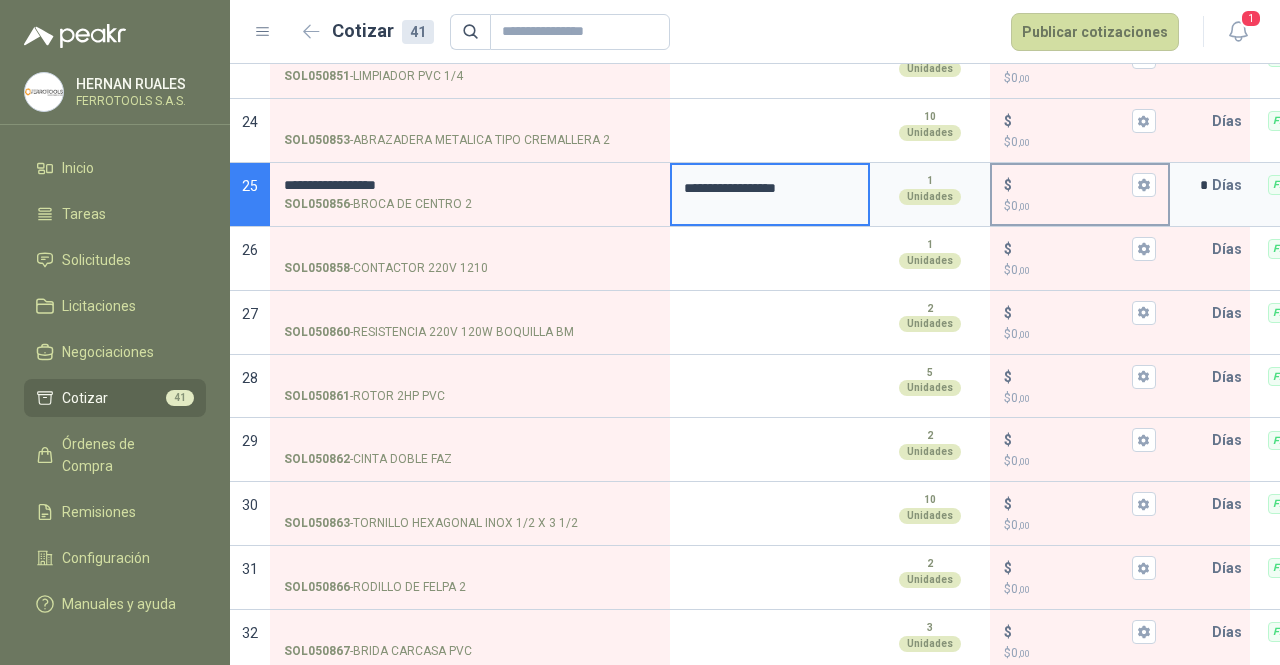 click on "$ $  0 ,00" at bounding box center (1072, 185) 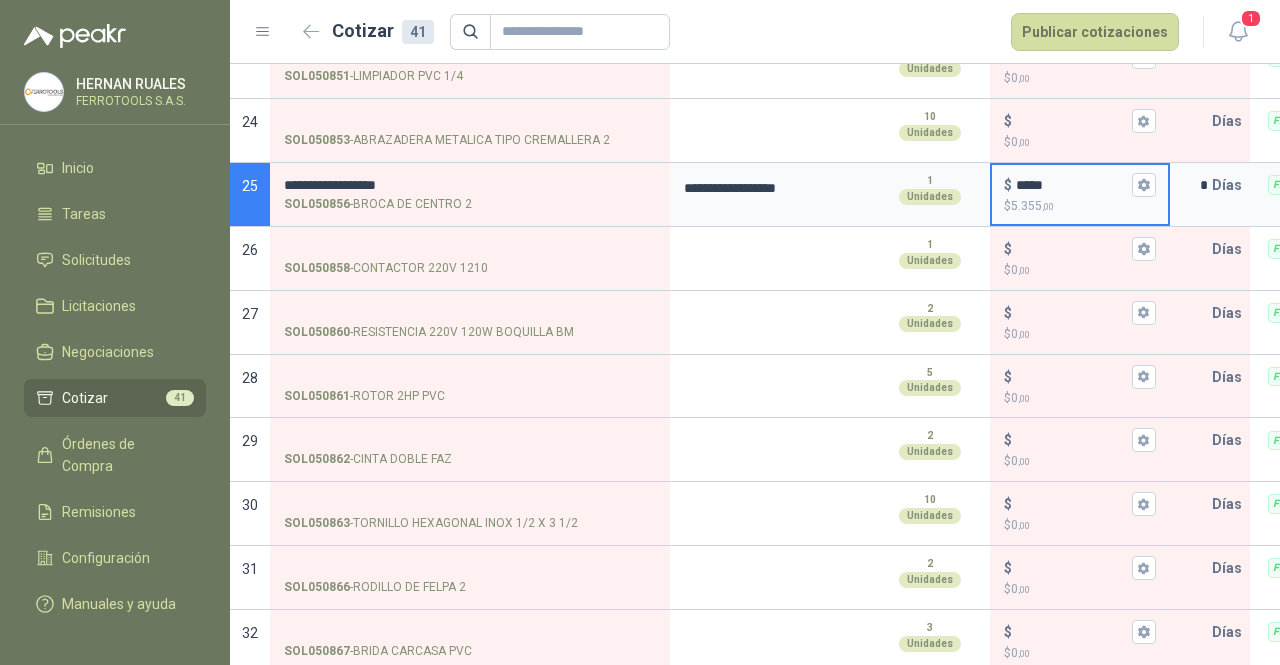 type on "*****" 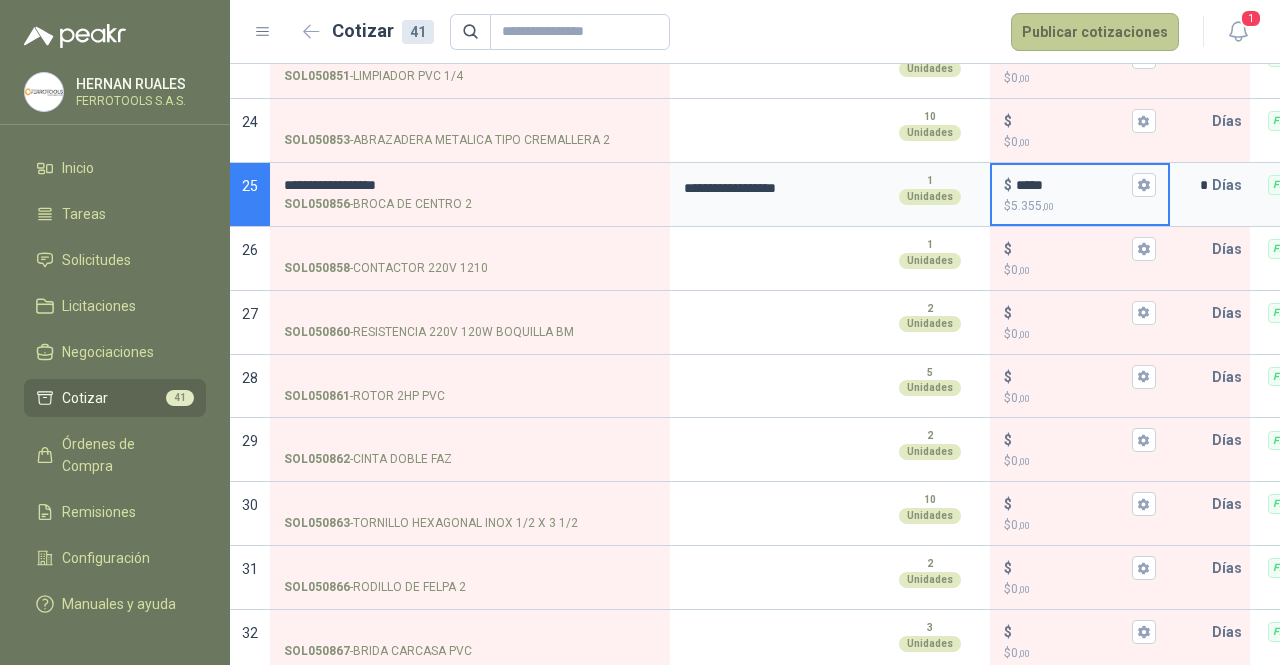 click on "Publicar cotizaciones" at bounding box center [1095, 32] 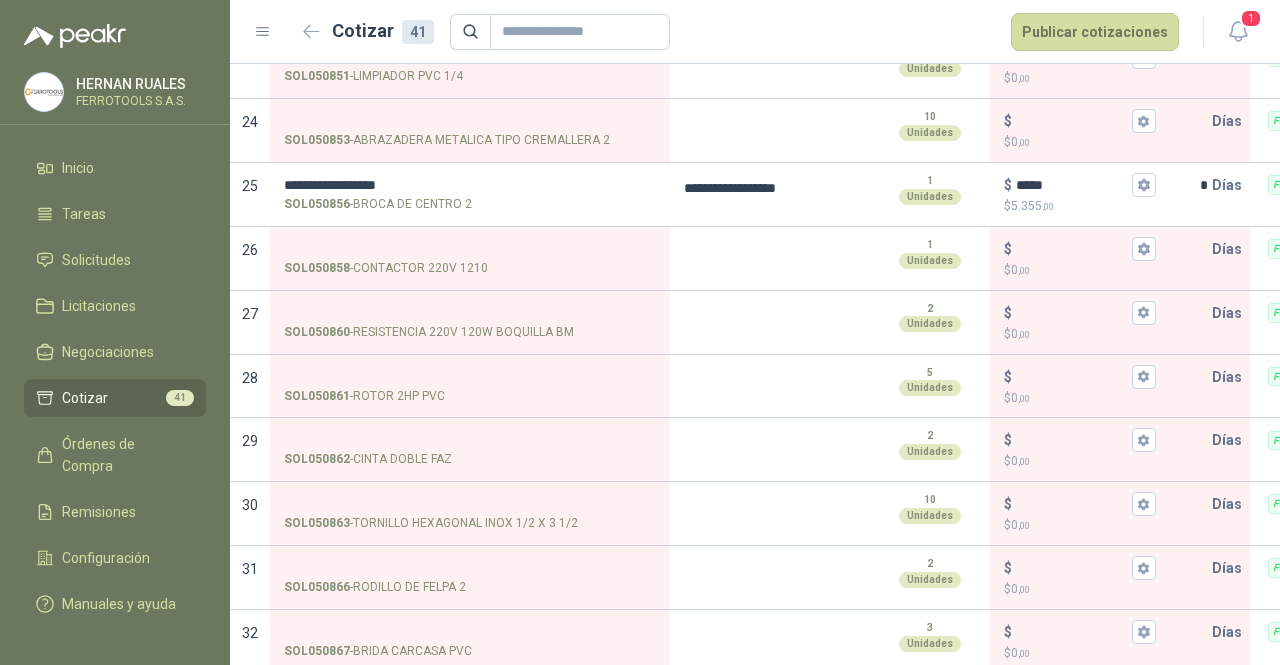 scroll, scrollTop: 0, scrollLeft: 0, axis: both 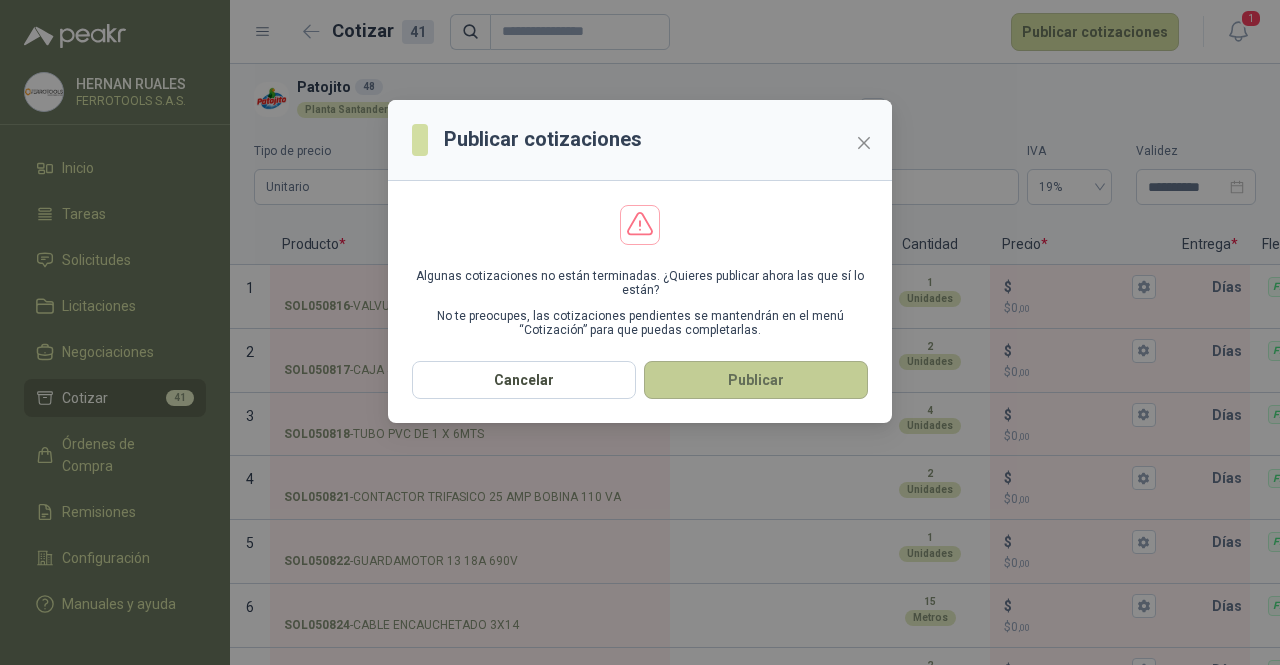 click on "Publicar" at bounding box center (756, 380) 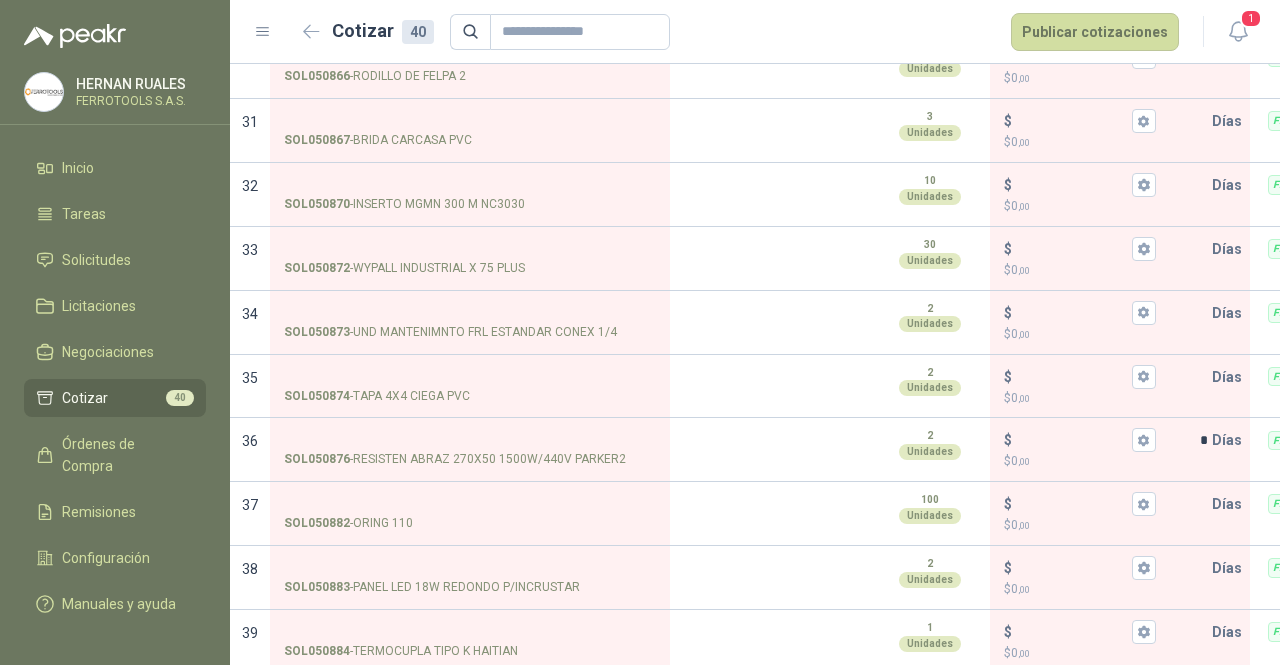 scroll, scrollTop: 2170, scrollLeft: 0, axis: vertical 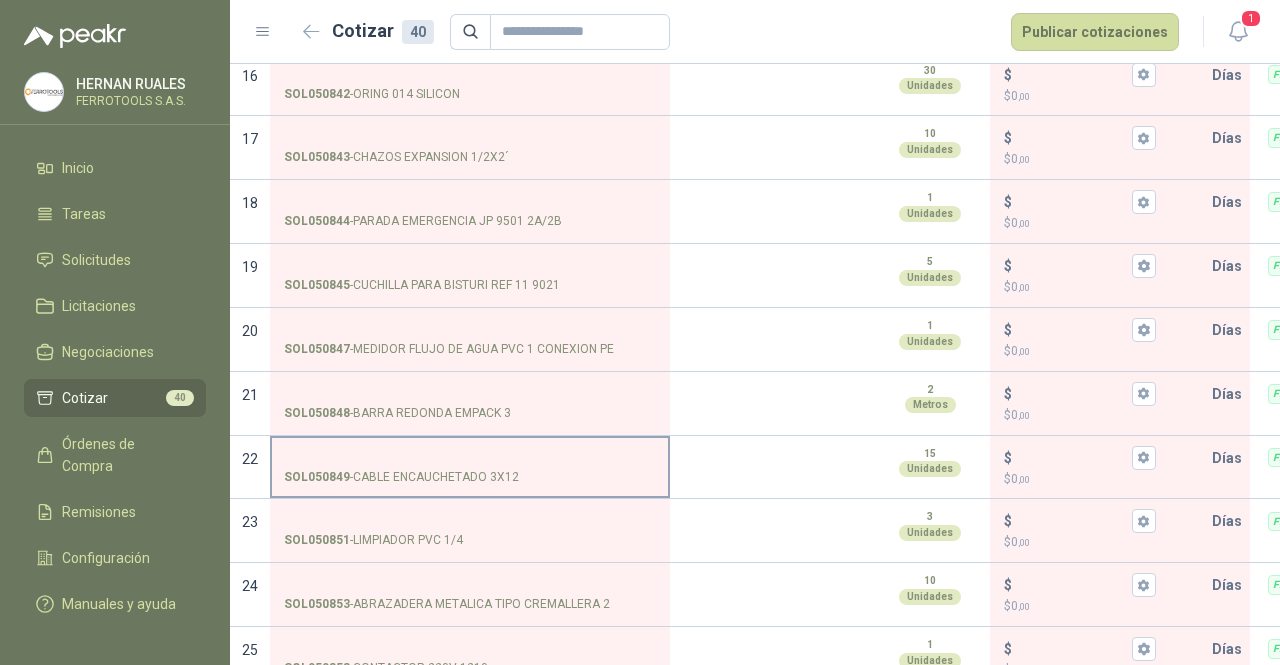 click on "SOL050849  -  CABLE ENCAUCHETADO 3X12" at bounding box center [470, 458] 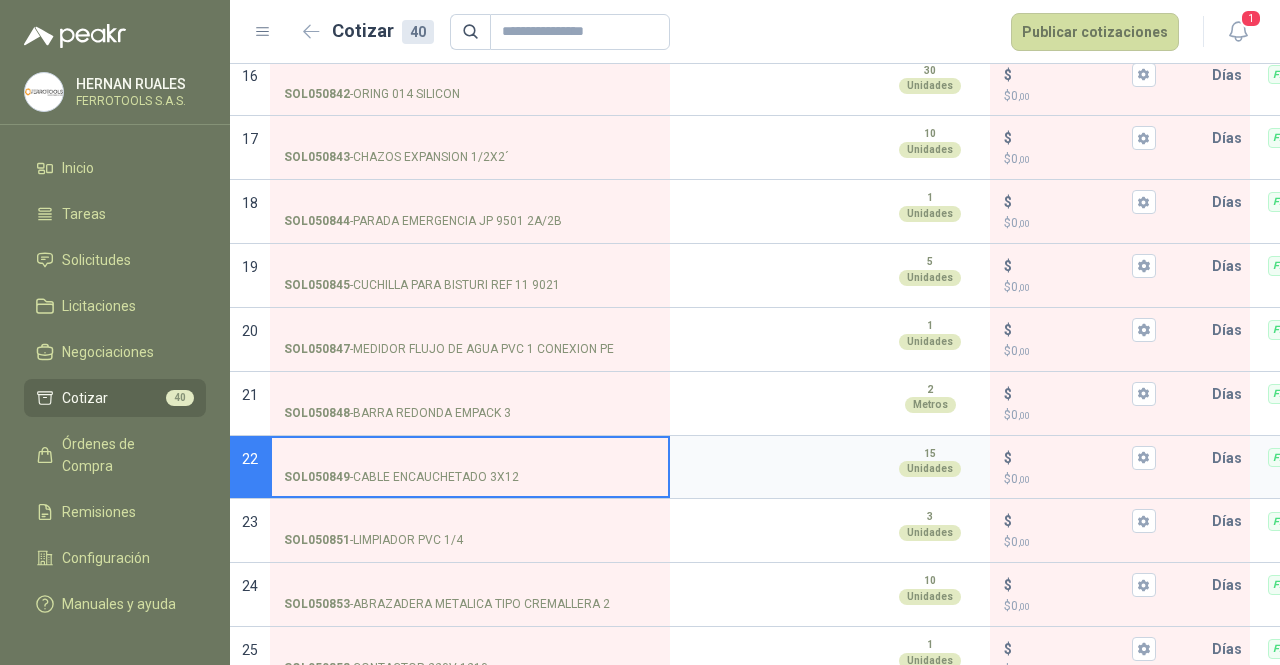 click on "SOL050849  -  CABLE ENCAUCHETADO 3X12" at bounding box center [470, 458] 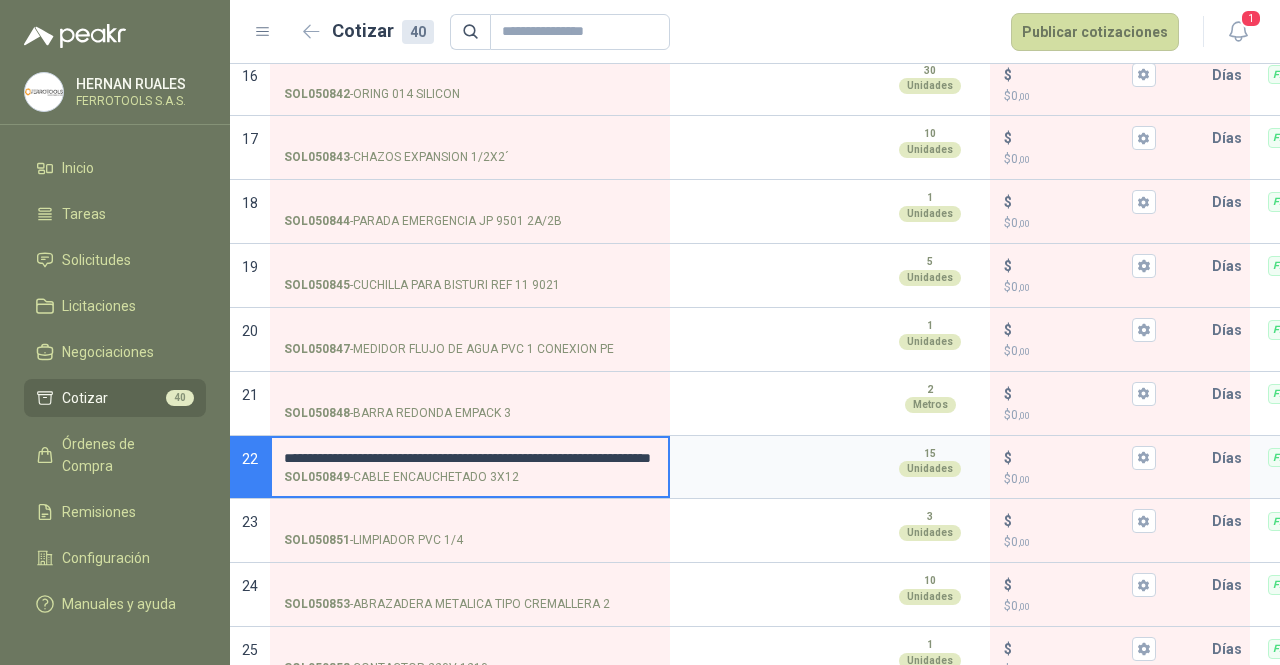 type 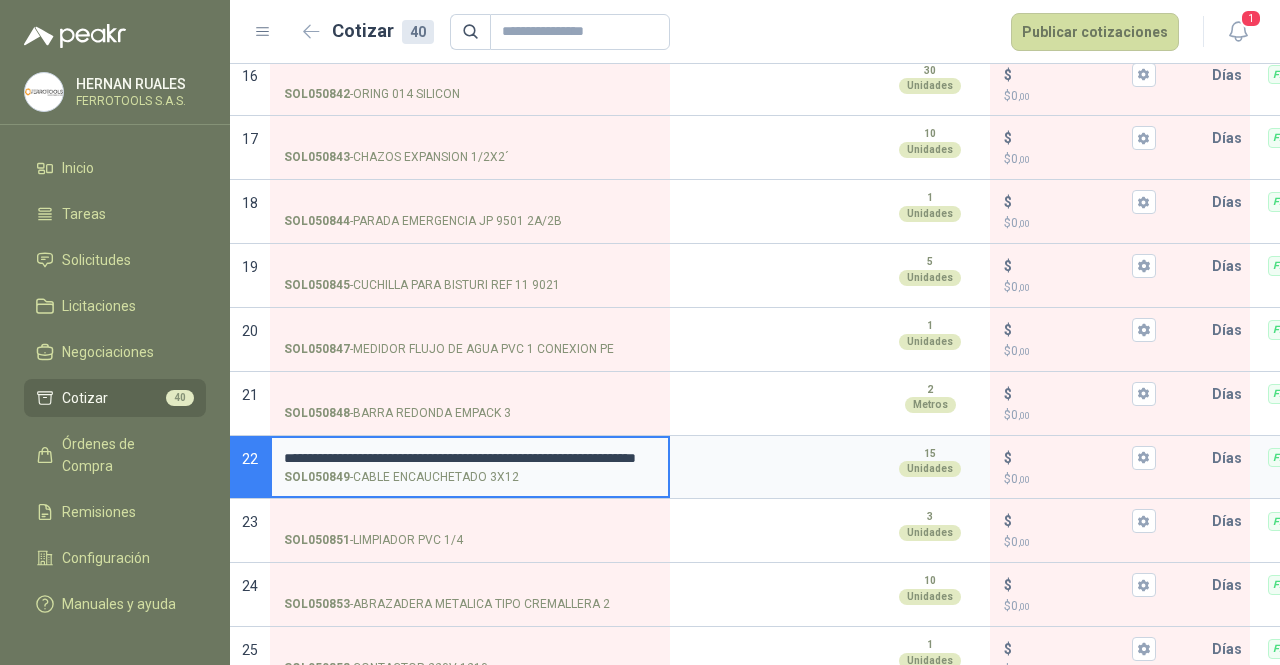 drag, startPoint x: 442, startPoint y: 456, endPoint x: 558, endPoint y: 451, distance: 116.10771 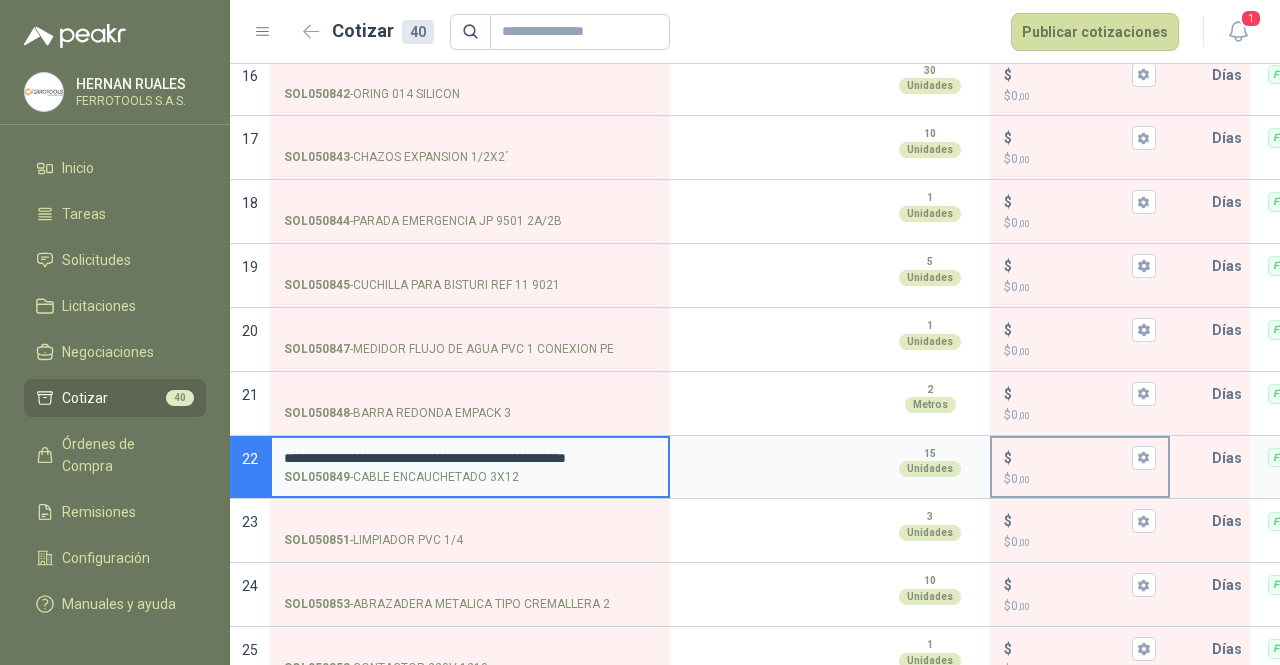 scroll, scrollTop: 0, scrollLeft: 47, axis: horizontal 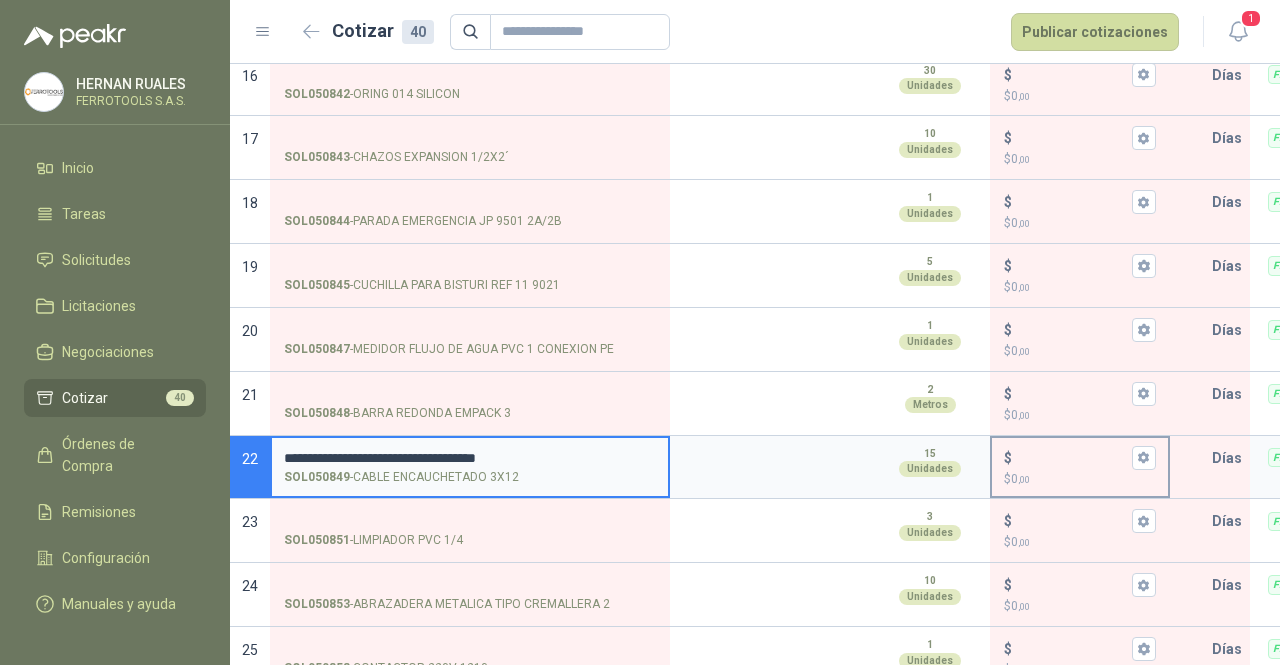type on "**********" 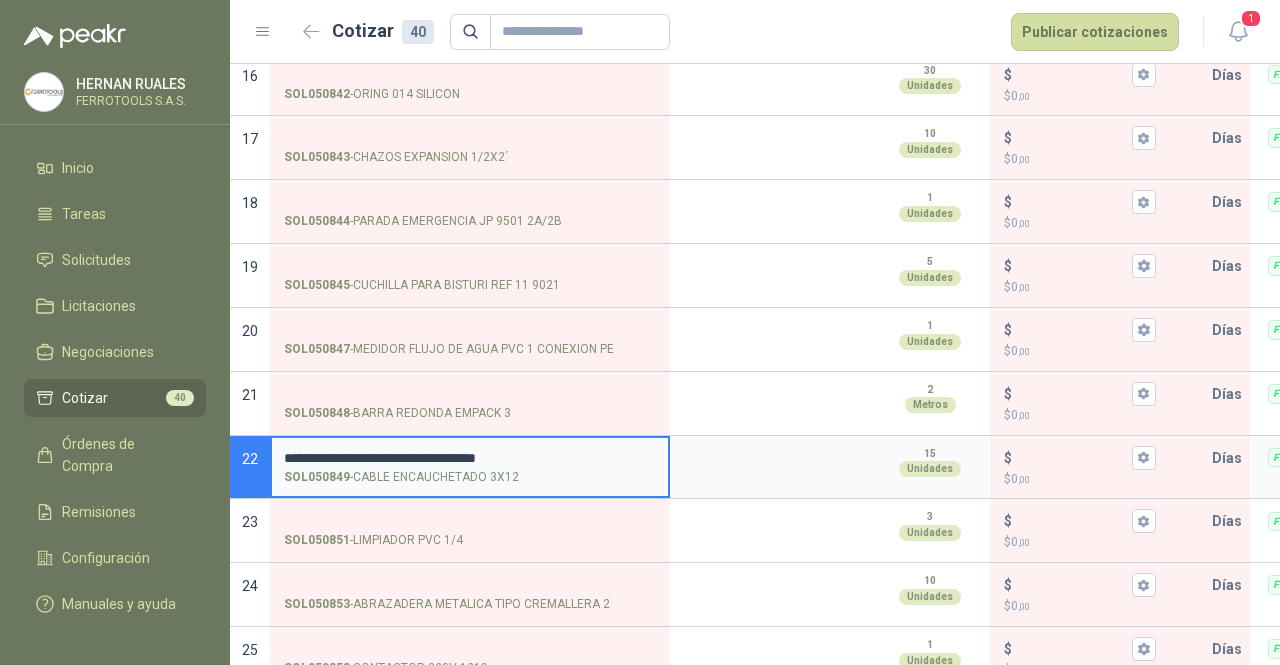 click on "**********" at bounding box center (640, 332) 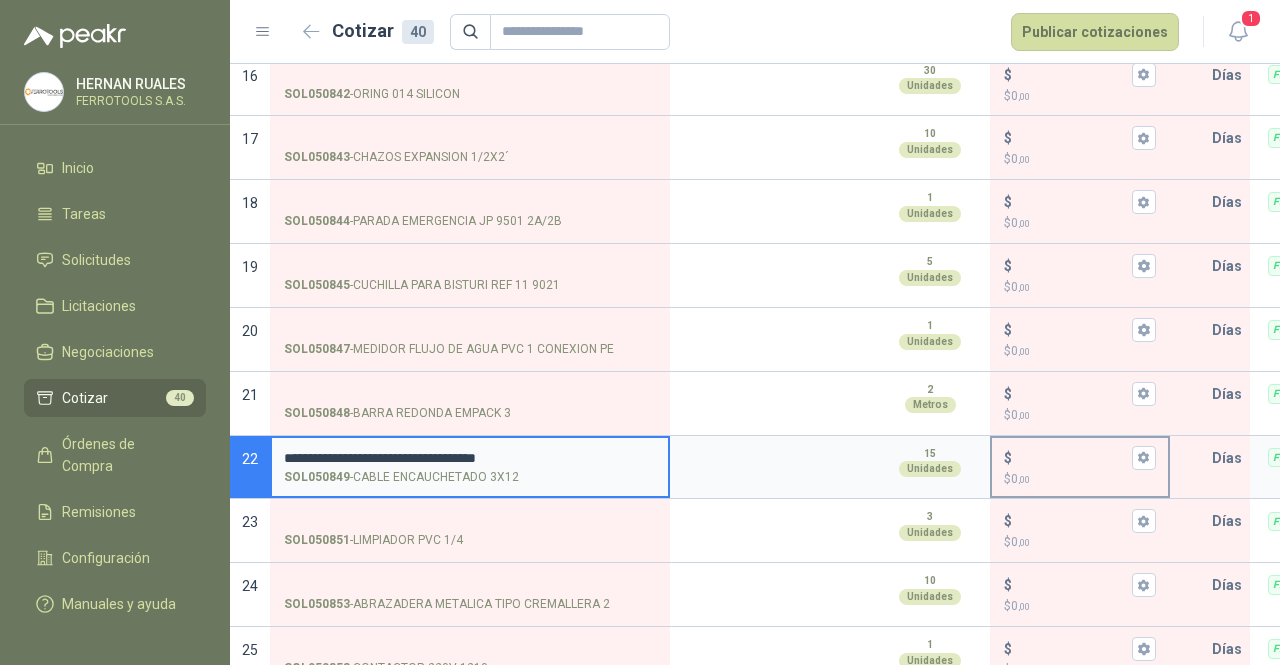 click on "$ $  0 ,00" at bounding box center [1072, 457] 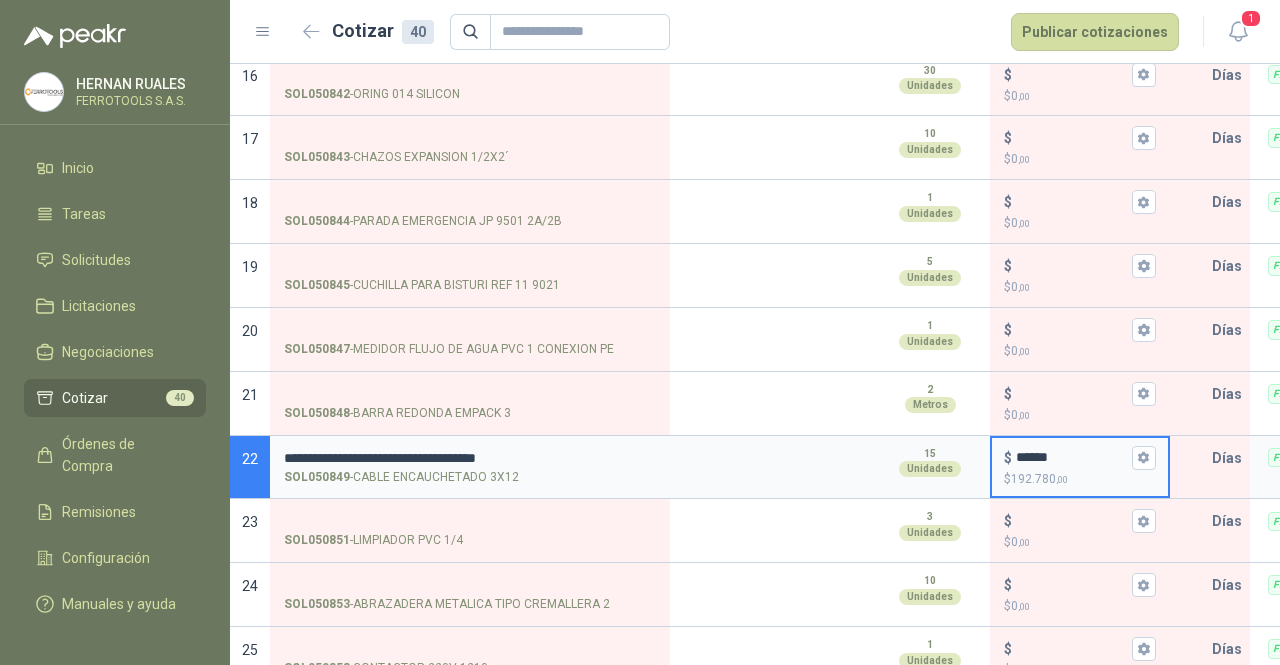 type on "******" 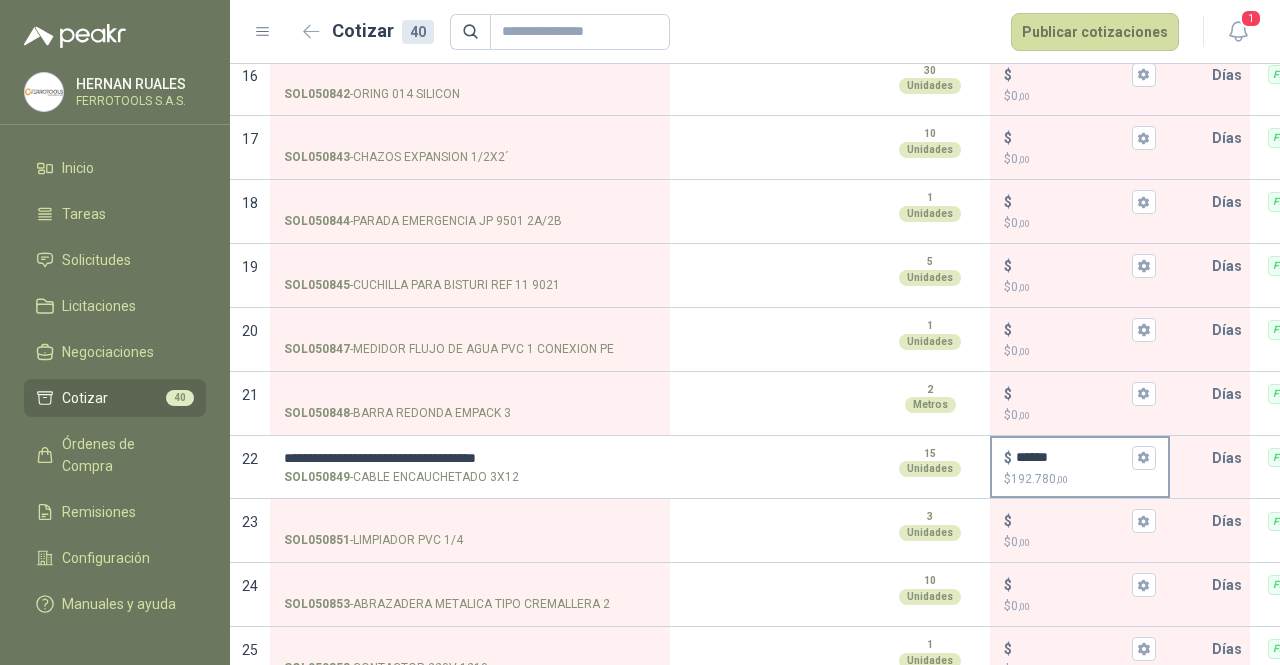 type 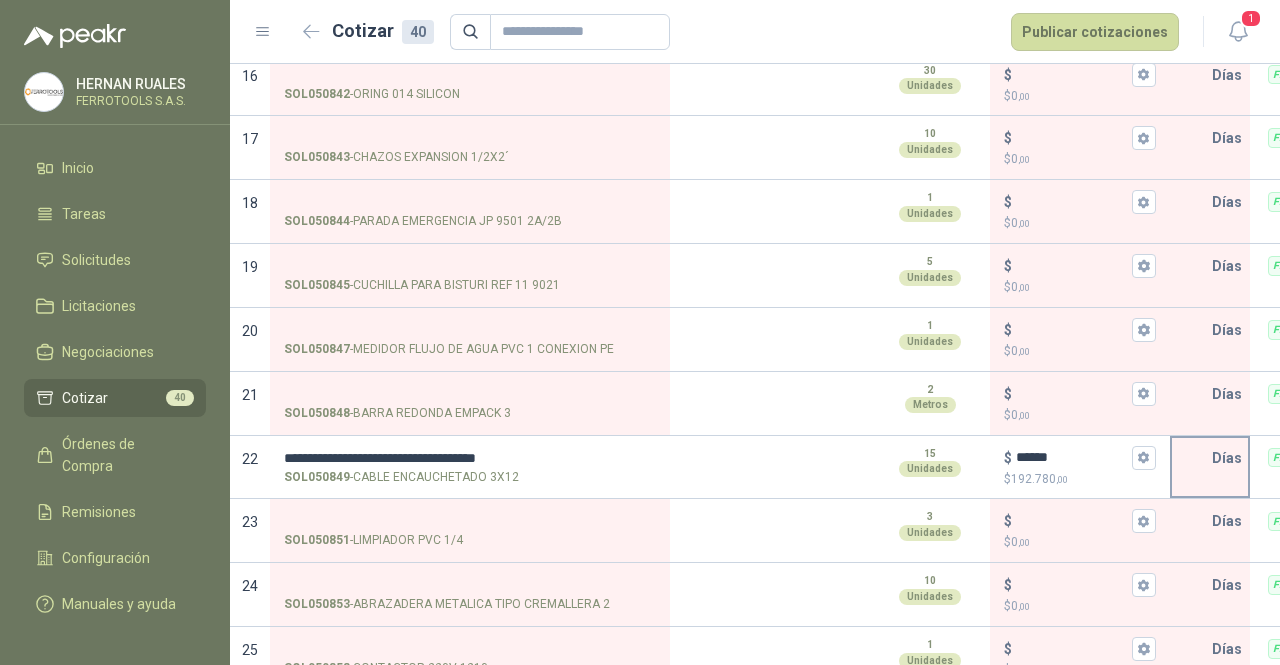click at bounding box center (1192, 458) 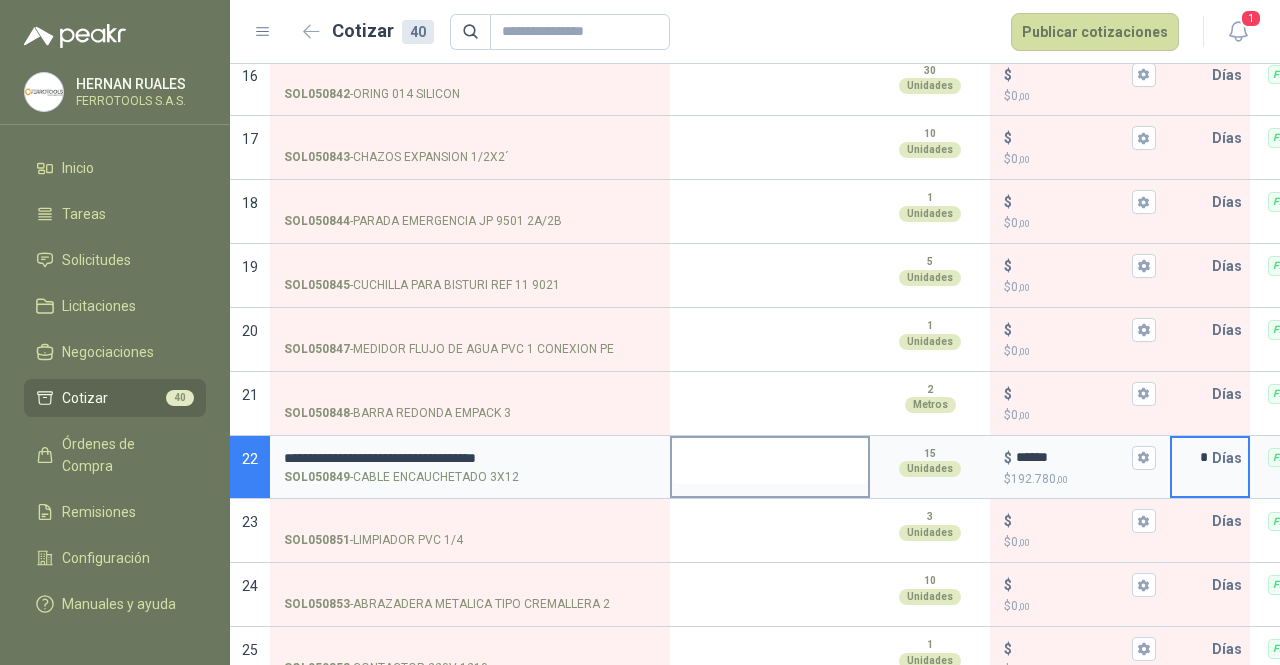 type on "*" 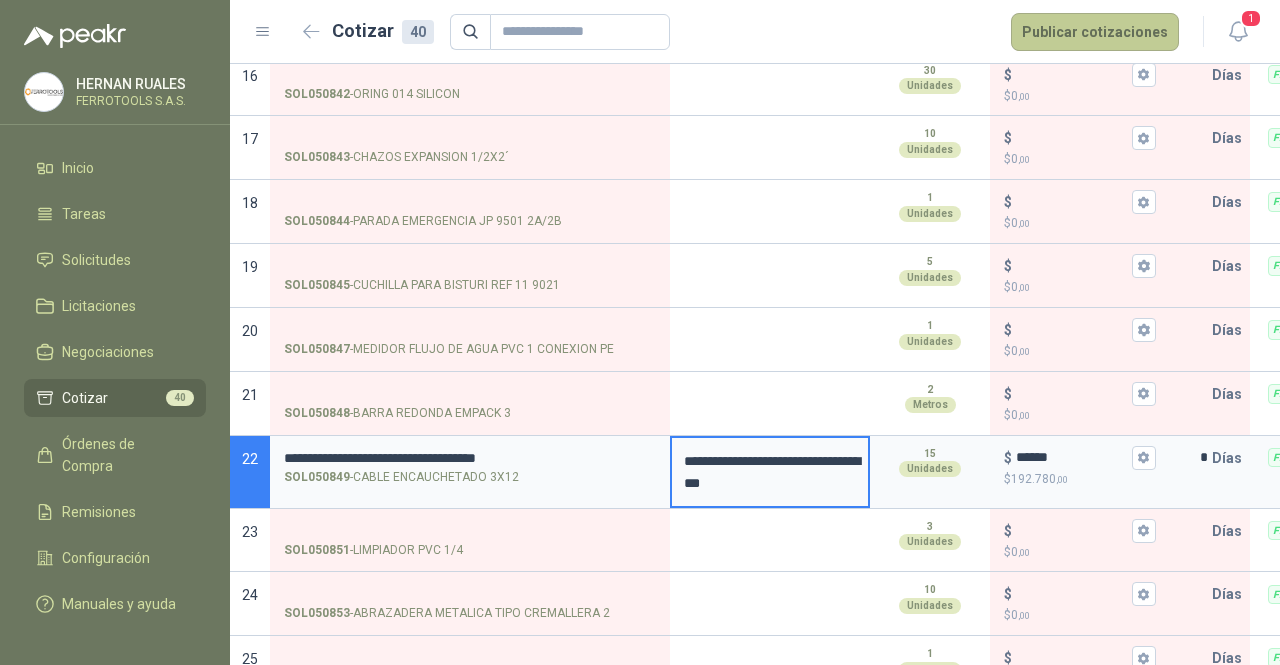 click on "Publicar cotizaciones" at bounding box center (1095, 32) 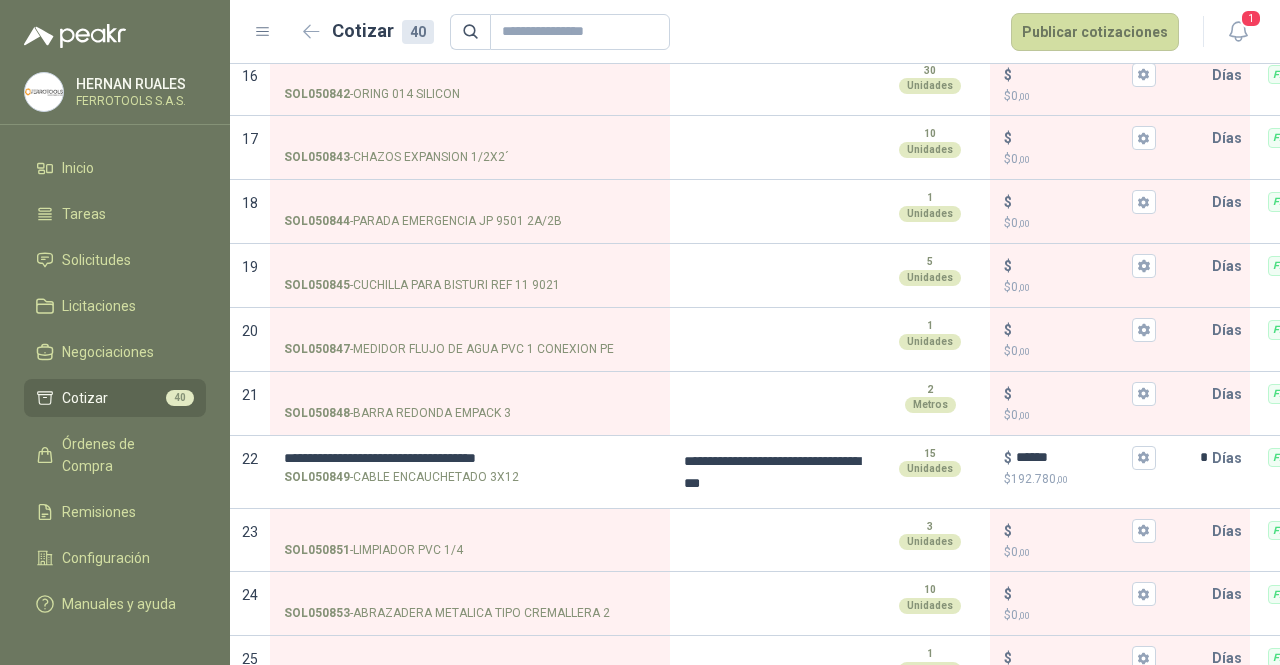 scroll, scrollTop: 0, scrollLeft: 0, axis: both 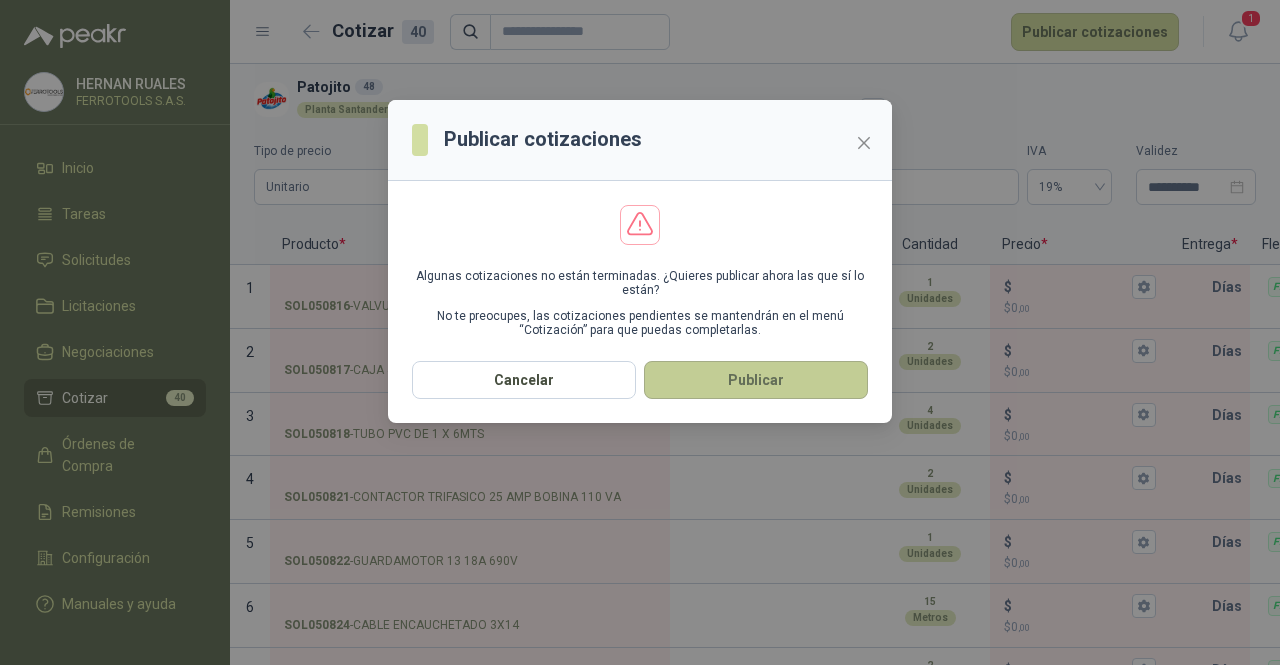 click on "Publicar" at bounding box center [756, 380] 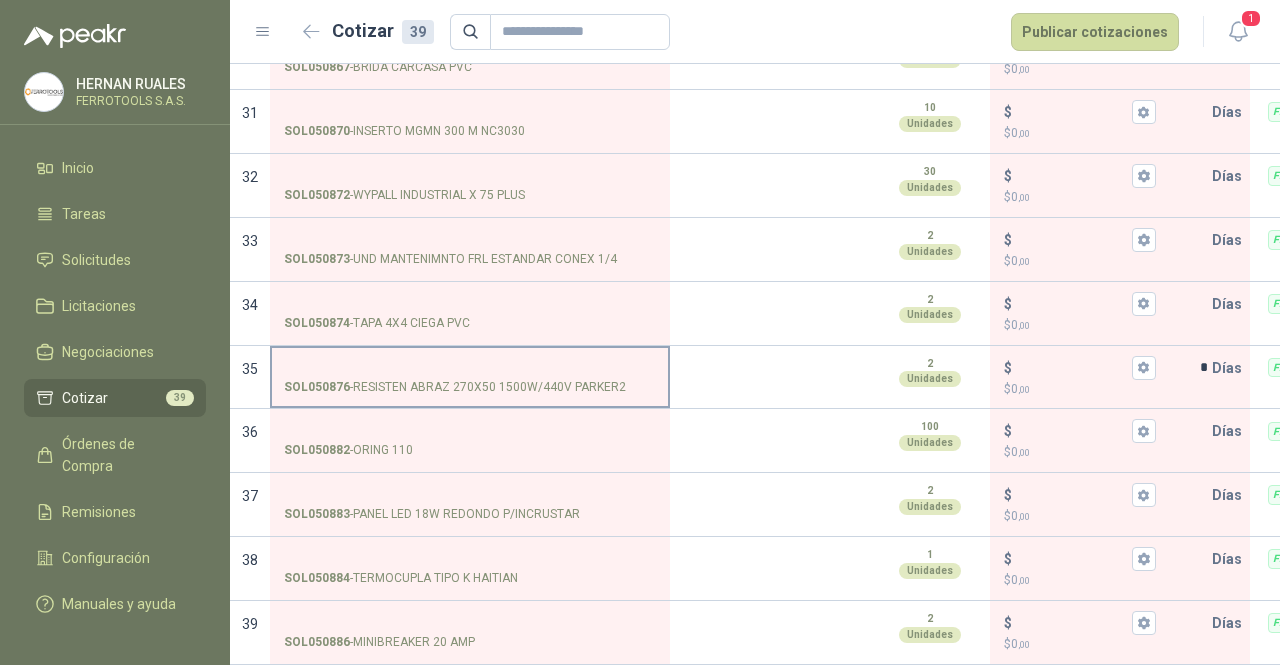scroll, scrollTop: 2106, scrollLeft: 0, axis: vertical 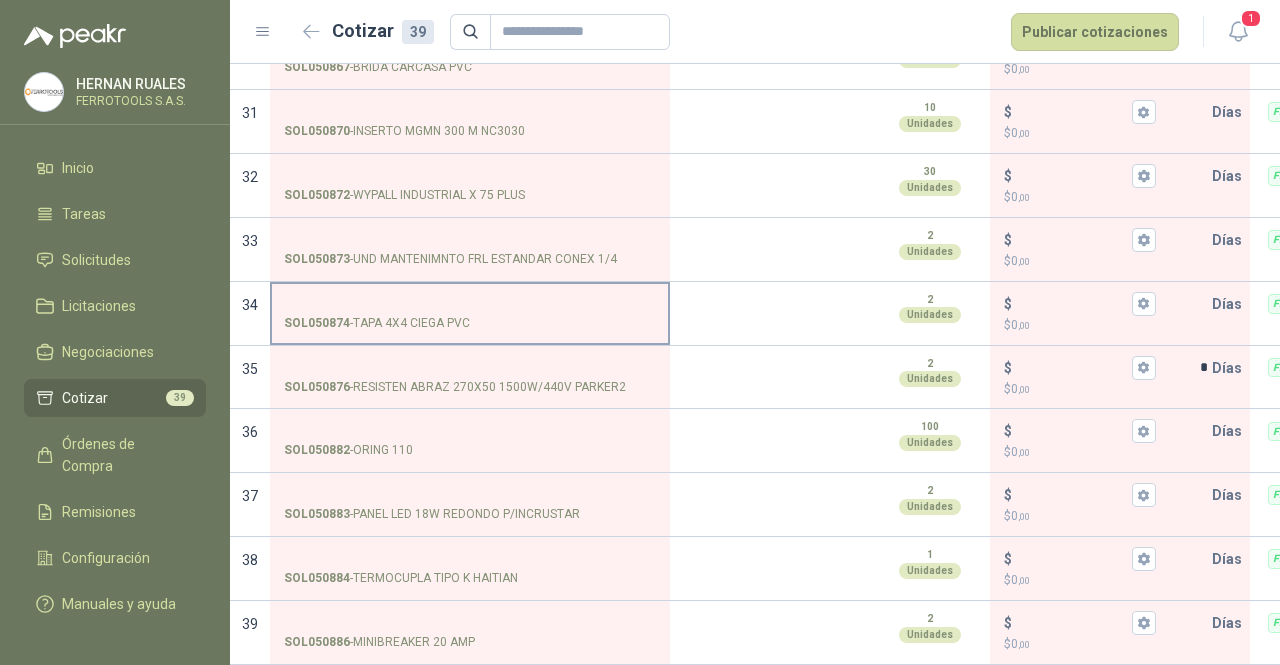 click on "SOL050874  -  TAPA 4X4 CIEGA PVC" at bounding box center (470, 304) 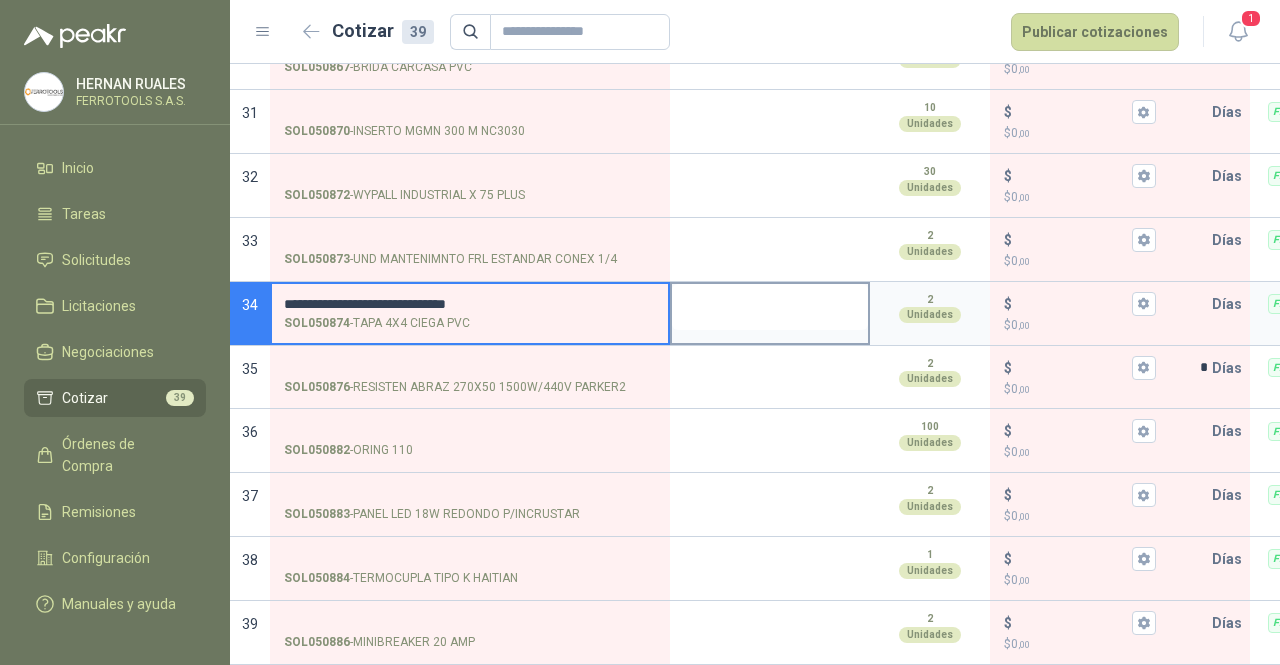 click at bounding box center [770, 307] 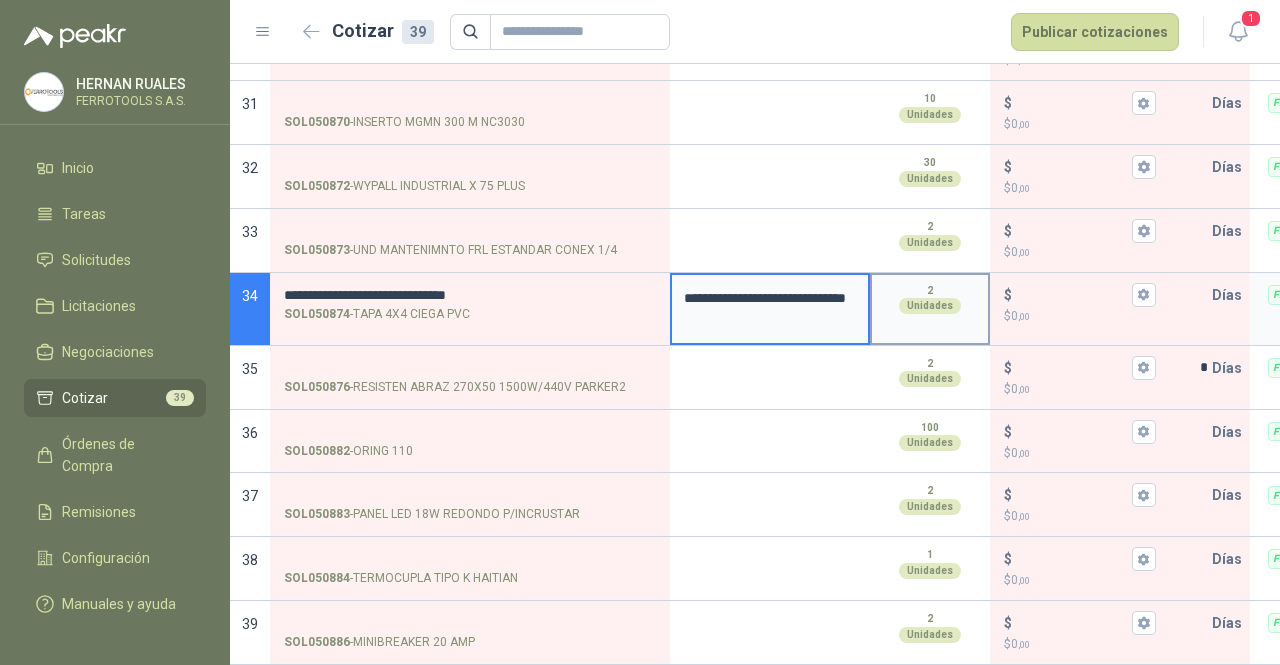 type 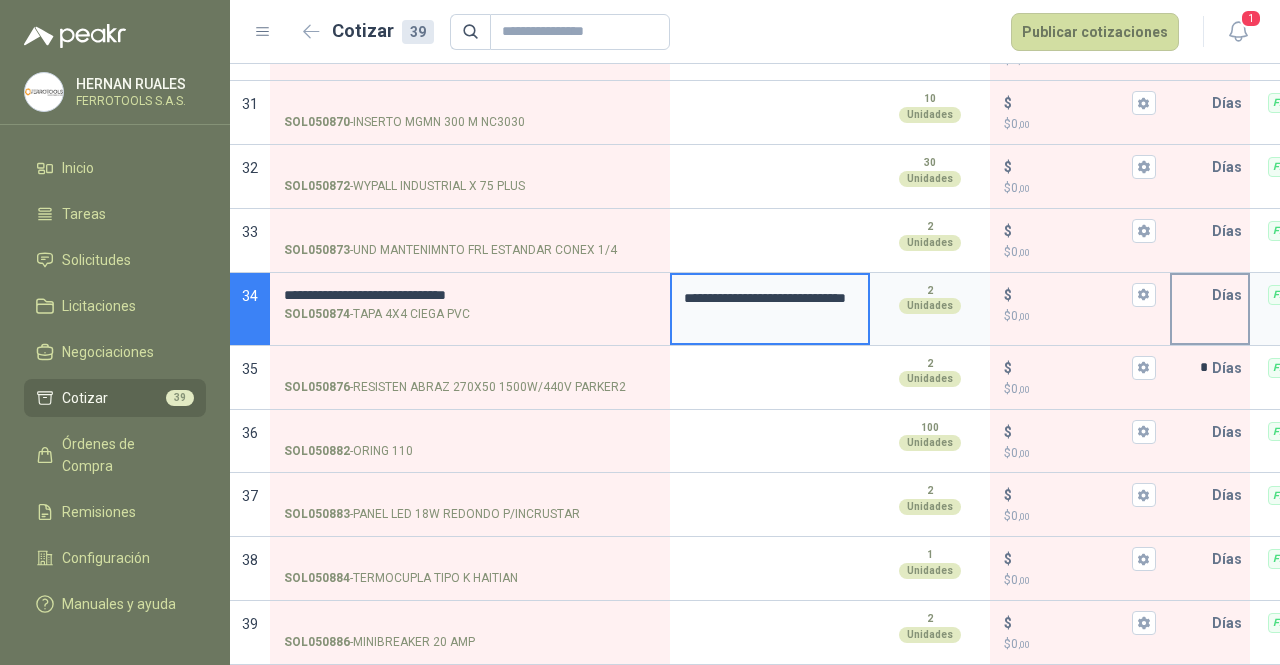 click at bounding box center (1192, 295) 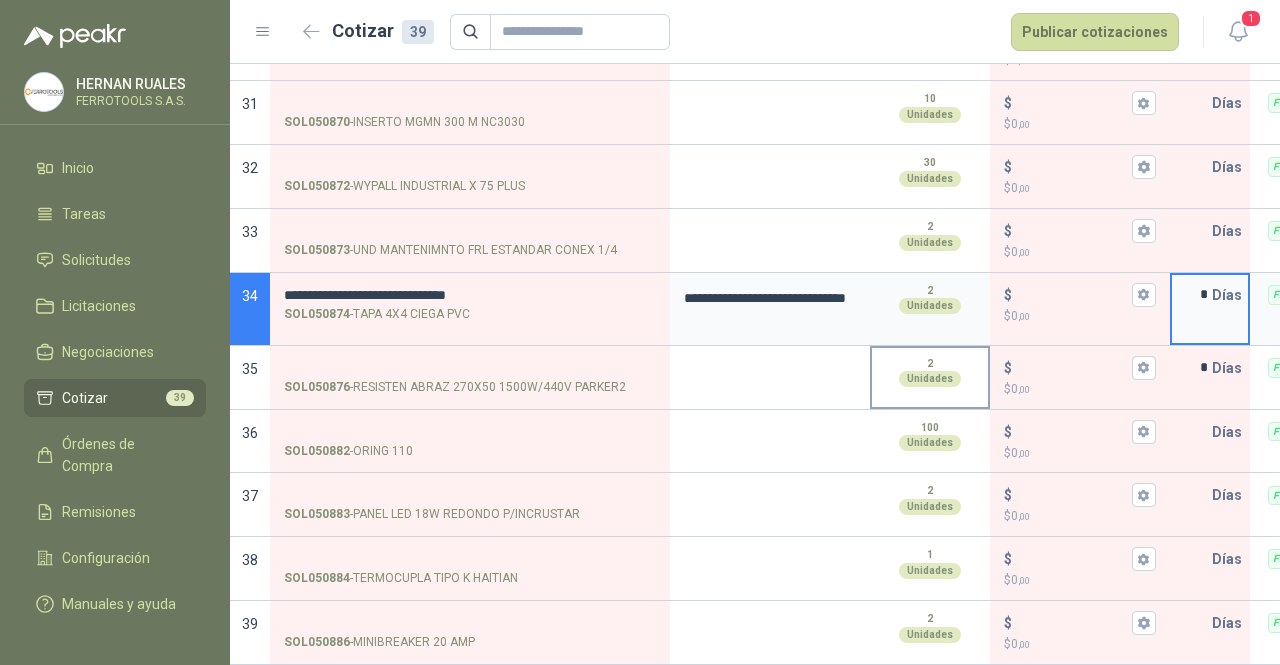type on "*" 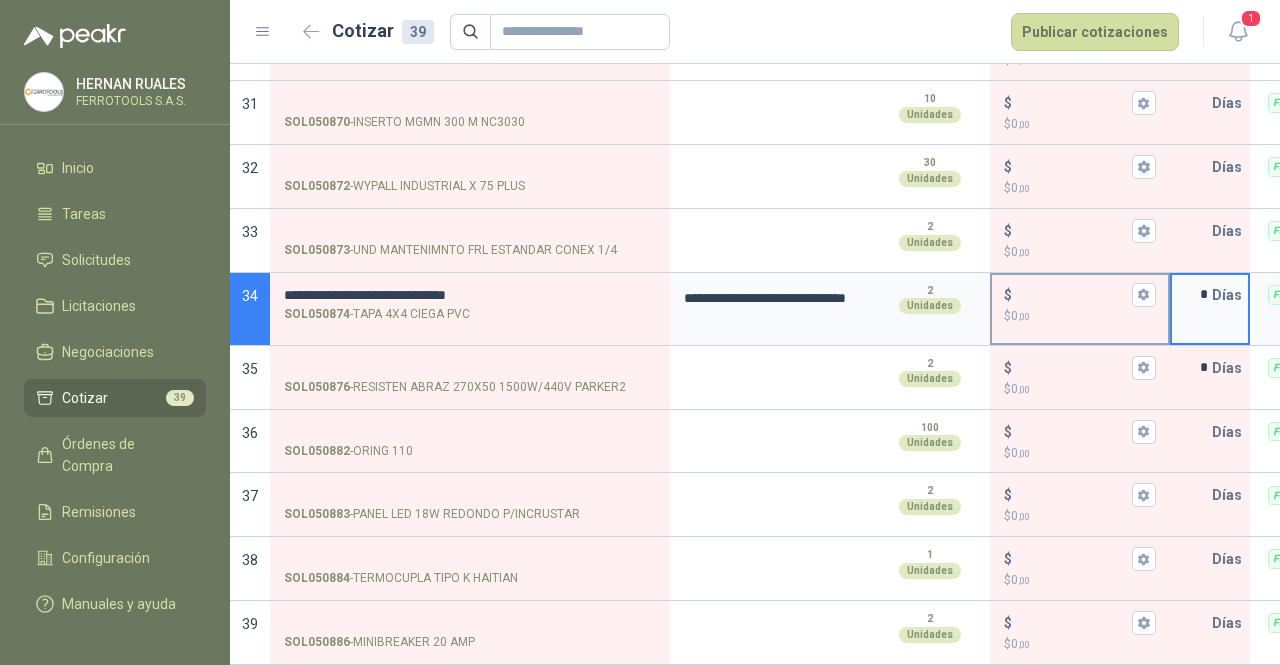 click on "$" at bounding box center (1080, 295) 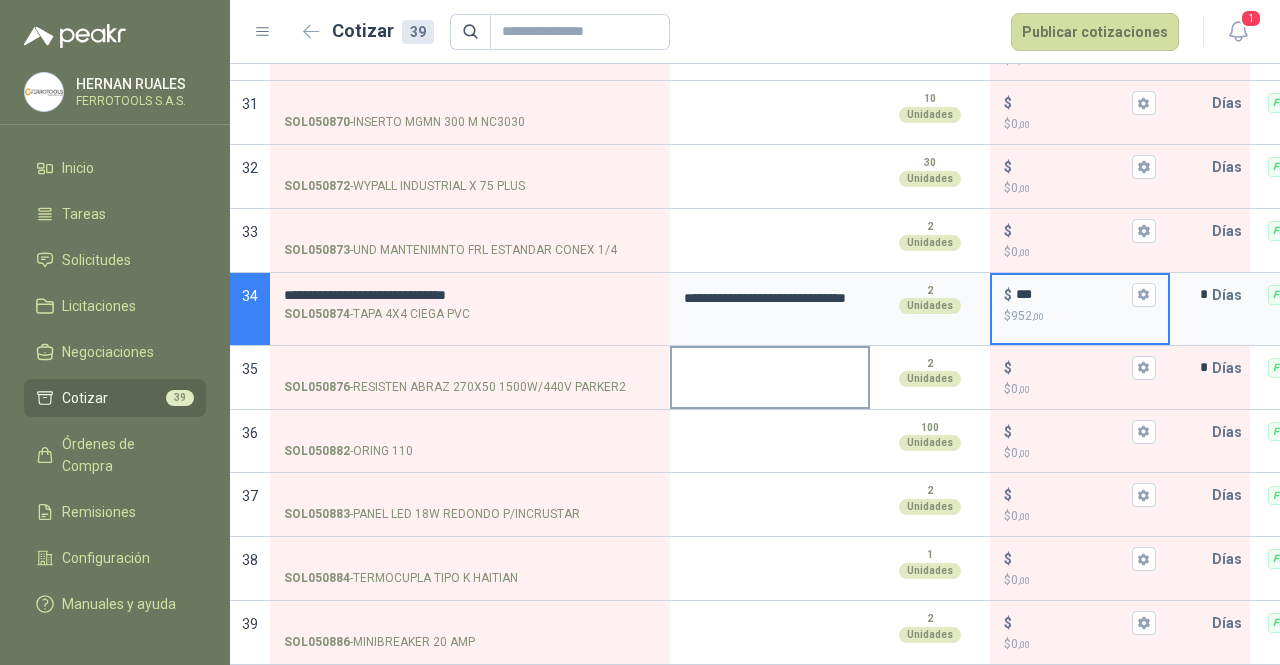 scroll, scrollTop: 2115, scrollLeft: 0, axis: vertical 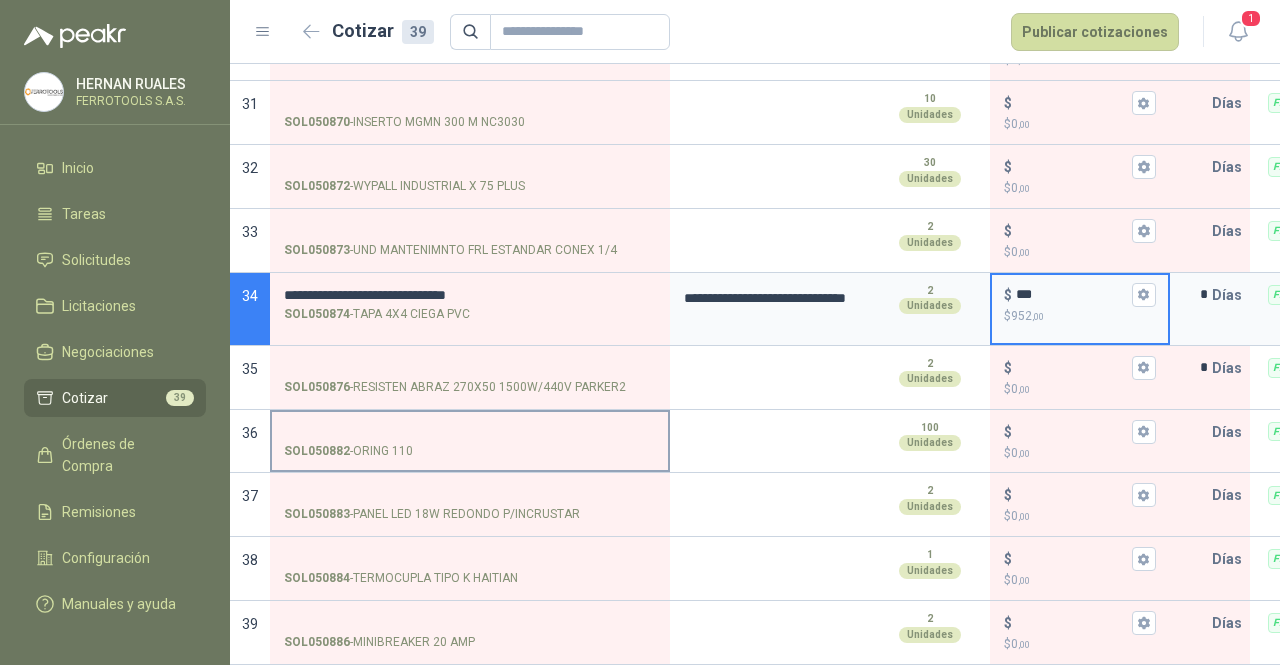type on "***" 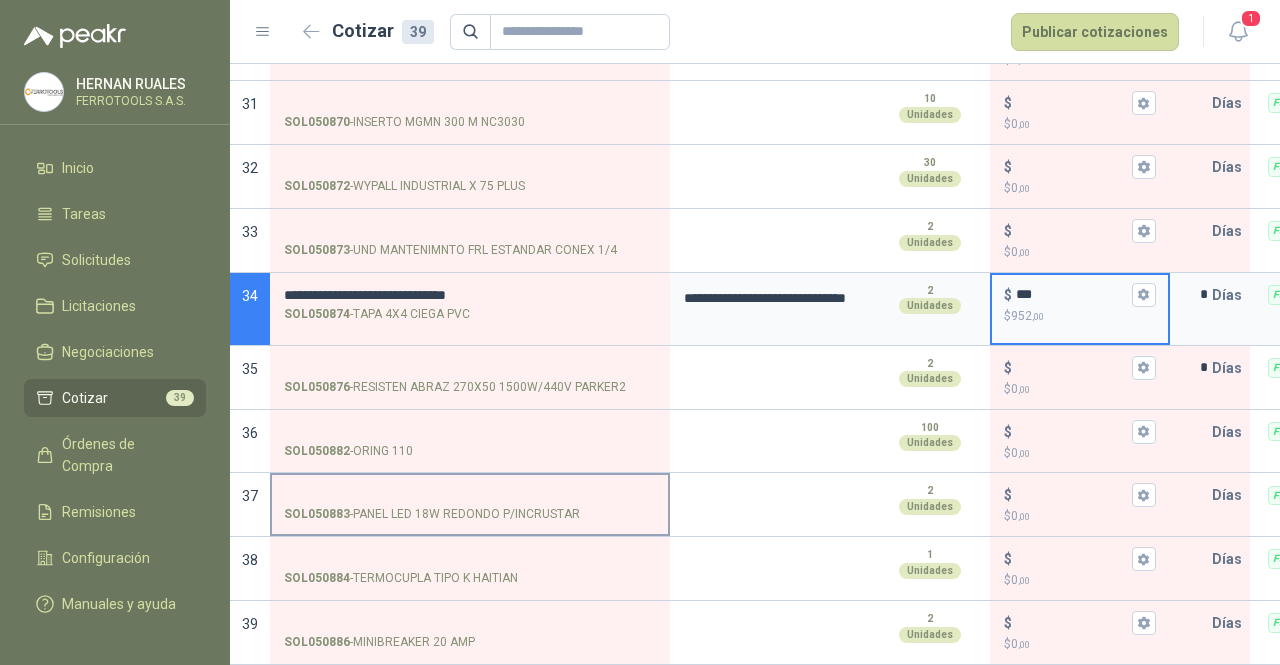 click on "SOL050883  -  PANEL LED 18W REDONDO P/INCRUSTAR" at bounding box center (470, 503) 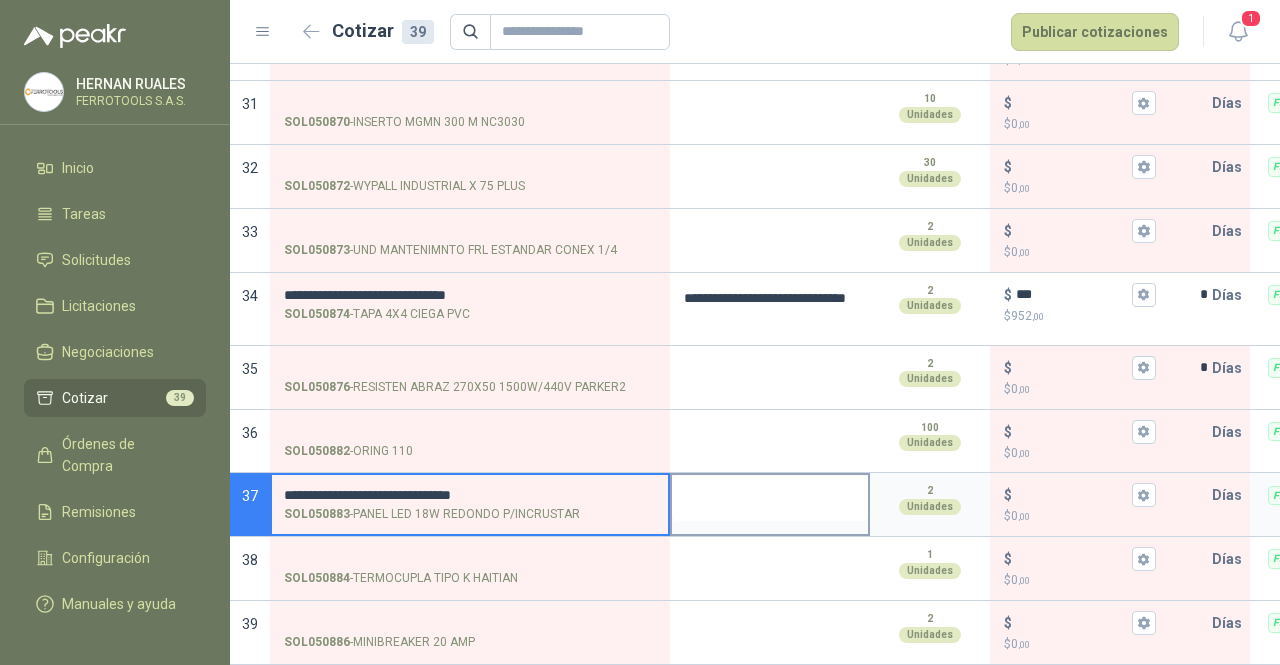 click at bounding box center (770, 498) 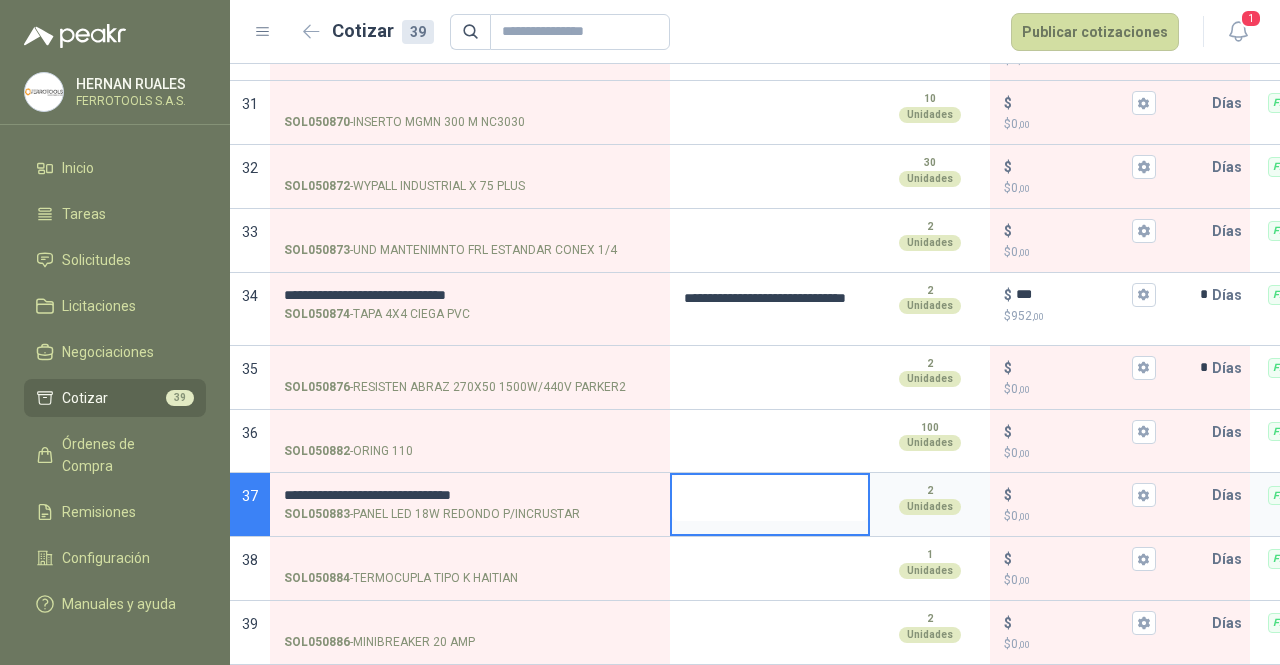 type 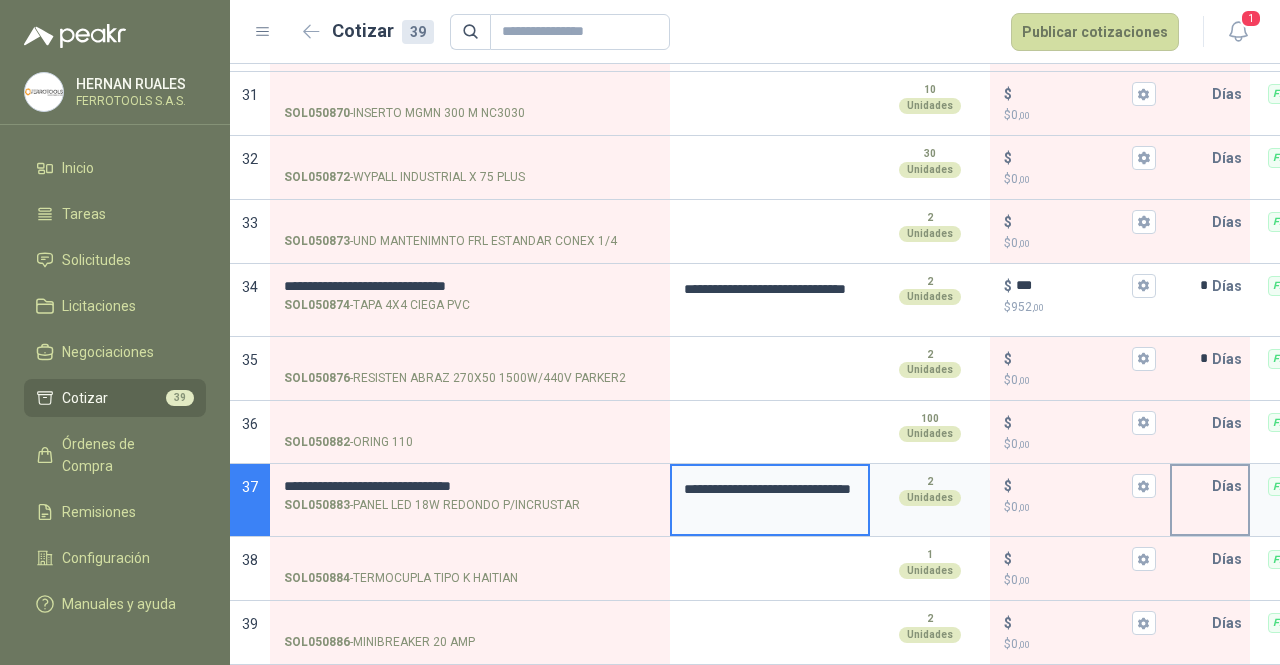 click at bounding box center (1192, 486) 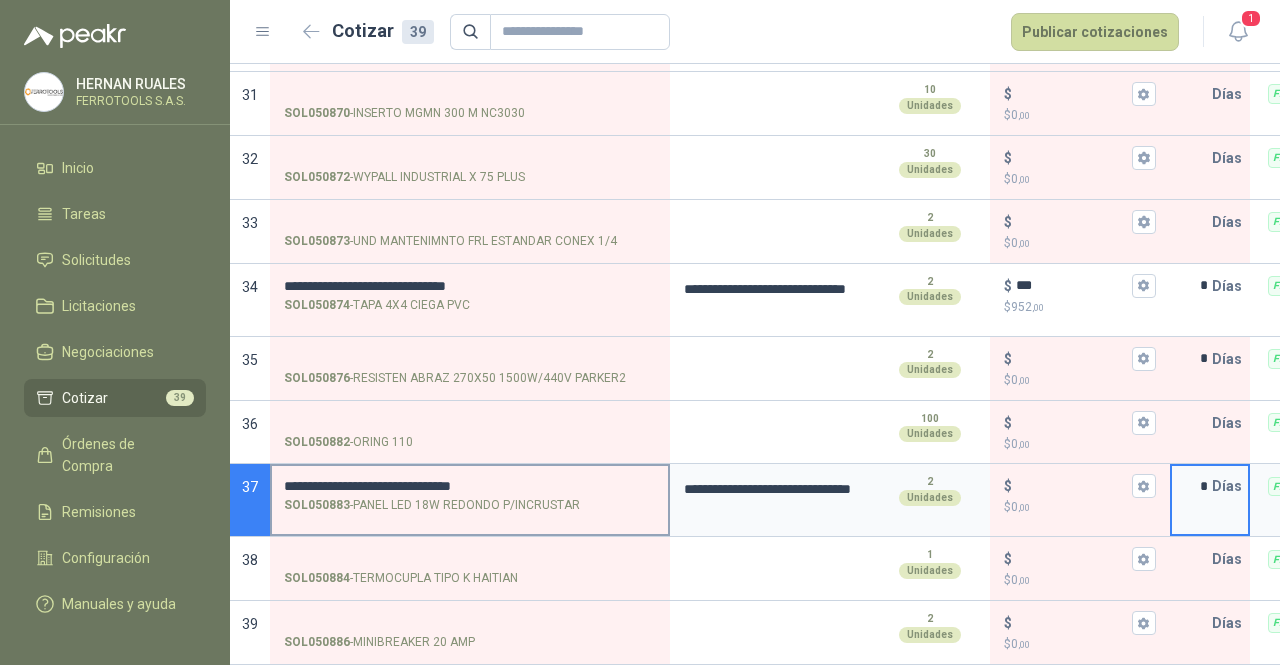 type on "*" 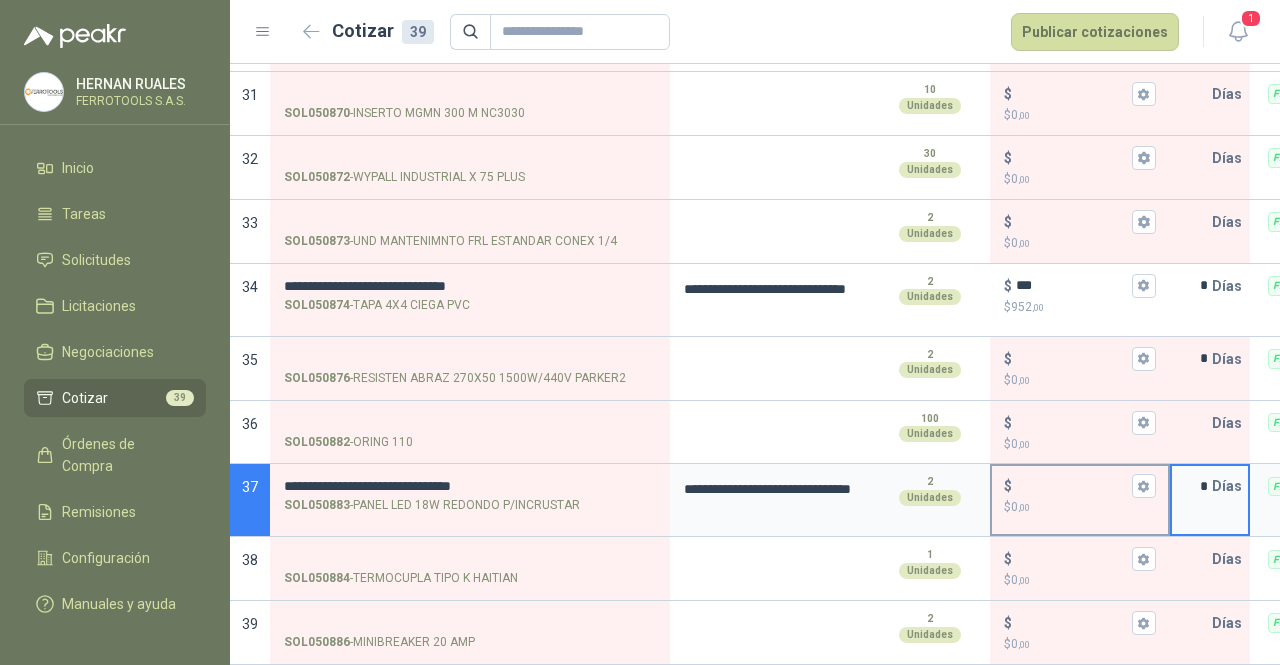click on "$ $  0 ,00" at bounding box center [1072, 486] 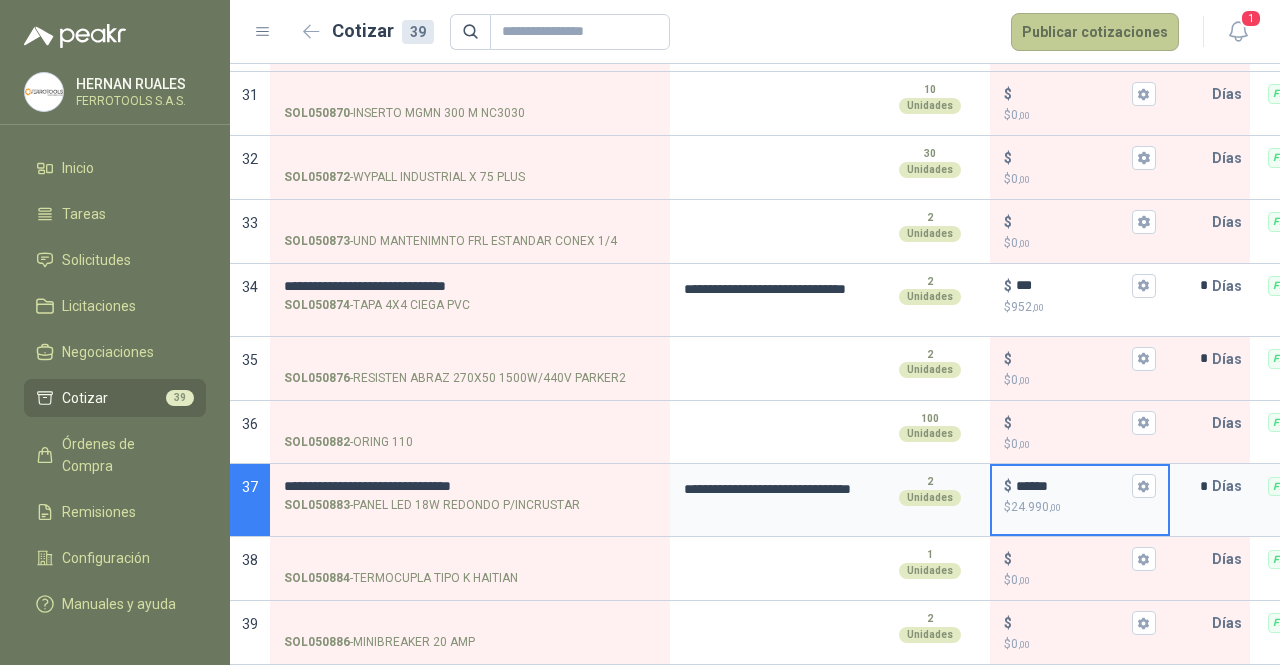 type on "******" 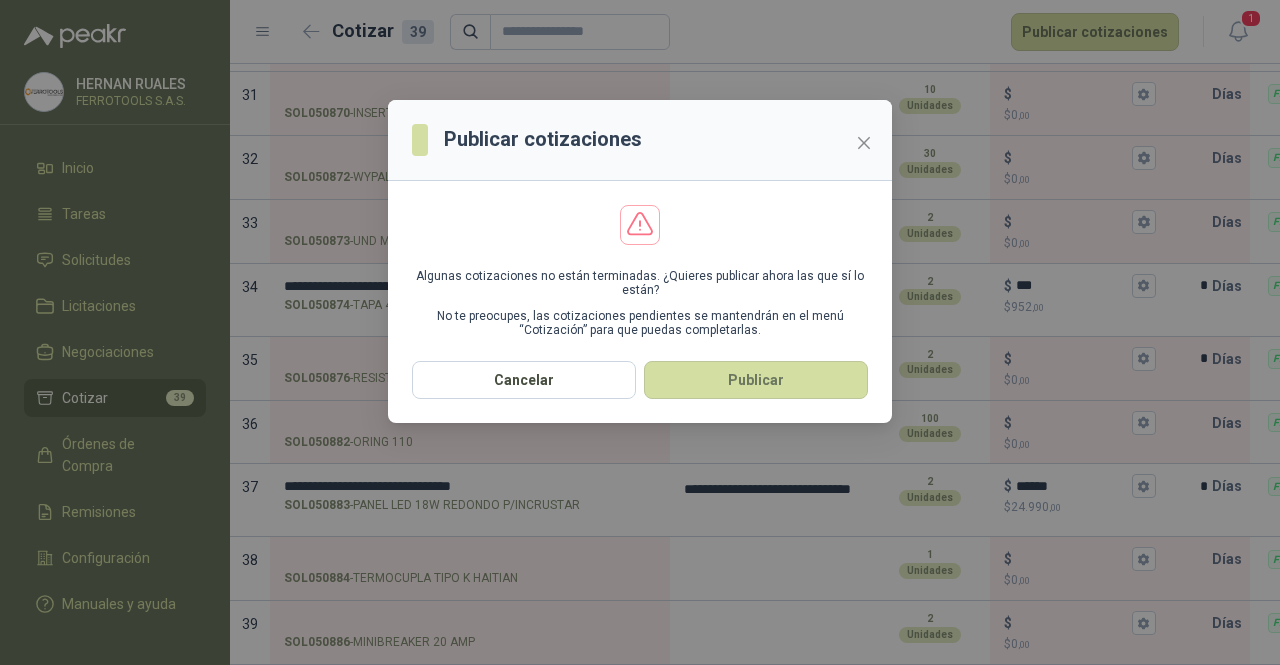 scroll, scrollTop: 0, scrollLeft: 0, axis: both 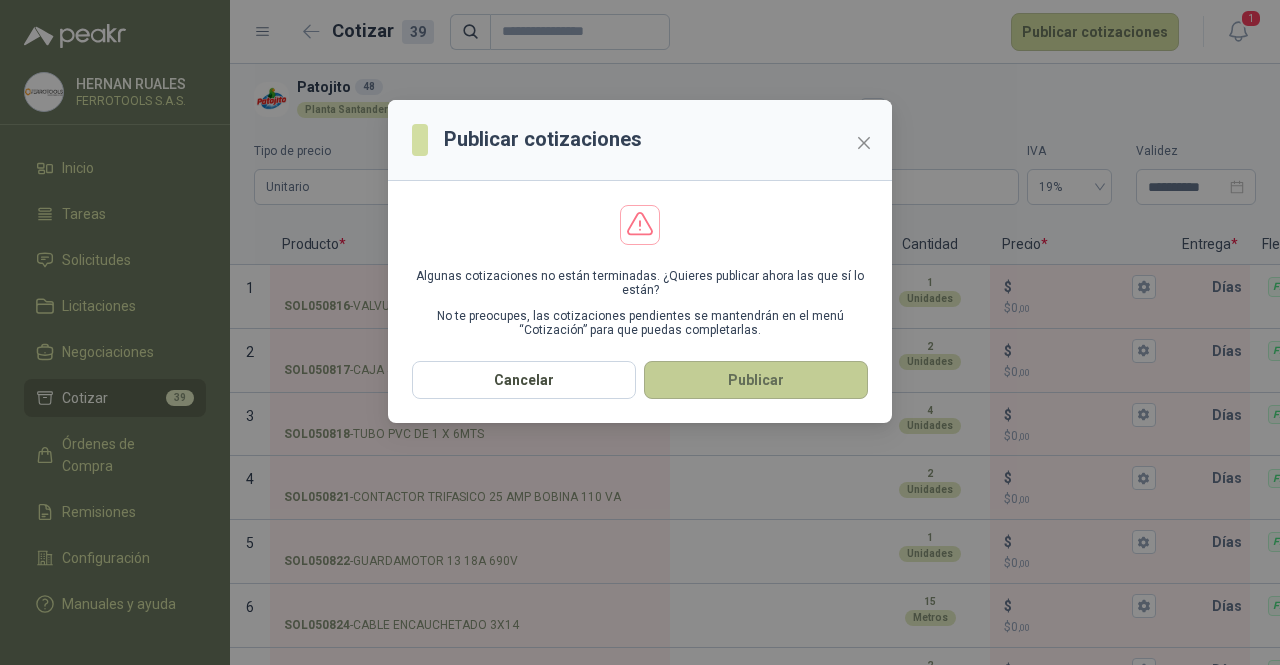click on "Publicar" at bounding box center (756, 380) 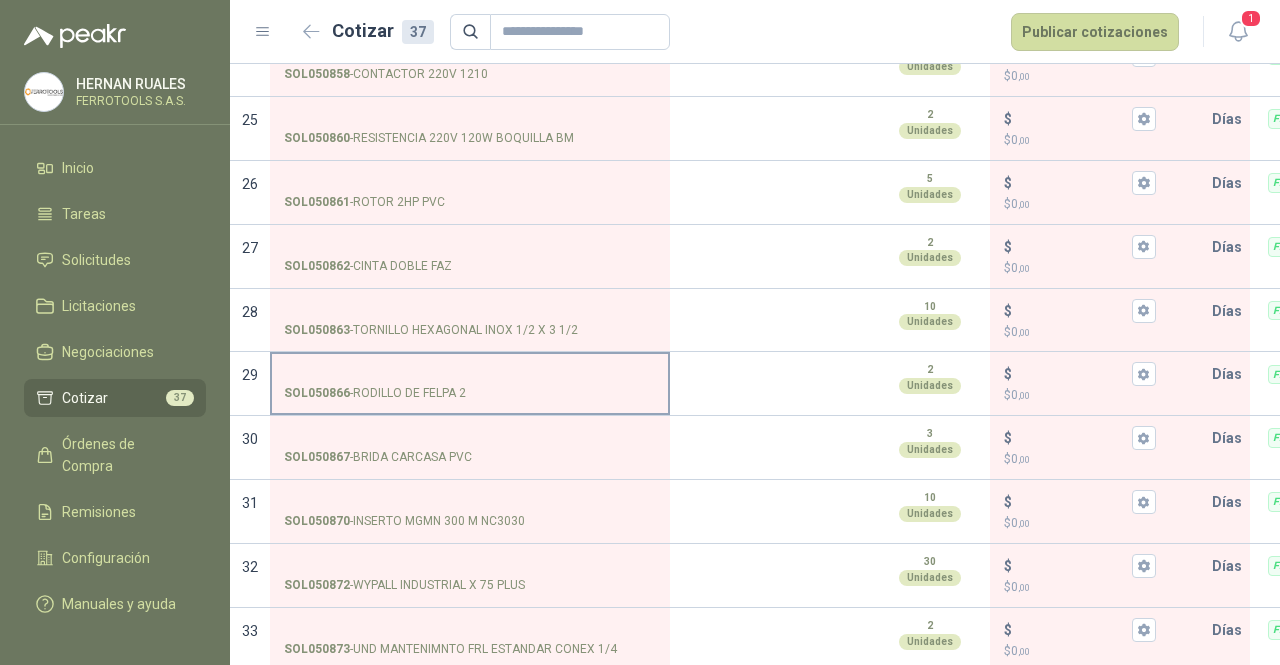 scroll, scrollTop: 1978, scrollLeft: 0, axis: vertical 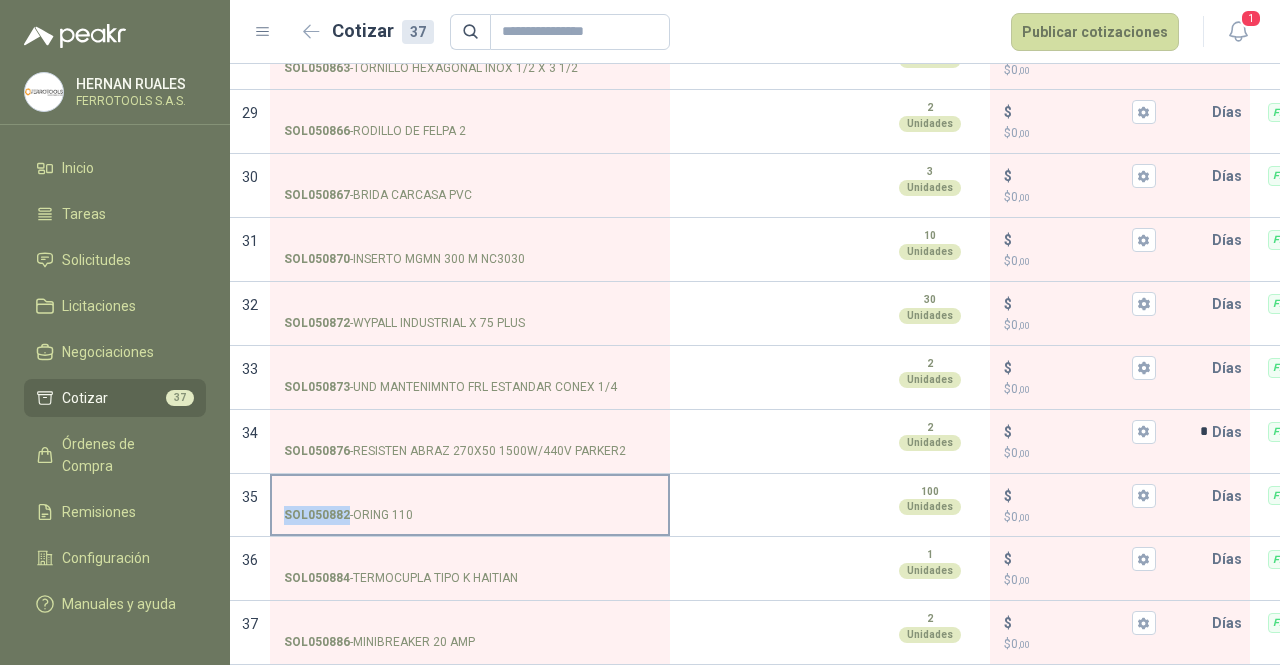 drag, startPoint x: 422, startPoint y: 497, endPoint x: 344, endPoint y: 487, distance: 78.63841 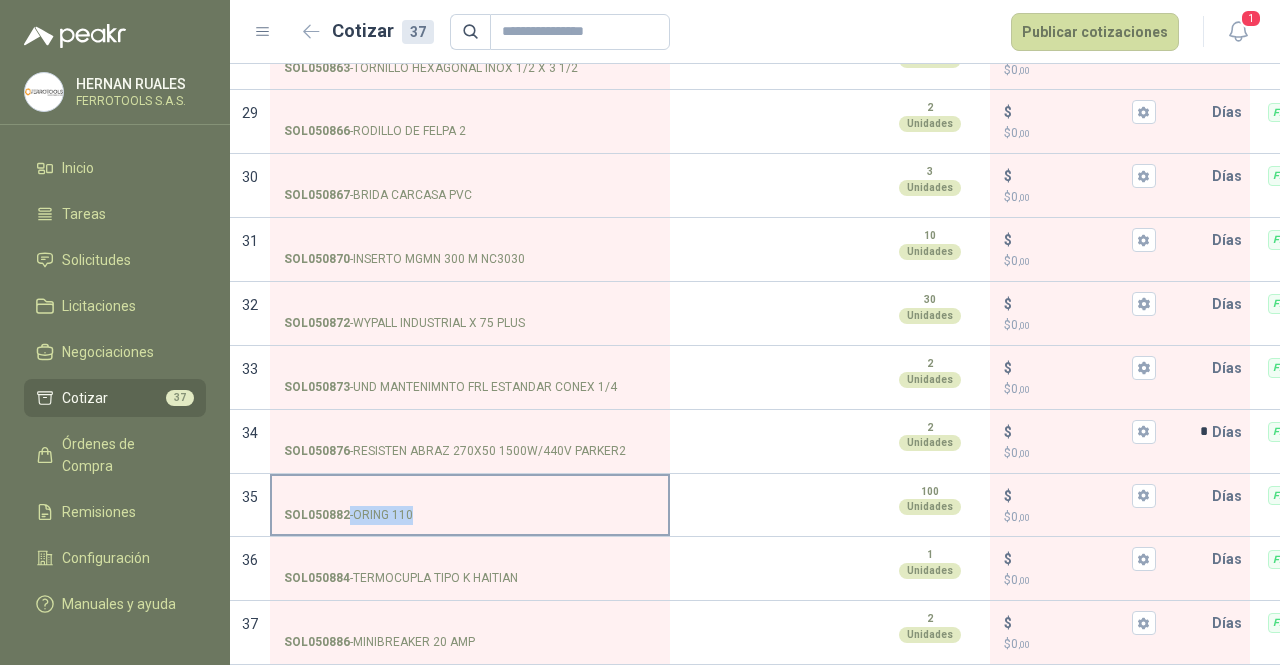 click on "SOL050882  -  ORING 110" at bounding box center [470, 515] 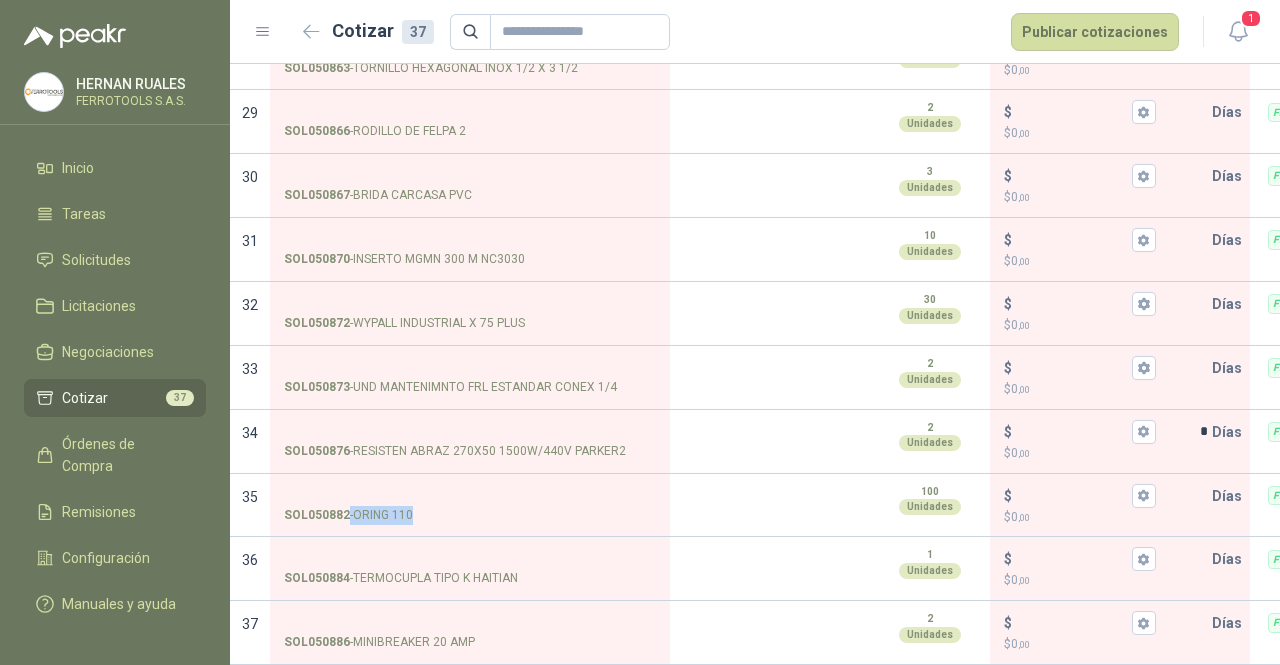 copy on "-  ORING 110" 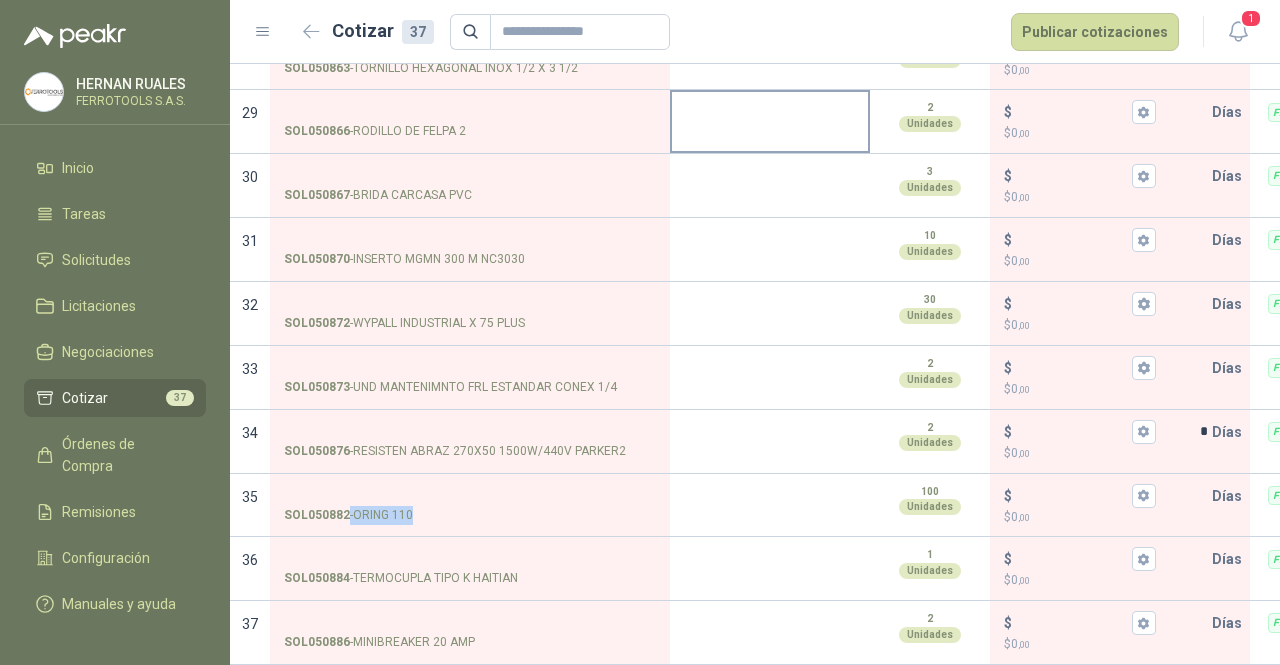 copy on "-  ORING 110" 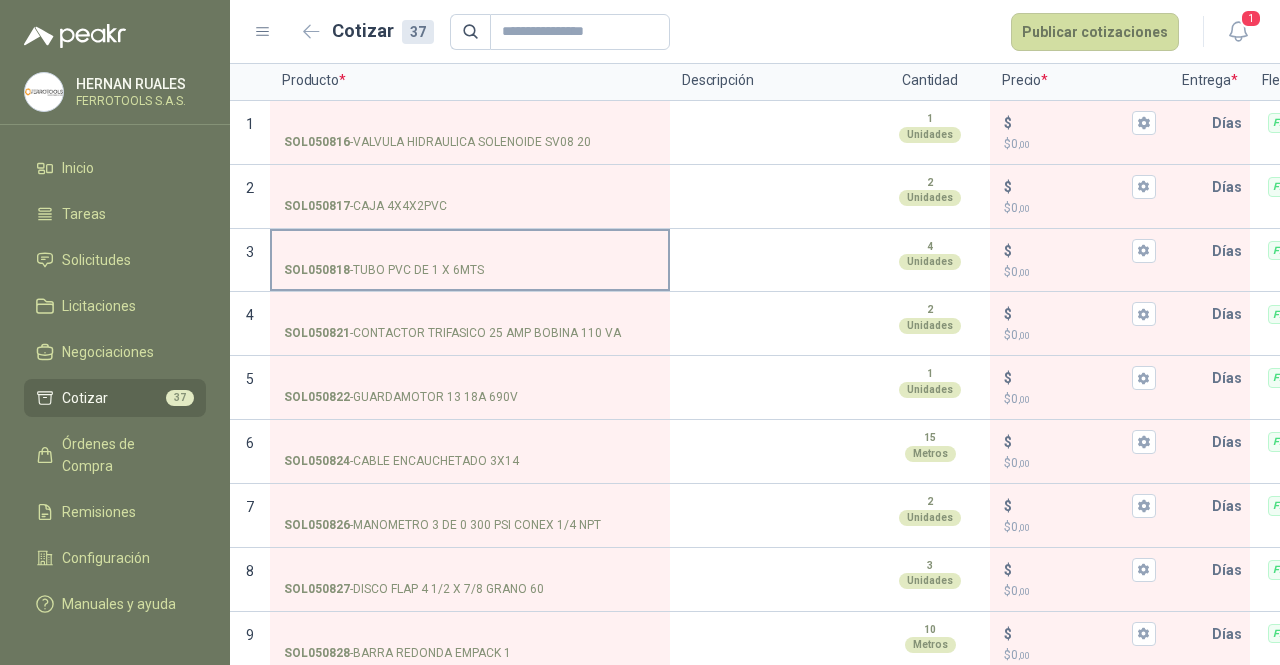 scroll, scrollTop: 200, scrollLeft: 0, axis: vertical 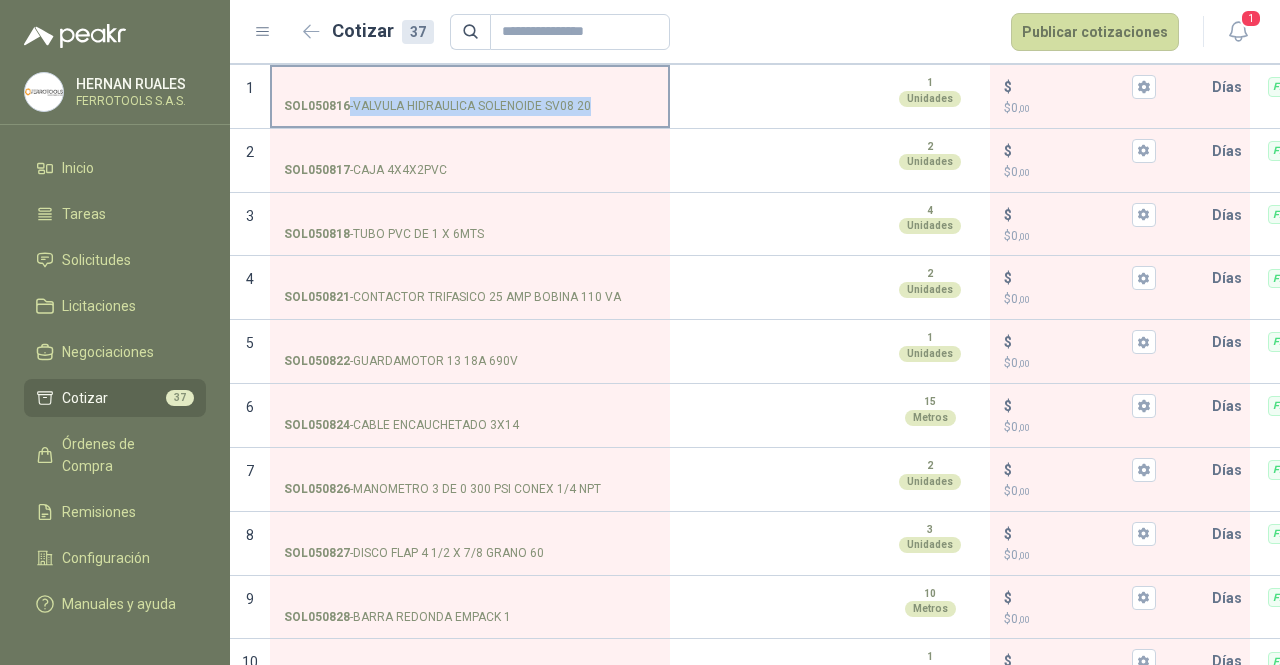 drag, startPoint x: 595, startPoint y: 105, endPoint x: 604, endPoint y: 121, distance: 18.35756 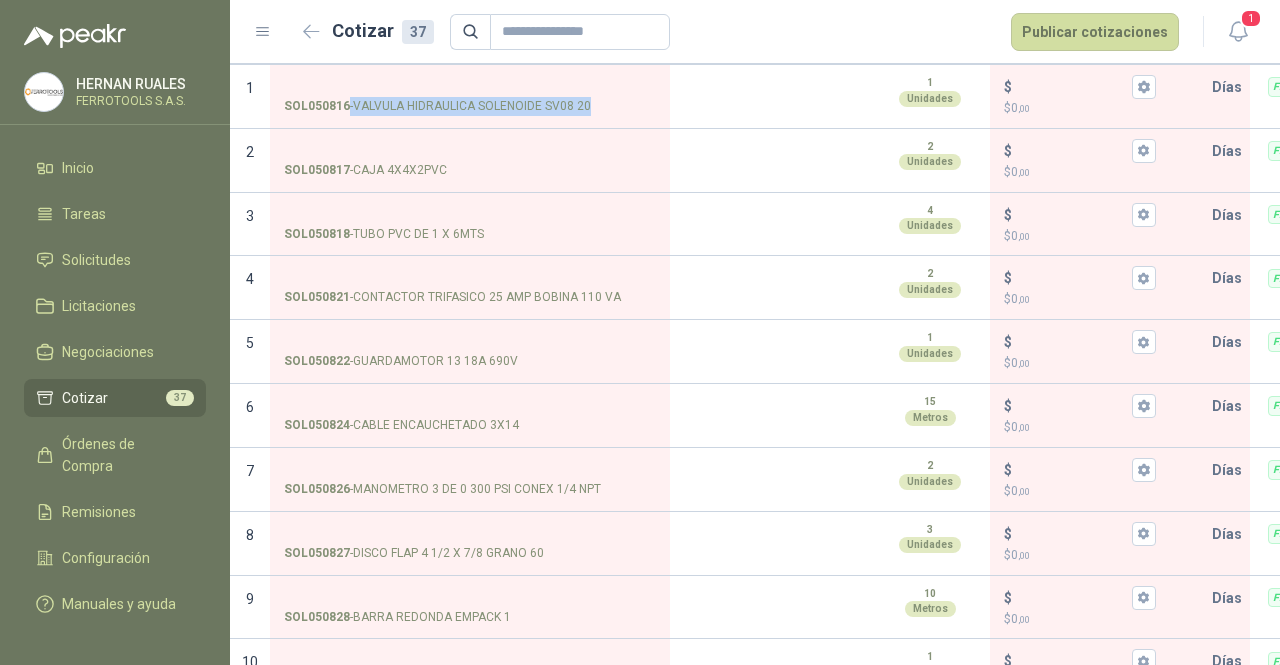 copy on "-  VALVULA HIDRAULICA SOLENOIDE SV08 20" 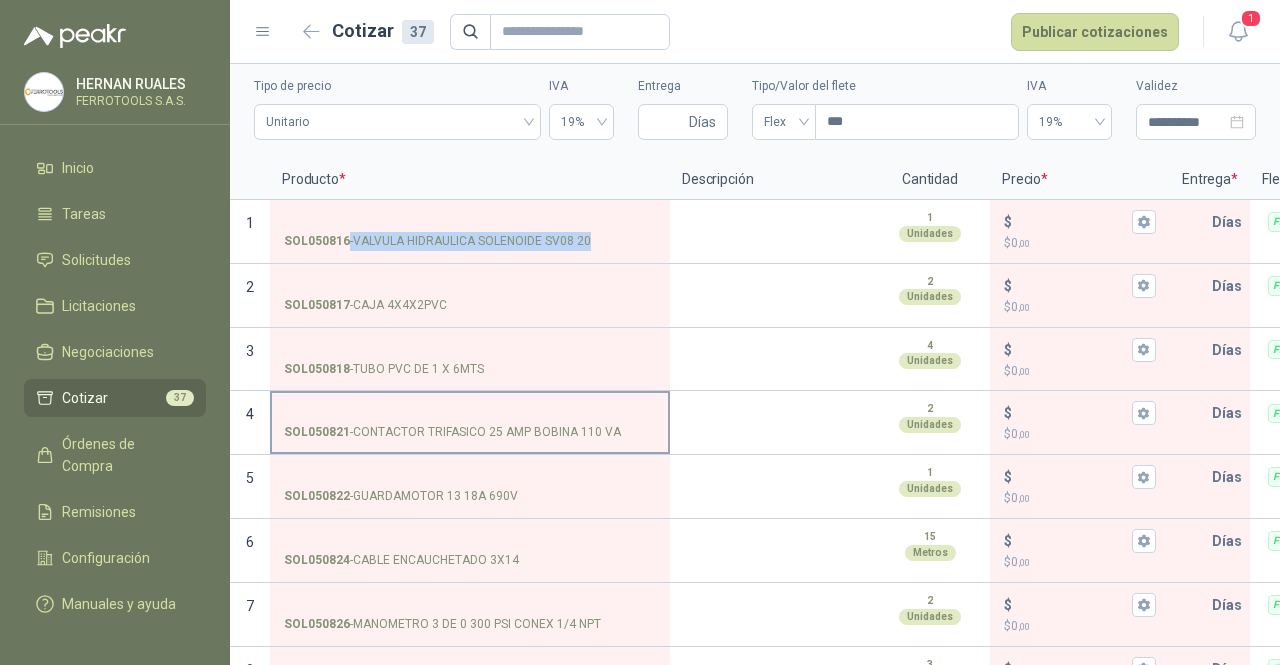 scroll, scrollTop: 100, scrollLeft: 0, axis: vertical 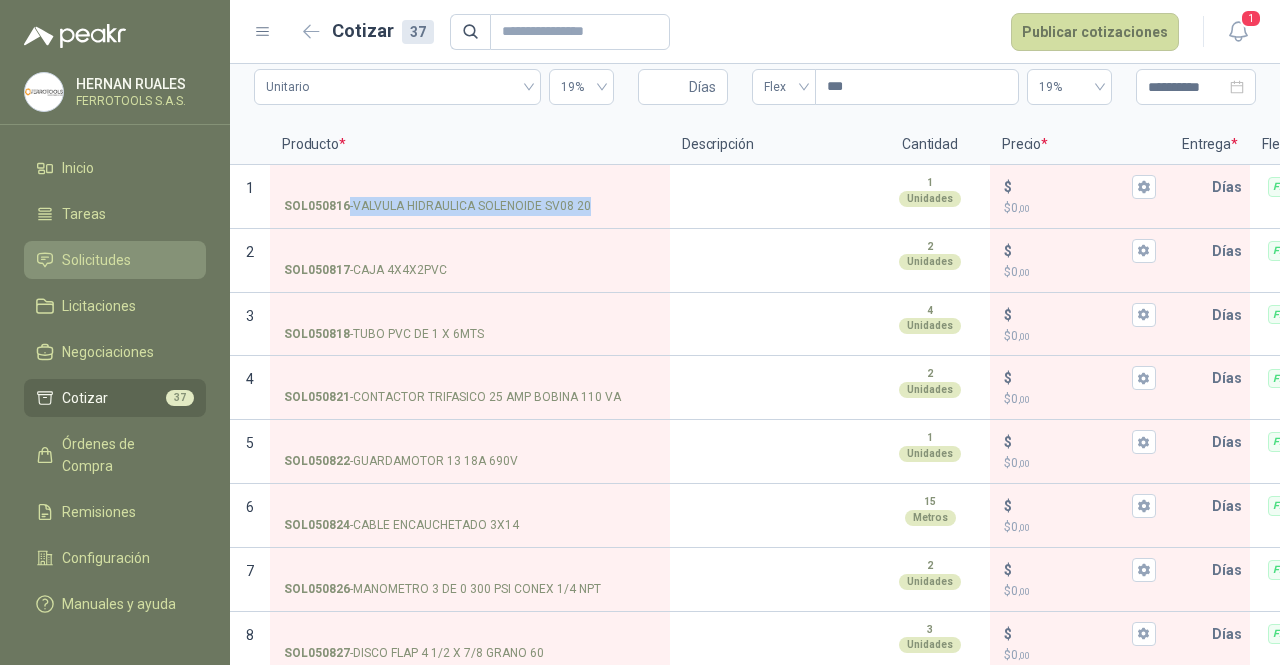 click on "Solicitudes" at bounding box center [96, 260] 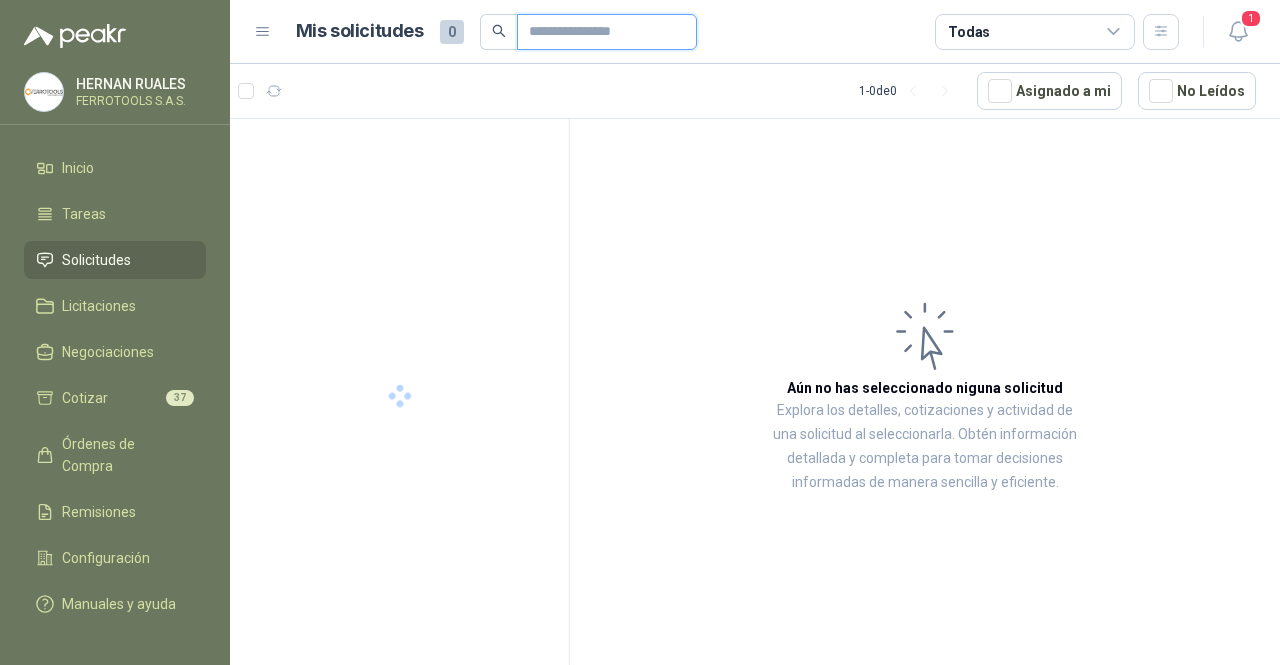 click at bounding box center (599, 32) 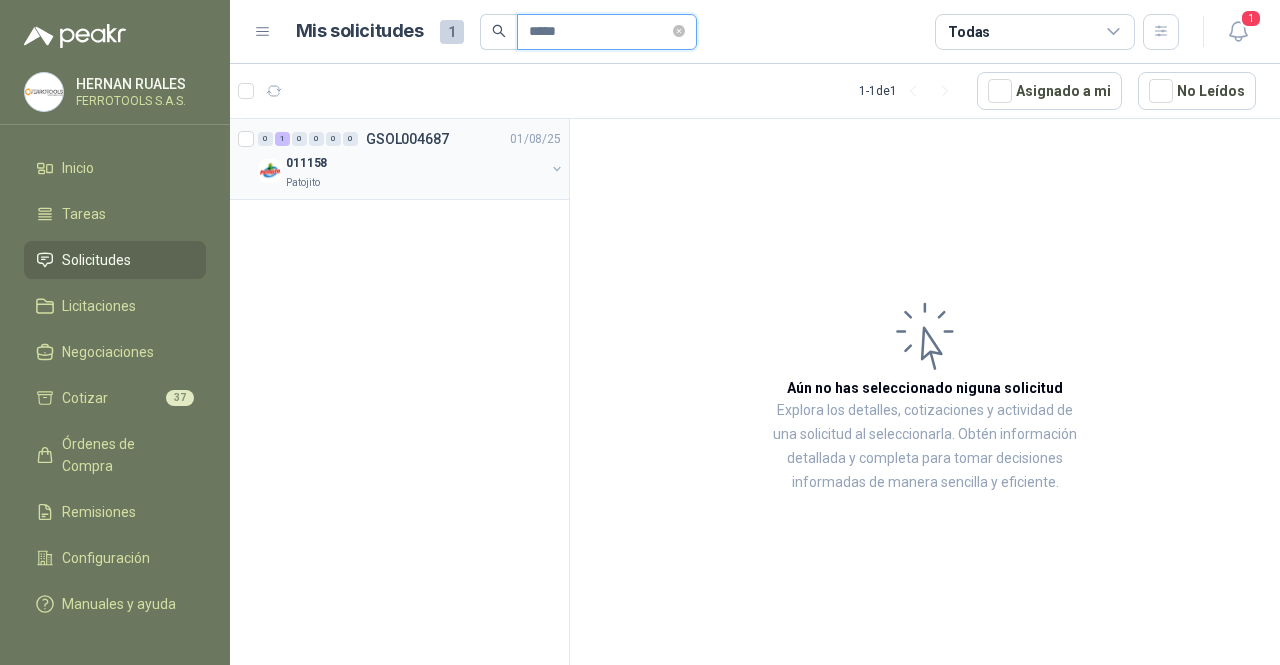 type on "*****" 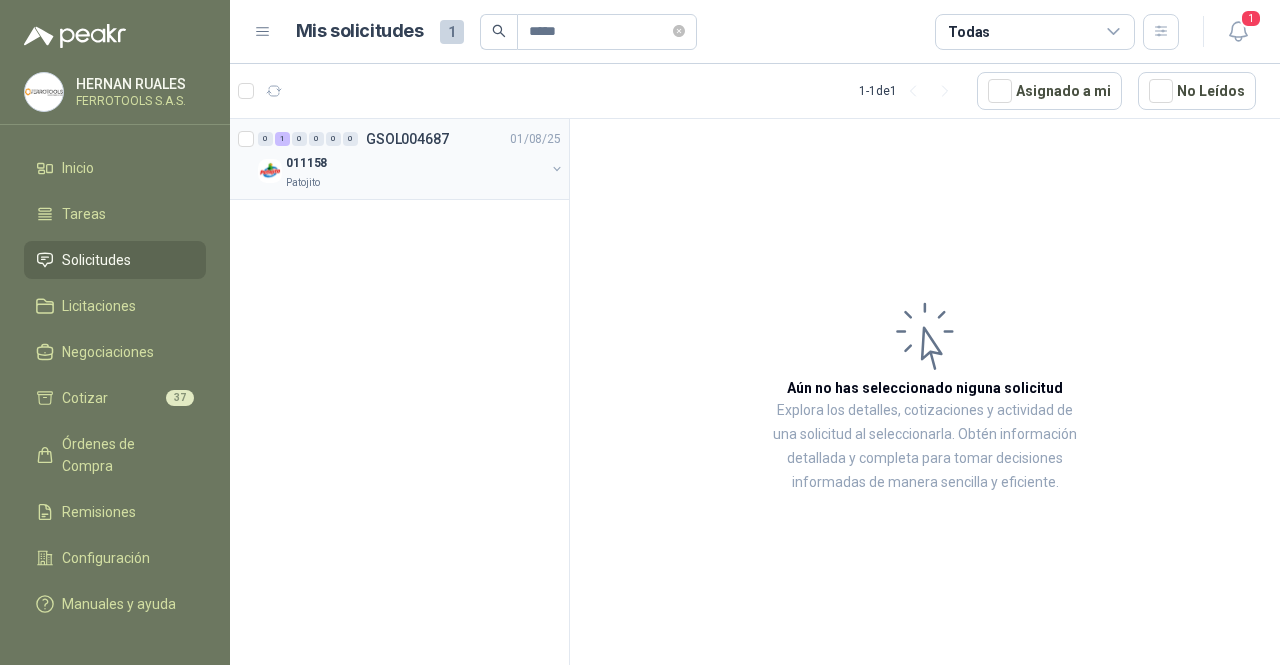click on "011158" at bounding box center [415, 163] 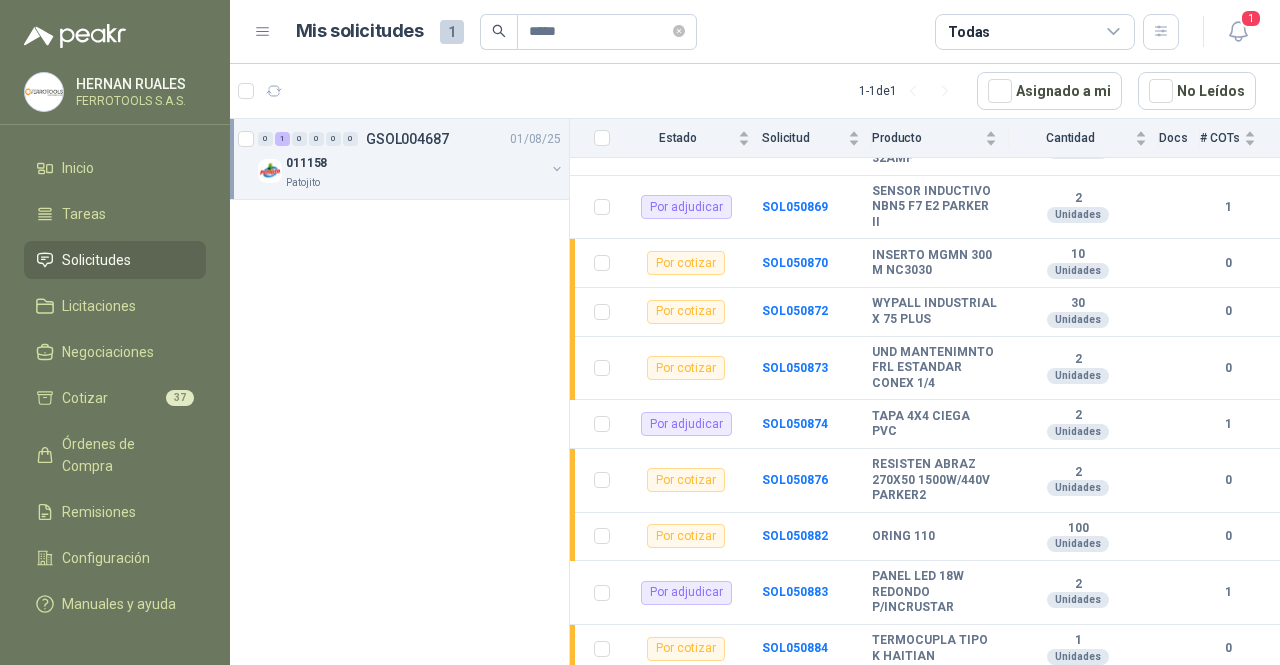 scroll, scrollTop: 2014, scrollLeft: 0, axis: vertical 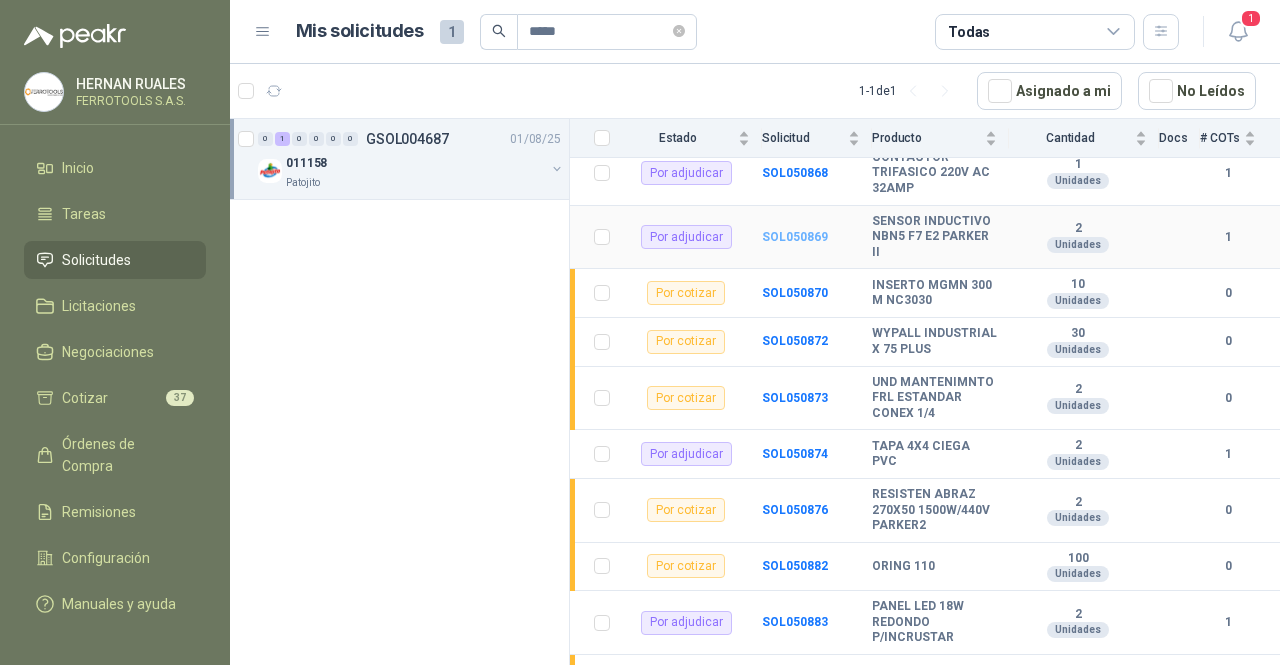 click on "SOL050869" at bounding box center [795, 237] 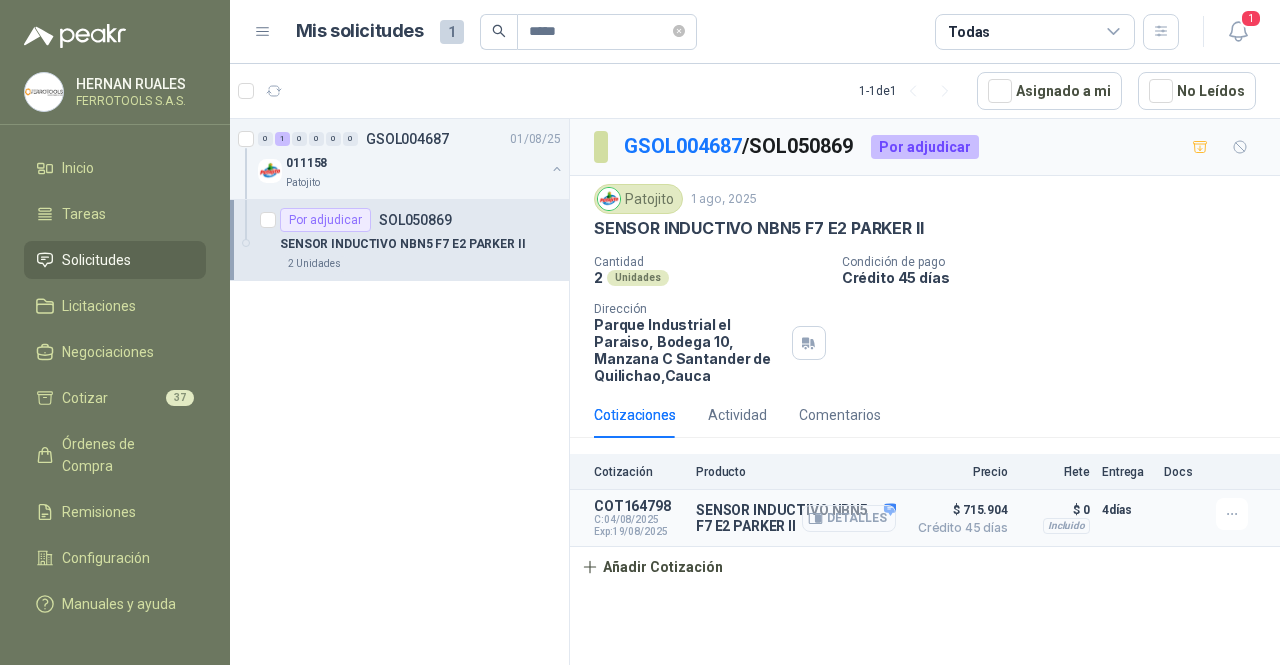click on "Detalles" at bounding box center (849, 518) 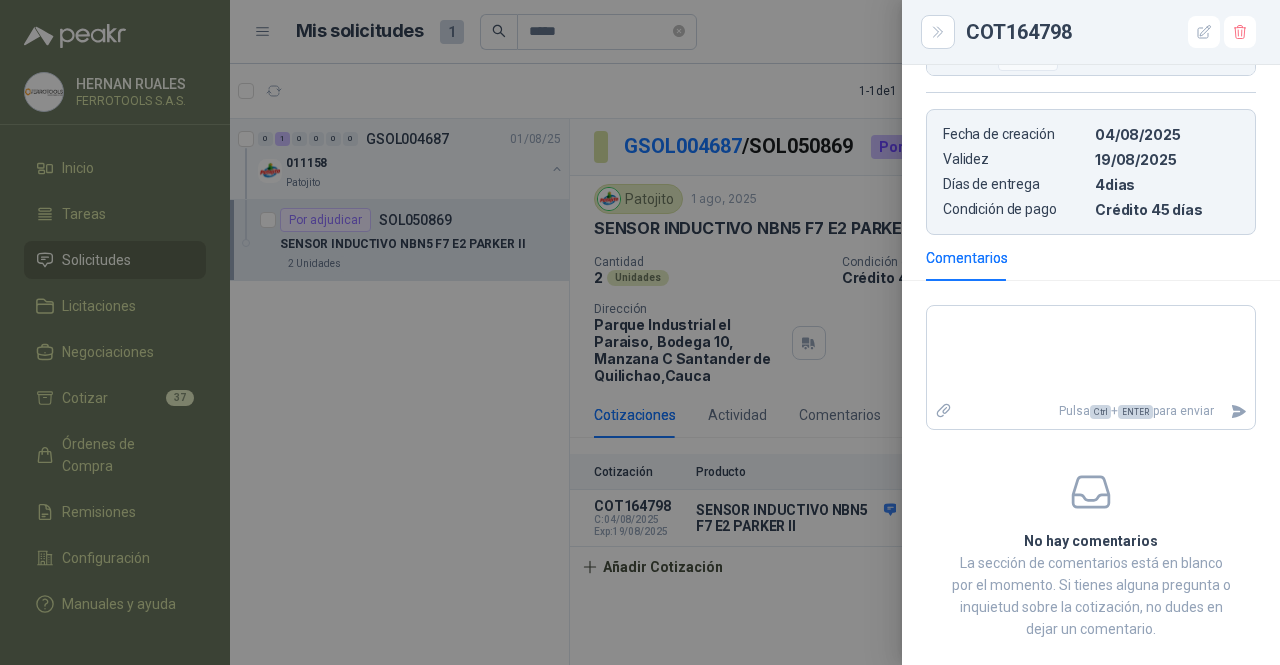 scroll, scrollTop: 576, scrollLeft: 0, axis: vertical 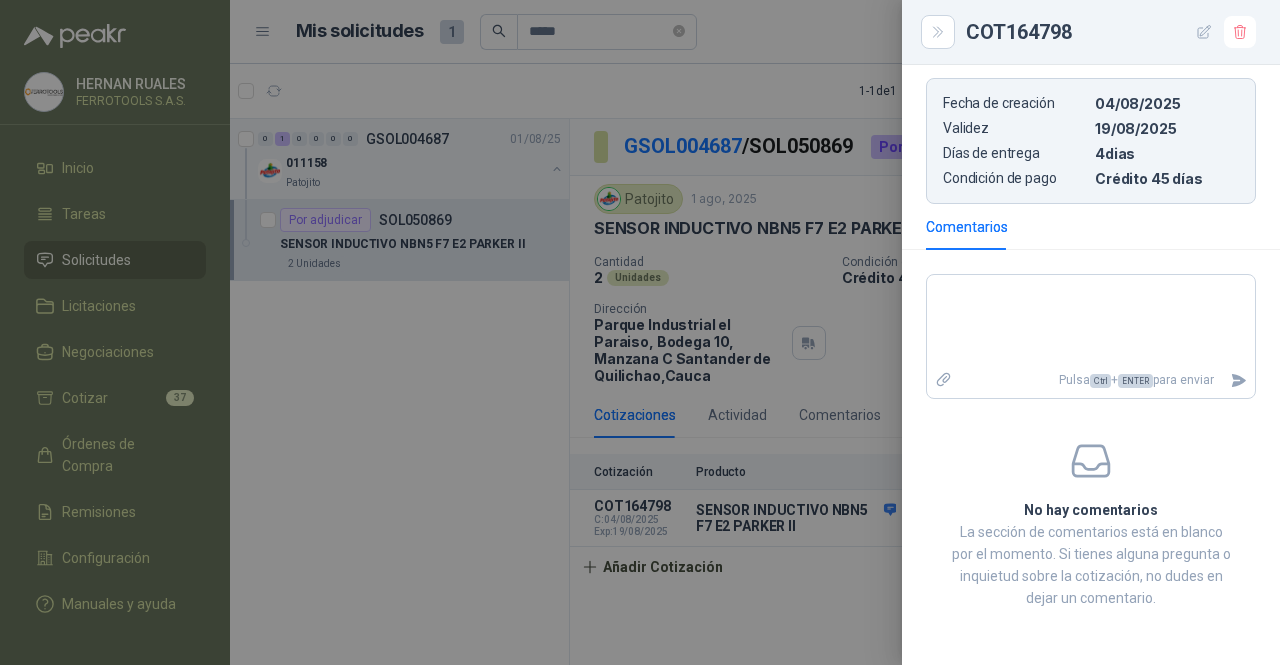 click 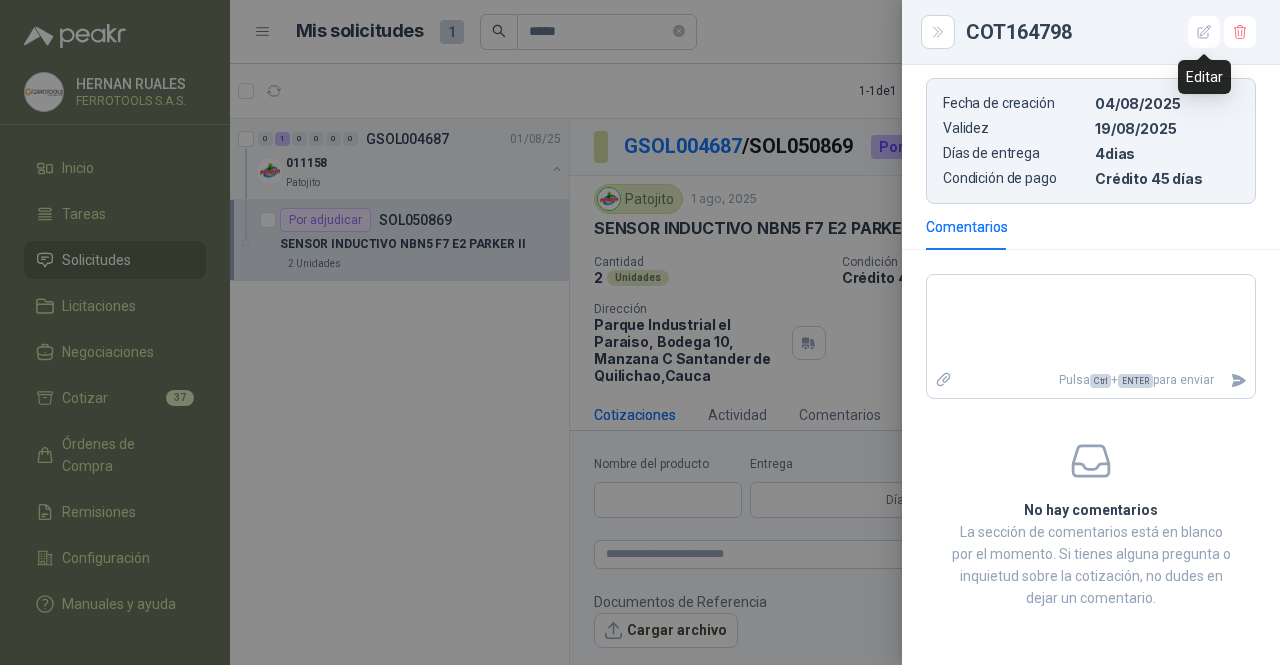 type 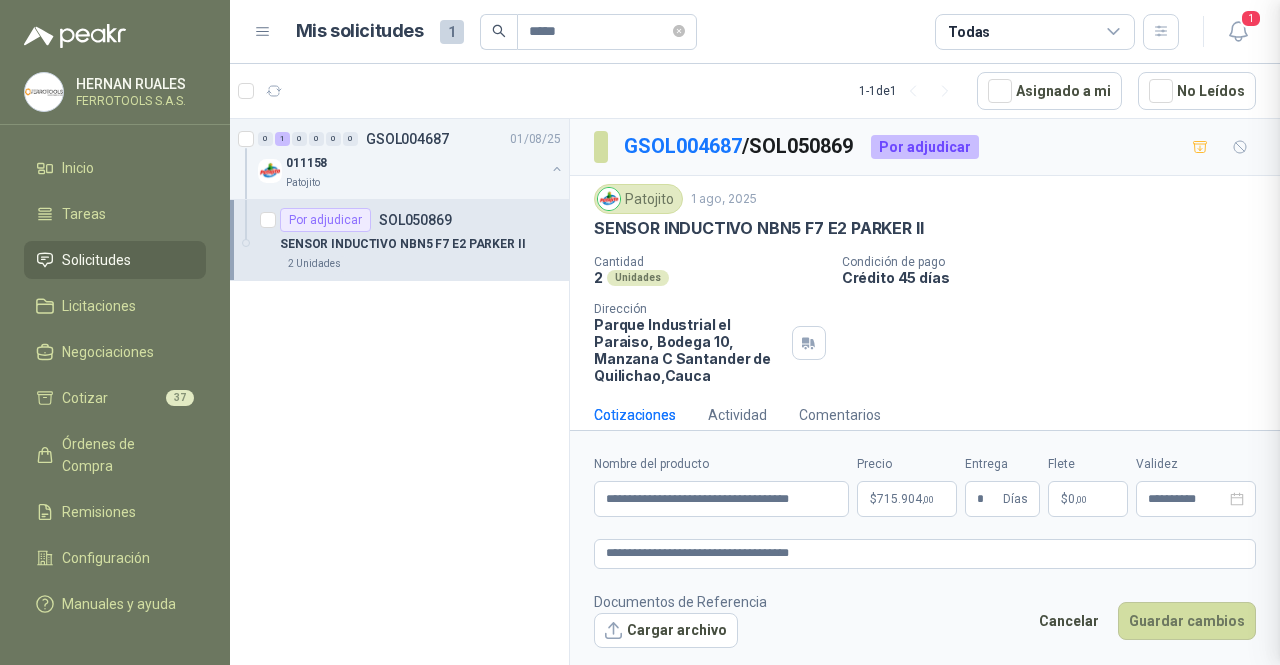 type 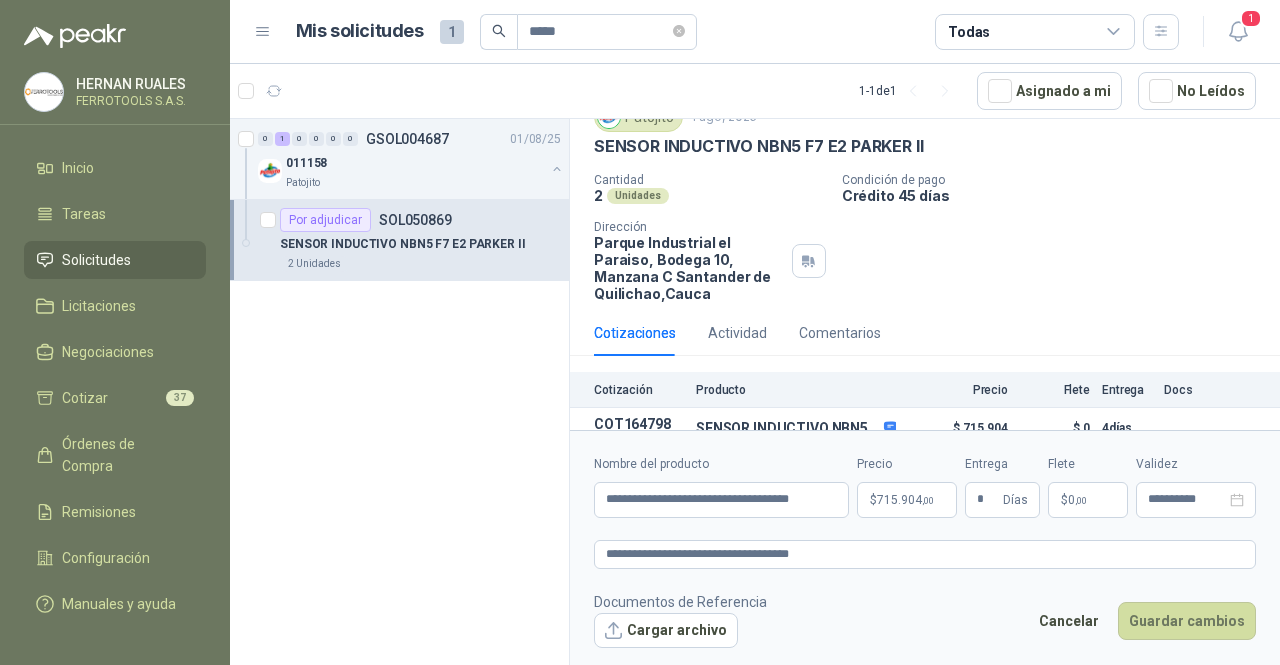 scroll, scrollTop: 120, scrollLeft: 0, axis: vertical 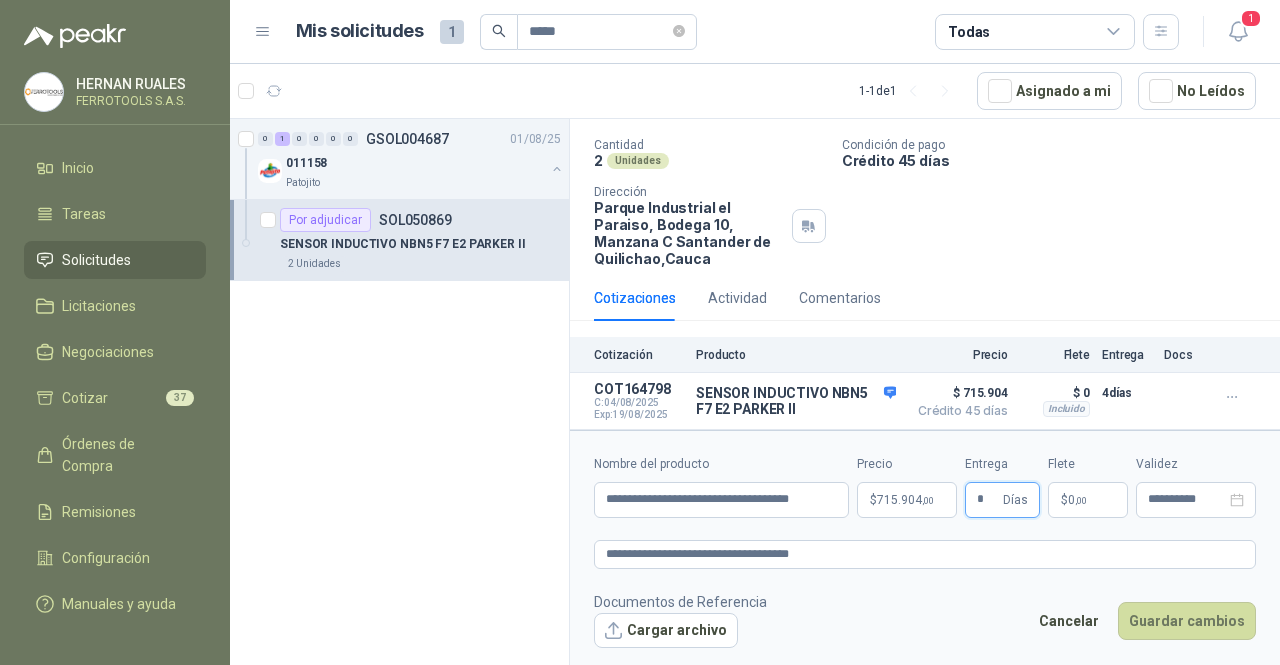 click on "*" at bounding box center [988, 500] 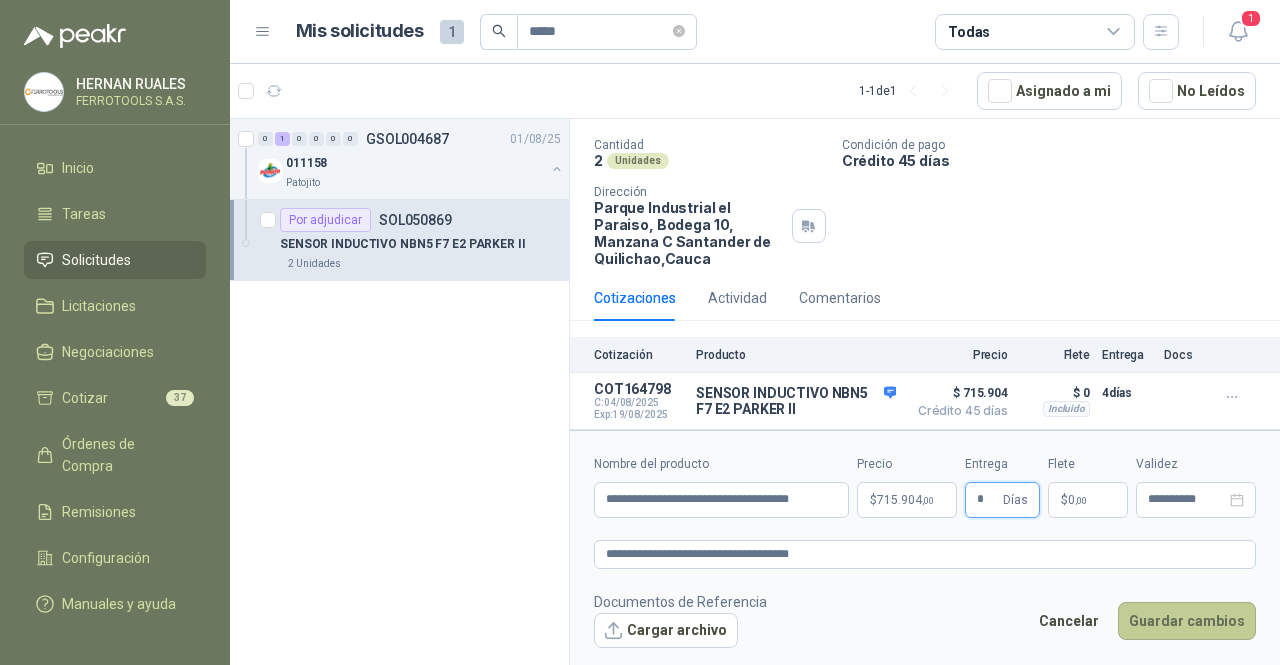 type on "*" 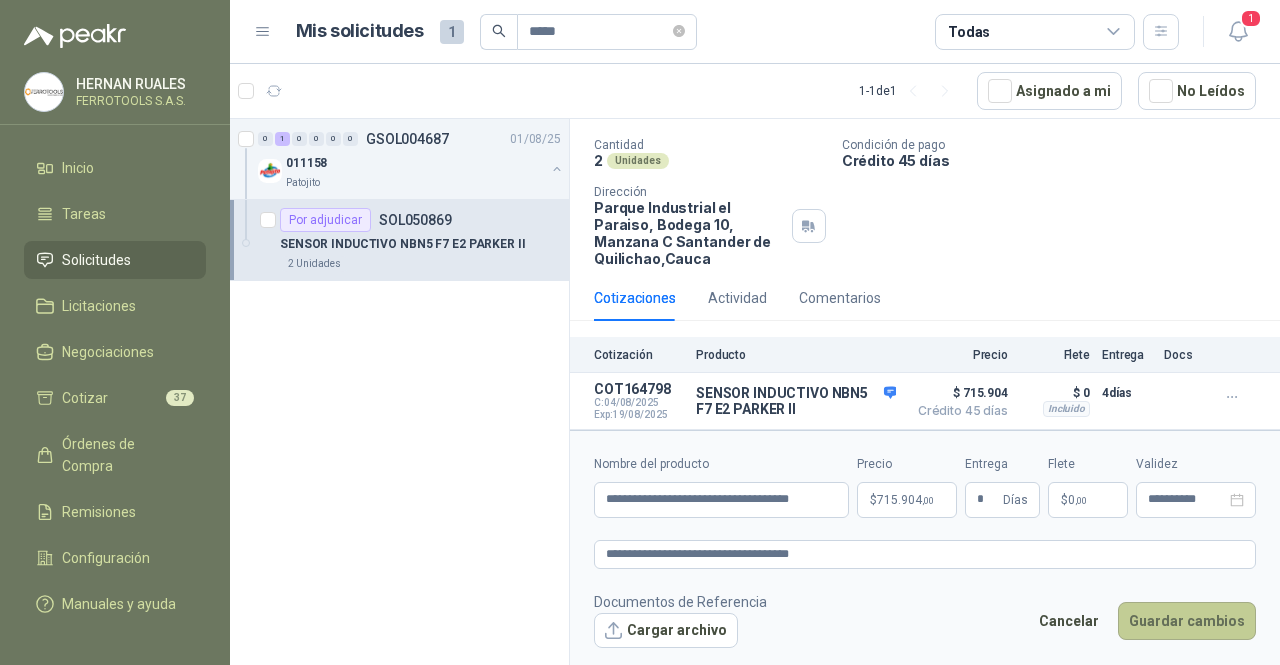 click on "Guardar cambios" at bounding box center (1187, 621) 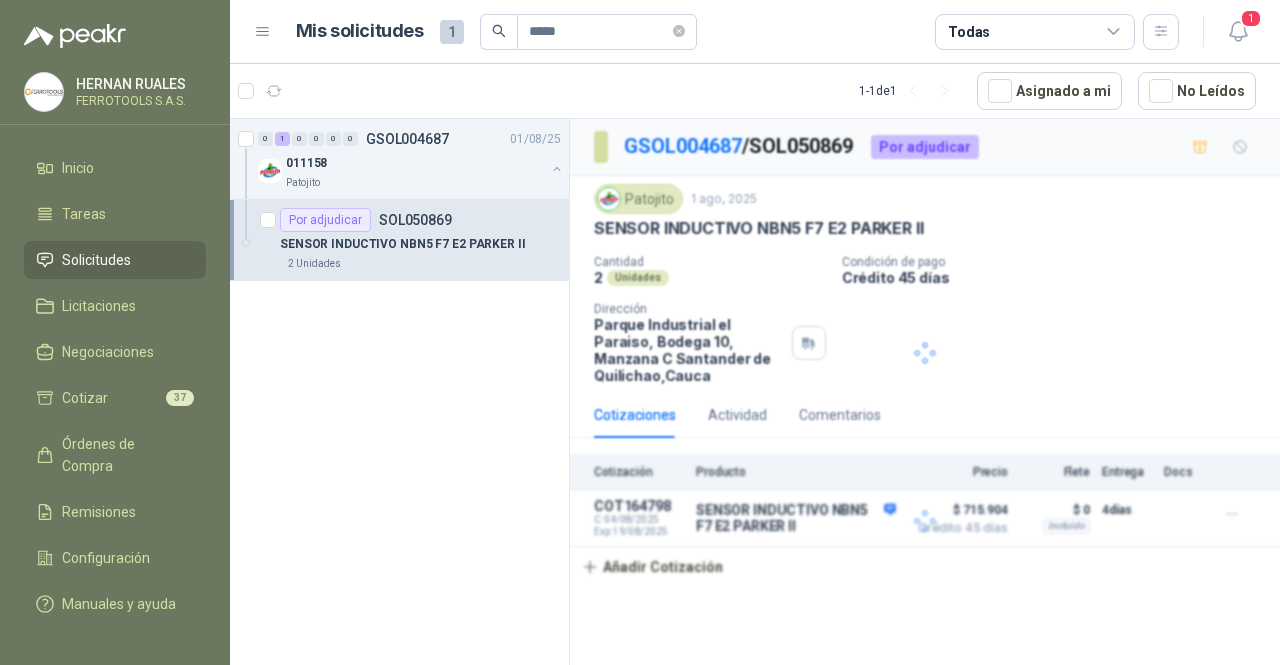 scroll, scrollTop: 0, scrollLeft: 0, axis: both 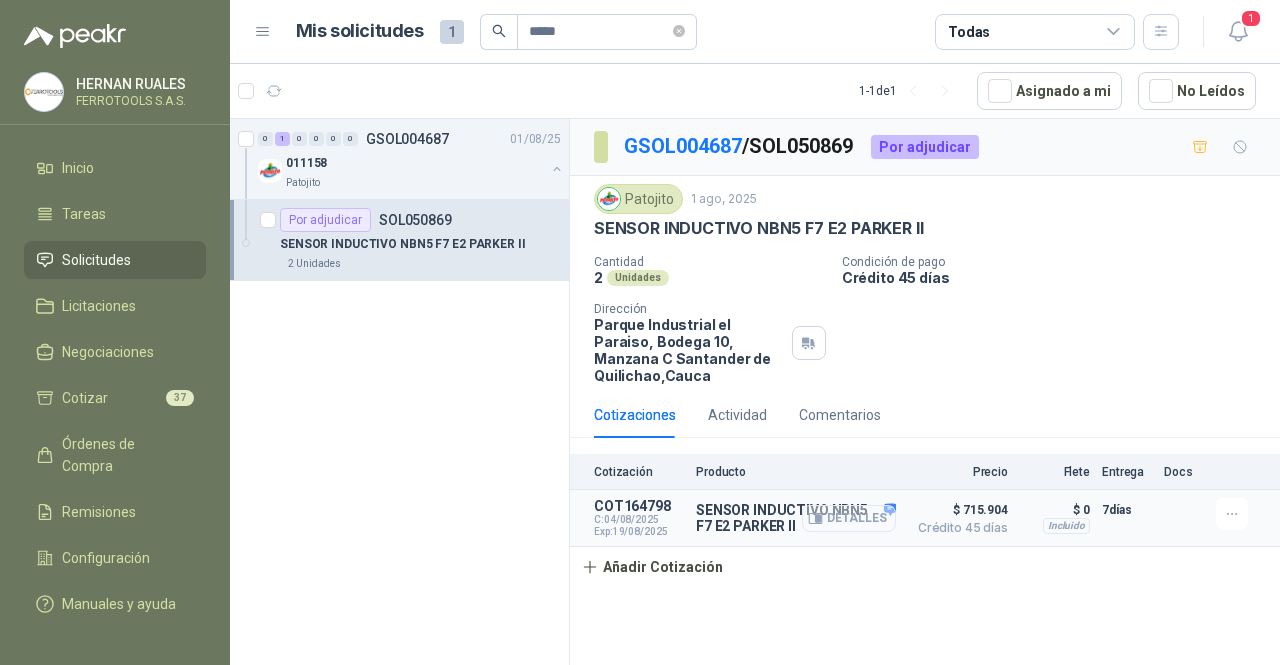 click on "Detalles" at bounding box center (849, 518) 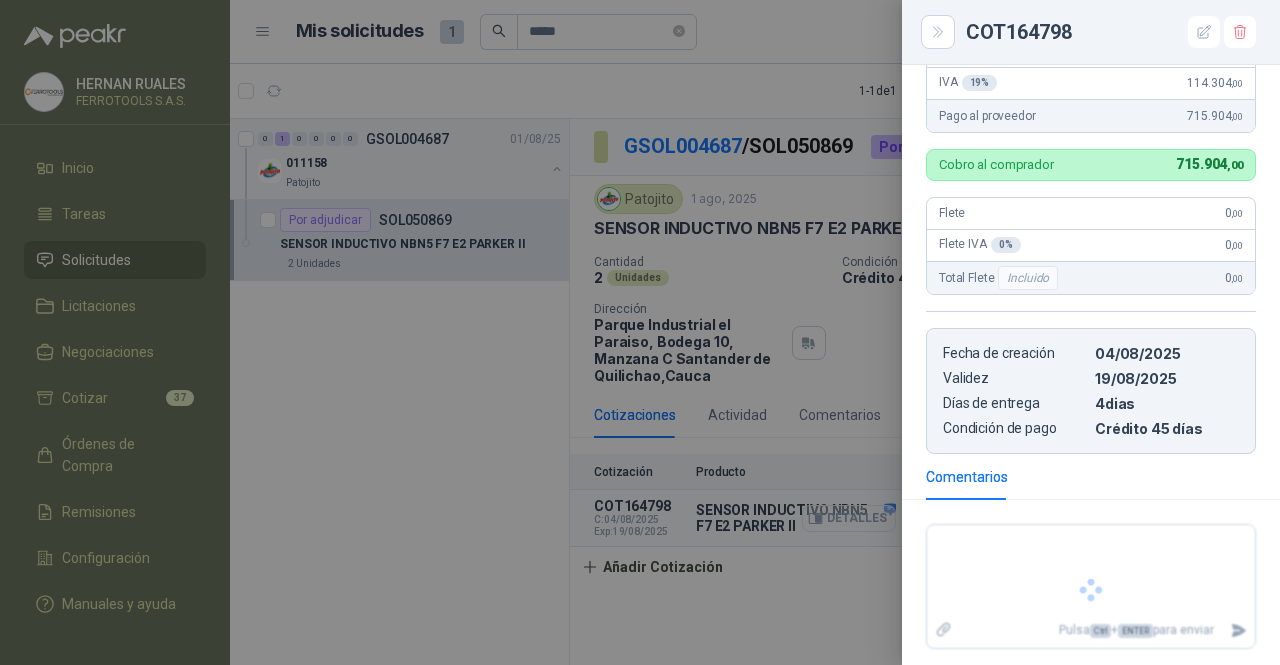 scroll, scrollTop: 327, scrollLeft: 0, axis: vertical 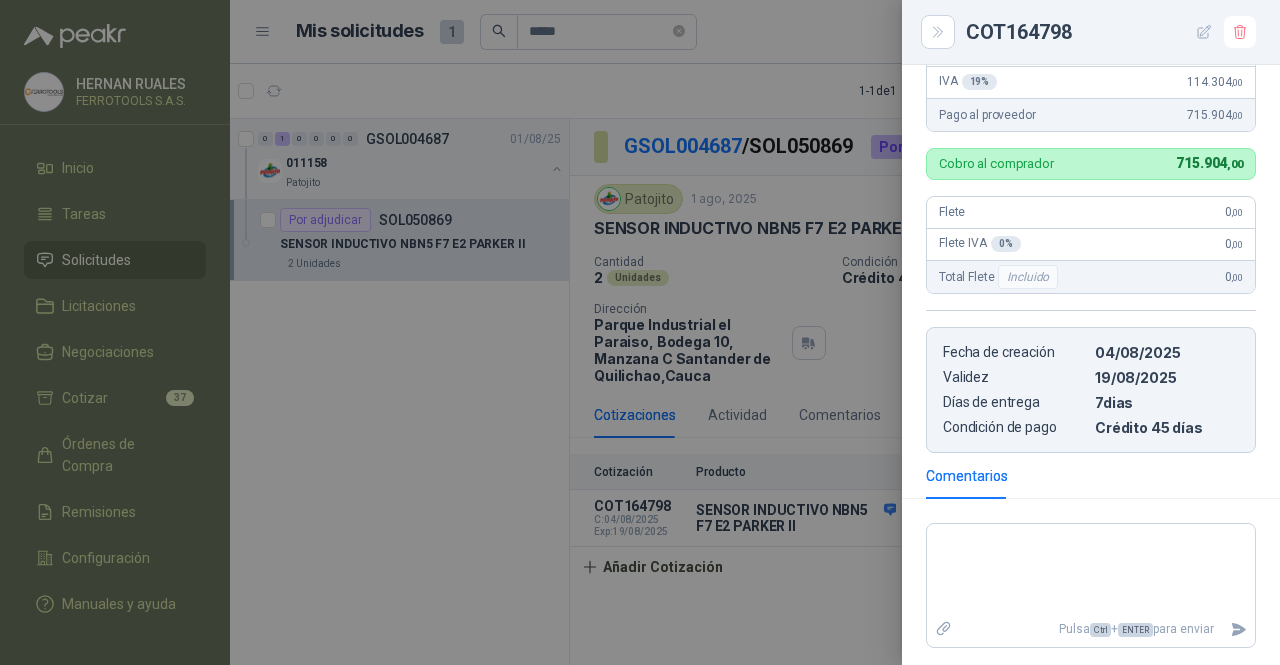 click 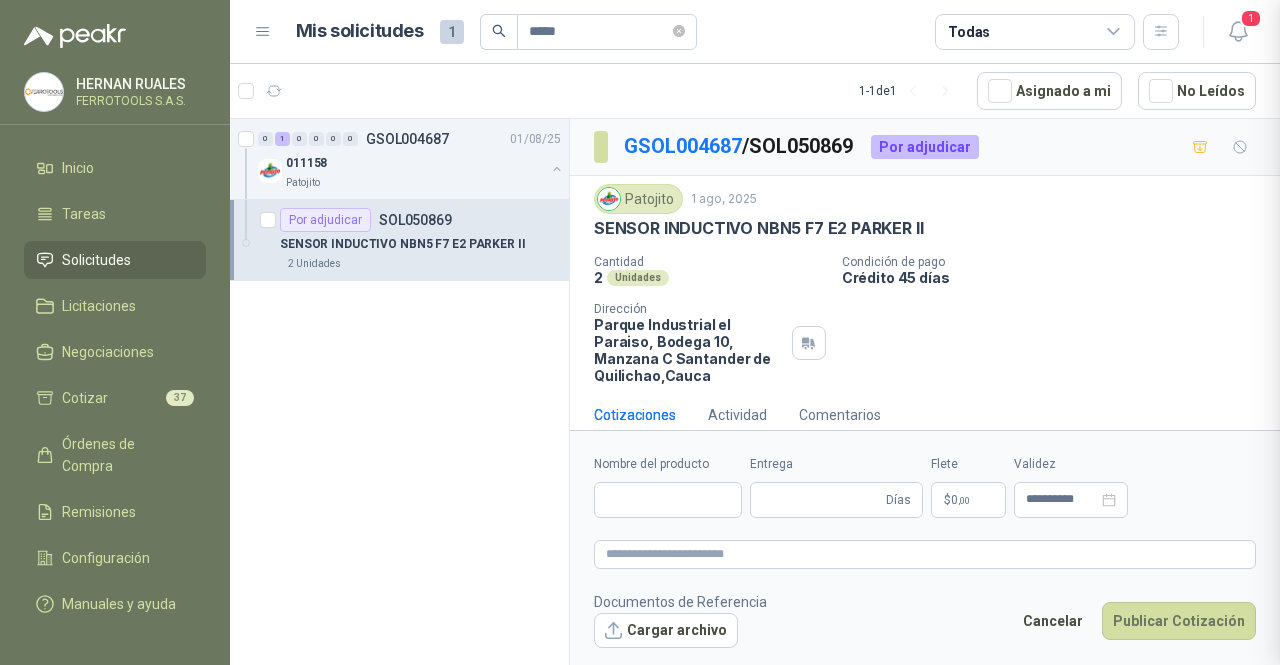 type 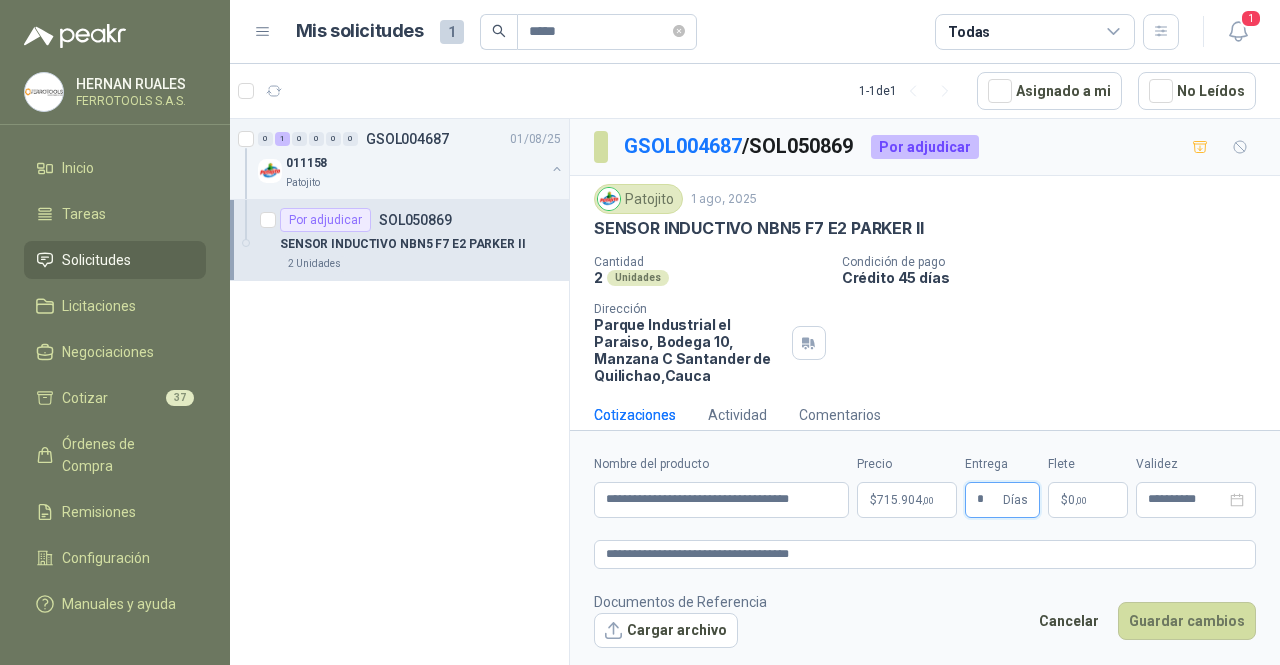 click on "*" at bounding box center [988, 500] 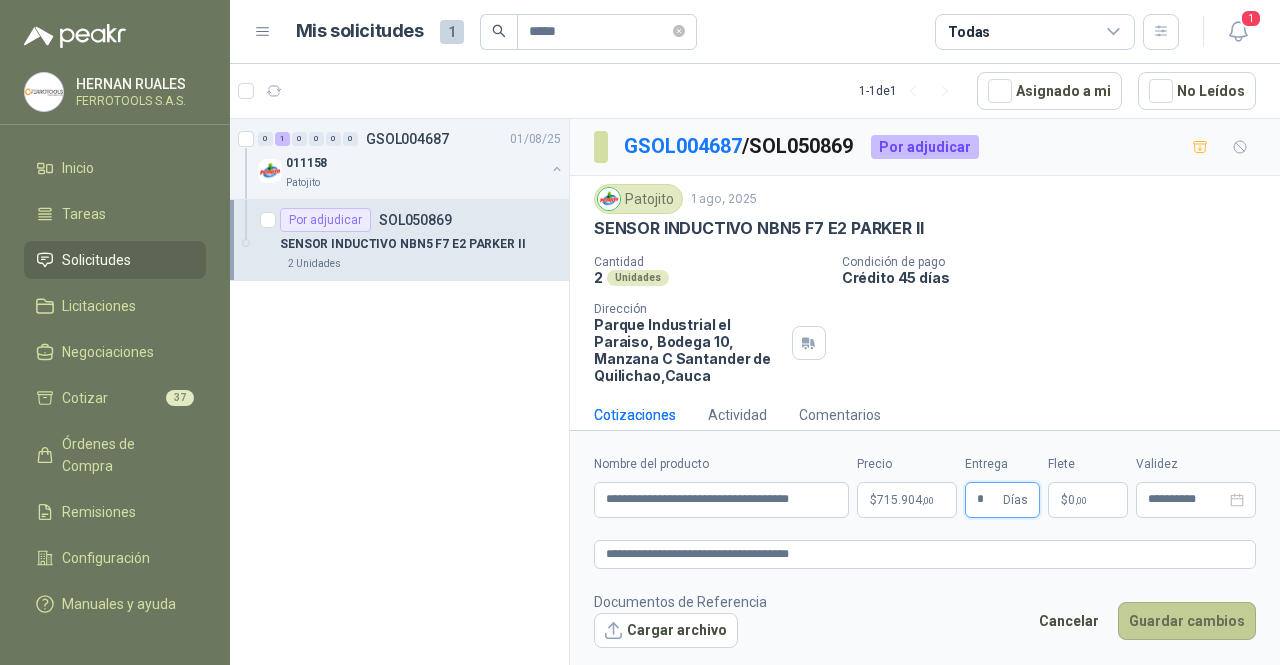 type on "*" 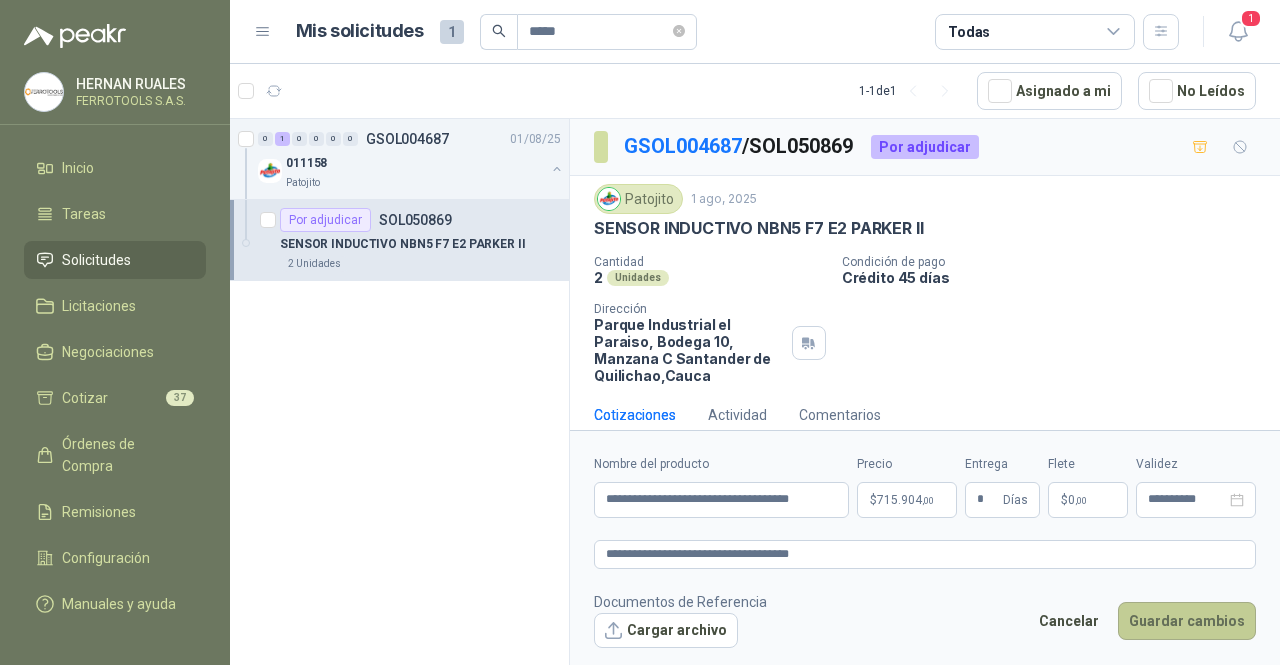 click on "Guardar cambios" at bounding box center [1187, 621] 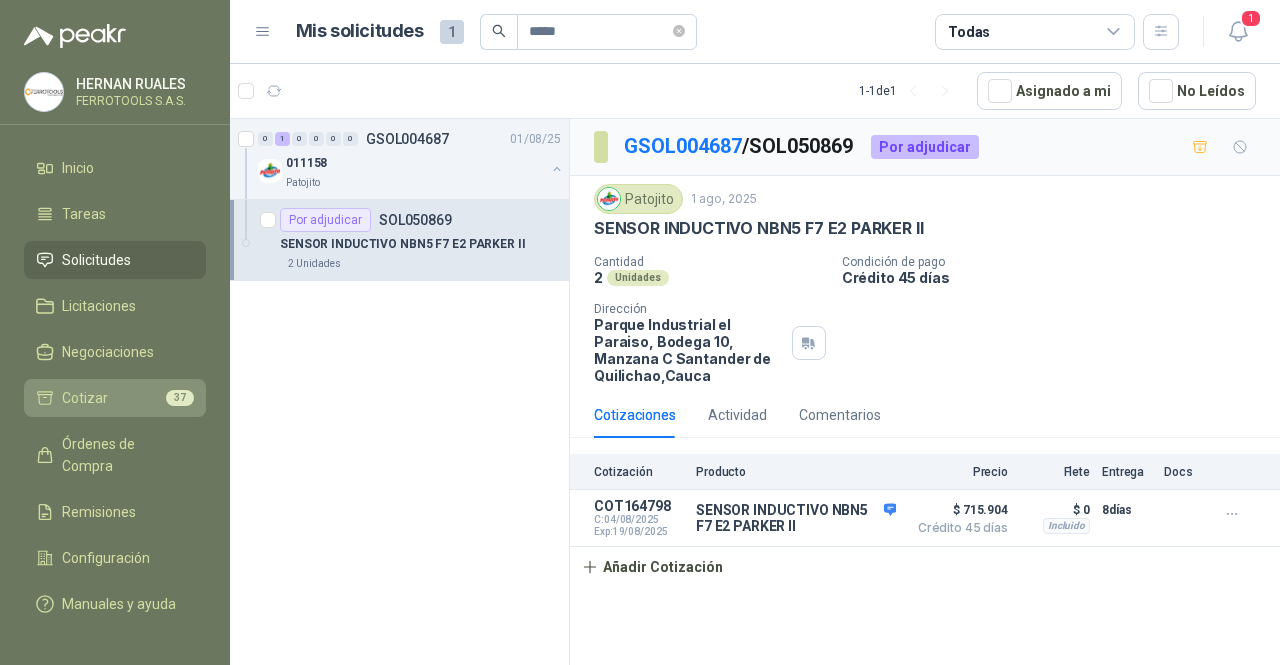 click on "Cotizar 37" at bounding box center (115, 398) 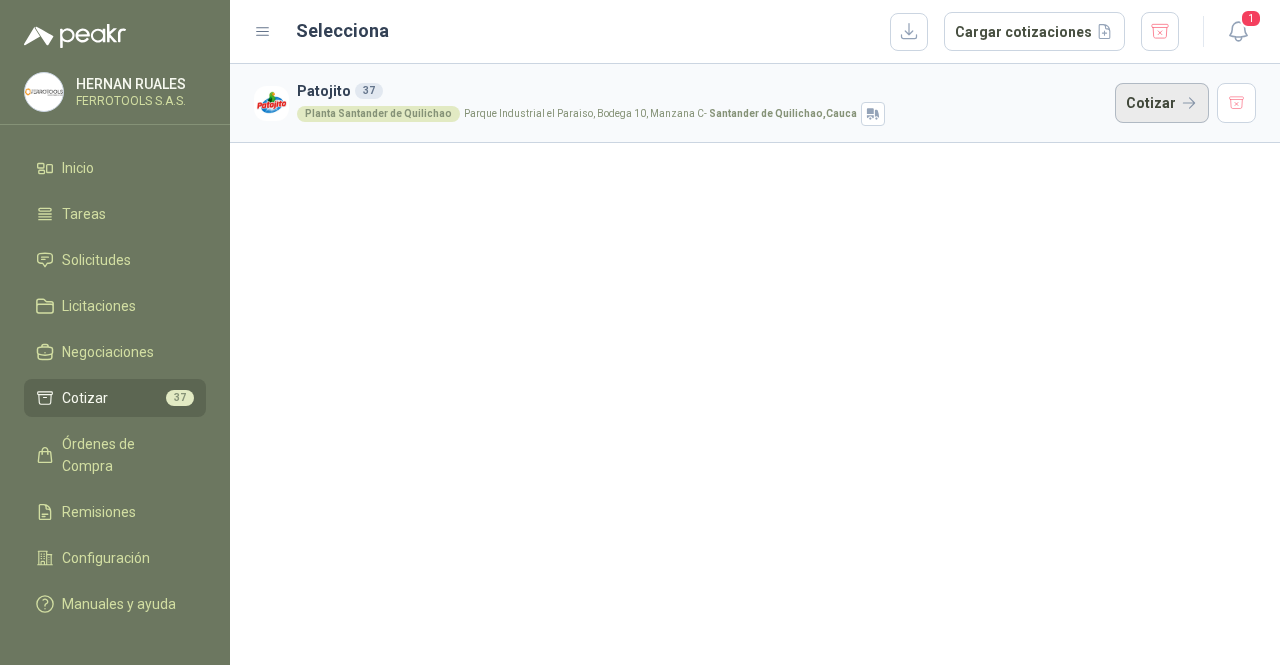 click on "Cotizar" at bounding box center [1162, 103] 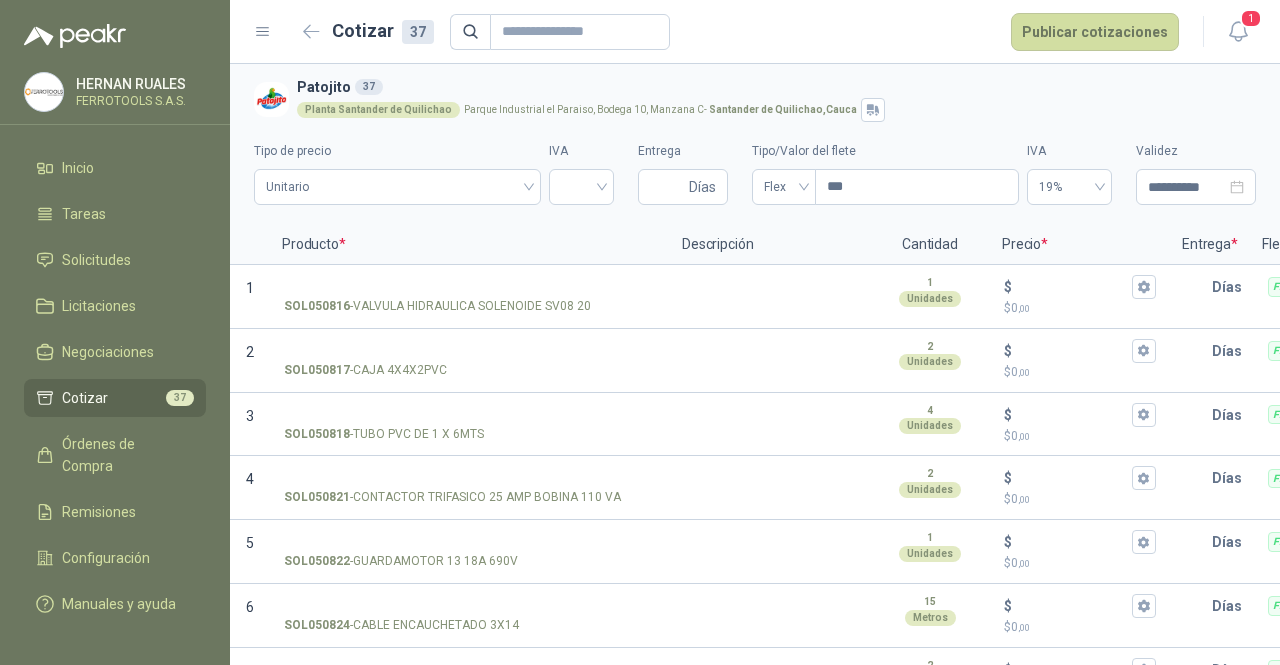 scroll, scrollTop: 1978, scrollLeft: 0, axis: vertical 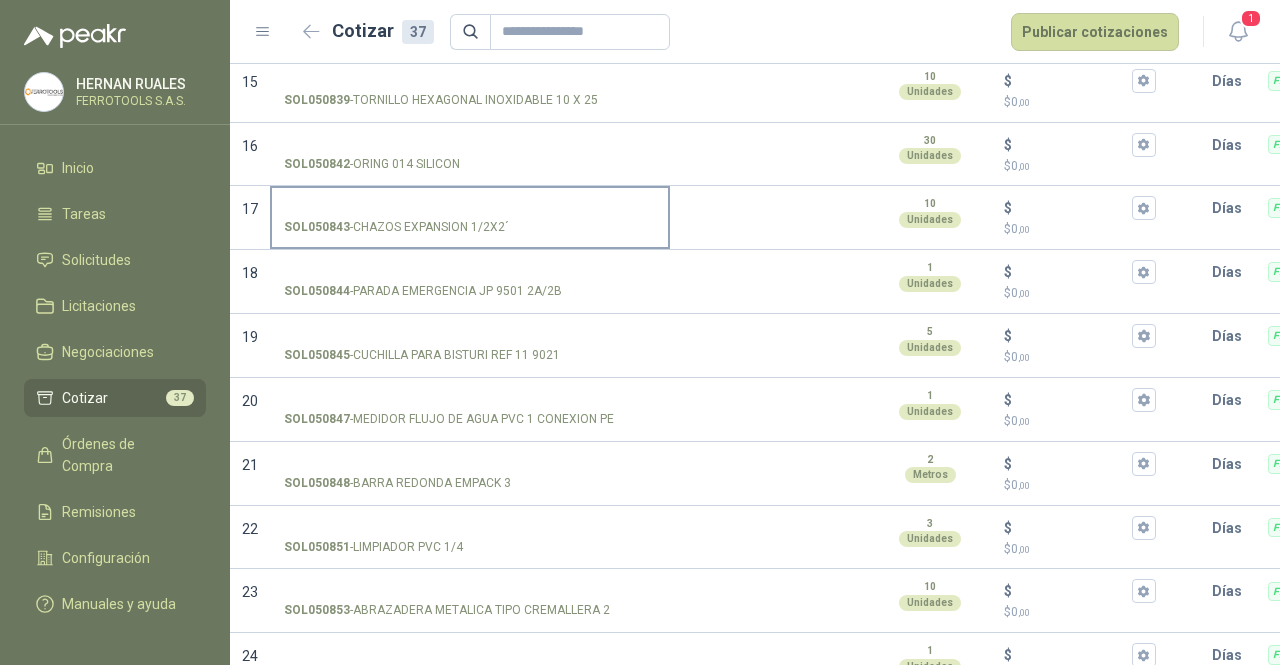 click on "SOL050843  -  CHAZOS EXPANSION 1/2X2´" at bounding box center (470, 208) 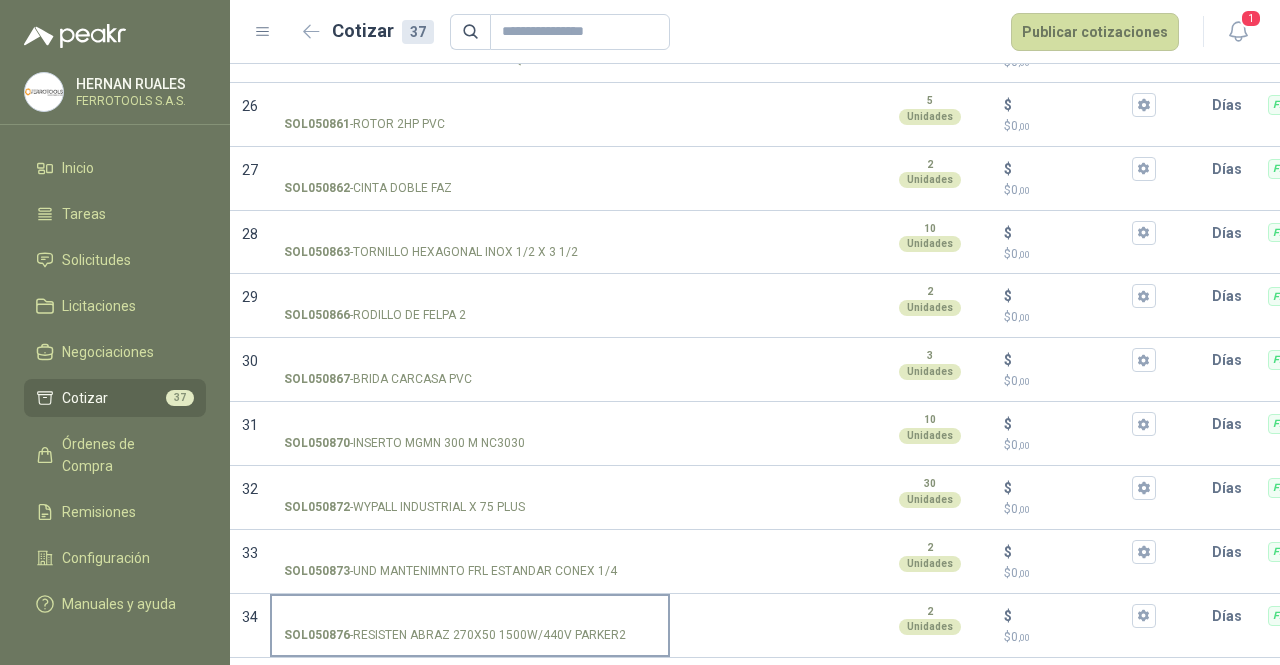 scroll, scrollTop: 1678, scrollLeft: 0, axis: vertical 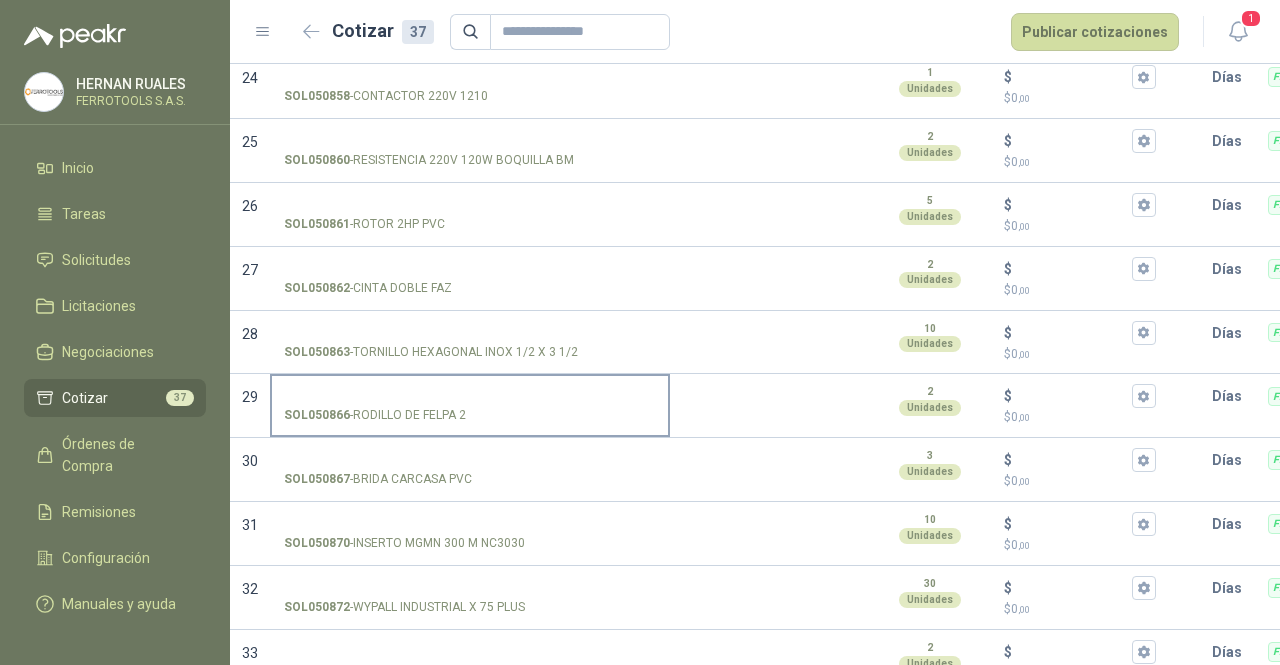 click on "SOL050866  -  RODILLO DE FELPA 2" at bounding box center [470, 396] 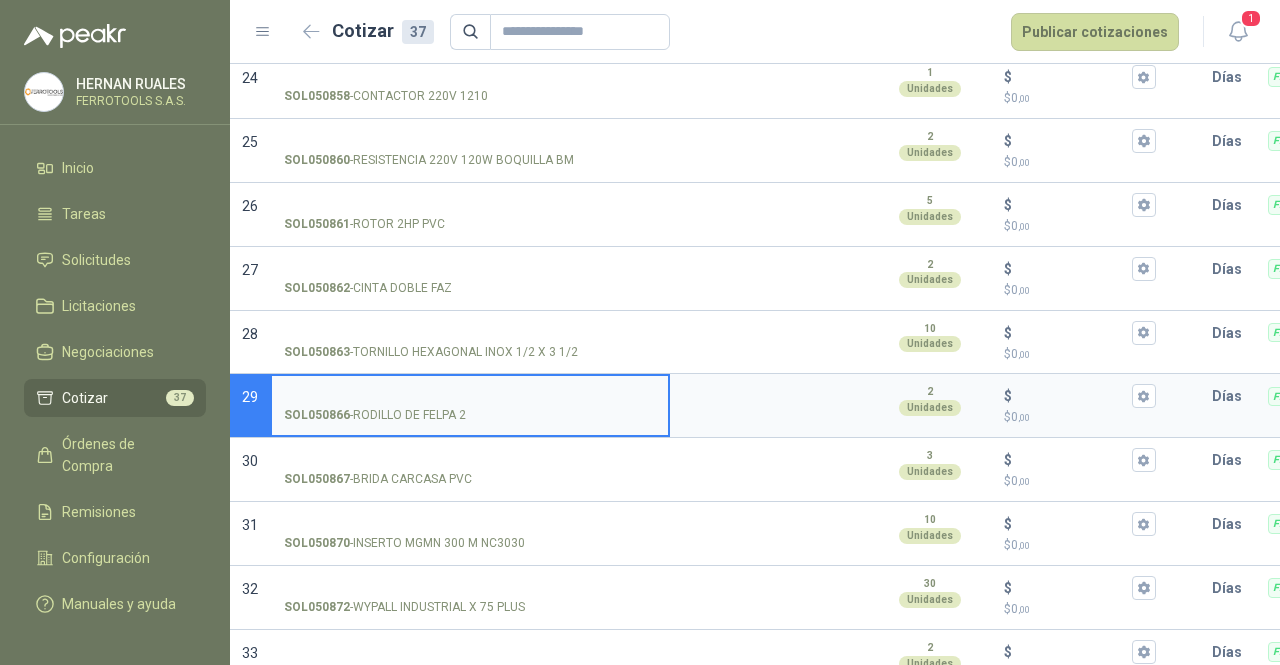 click on "SOL050866  -  RODILLO DE FELPA 2" at bounding box center [470, 396] 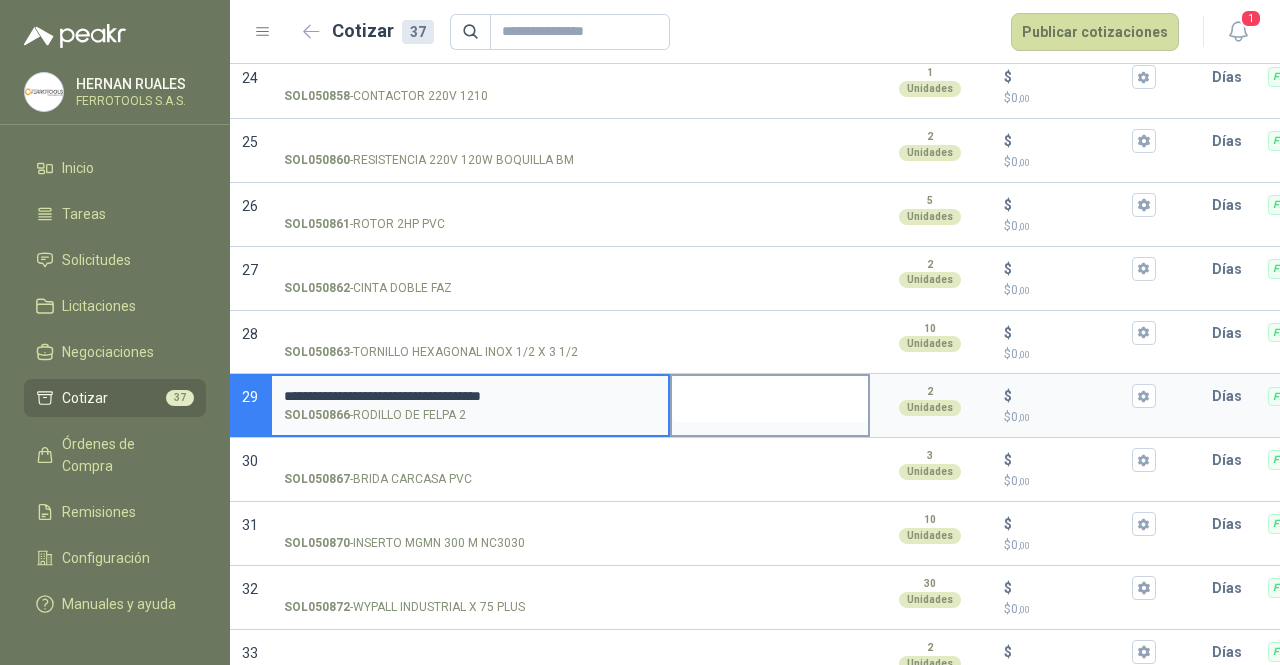 click at bounding box center [770, 399] 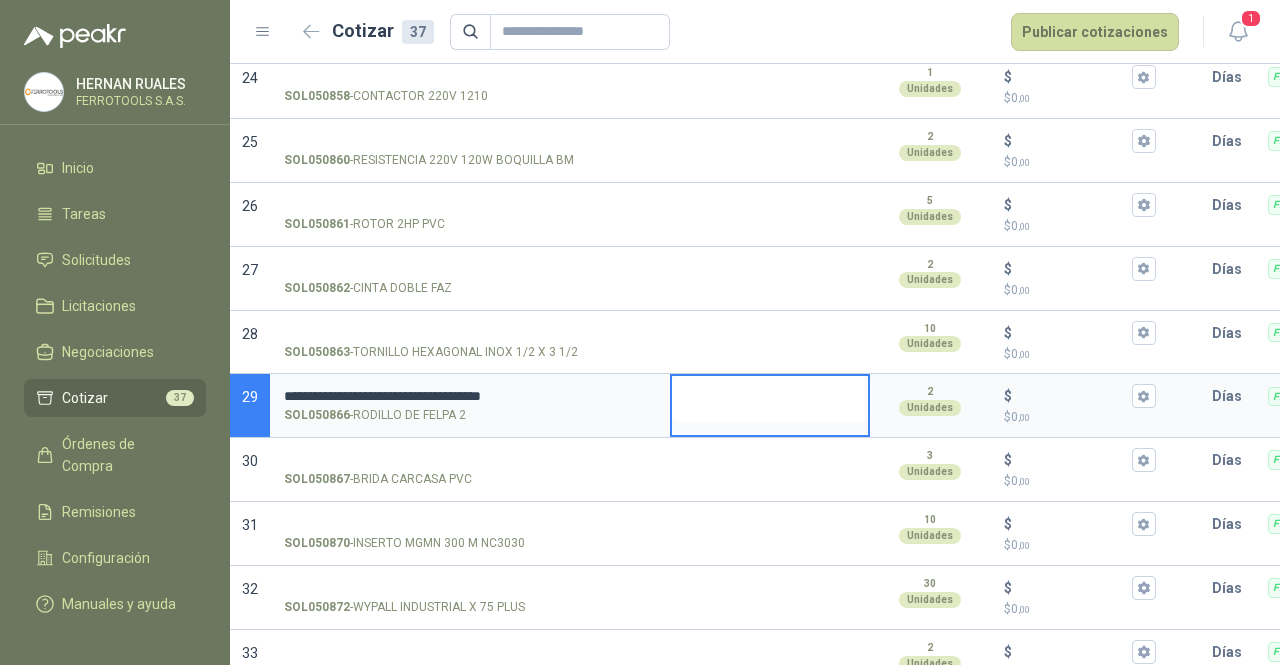 type 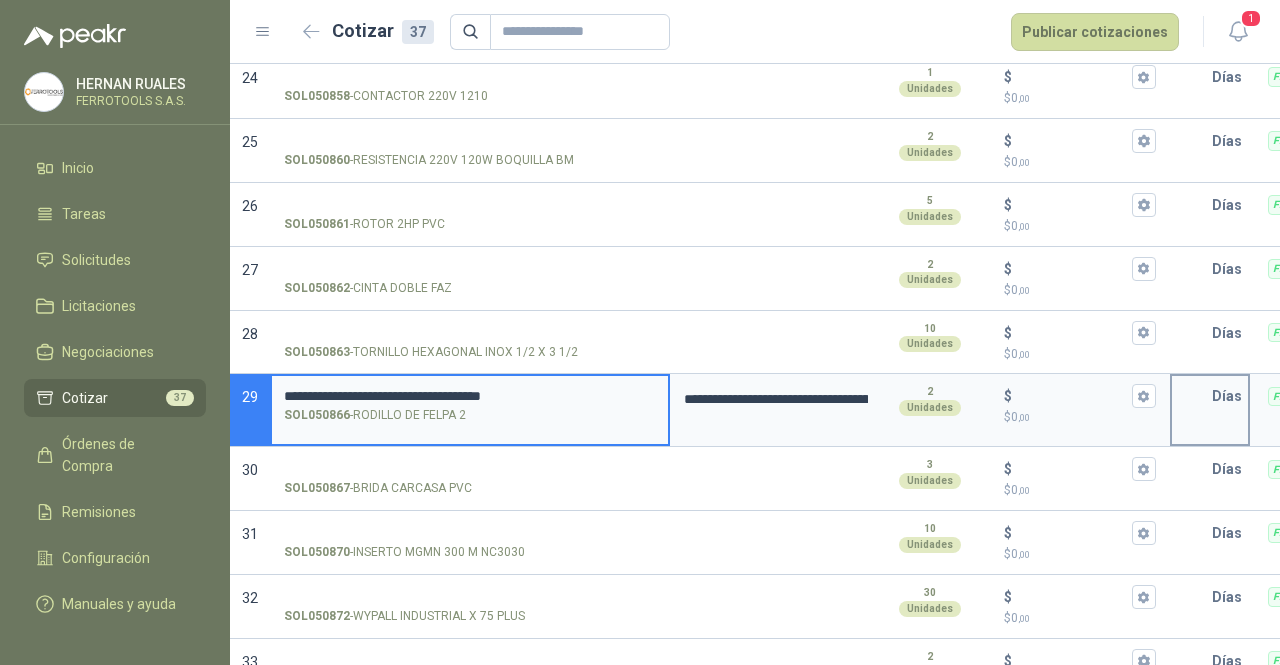 click at bounding box center (1192, 396) 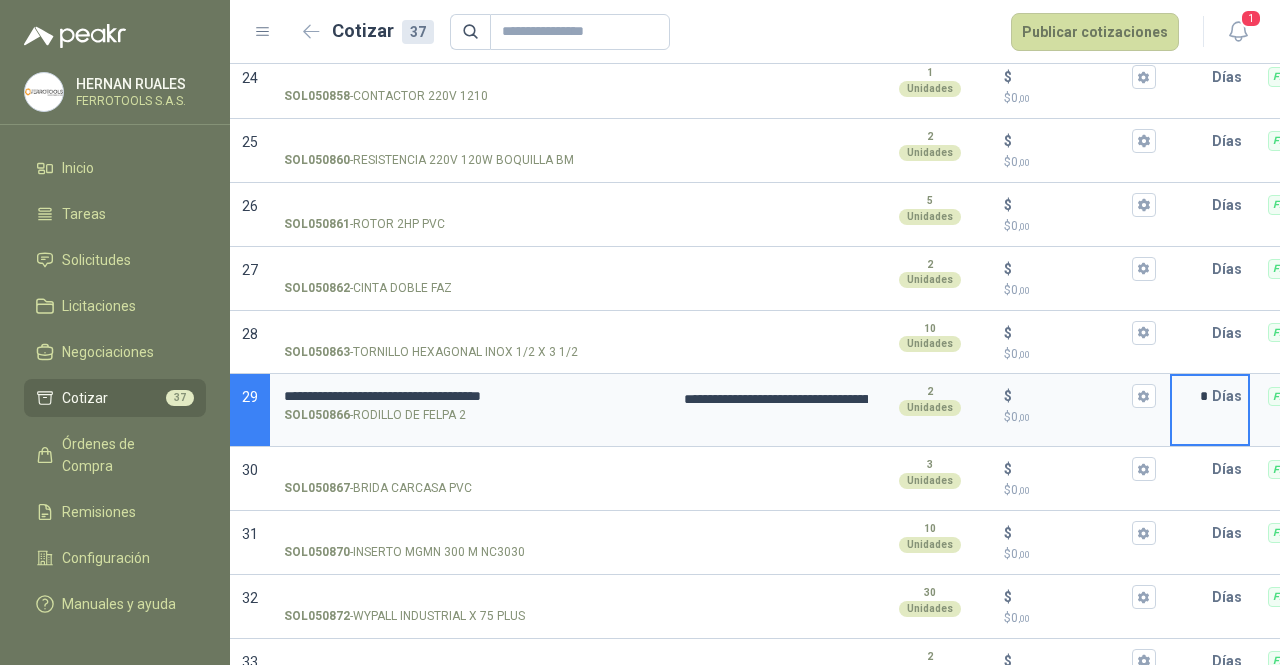 type on "*" 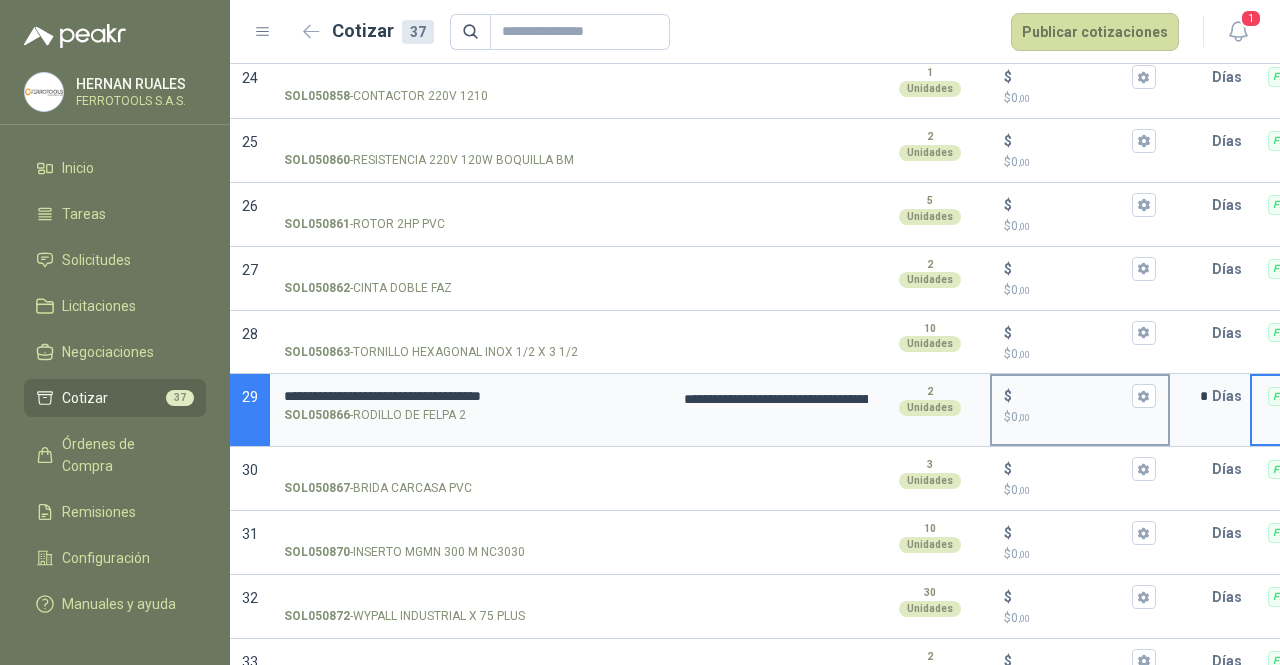 scroll, scrollTop: 0, scrollLeft: 362, axis: horizontal 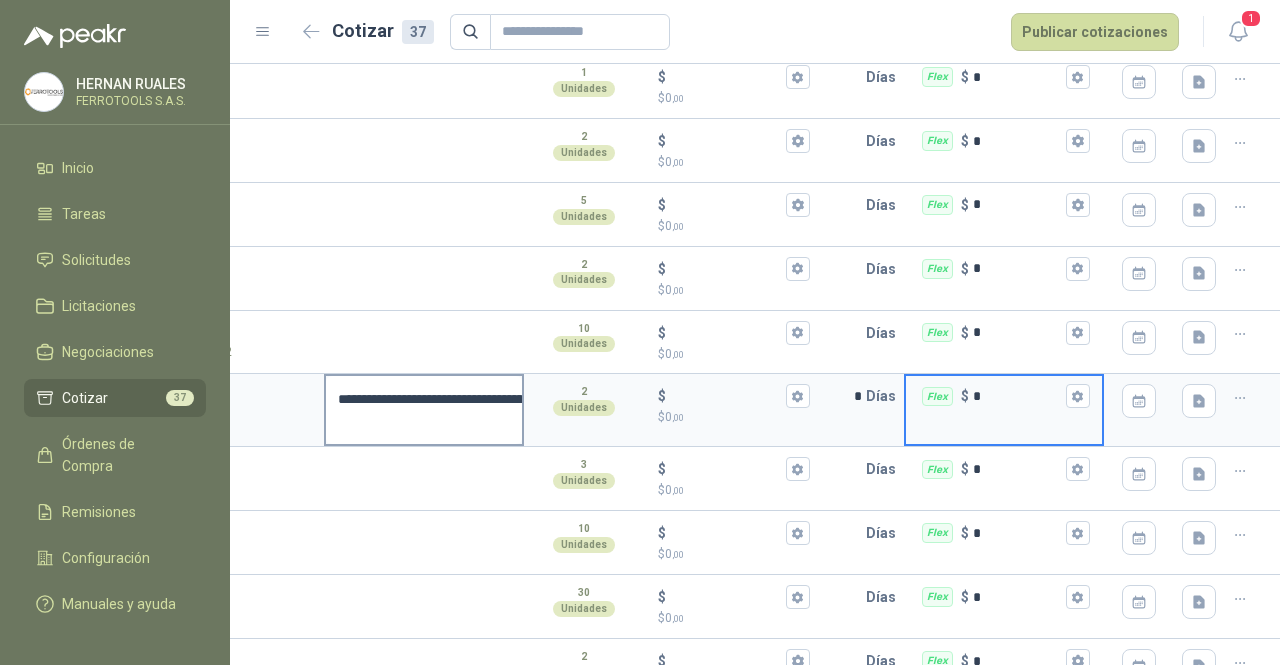 click on "**********" at bounding box center [424, 410] 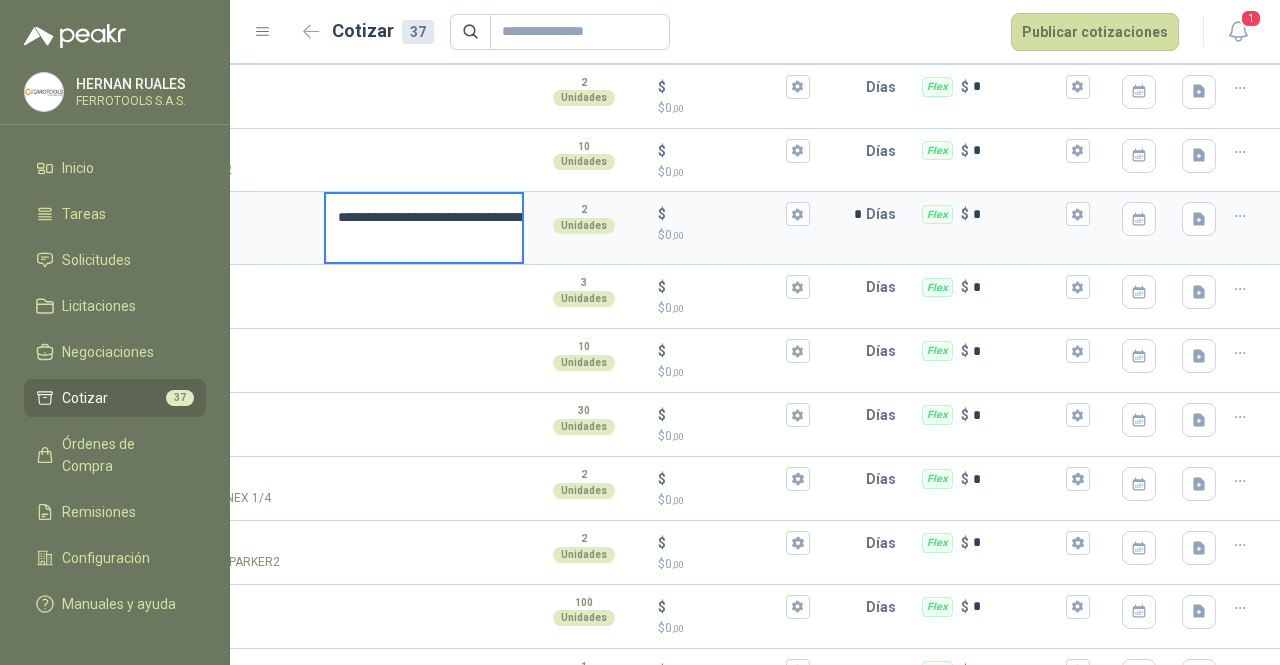 scroll, scrollTop: 1830, scrollLeft: 0, axis: vertical 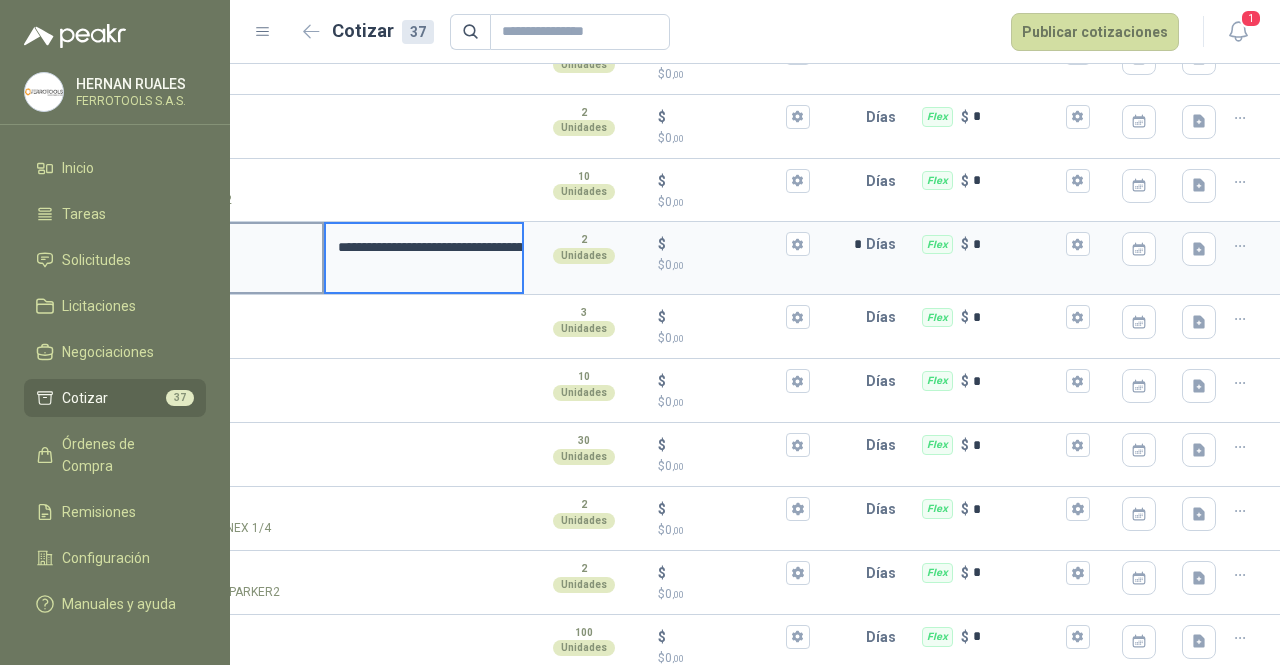 click on "**********" at bounding box center (124, 244) 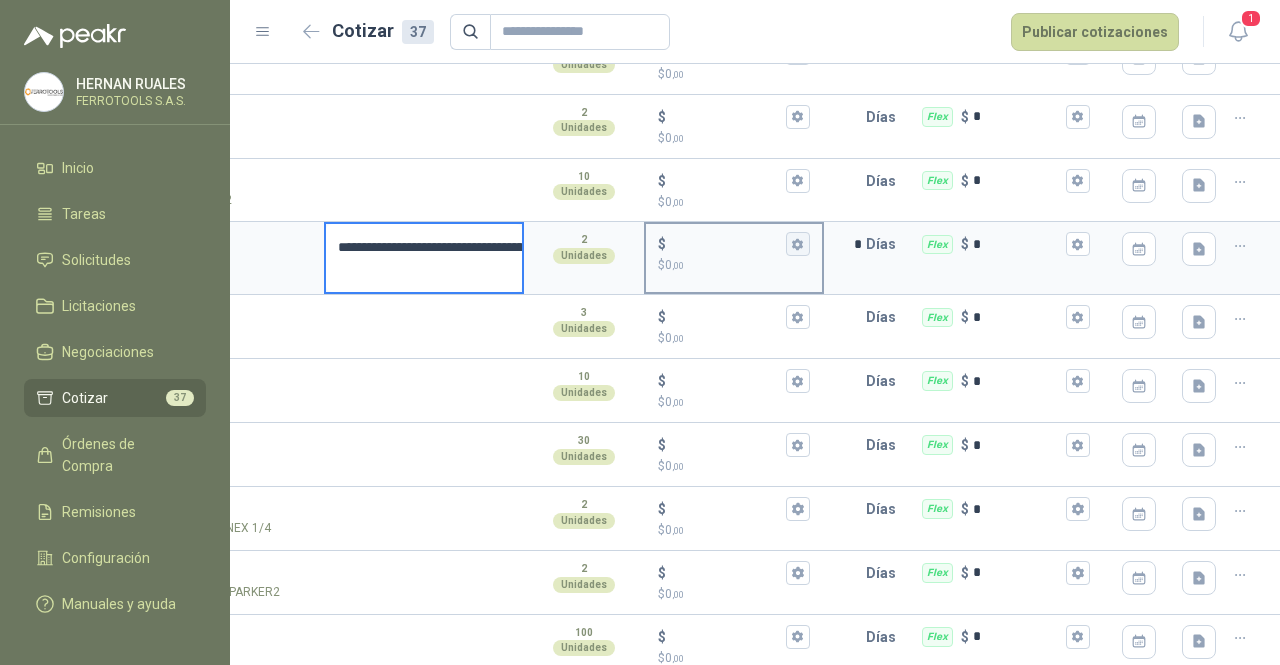 drag, startPoint x: 452, startPoint y: 265, endPoint x: 776, endPoint y: 255, distance: 324.1543 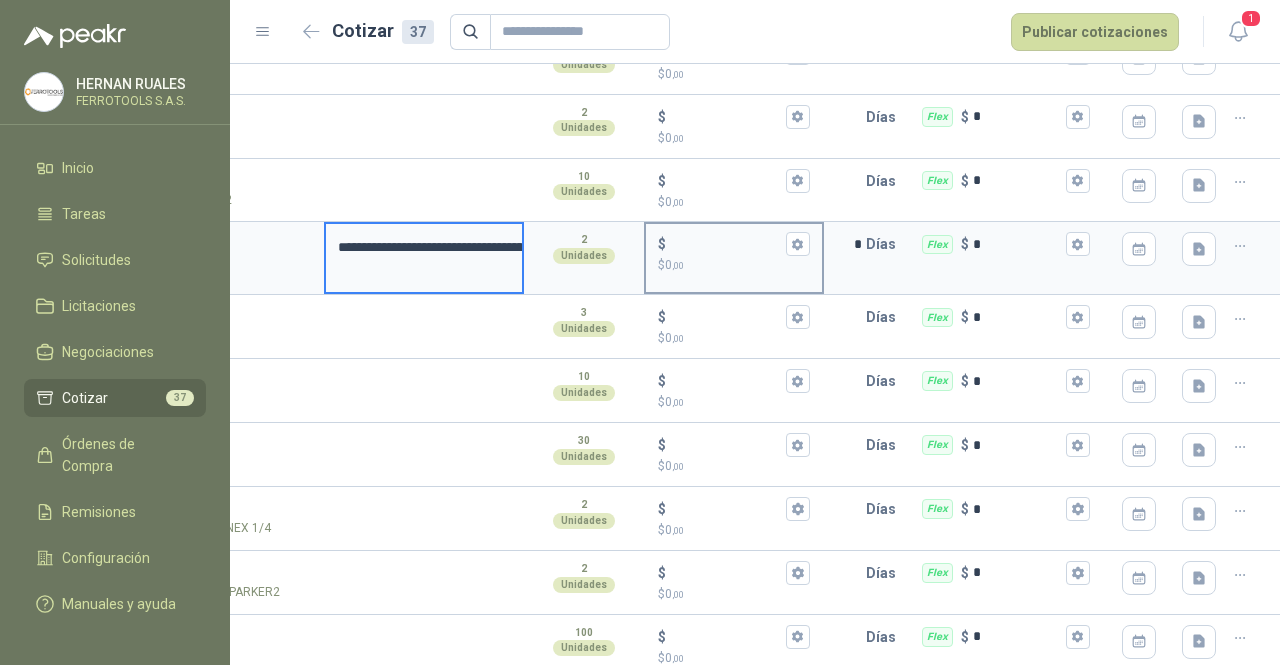 click on "$ $  0 ,00" at bounding box center [726, 244] 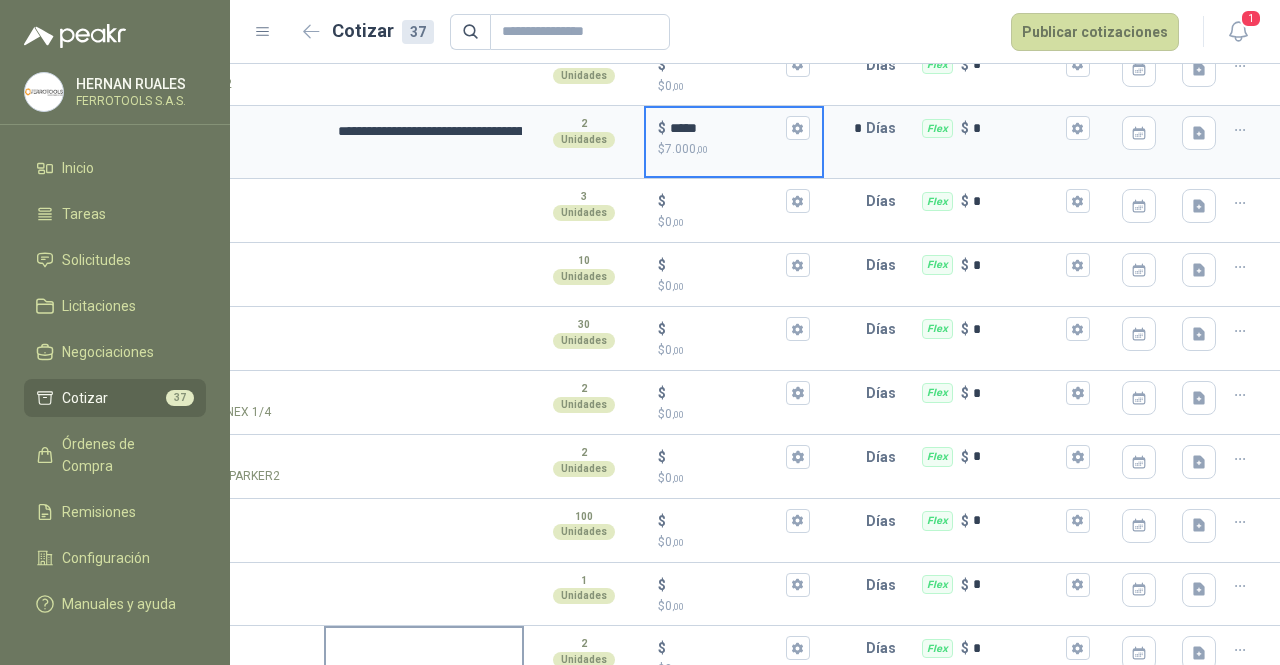 scroll, scrollTop: 1987, scrollLeft: 0, axis: vertical 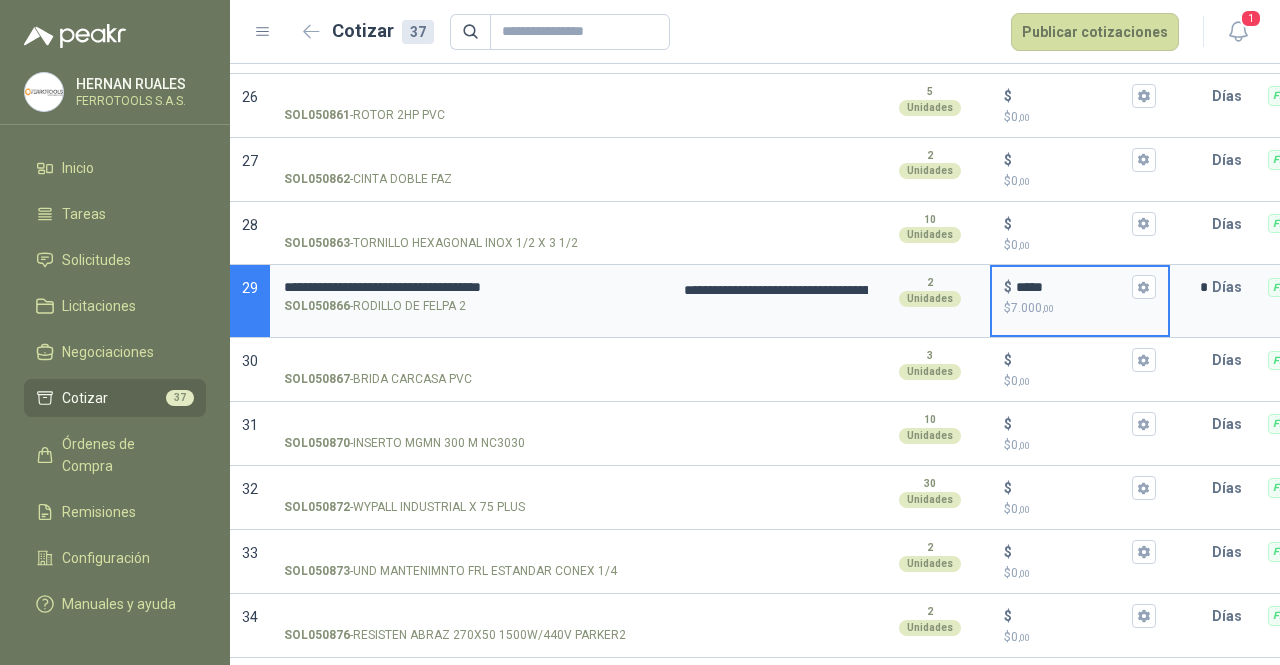 type on "*****" 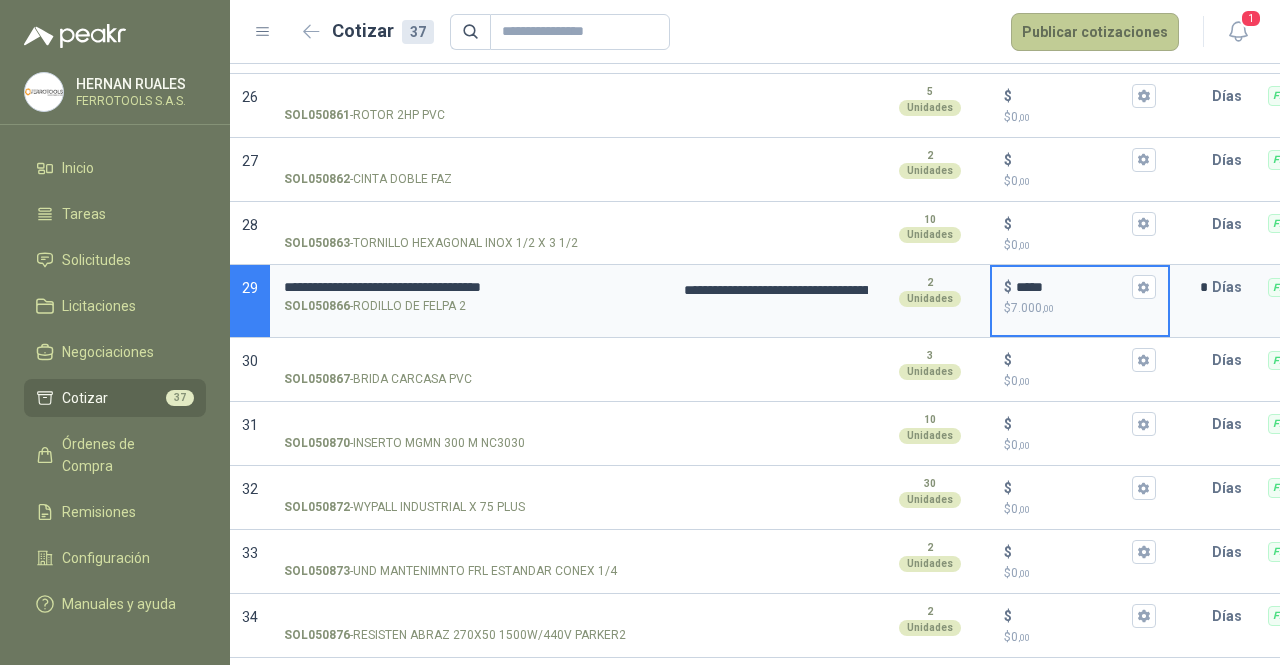 click on "Publicar cotizaciones" at bounding box center [1095, 32] 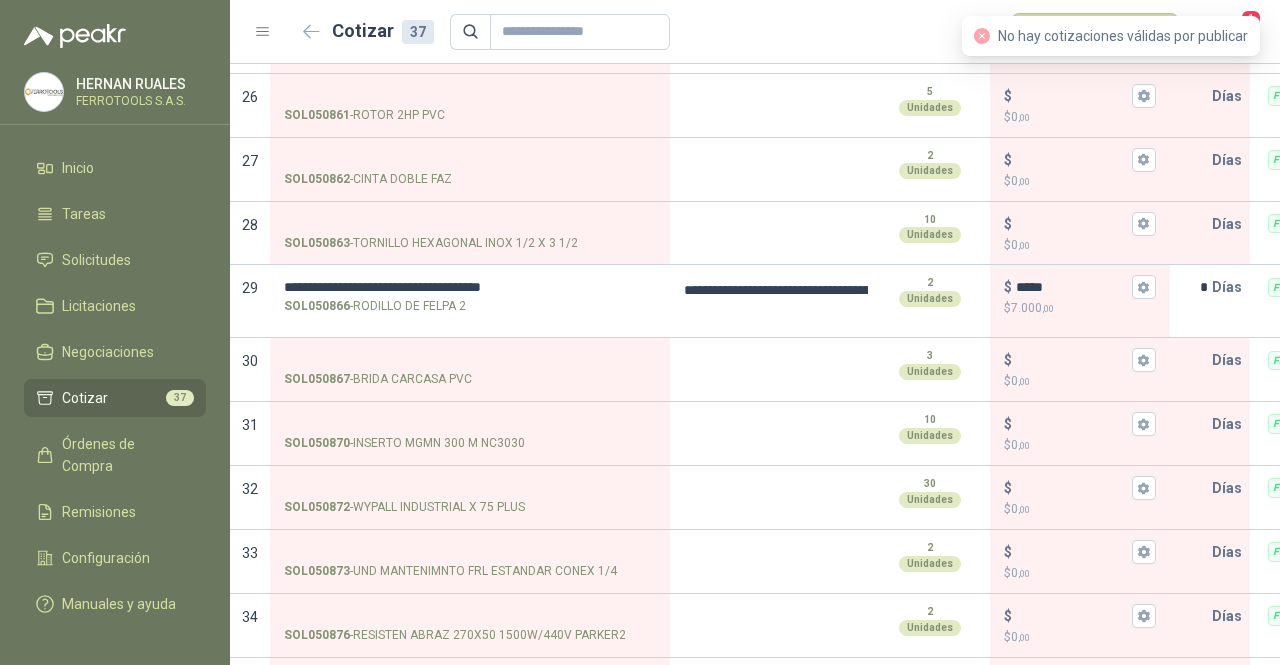 scroll, scrollTop: 0, scrollLeft: 0, axis: both 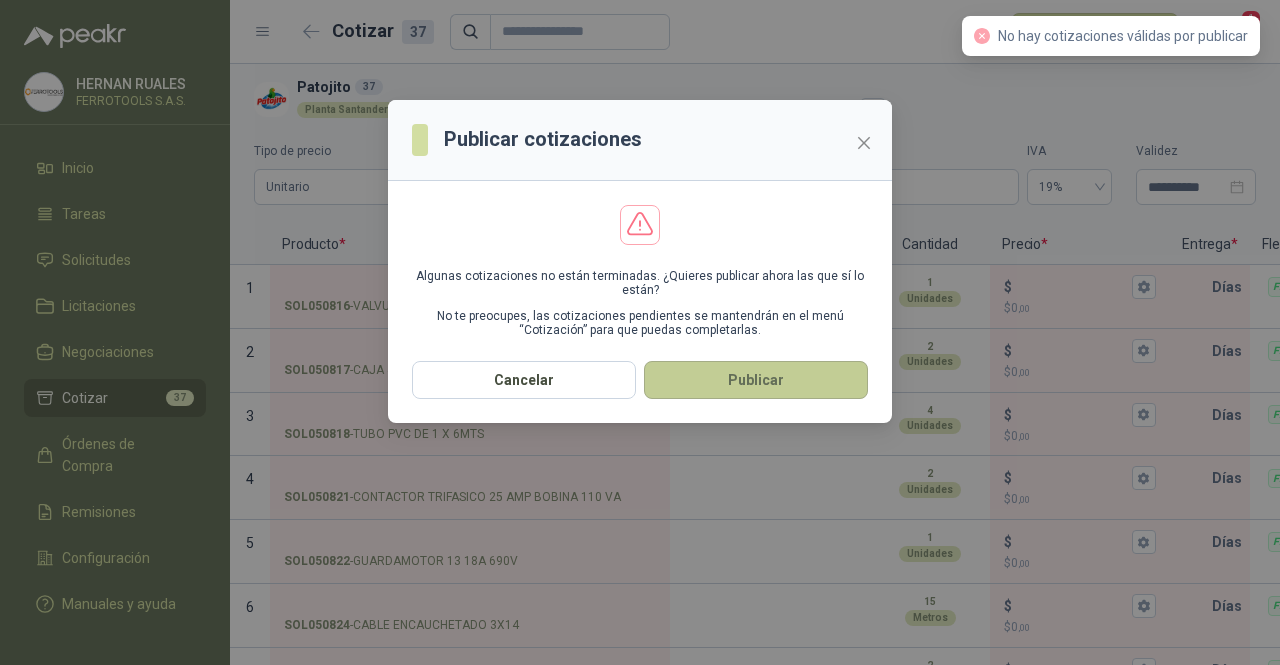 click on "Publicar" at bounding box center (756, 380) 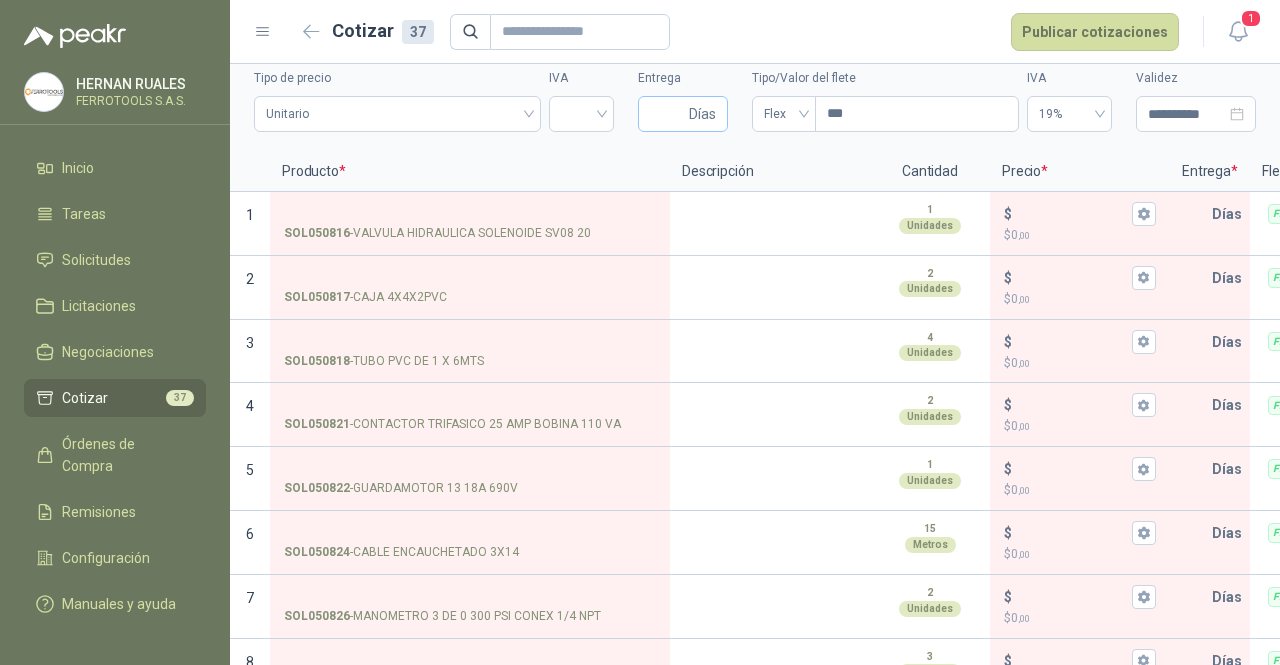 scroll, scrollTop: 0, scrollLeft: 0, axis: both 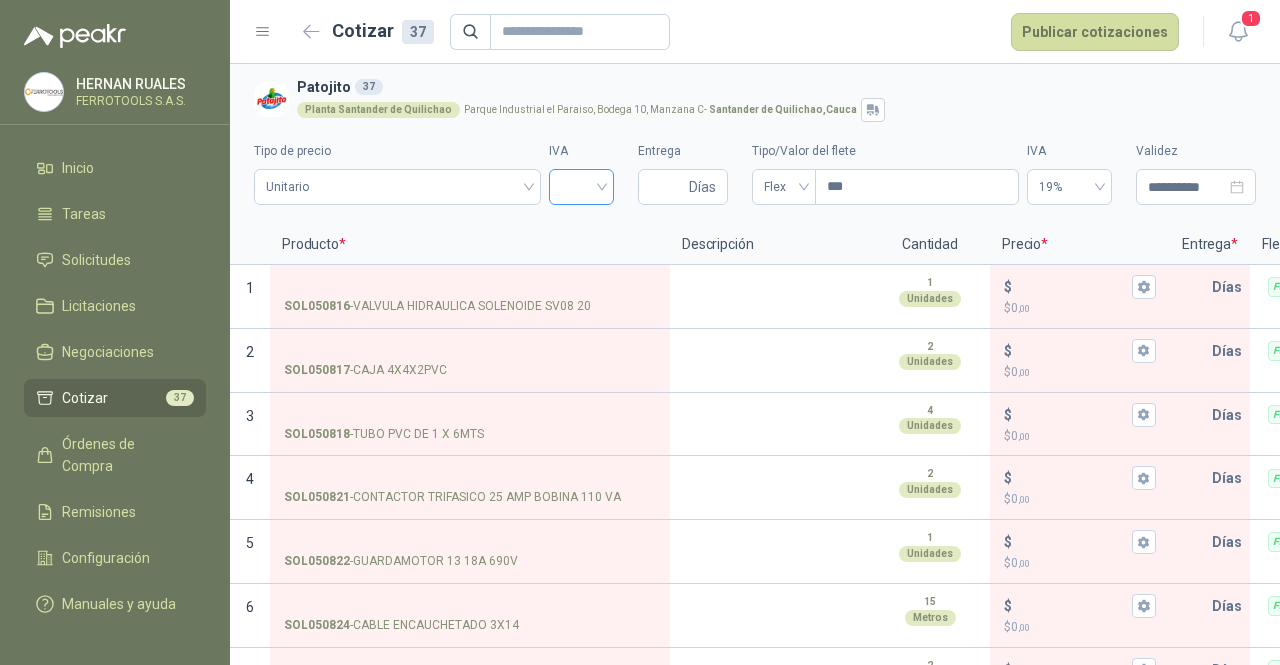 click at bounding box center [581, 185] 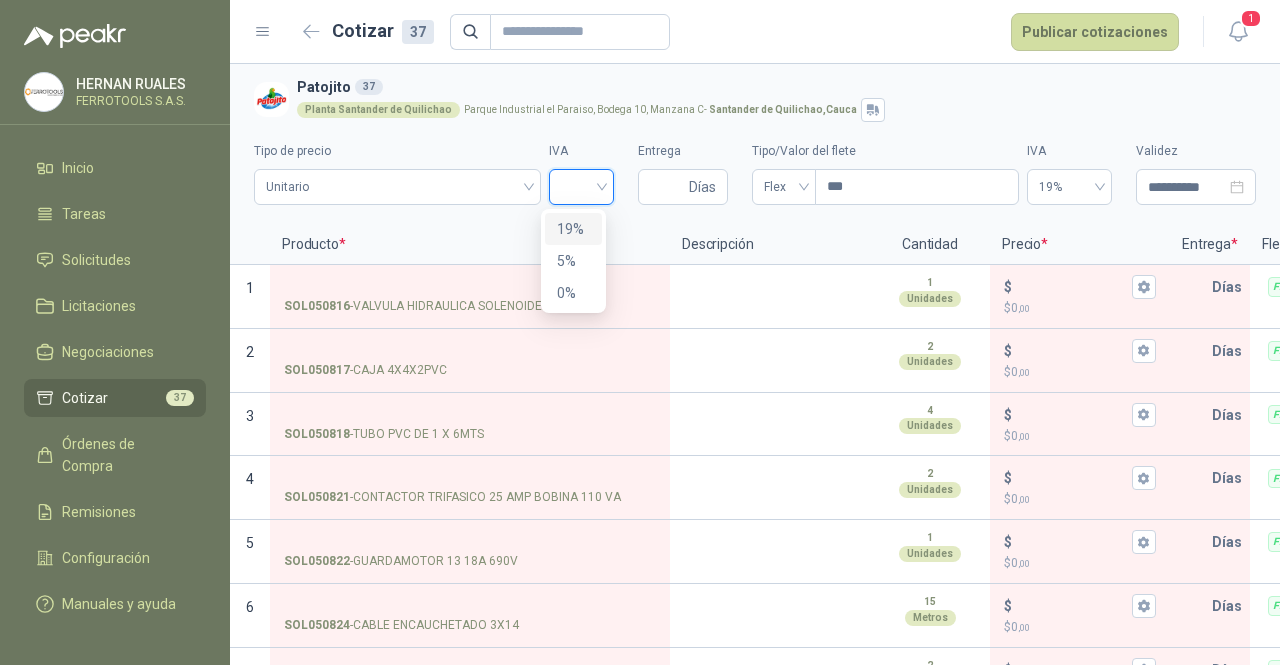 click on "19%" at bounding box center [573, 229] 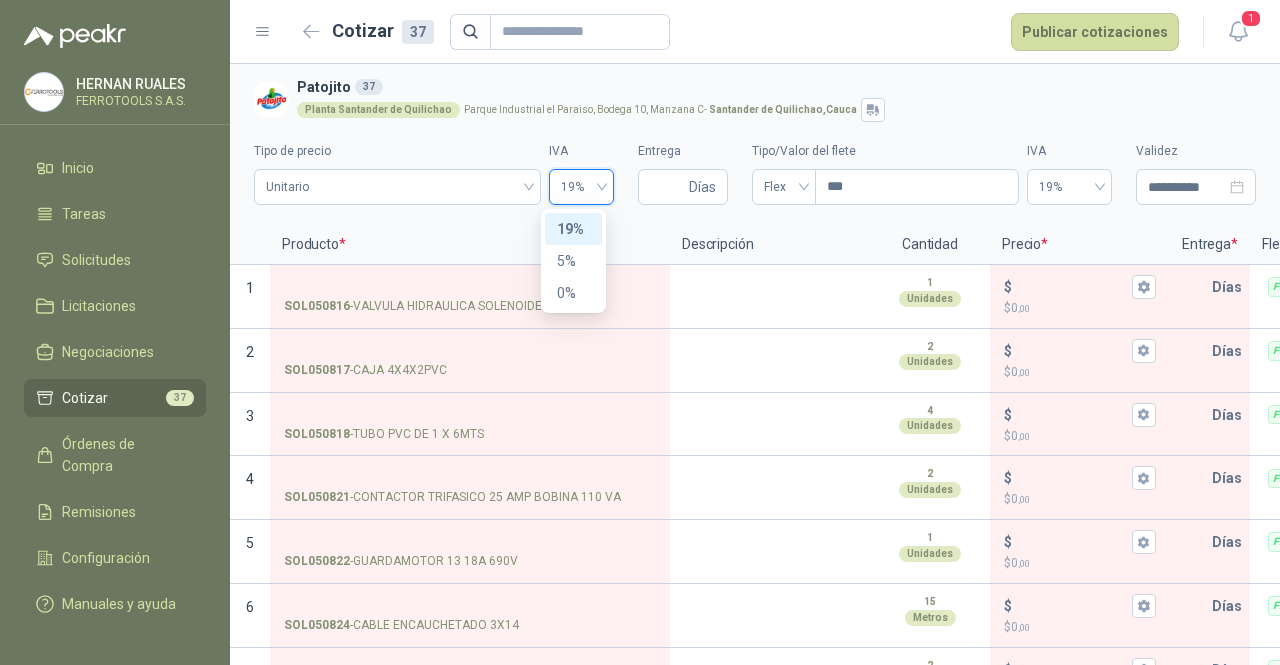 type 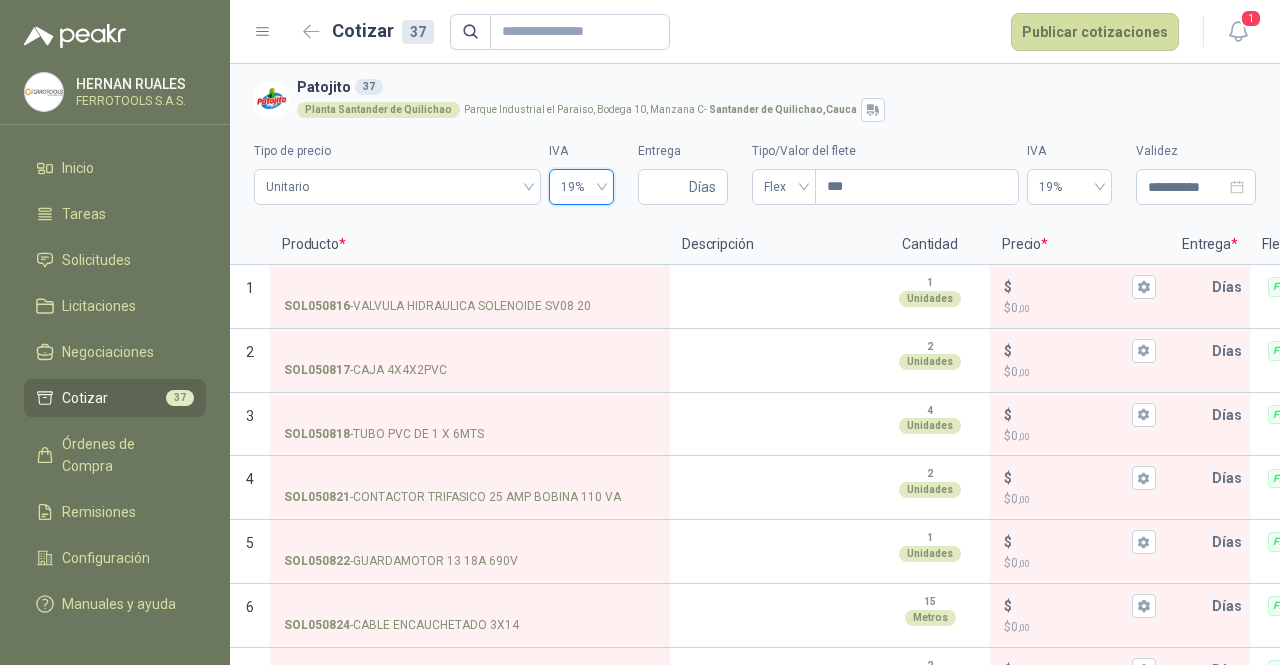 drag, startPoint x: 1091, startPoint y: 37, endPoint x: 845, endPoint y: 108, distance: 256.04102 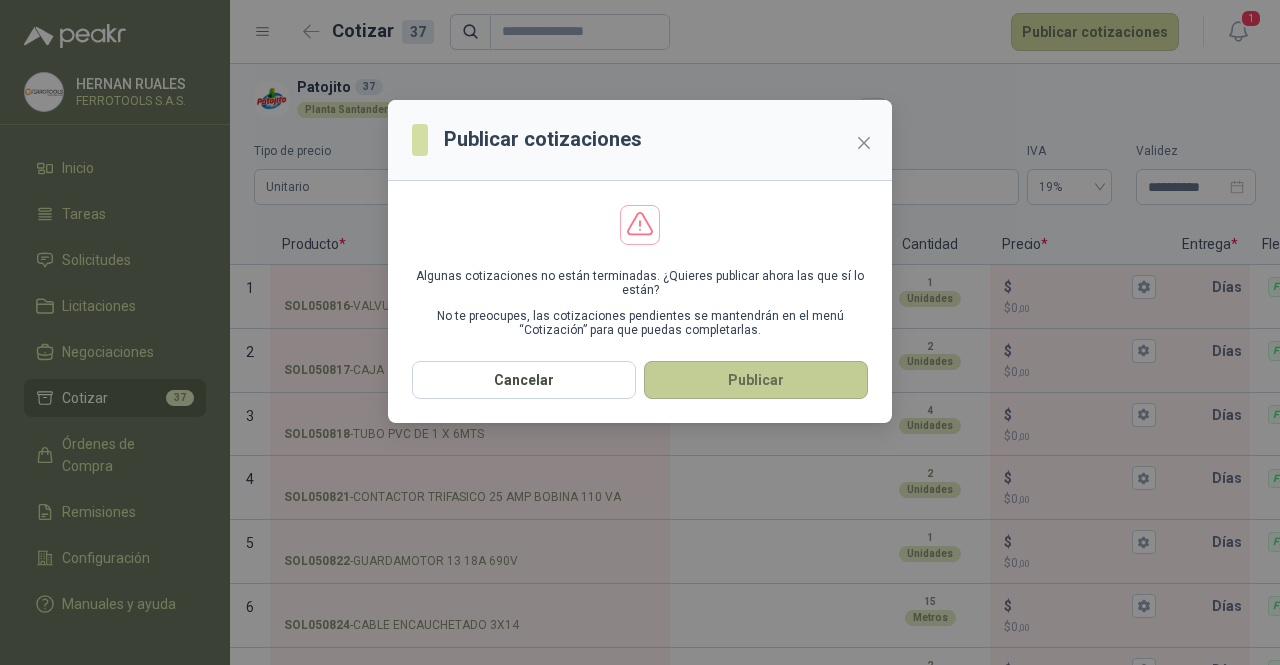 click on "Publicar" at bounding box center [756, 380] 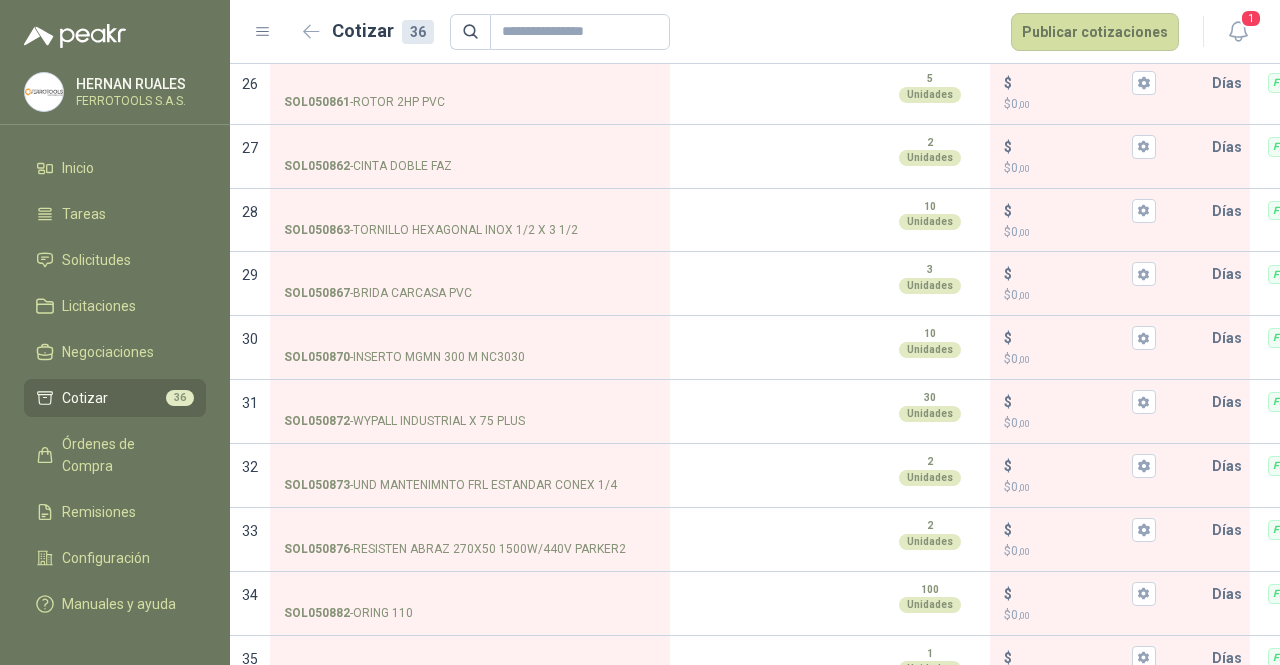 scroll, scrollTop: 1914, scrollLeft: 0, axis: vertical 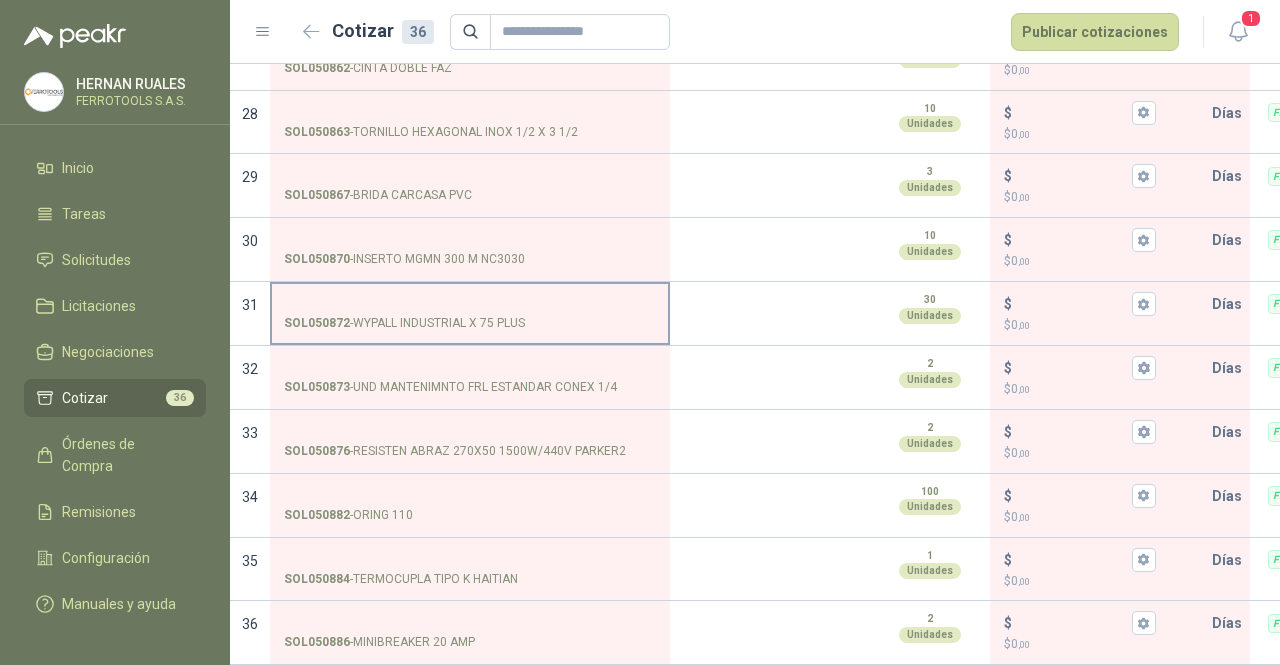 type 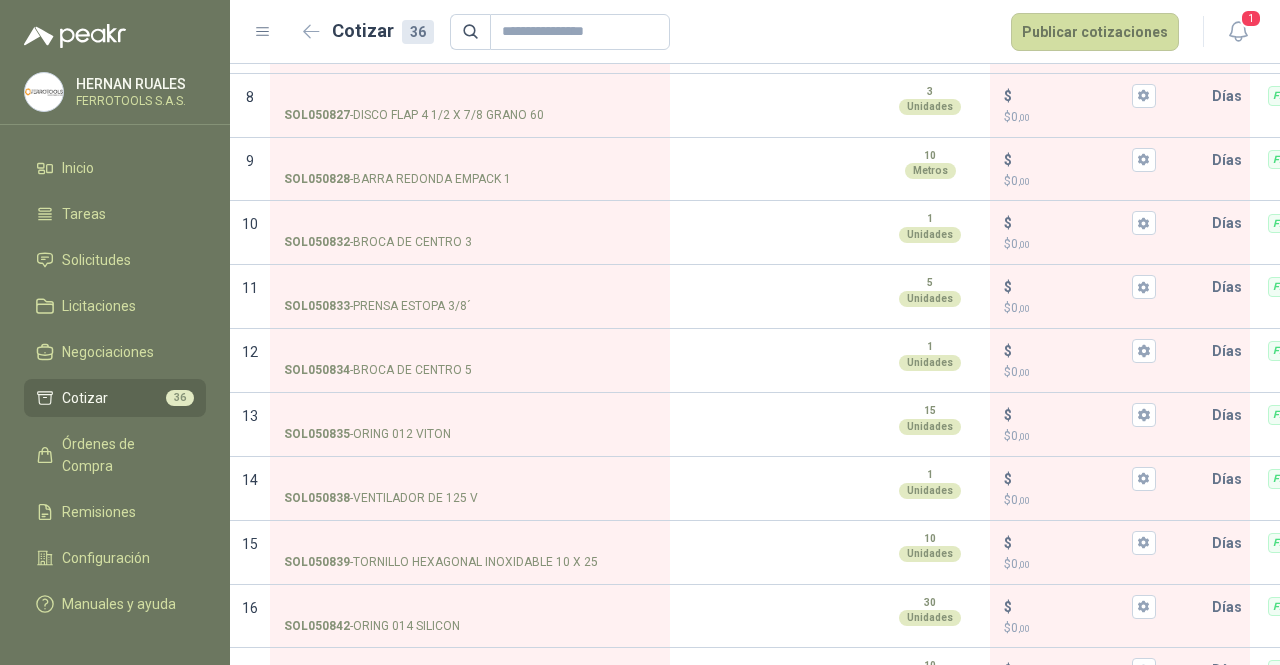 scroll, scrollTop: 614, scrollLeft: 0, axis: vertical 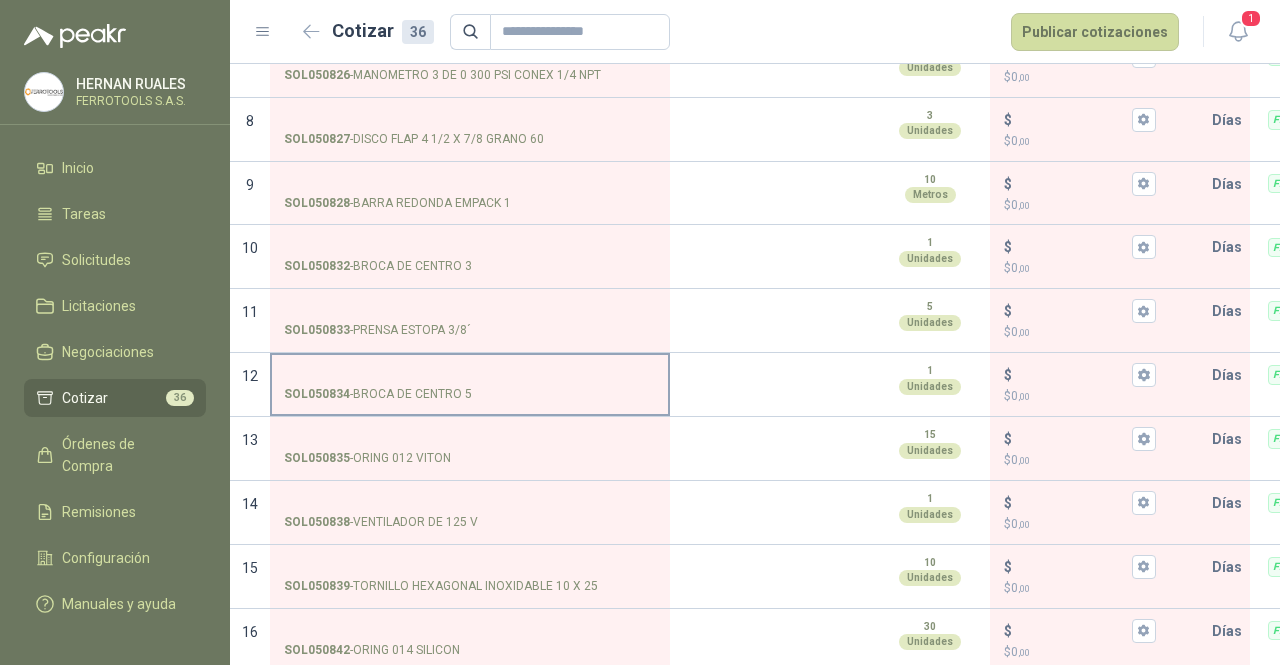 click on "SOL050834  -  BROCA DE CENTRO  5" at bounding box center (470, 375) 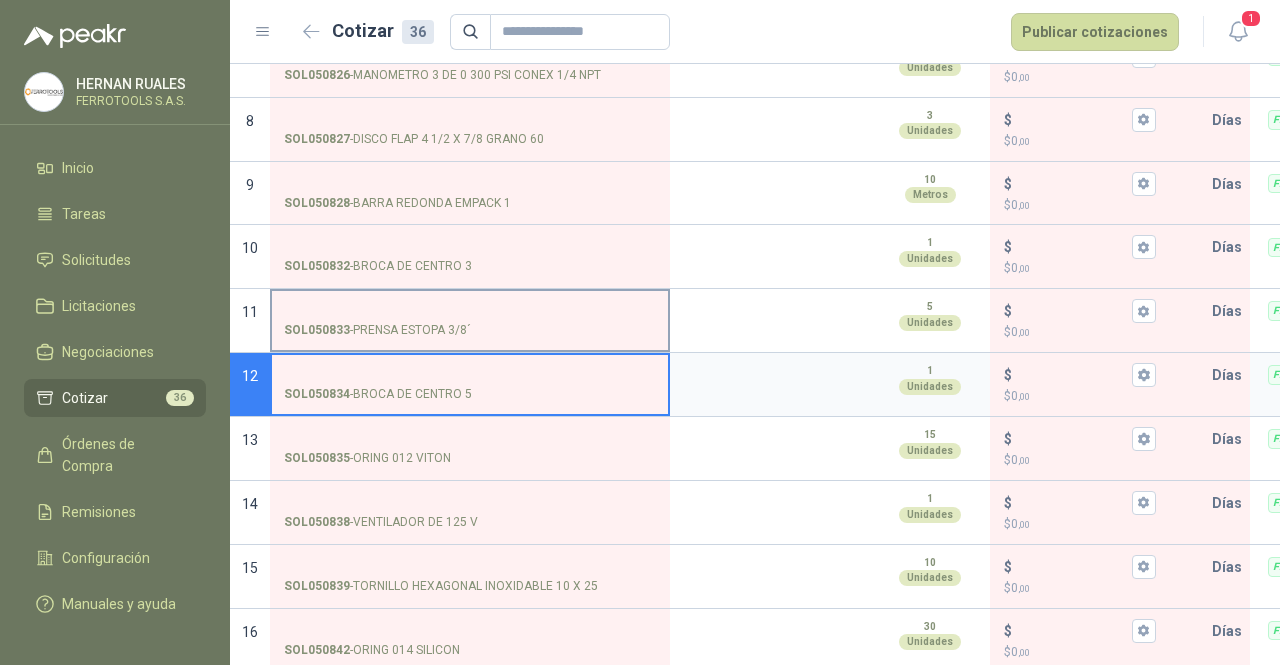 click on "SOL050833  -  PRENSA ESTOPA 3/8´" at bounding box center [470, 311] 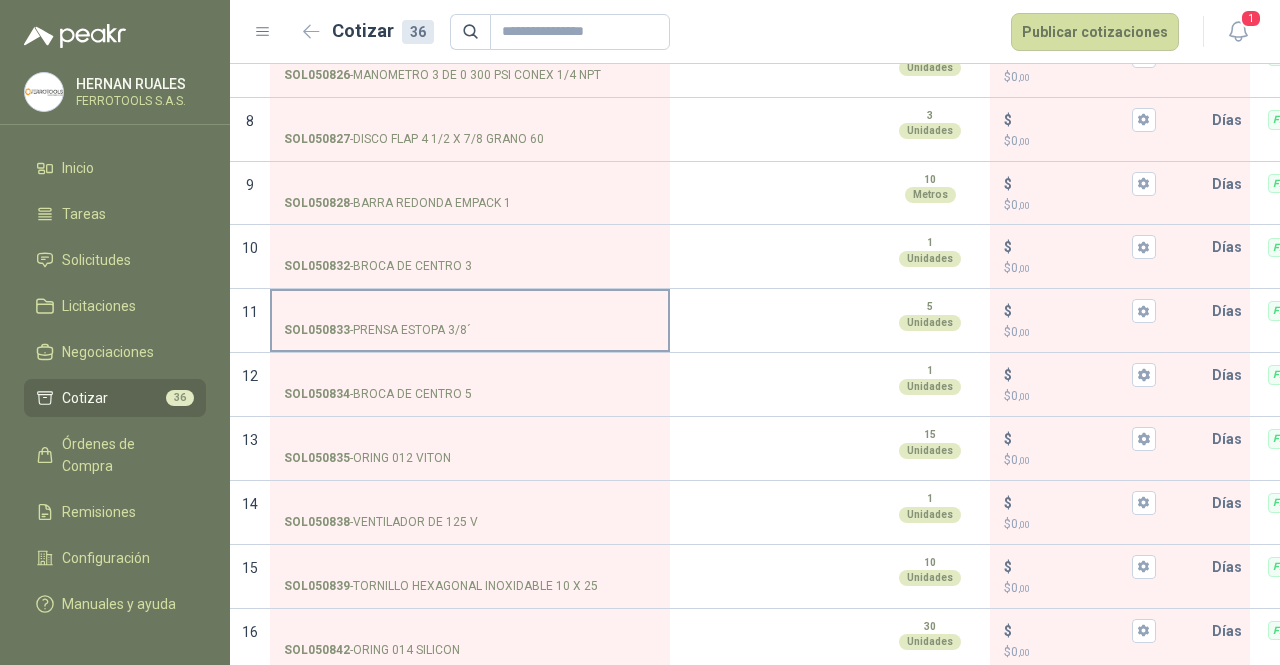 drag, startPoint x: 480, startPoint y: 321, endPoint x: 392, endPoint y: 324, distance: 88.051125 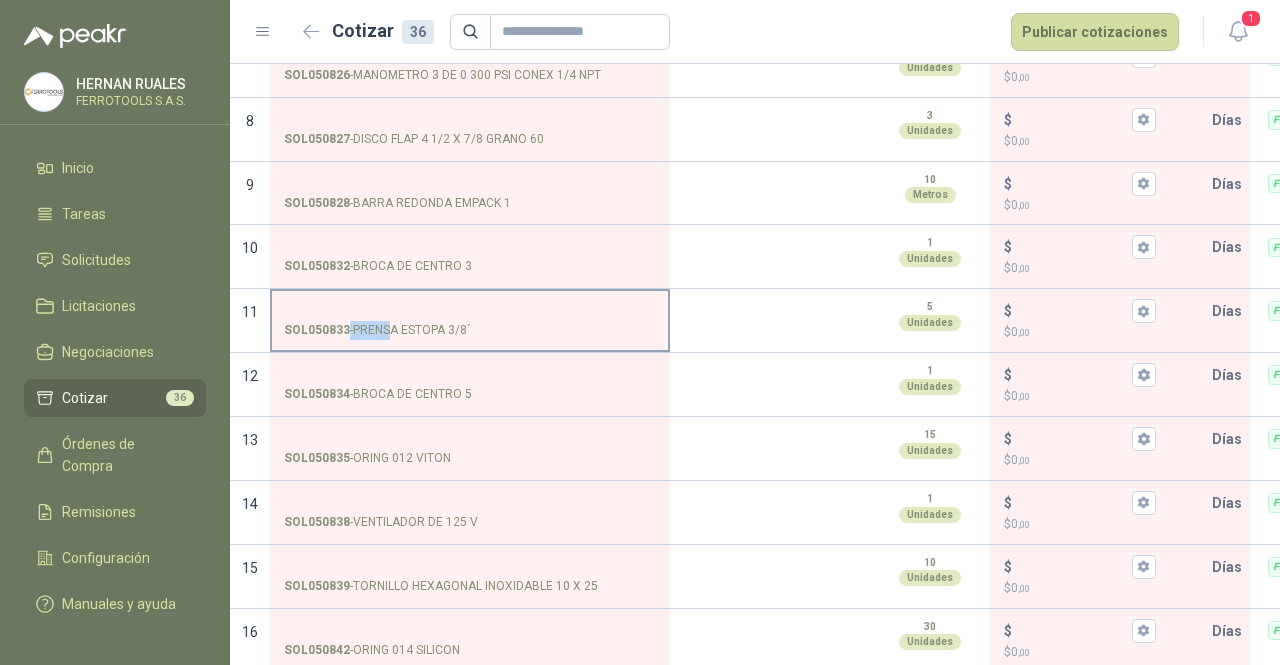 click on "SOL050833  -  PRENSA ESTOPA 3/8´" at bounding box center [377, 330] 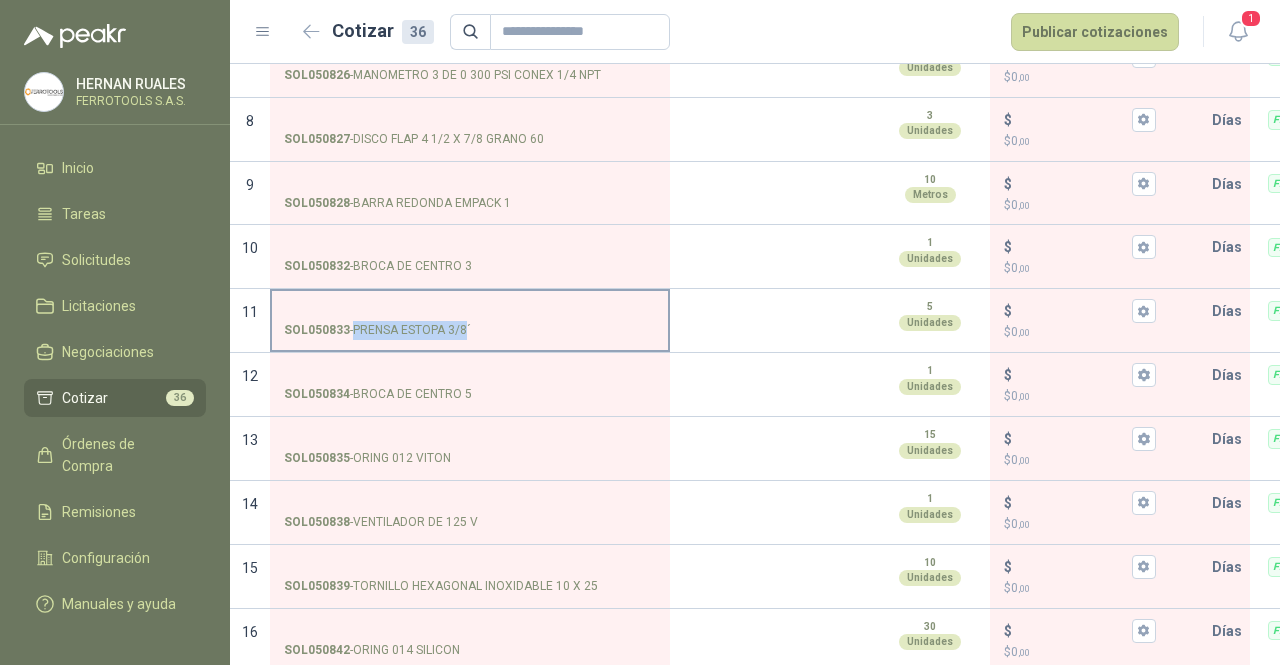 drag, startPoint x: 355, startPoint y: 328, endPoint x: 469, endPoint y: 330, distance: 114.01754 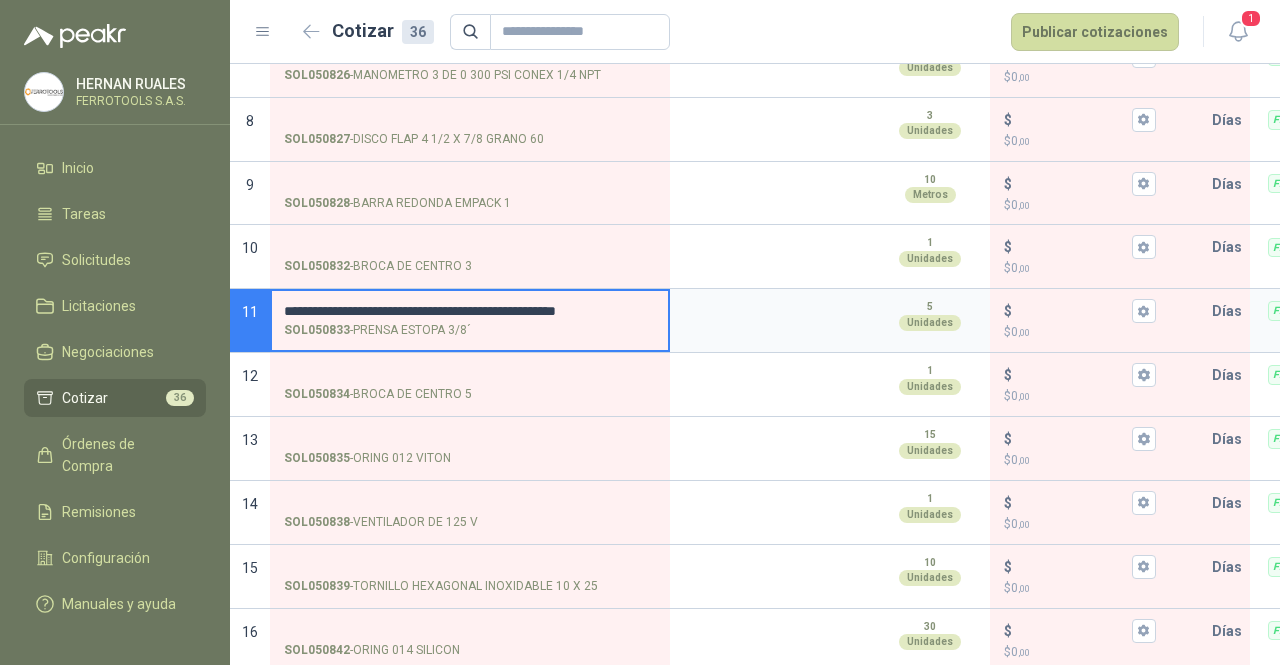 type 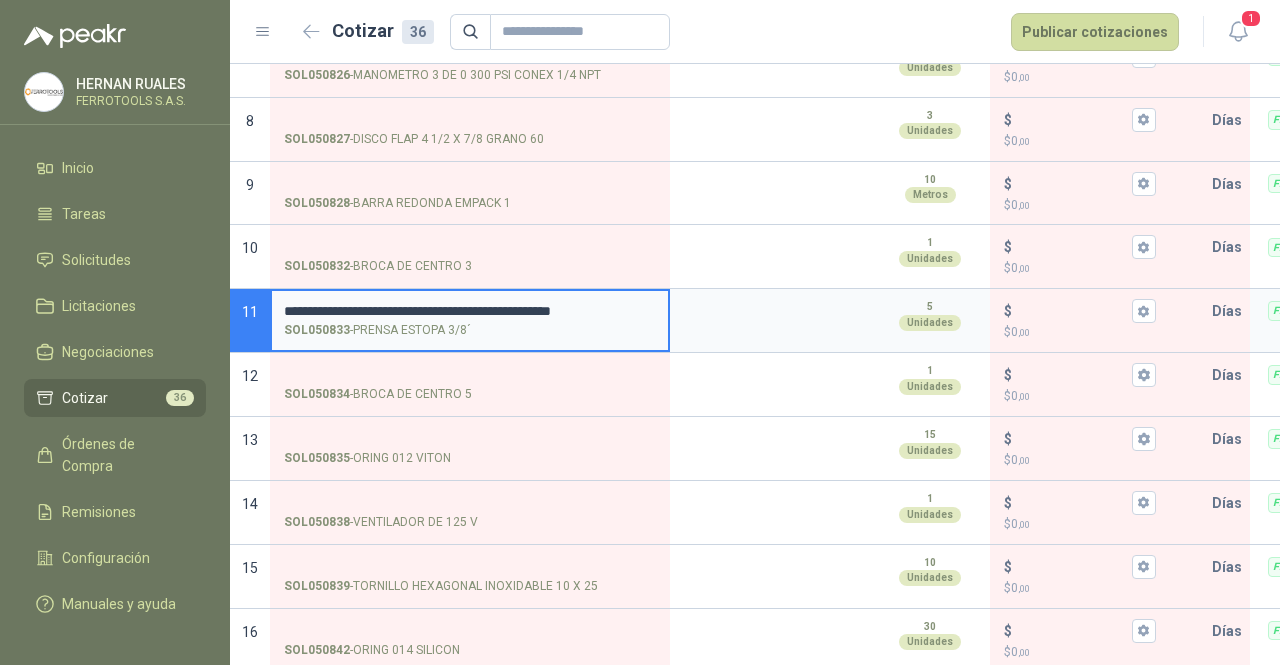 type on "**********" 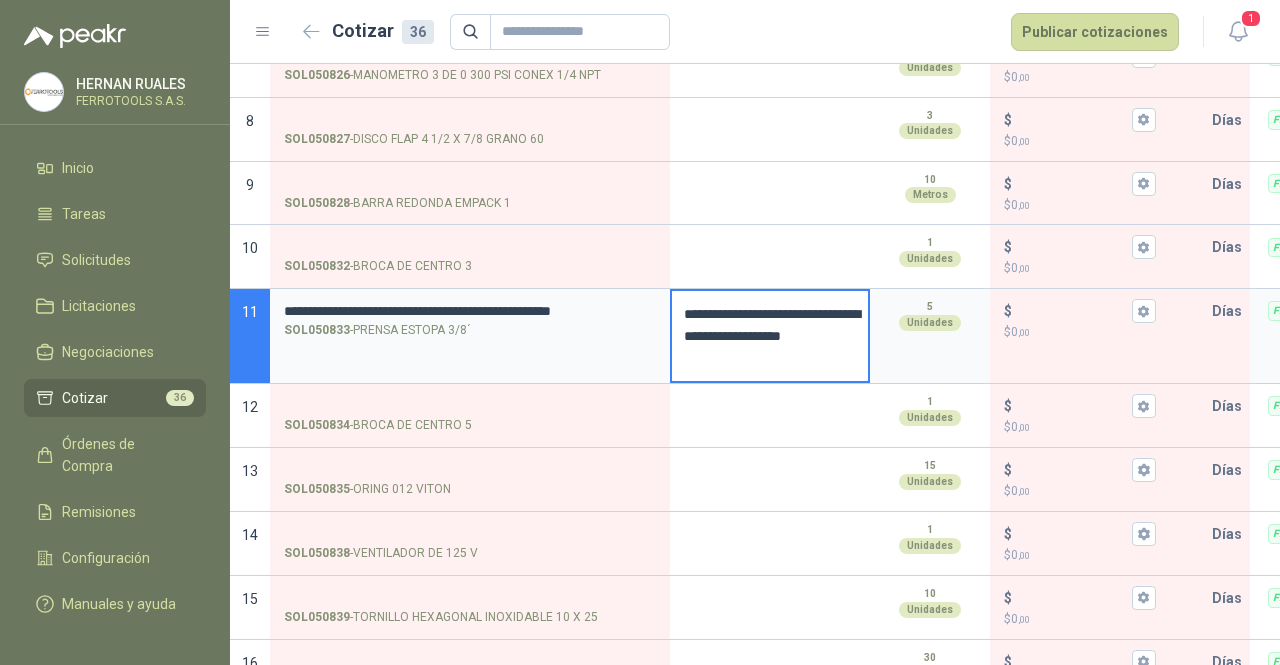 click on "**********" at bounding box center (770, 336) 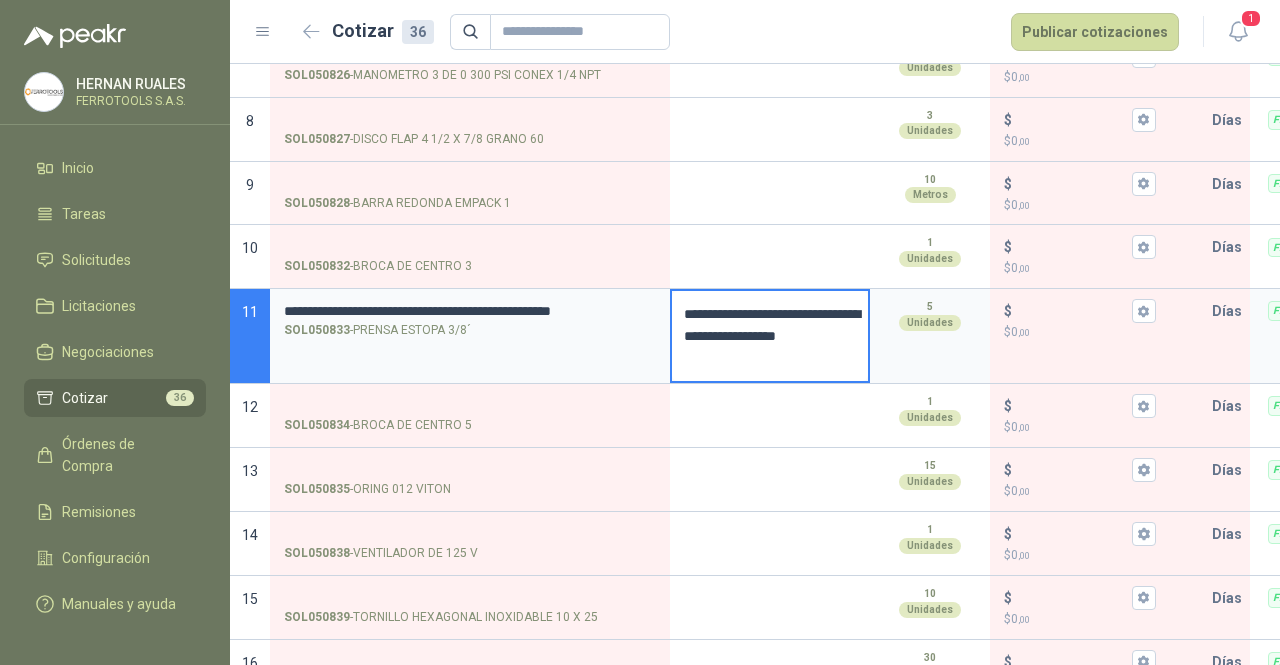 type on "**********" 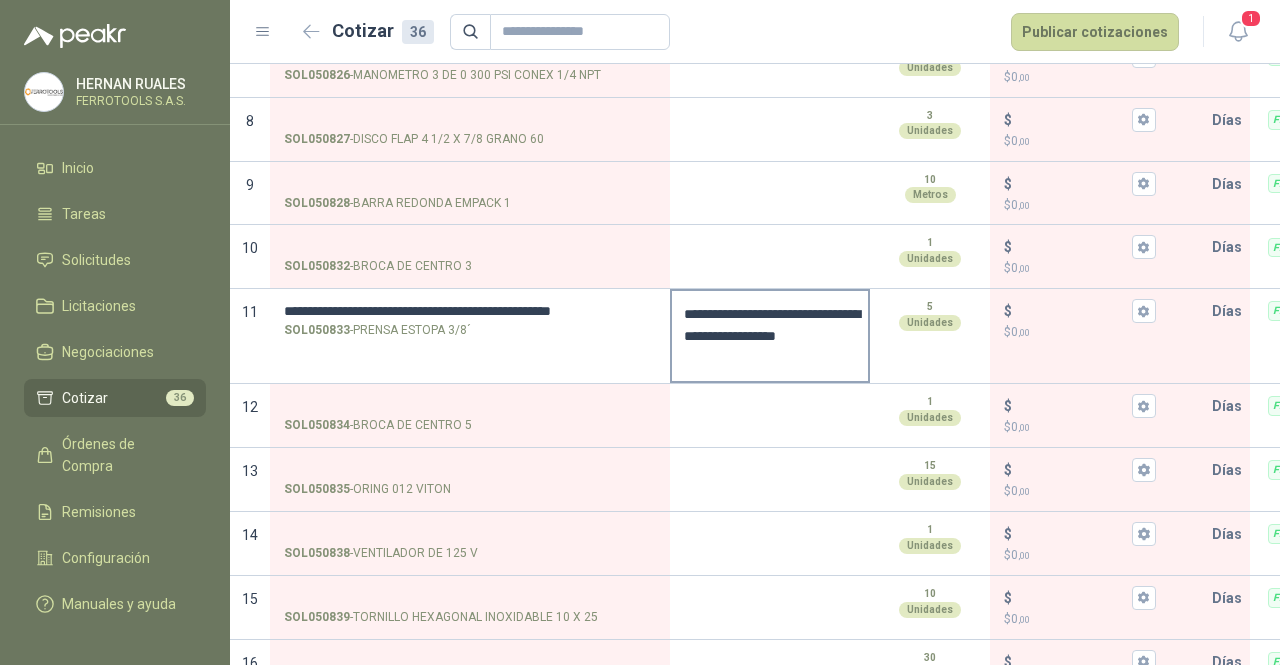 type 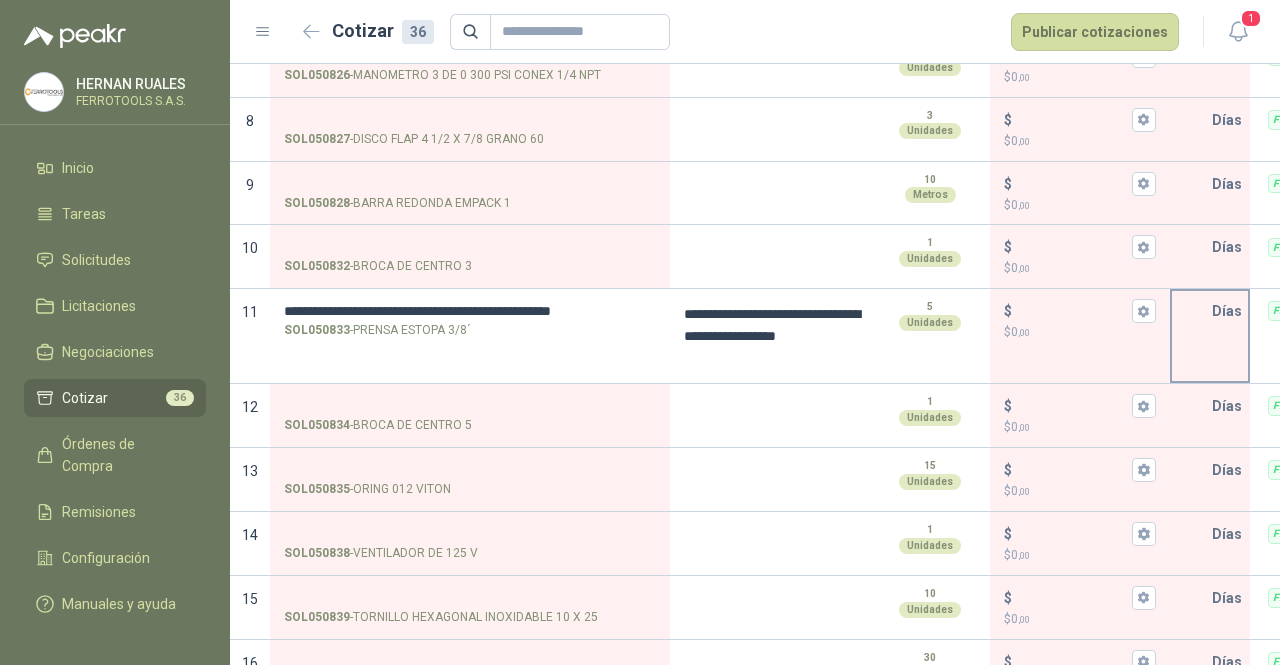 click at bounding box center (1192, 311) 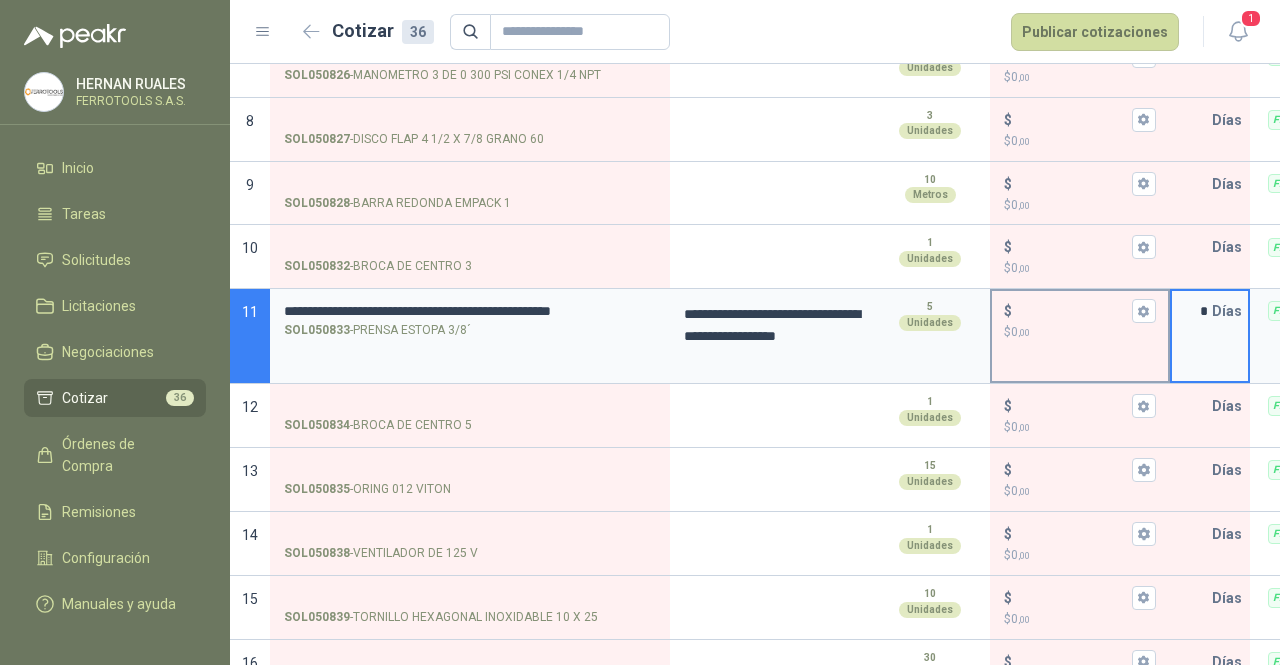 type on "*" 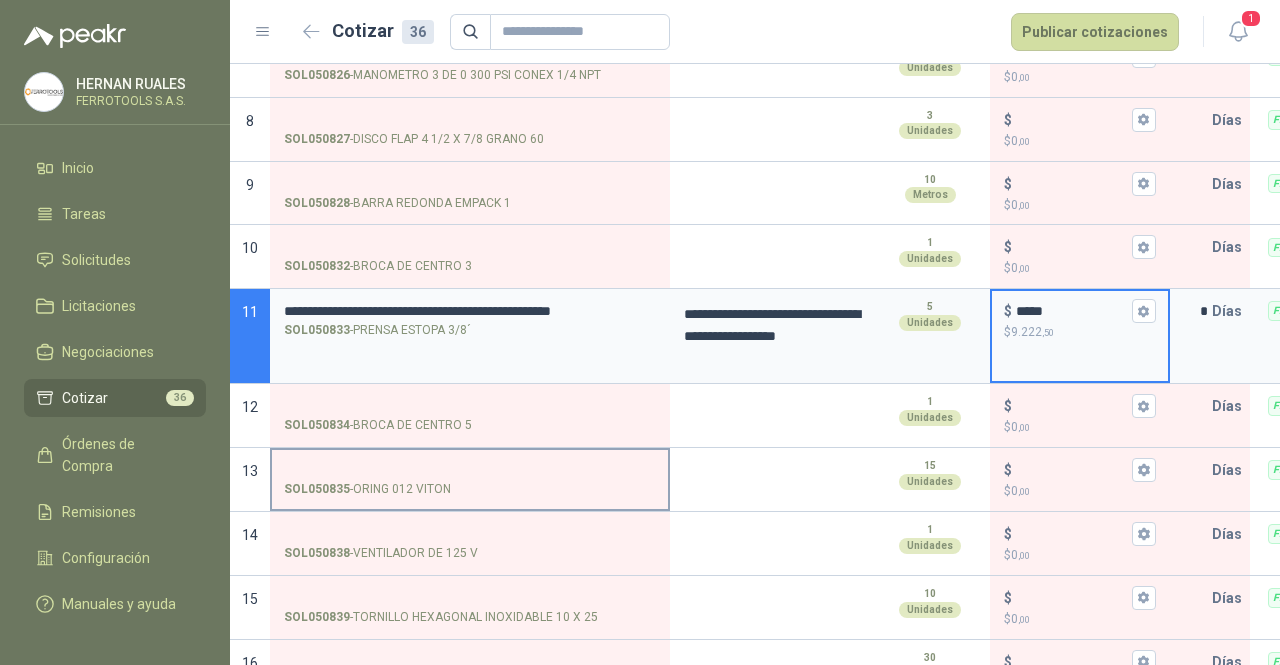 type on "*****" 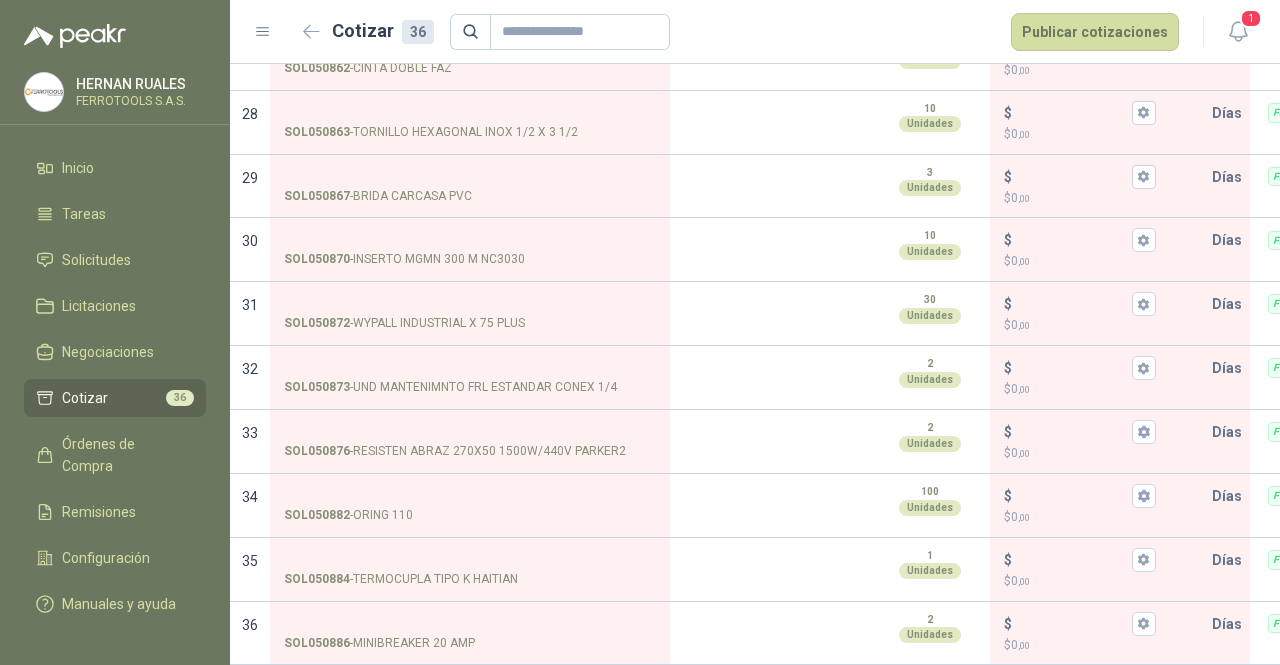scroll, scrollTop: 1945, scrollLeft: 0, axis: vertical 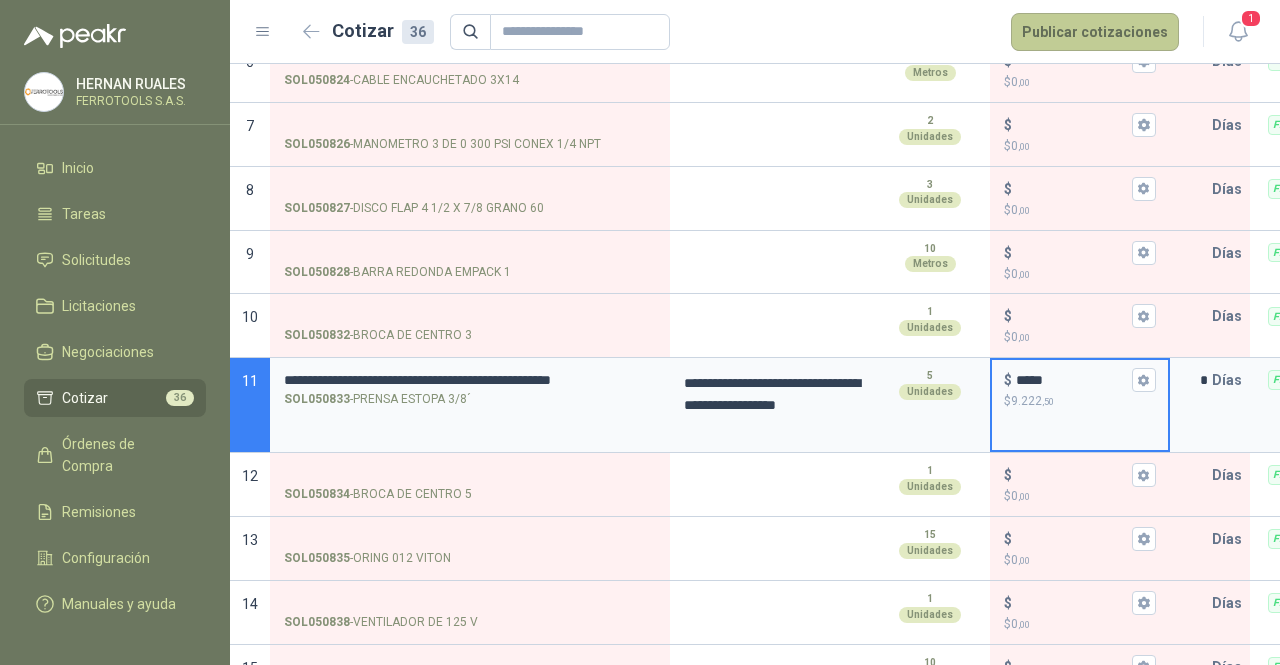 click on "Publicar cotizaciones" at bounding box center [1095, 32] 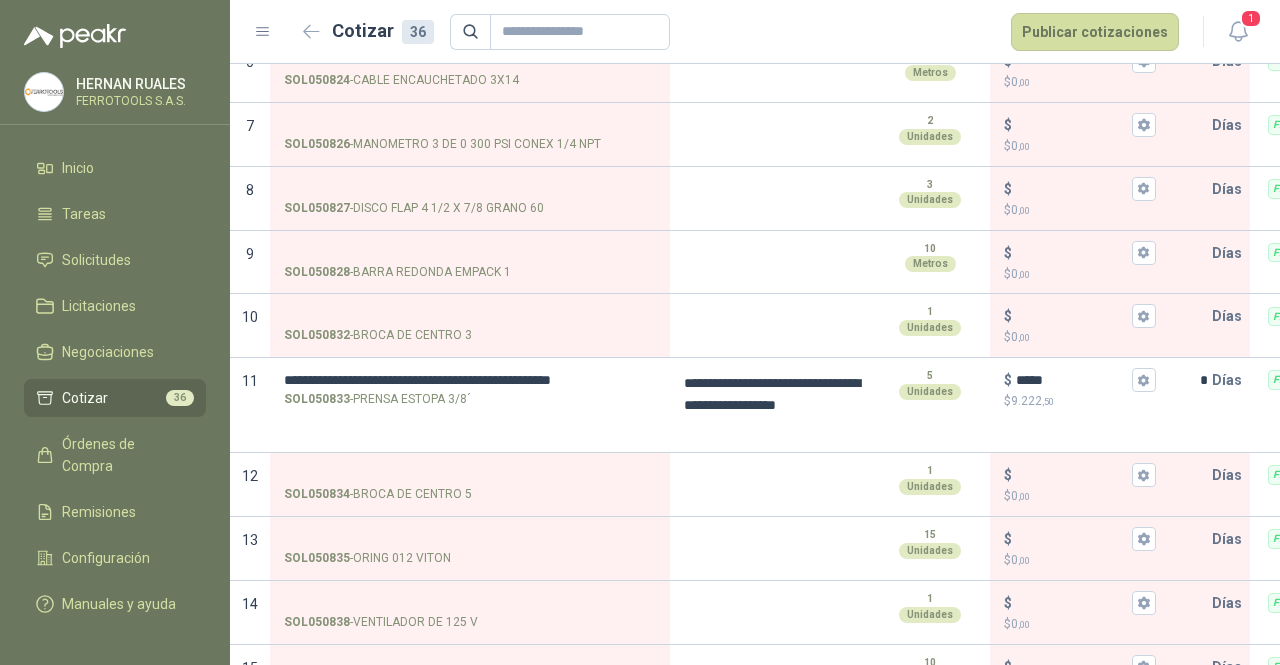 scroll, scrollTop: 0, scrollLeft: 0, axis: both 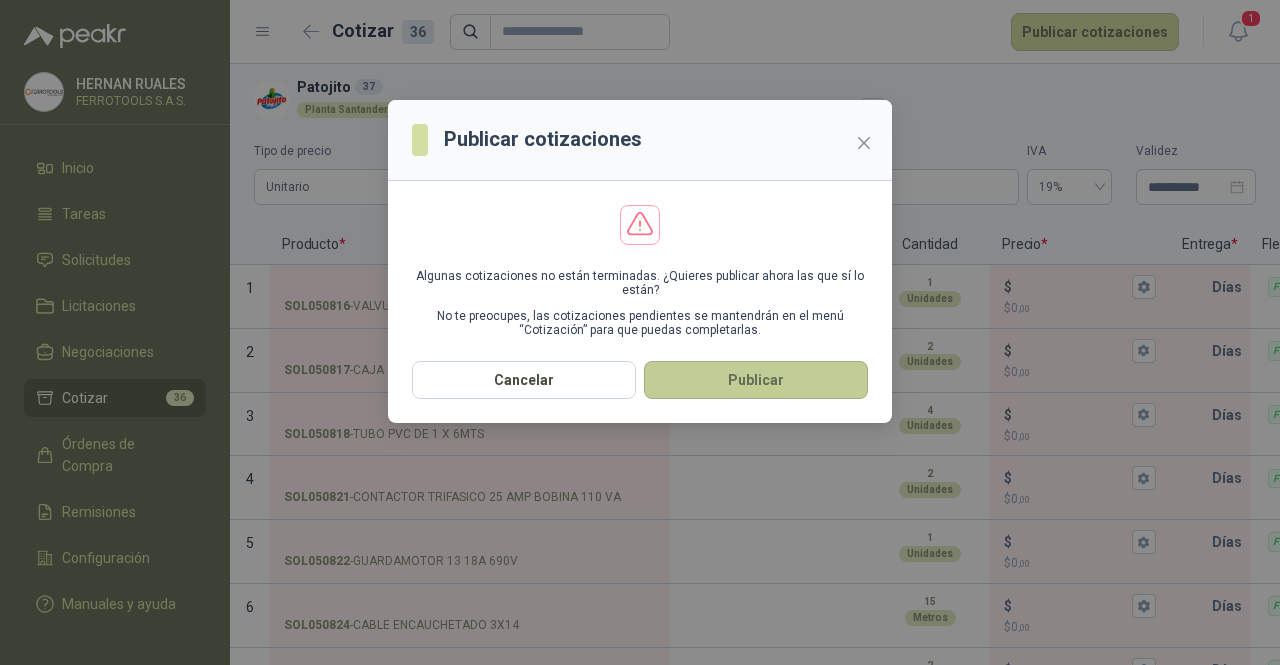 click on "Publicar" at bounding box center (756, 380) 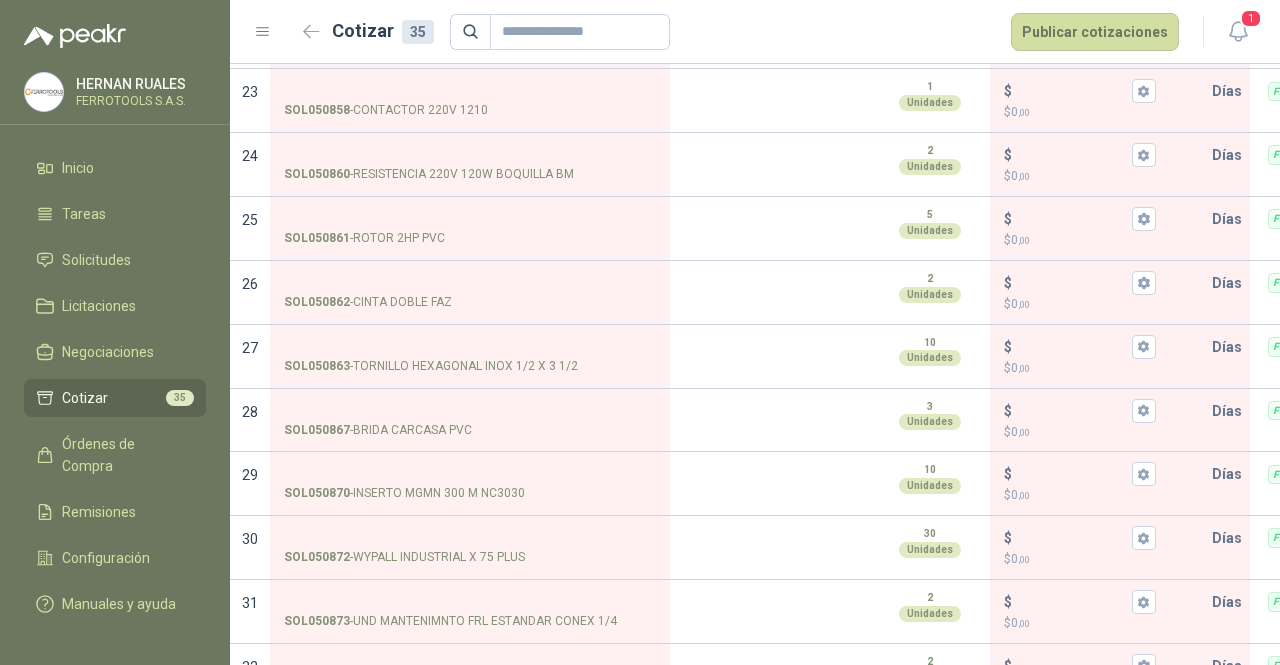 scroll, scrollTop: 1850, scrollLeft: 0, axis: vertical 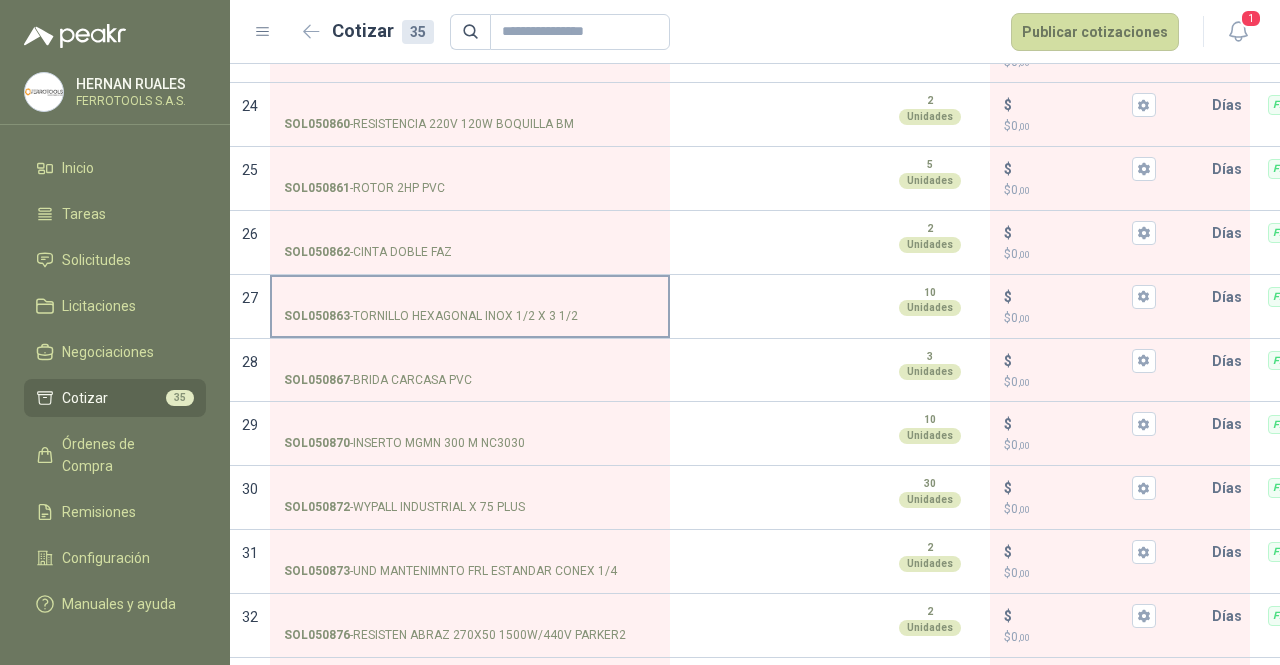 click on "SOL050863  -  TORNILLO HEXAGONAL INOX 1/2  X 3 1/2" at bounding box center (470, 297) 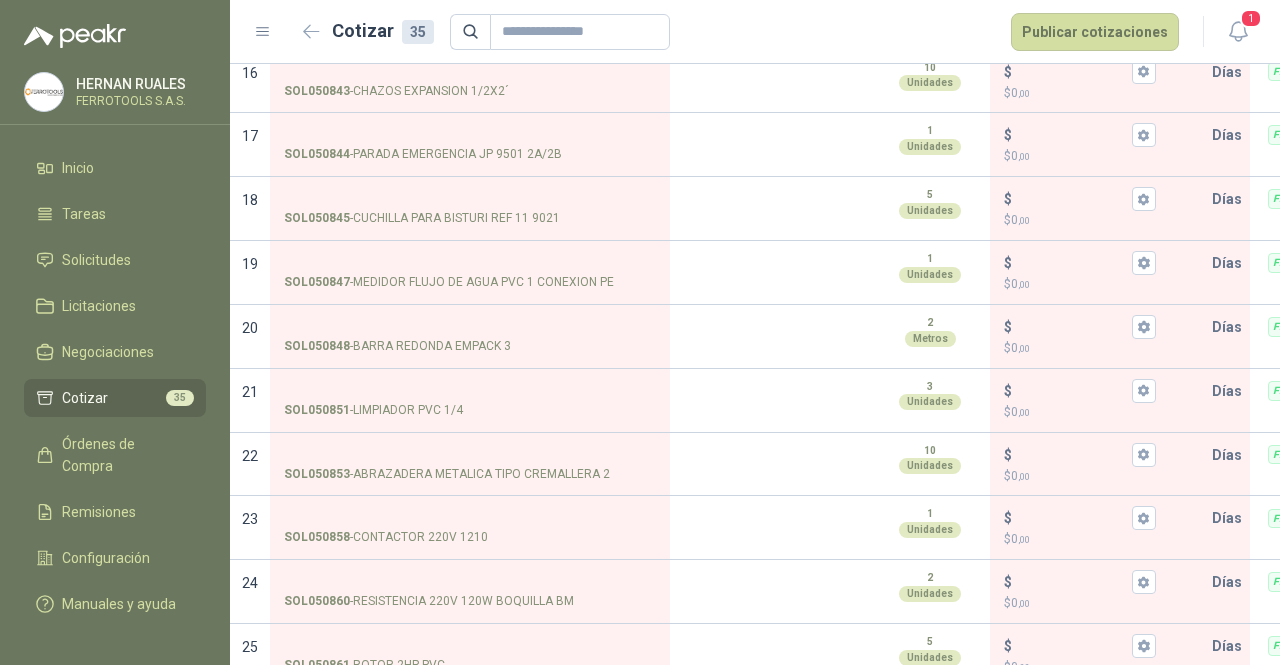 scroll, scrollTop: 1150, scrollLeft: 0, axis: vertical 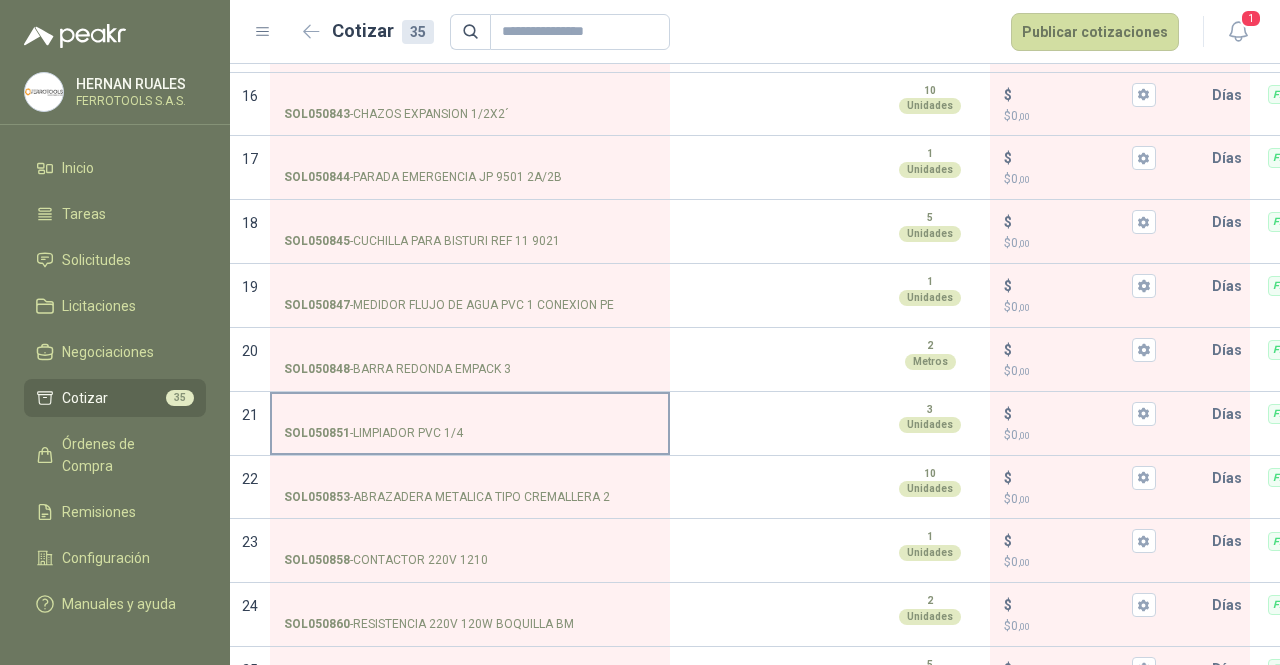click on "SOL050851  -  LIMPIADOR PVC 1/4" at bounding box center (470, 414) 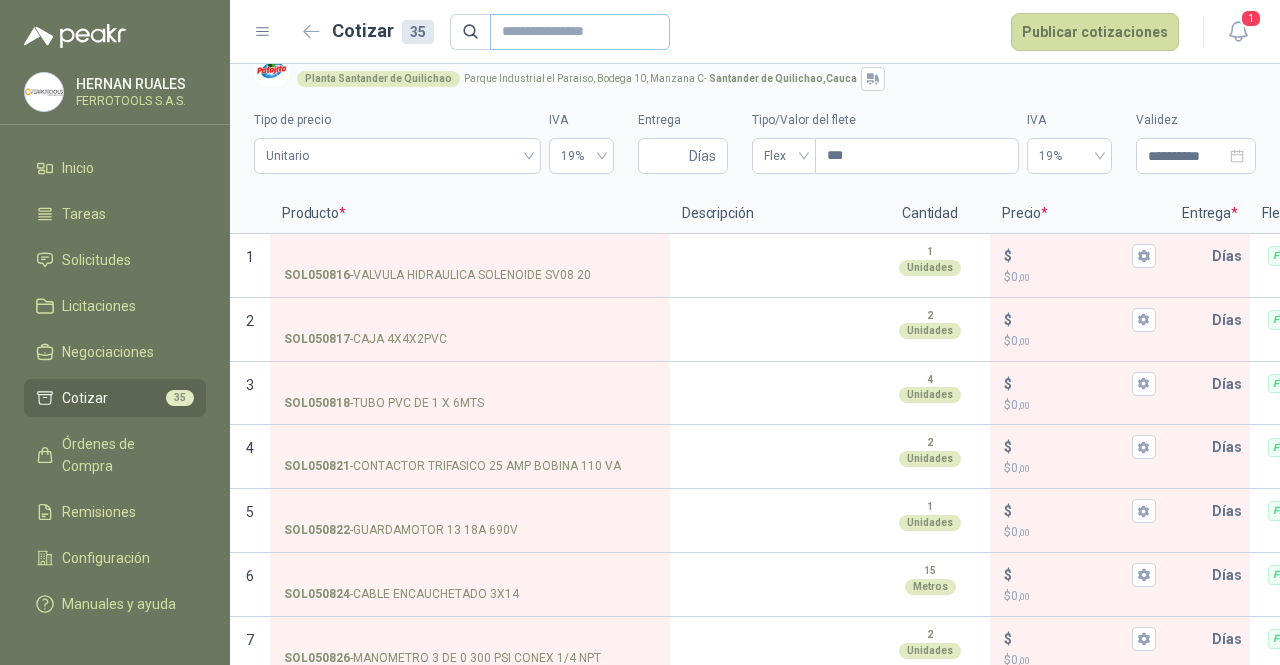 scroll, scrollTop: 0, scrollLeft: 0, axis: both 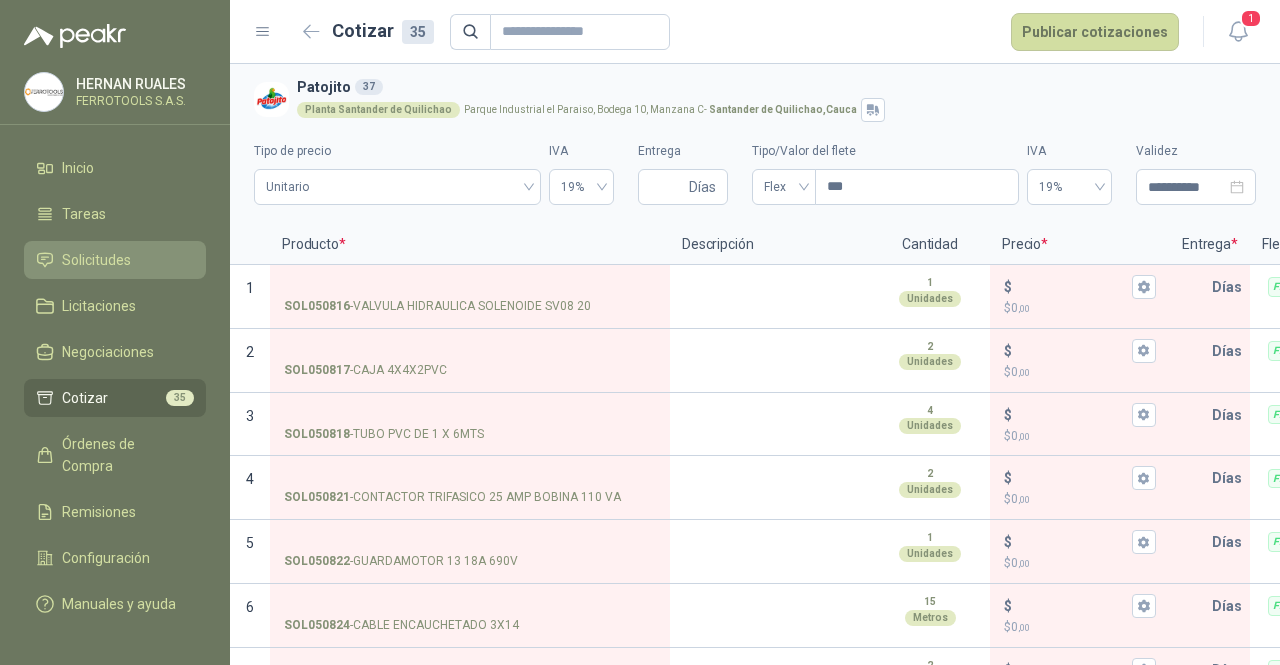 drag, startPoint x: 149, startPoint y: 275, endPoint x: 162, endPoint y: 265, distance: 16.40122 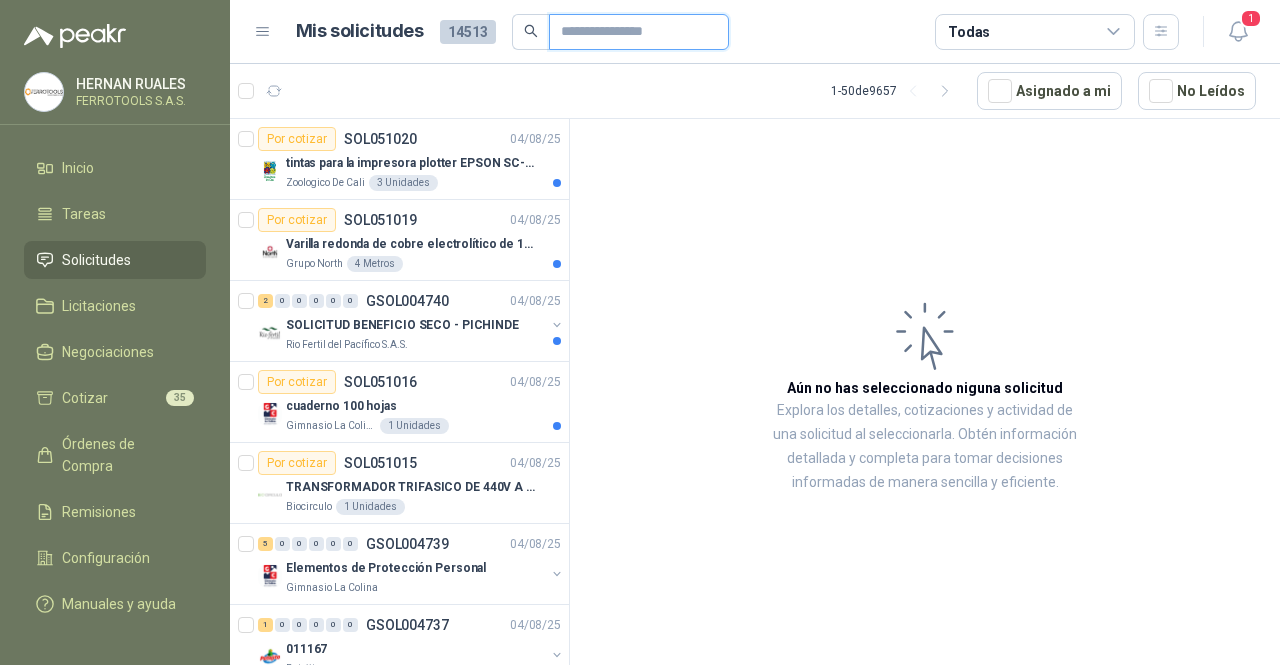click at bounding box center [631, 32] 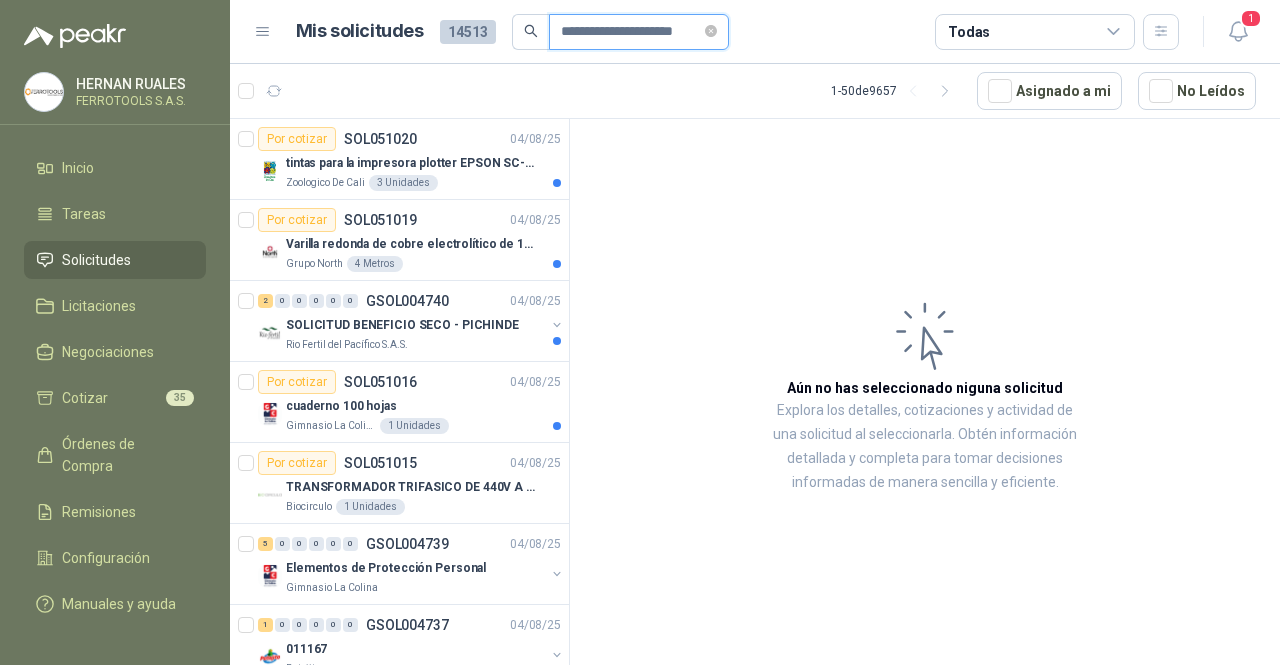 scroll, scrollTop: 0, scrollLeft: 18, axis: horizontal 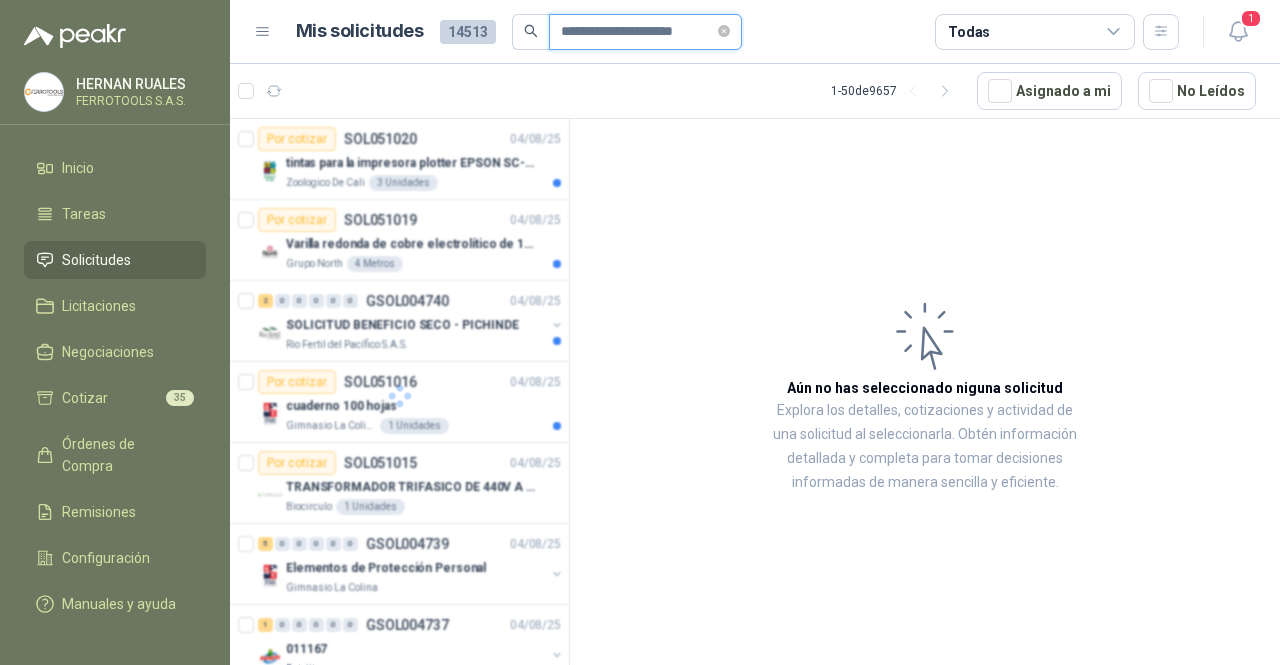 type on "**********" 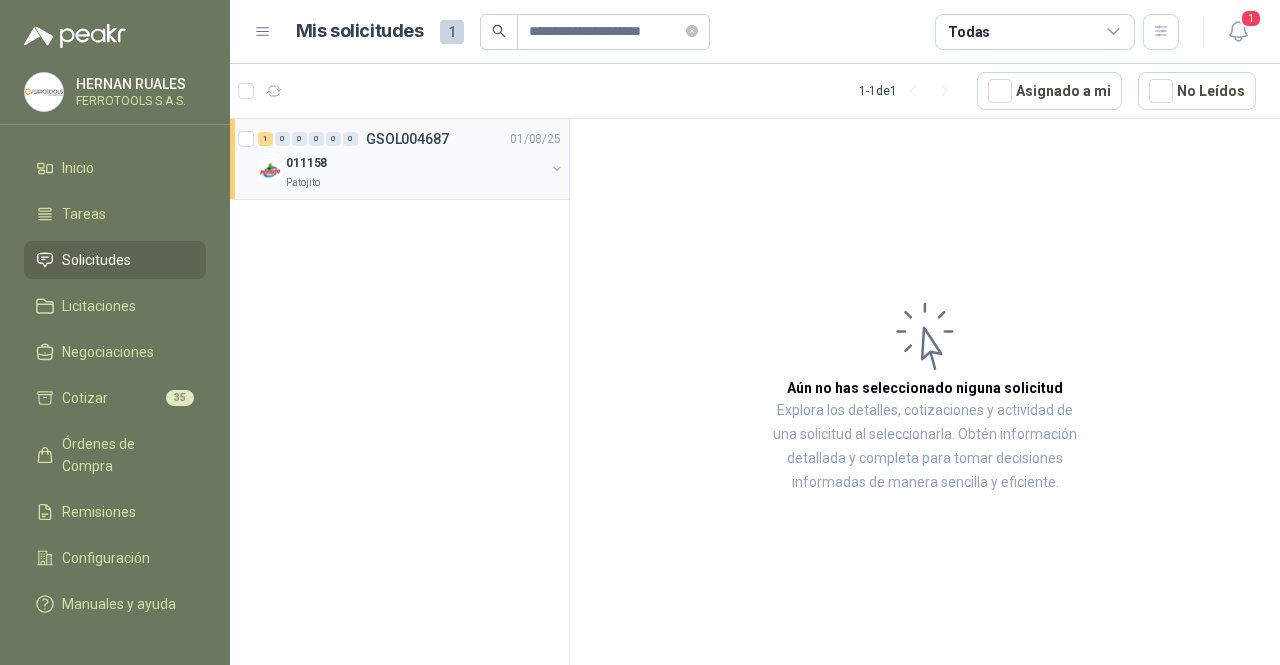 click on "011158" at bounding box center (415, 163) 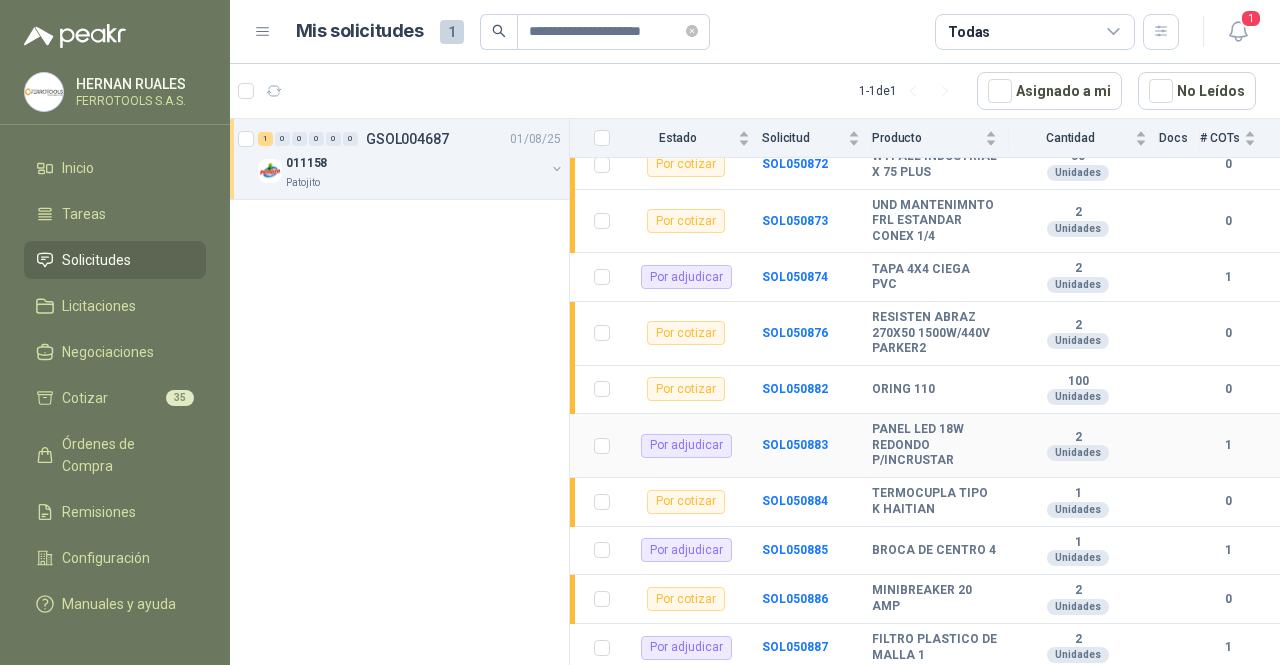 scroll, scrollTop: 2314, scrollLeft: 0, axis: vertical 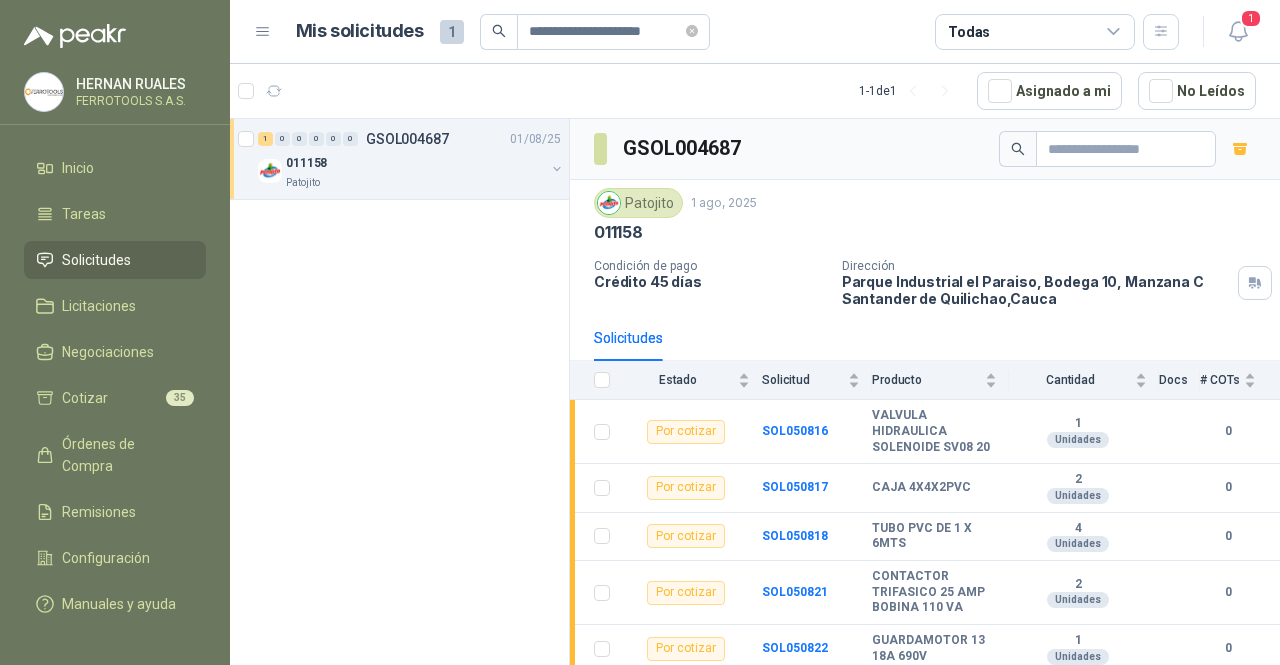 drag, startPoint x: 945, startPoint y: 523, endPoint x: 924, endPoint y: -28, distance: 551.4 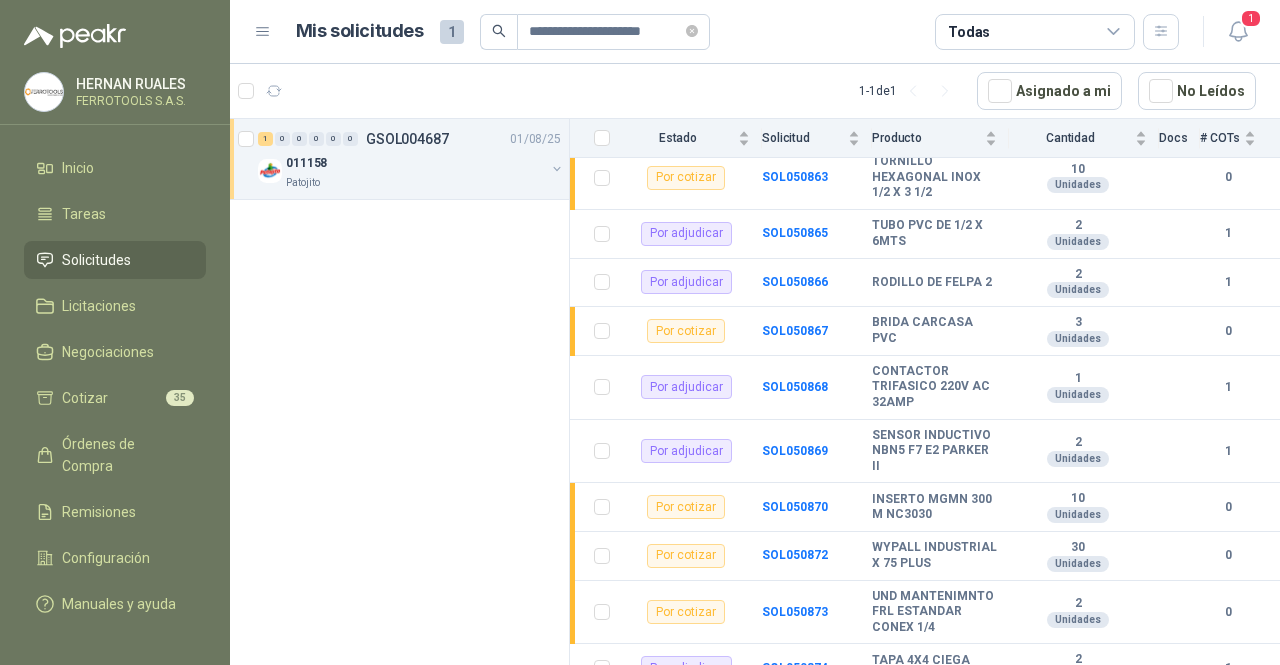 scroll, scrollTop: 2200, scrollLeft: 0, axis: vertical 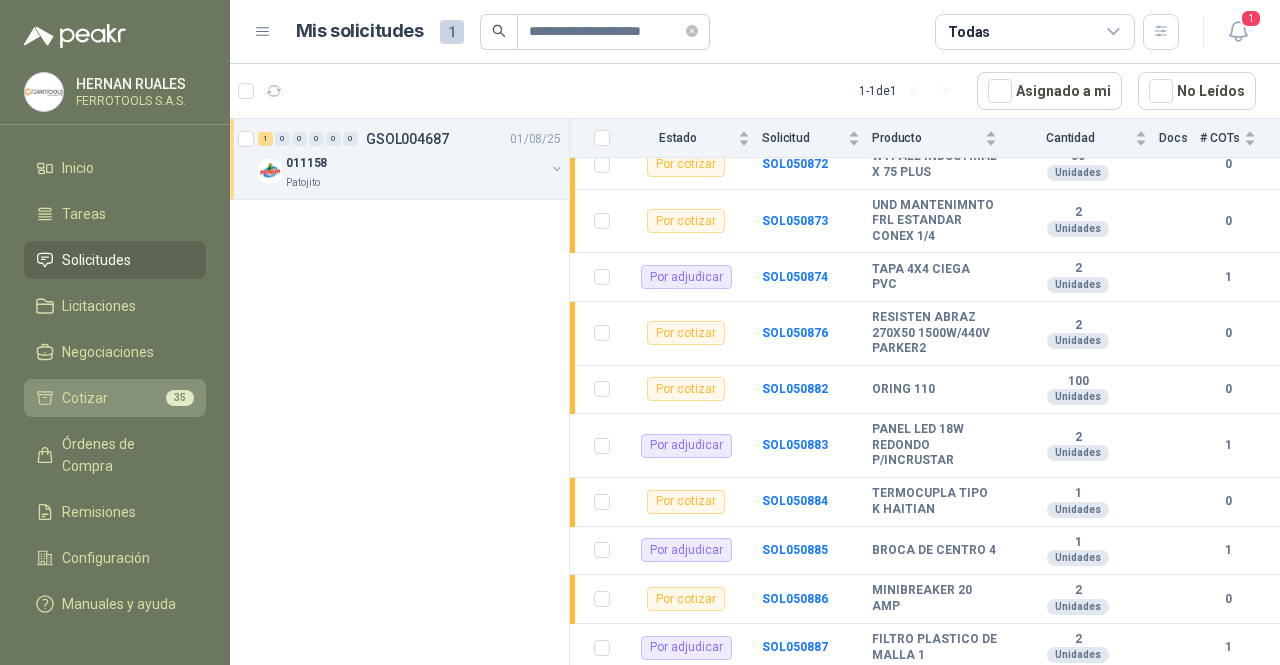 click on "Cotizar" at bounding box center [85, 398] 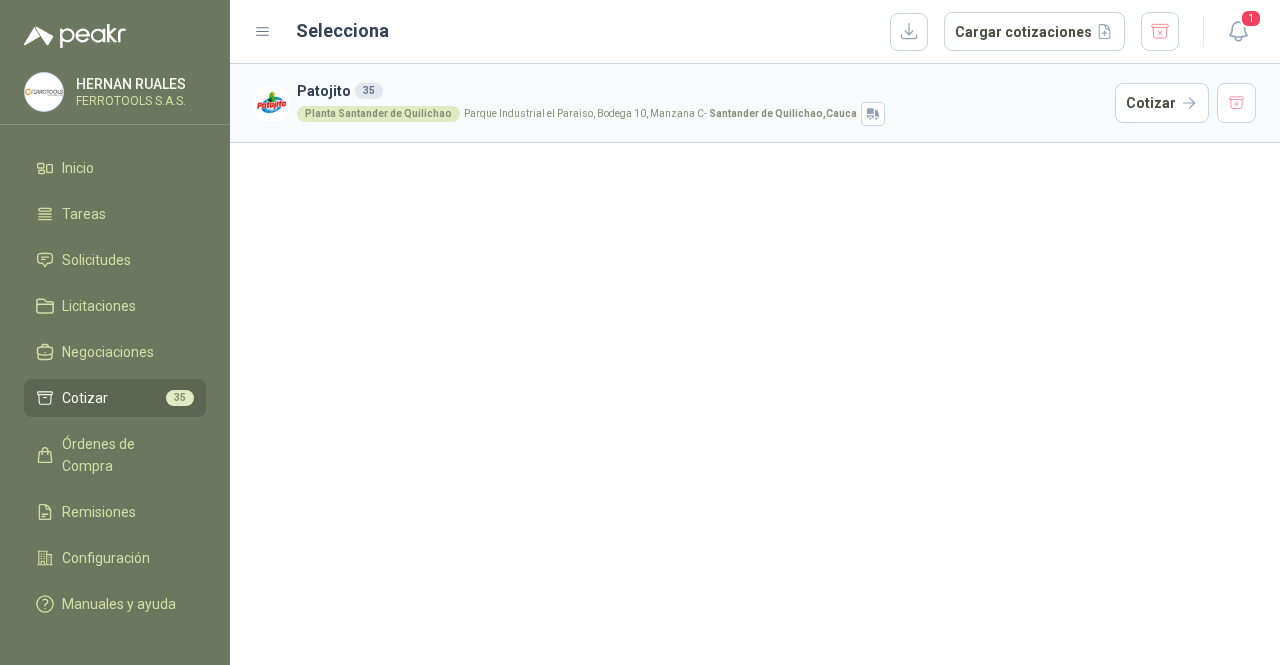 click on "Patojito 35" at bounding box center (702, 91) 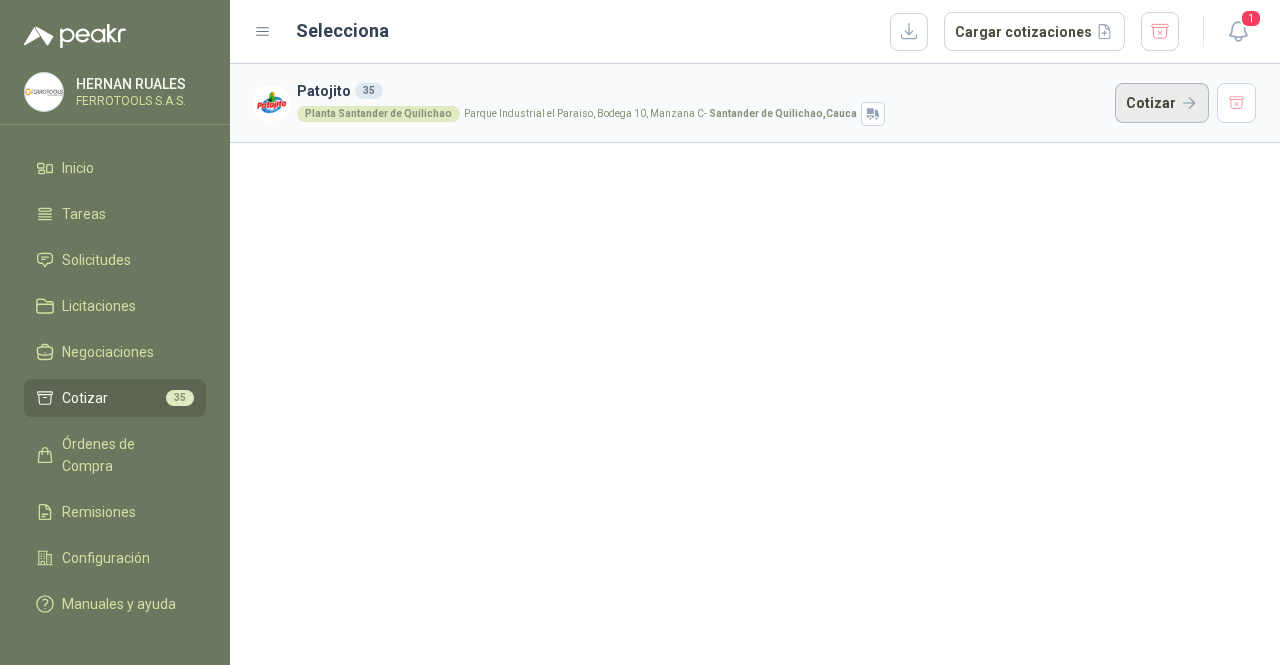 click on "Cotizar" at bounding box center [1162, 103] 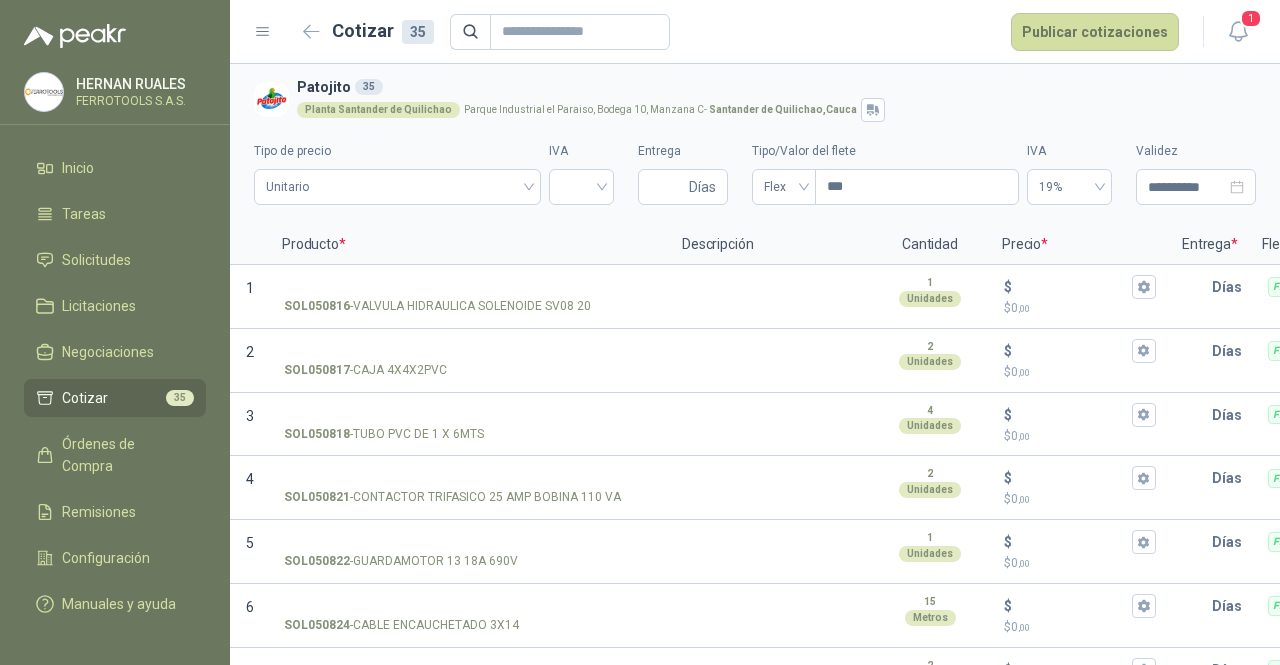 scroll, scrollTop: 1850, scrollLeft: 0, axis: vertical 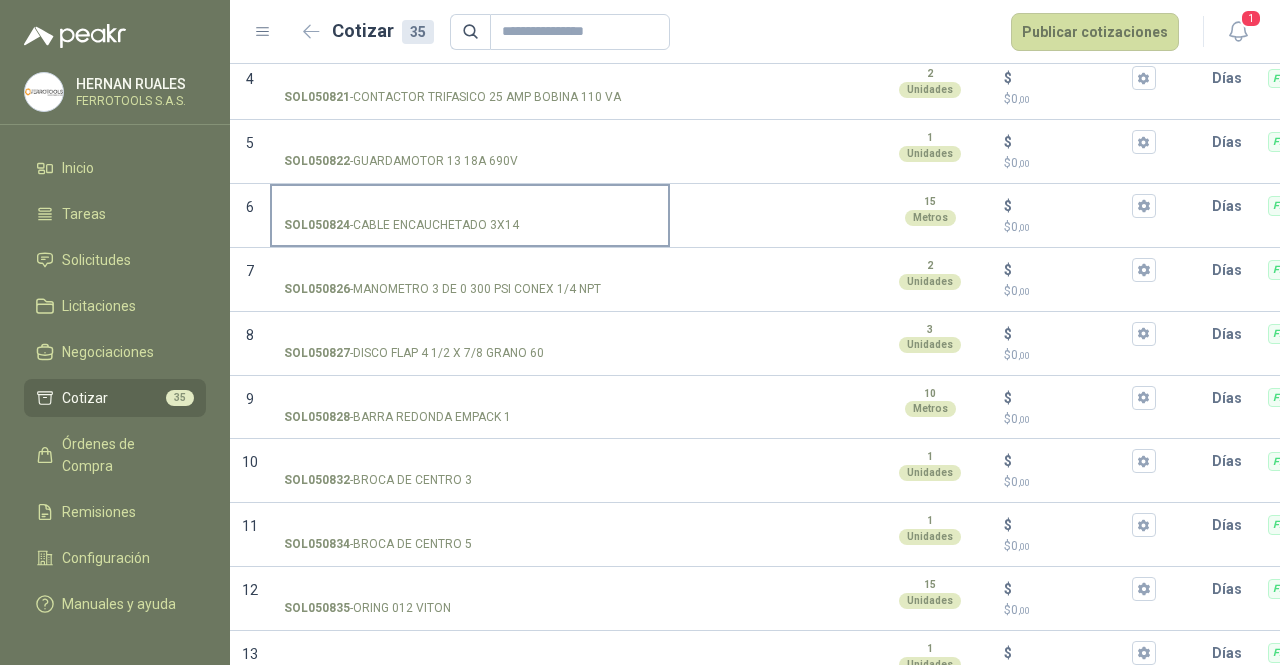 click on "SOL050824  -  CABLE ENCAUCHETADO 3X14" at bounding box center (470, 206) 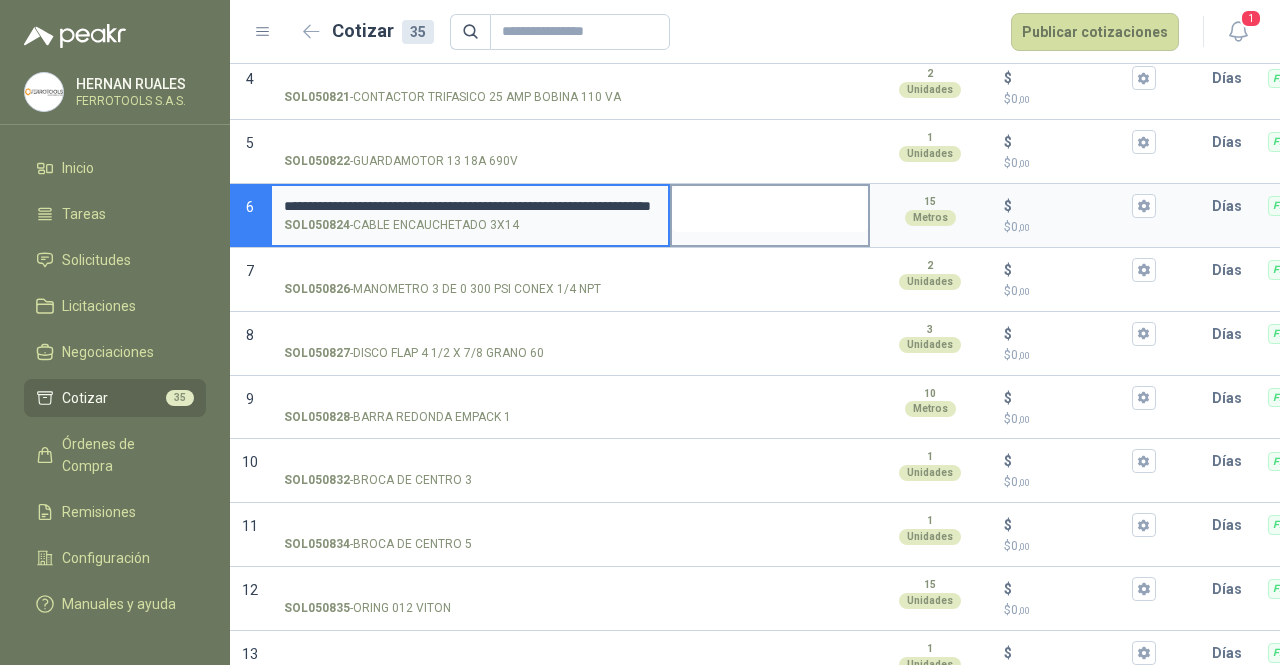 click at bounding box center (770, 209) 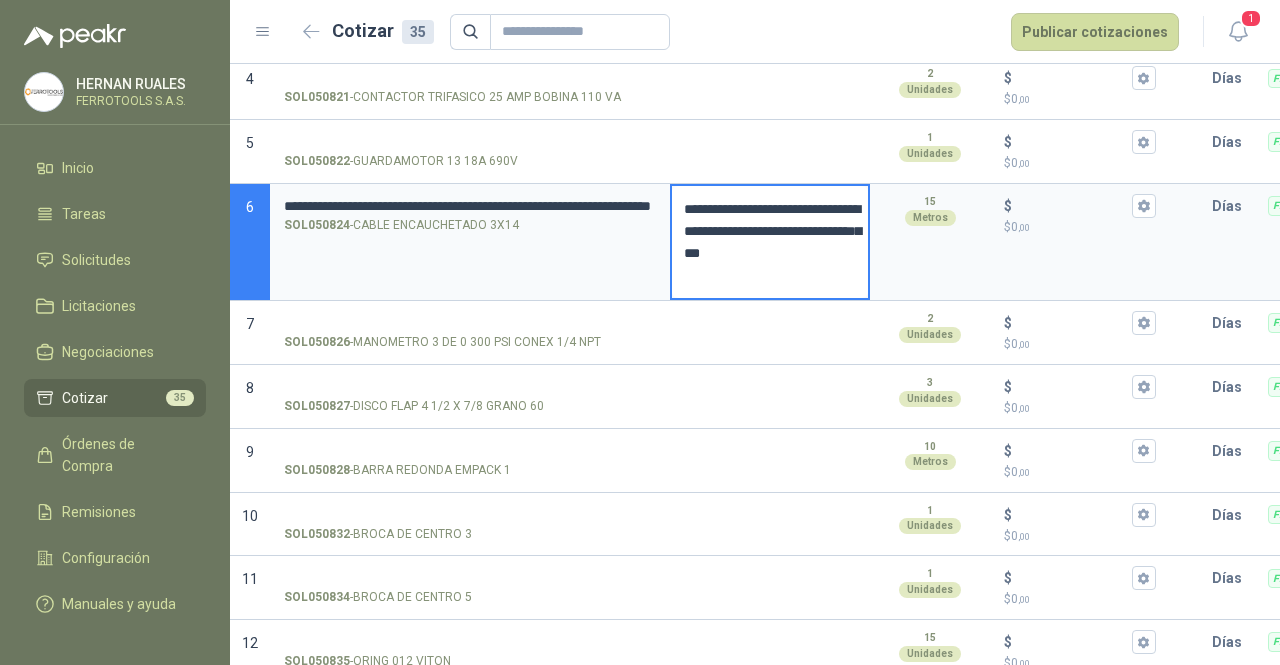 click on "**********" at bounding box center [770, 242] 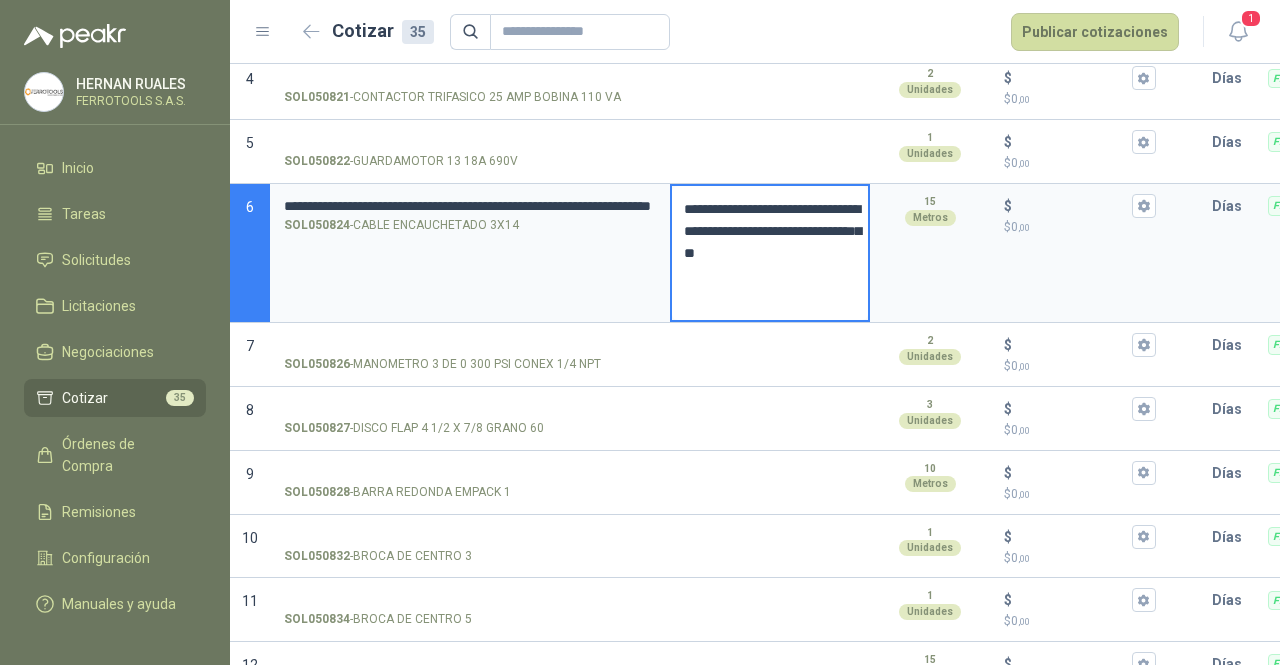 type 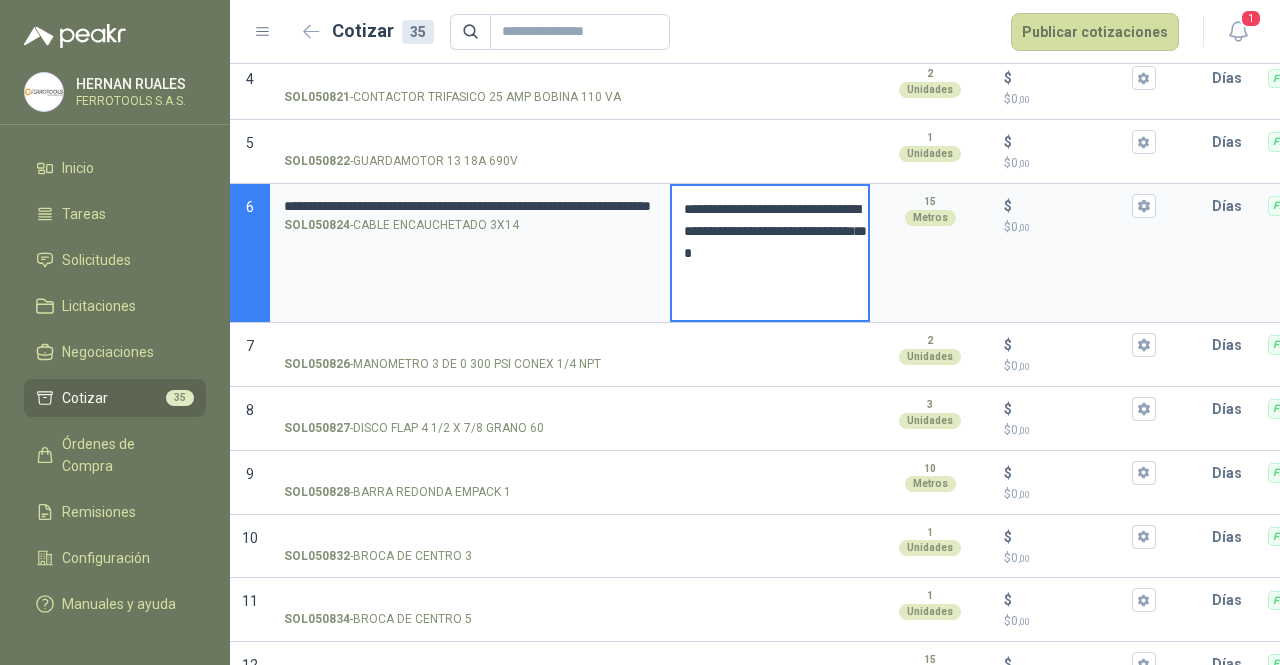 type 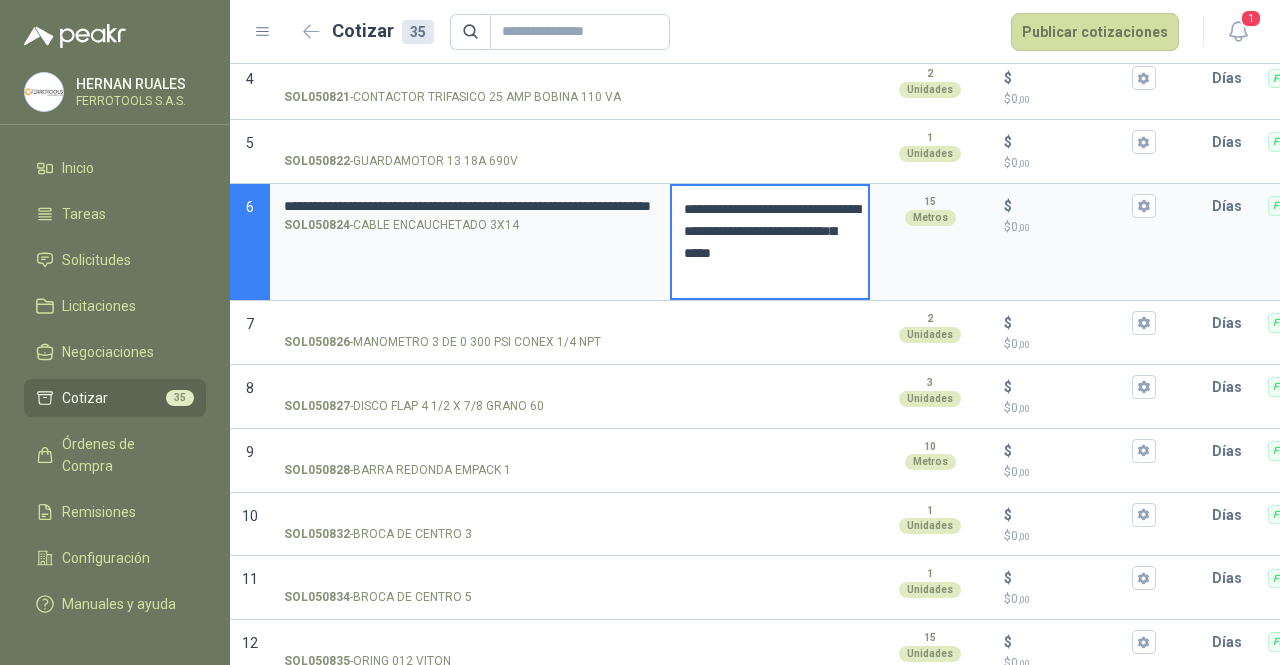 drag, startPoint x: 687, startPoint y: 233, endPoint x: 798, endPoint y: 232, distance: 111.0045 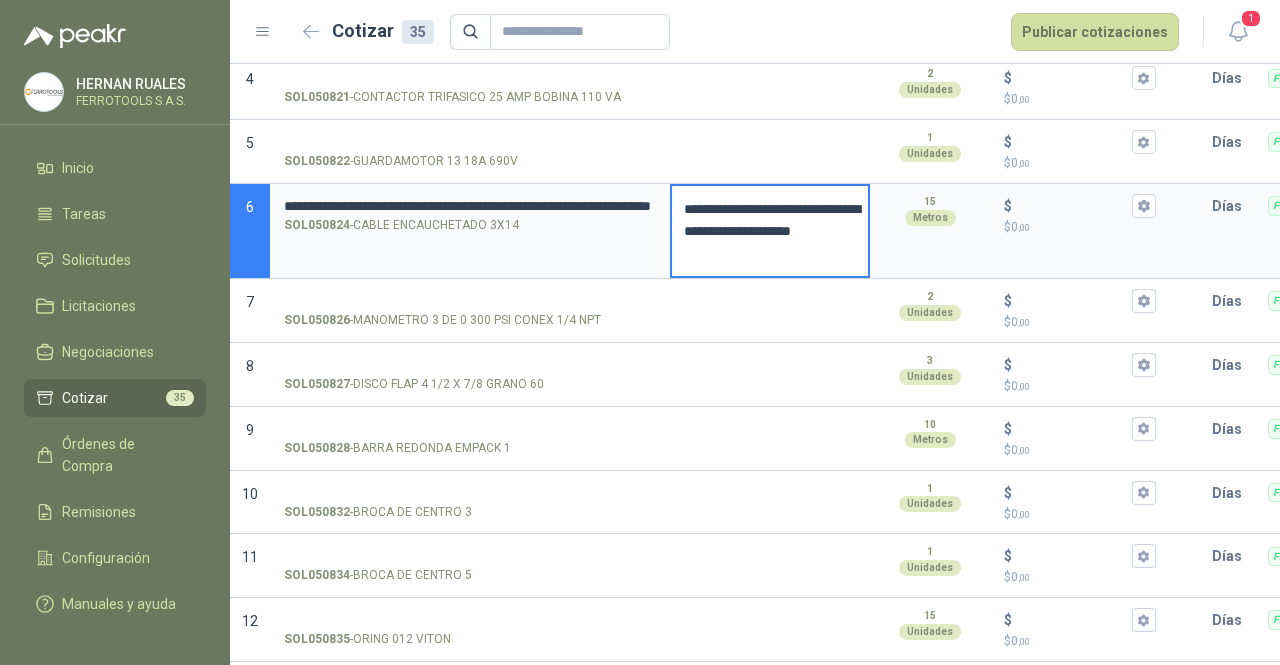 drag, startPoint x: 804, startPoint y: 235, endPoint x: 819, endPoint y: 256, distance: 25.806976 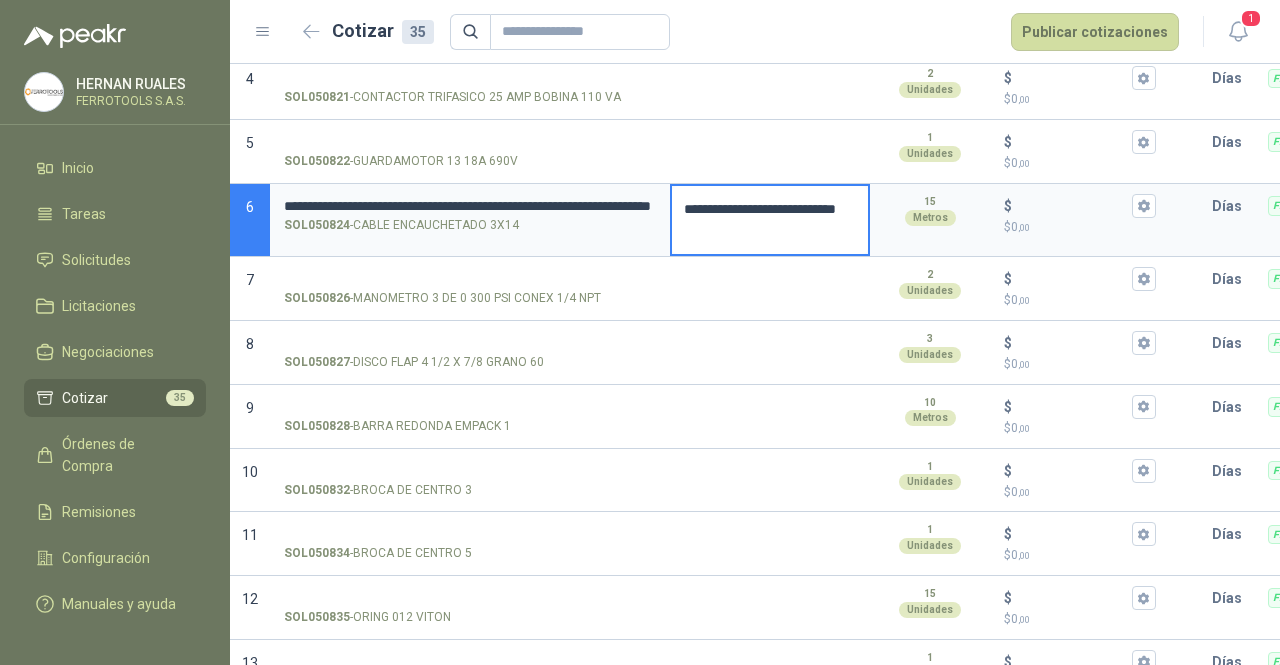 type 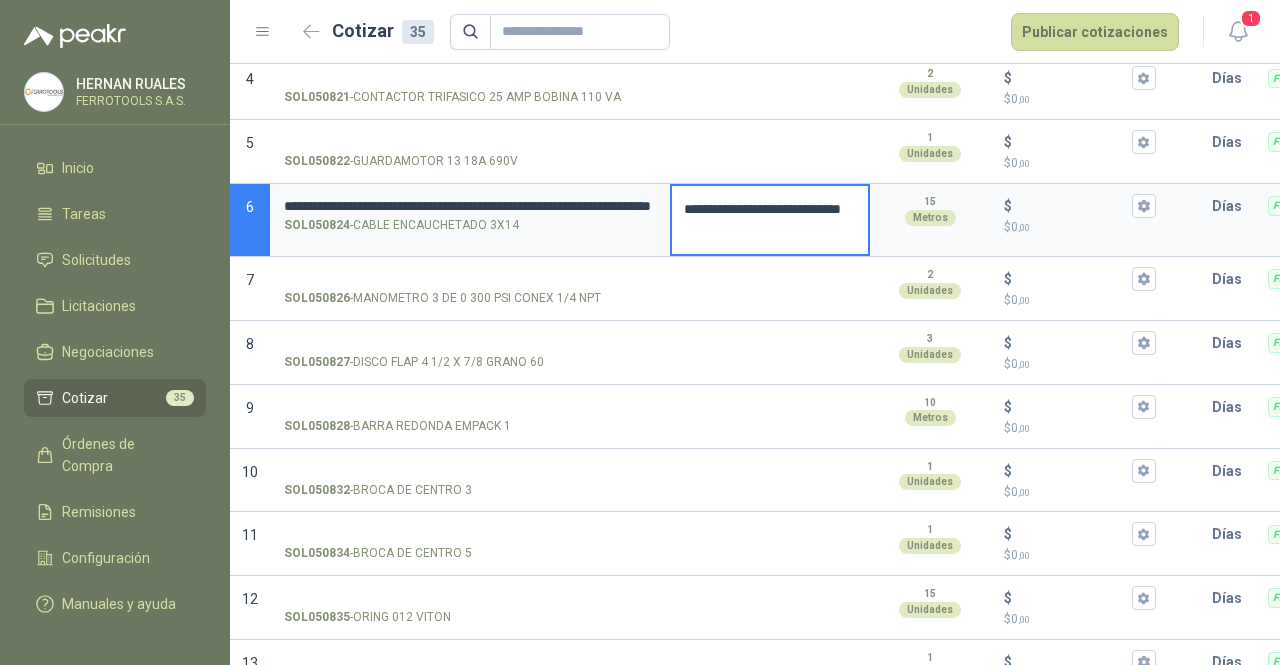 type 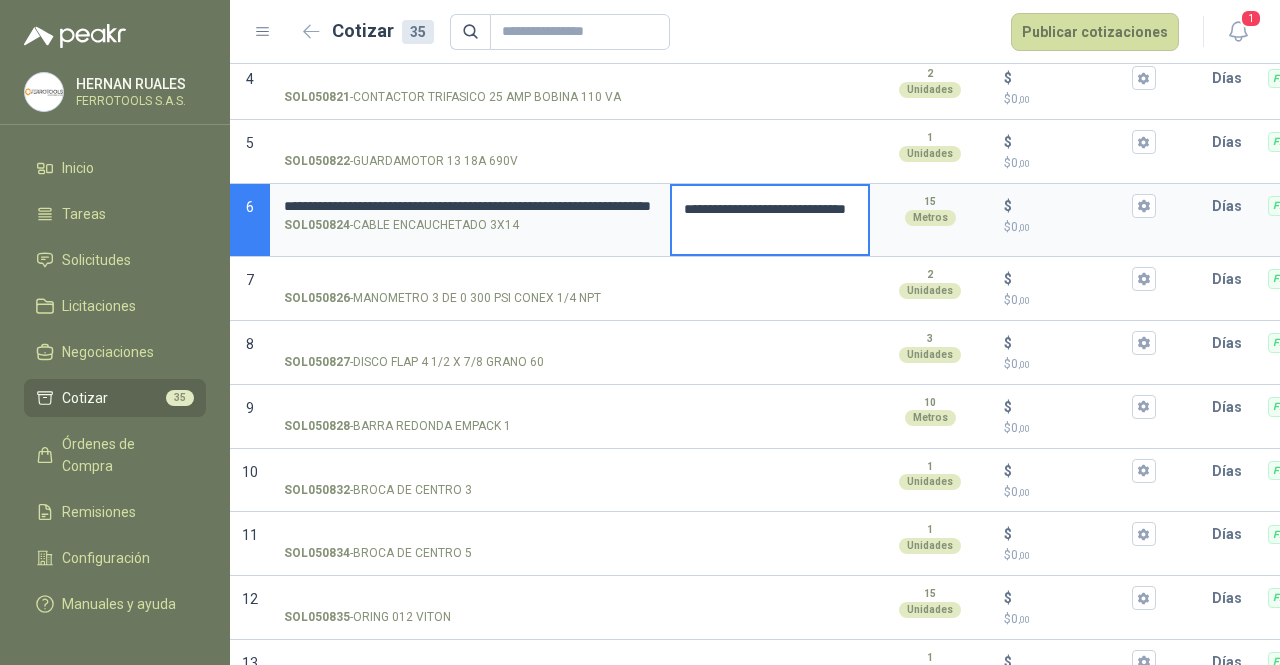 type 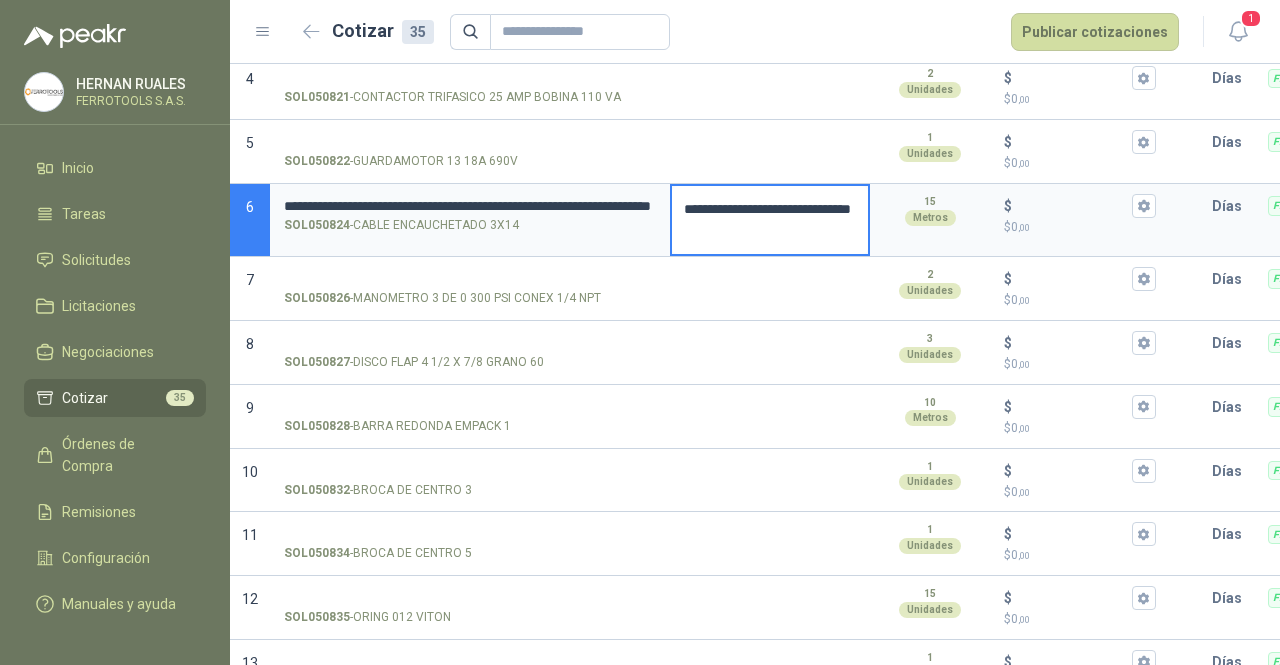 type 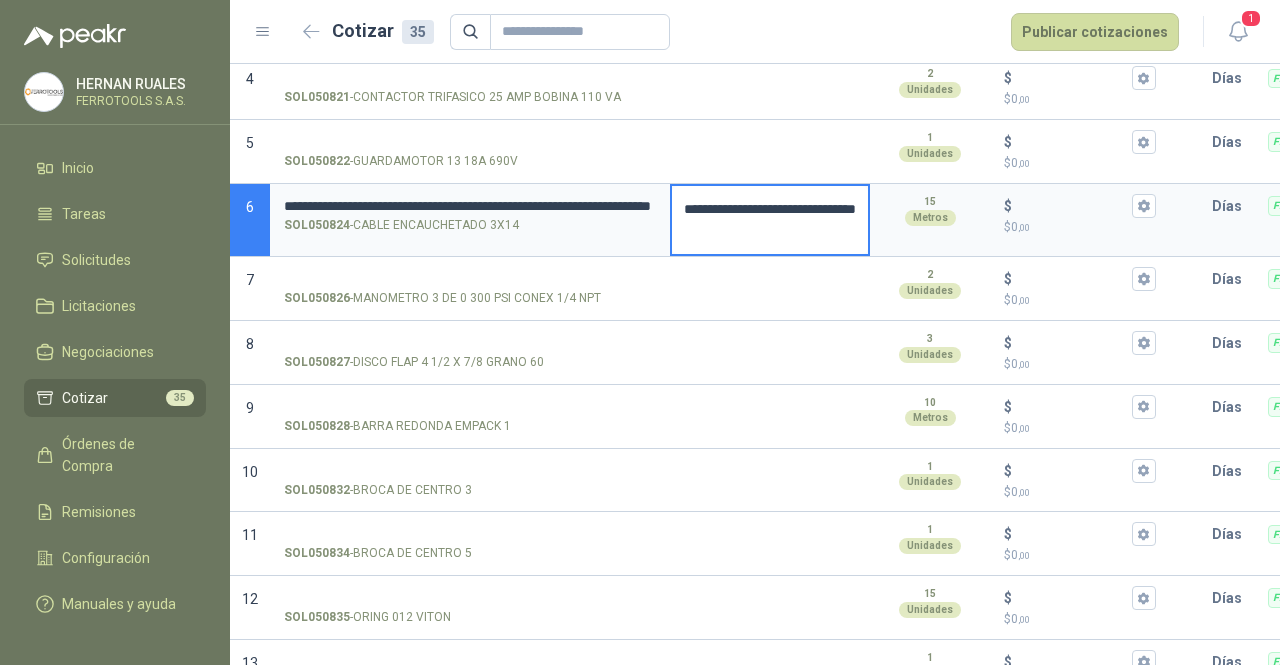 type on "**********" 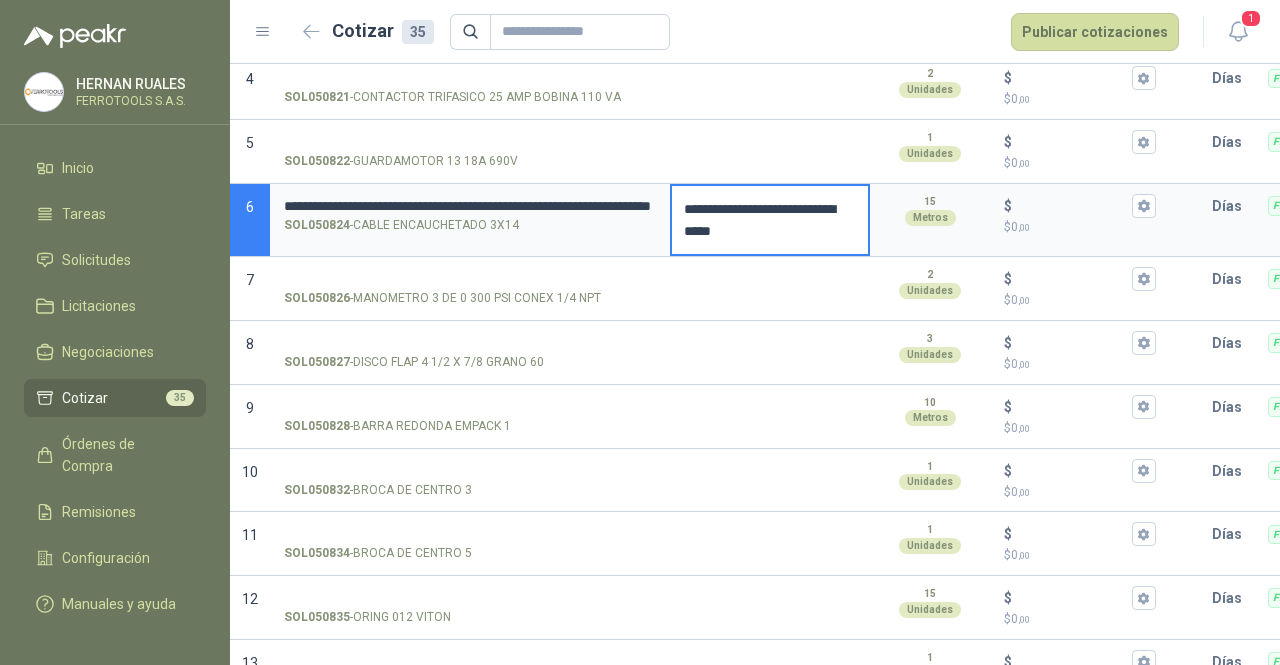 type 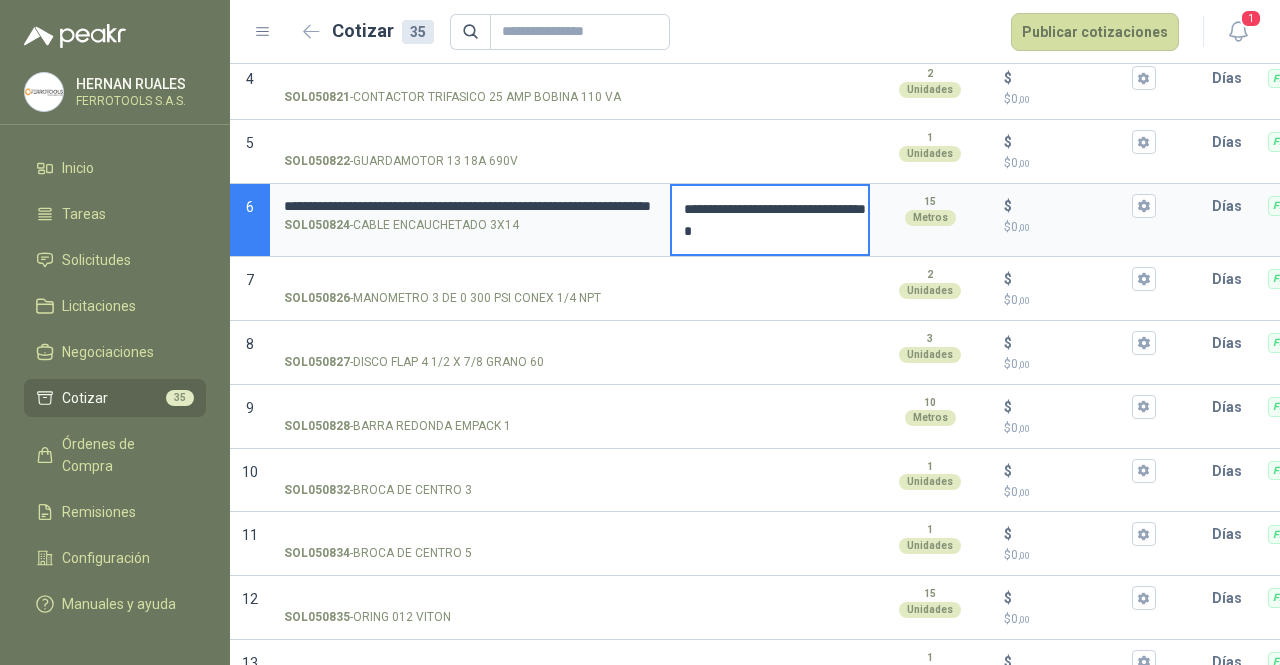 type 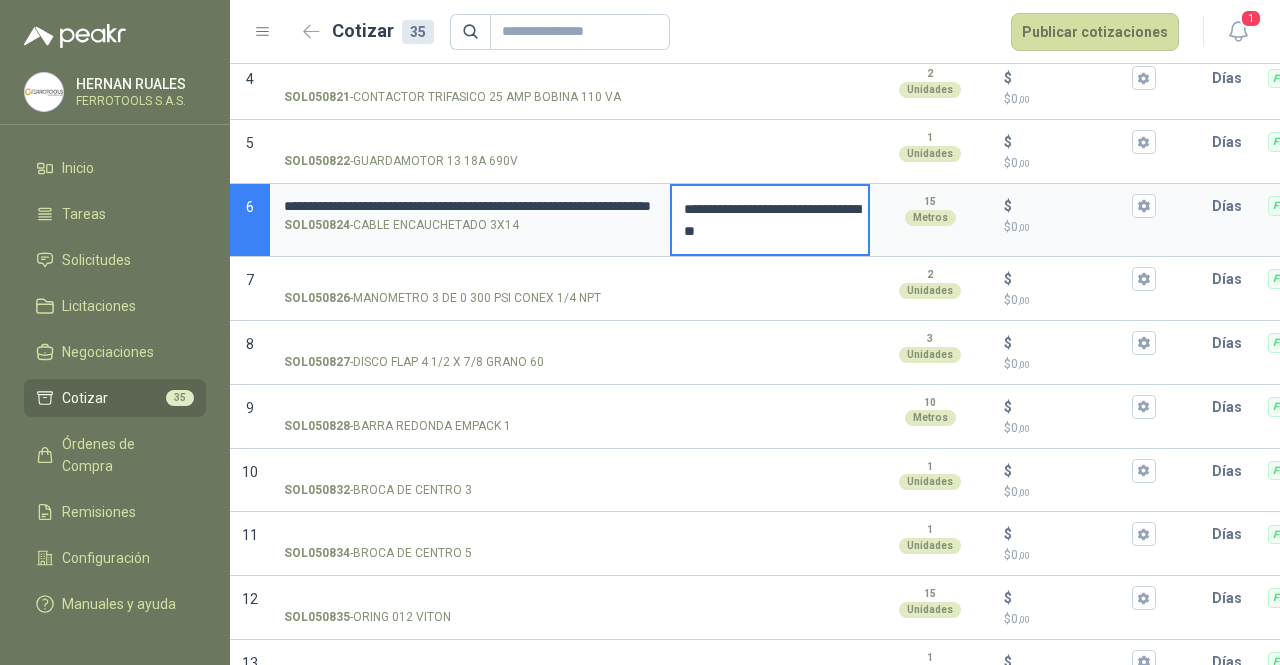 drag, startPoint x: 811, startPoint y: 231, endPoint x: 674, endPoint y: 199, distance: 140.68759 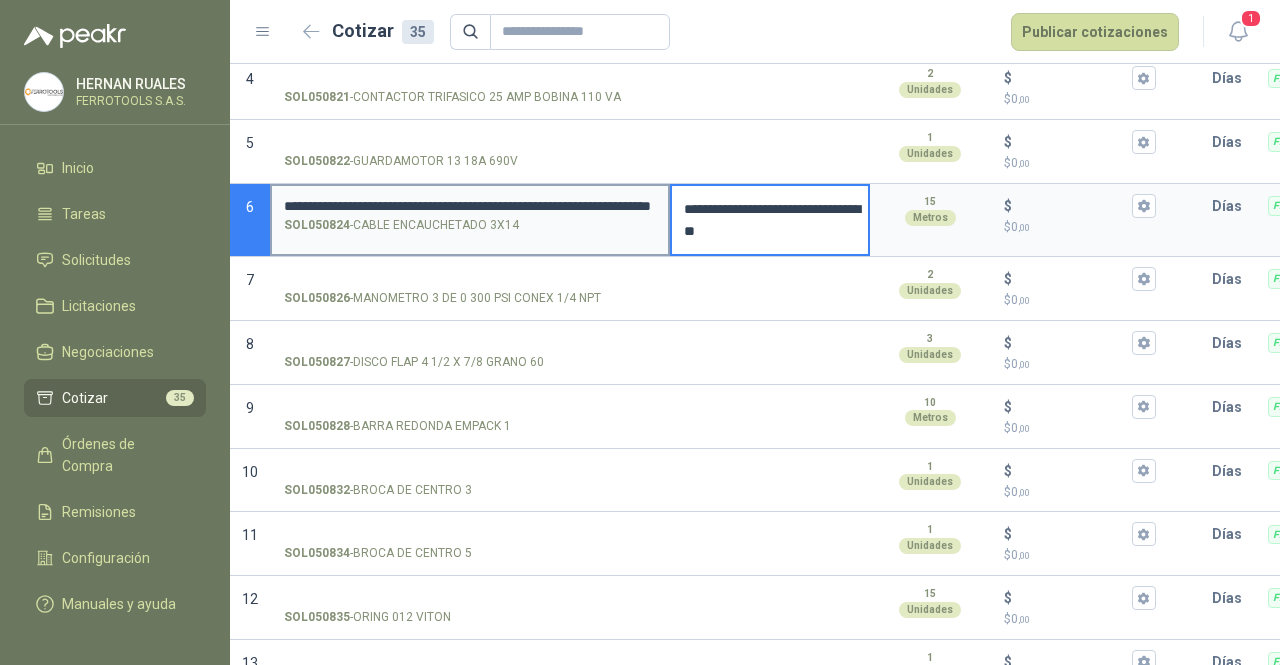 type on "**********" 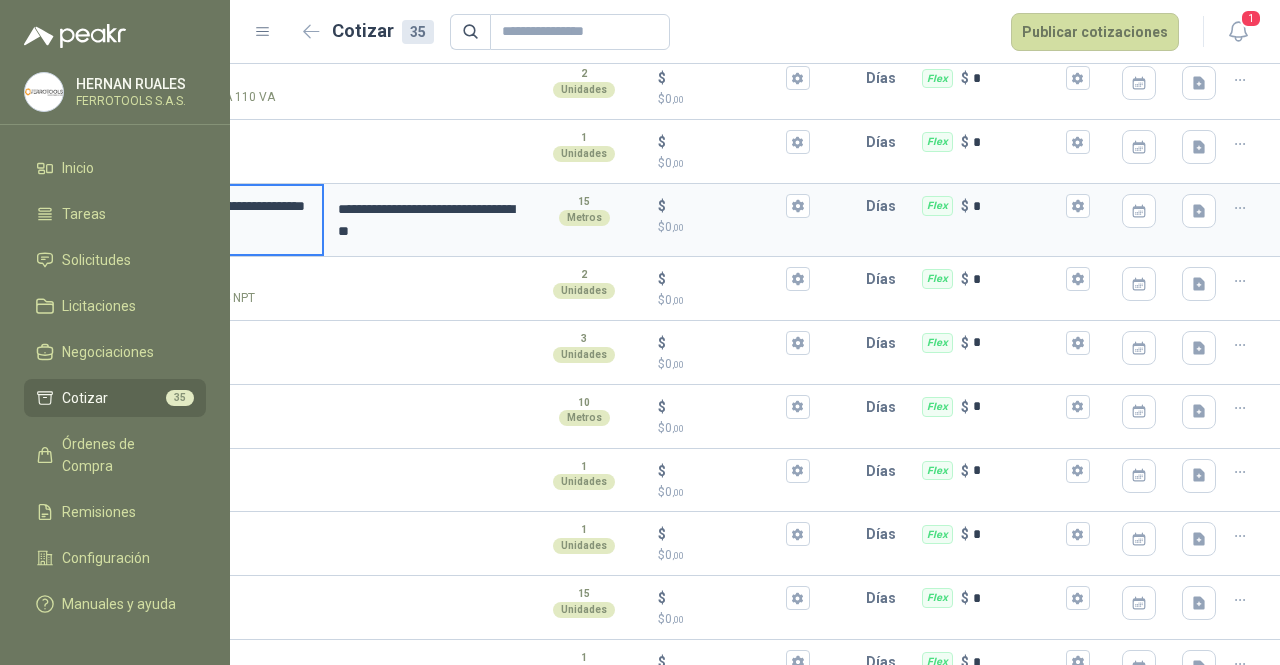 drag, startPoint x: 285, startPoint y: 204, endPoint x: 1279, endPoint y: 221, distance: 994.1454 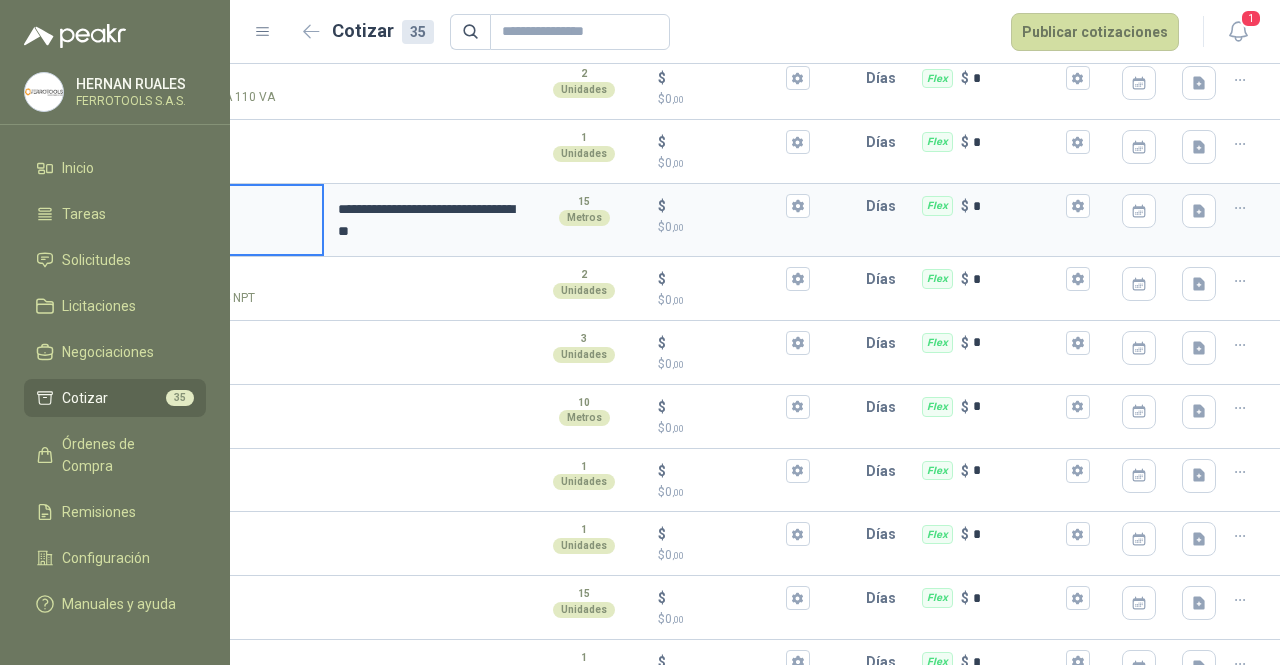 scroll, scrollTop: 0, scrollLeft: 54, axis: horizontal 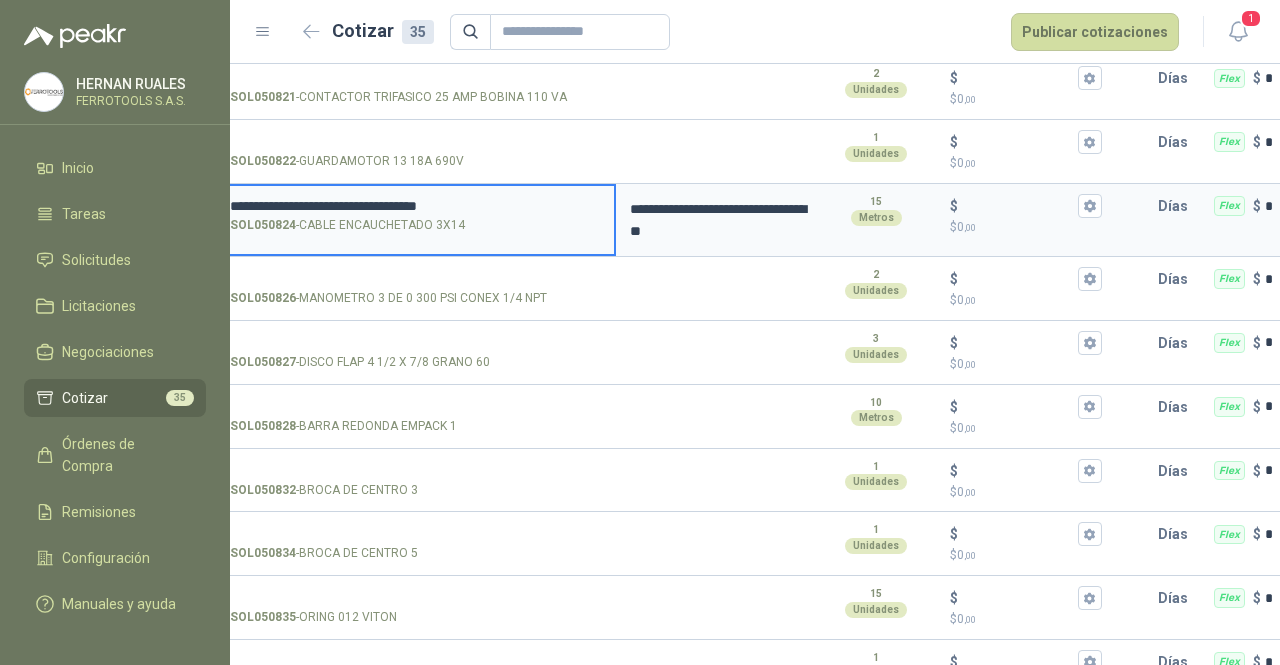 type 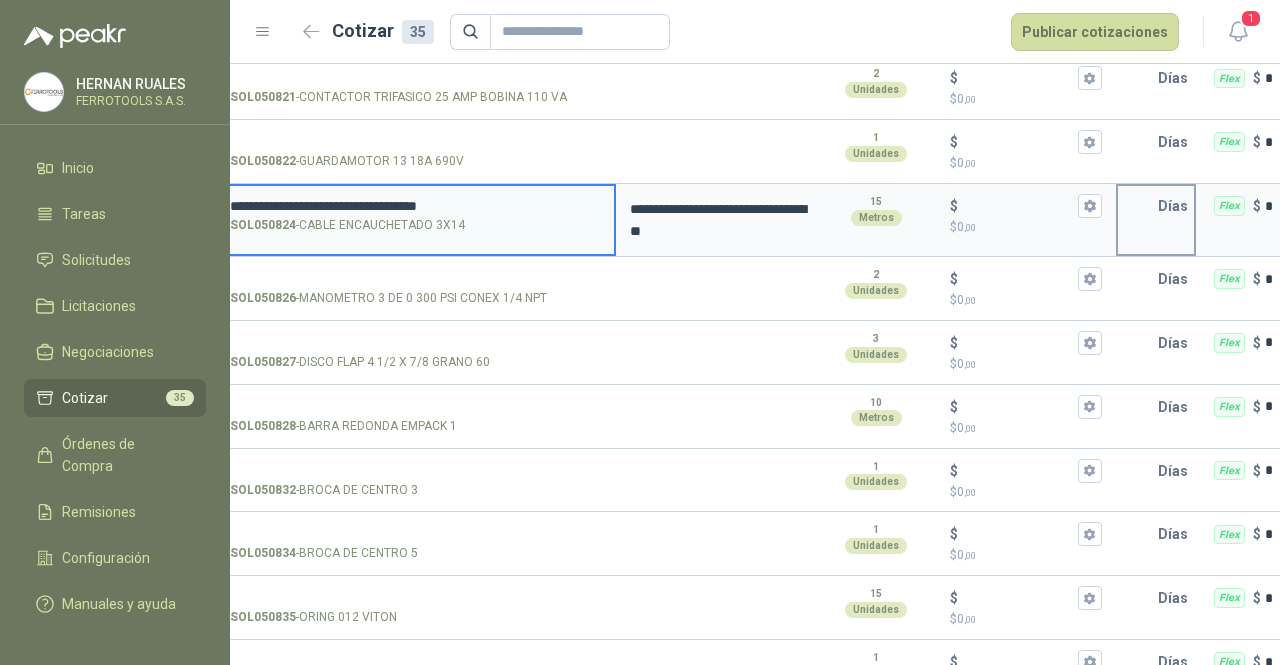 click at bounding box center [1138, 206] 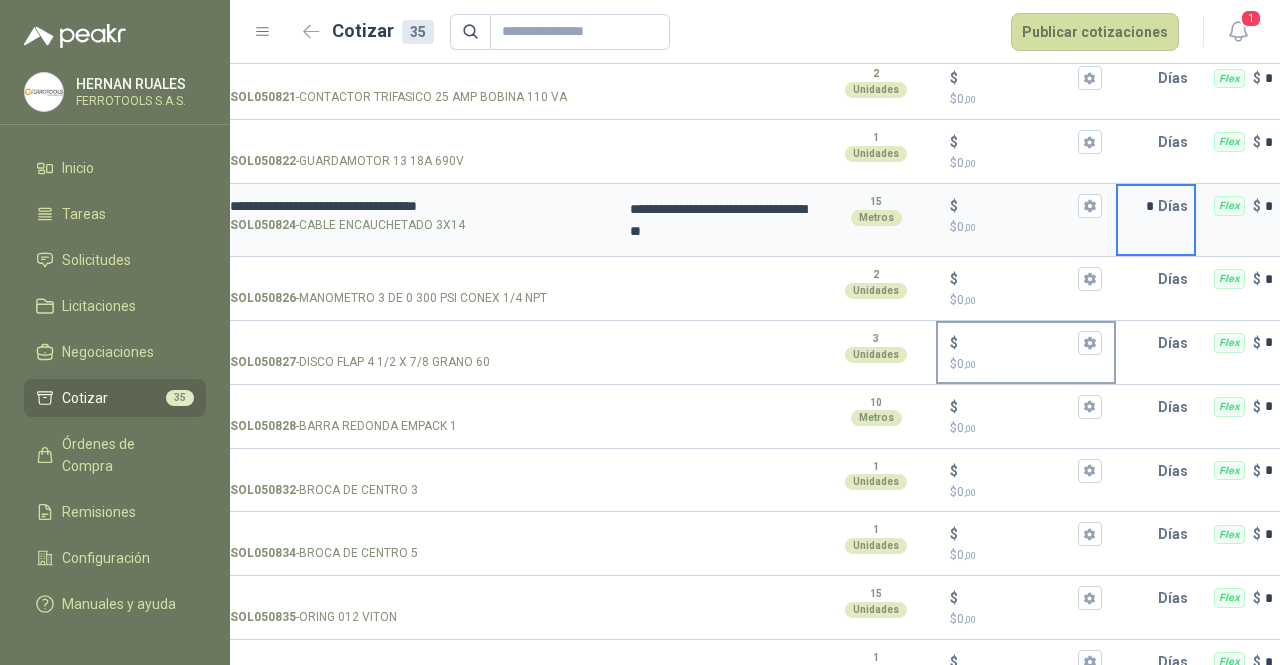 type on "*" 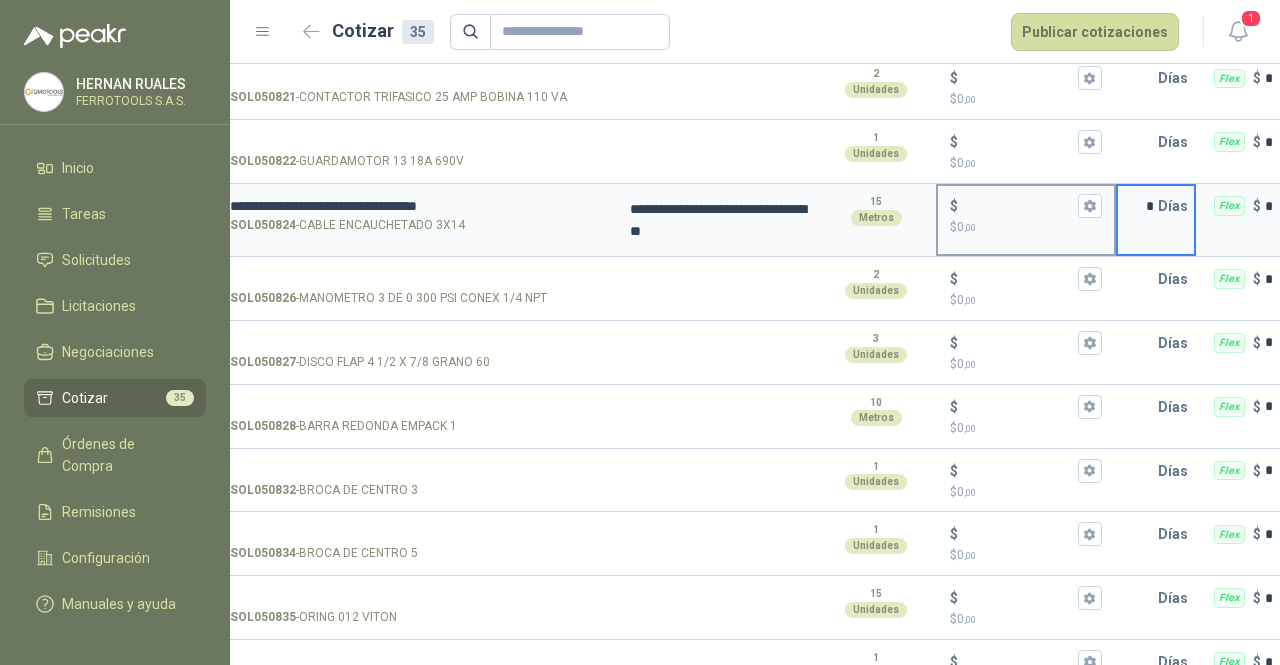 click on "$ $  0 ,00" at bounding box center [1018, 206] 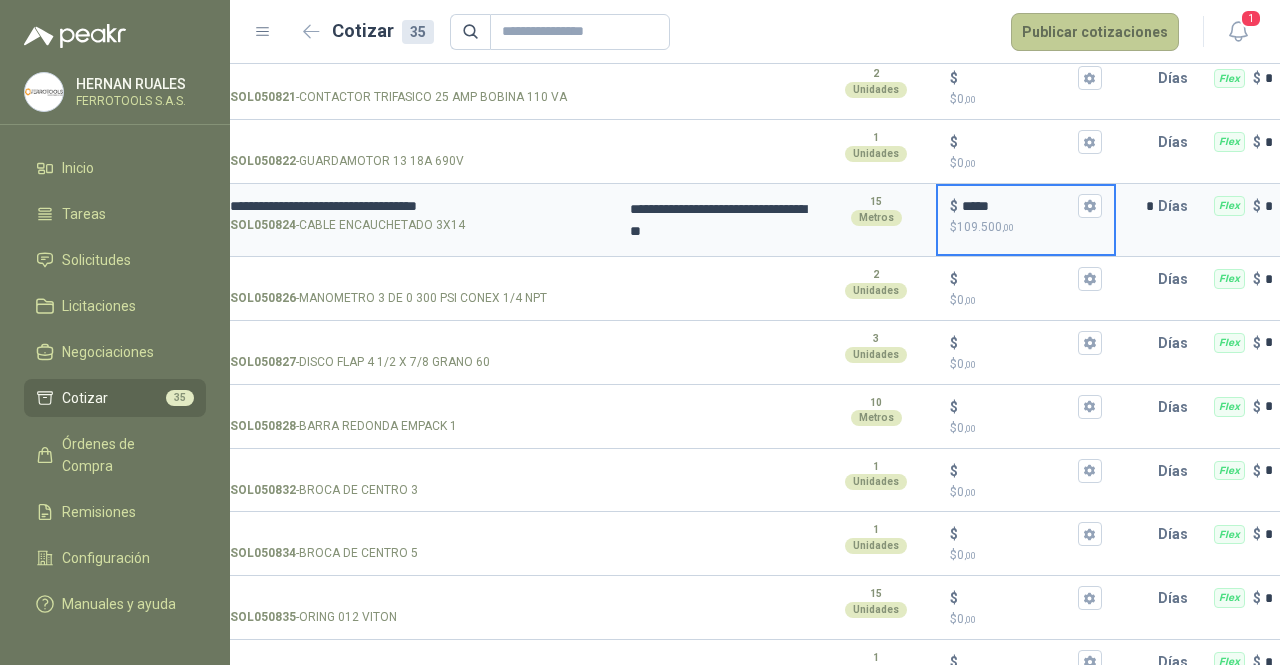 type on "*****" 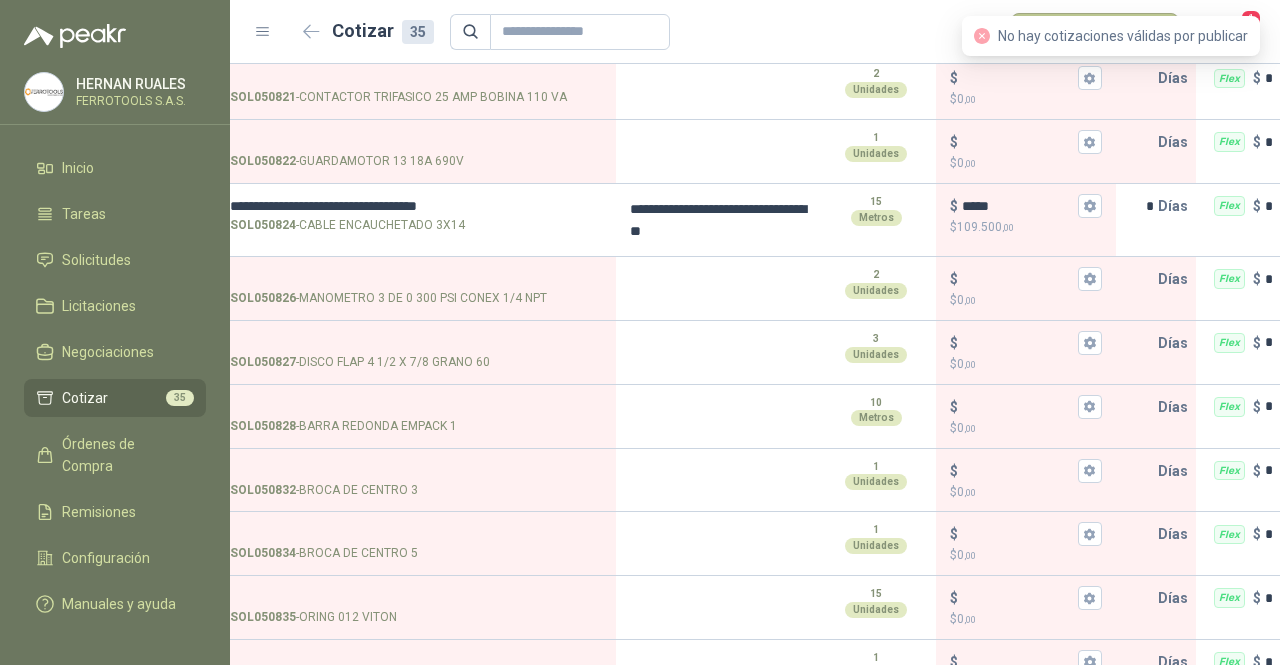 scroll, scrollTop: 0, scrollLeft: 0, axis: both 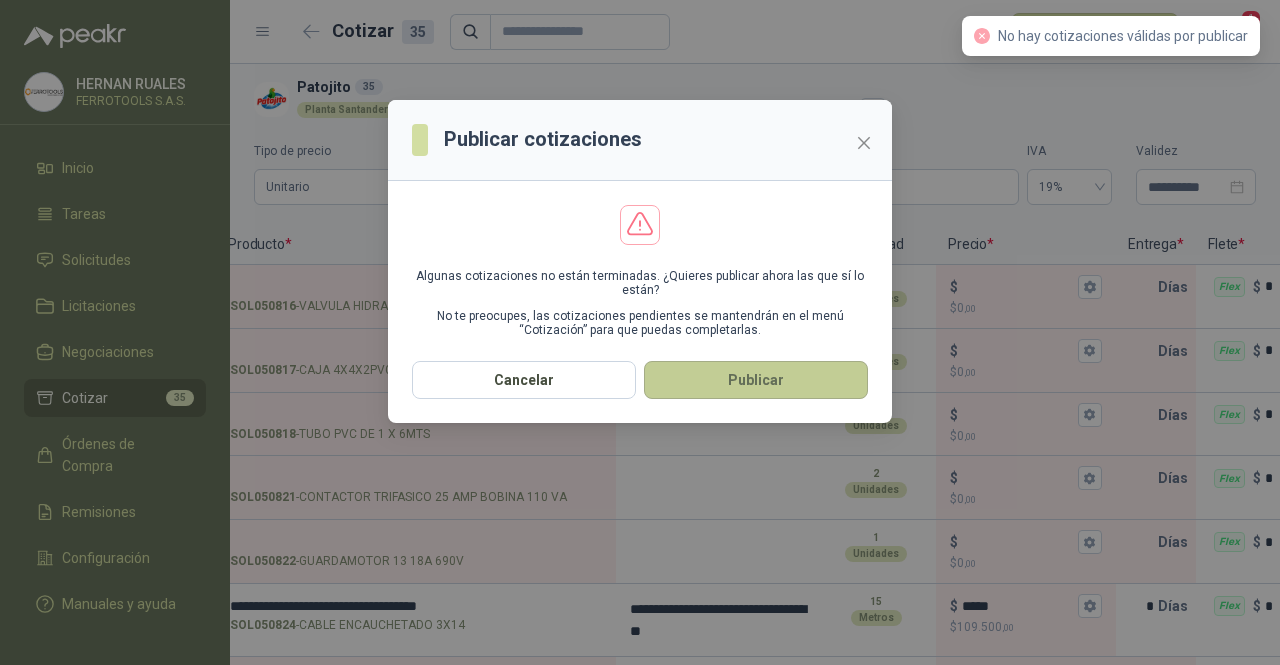 click on "Publicar" at bounding box center (756, 380) 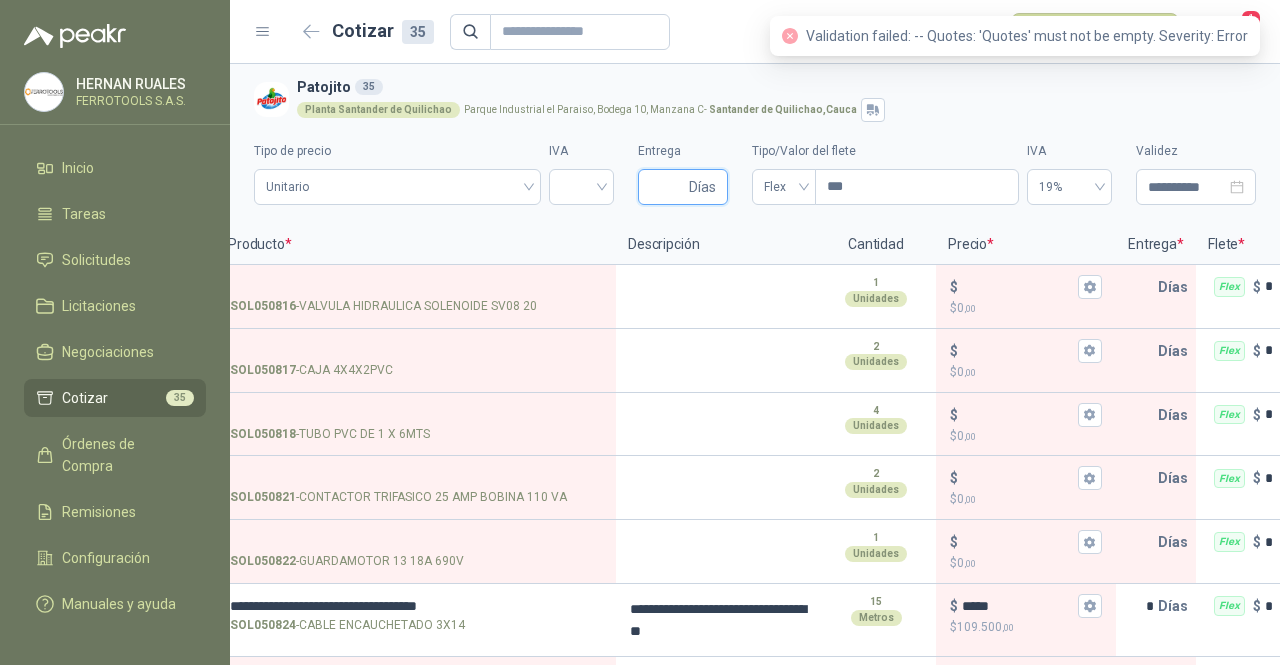 click on "Entrega" at bounding box center [667, 187] 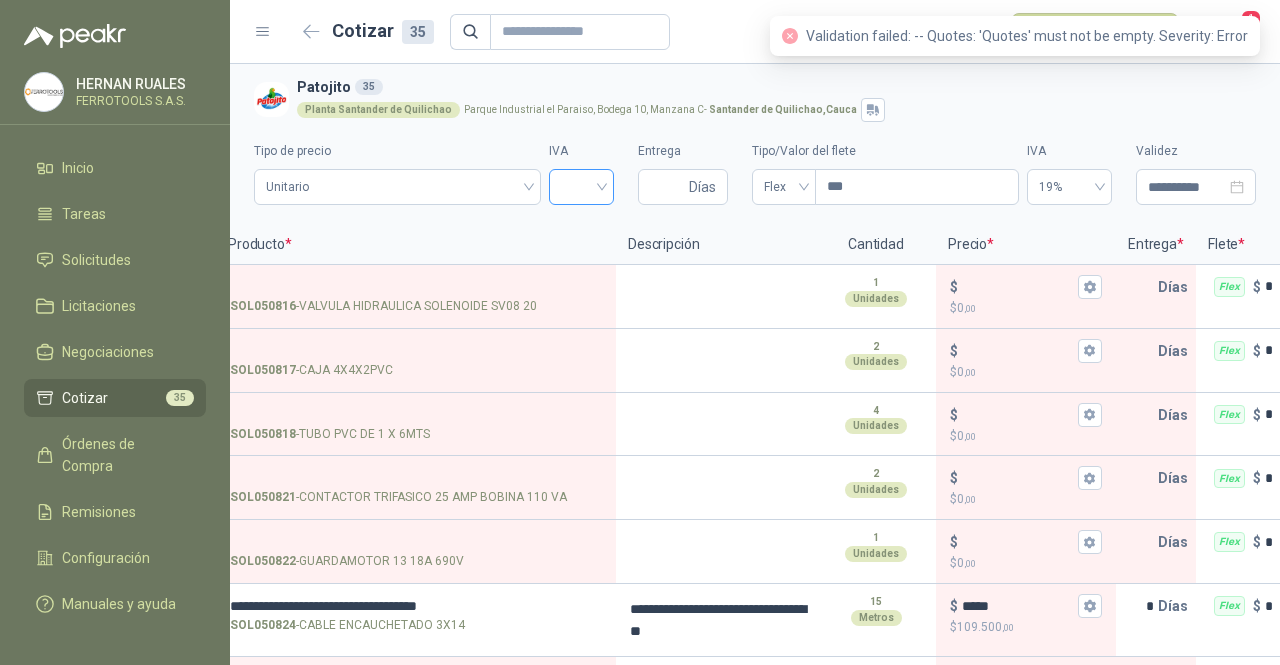 click at bounding box center [581, 185] 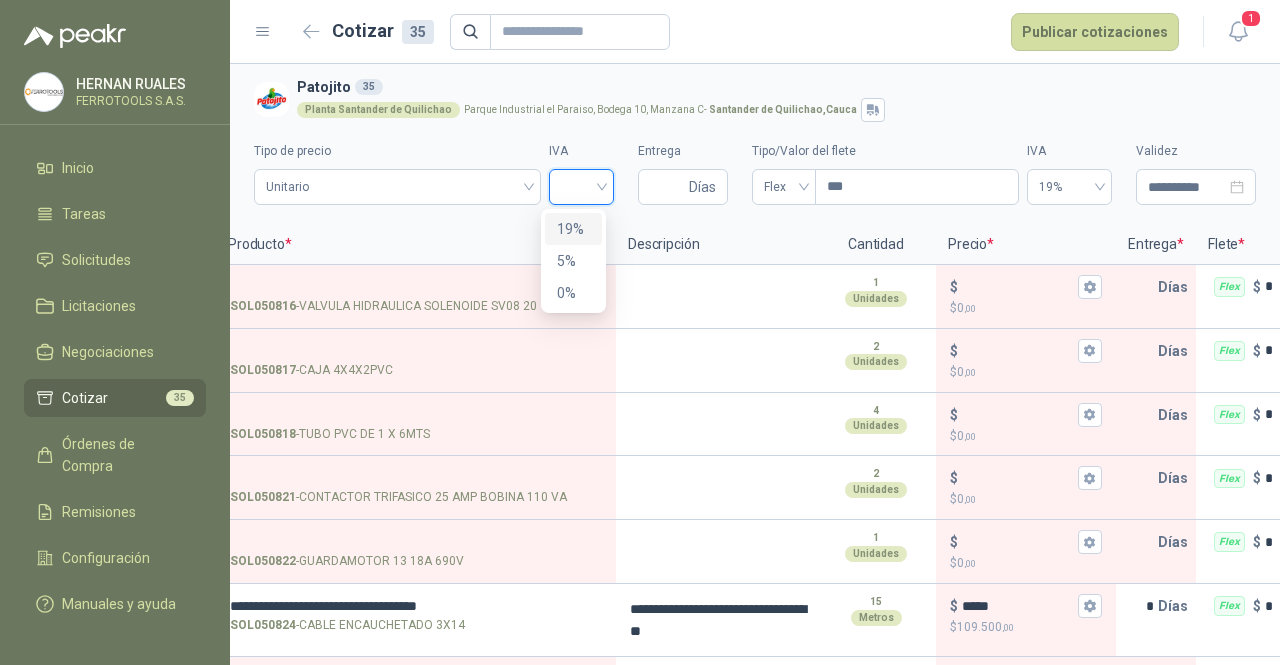 click on "19%" at bounding box center (573, 229) 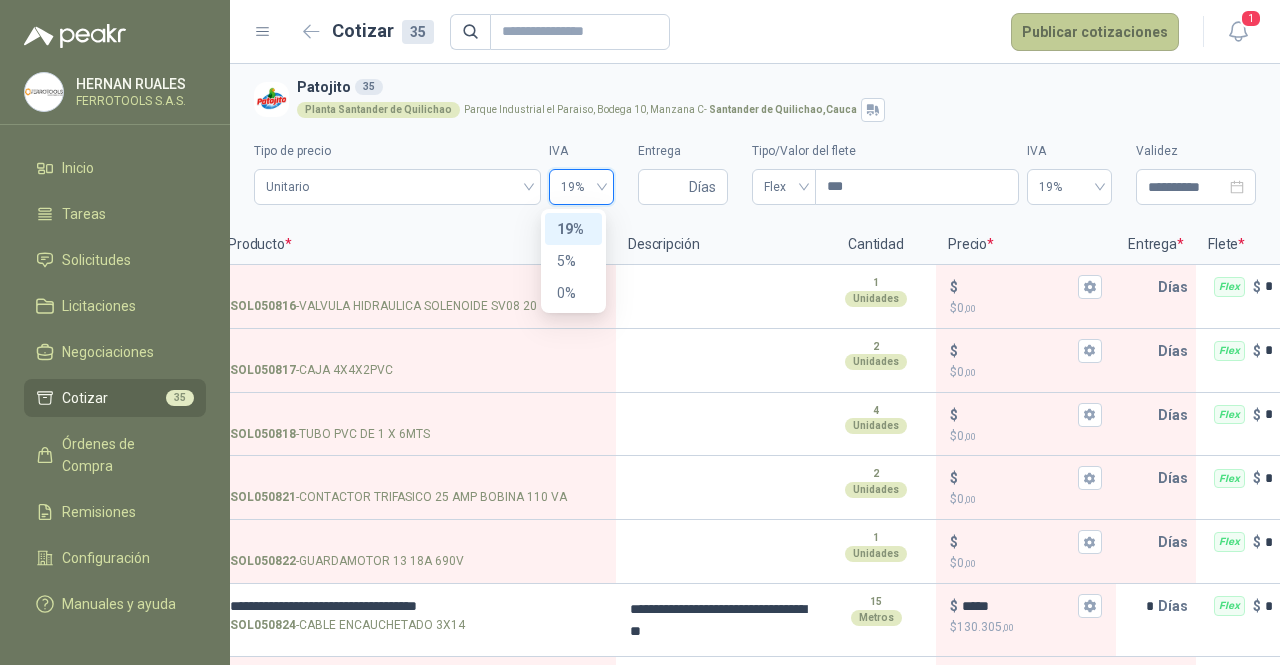 type 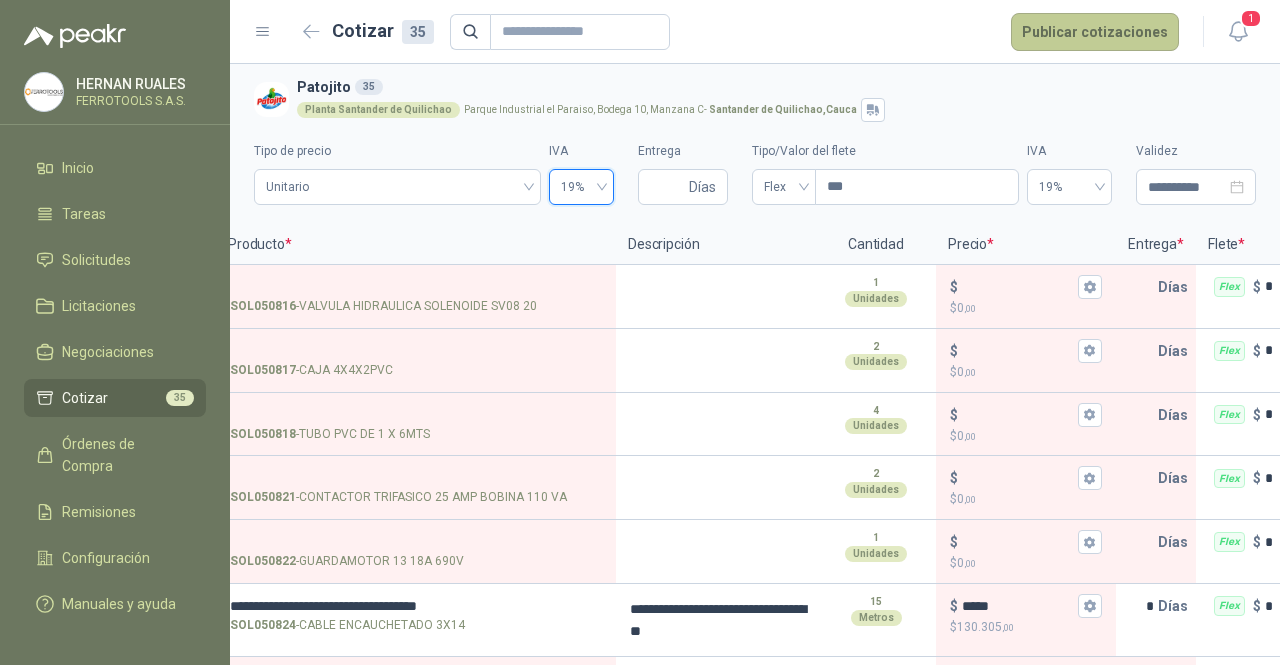 click on "Publicar cotizaciones" at bounding box center (1095, 32) 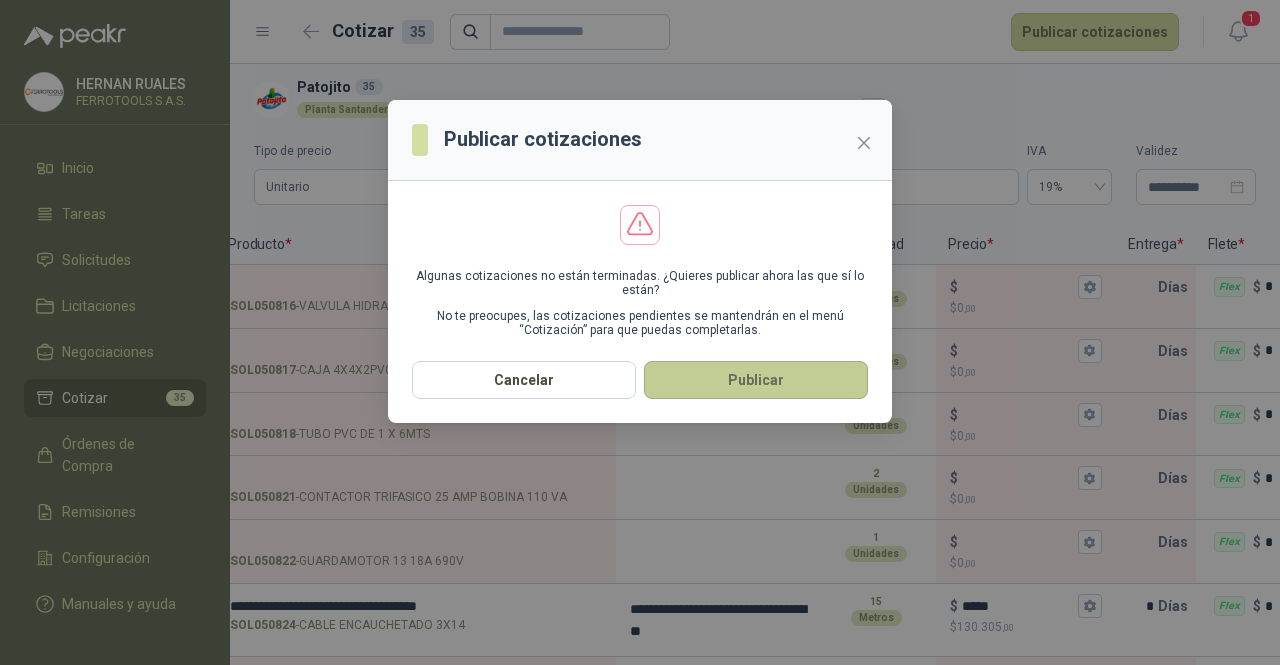 click on "Publicar" at bounding box center [756, 380] 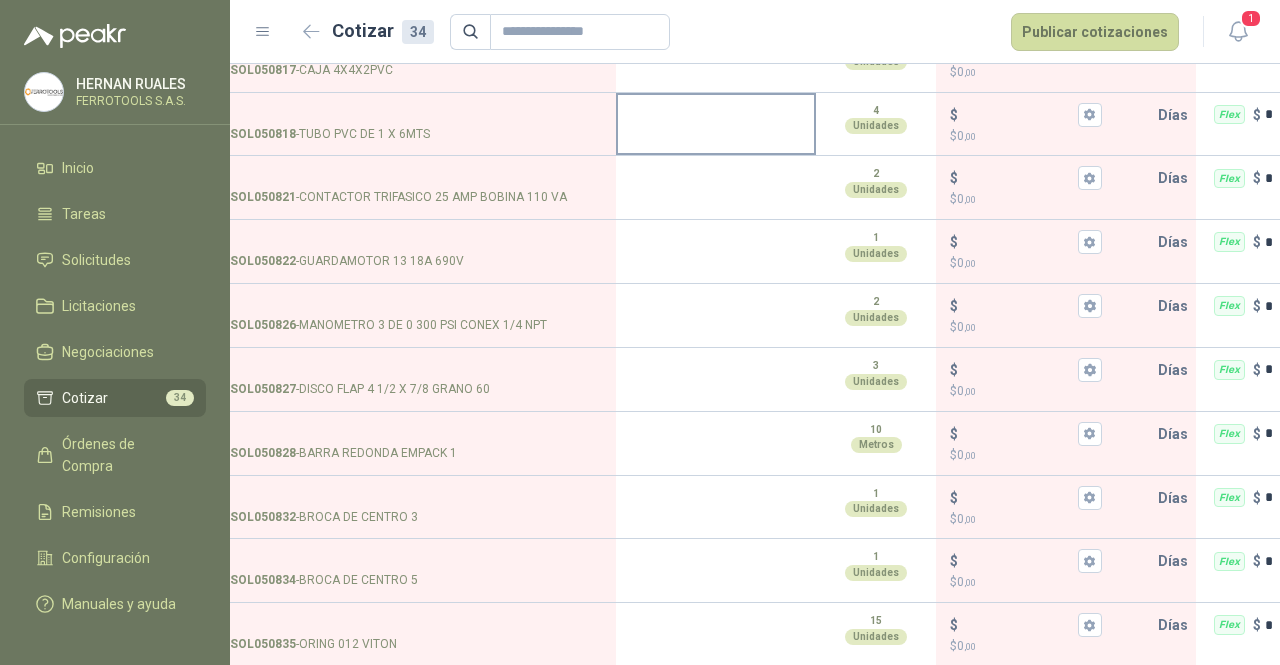 scroll, scrollTop: 500, scrollLeft: 0, axis: vertical 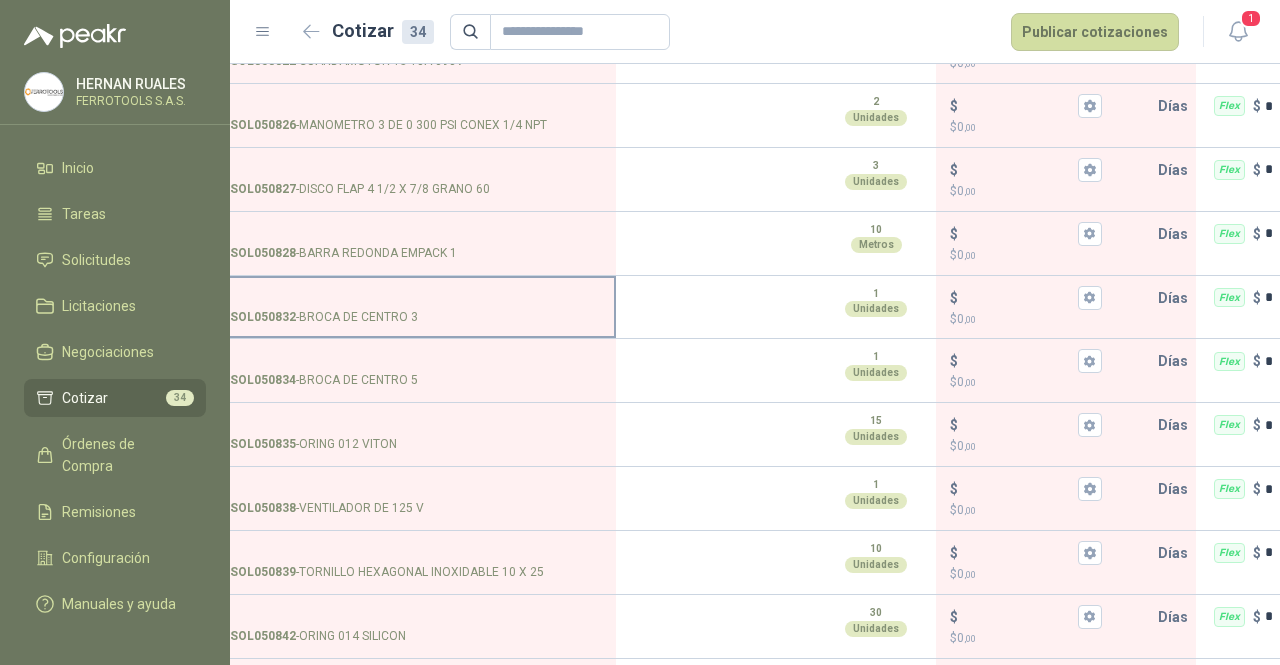 click on "SOL050832  -  BROCA DE CENTRO  3" at bounding box center [416, 306] 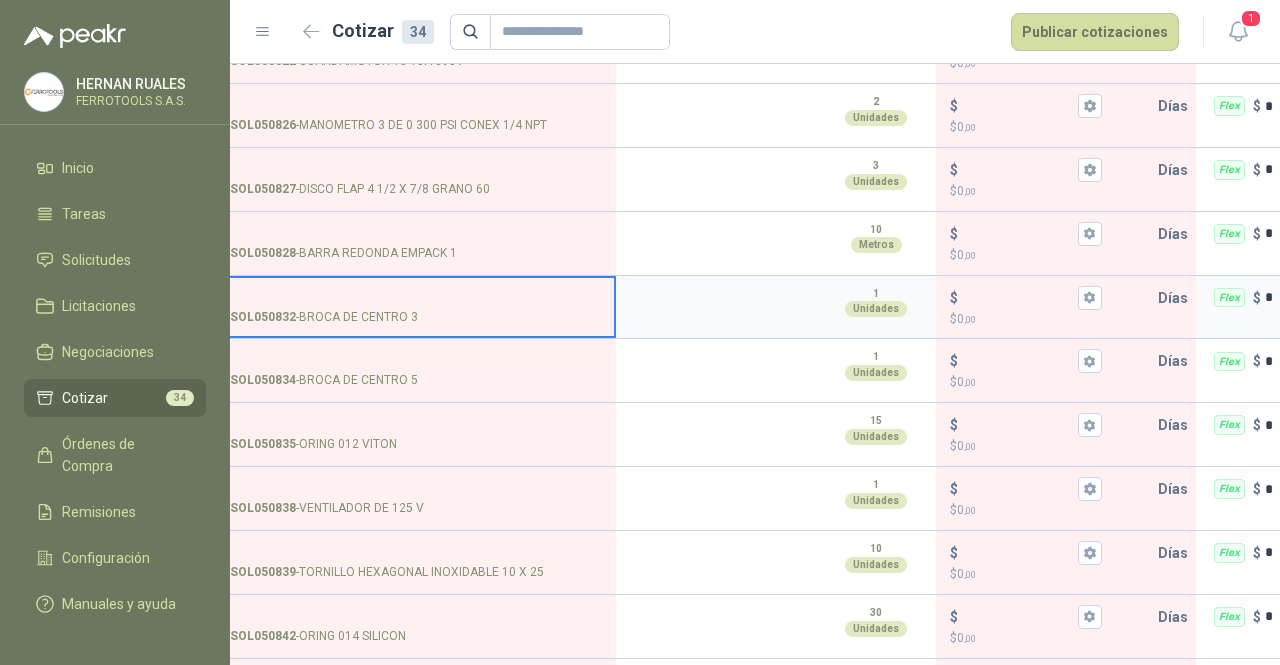 click on "SOL050832  -  BROCA DE CENTRO  3" at bounding box center (416, 298) 